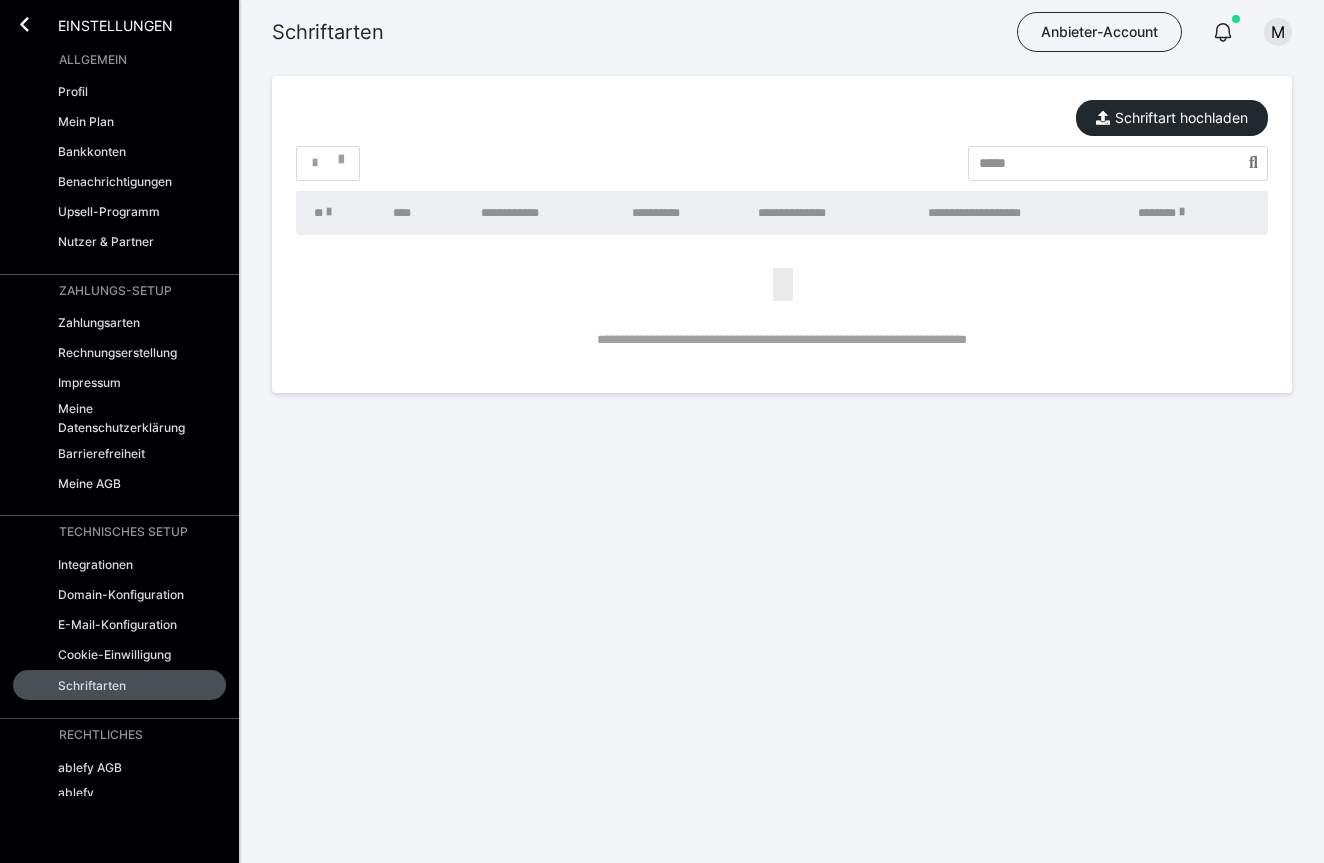 scroll, scrollTop: 0, scrollLeft: 0, axis: both 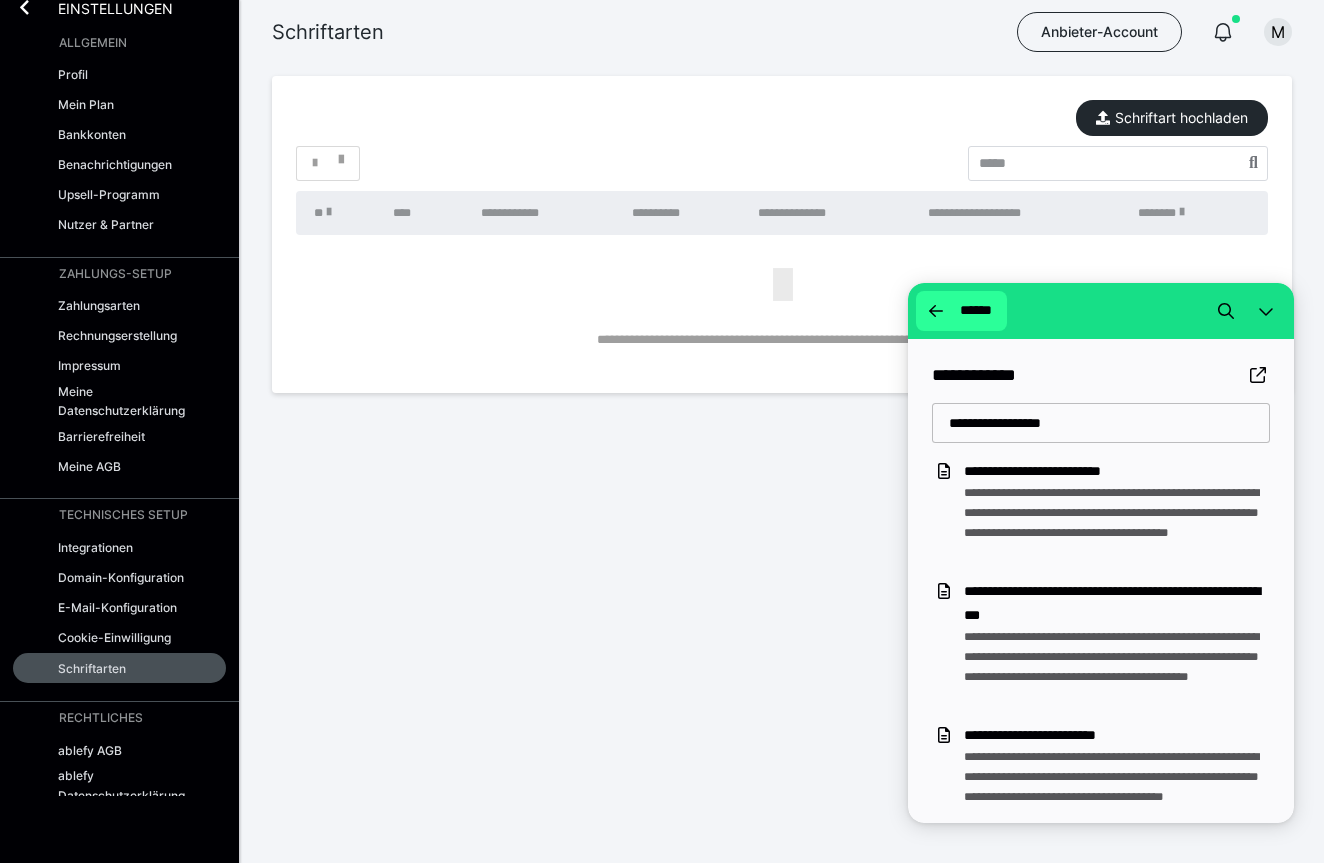 click 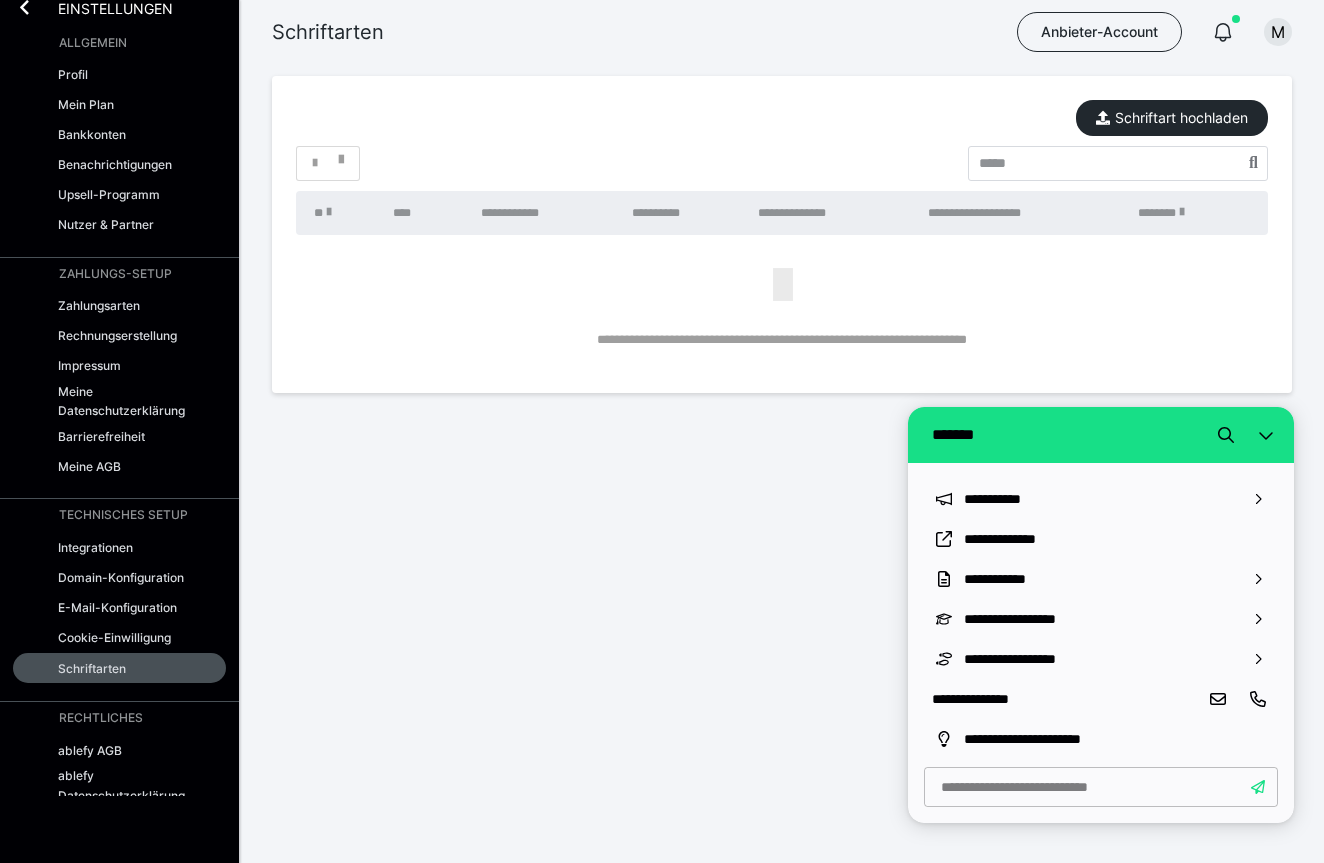 click on "**********" at bounding box center (662, 258) 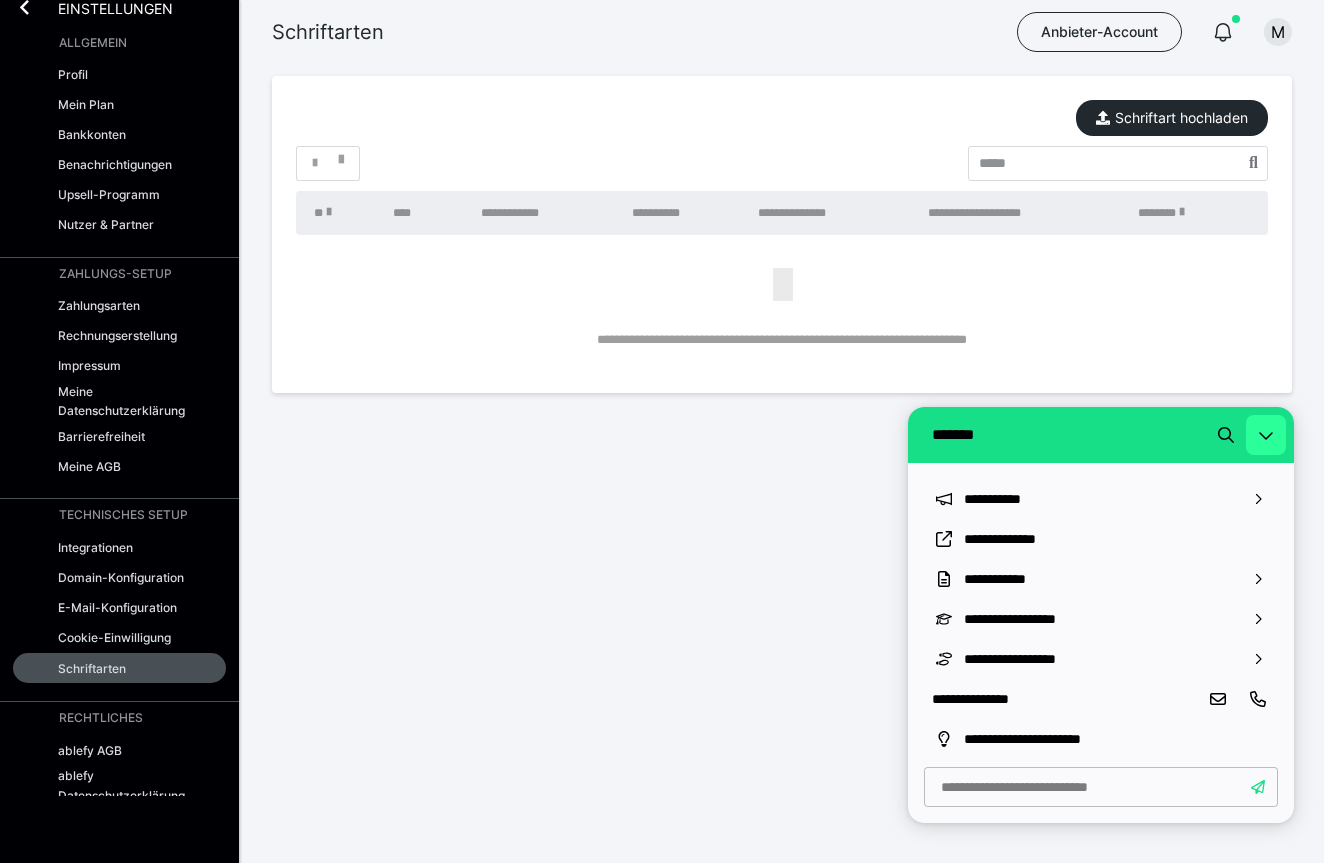click 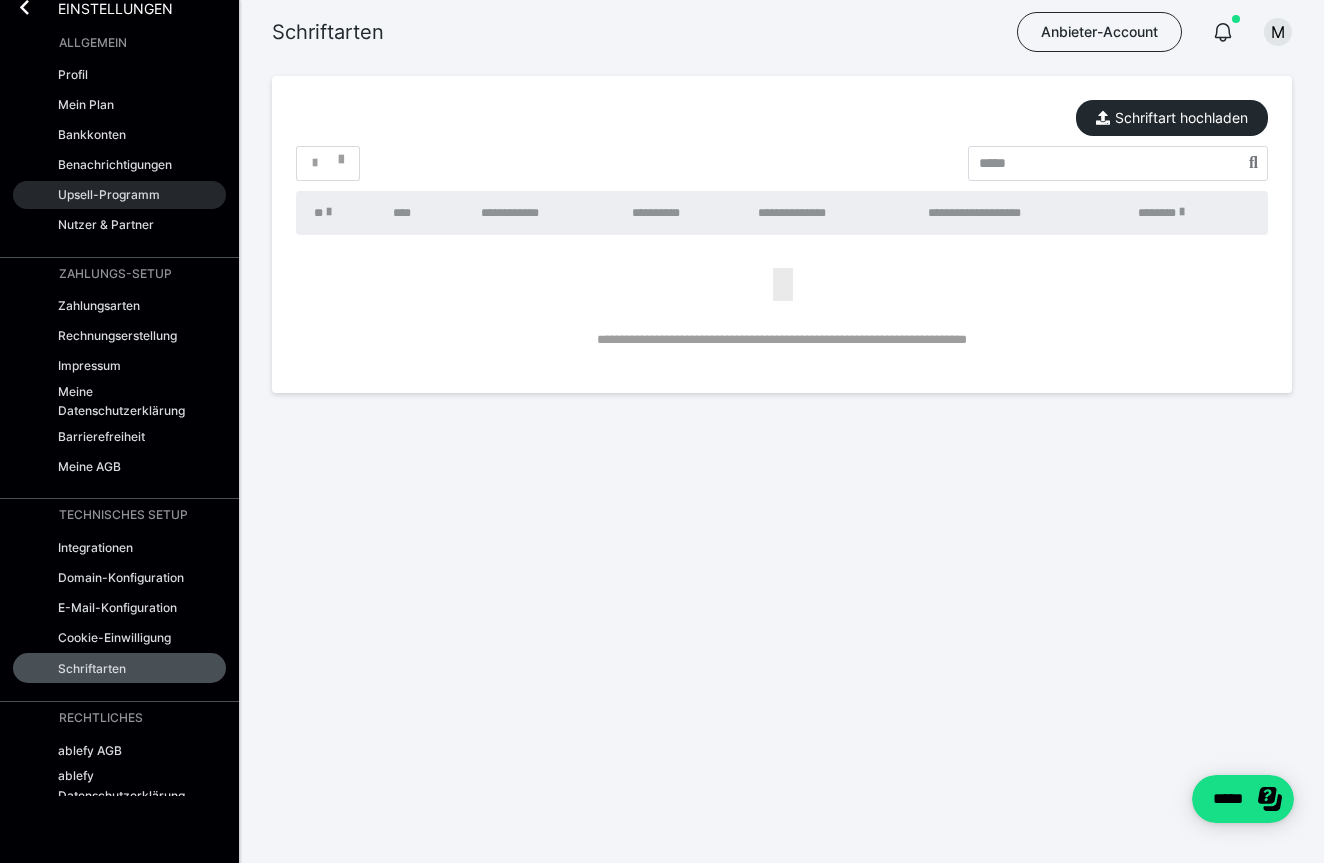 click on "Upsell-Programm" at bounding box center (109, 194) 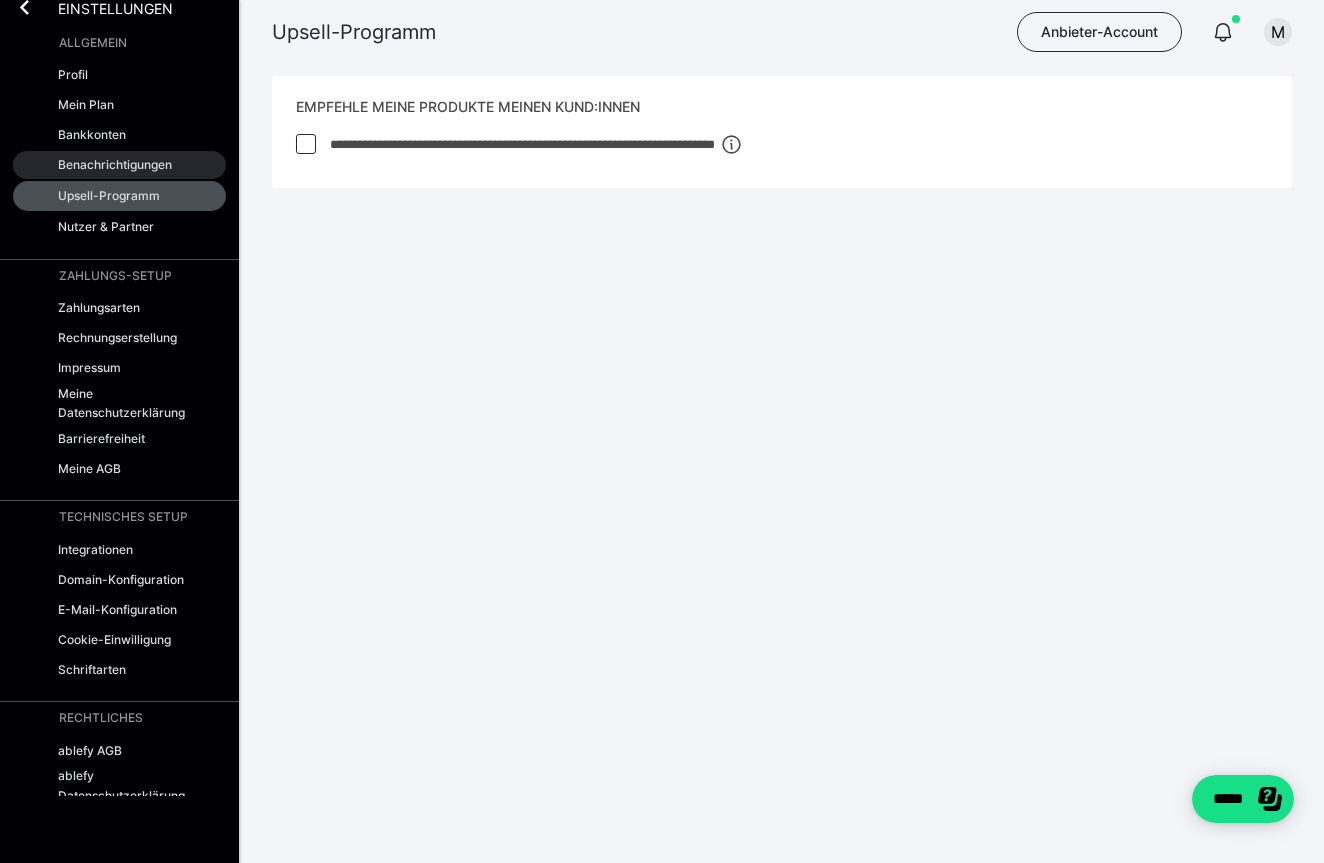 click on "Benachrichtigungen" at bounding box center (115, 164) 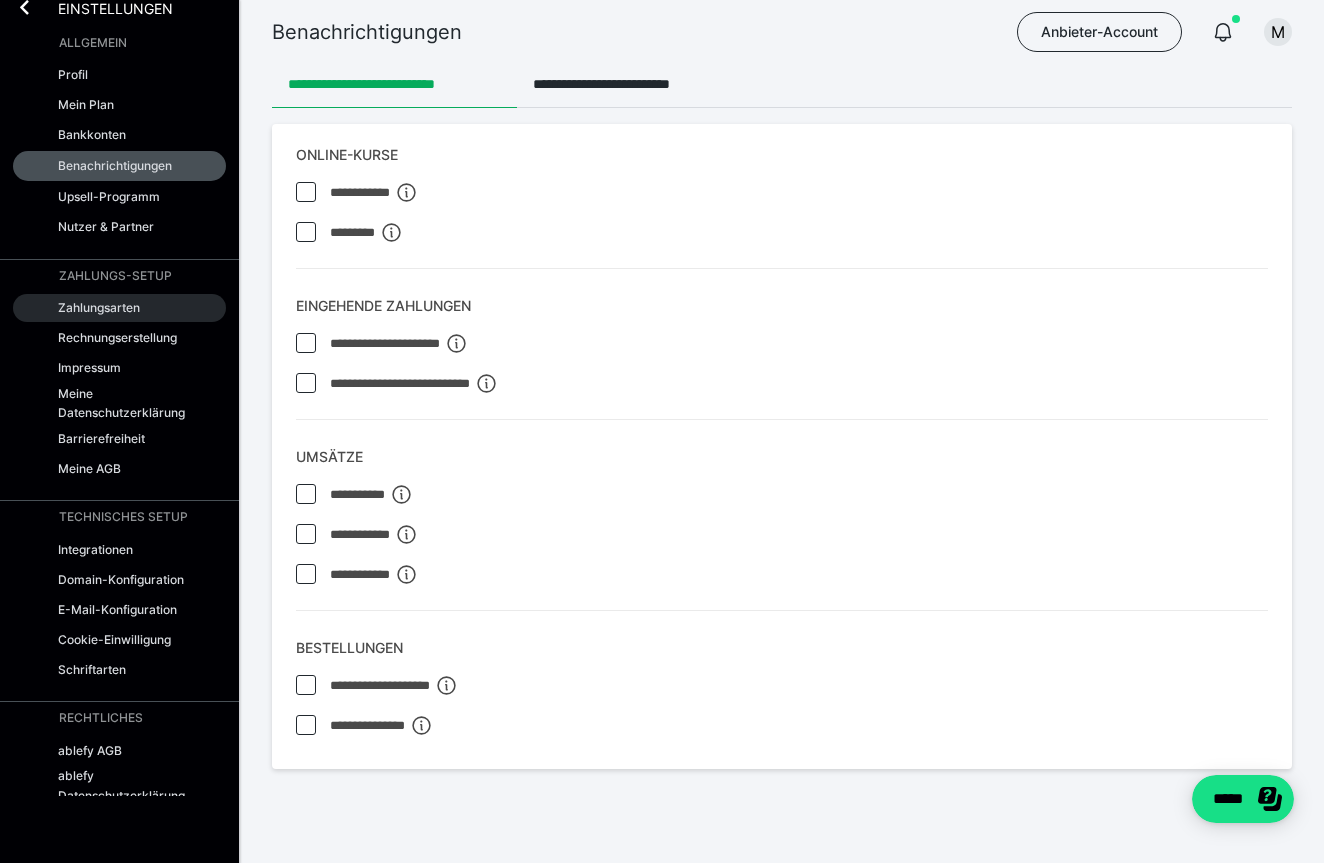 click on "Zahlungsarten" at bounding box center (99, 307) 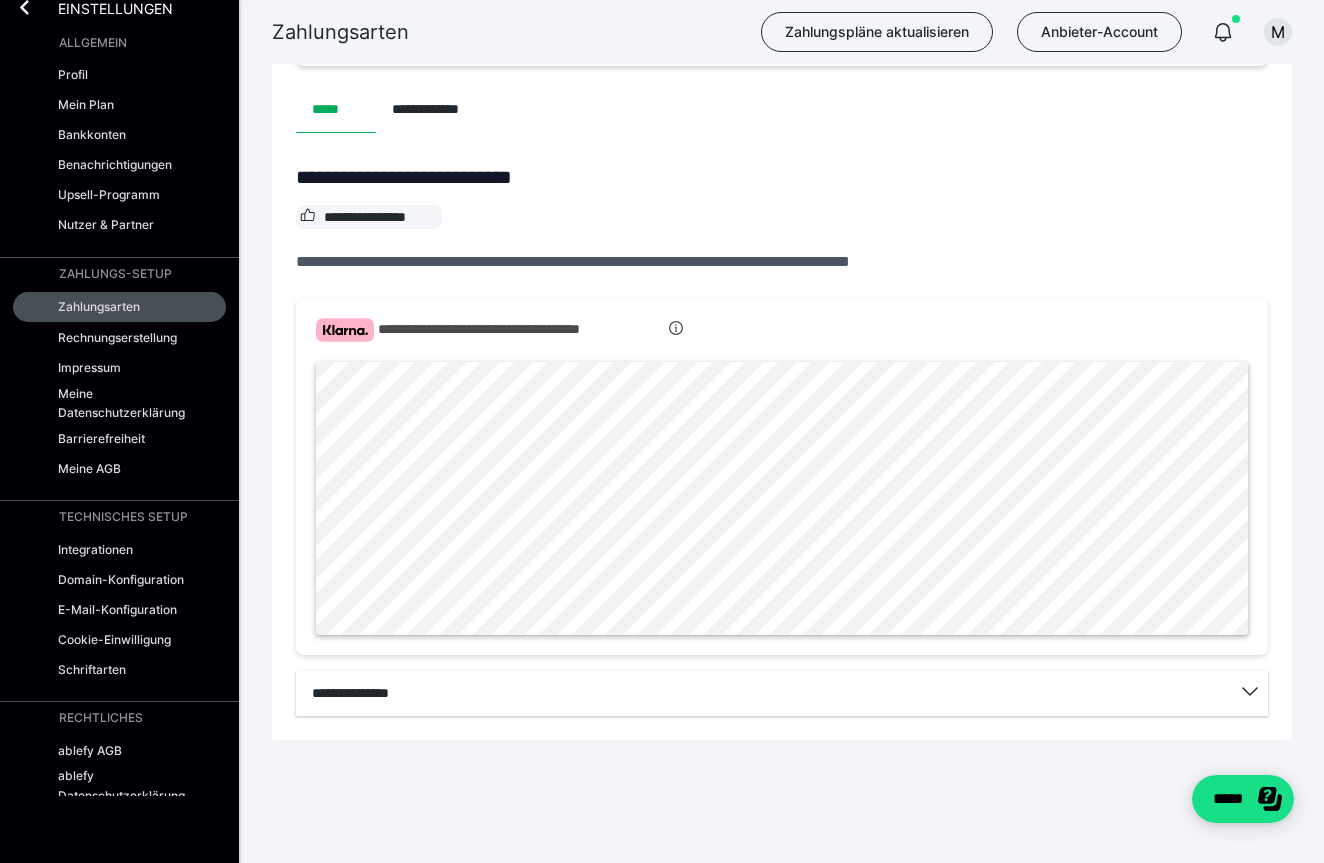scroll, scrollTop: 517, scrollLeft: 0, axis: vertical 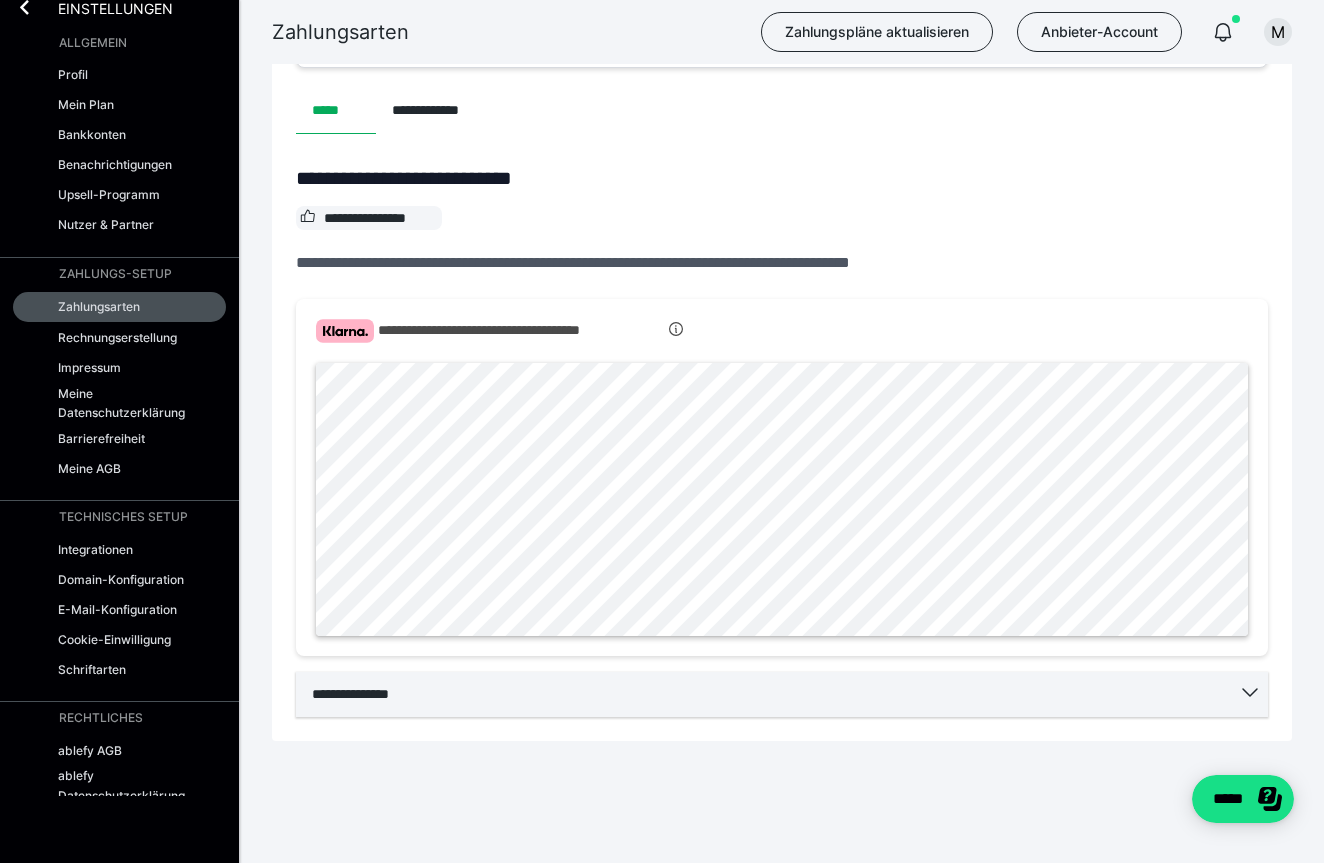 click 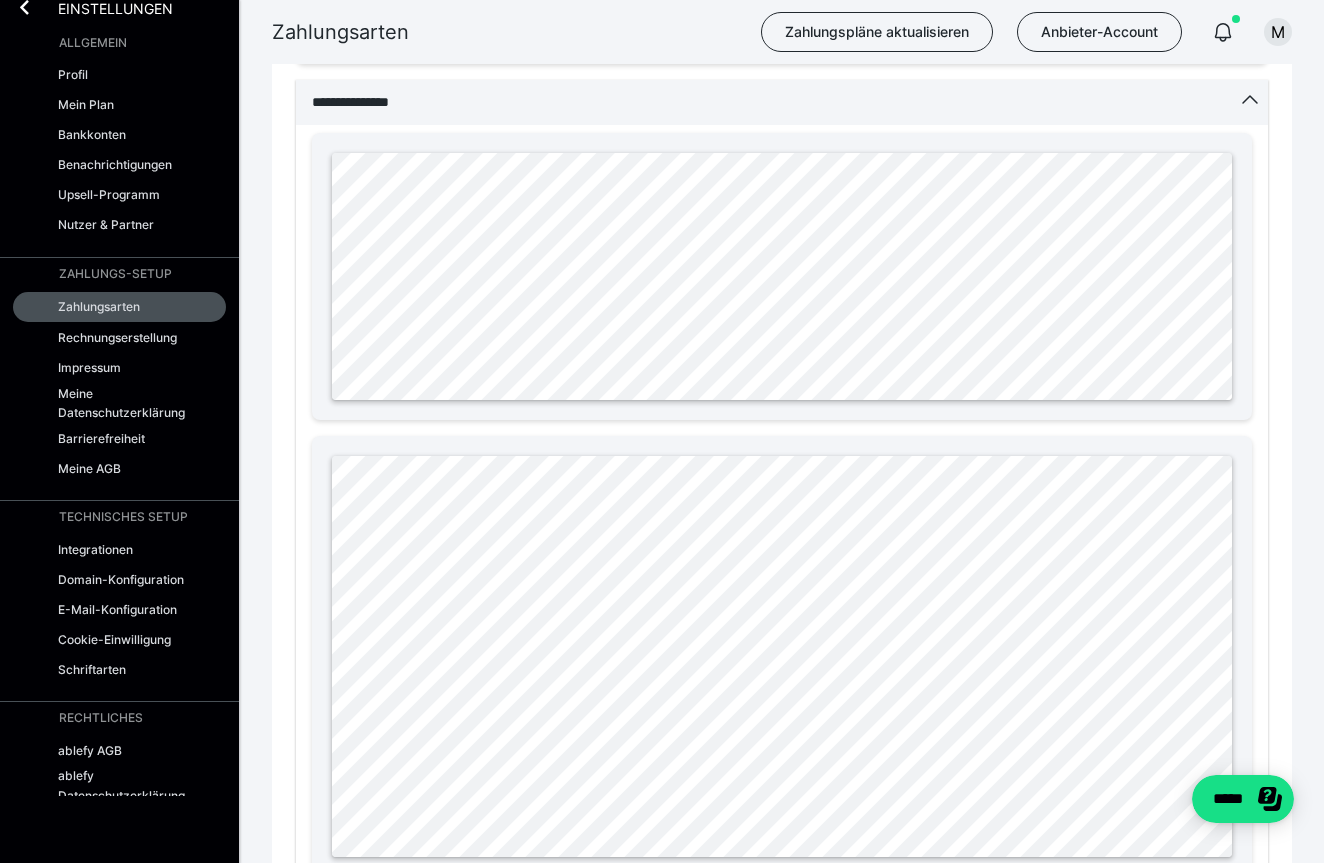 scroll, scrollTop: 1026, scrollLeft: 0, axis: vertical 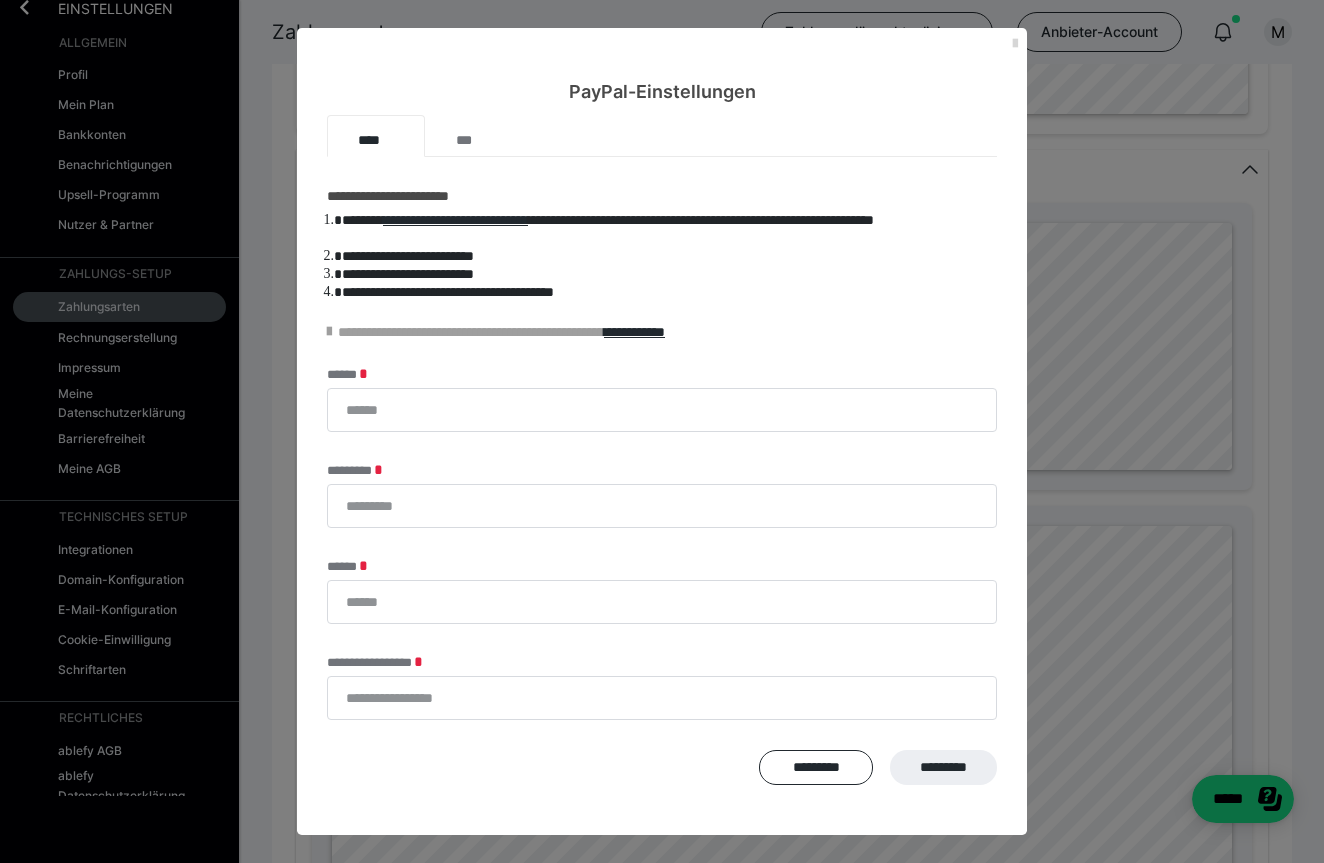 click at bounding box center (1015, 44) 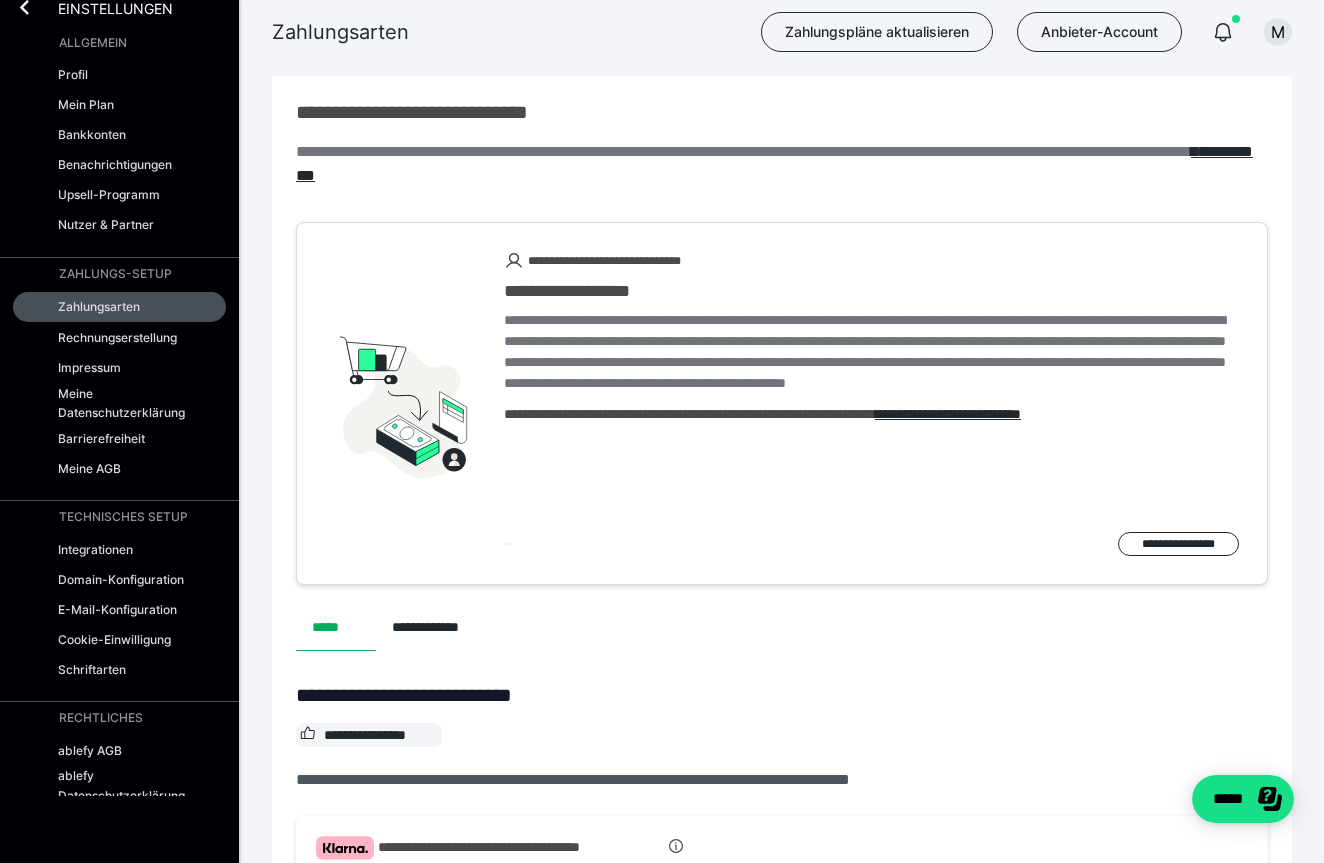 scroll, scrollTop: 0, scrollLeft: 0, axis: both 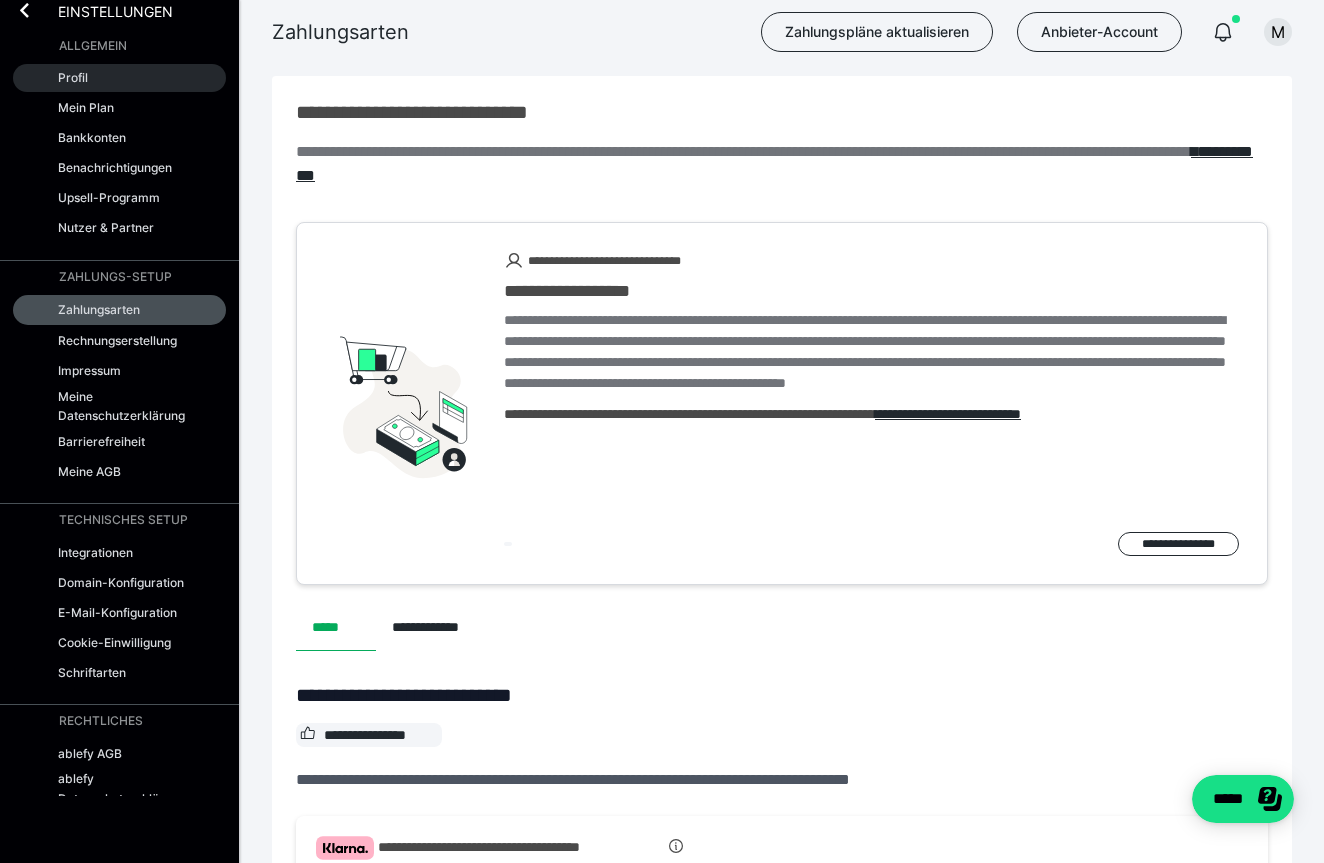 click on "Profil" at bounding box center [73, 77] 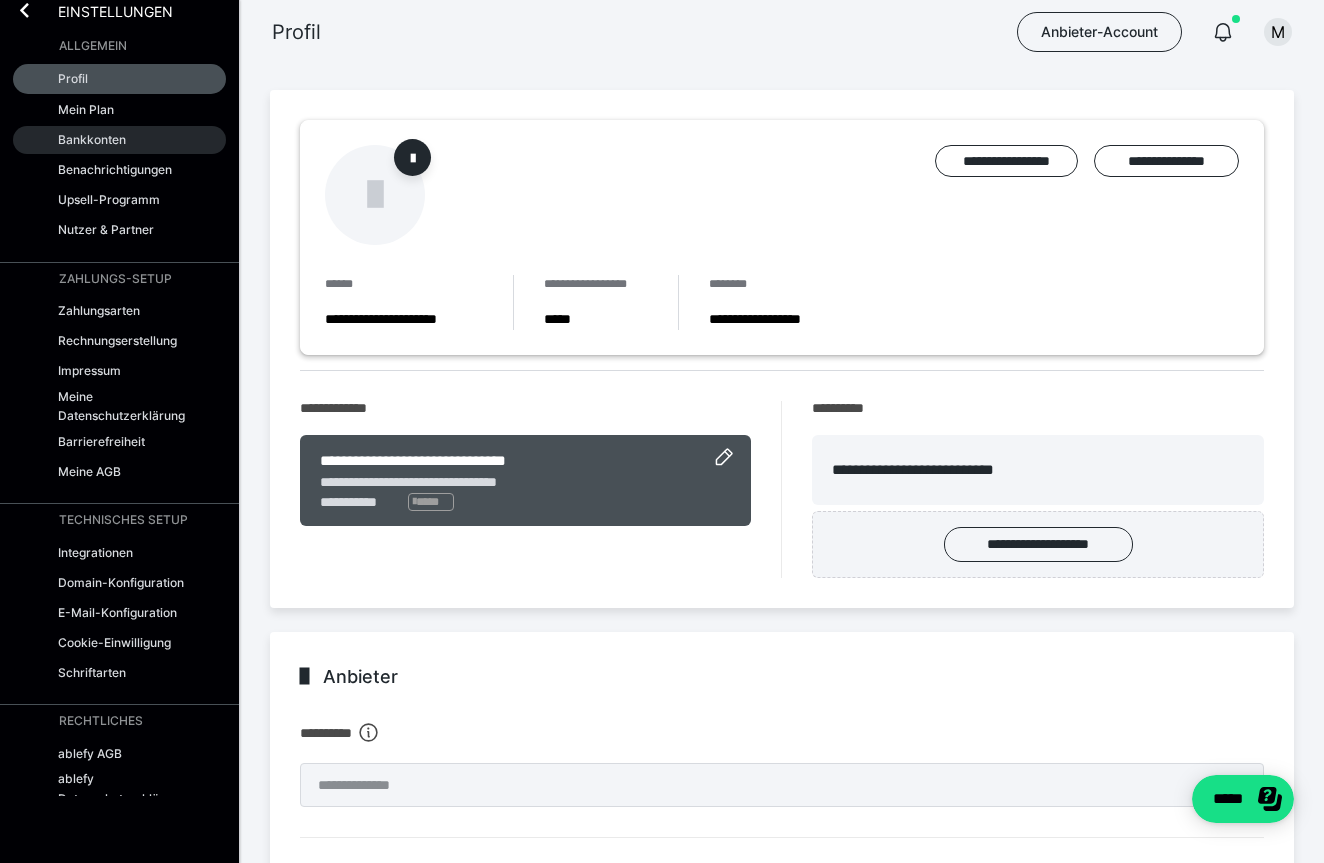 scroll, scrollTop: 0, scrollLeft: 0, axis: both 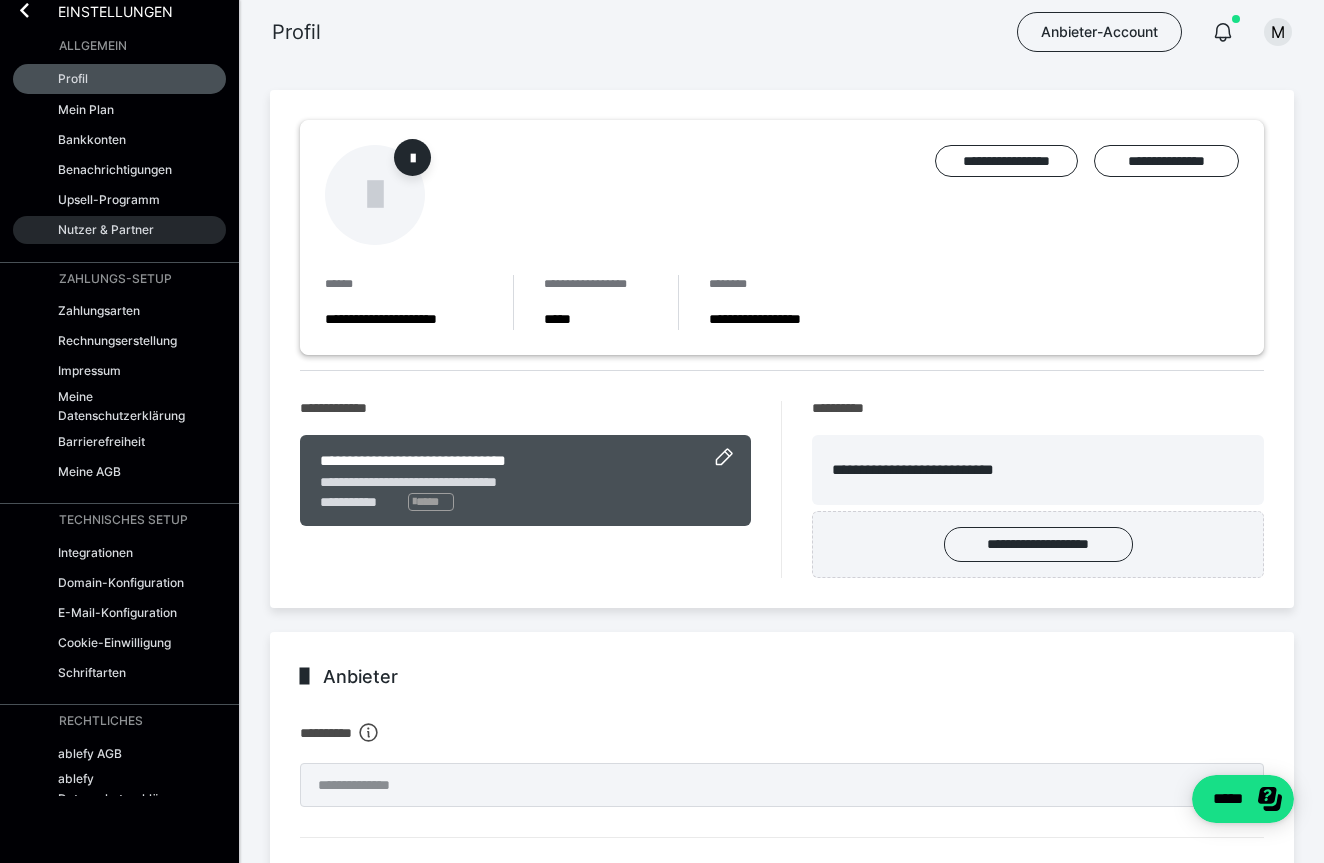 click on "Nutzer & Partner" at bounding box center [106, 229] 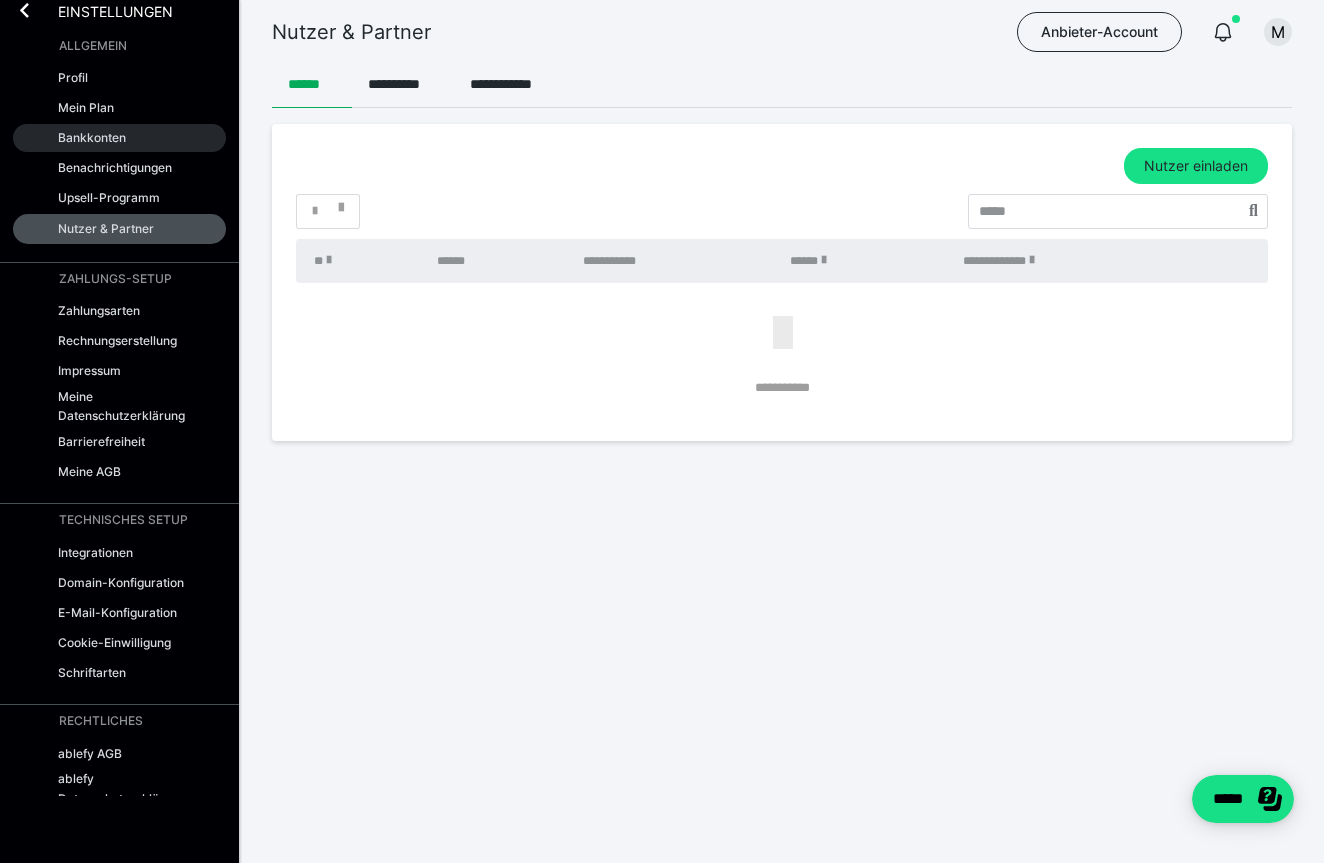 click on "Bankkonten" at bounding box center (92, 137) 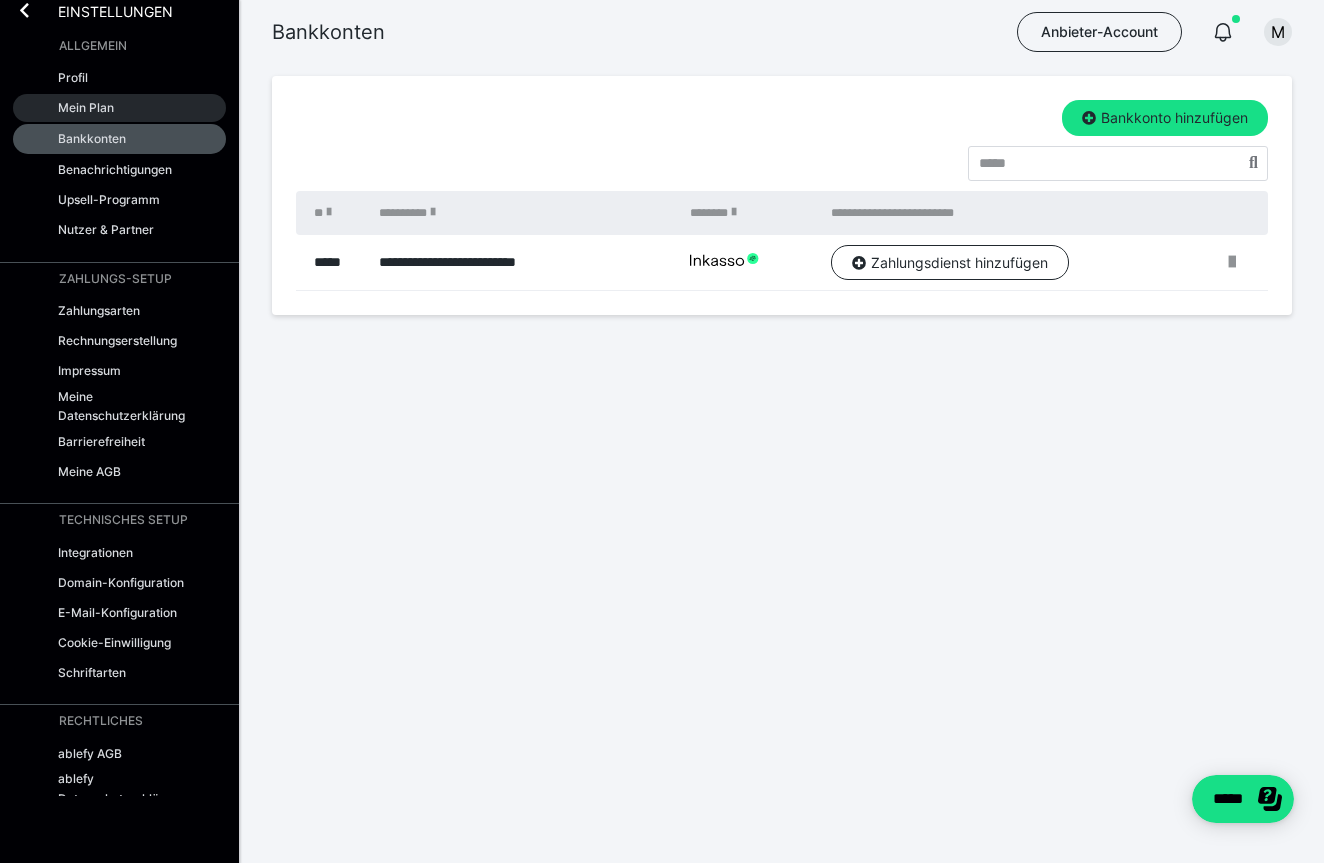 click on "Mein Plan" at bounding box center (86, 107) 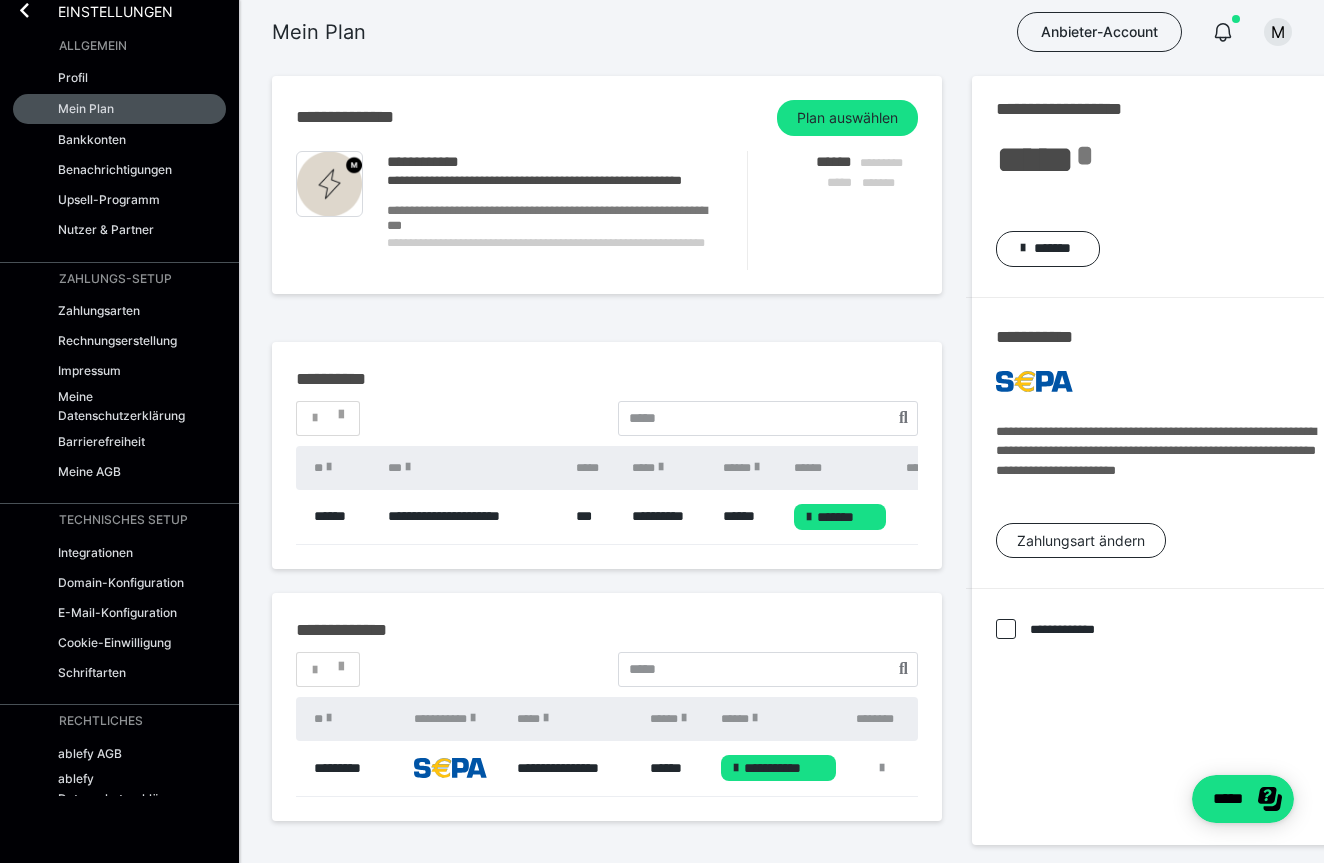 scroll, scrollTop: 0, scrollLeft: 0, axis: both 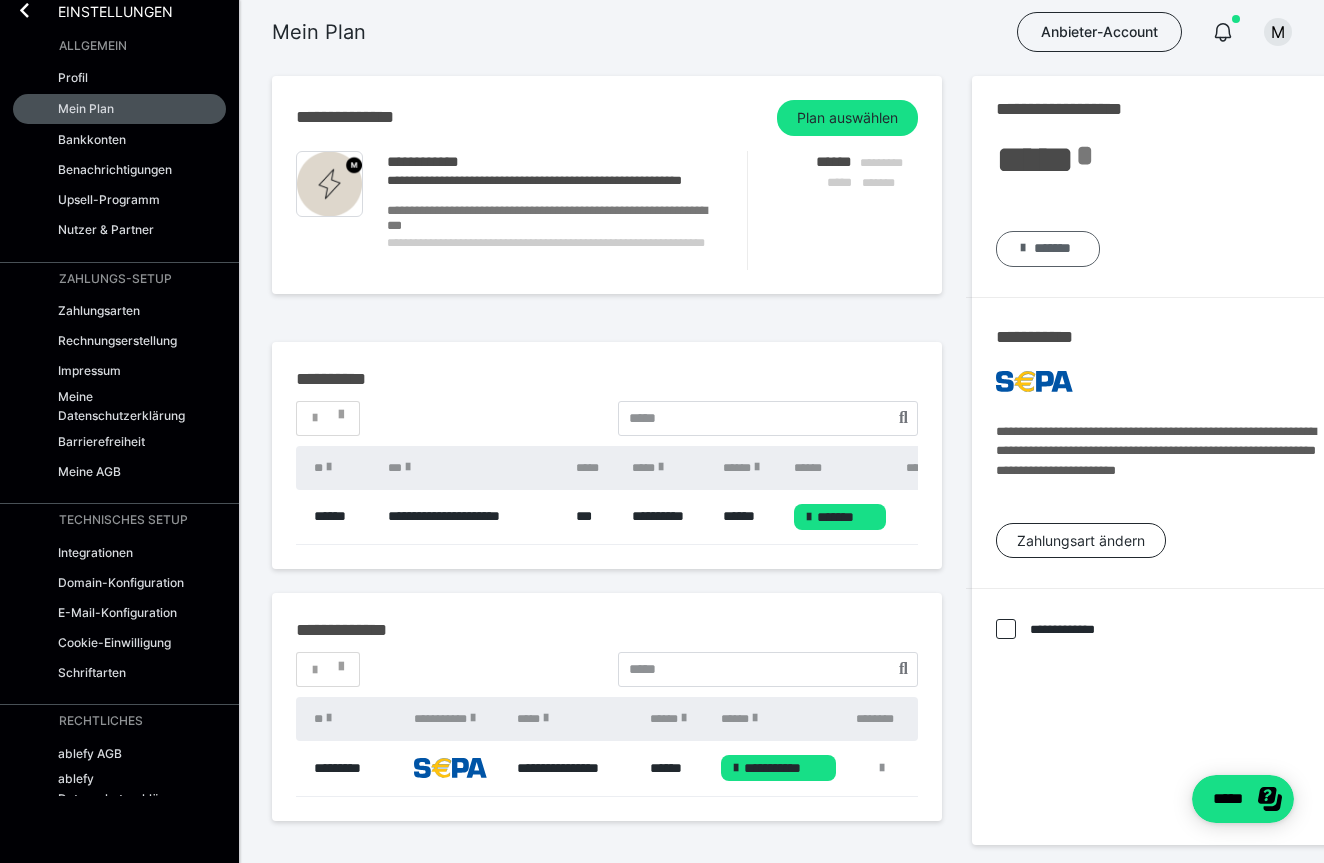 click on "*******" at bounding box center [1052, 248] 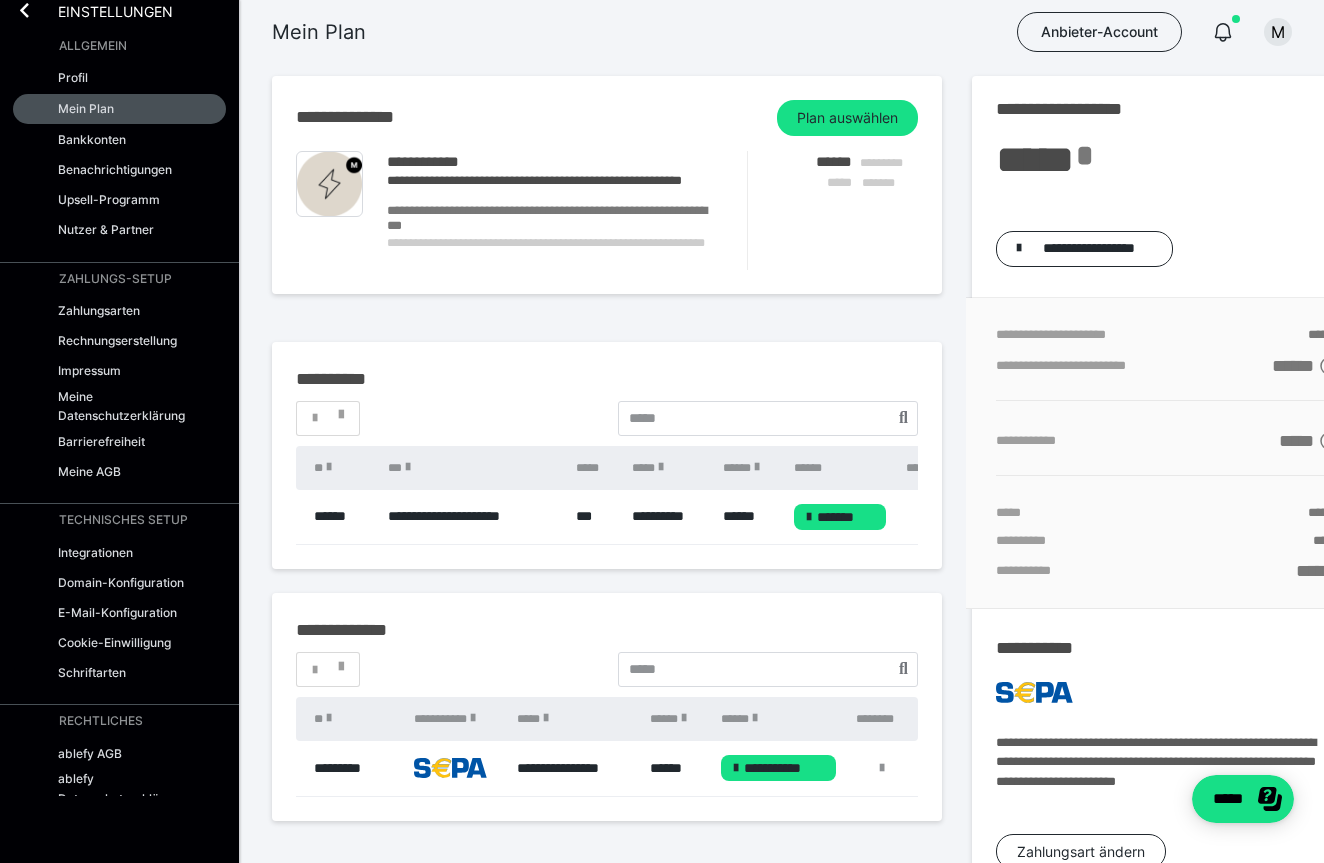 scroll, scrollTop: 0, scrollLeft: 0, axis: both 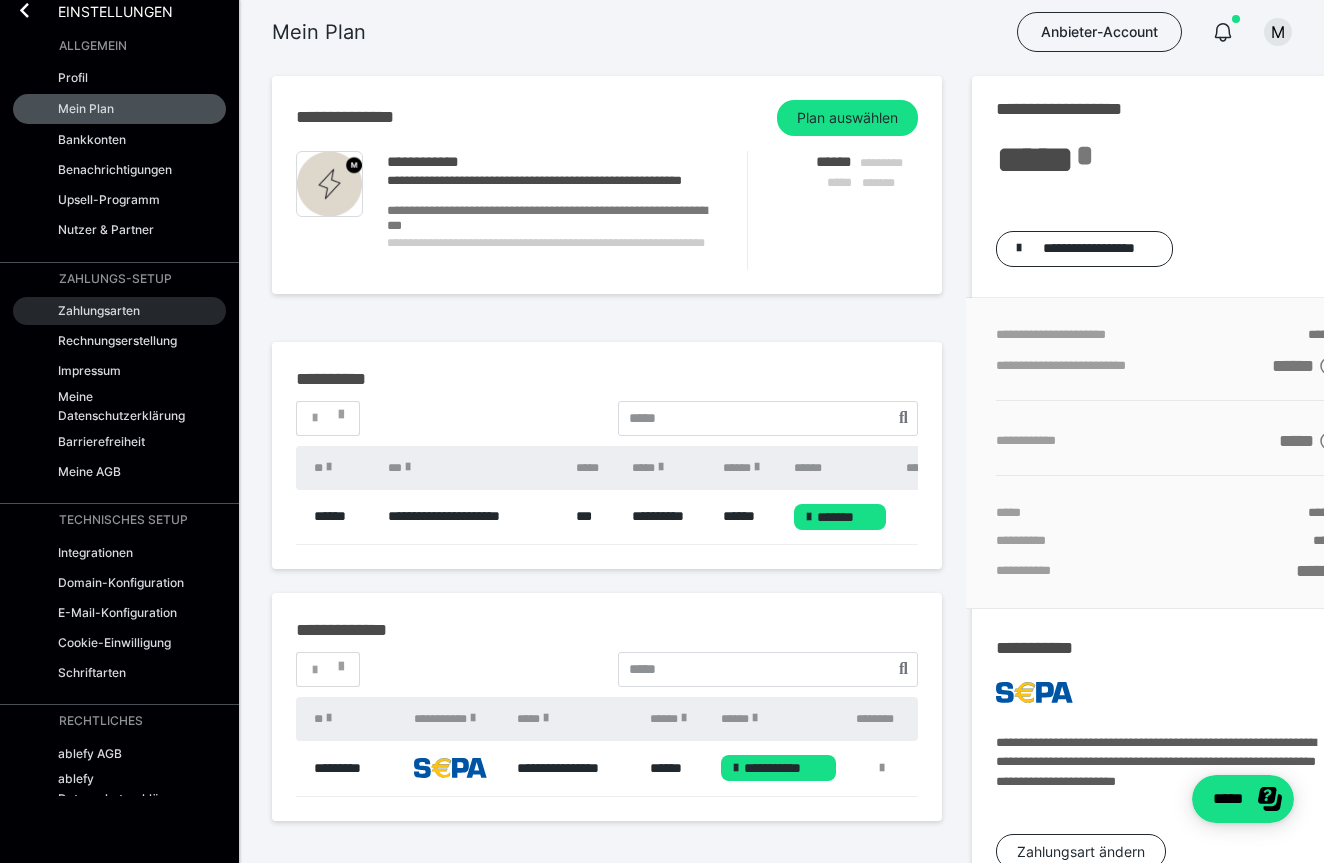 click on "Zahlungsarten" at bounding box center (99, 310) 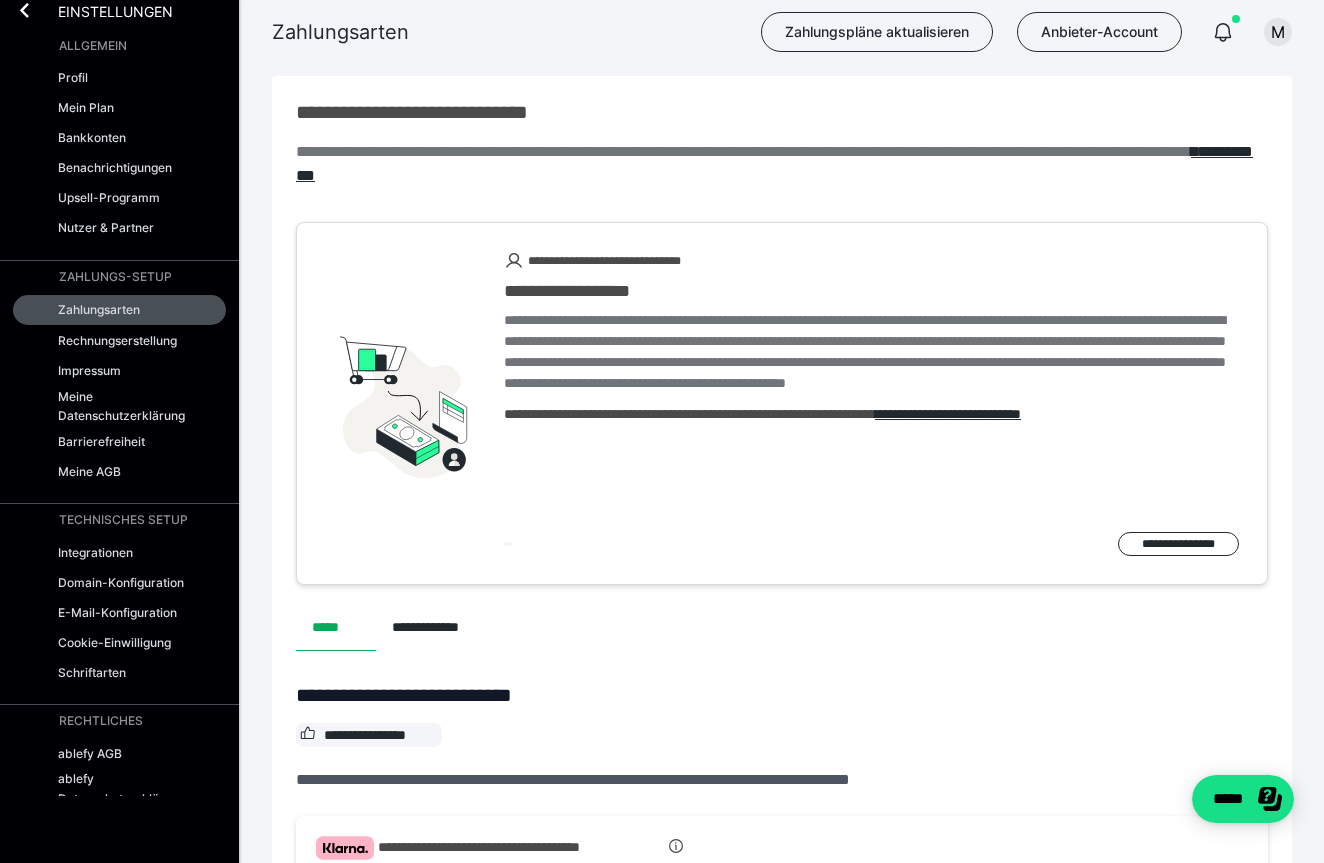 scroll, scrollTop: 0, scrollLeft: 0, axis: both 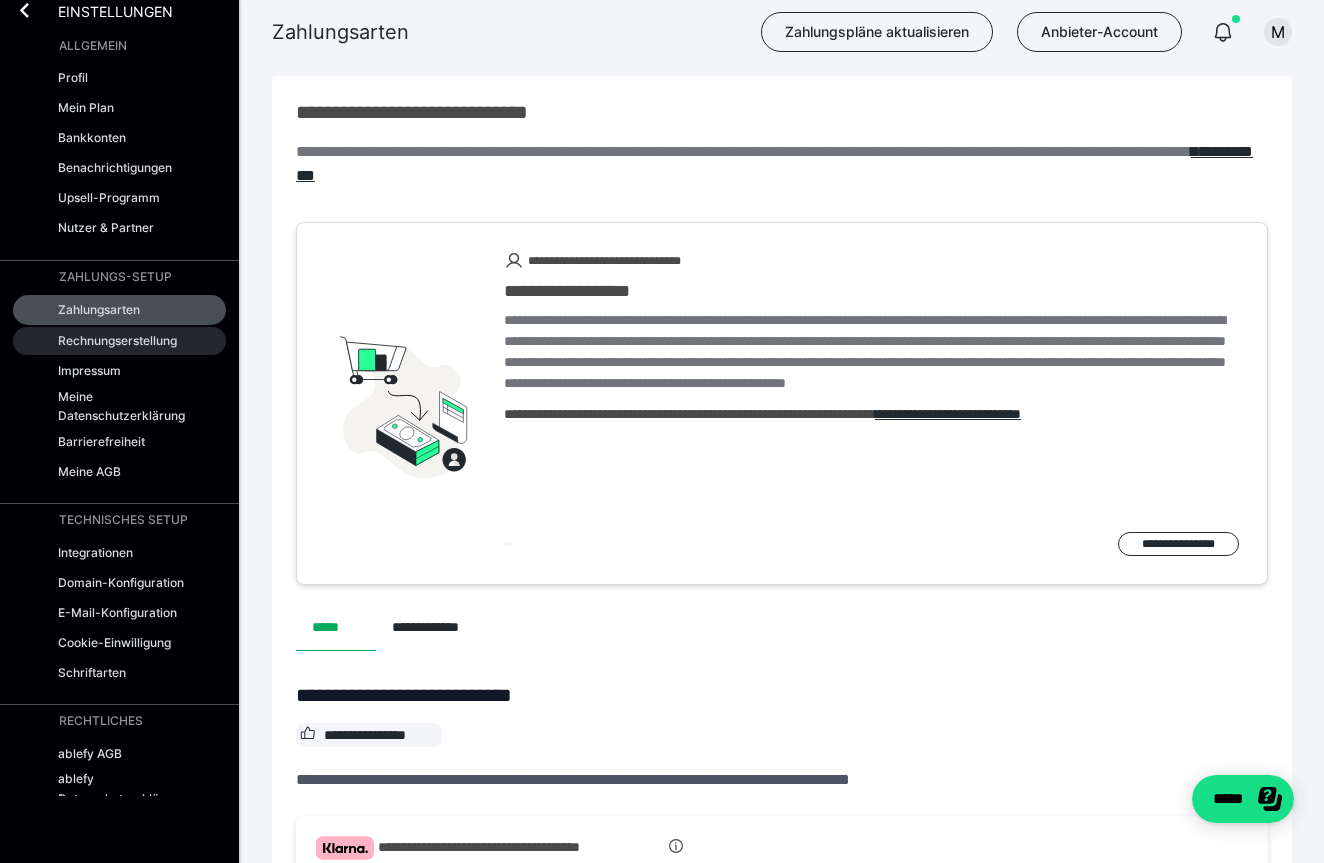 click on "Rechnungserstellung" at bounding box center [117, 340] 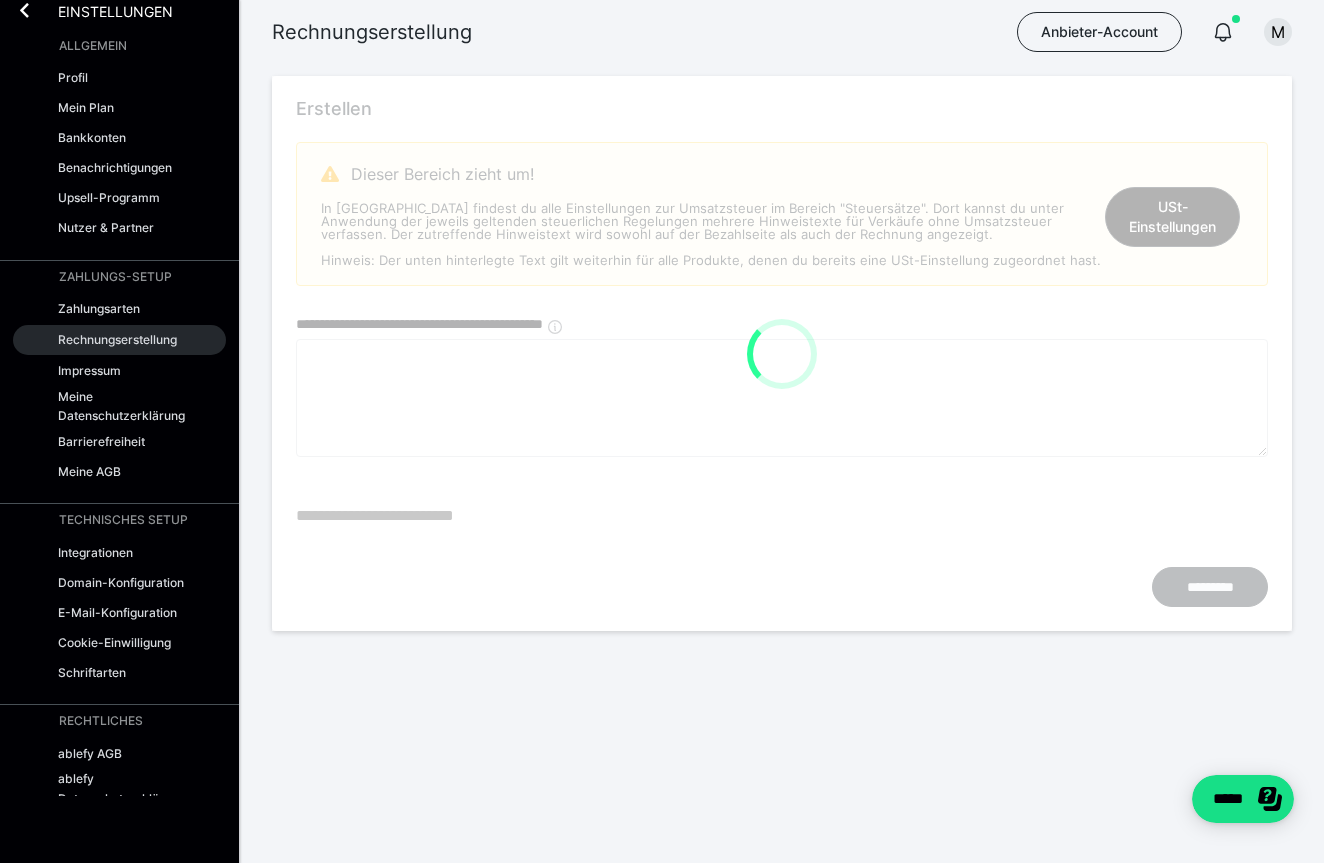 type on "**********" 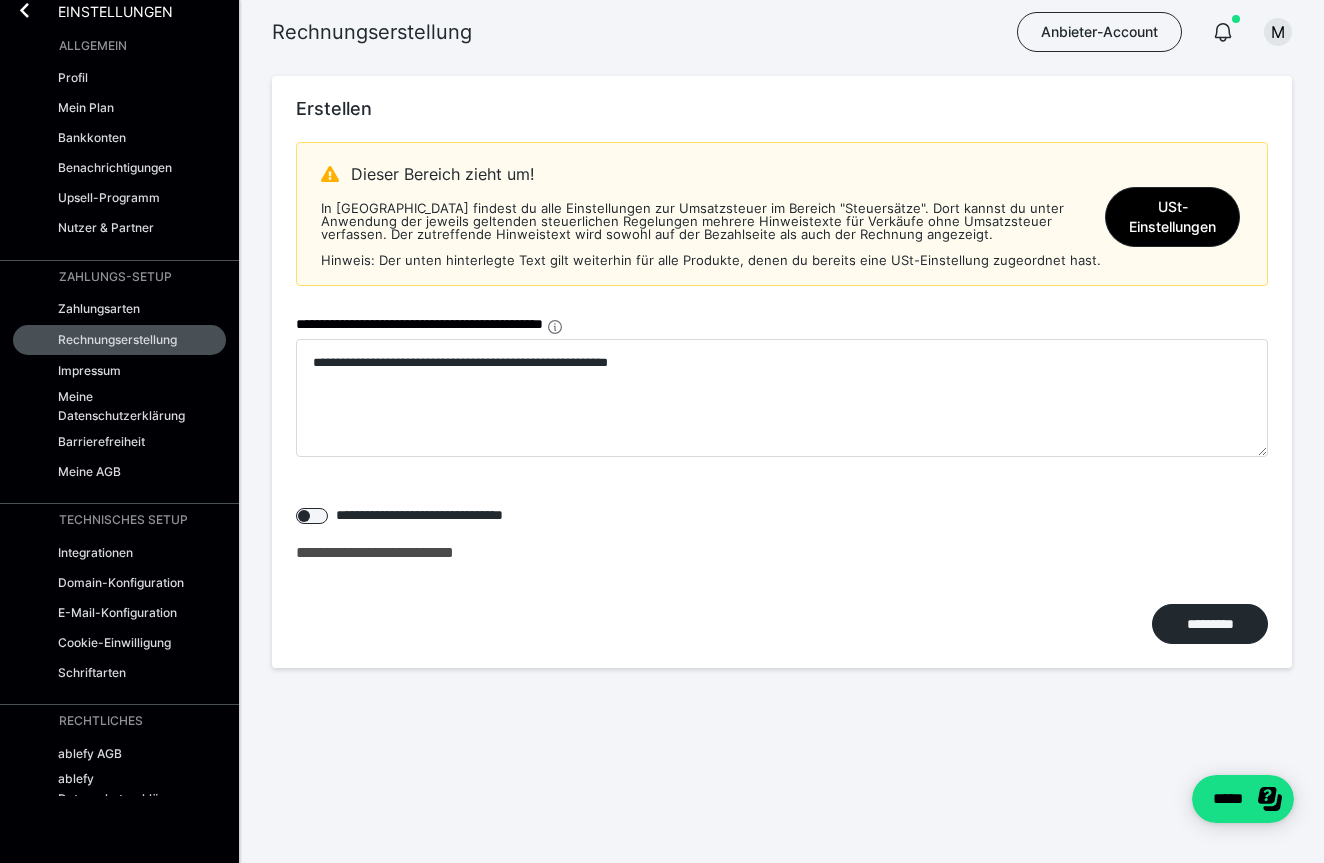 scroll, scrollTop: 0, scrollLeft: 0, axis: both 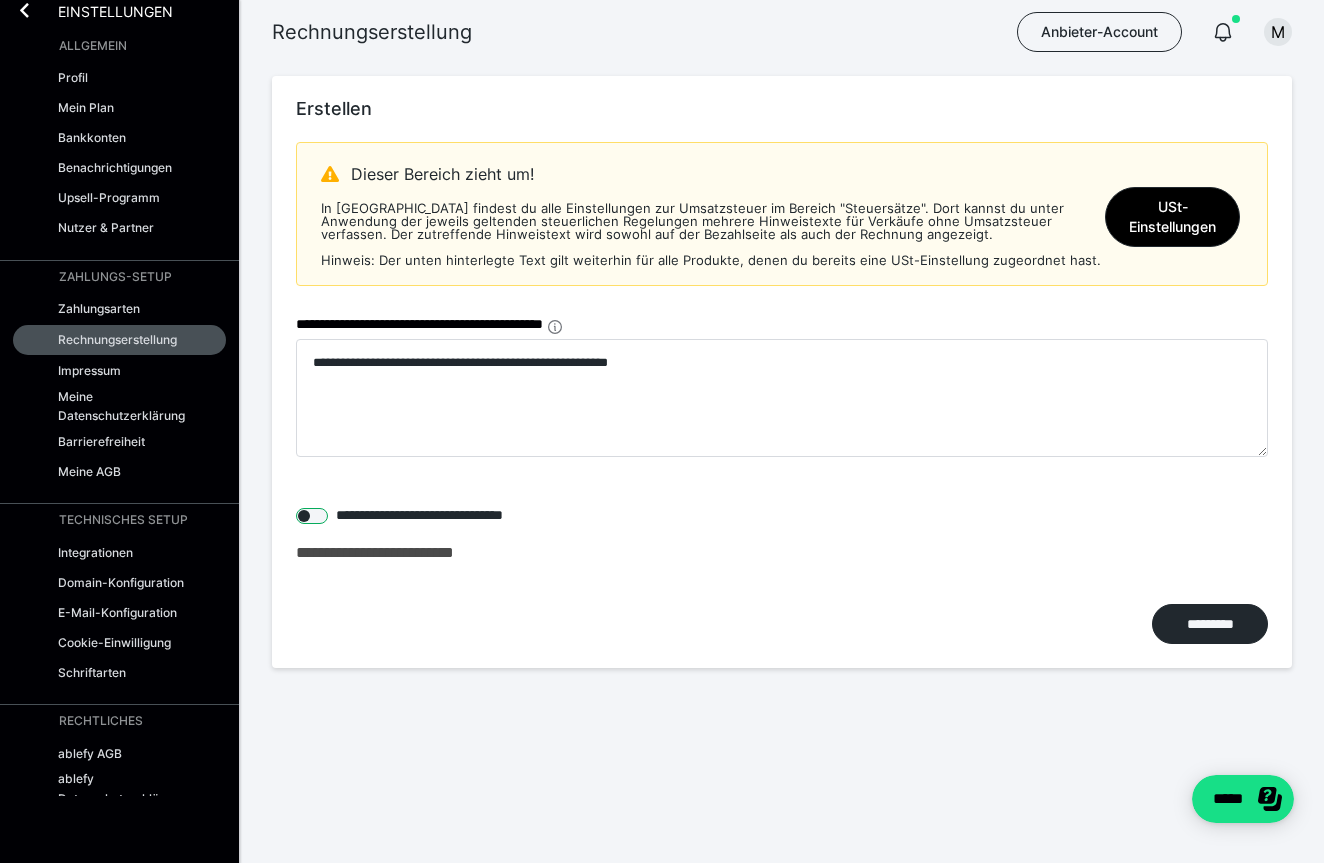 click at bounding box center (312, 516) 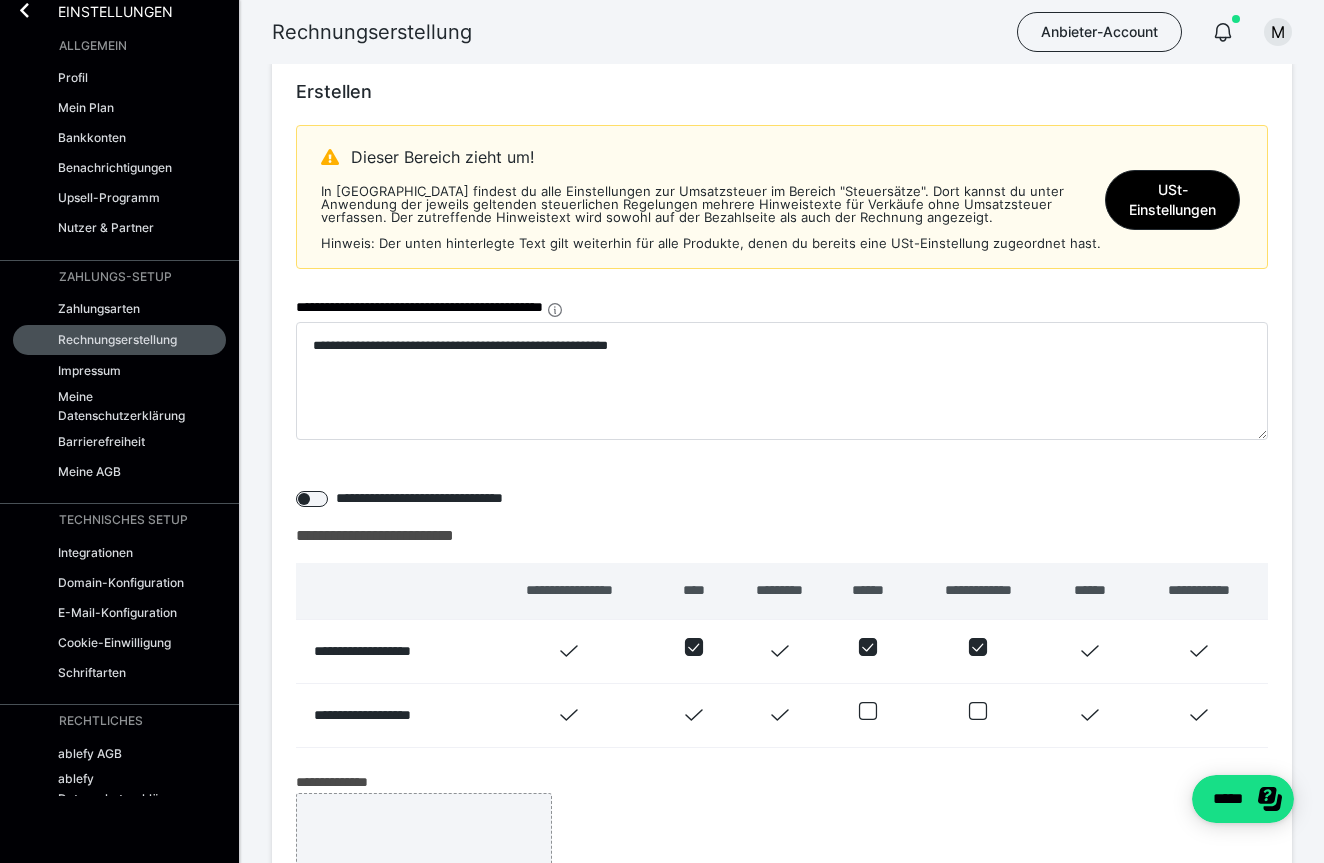 scroll, scrollTop: 20, scrollLeft: 0, axis: vertical 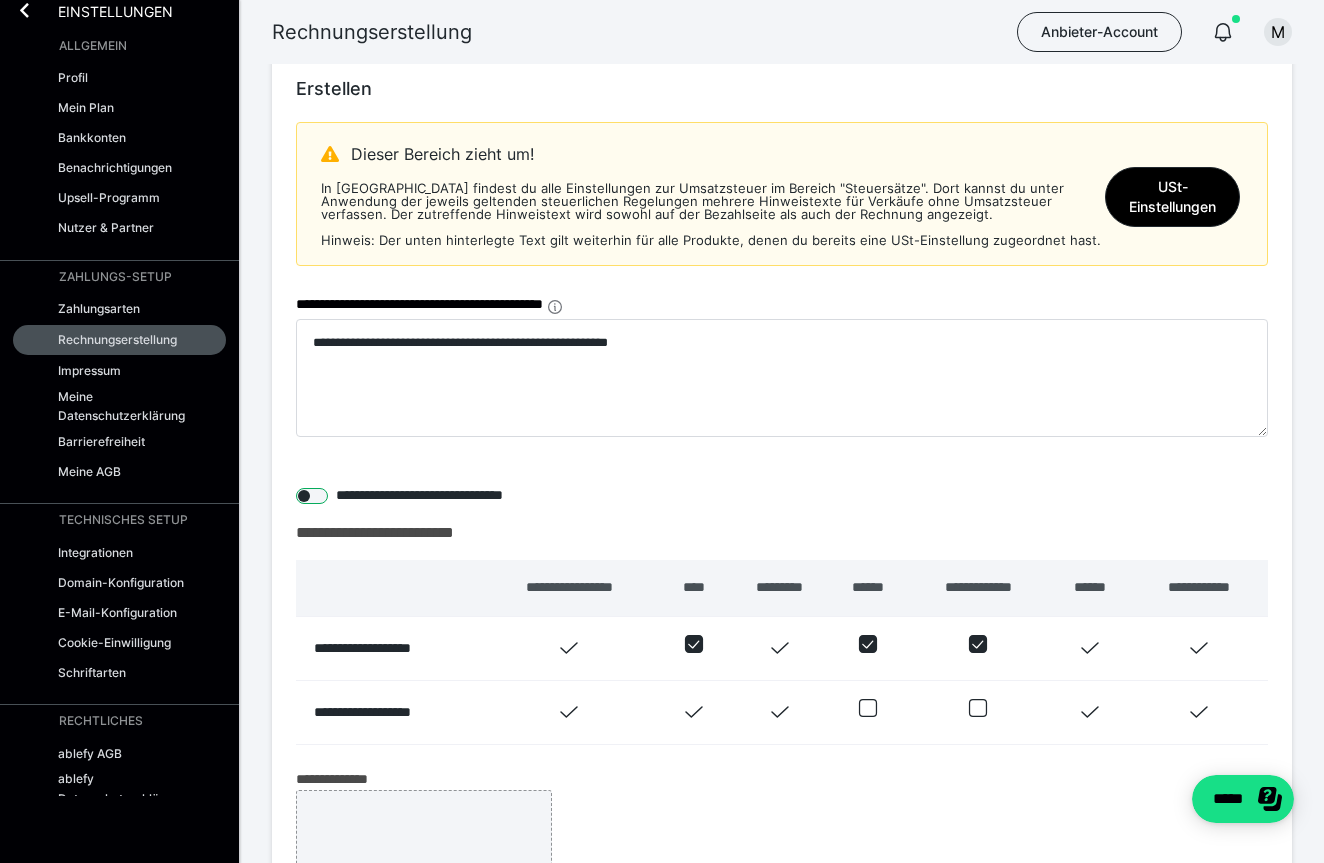click at bounding box center (312, 496) 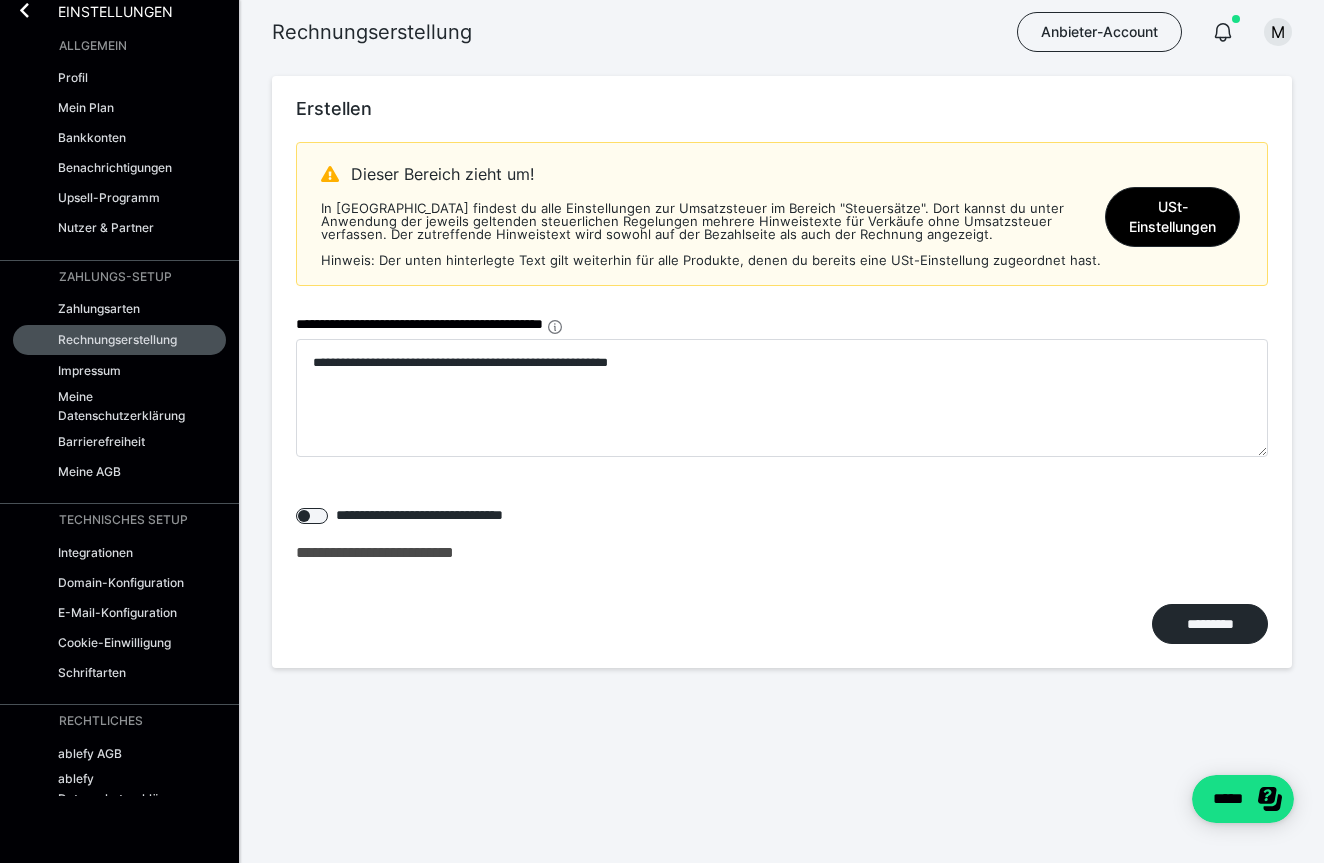 scroll, scrollTop: 0, scrollLeft: 0, axis: both 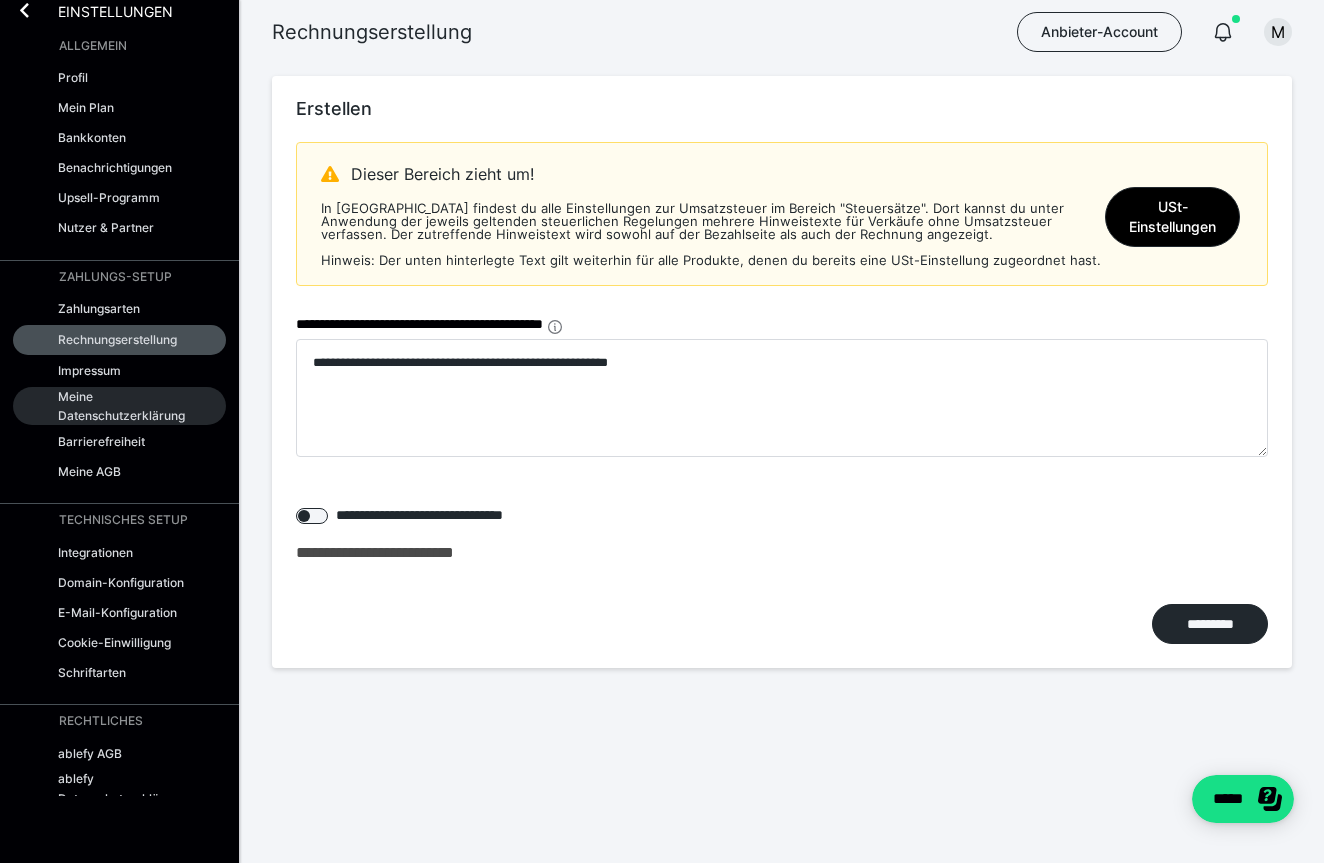 click on "Meine Datenschutzerklärung" at bounding box center (125, 406) 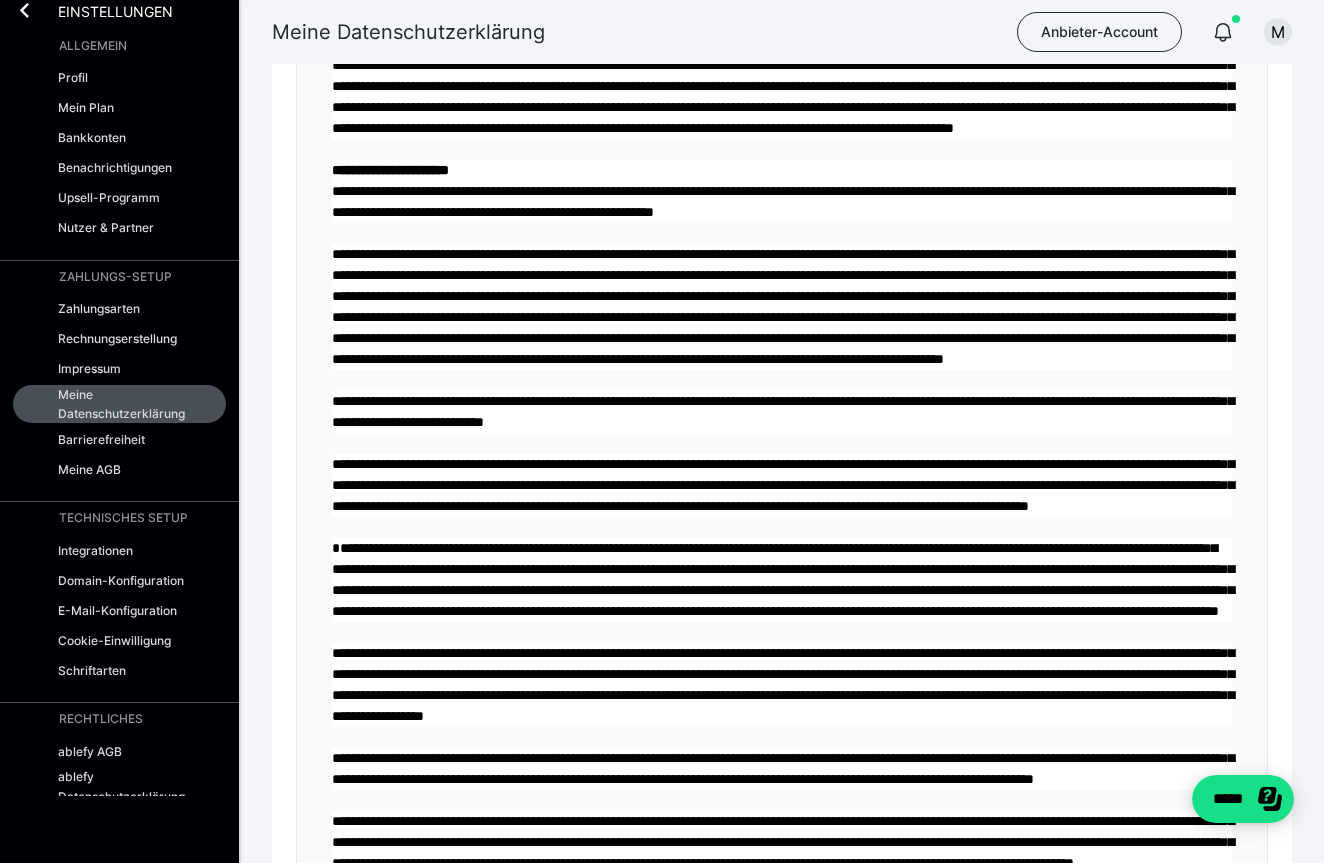 scroll, scrollTop: 1241, scrollLeft: 0, axis: vertical 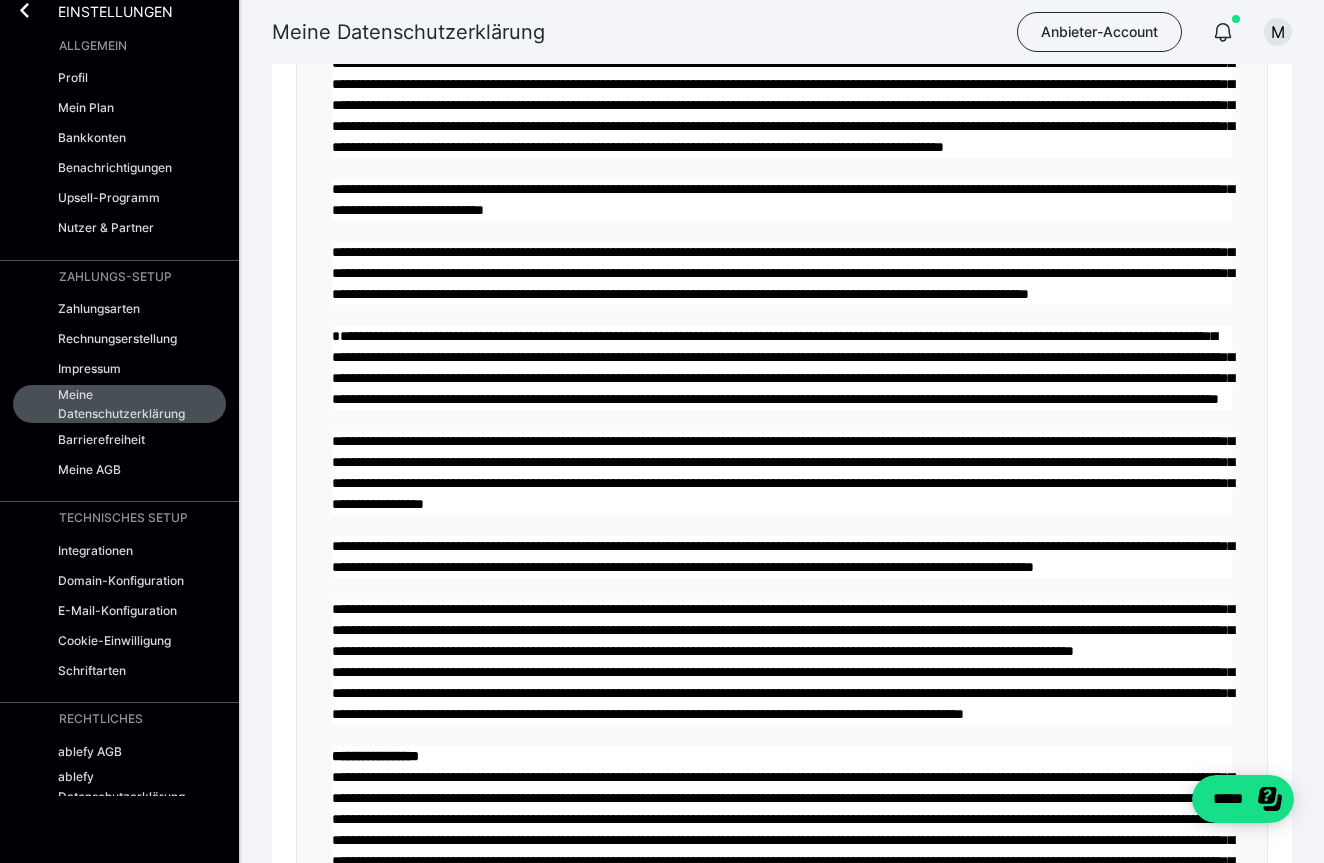 click on "**********" at bounding box center [783, 367] 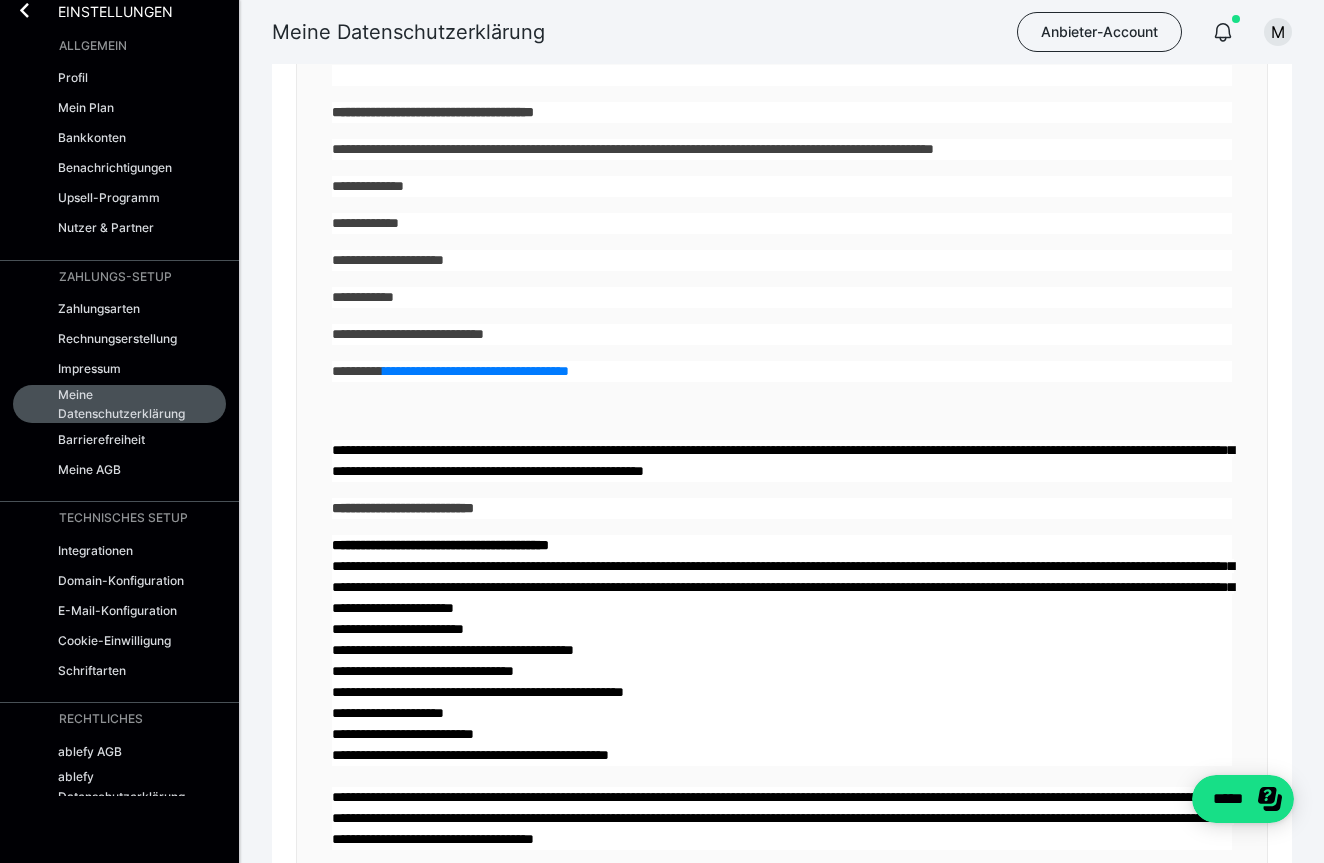 scroll, scrollTop: 187, scrollLeft: 0, axis: vertical 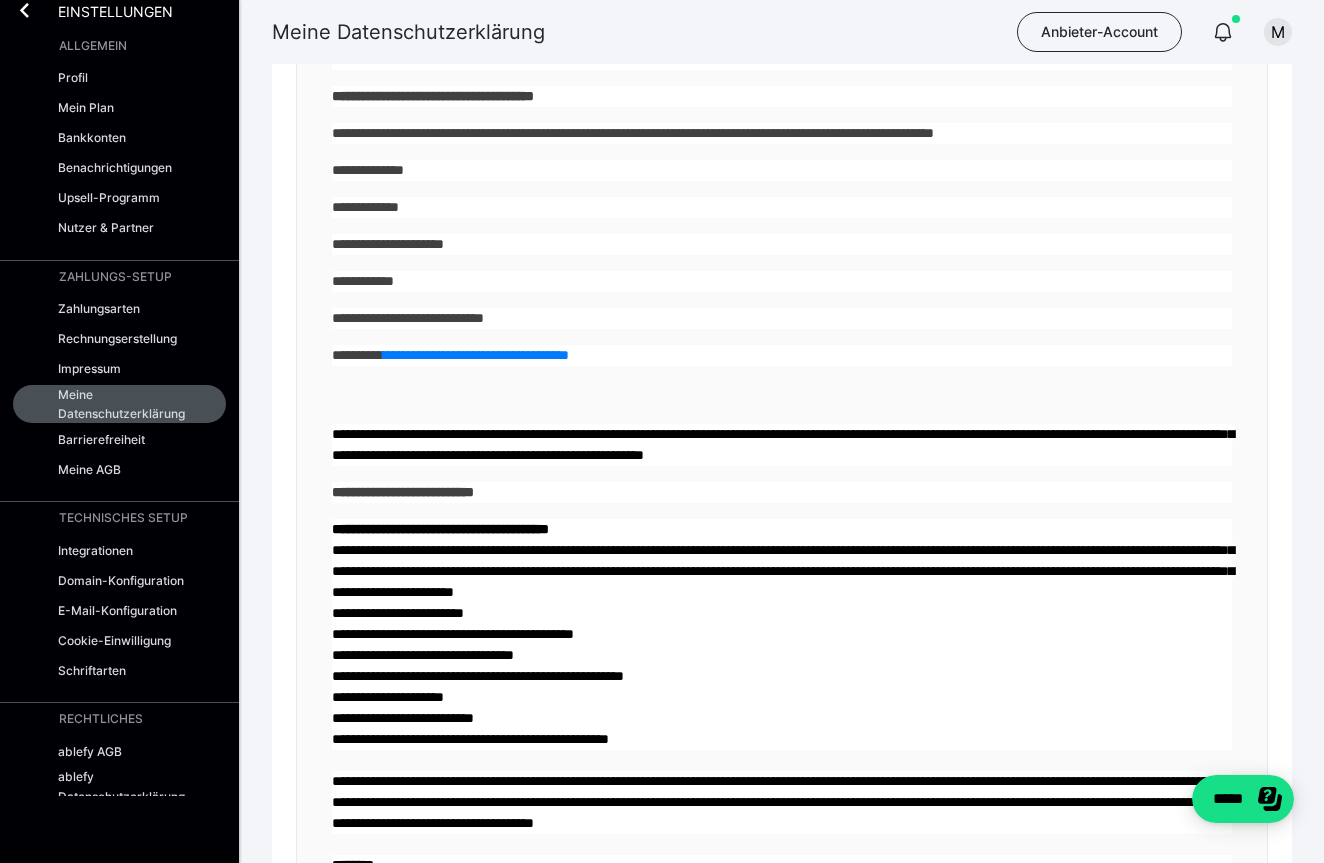 click on "**********" at bounding box center [476, 355] 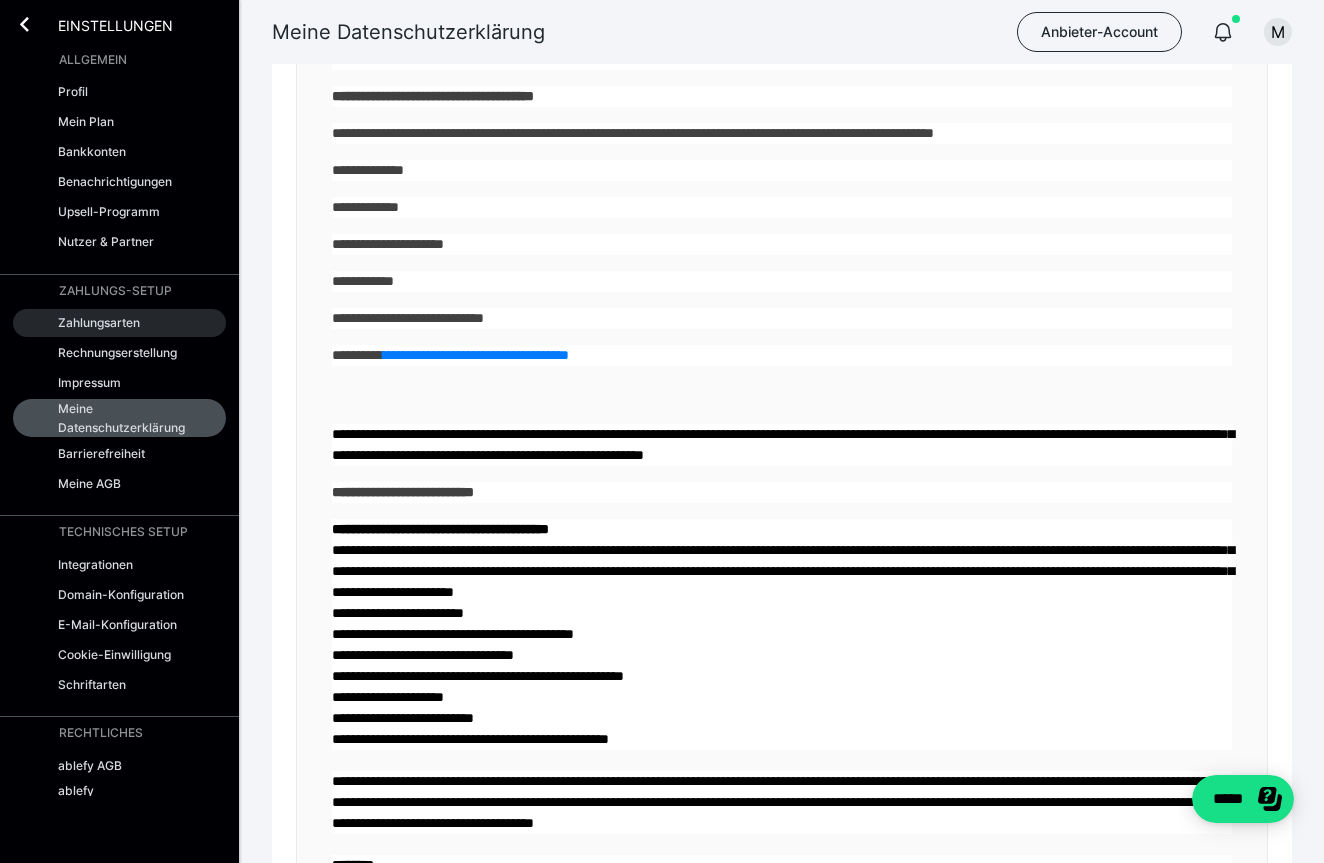 scroll, scrollTop: 0, scrollLeft: 0, axis: both 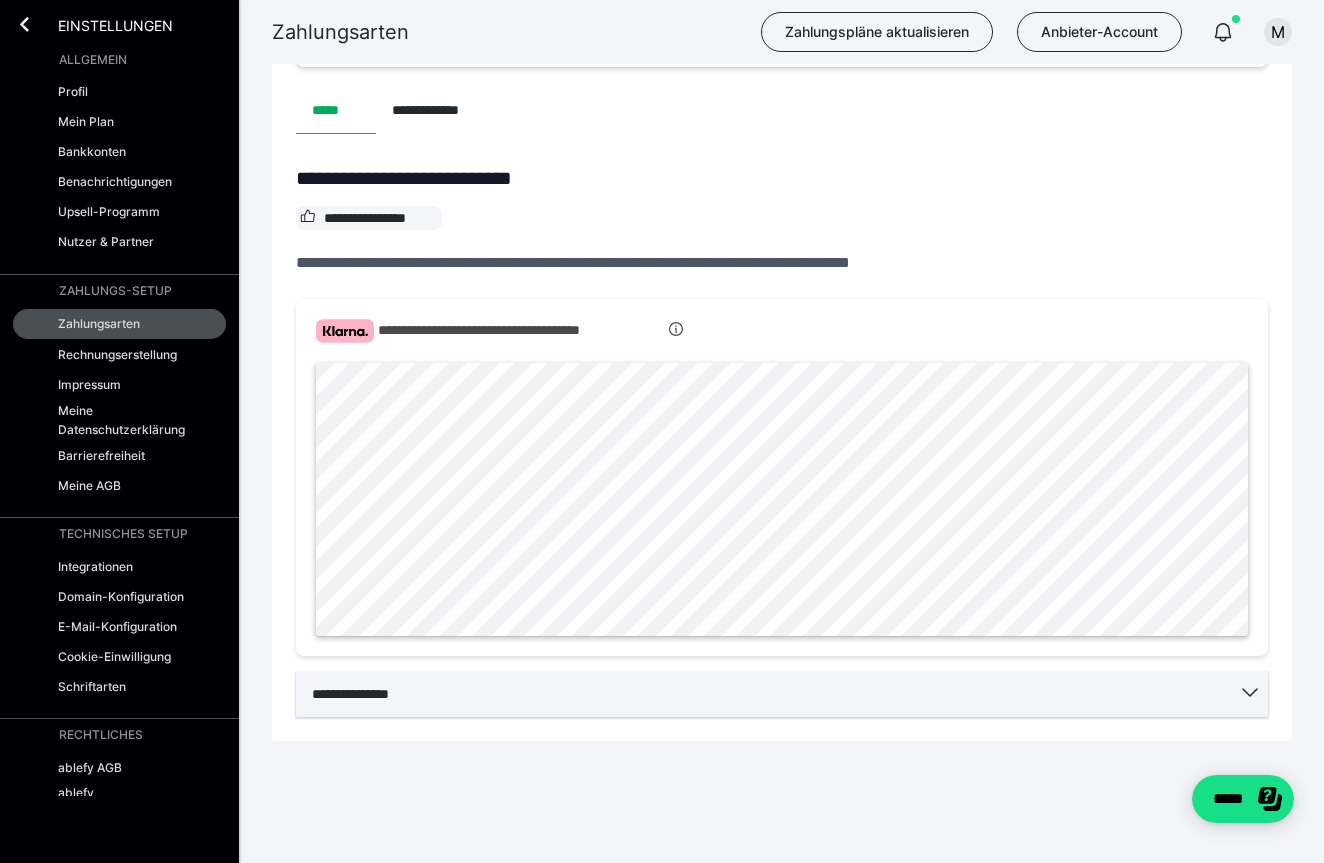 click on "**********" at bounding box center (782, 694) 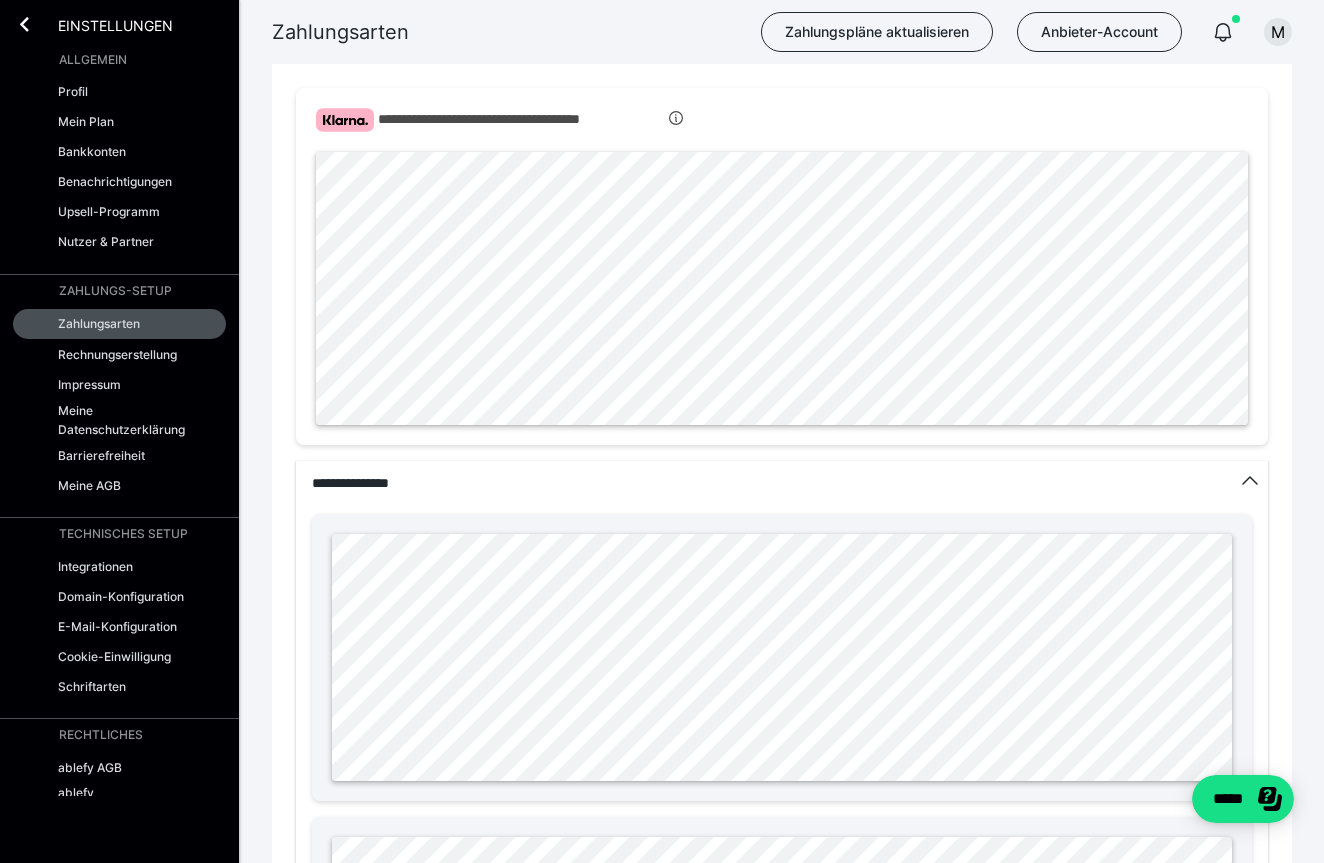 scroll, scrollTop: 786, scrollLeft: 0, axis: vertical 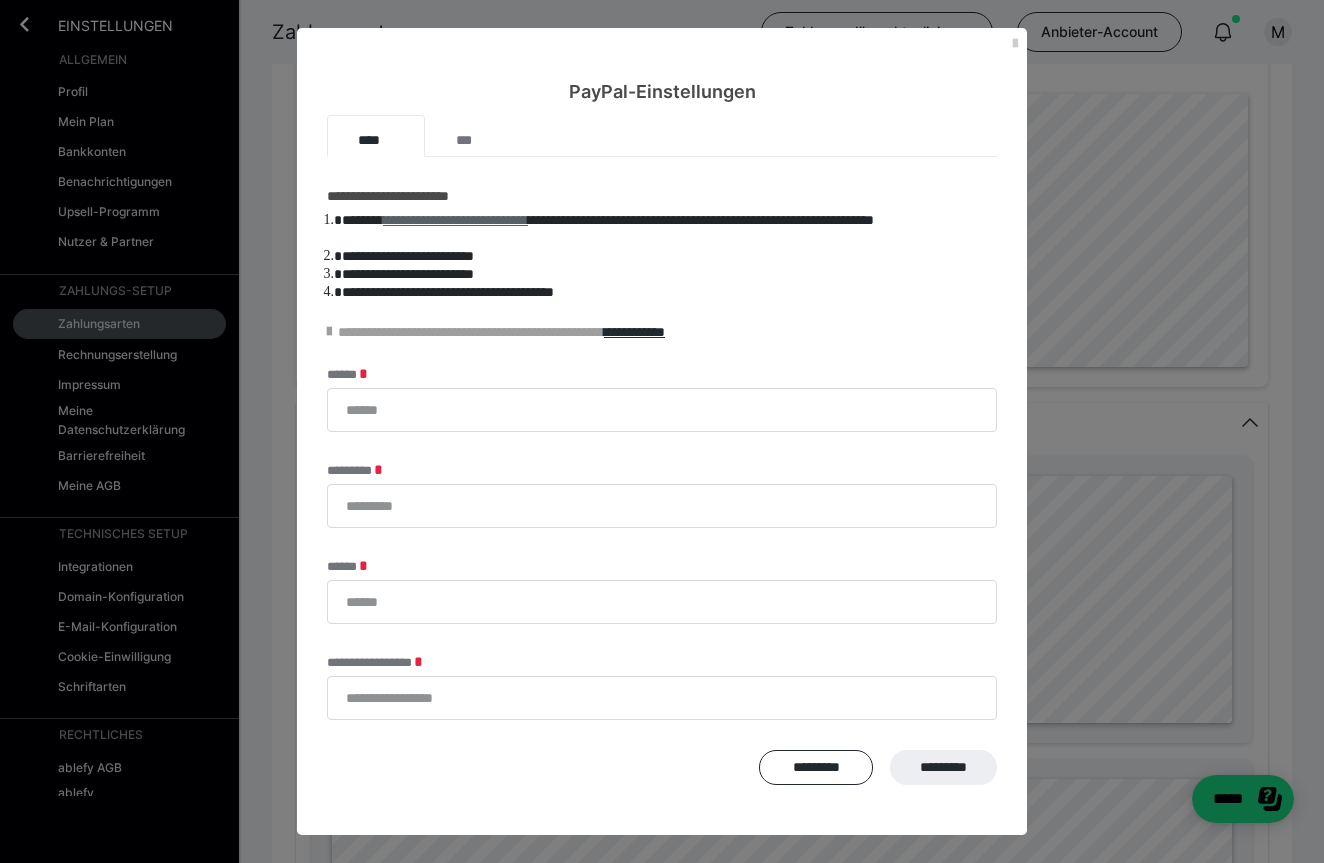 click on "**********" at bounding box center (455, 220) 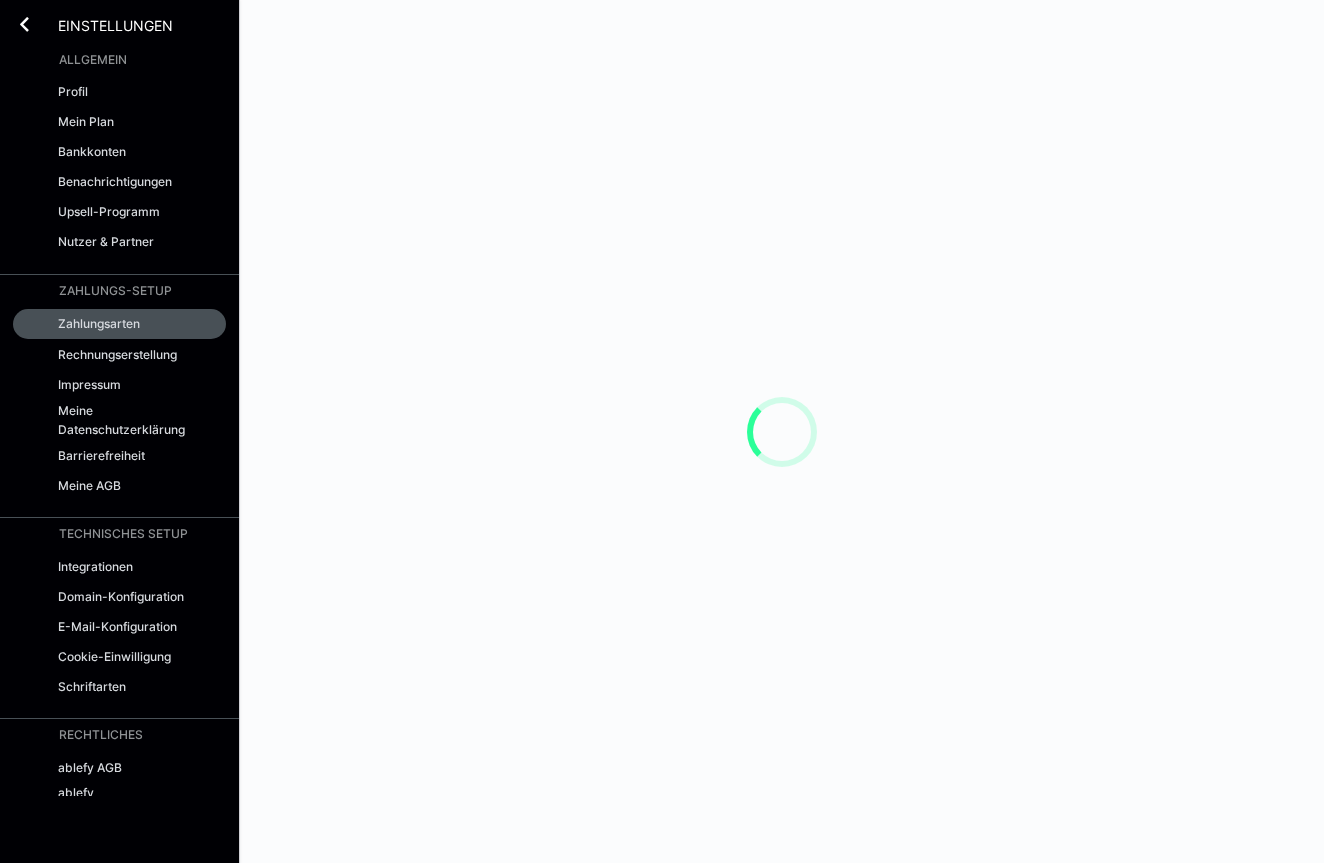 scroll, scrollTop: 0, scrollLeft: 0, axis: both 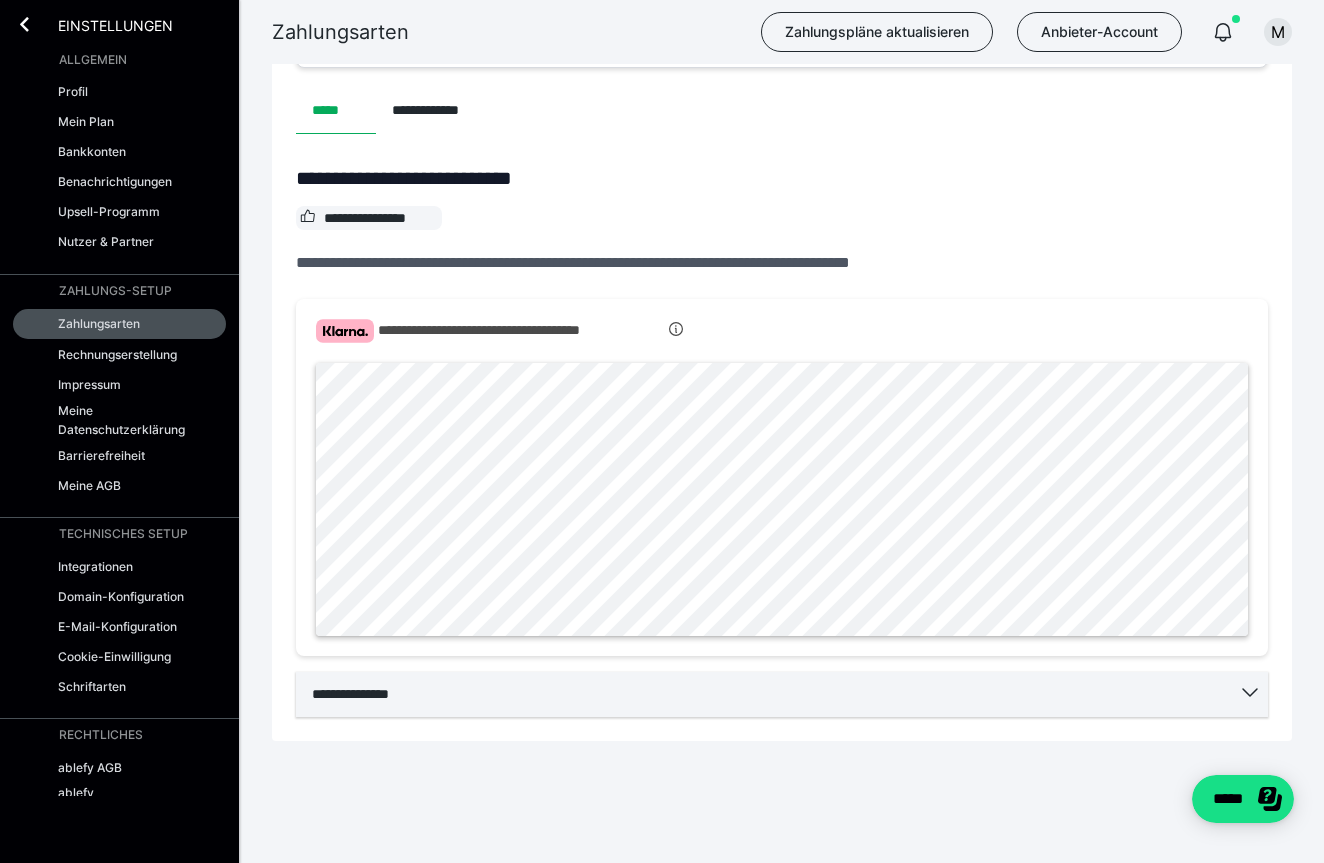 click on "**********" at bounding box center [782, 694] 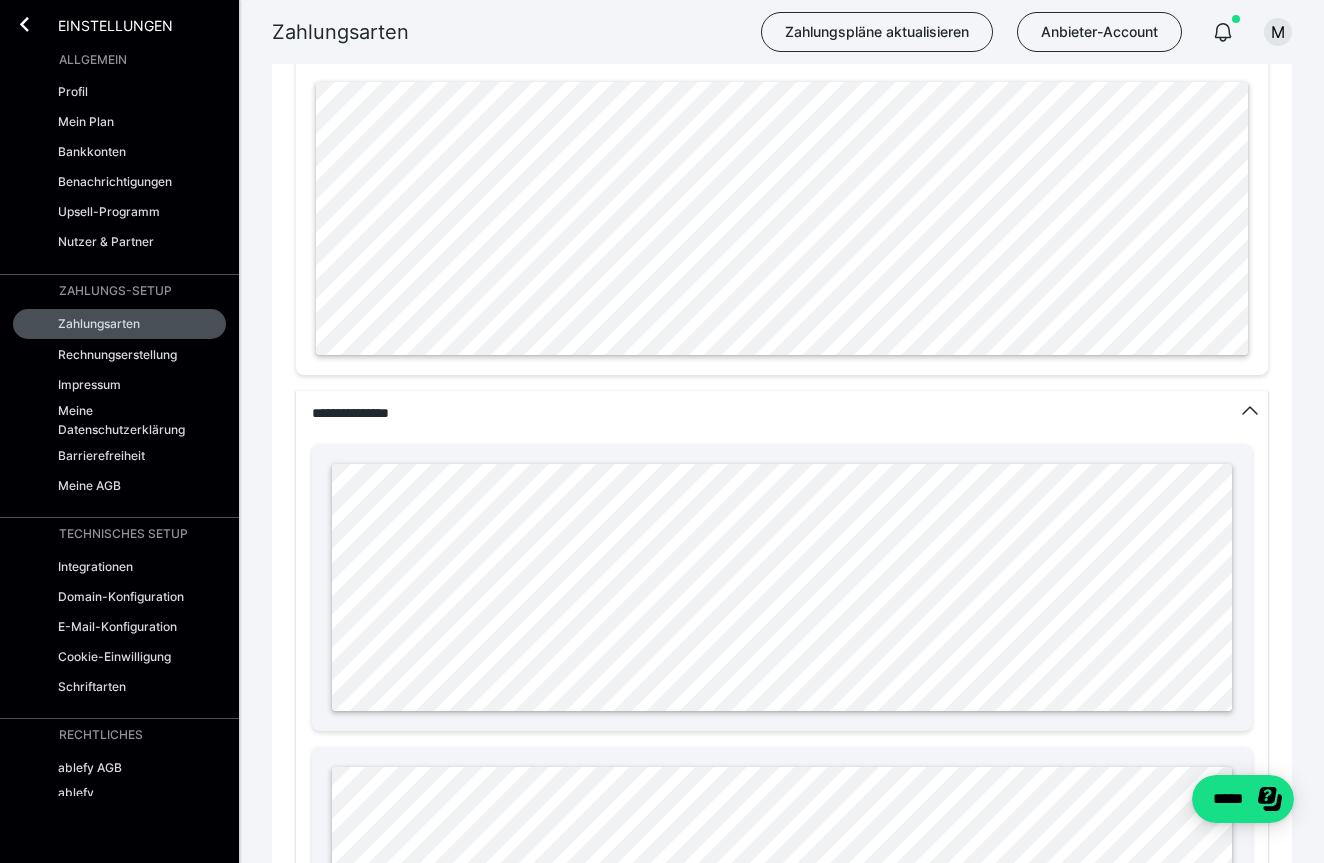 scroll, scrollTop: 786, scrollLeft: 0, axis: vertical 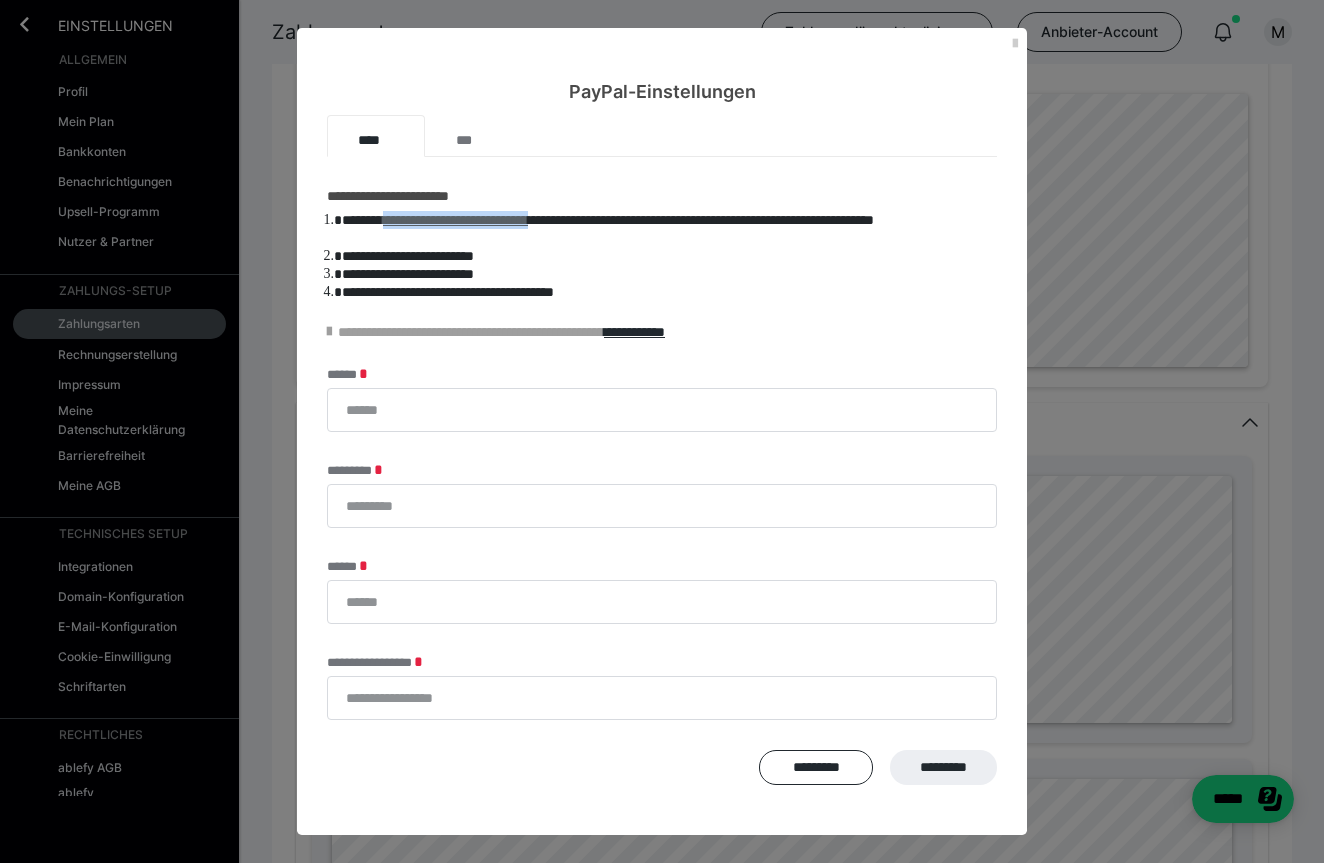 click on "**********" at bounding box center (455, 220) 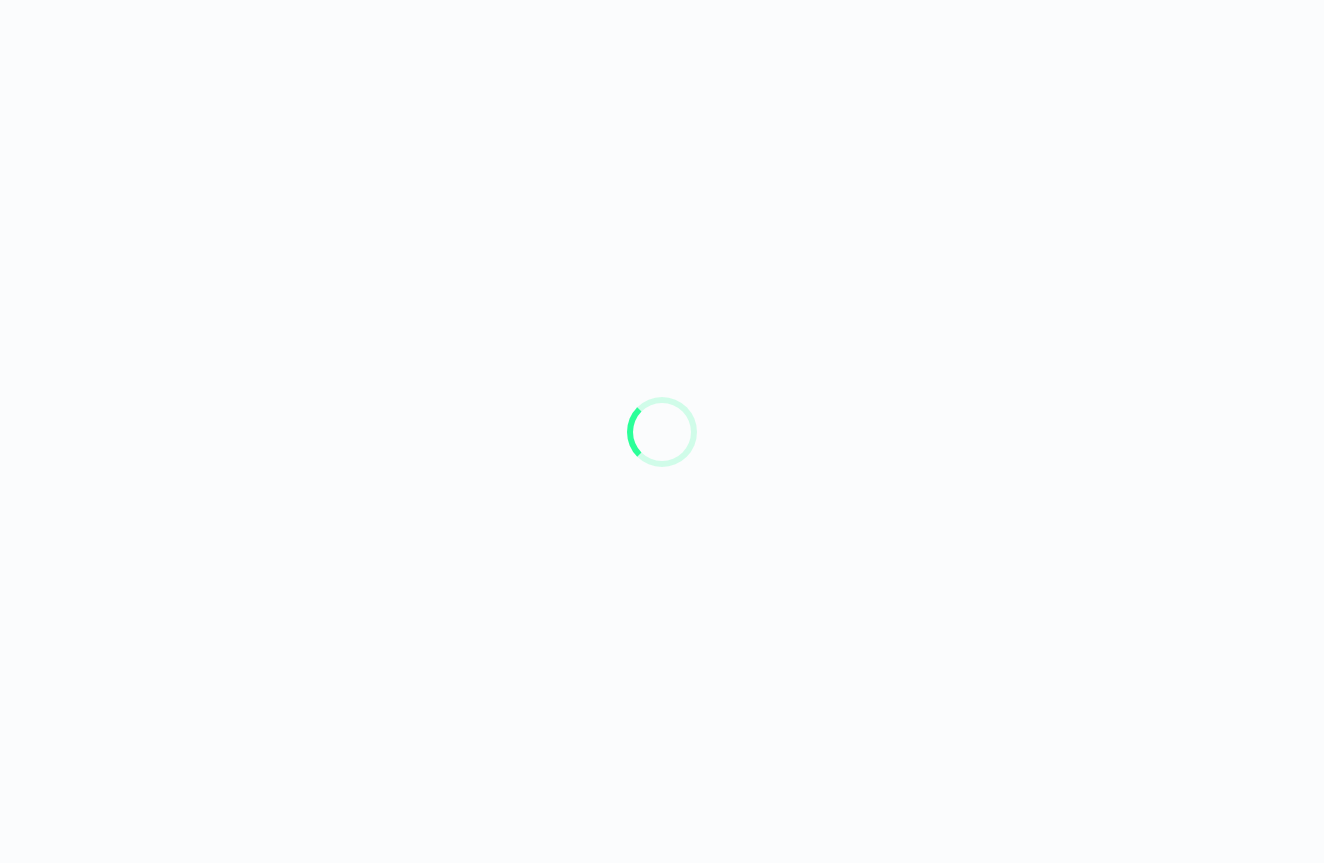 scroll, scrollTop: 0, scrollLeft: 0, axis: both 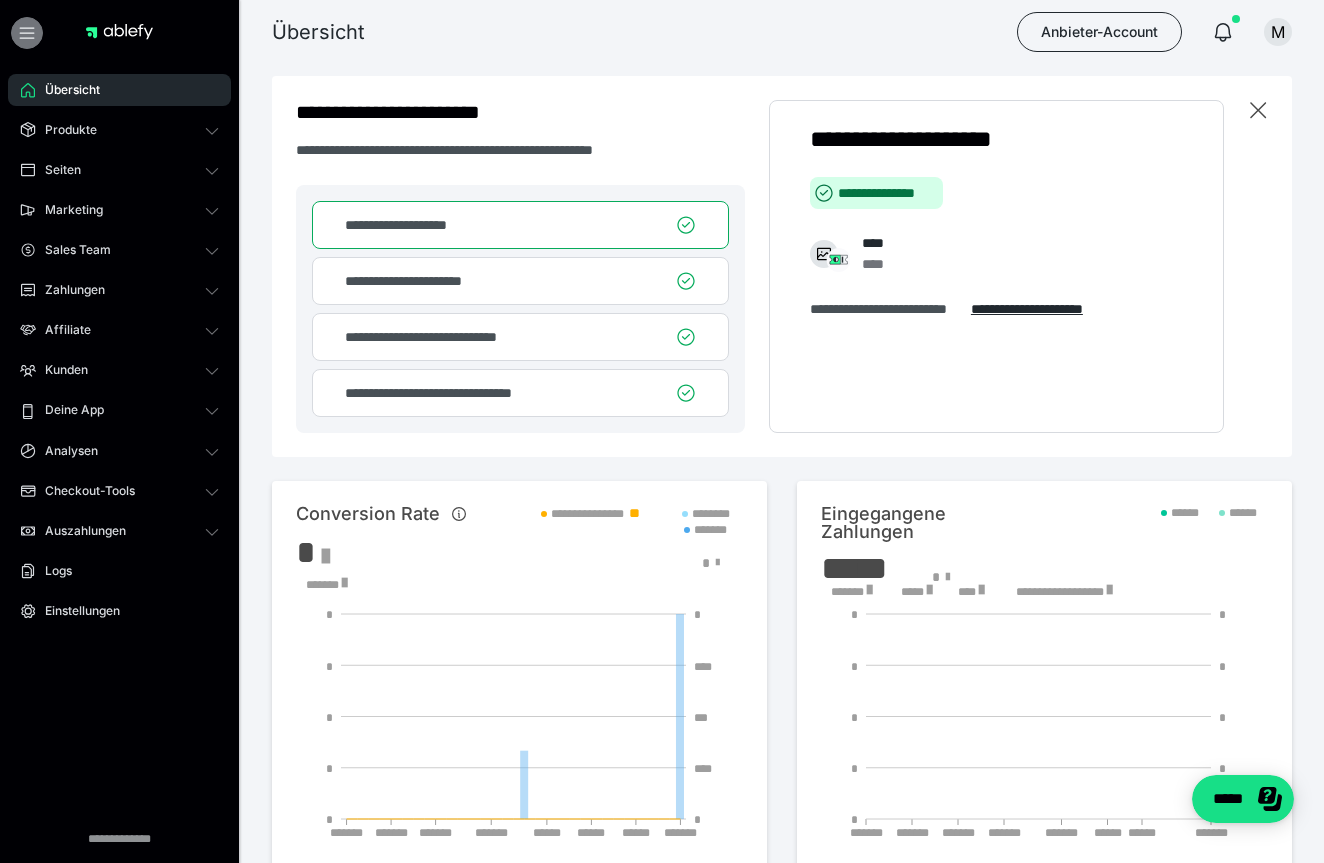 click 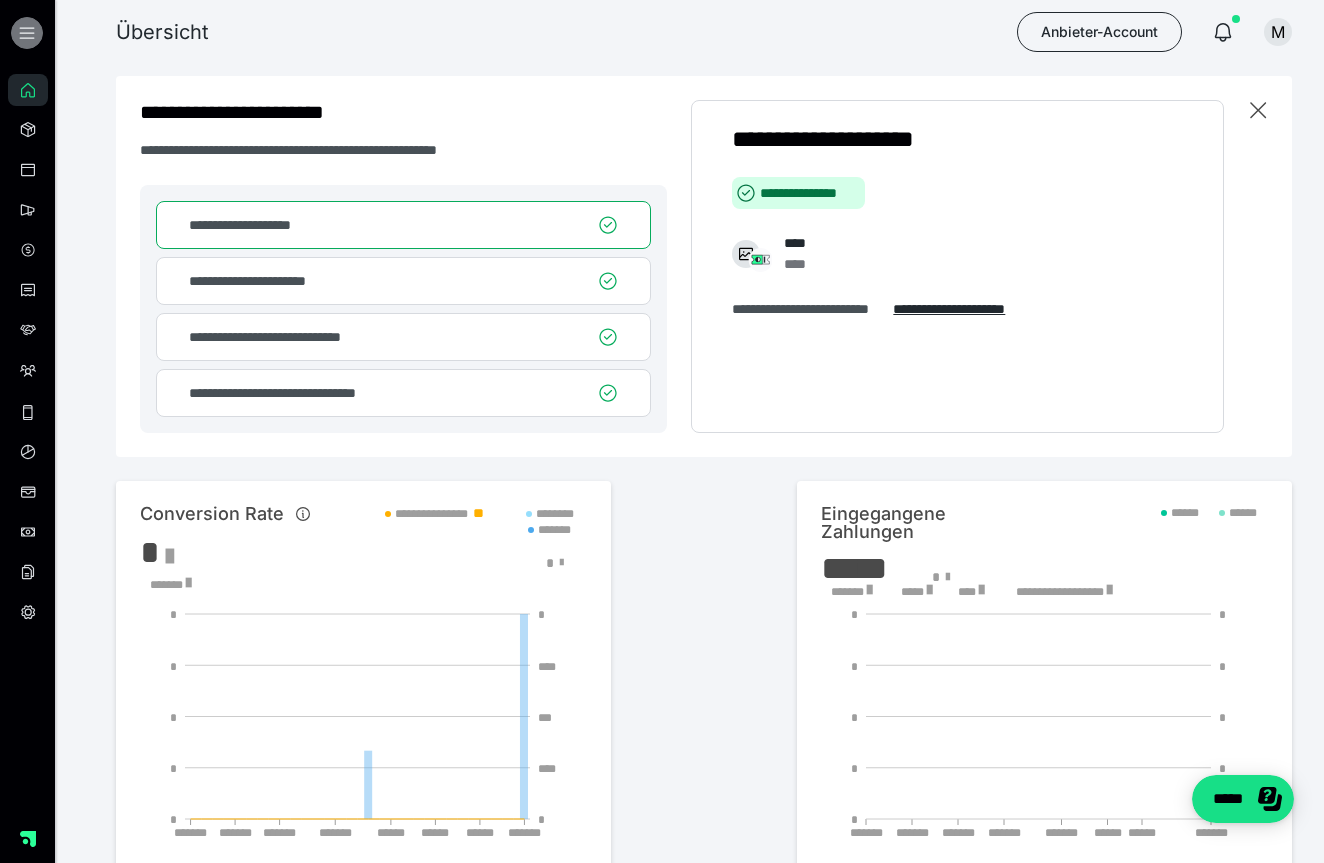 click 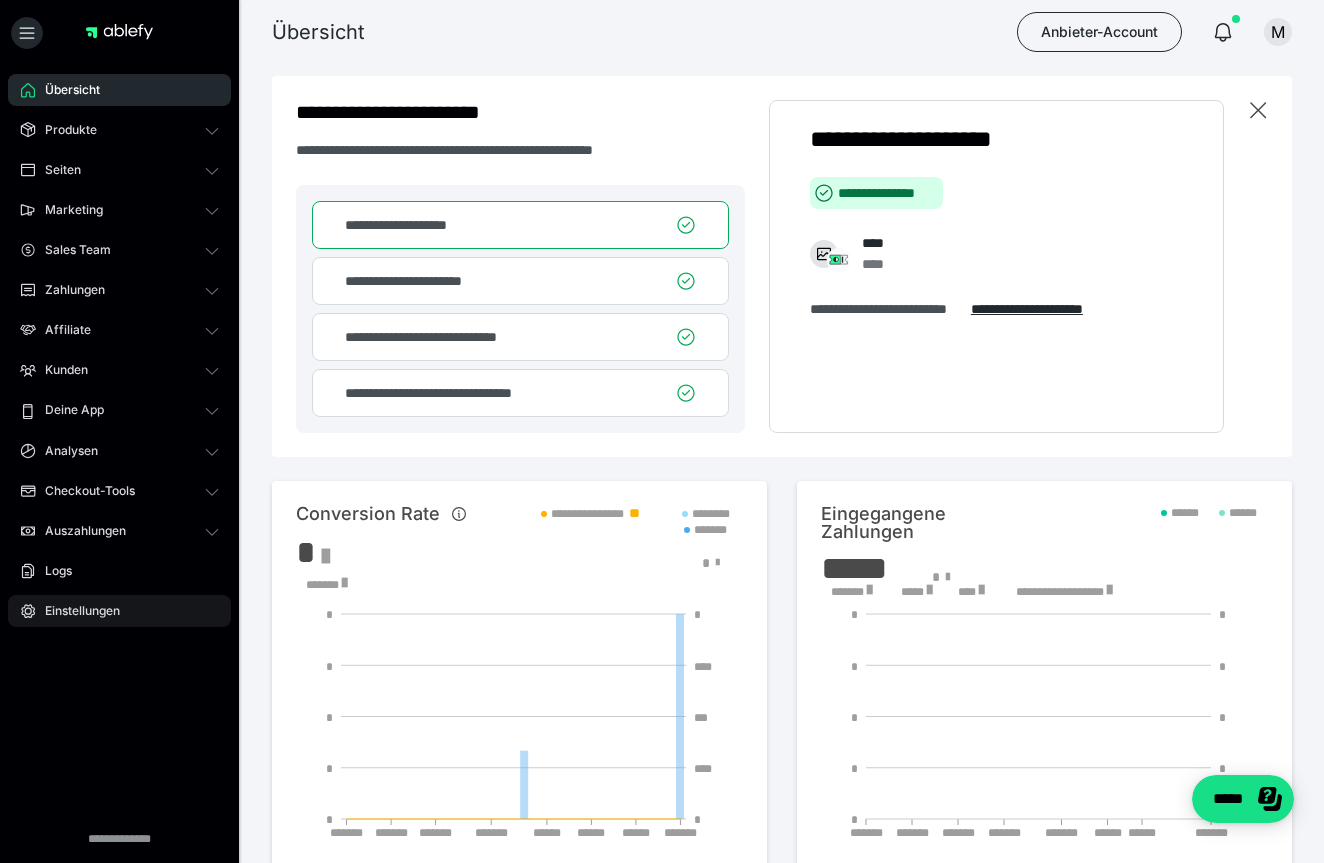 click on "Einstellungen" at bounding box center [75, 611] 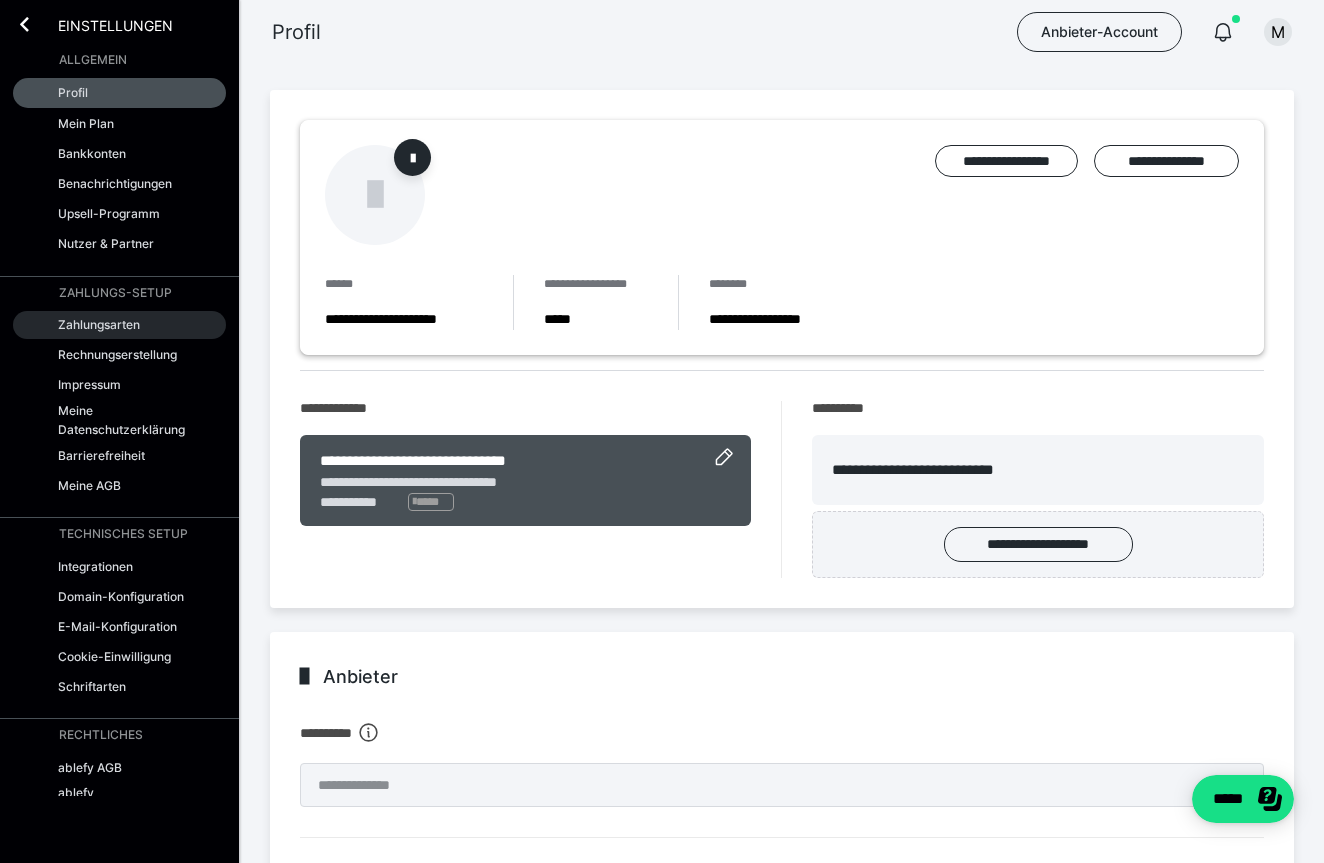click on "Zahlungsarten" at bounding box center [99, 324] 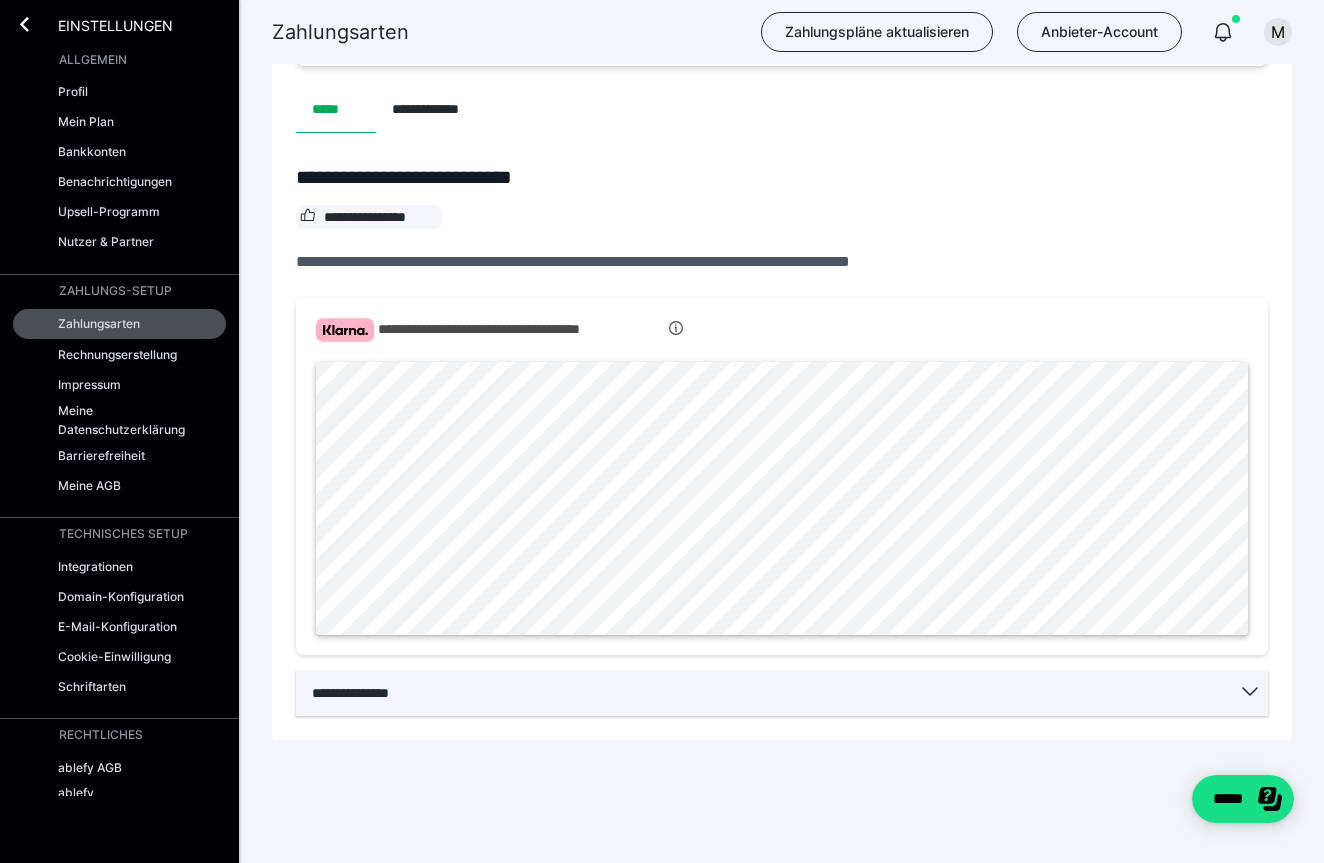 scroll, scrollTop: 517, scrollLeft: 0, axis: vertical 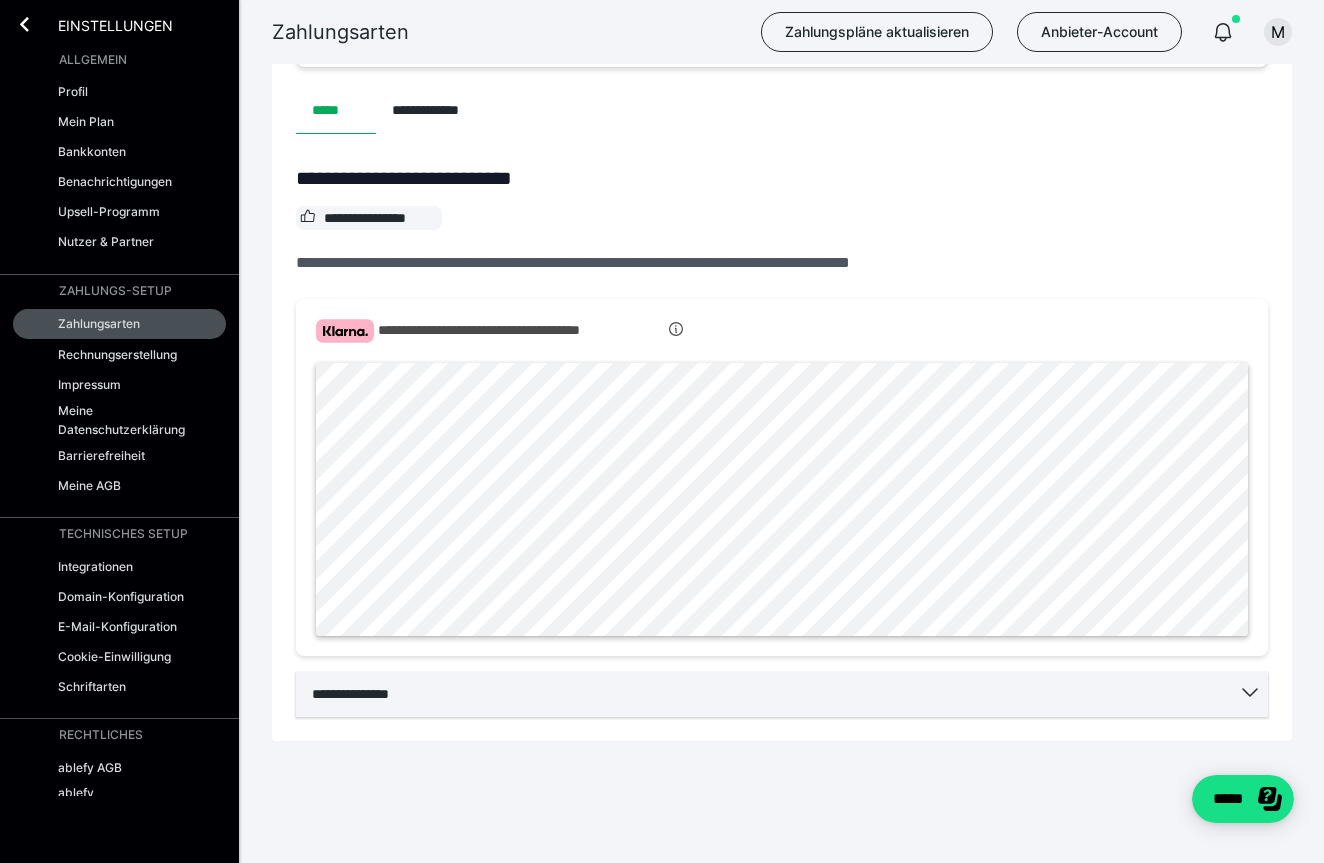 click on "**********" at bounding box center (782, 694) 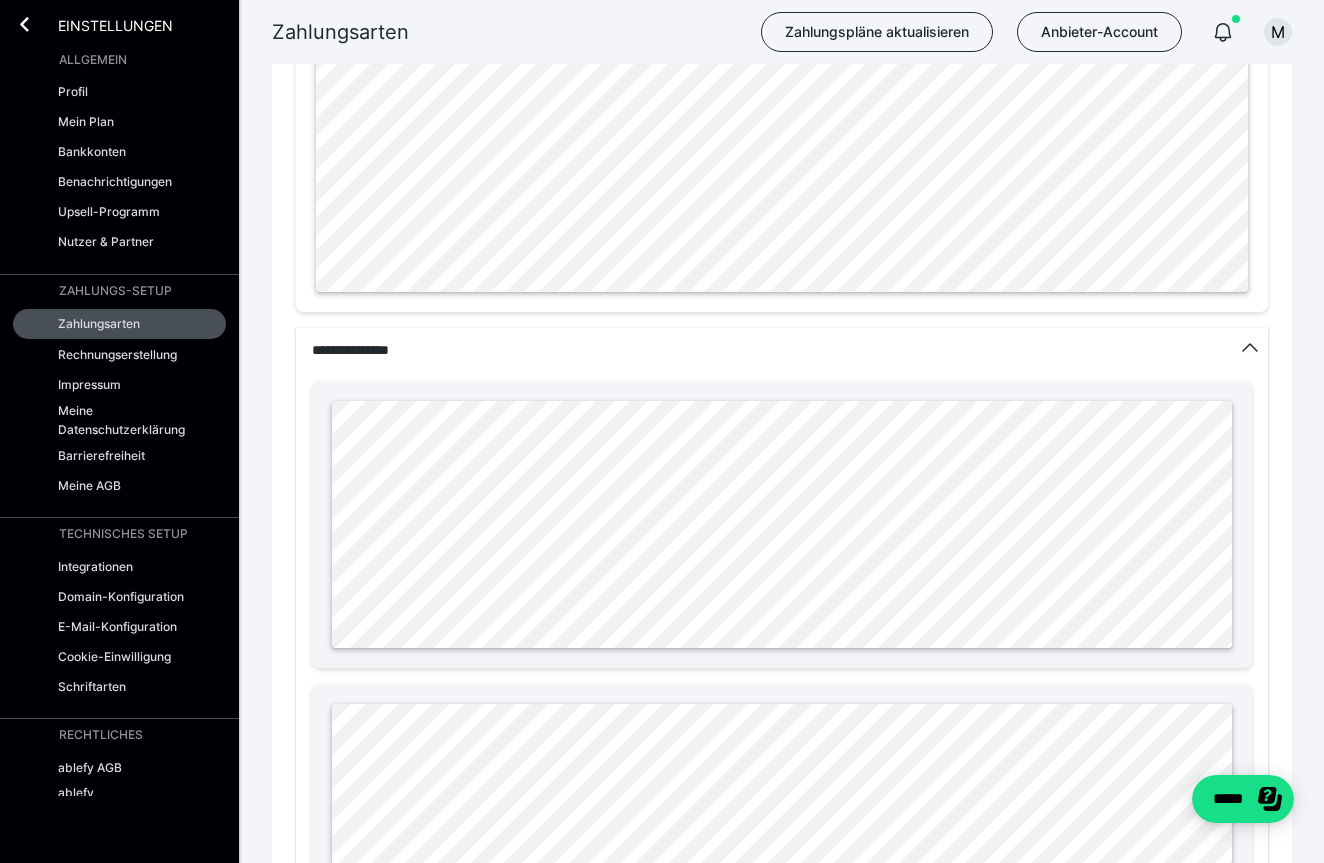scroll, scrollTop: 1151, scrollLeft: 0, axis: vertical 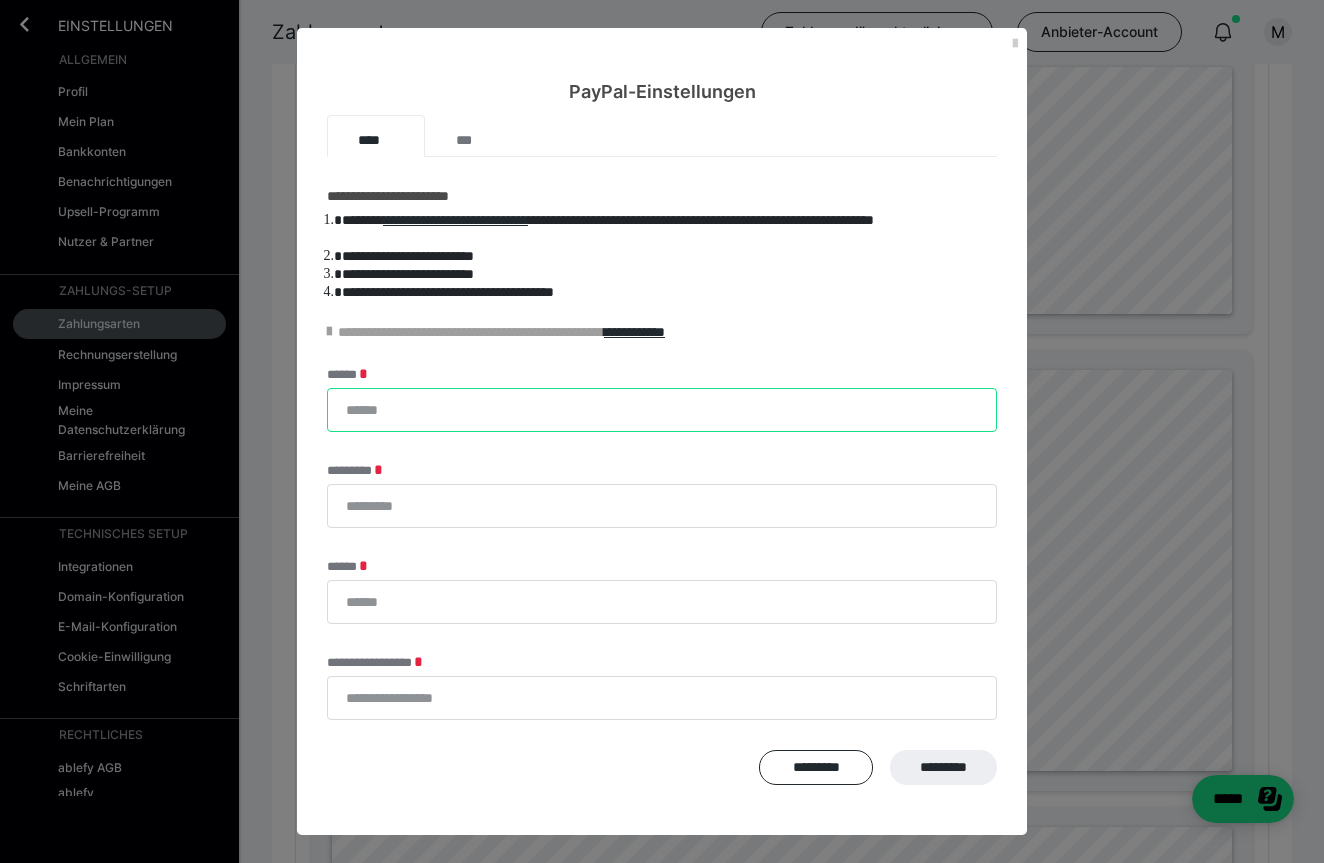 click on "******" at bounding box center [662, 410] 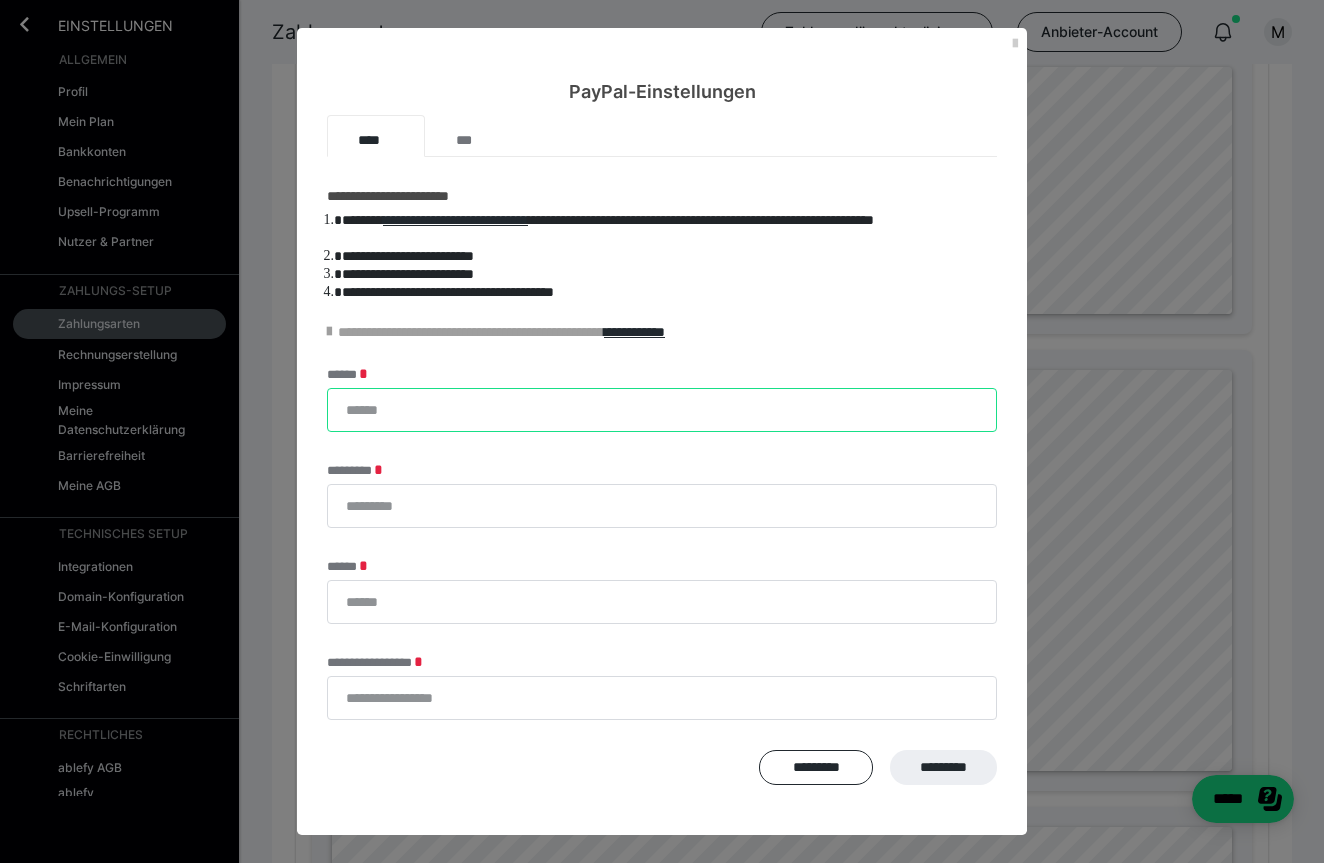 type on "**********" 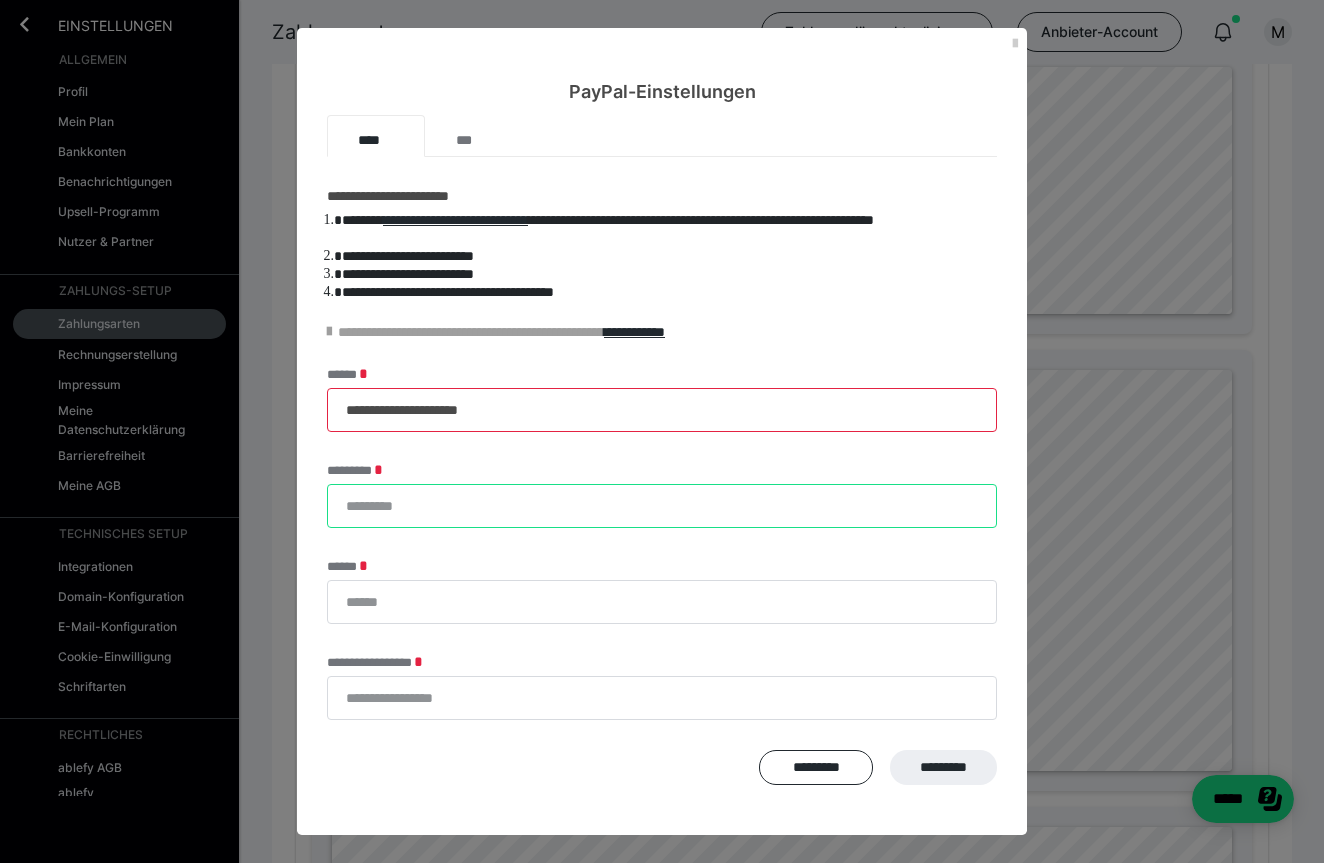 click on "*********" at bounding box center (662, 506) 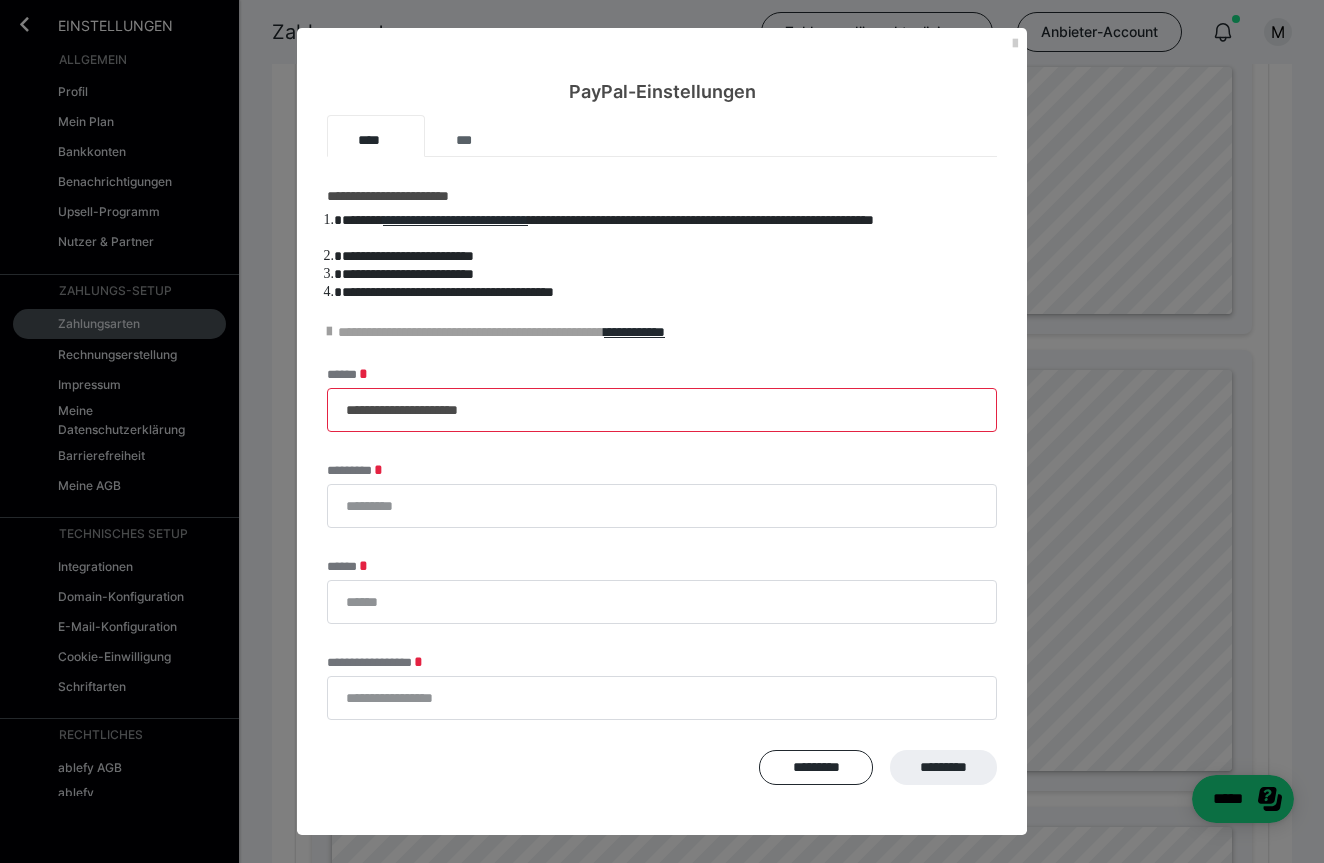 click on "***" at bounding box center (470, 136) 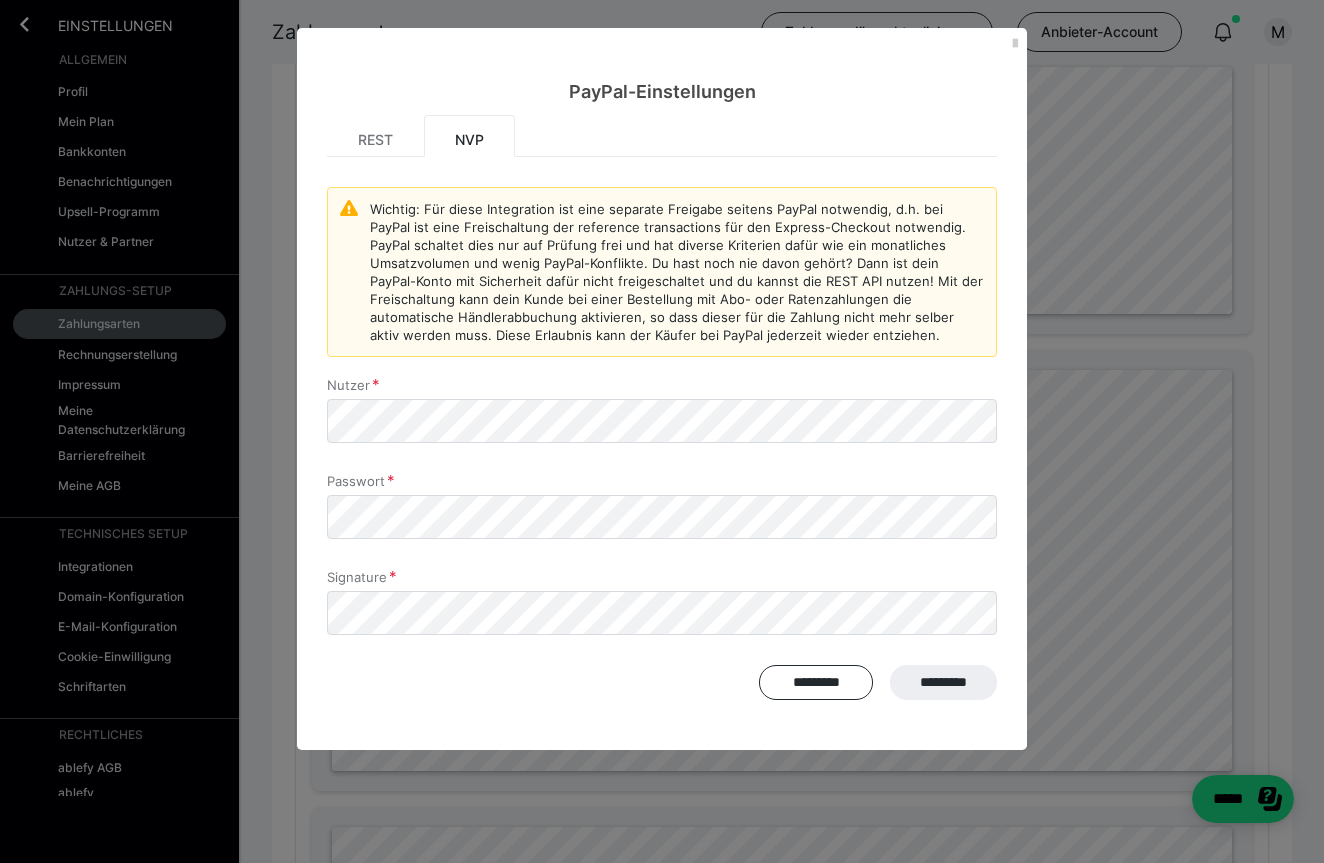 scroll, scrollTop: 0, scrollLeft: 0, axis: both 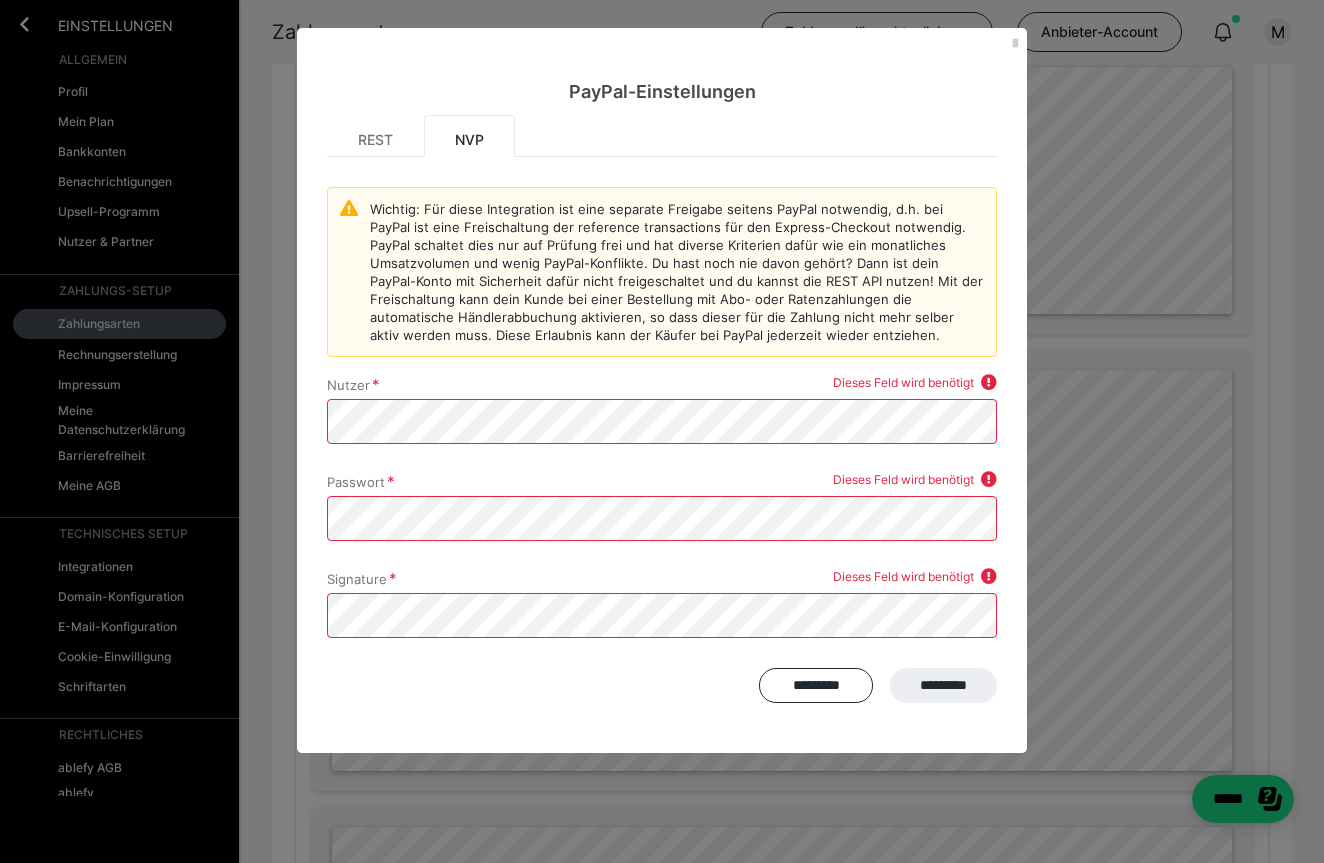 click on "PayPal-Einstellungen REST NVP Wichtig: Für diese Integration ist eine separate Freigabe seitens PayPal notwendig, d.h. bei PayPal ist eine Freischaltung der reference transactions für den Express-Checkout notwendig. PayPal schaltet dies nur auf Prüfung frei und hat diverse Kriterien dafür wie ein monatliches Umsatzvolumen und wenig PayPal-Konflikte. Du hast noch nie davon gehört? Dann ist dein PayPal-Konto mit Sicherheit dafür nicht freigeschaltet und du kannst die REST API nutzen! Mit der Freischaltung kann dein [PERSON_NAME] bei einer Bestellung mit Abo- oder Ratenzahlungen die automatische Händlerabbuchung aktivieren, so dass dieser für die Zahlung nicht mehr selber aktiv werden muss. Diese Erlaubnis kann der [PERSON_NAME] bei PayPal jederzeit wieder entziehen. Nutzer Dieses [PERSON_NAME] wird benötigt Passwort Dieses [PERSON_NAME] wird benötigt Signature Dieses [PERSON_NAME] wird benötigt ********* *********" at bounding box center [662, 431] 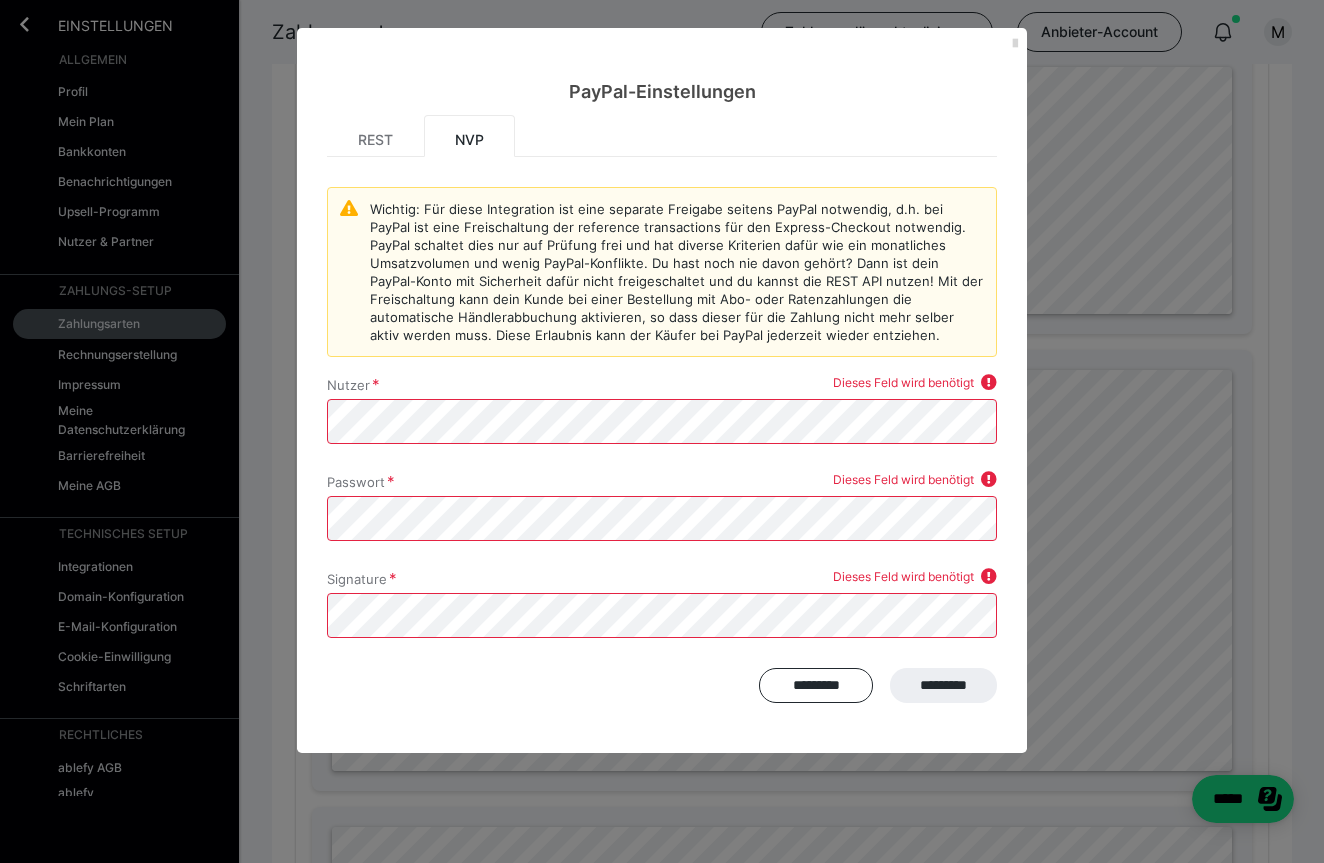click at bounding box center [1015, 44] 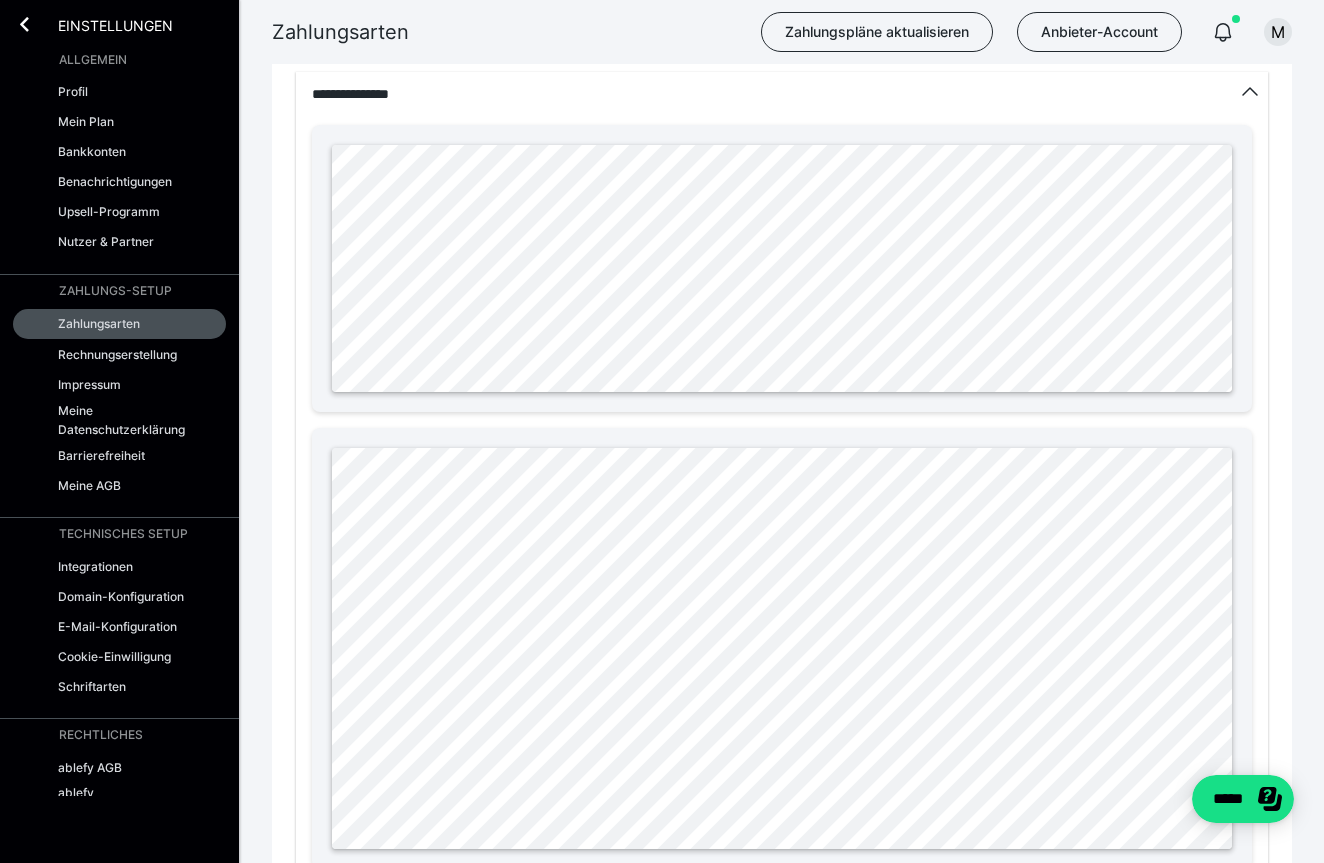 scroll, scrollTop: 1084, scrollLeft: 0, axis: vertical 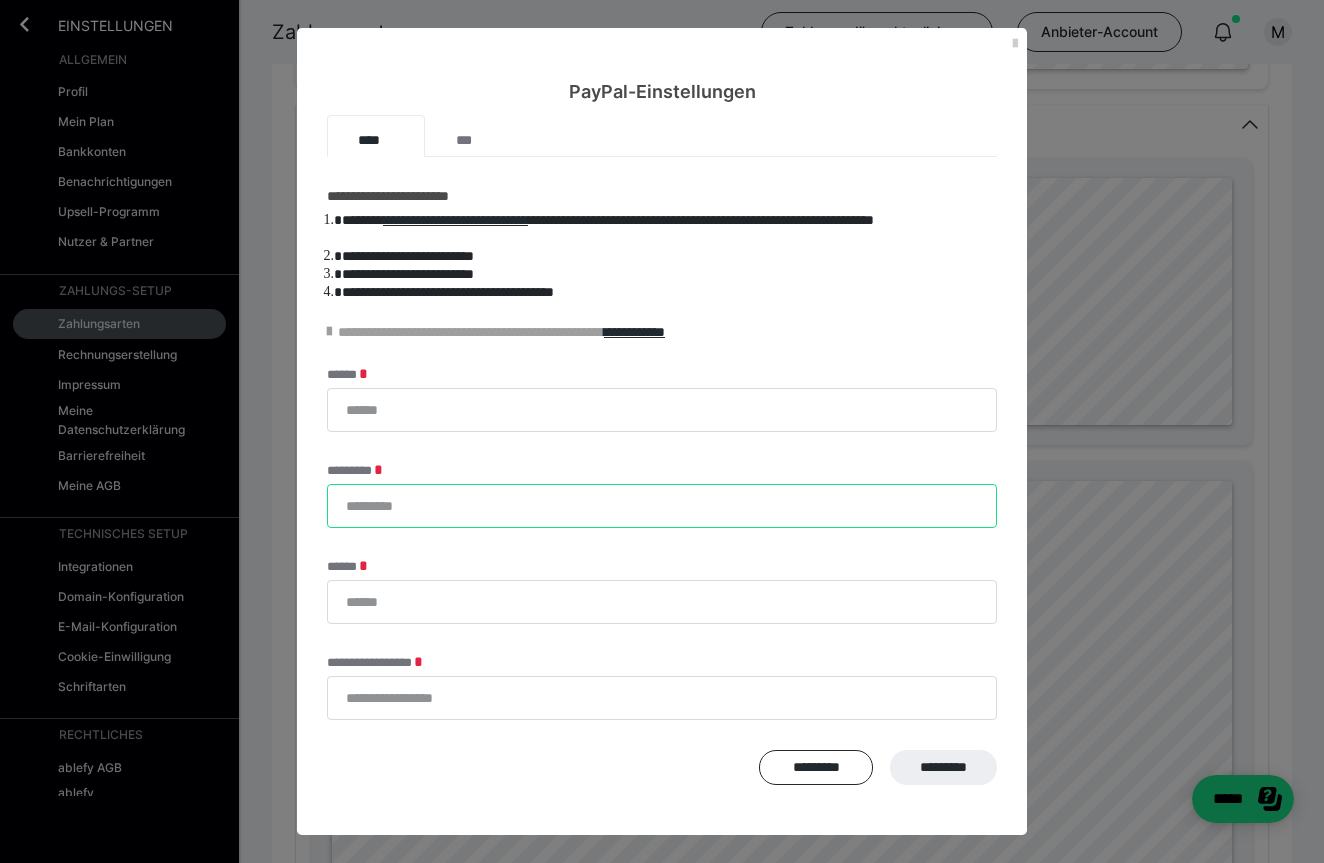paste on "**********" 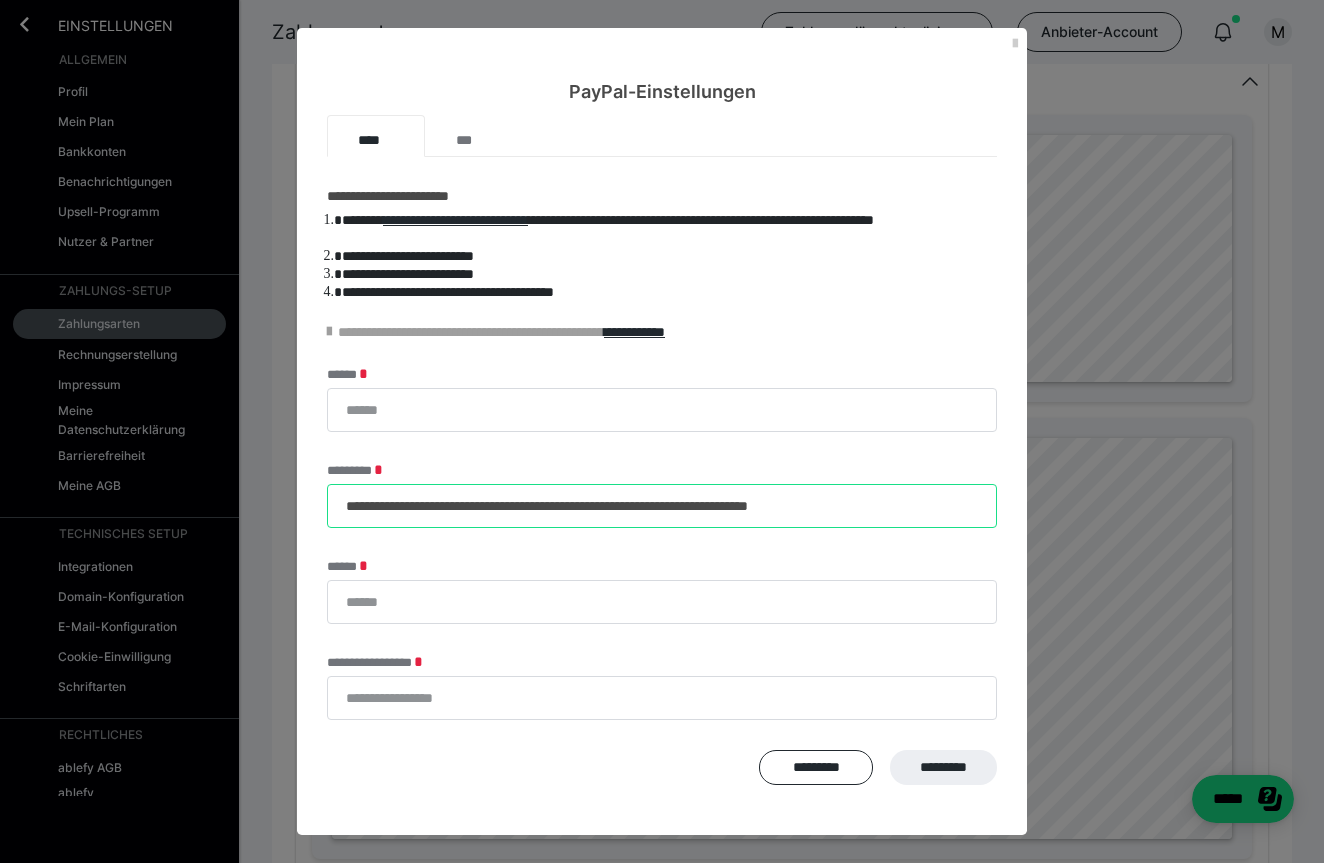 scroll, scrollTop: 1129, scrollLeft: 0, axis: vertical 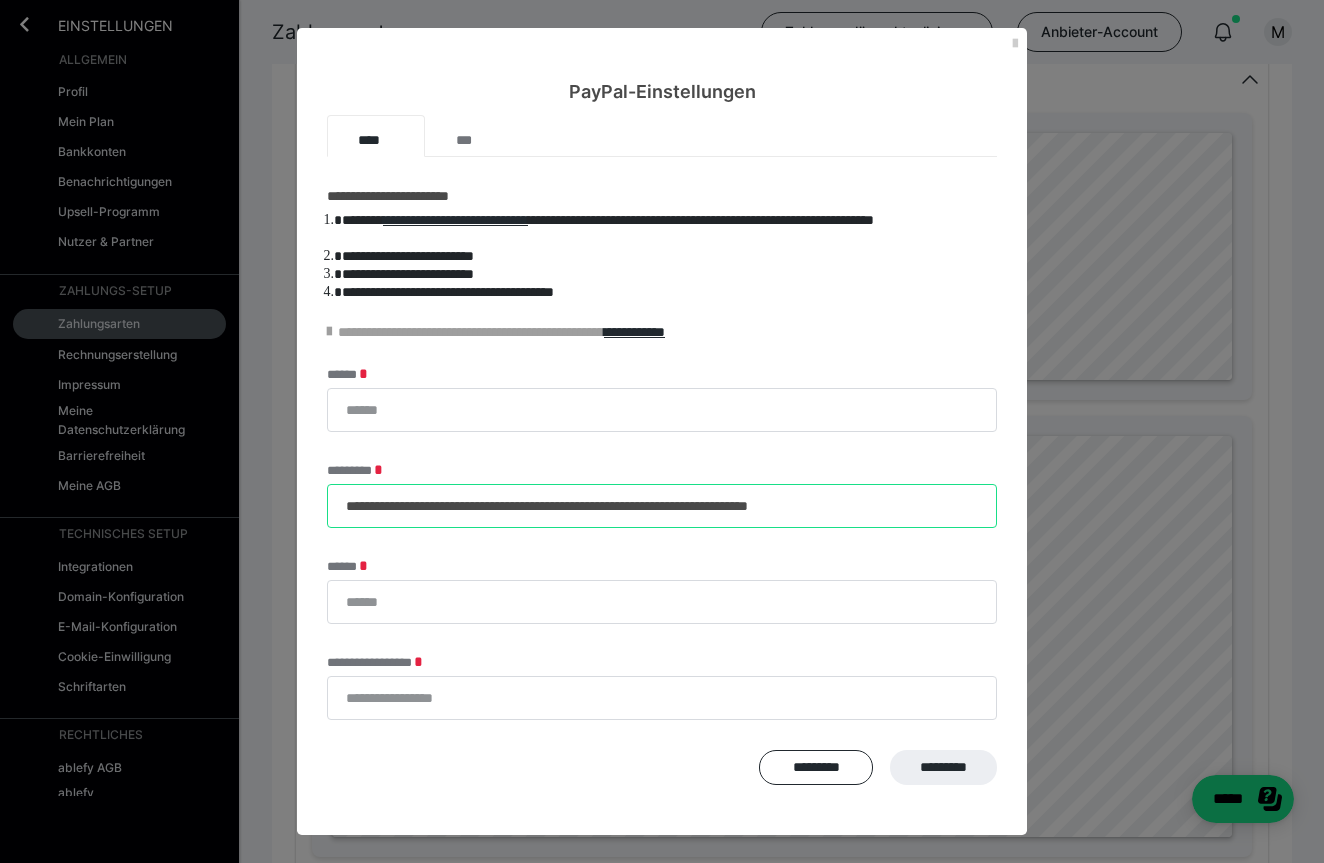 type on "**********" 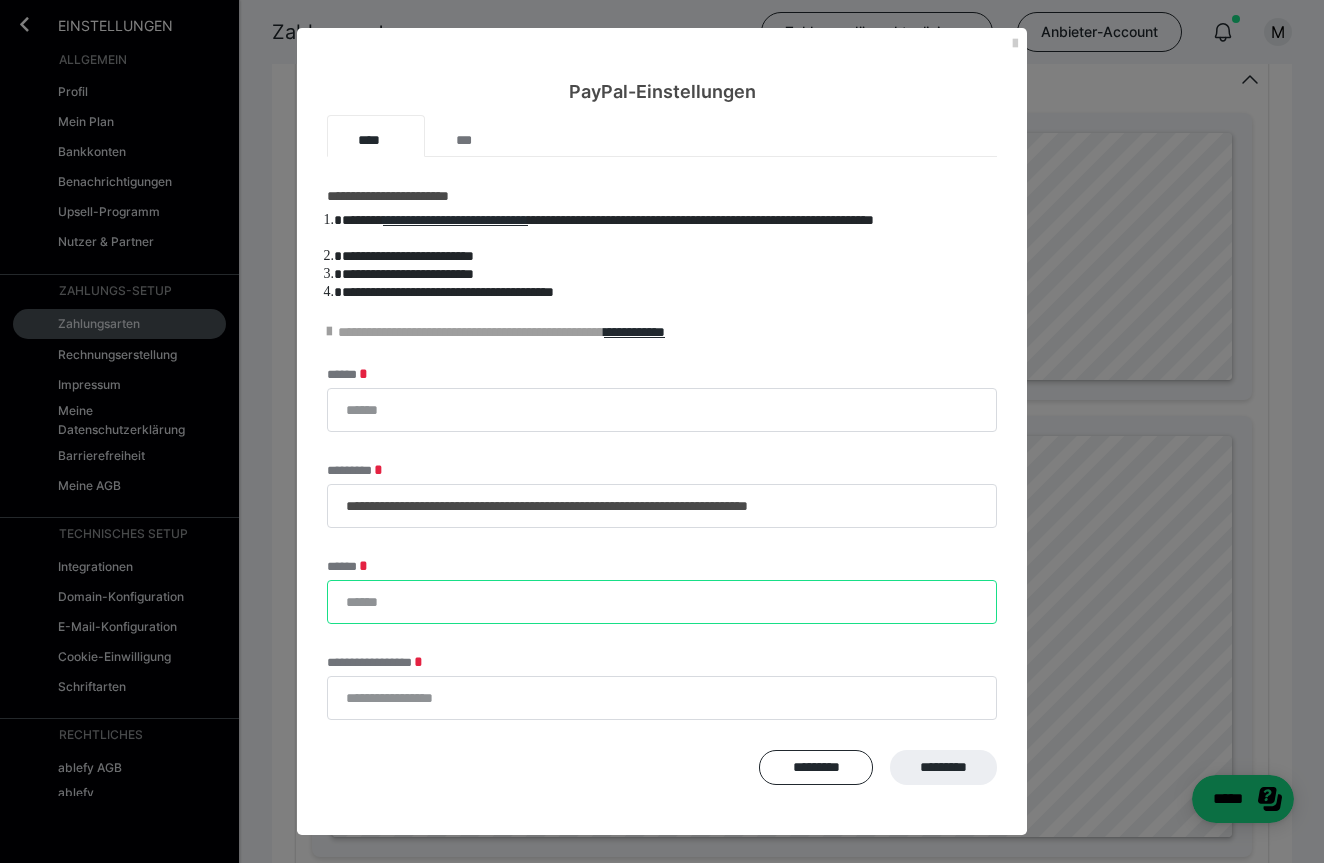 click on "******" at bounding box center (662, 602) 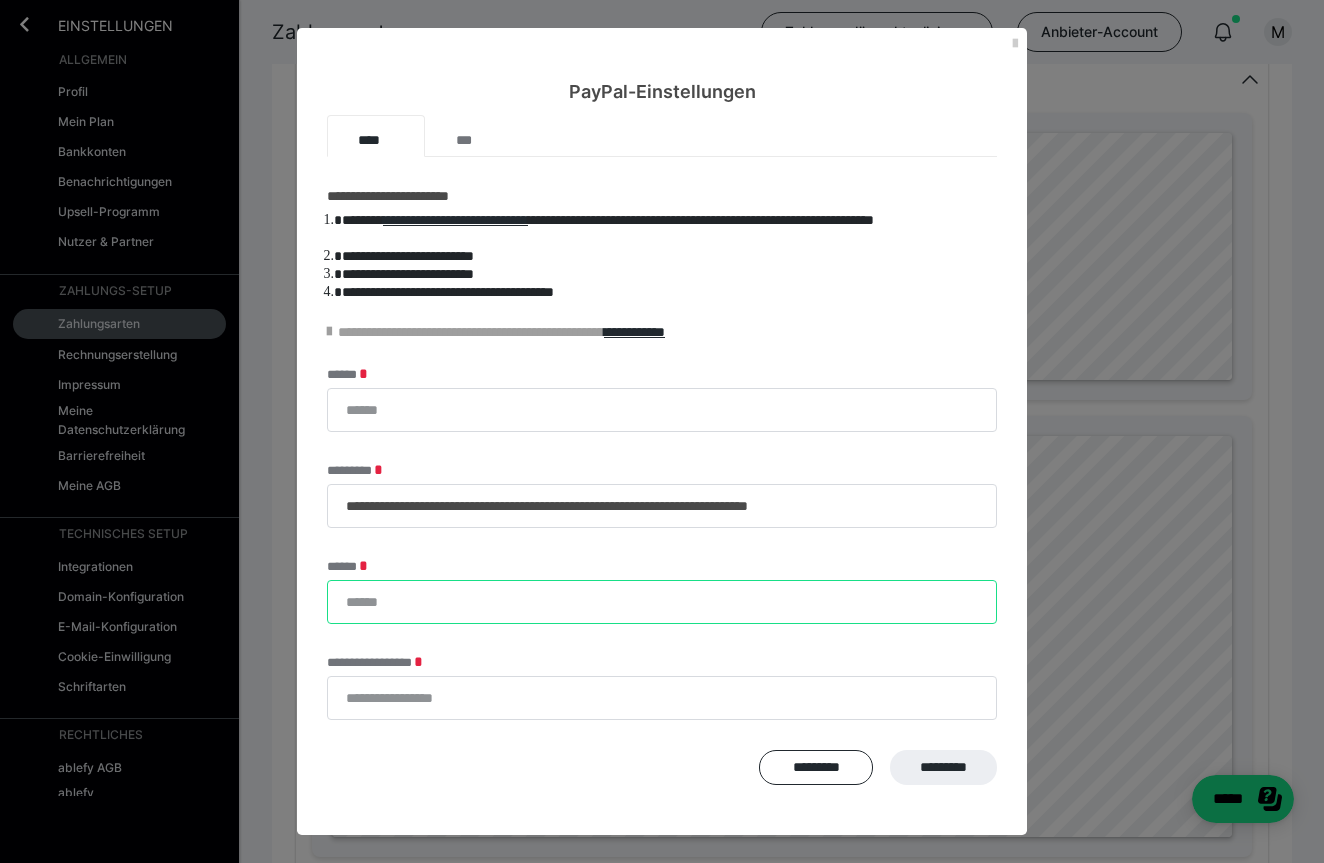 paste on "**********" 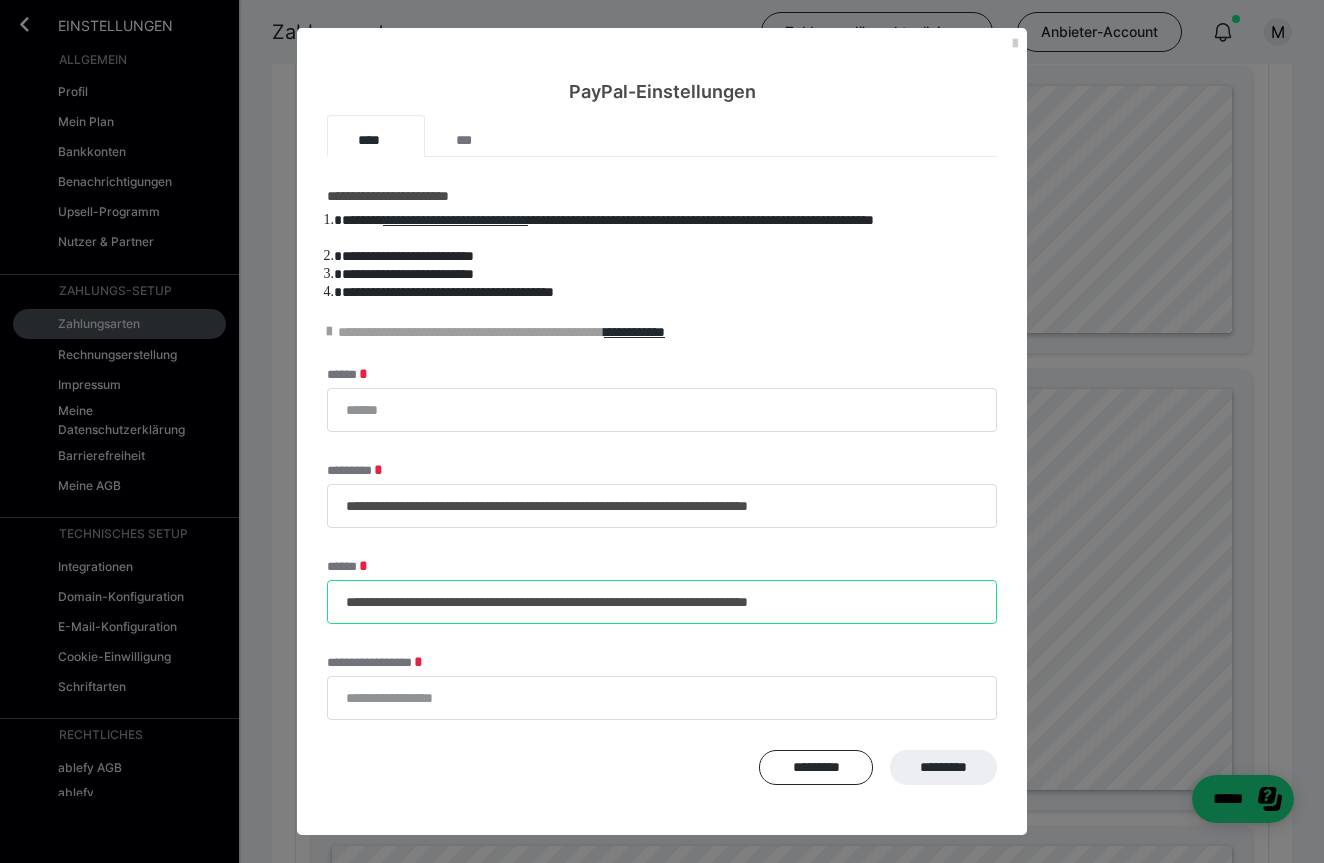 scroll, scrollTop: 1183, scrollLeft: 0, axis: vertical 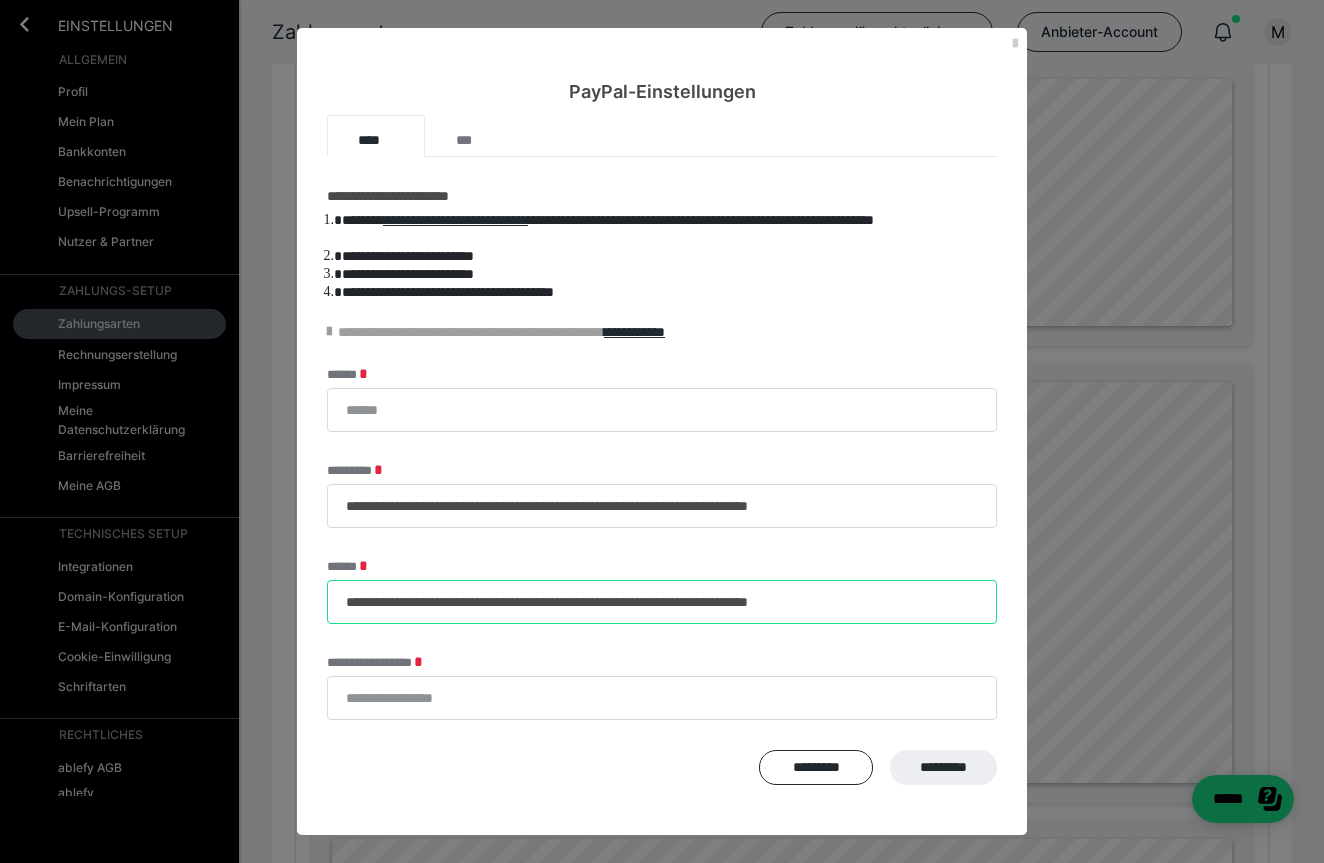 type on "**********" 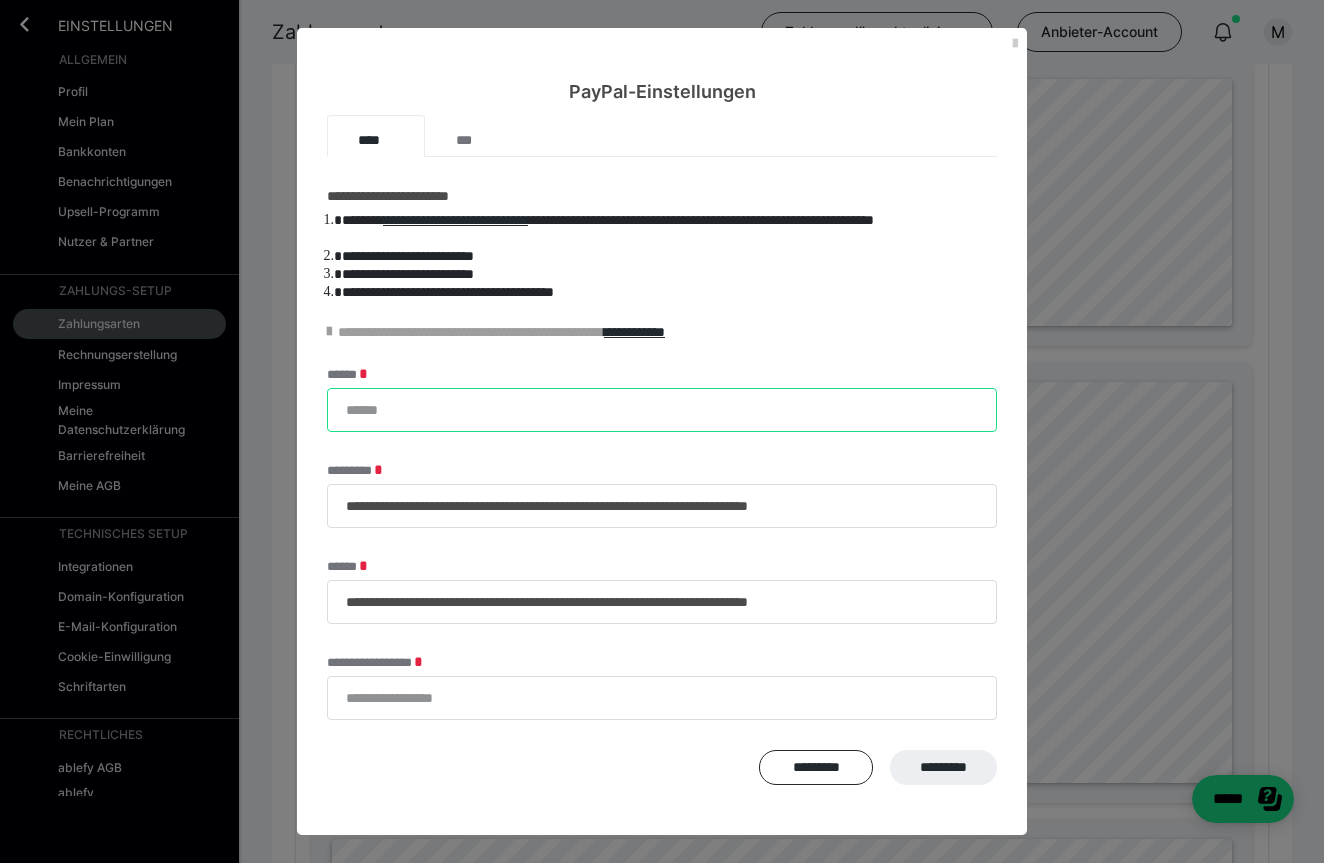paste on "**********" 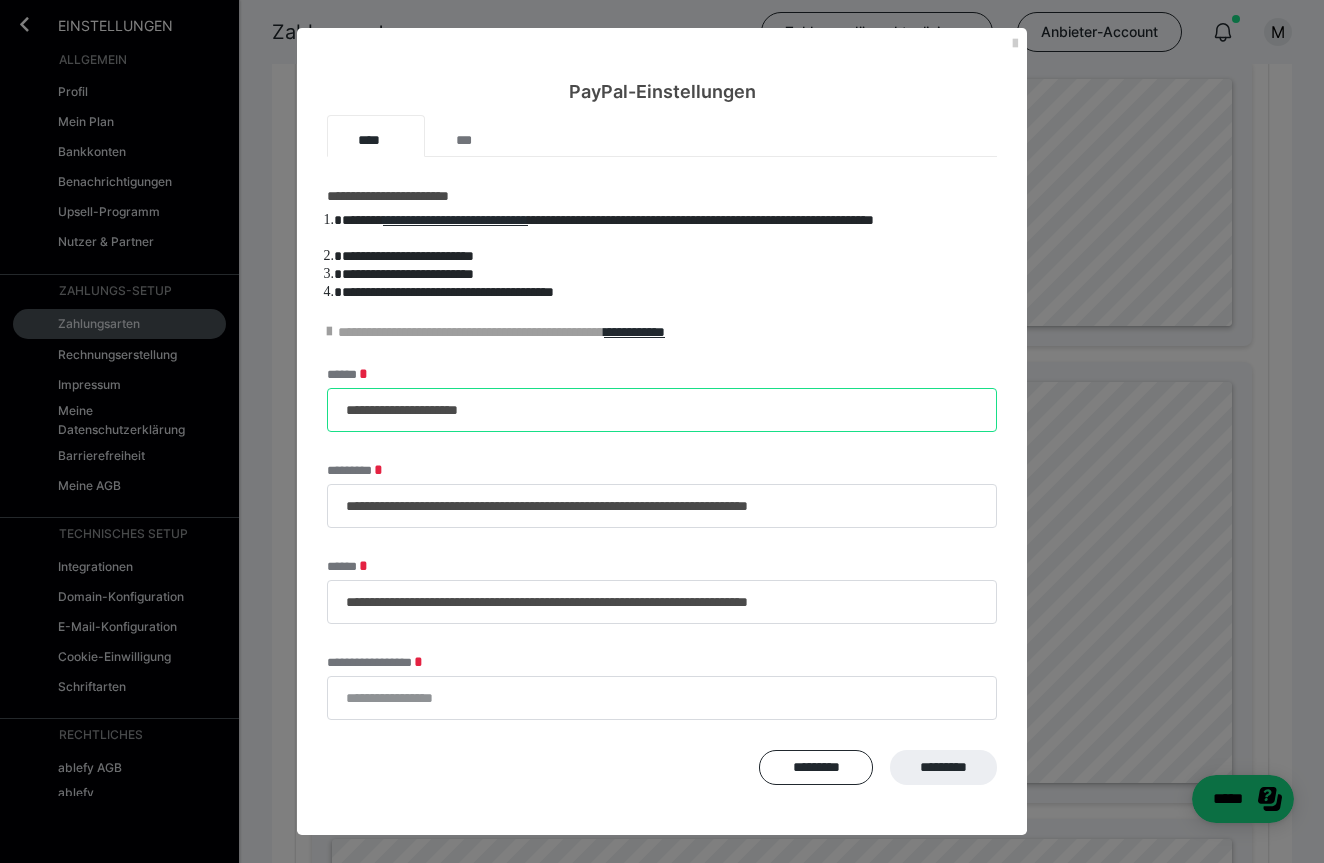 type on "**********" 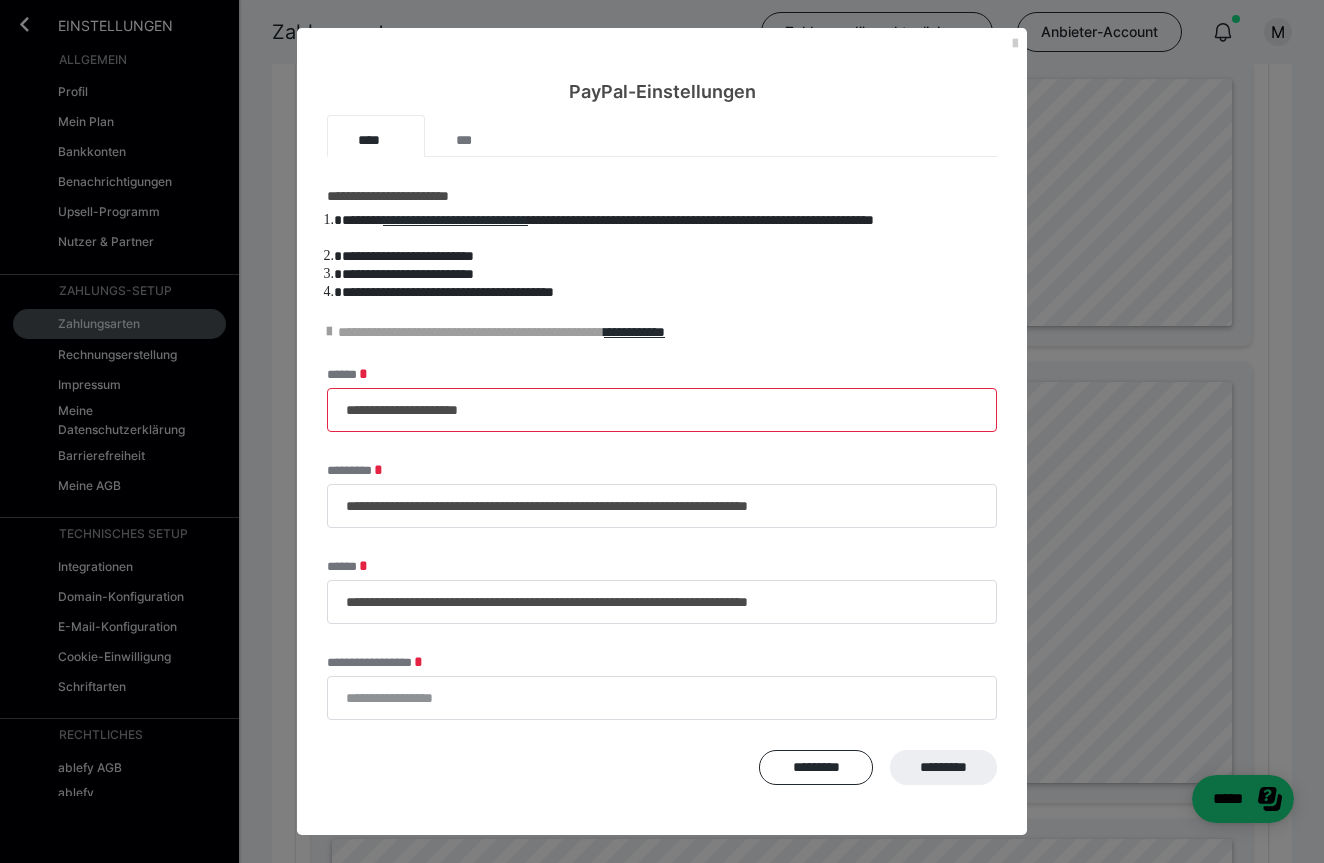 click on "**********" at bounding box center [662, 399] 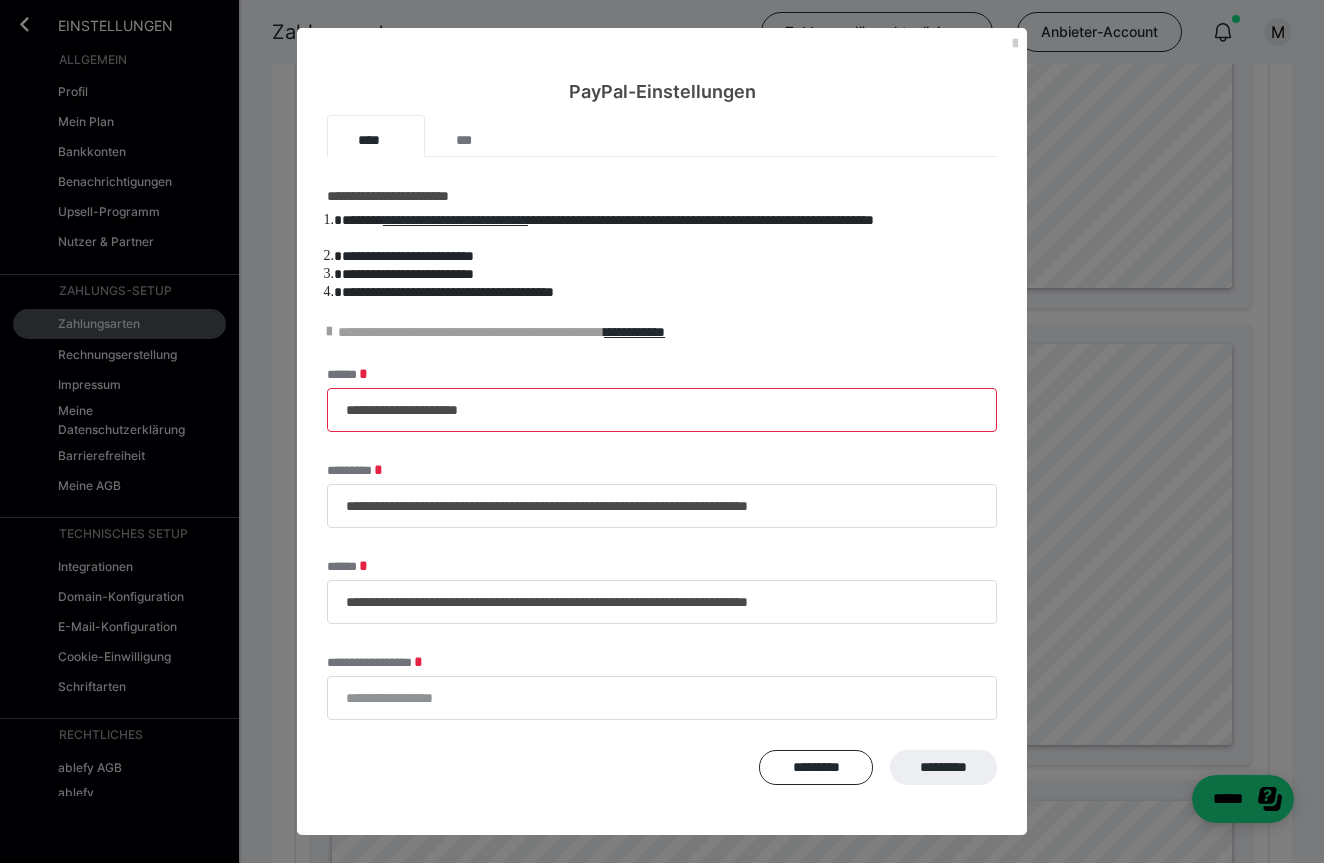 scroll, scrollTop: 1226, scrollLeft: 0, axis: vertical 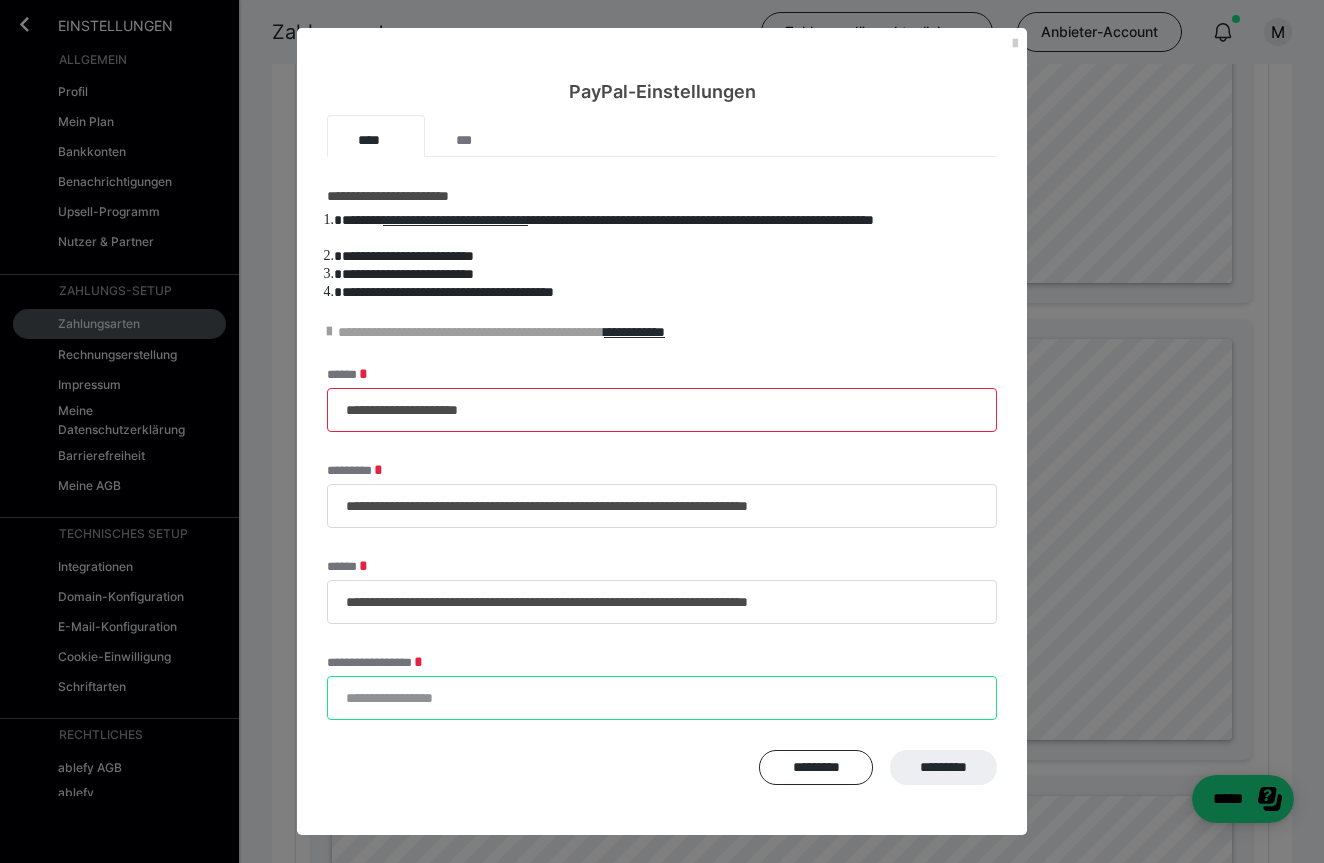 paste on "**********" 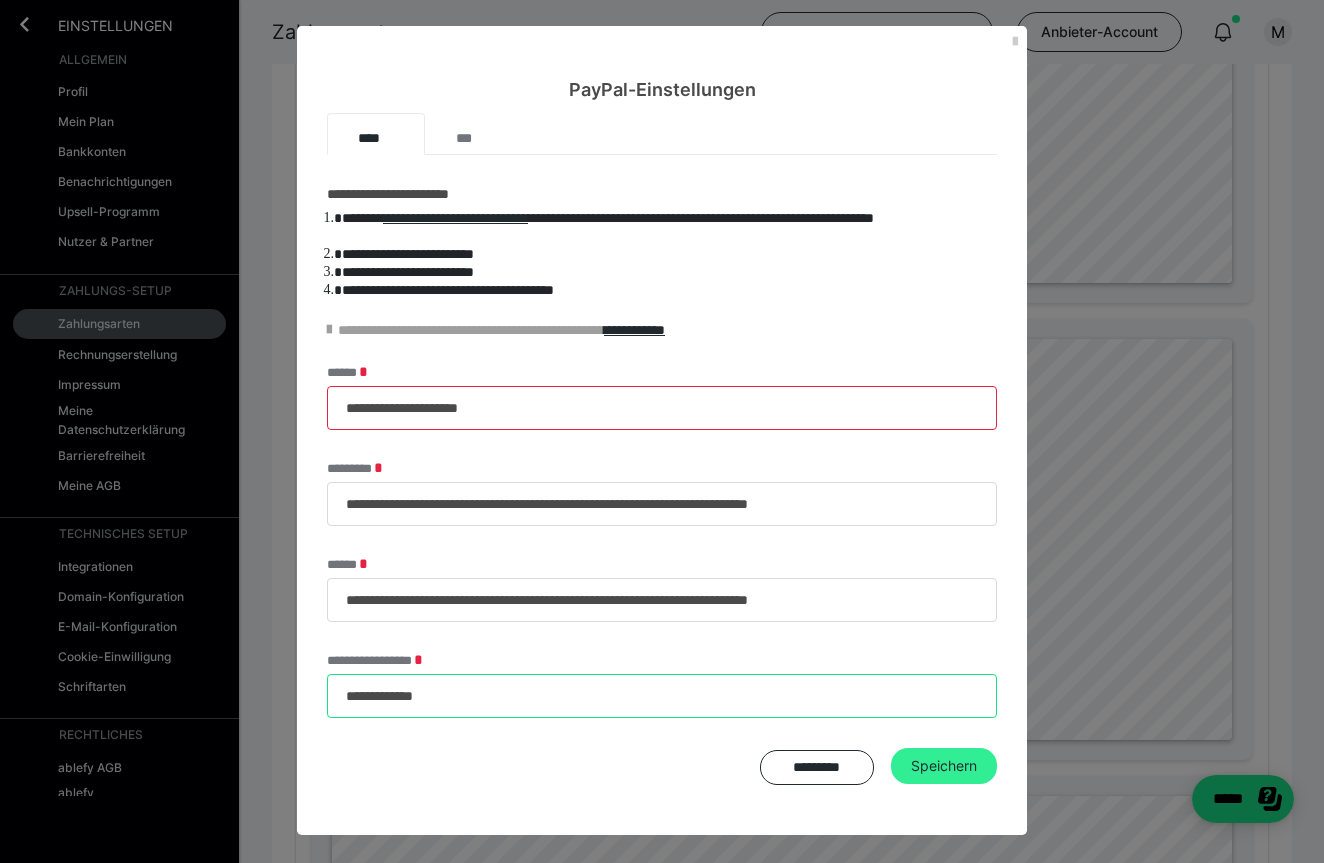 type on "**********" 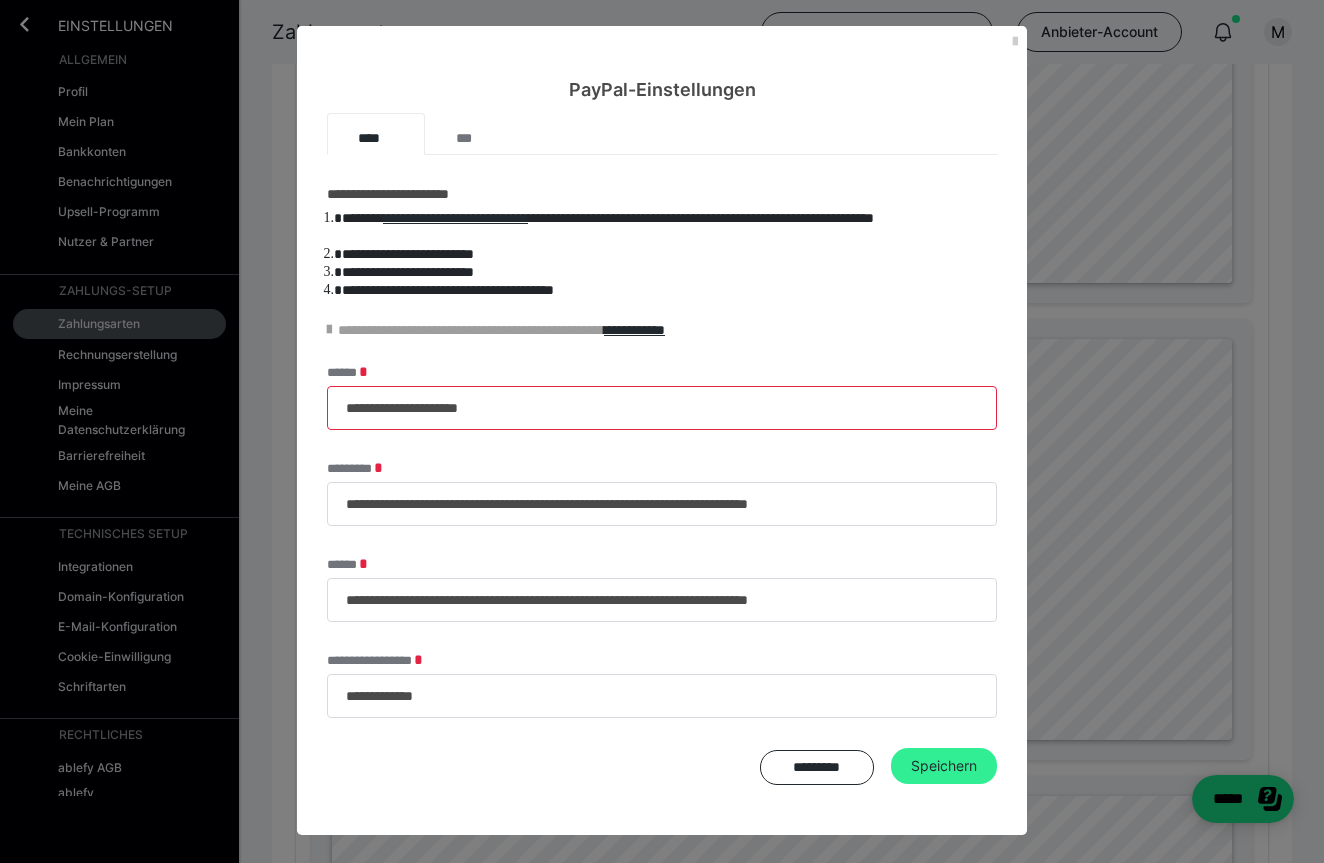 click on "Speichern" at bounding box center [944, 766] 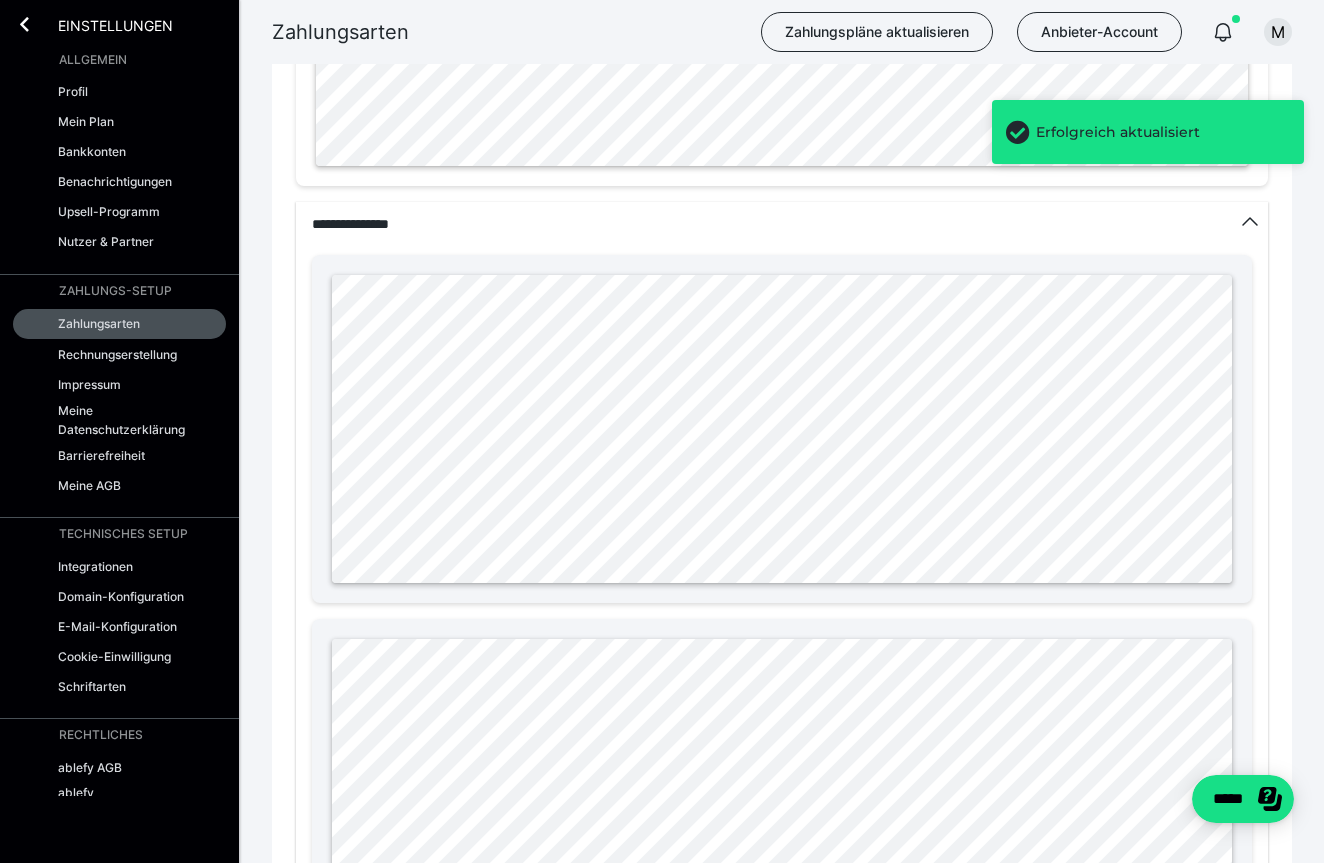 scroll, scrollTop: 981, scrollLeft: 0, axis: vertical 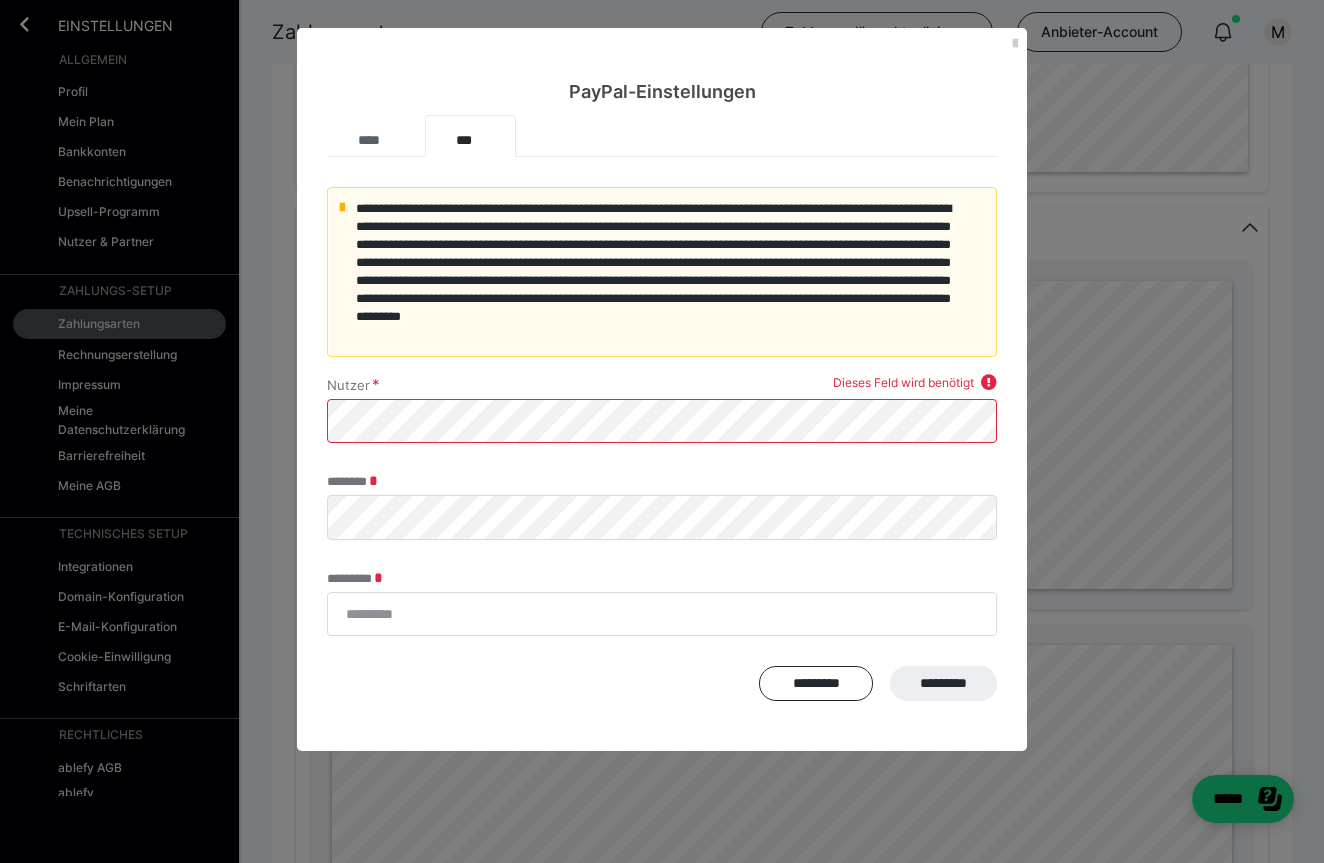 click on "****" at bounding box center [376, 136] 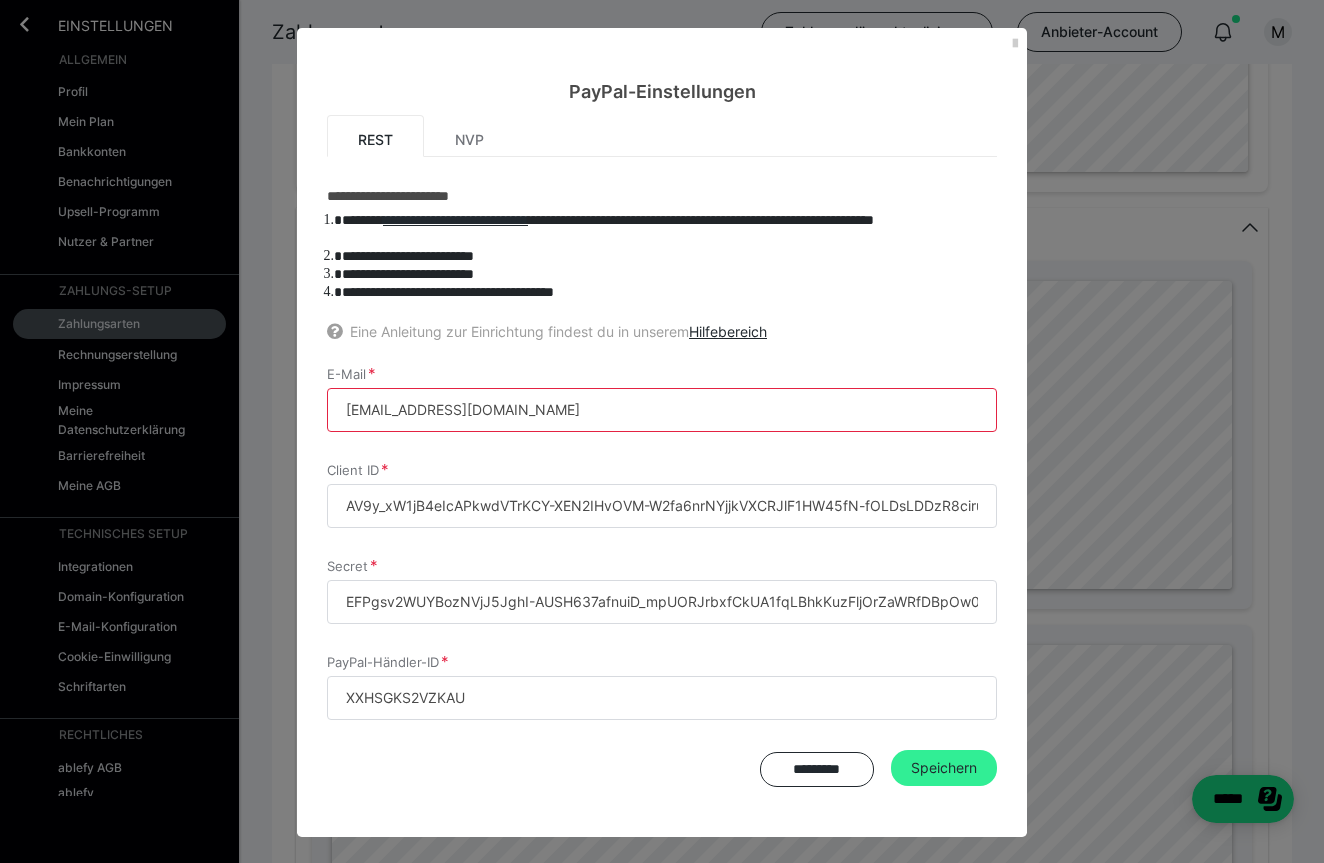 click on "Speichern" at bounding box center (944, 768) 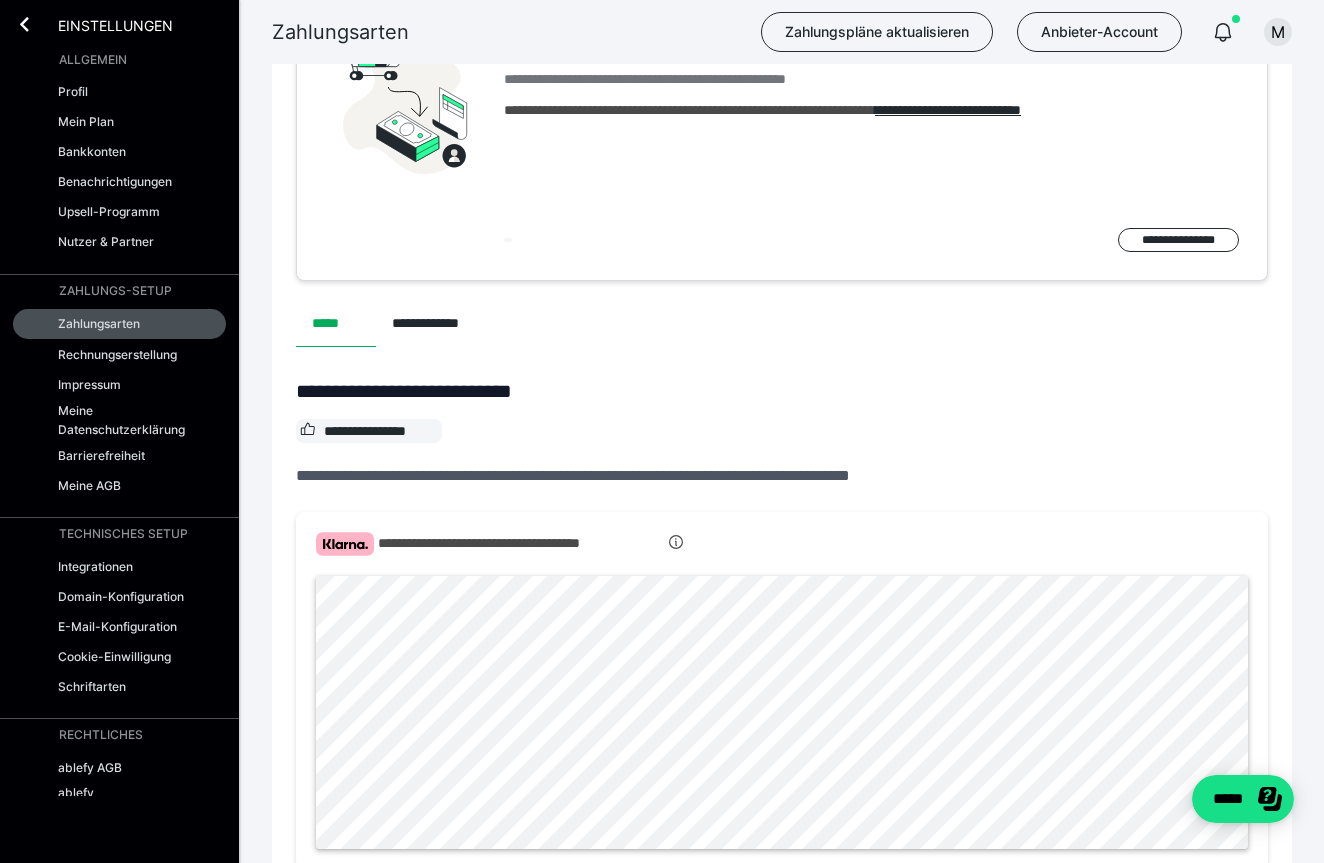 scroll, scrollTop: 191, scrollLeft: 0, axis: vertical 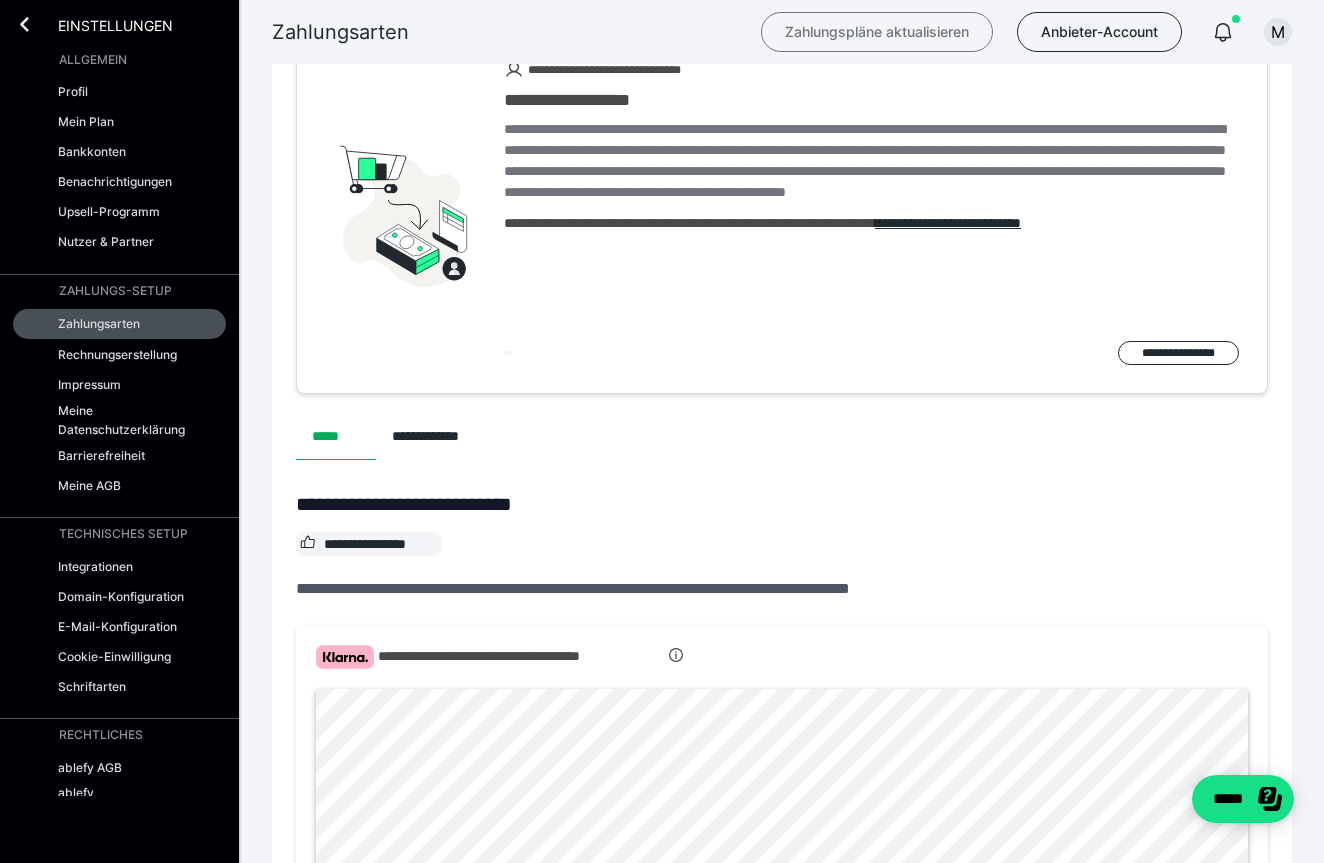 click on "Zahlungspläne aktualisieren" at bounding box center (877, 32) 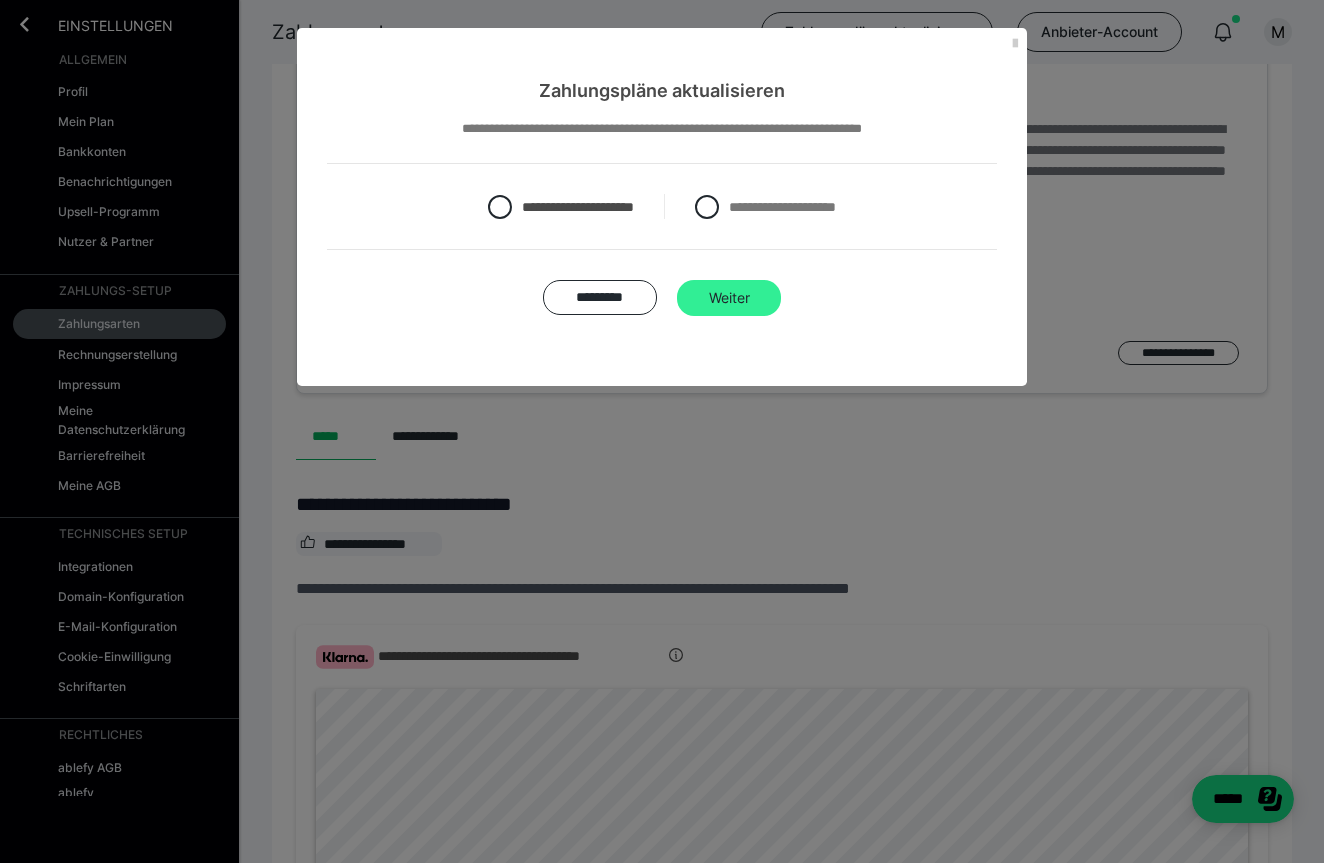 click on "Weiter" at bounding box center (729, 298) 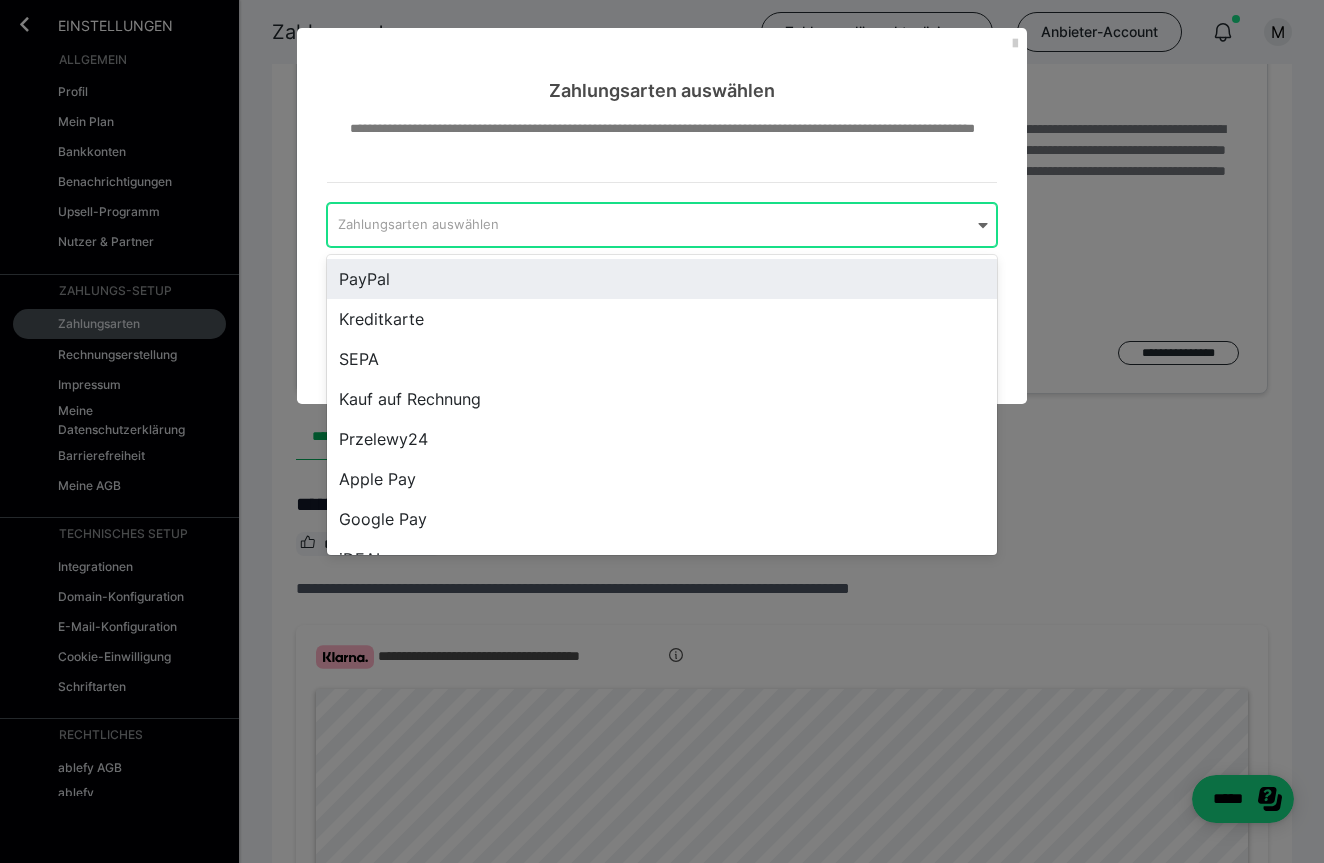click on "Zahlungsarten auswählen" at bounding box center (649, 225) 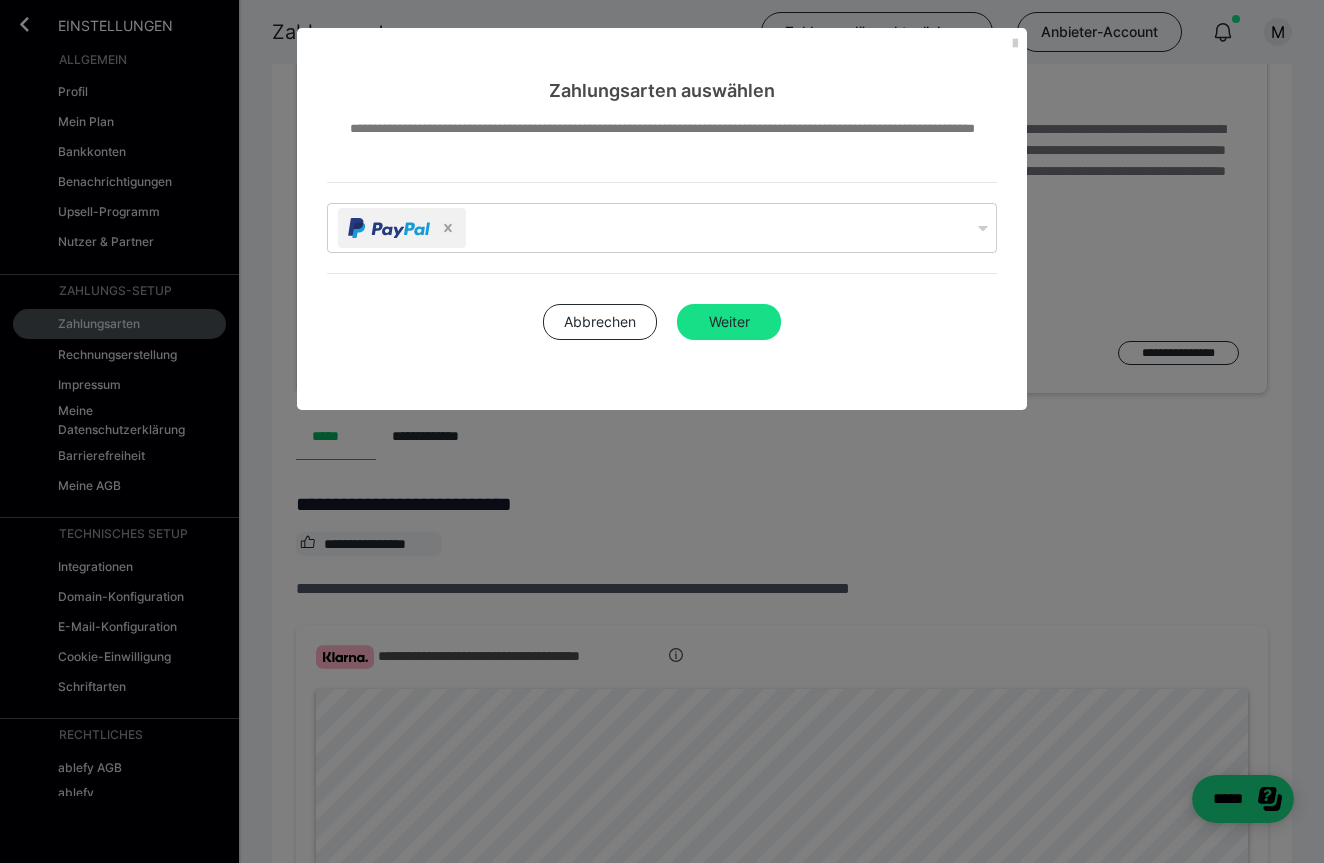 click on "**********" at bounding box center [662, 150] 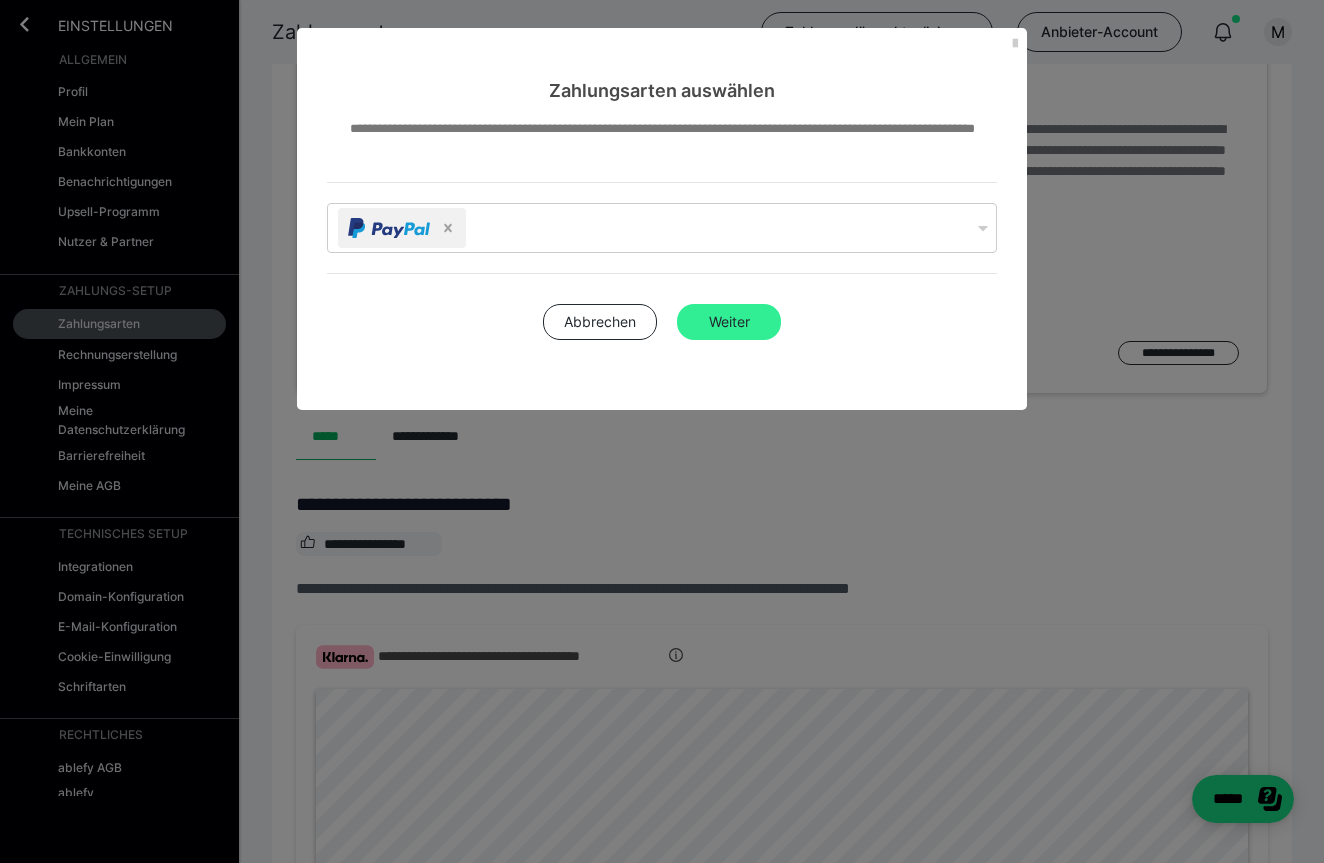 click on "Weiter" at bounding box center [729, 322] 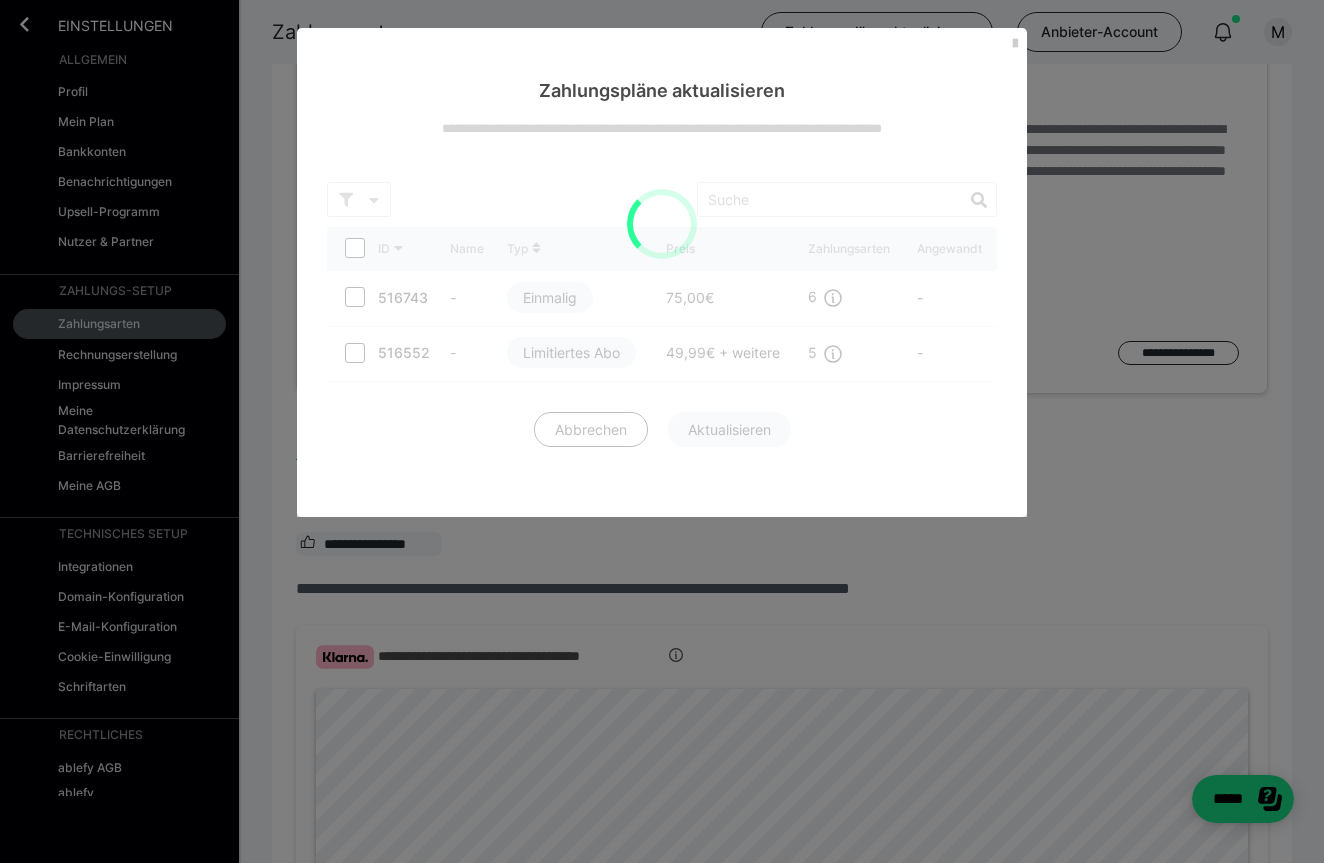 scroll, scrollTop: 0, scrollLeft: 0, axis: both 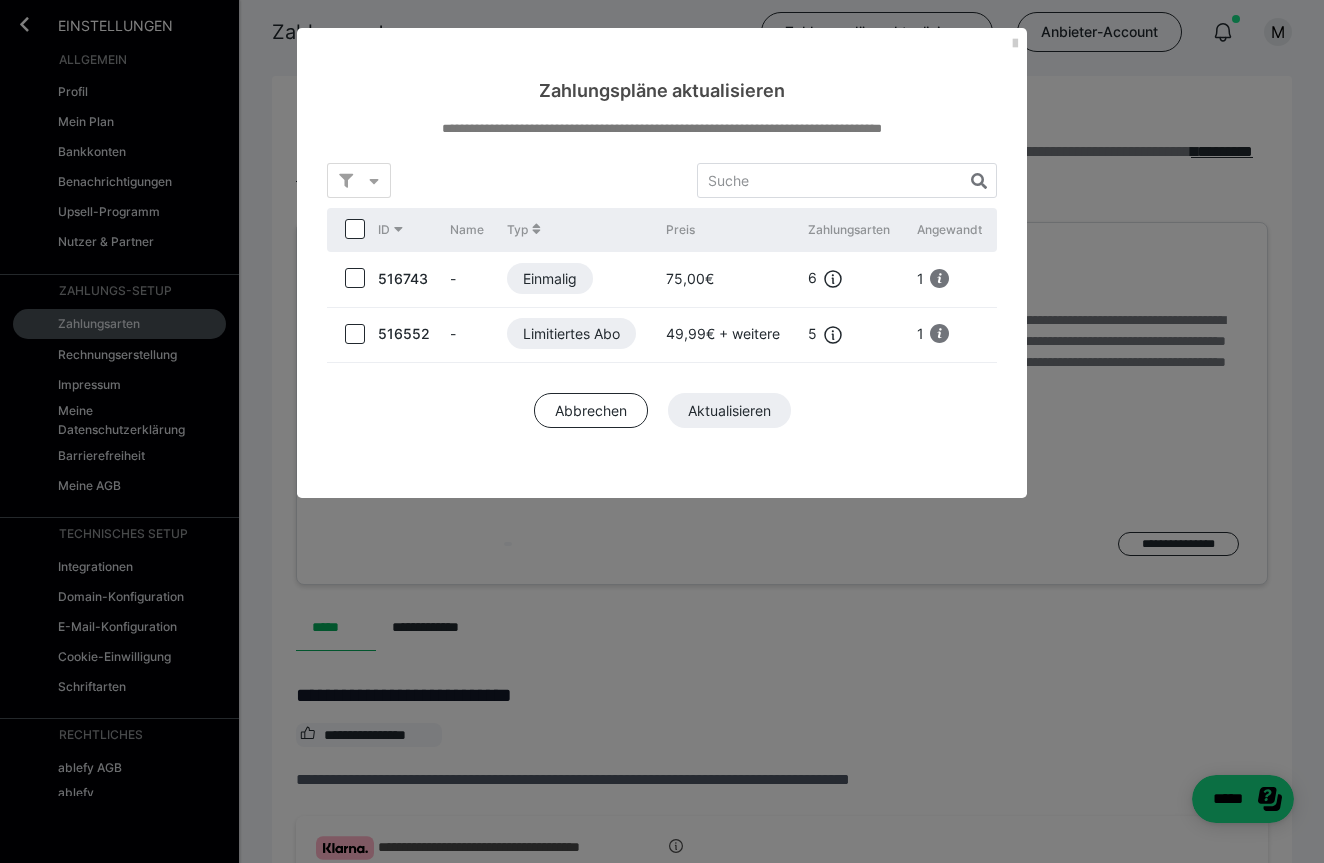 click at bounding box center (355, 278) 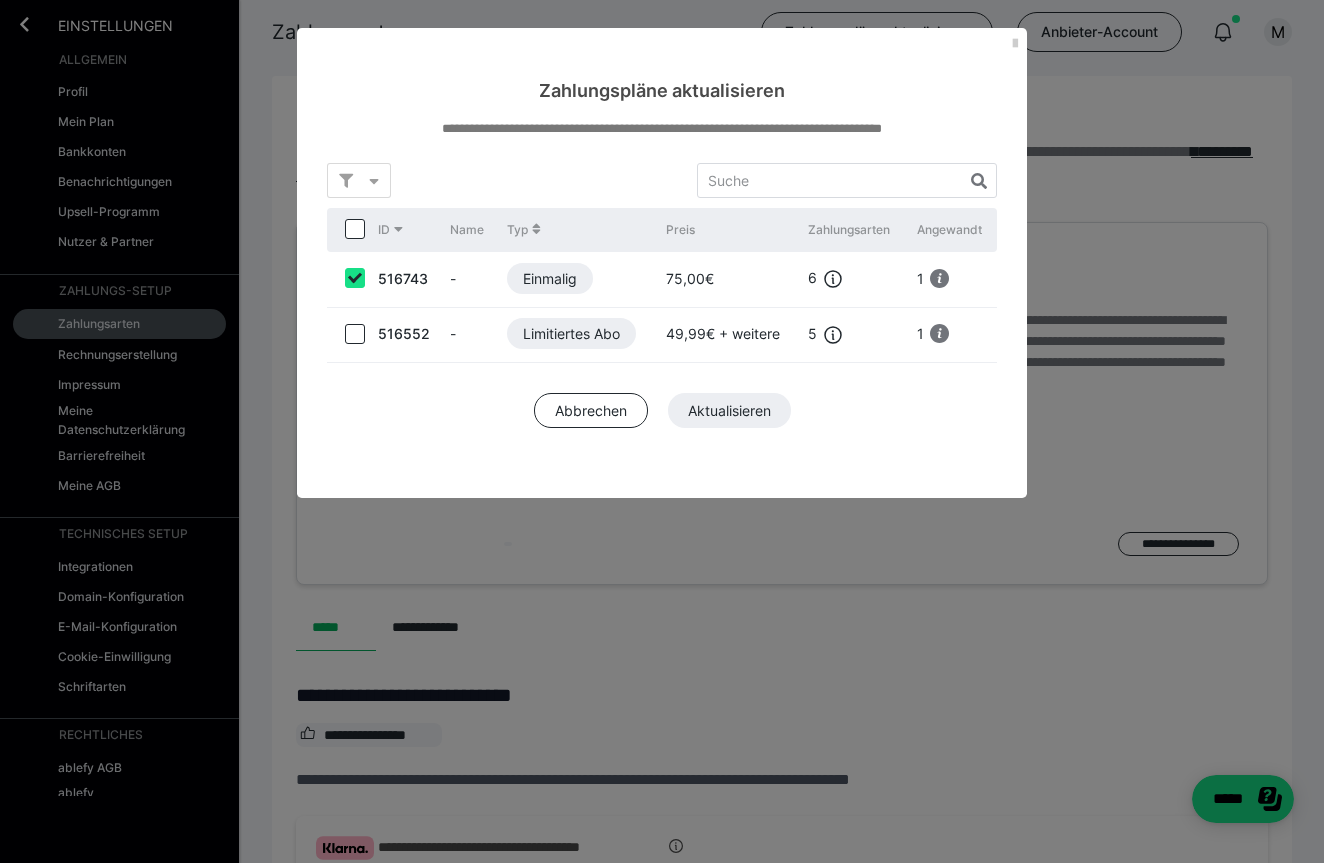 checkbox on "true" 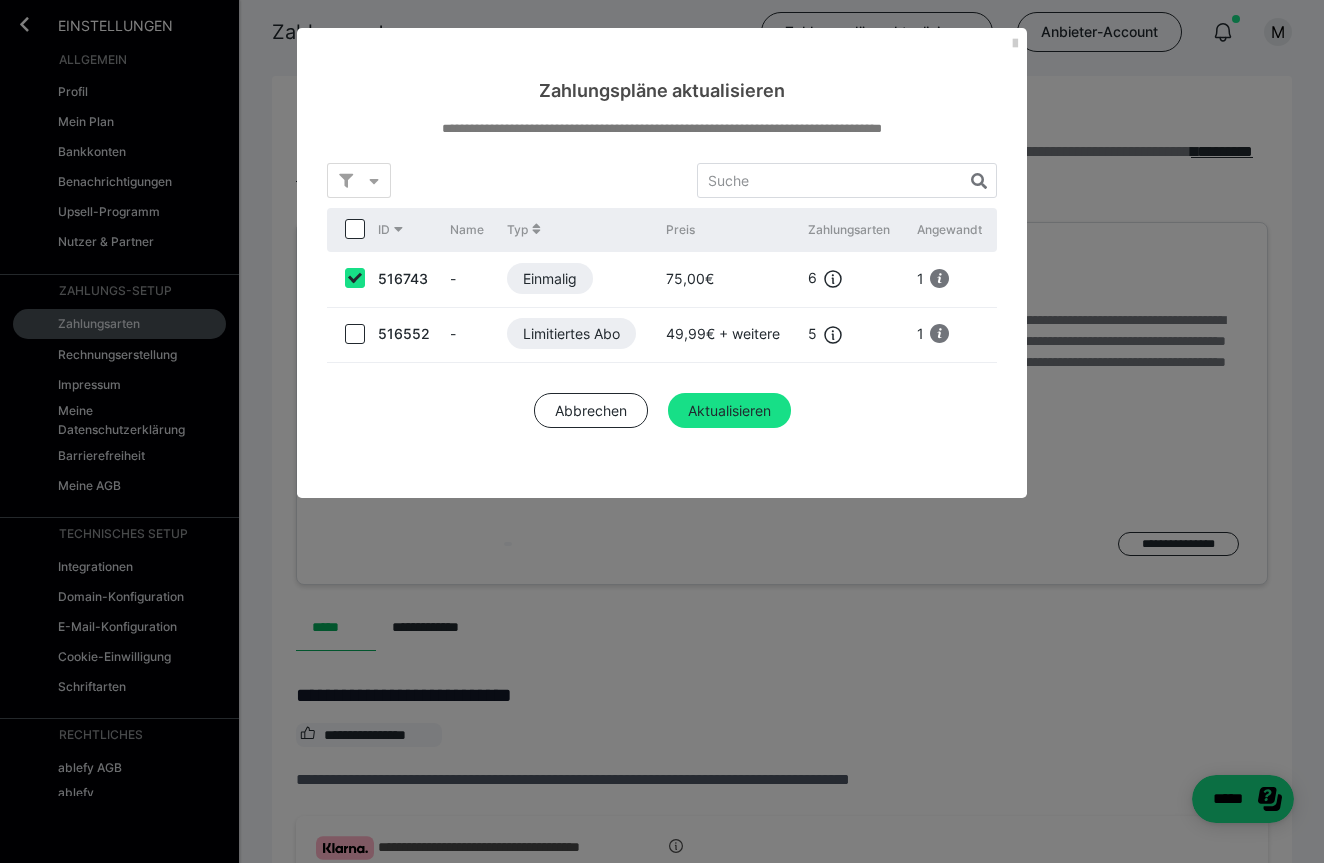 click at bounding box center [355, 334] 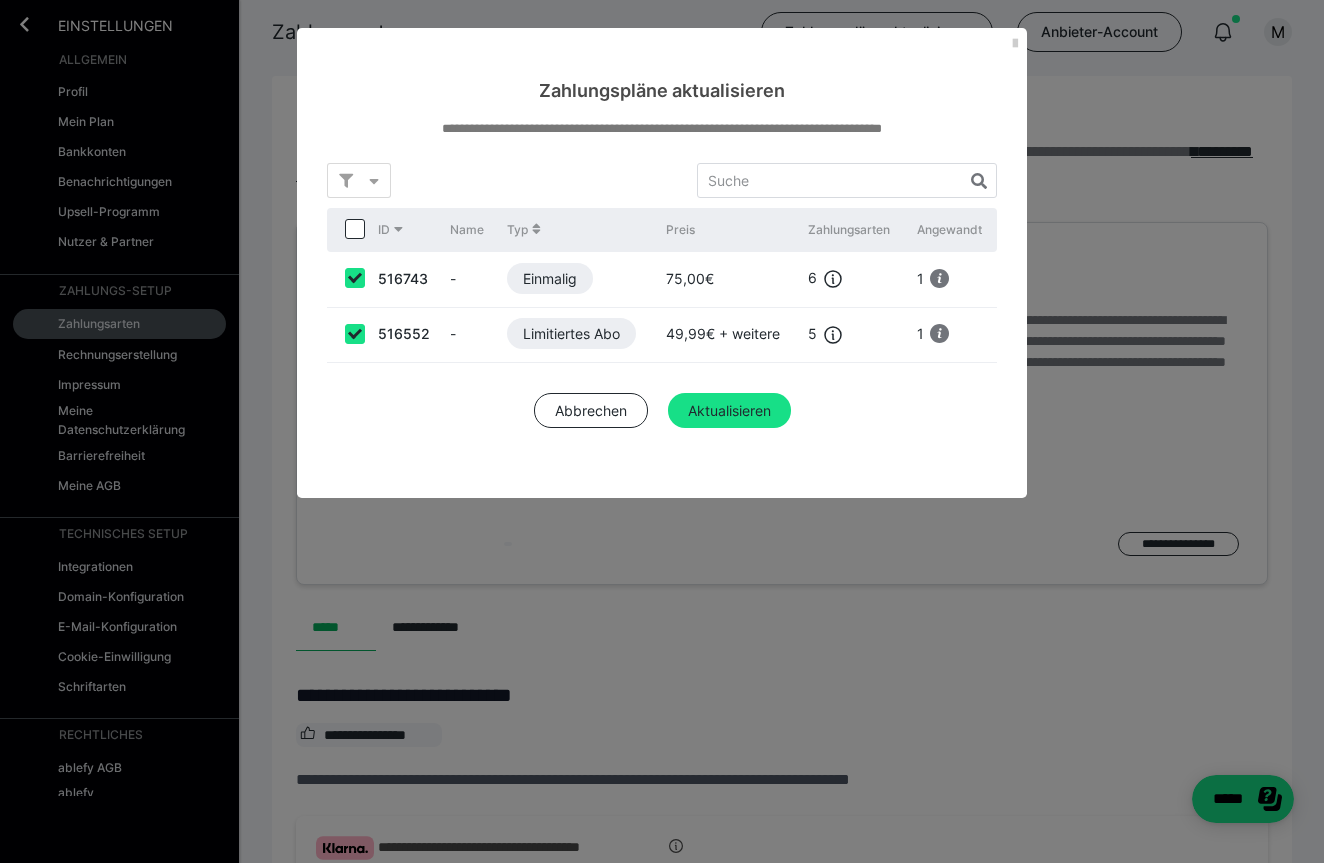 checkbox on "true" 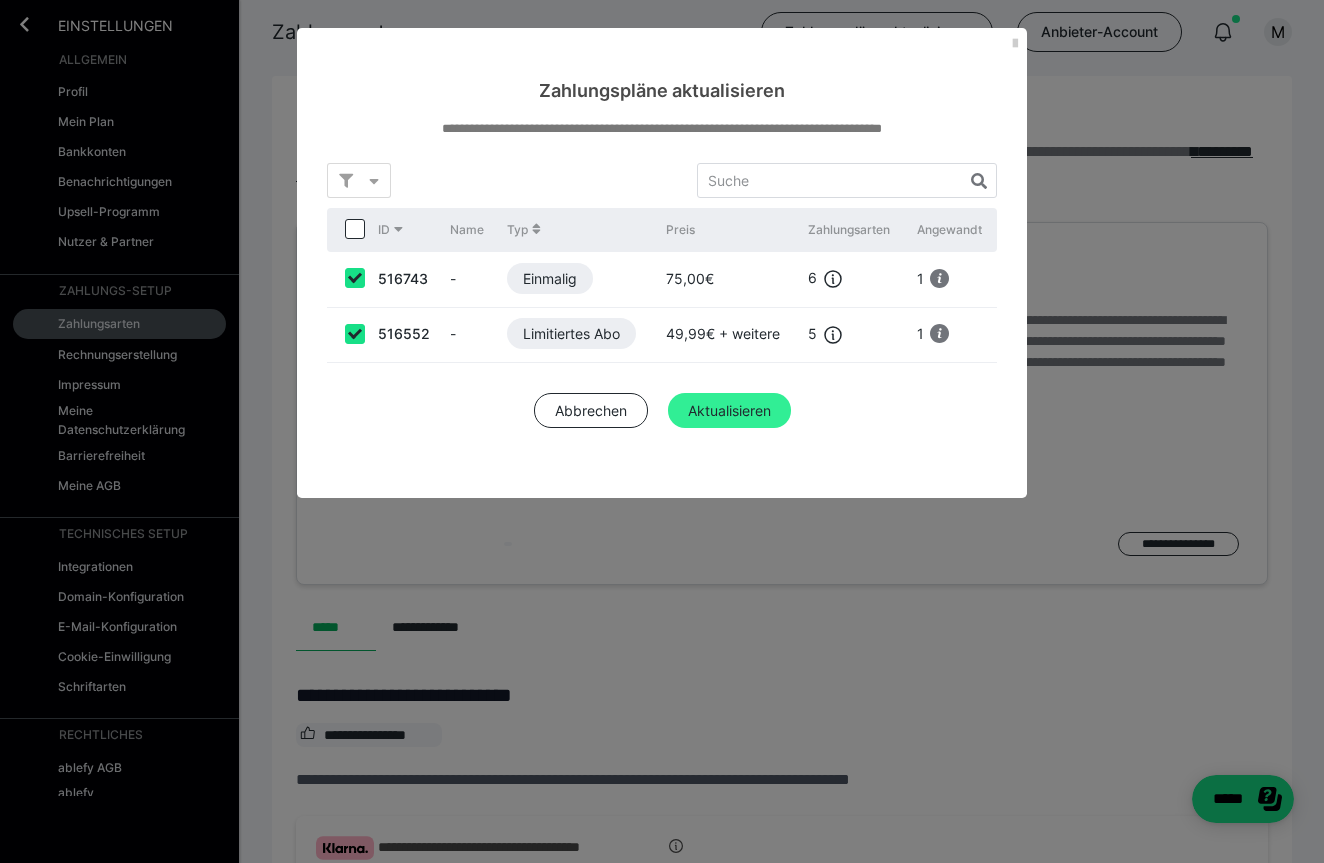 click on "Aktualisieren" at bounding box center (729, 411) 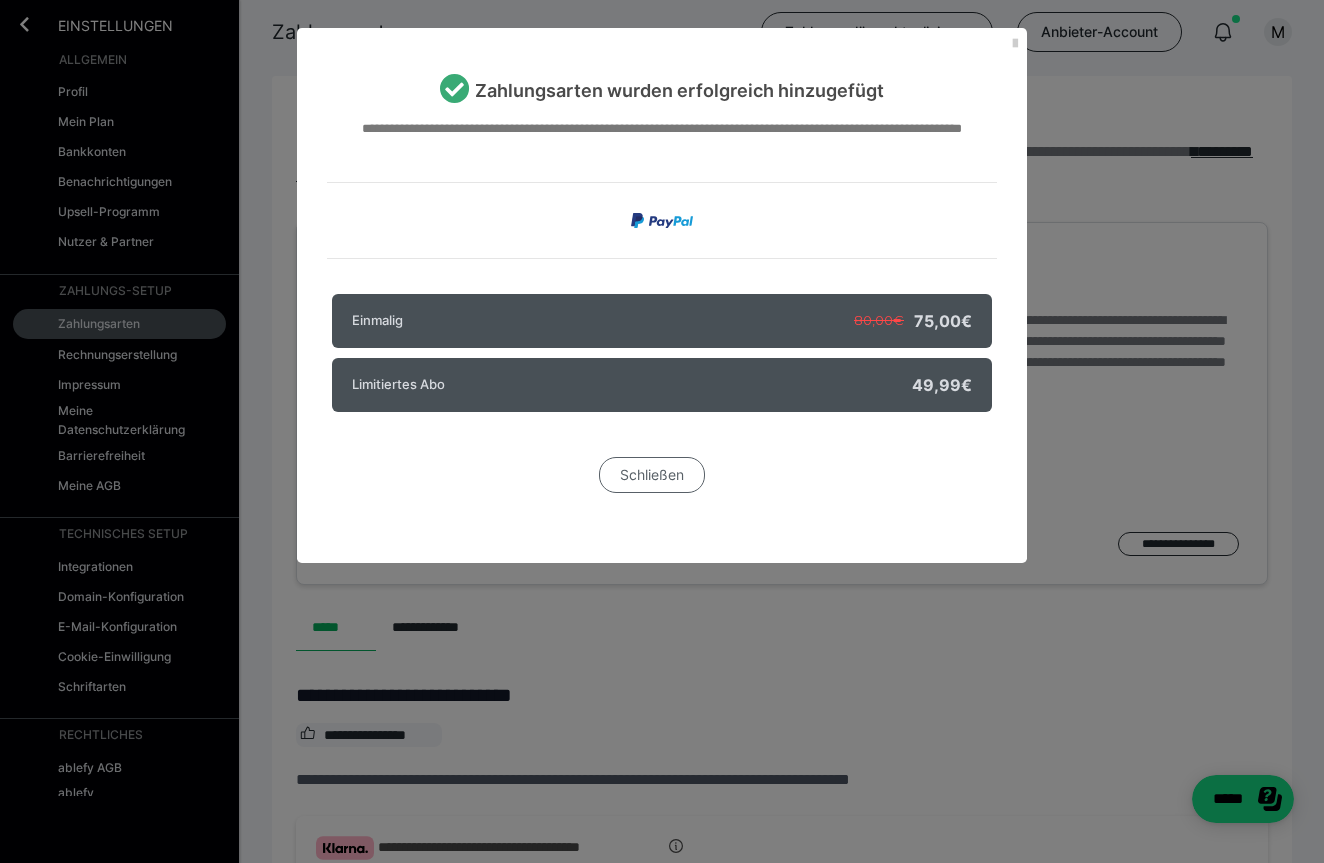 click on "Schließen" at bounding box center [652, 475] 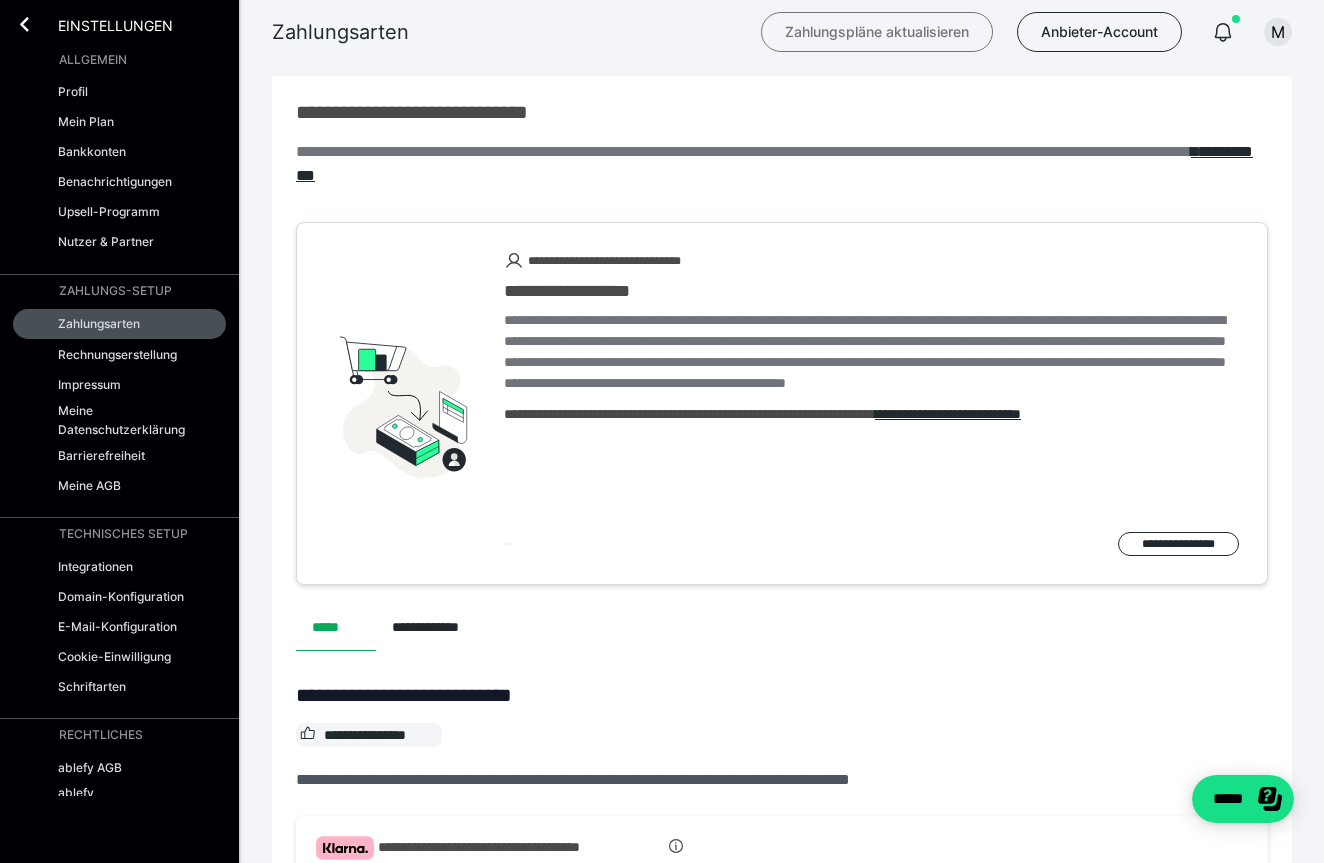 scroll, scrollTop: 0, scrollLeft: 0, axis: both 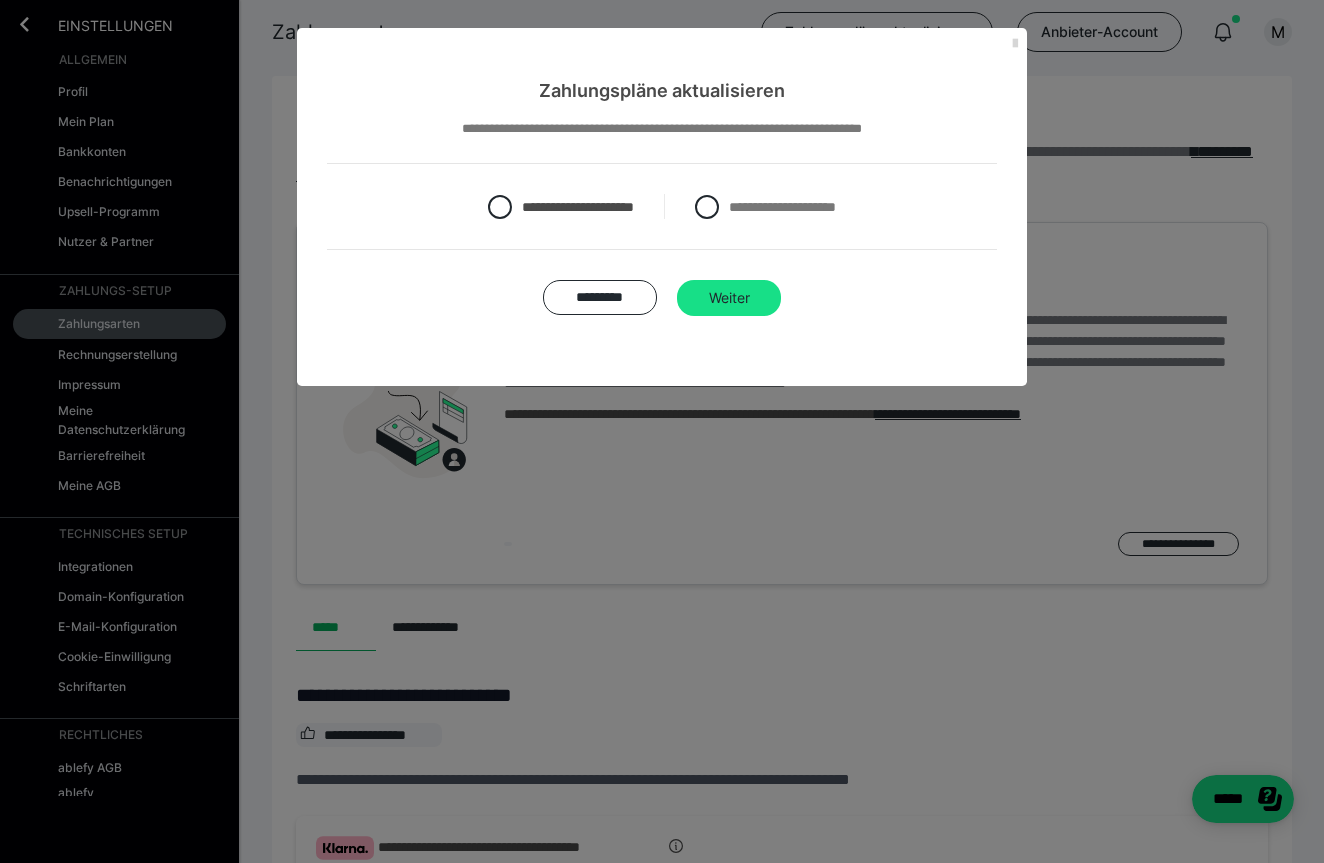 click at bounding box center [1015, 44] 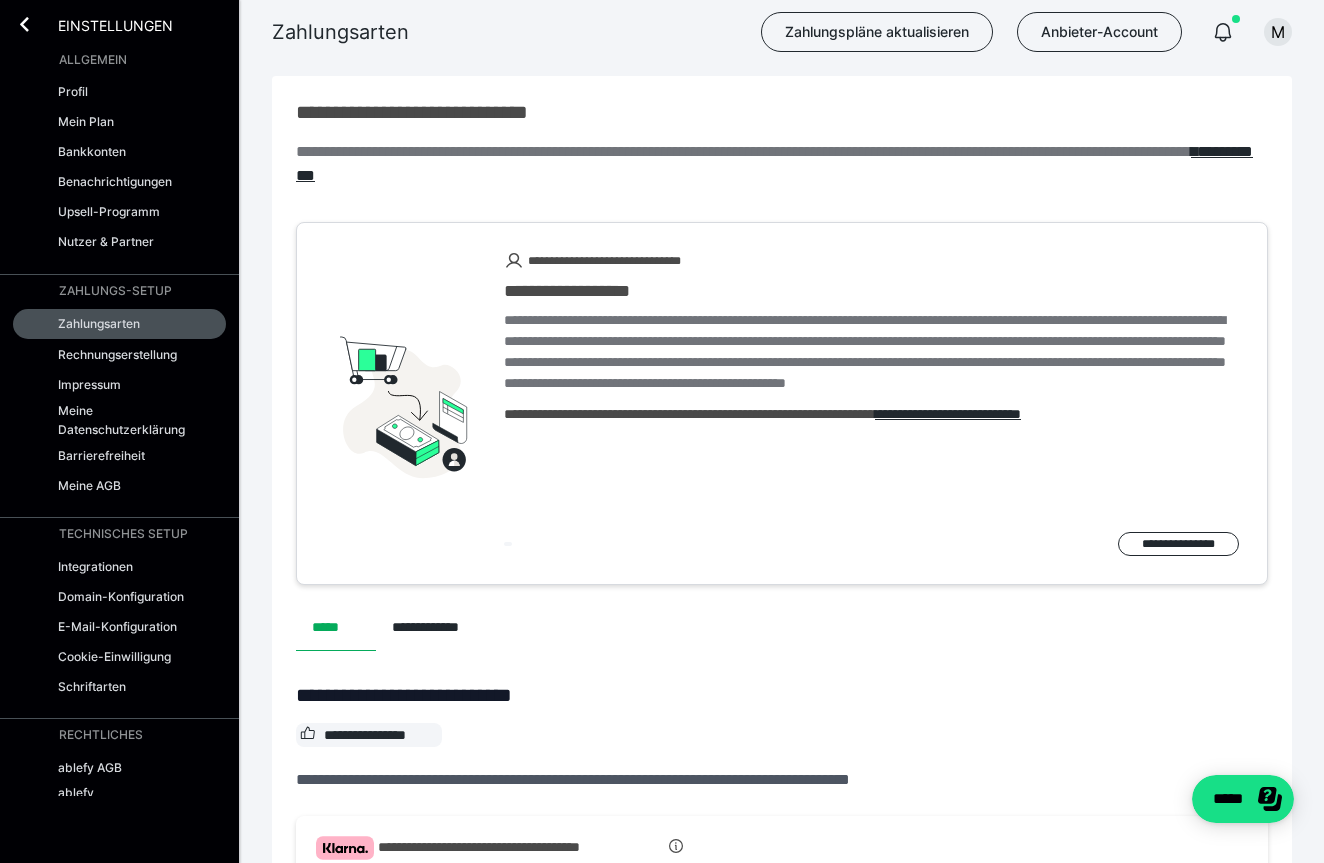 scroll, scrollTop: 0, scrollLeft: 0, axis: both 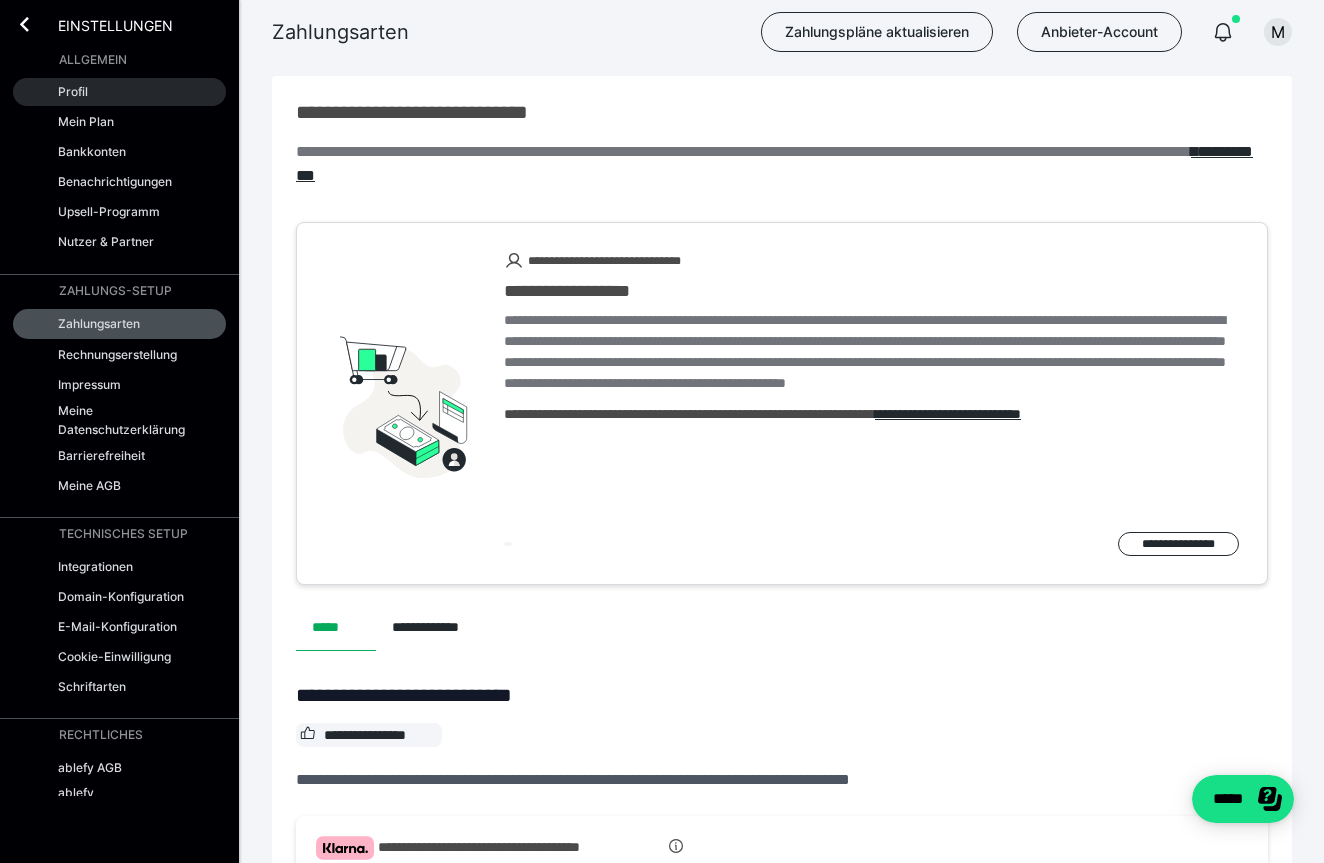click on "Profil" at bounding box center [73, 91] 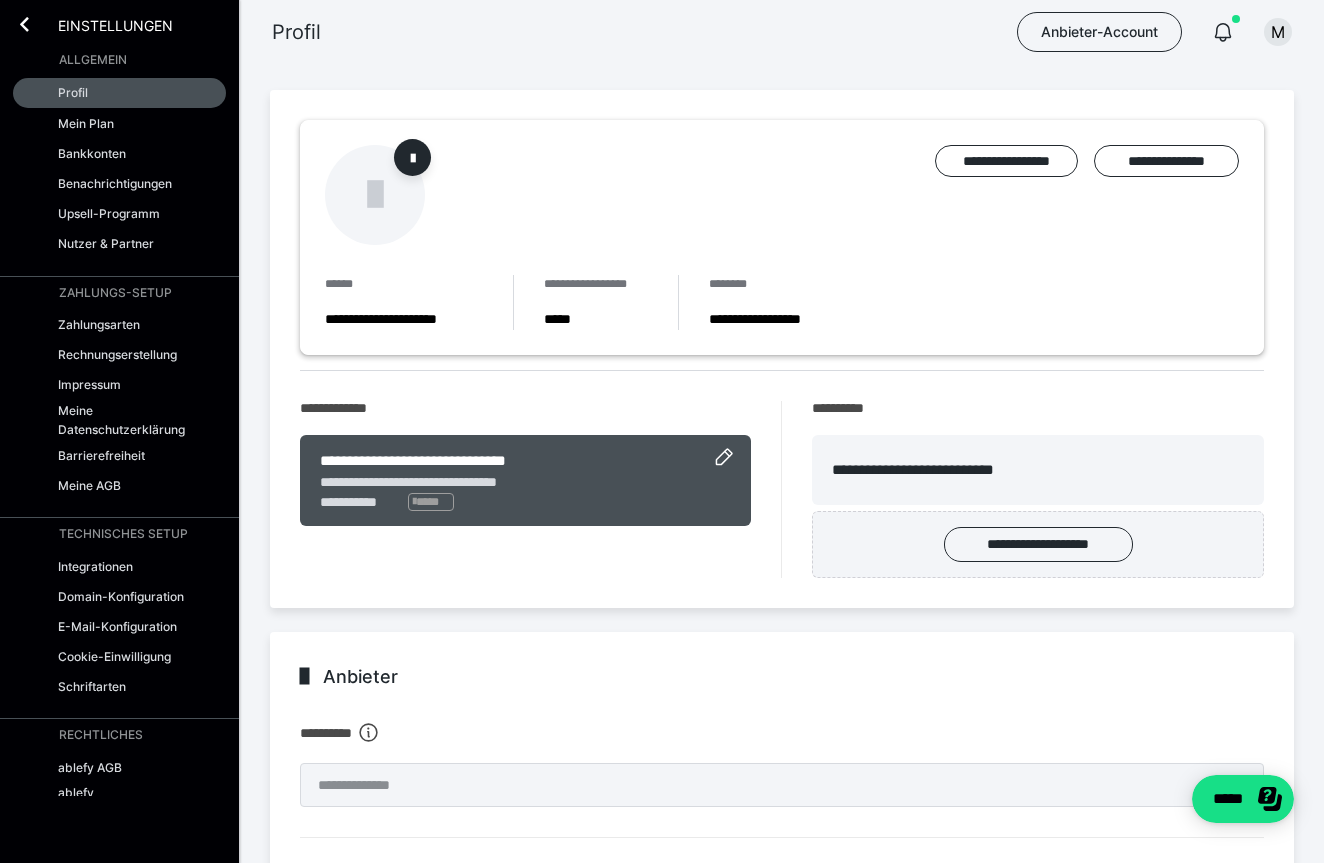 scroll, scrollTop: 0, scrollLeft: 0, axis: both 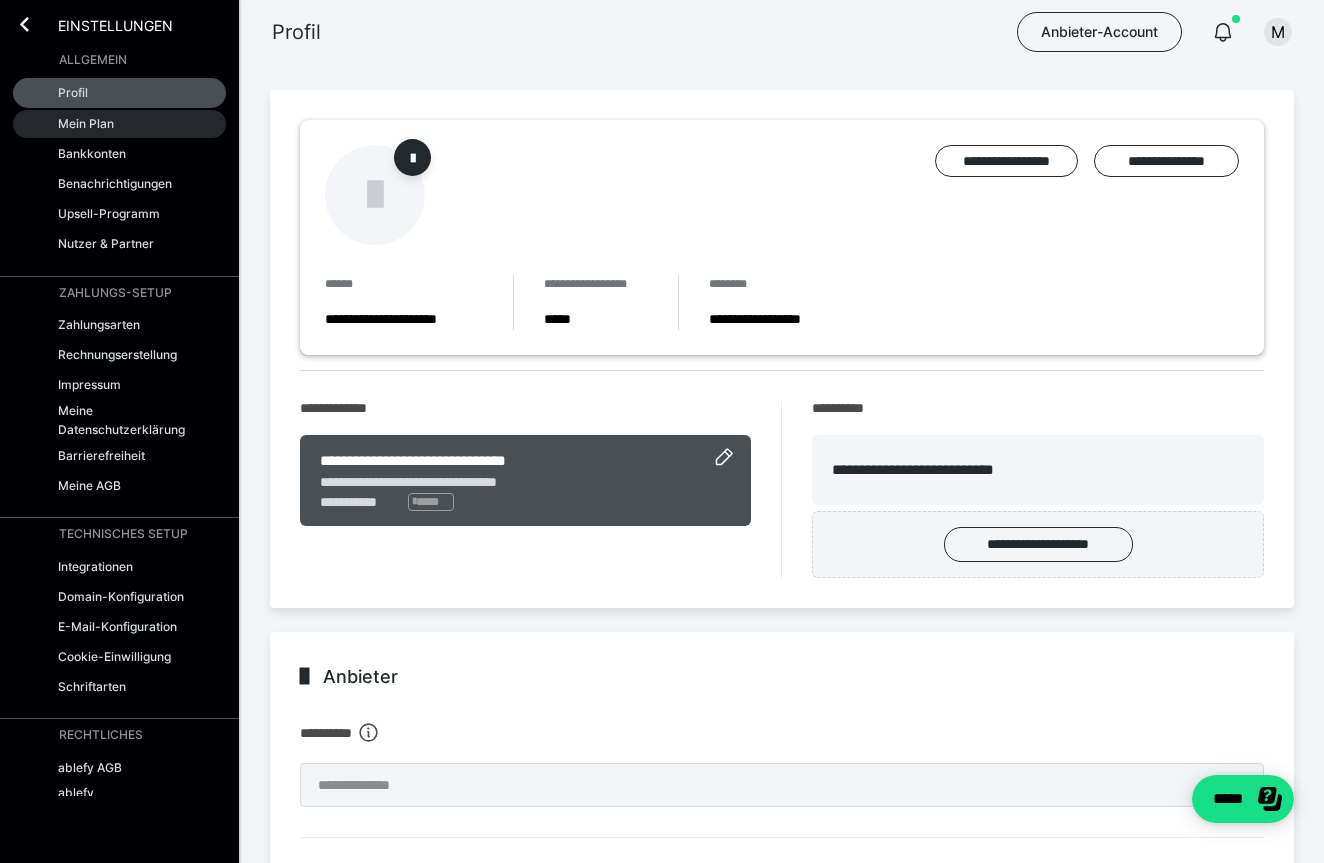 click on "Mein Plan" at bounding box center [86, 123] 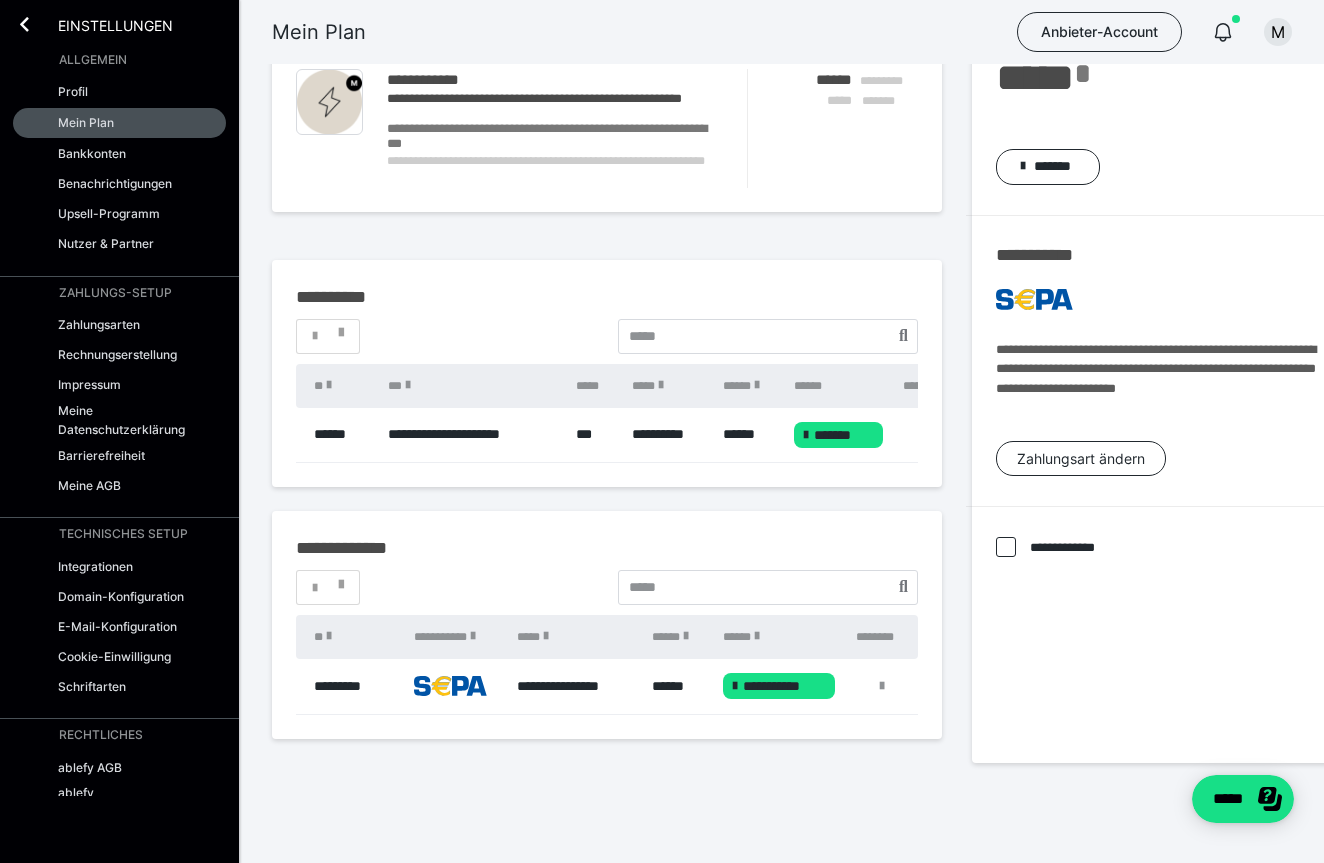 scroll, scrollTop: 82, scrollLeft: 0, axis: vertical 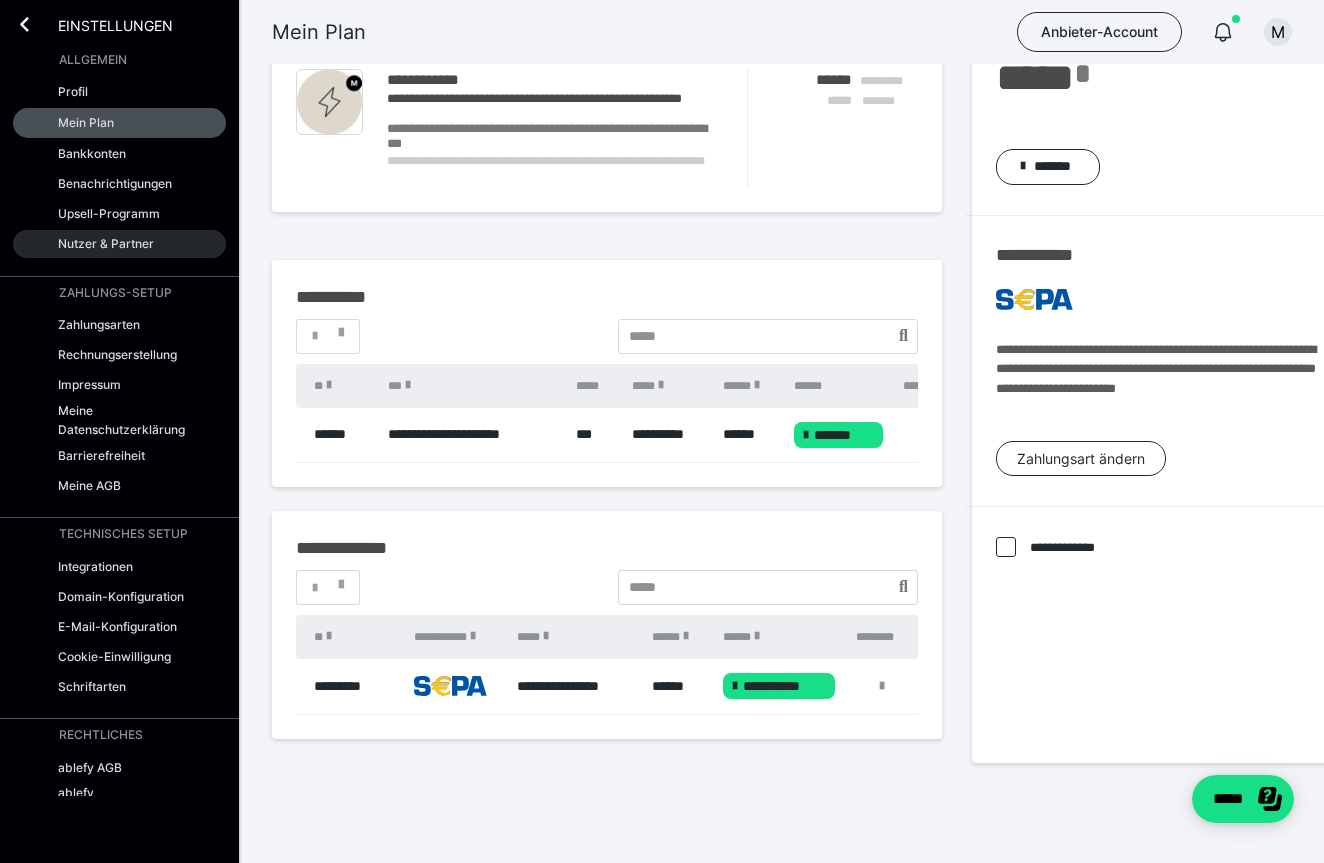 click on "Nutzer & Partner" at bounding box center (106, 243) 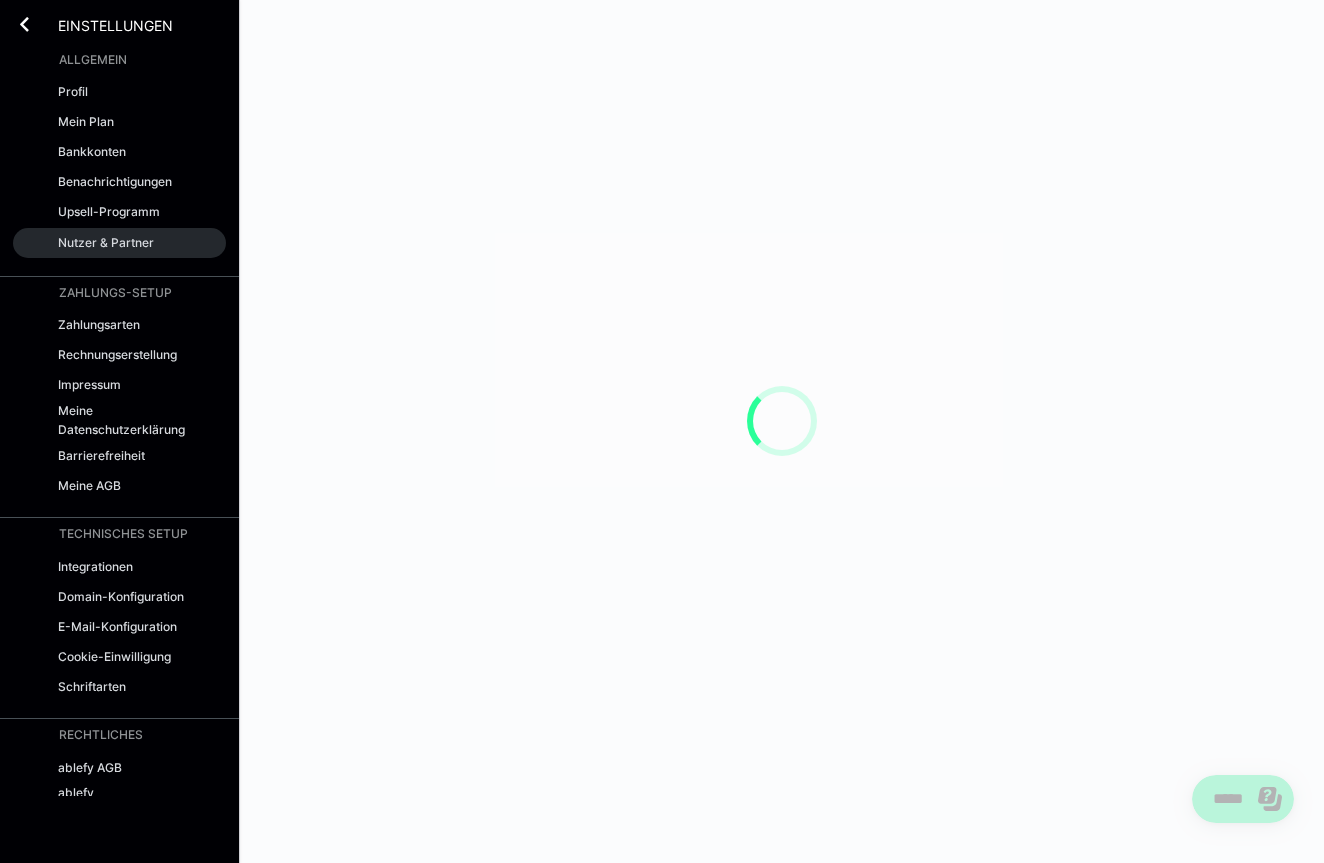 scroll, scrollTop: 0, scrollLeft: 0, axis: both 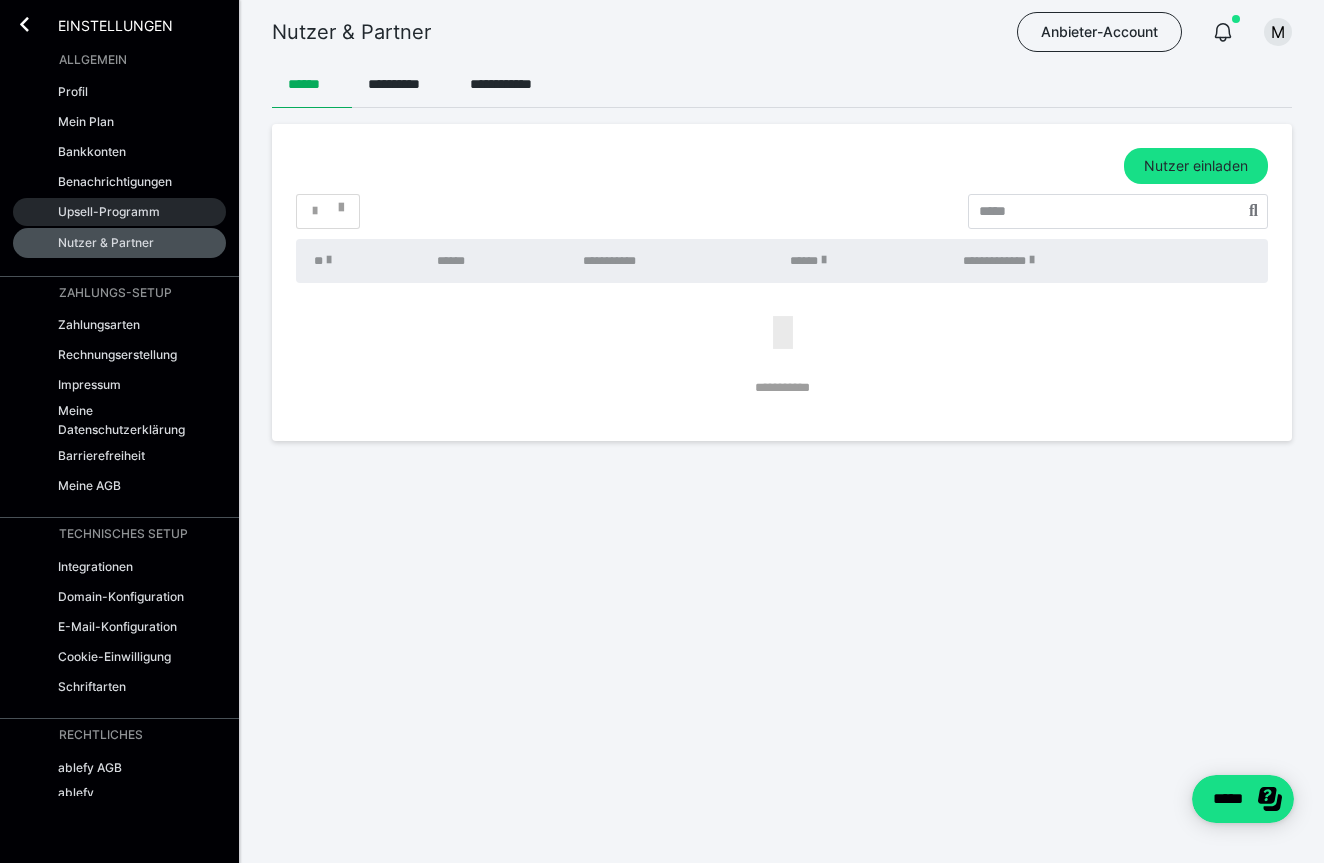click on "Upsell-Programm" at bounding box center [109, 211] 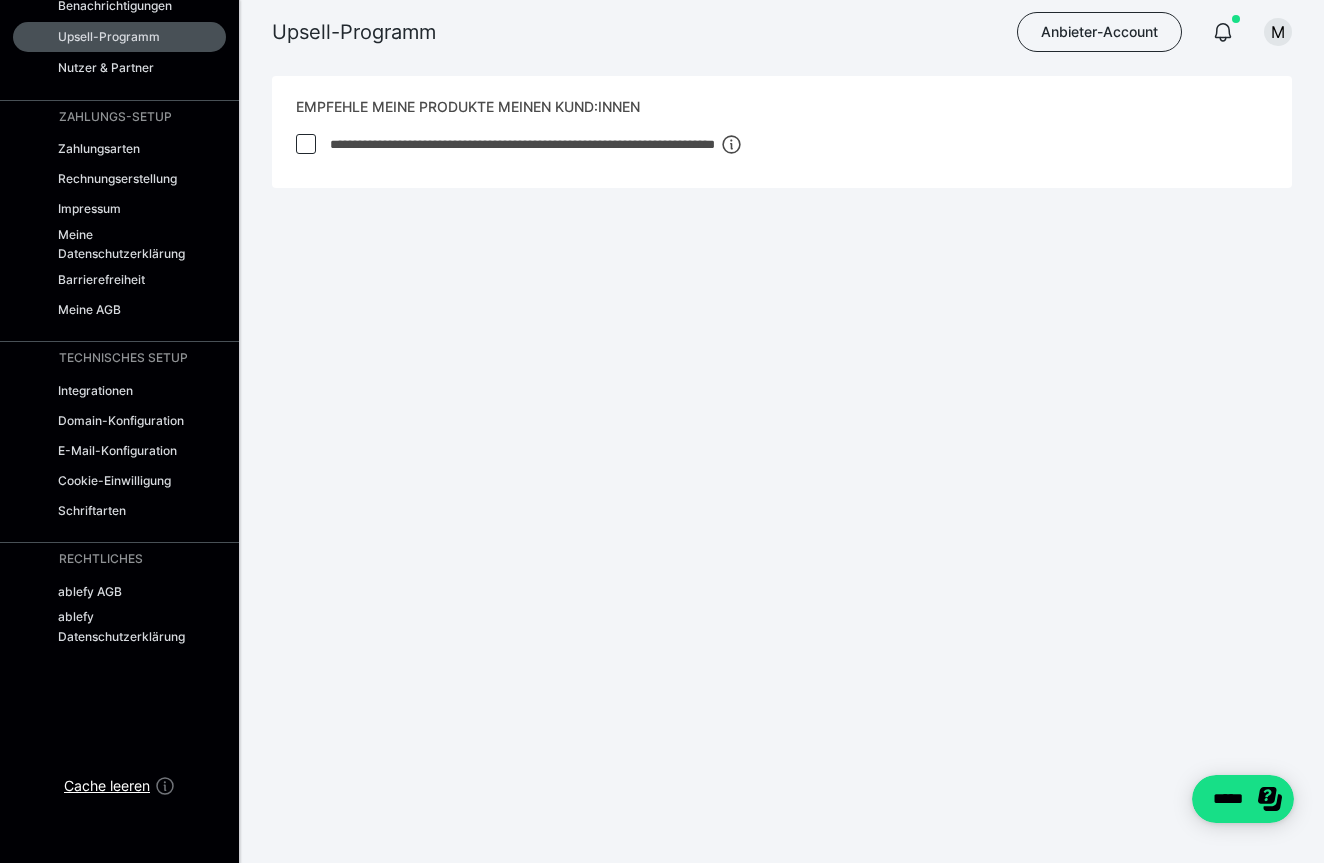 scroll, scrollTop: 175, scrollLeft: 0, axis: vertical 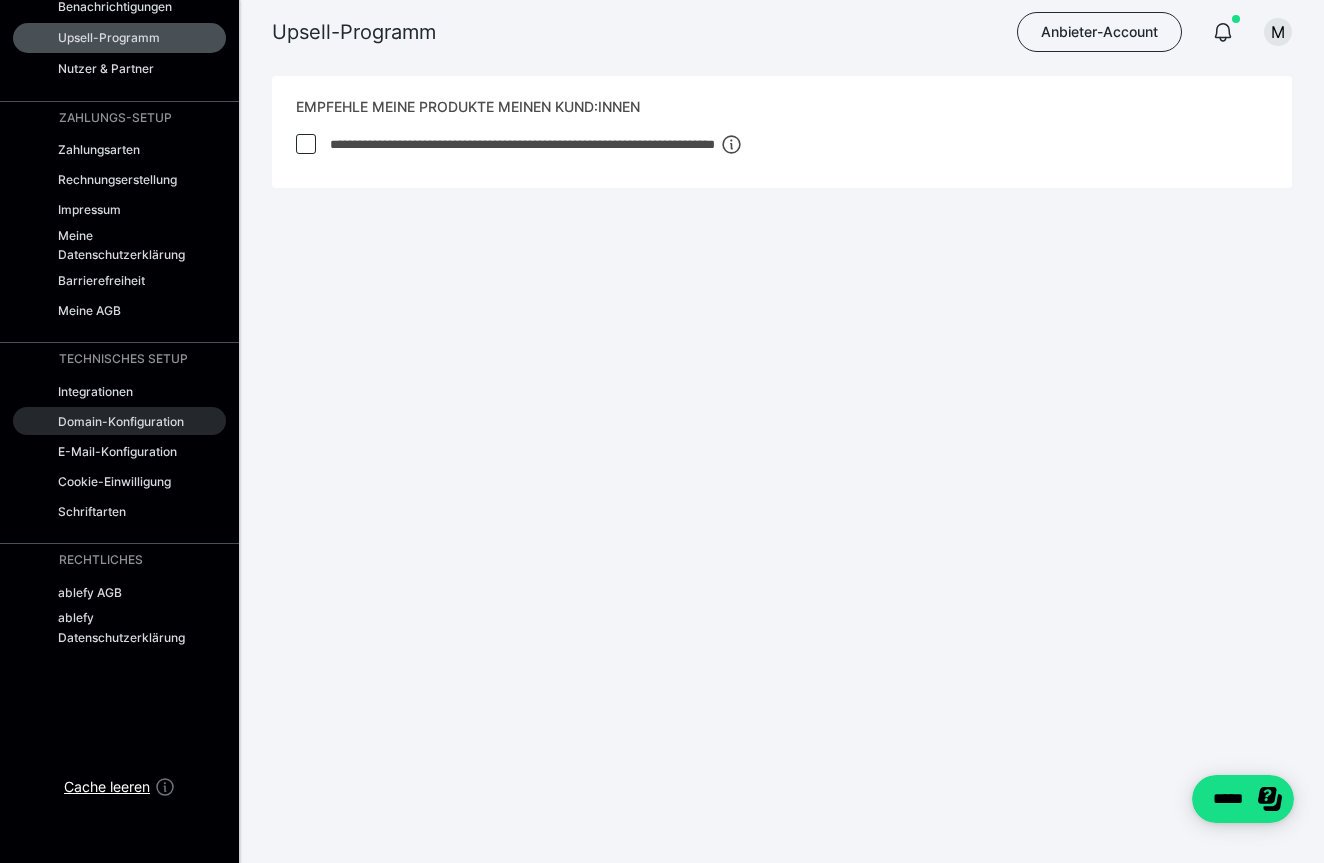 click on "Domain-Konfiguration" at bounding box center [121, 421] 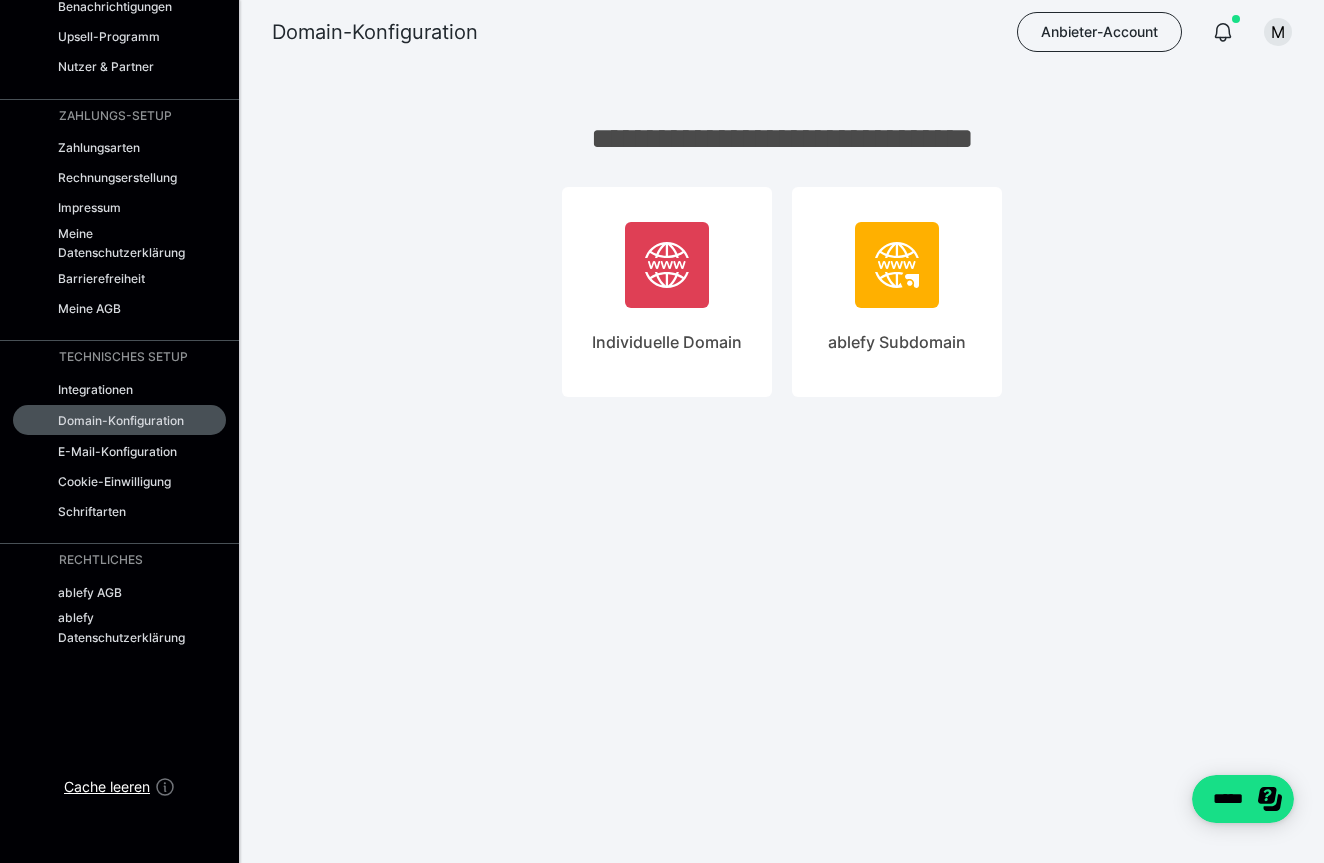 scroll, scrollTop: 0, scrollLeft: 0, axis: both 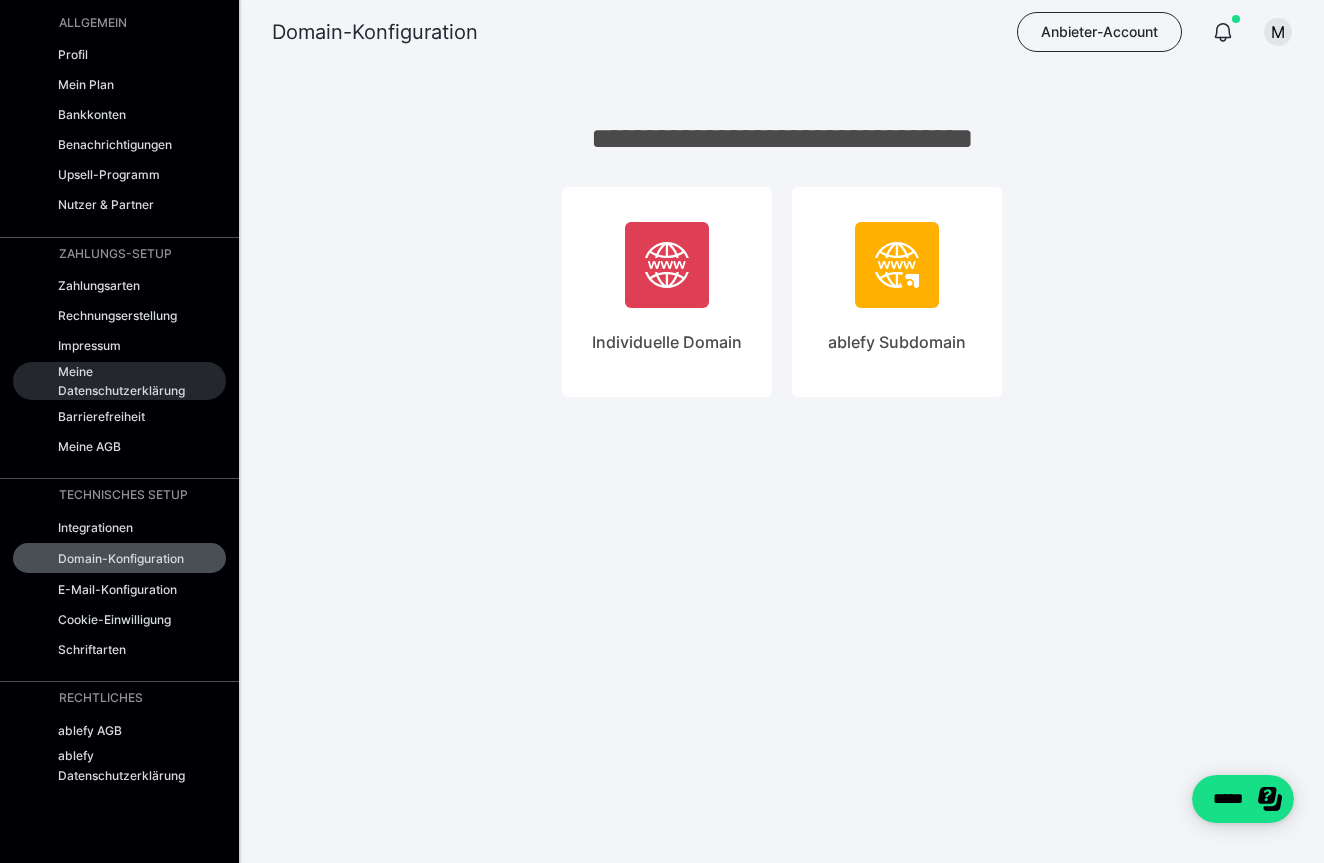 click on "Meine Datenschutzerklärung" at bounding box center [125, 381] 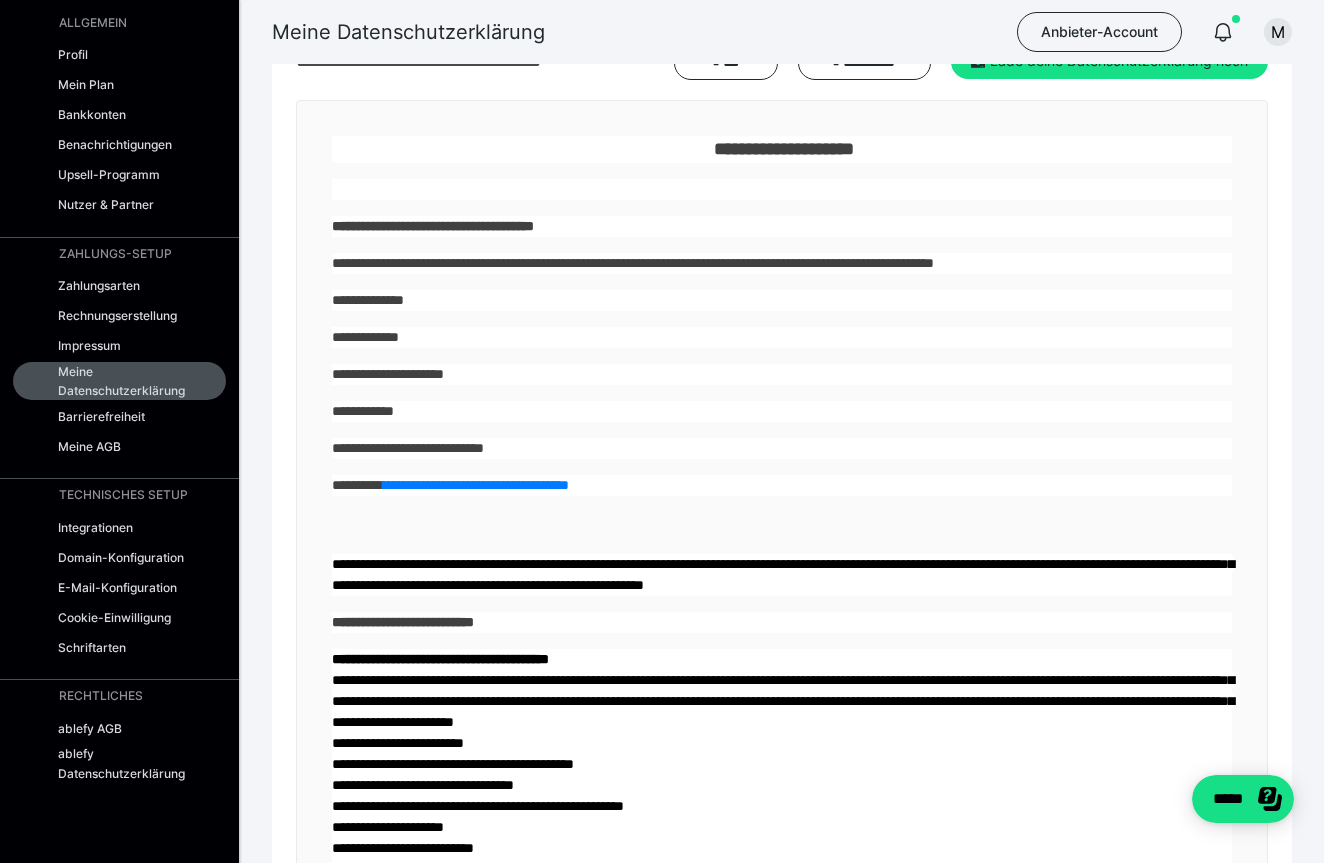 scroll, scrollTop: 58, scrollLeft: 0, axis: vertical 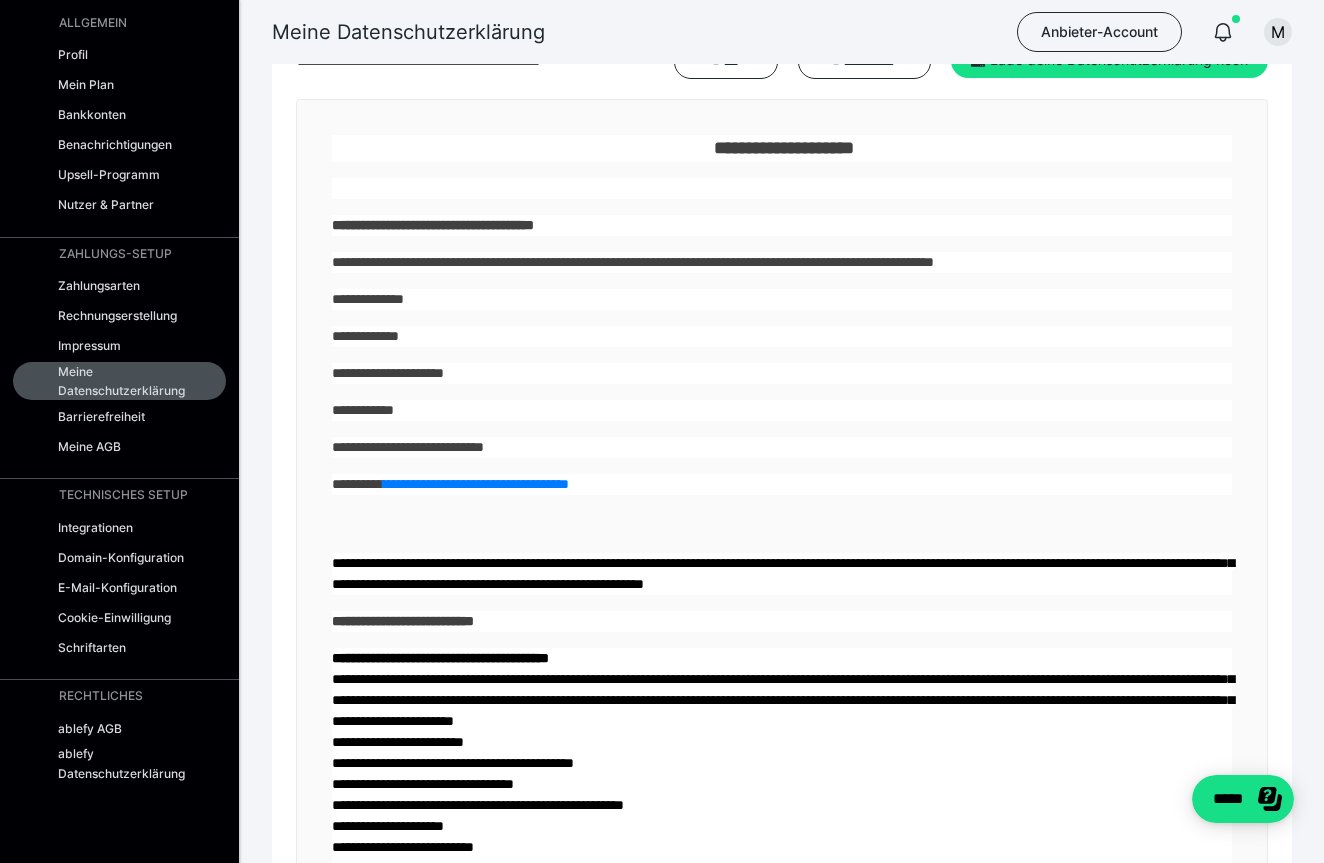 click on "**********" at bounding box center (476, 484) 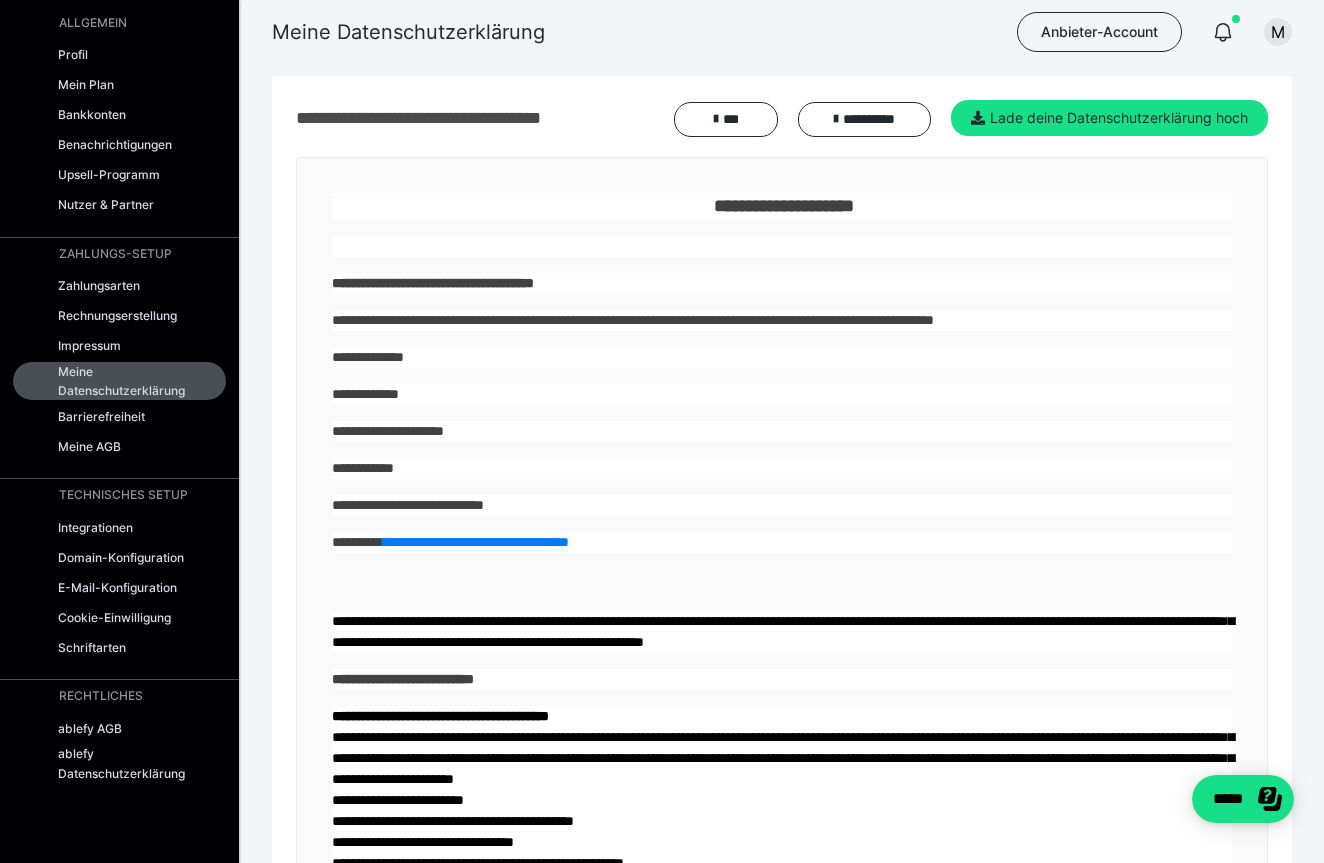 scroll, scrollTop: 0, scrollLeft: 0, axis: both 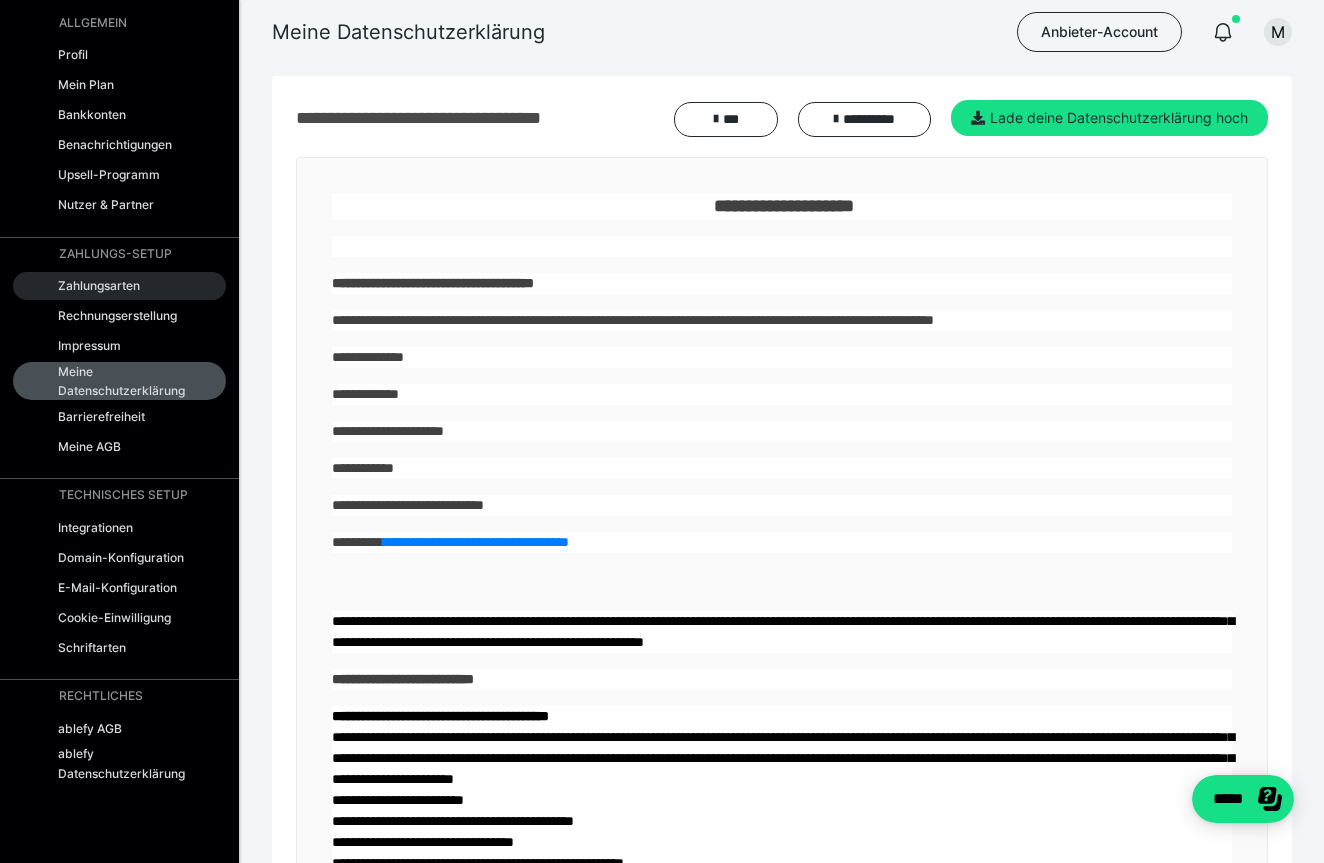 click on "Zahlungsarten" at bounding box center (99, 285) 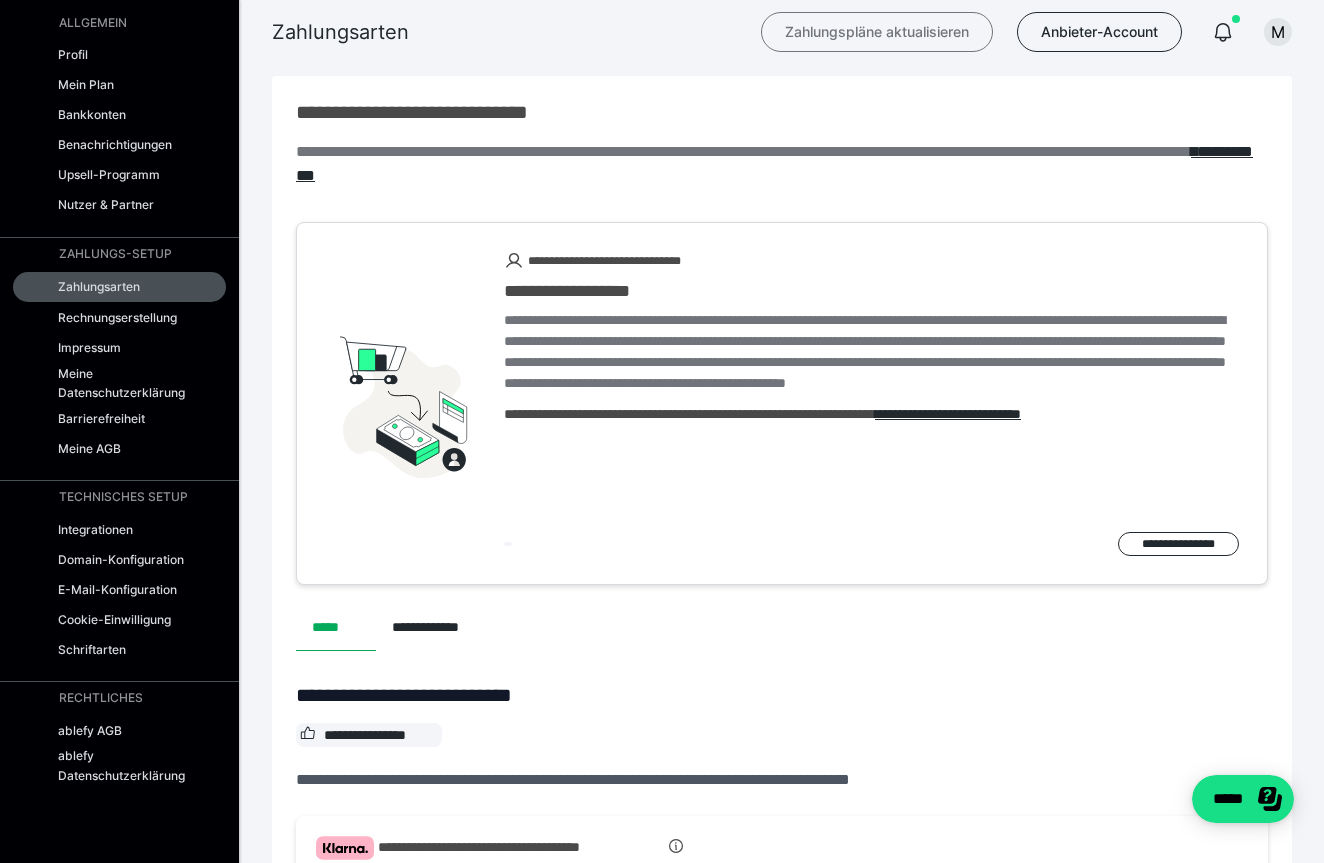 click on "Zahlungspläne aktualisieren" at bounding box center (877, 32) 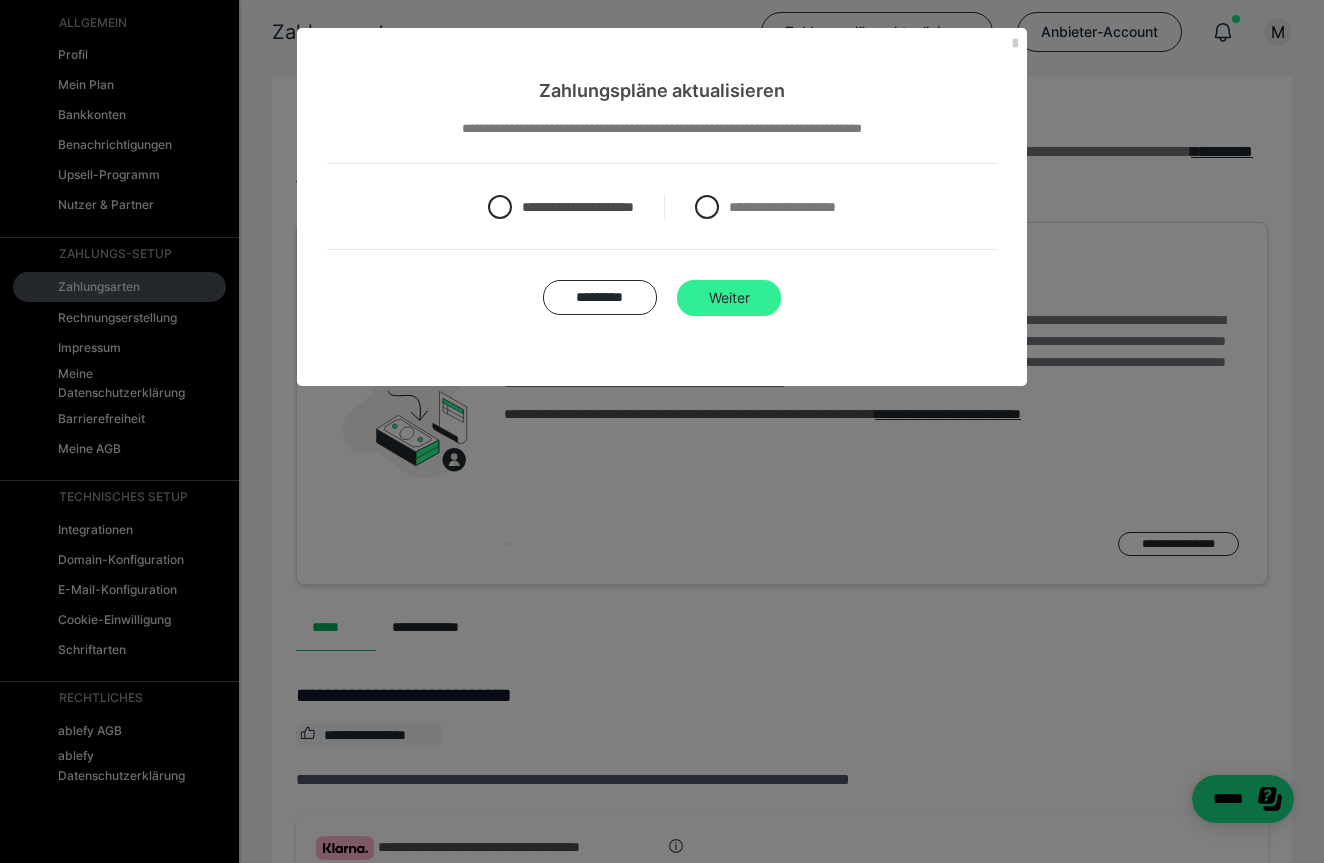 click on "Weiter" at bounding box center (729, 298) 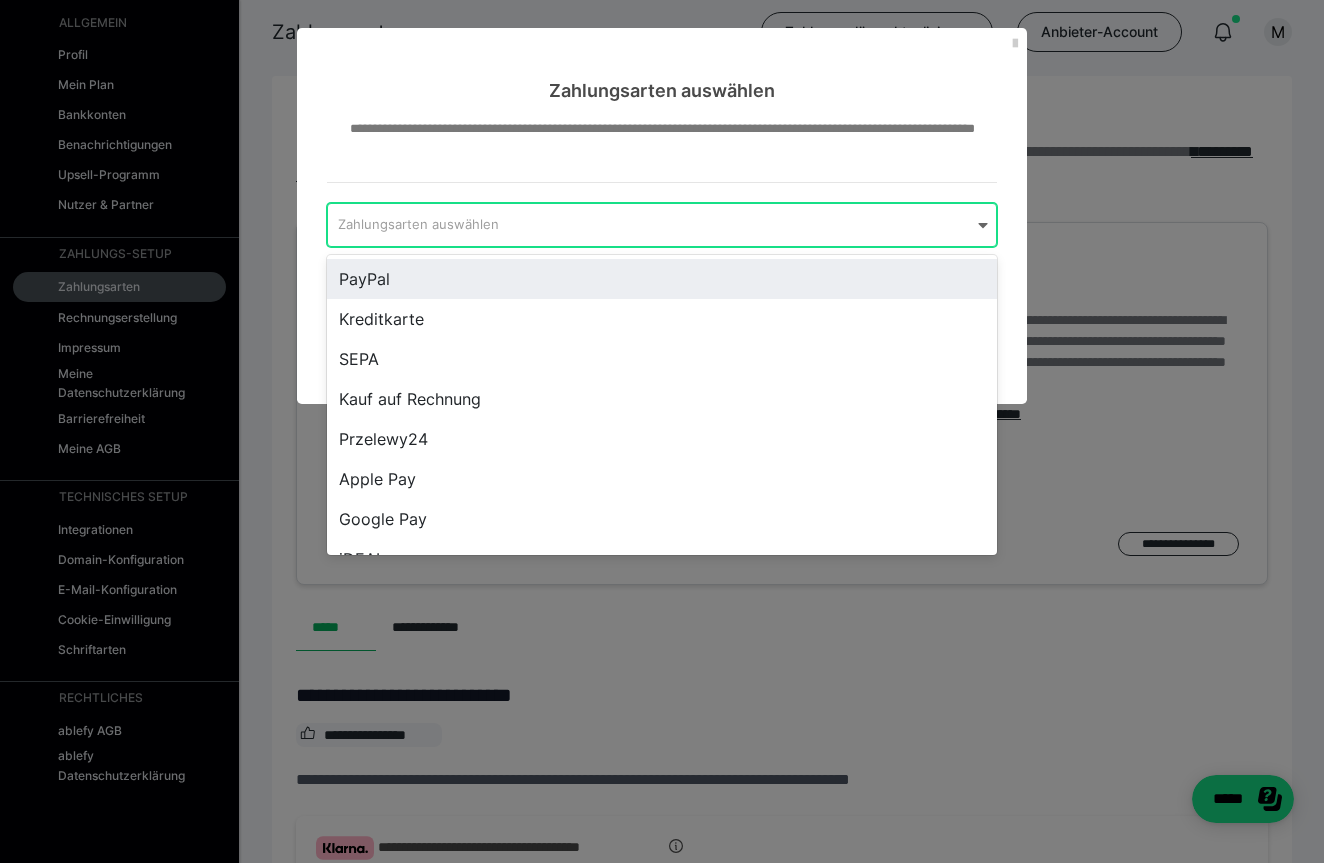 click on "Zahlungsarten auswählen" at bounding box center [662, 225] 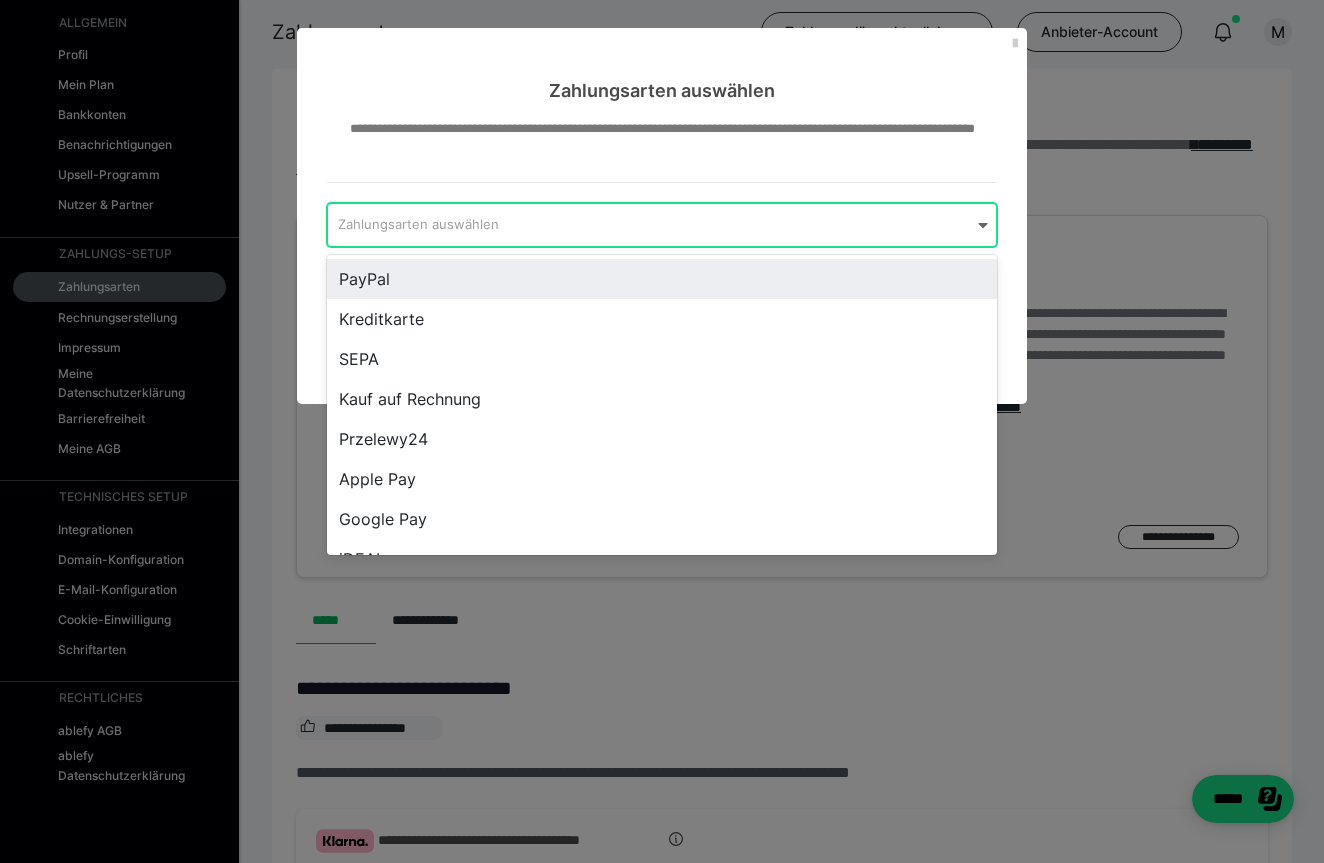 scroll, scrollTop: 11, scrollLeft: 0, axis: vertical 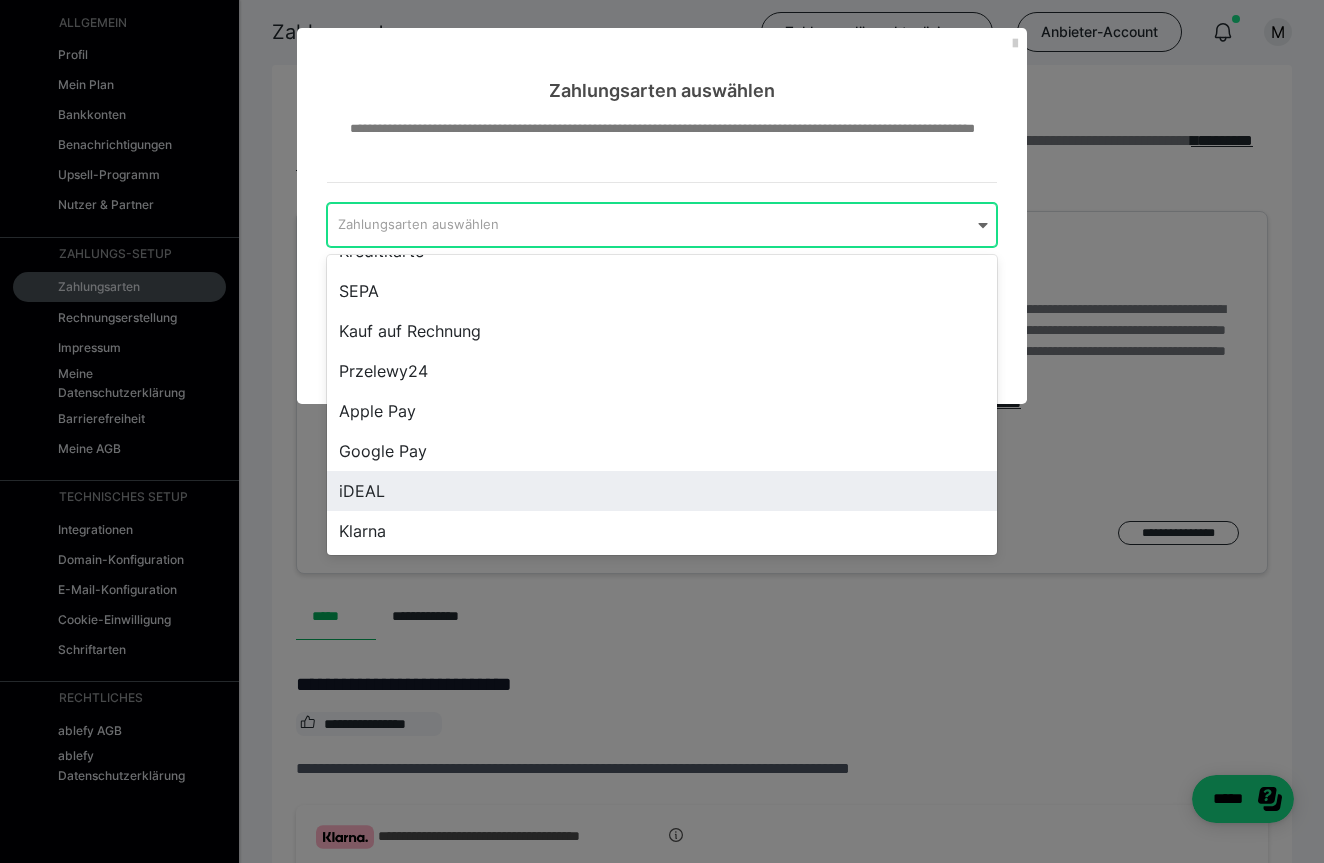 click on "iDEAL" at bounding box center [662, 491] 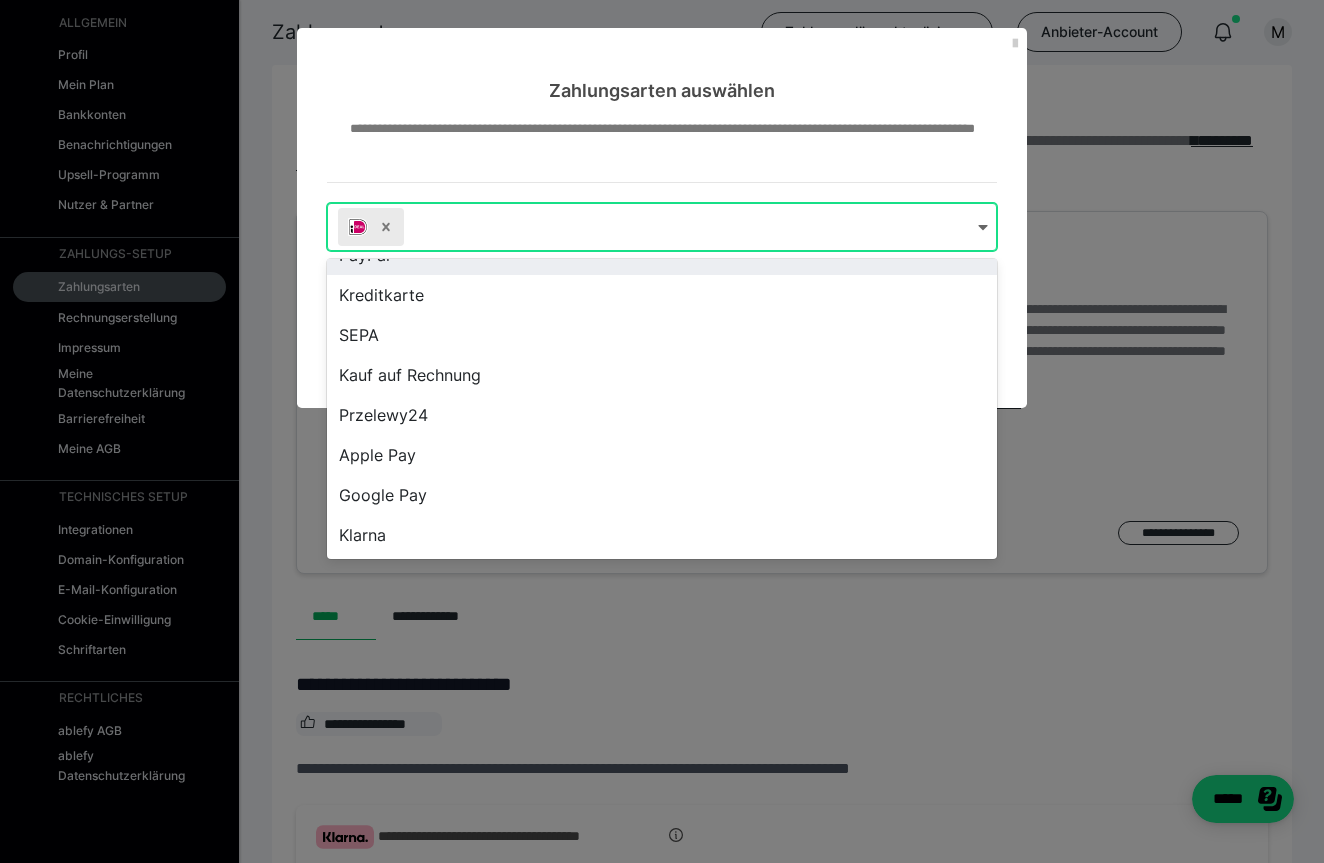 click 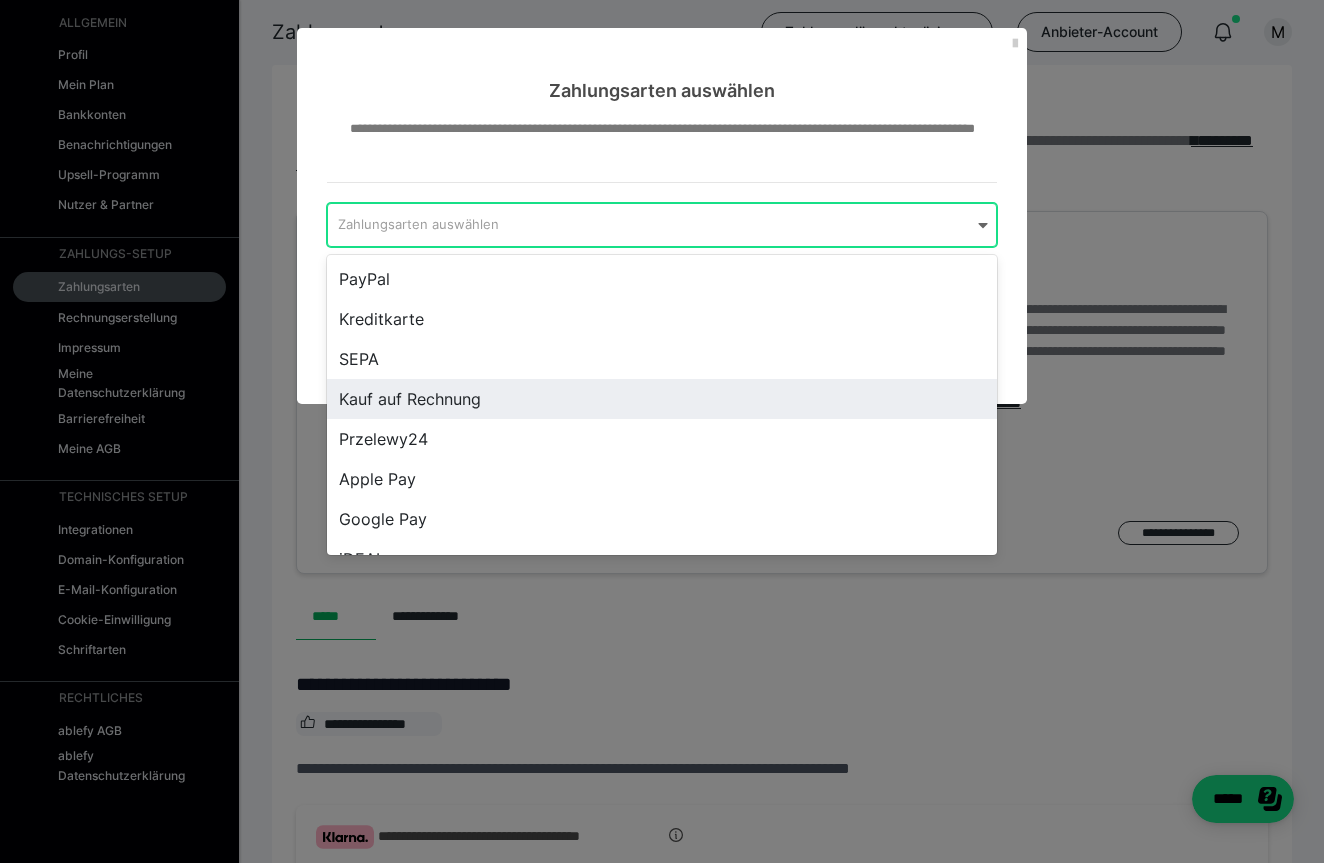 scroll, scrollTop: 0, scrollLeft: 0, axis: both 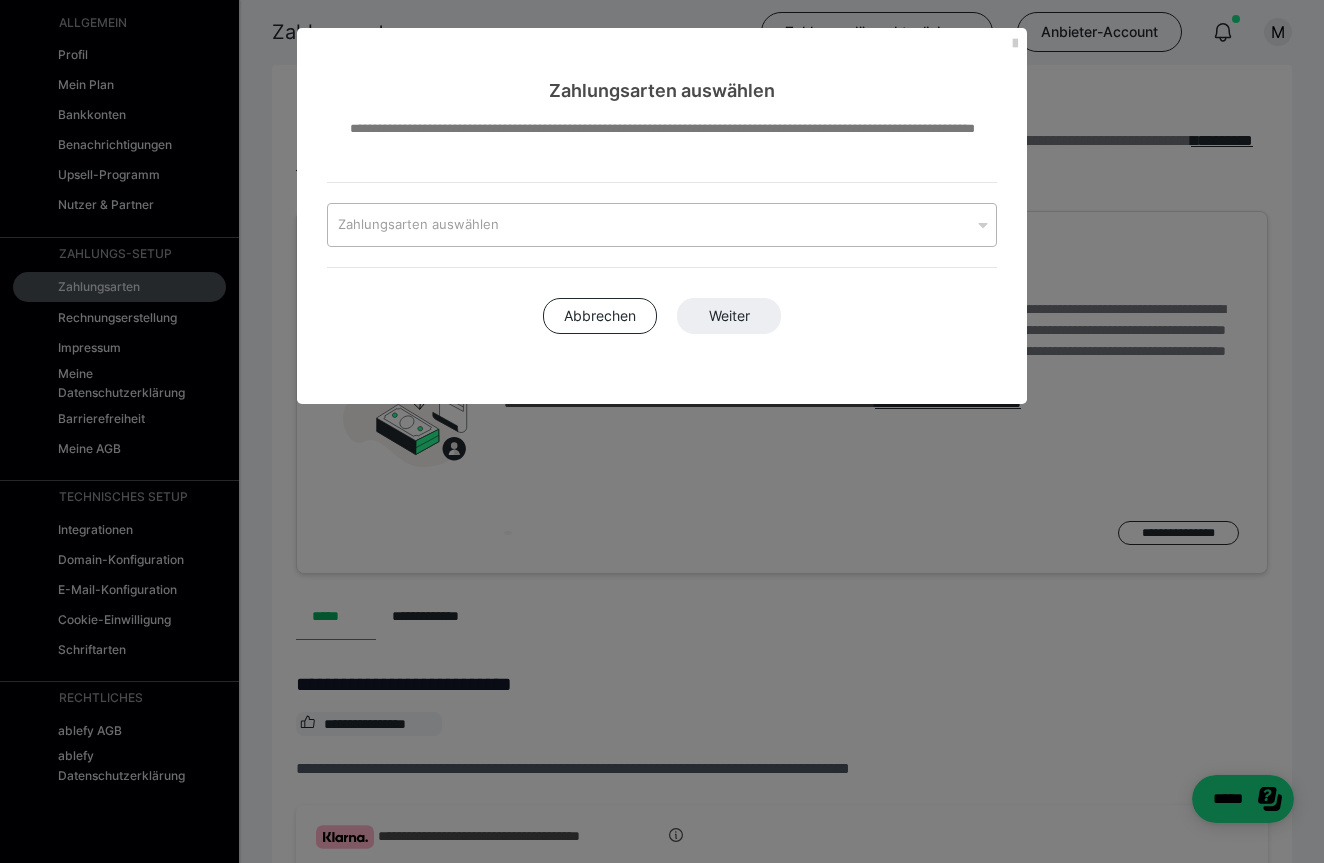 click on "**********" at bounding box center [662, 150] 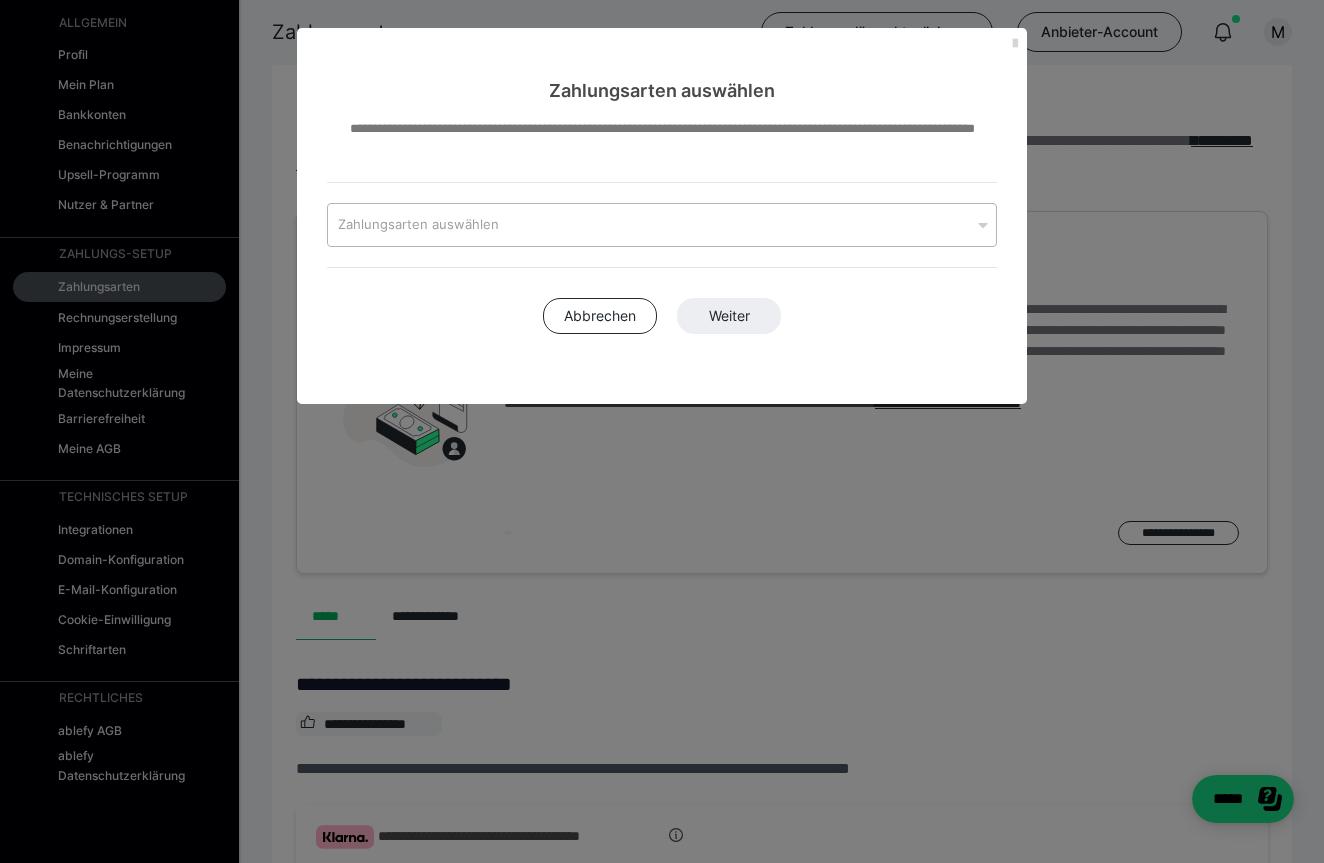 click at bounding box center [1015, 44] 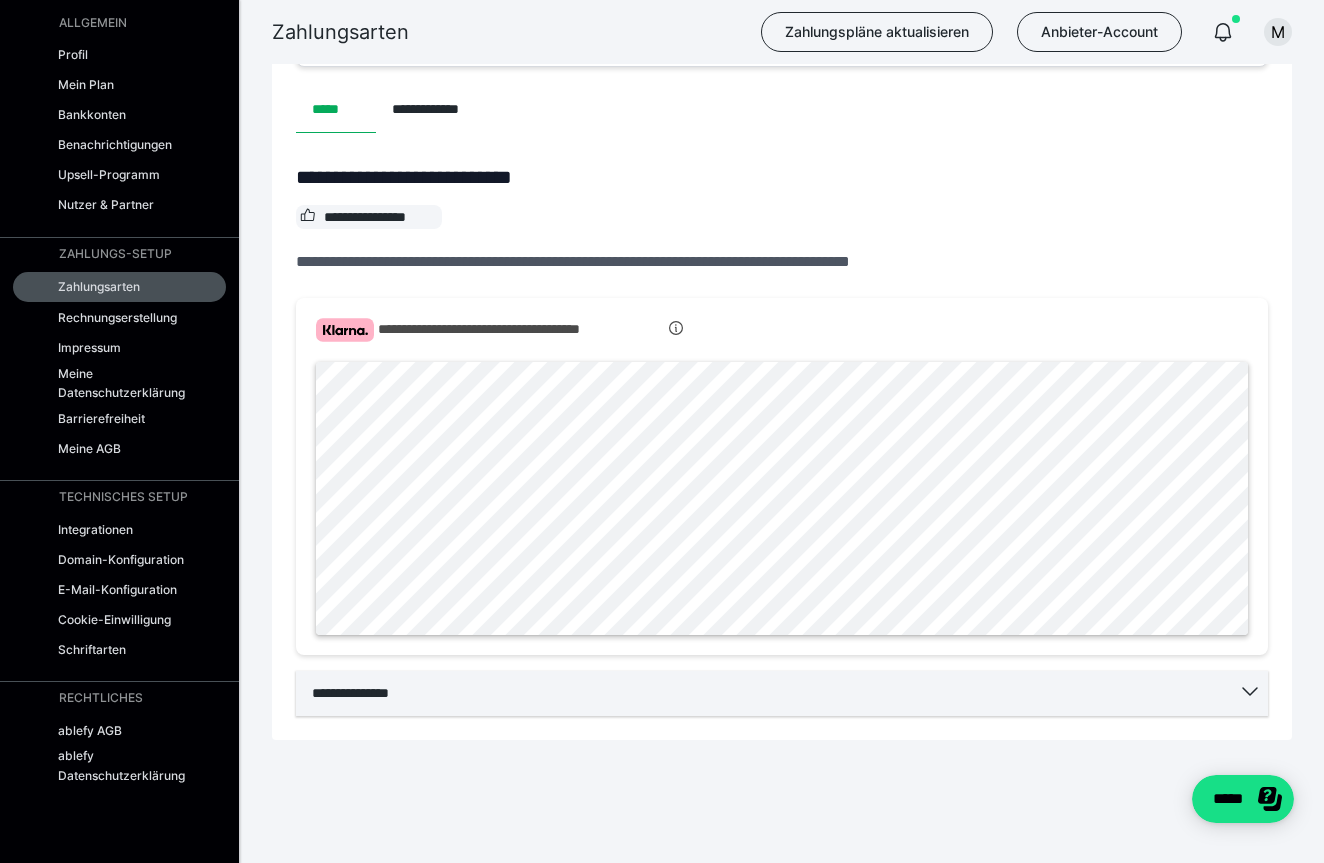 scroll, scrollTop: 517, scrollLeft: 0, axis: vertical 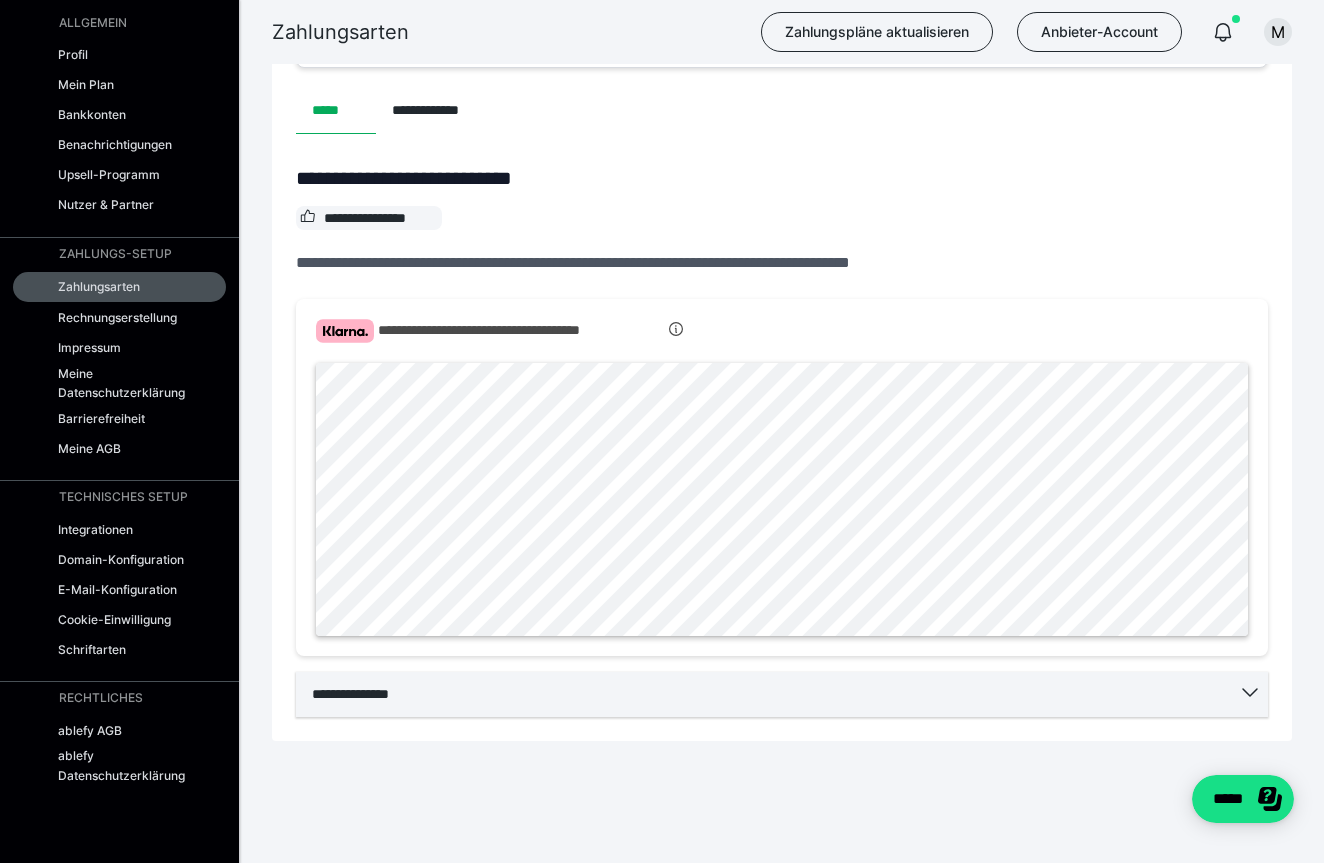 click on "**********" at bounding box center (782, 694) 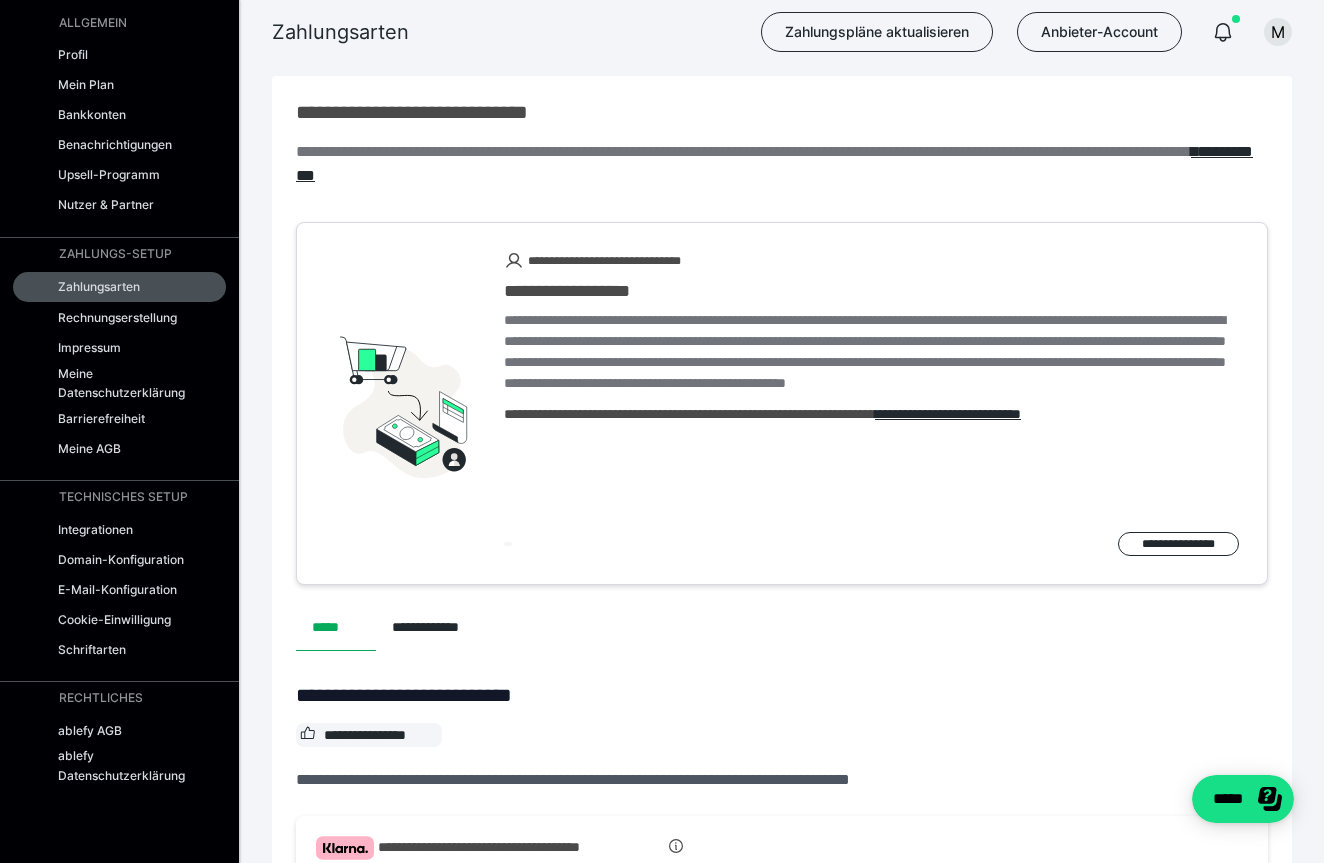 scroll, scrollTop: 0, scrollLeft: 0, axis: both 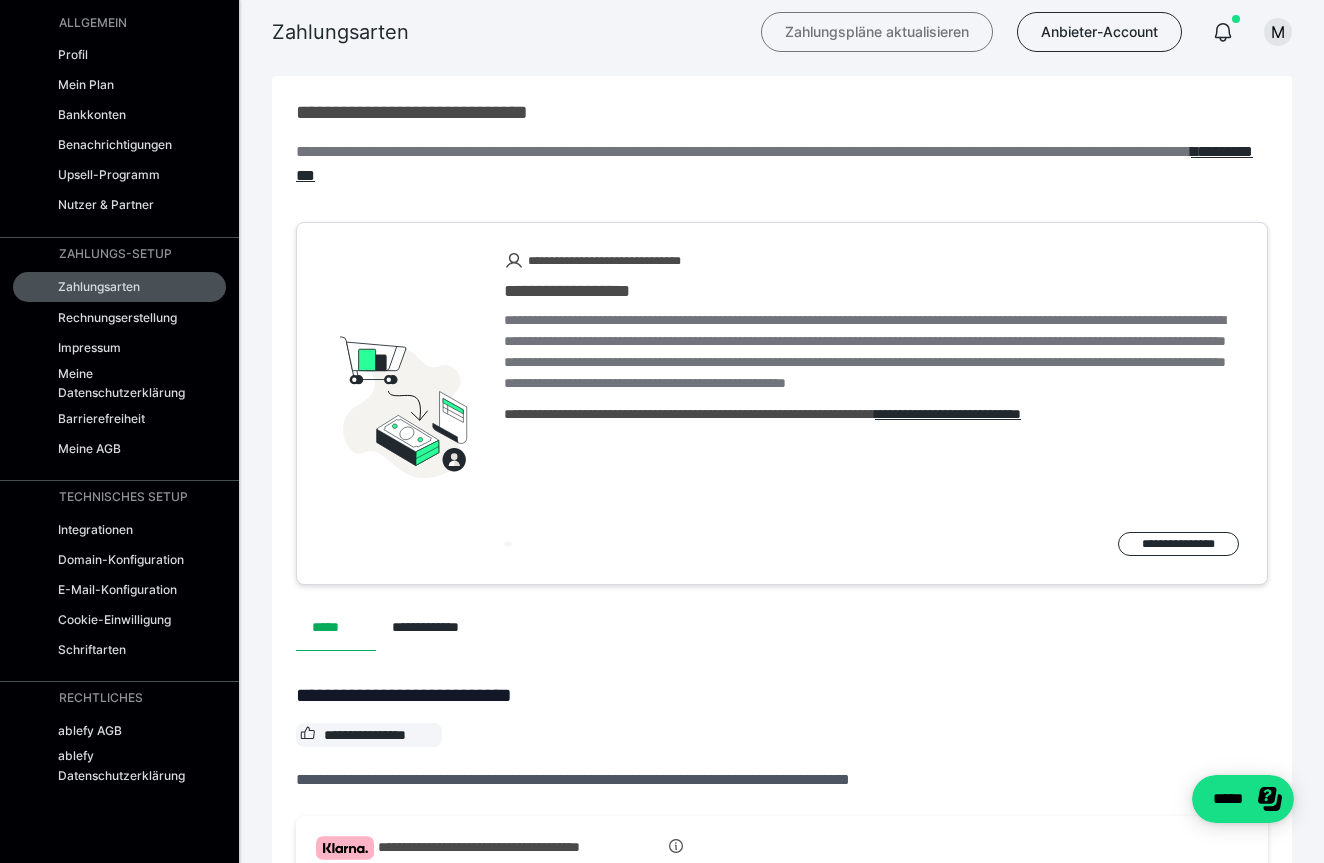 click on "Zahlungspläne aktualisieren" at bounding box center (877, 32) 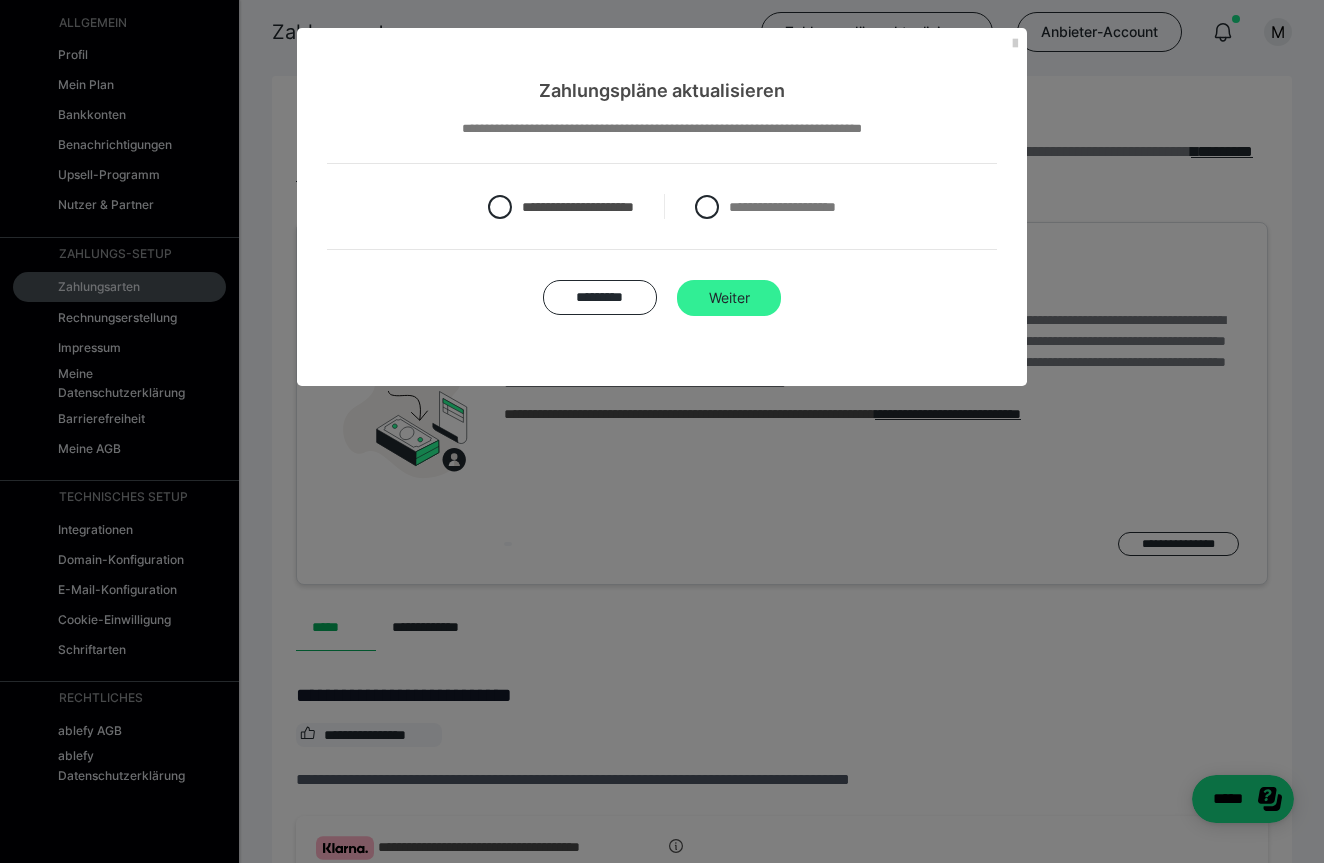 click on "Weiter" at bounding box center [729, 298] 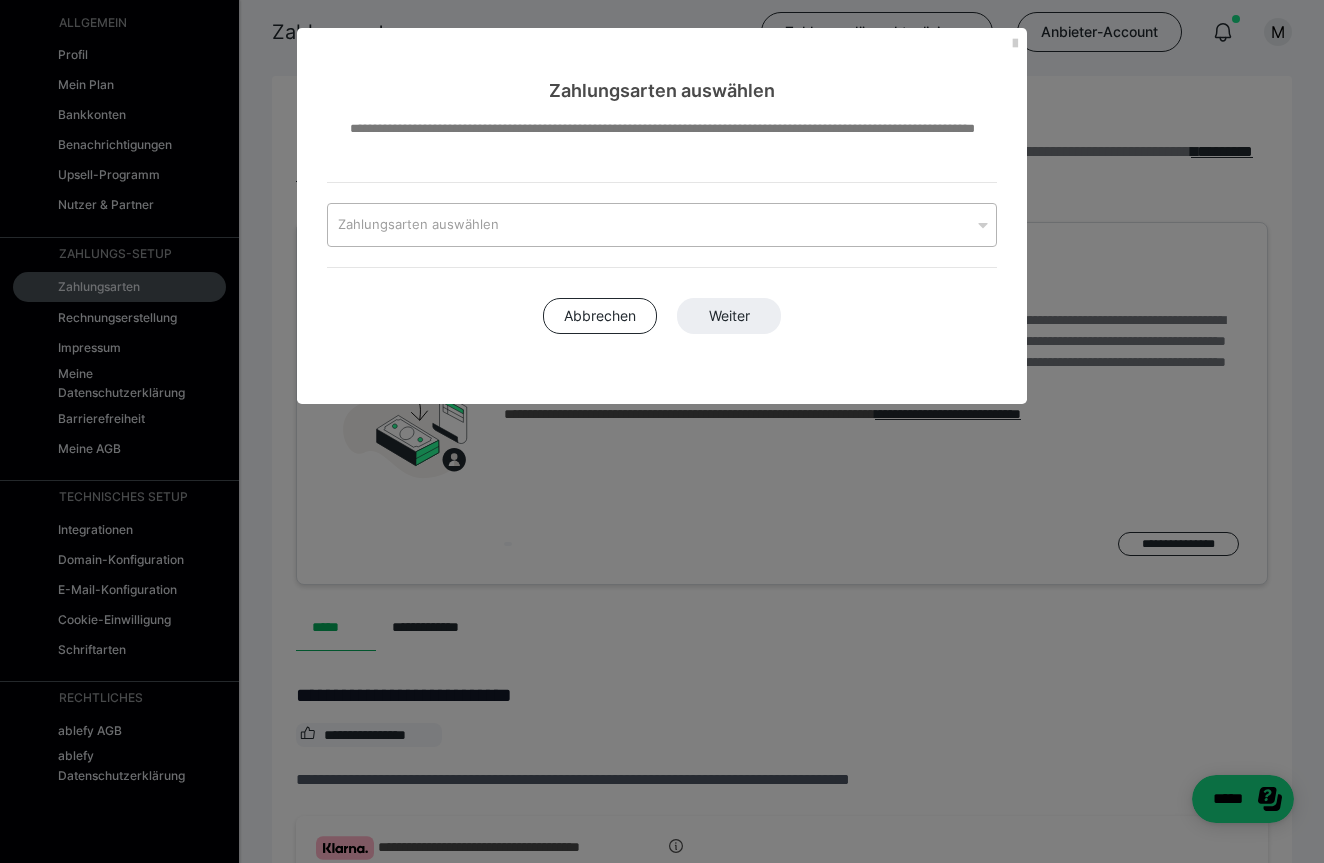 click on "Zahlungsarten auswählen" at bounding box center (649, 225) 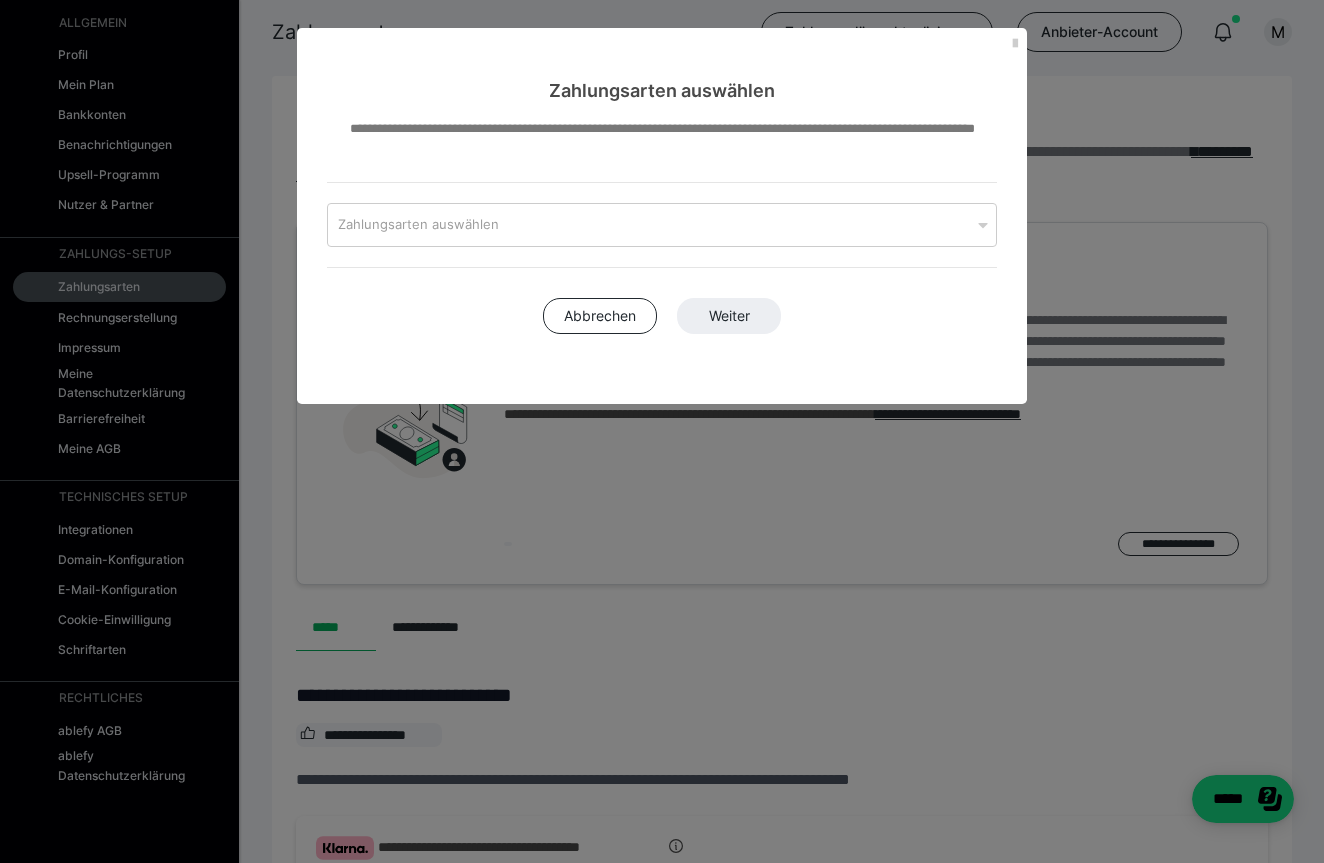 click on "**********" at bounding box center [662, 150] 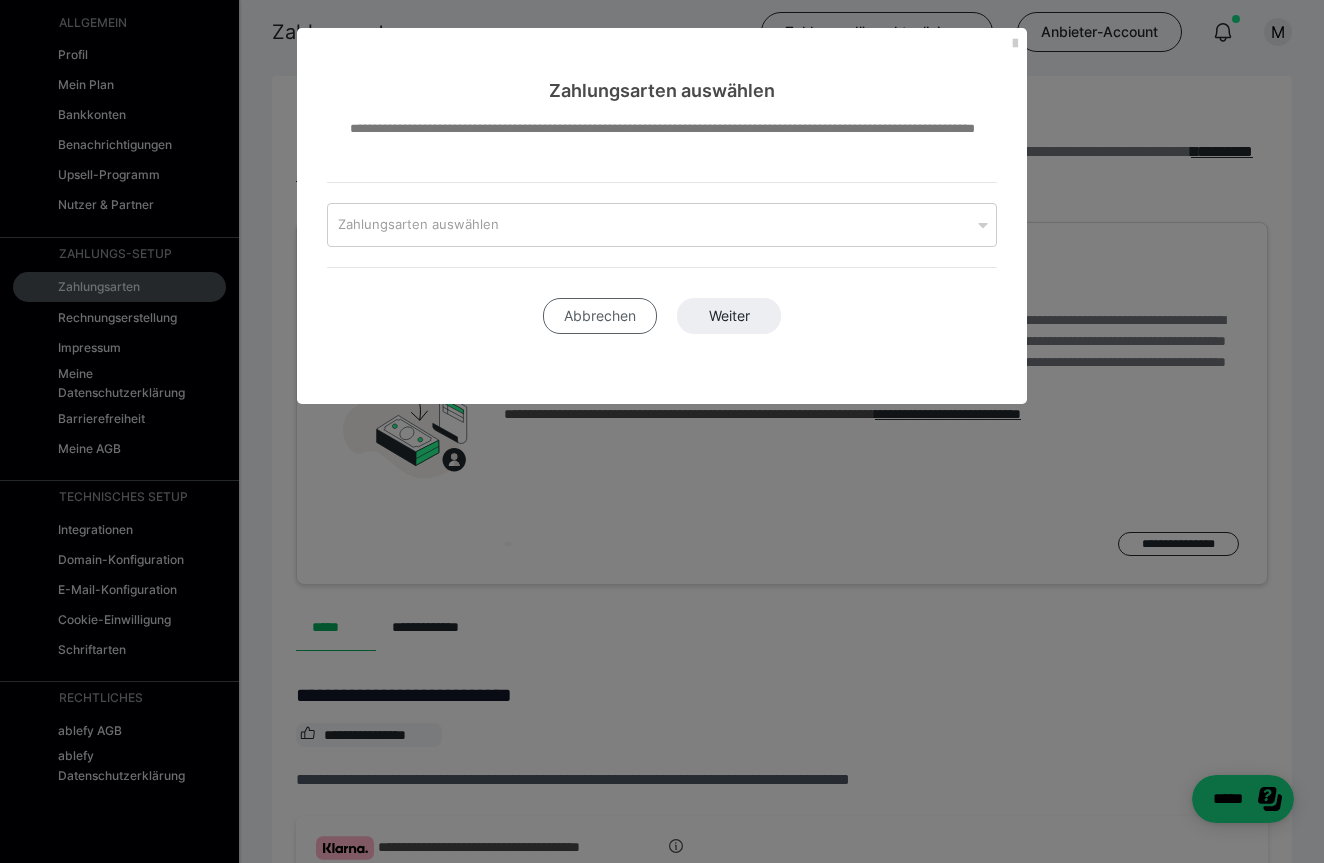 click on "Abbrechen" at bounding box center (600, 316) 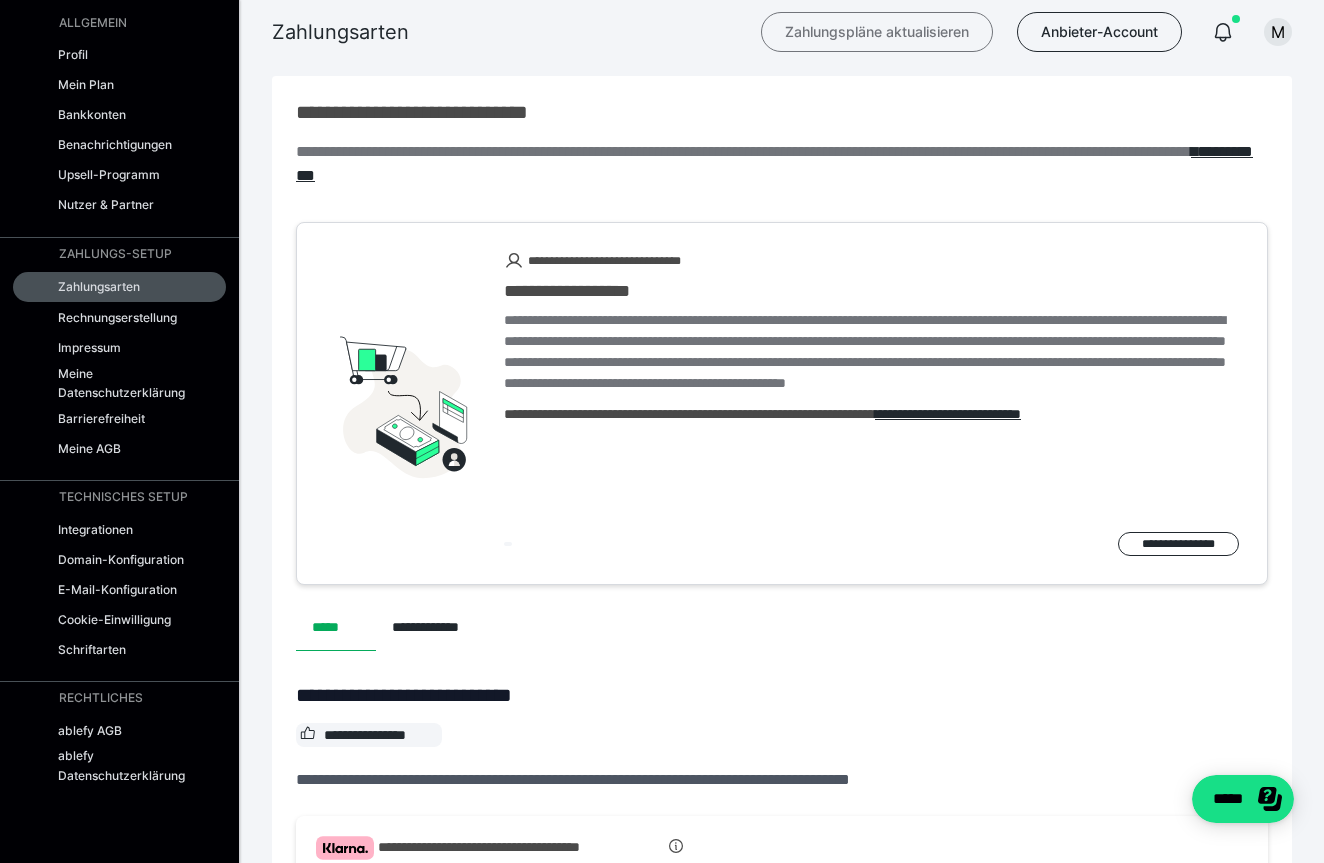 click on "Zahlungspläne aktualisieren" at bounding box center [877, 32] 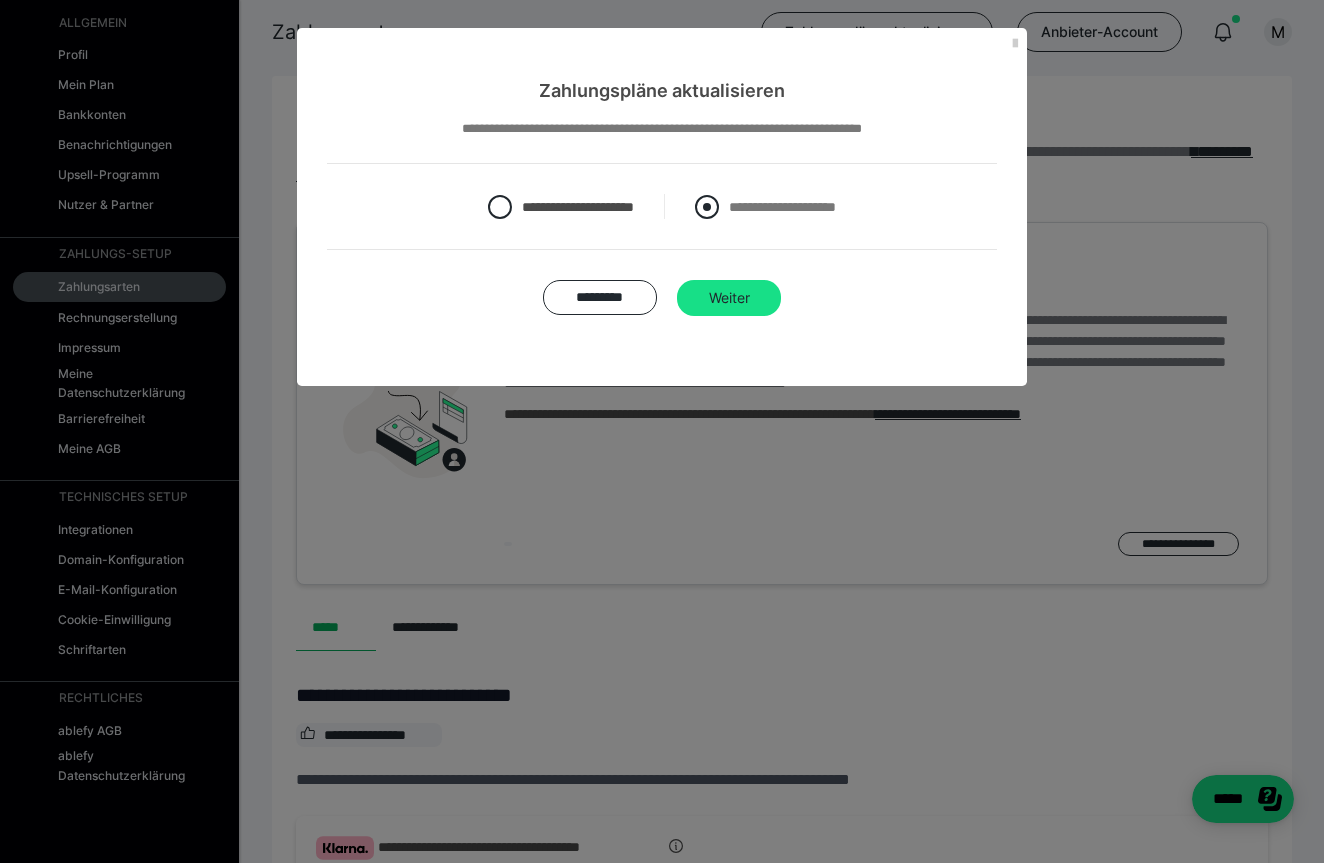 click at bounding box center [707, 207] 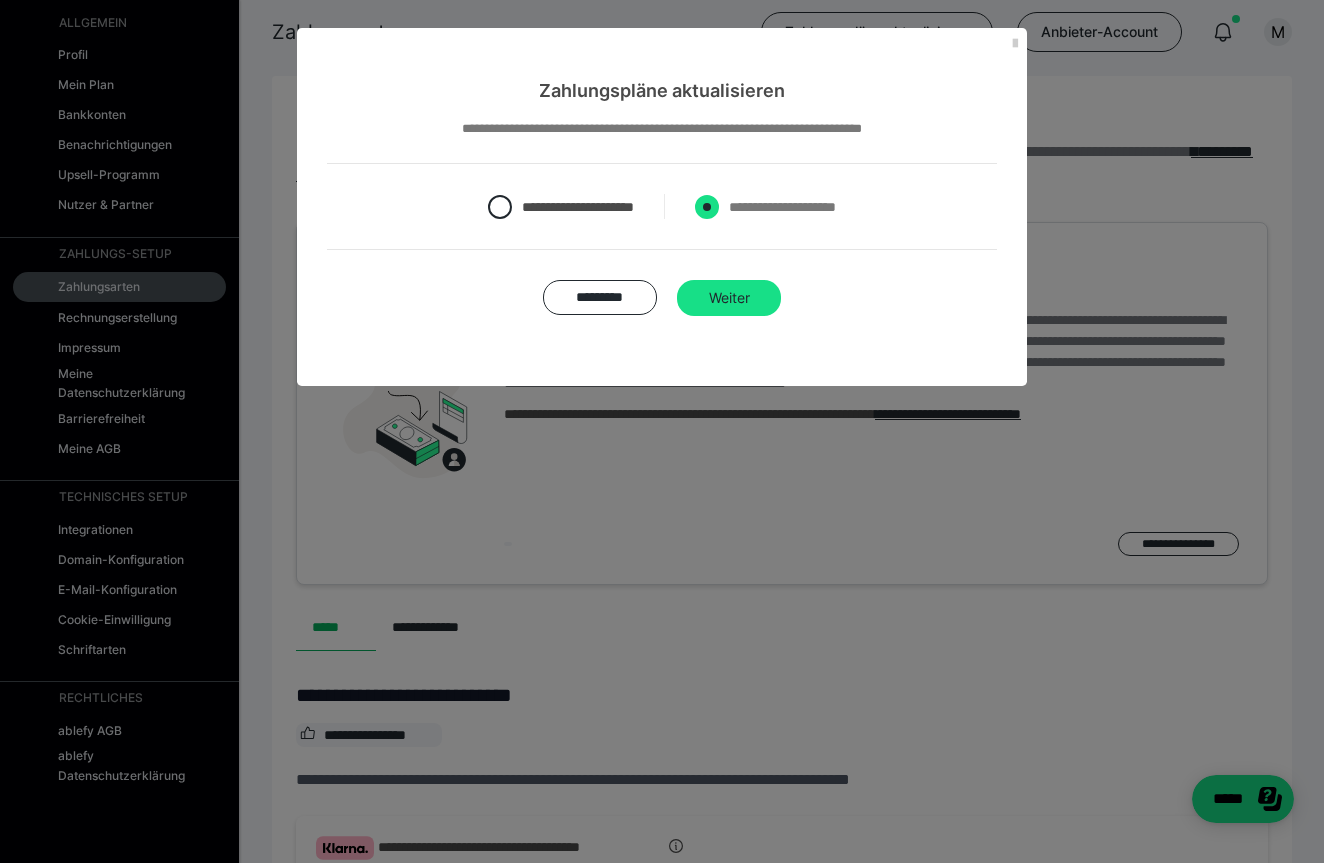 radio on "****" 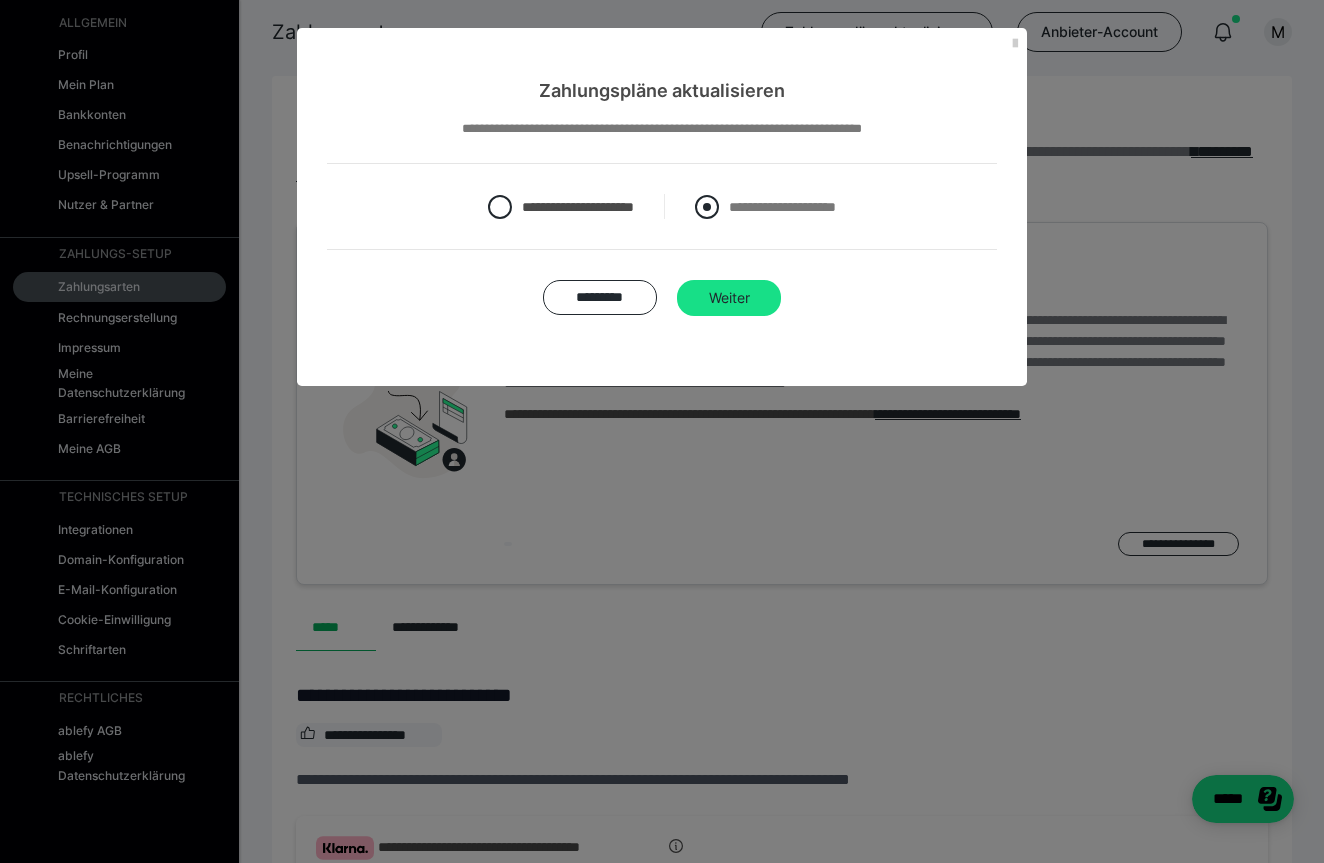 radio on "*****" 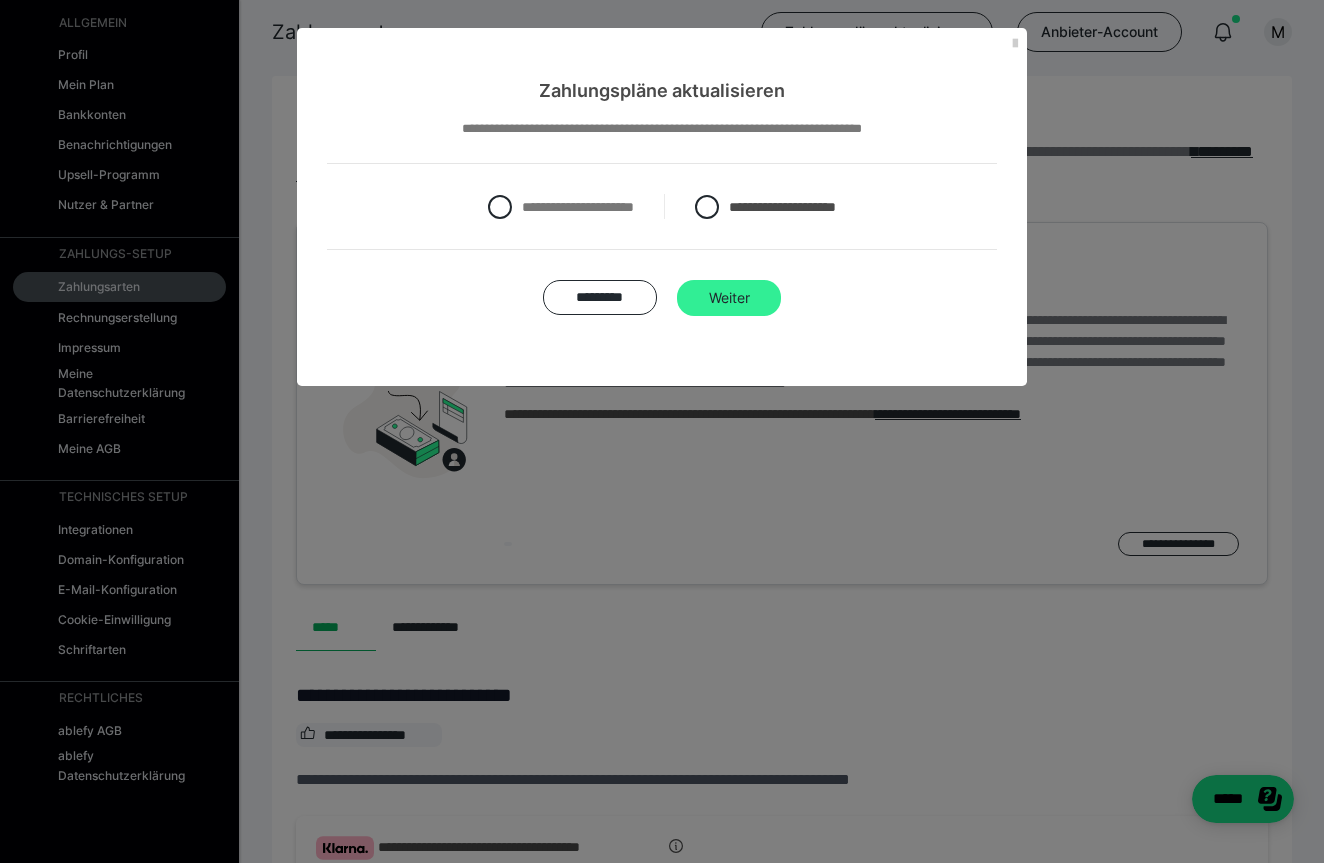 click on "Weiter" at bounding box center [729, 298] 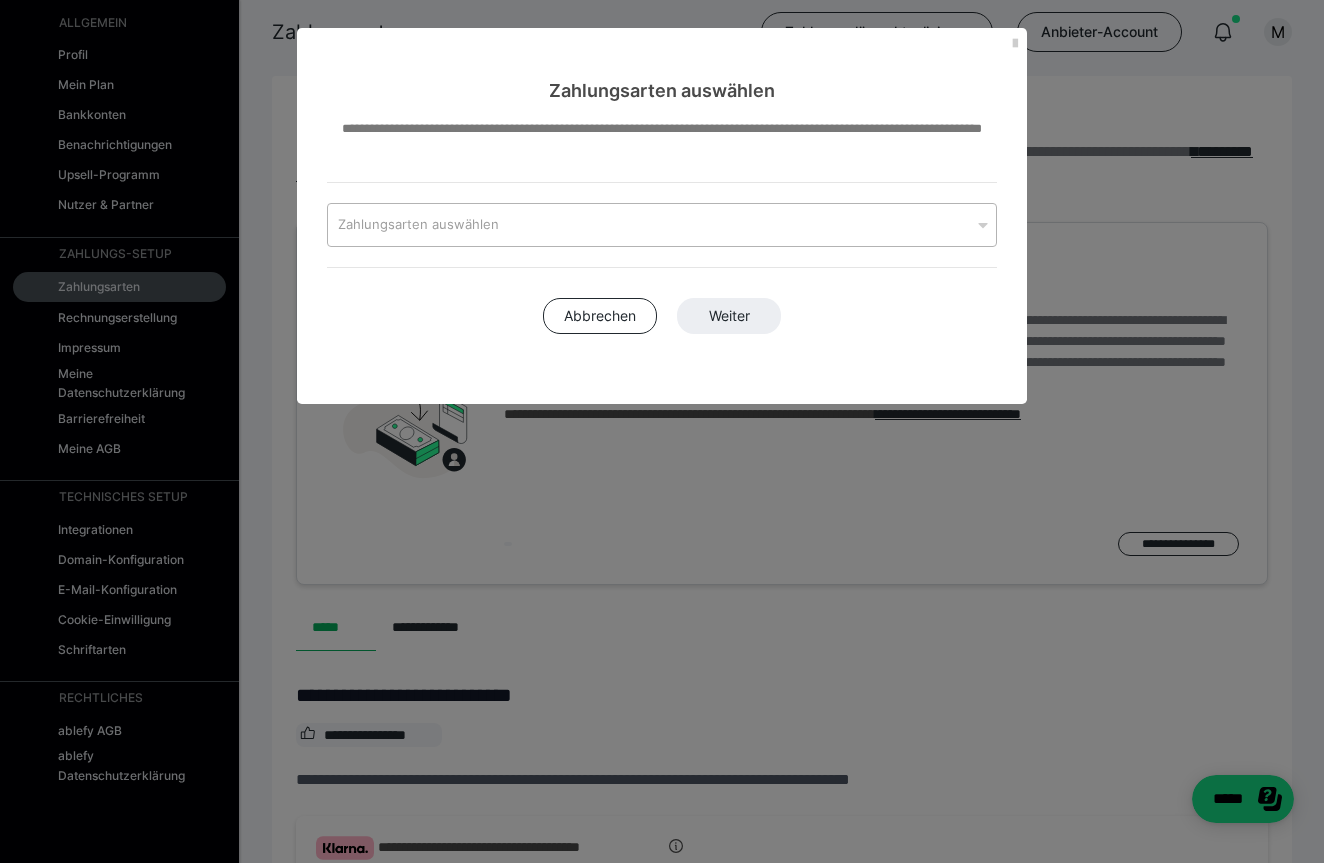 click on "Zahlungsarten auswählen" at bounding box center (649, 225) 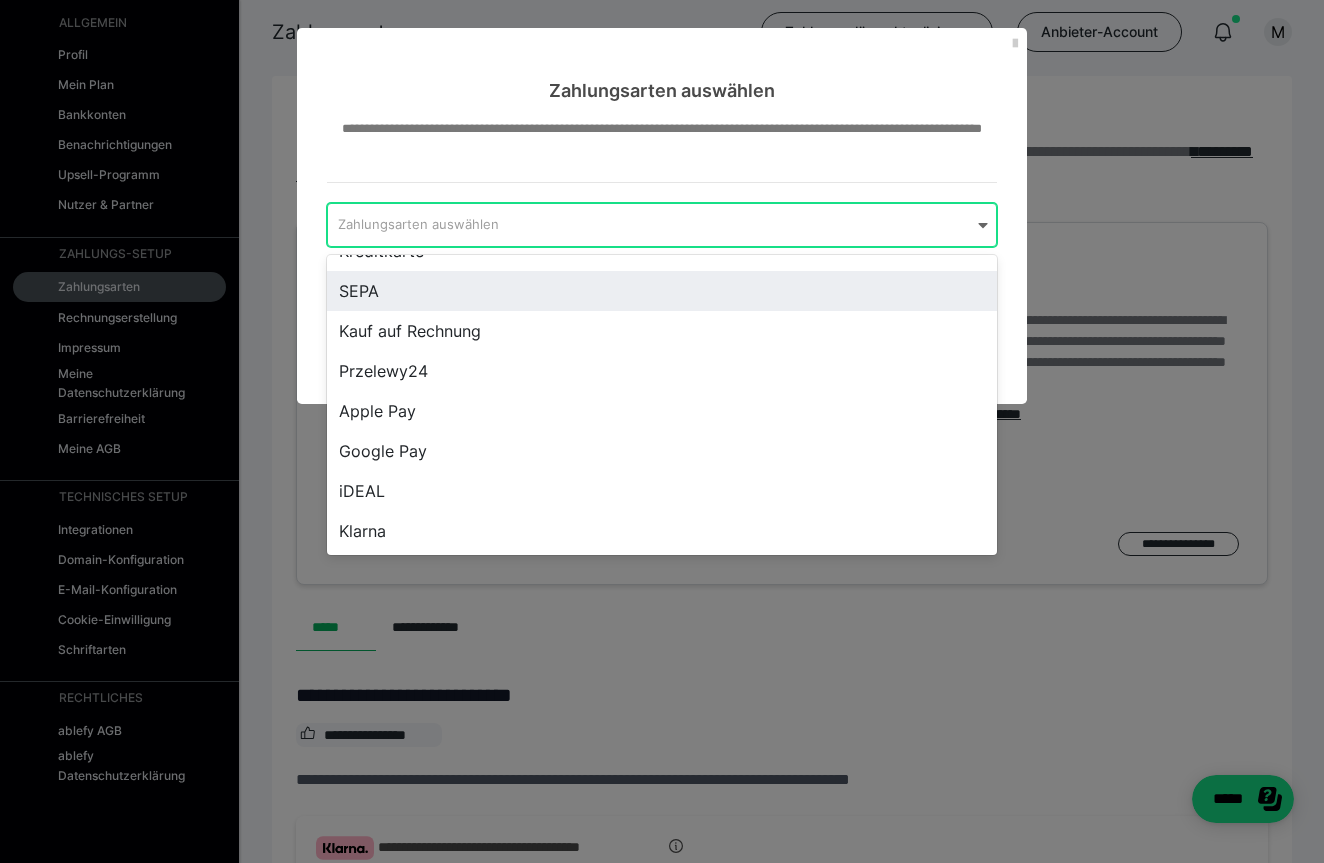 scroll, scrollTop: 68, scrollLeft: 0, axis: vertical 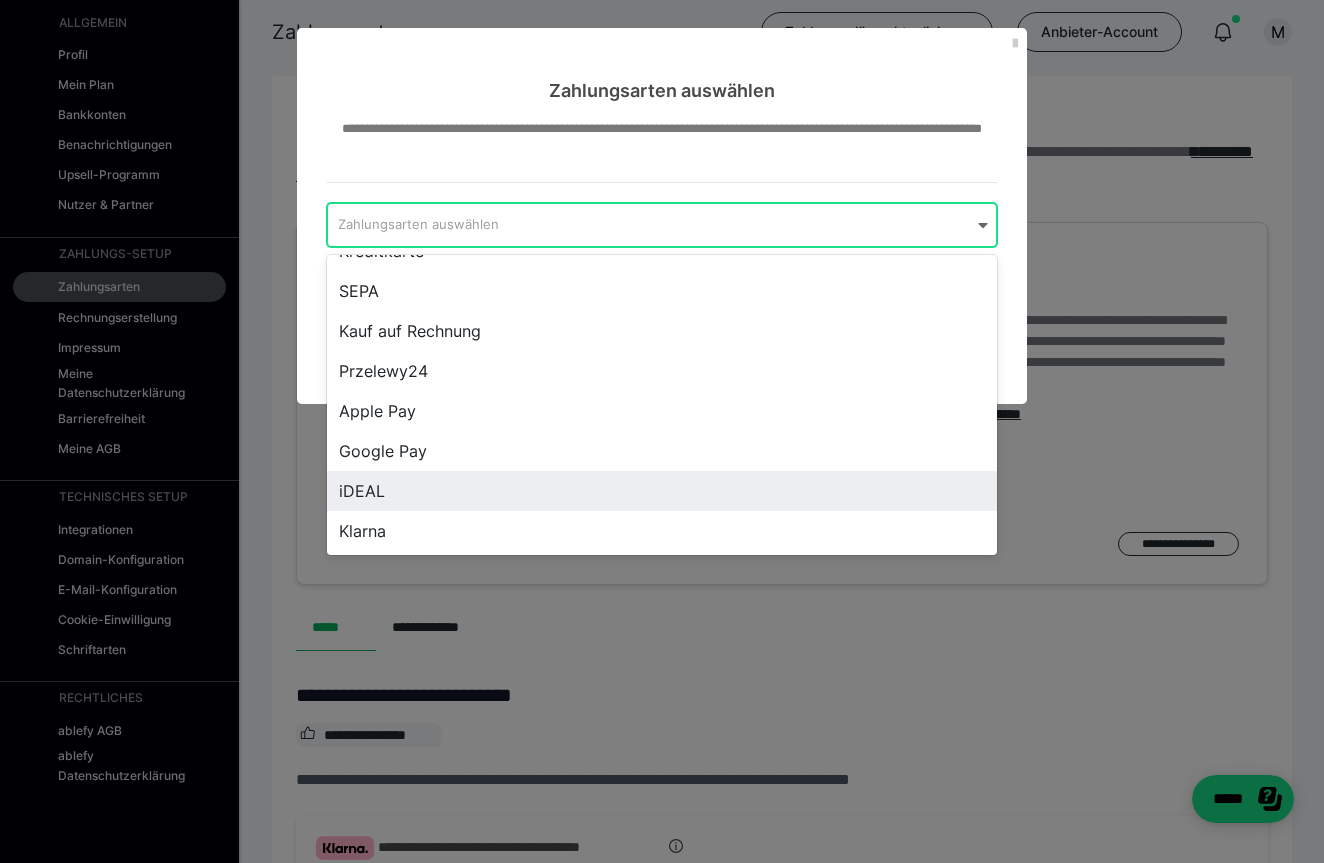 click on "iDEAL" at bounding box center (662, 491) 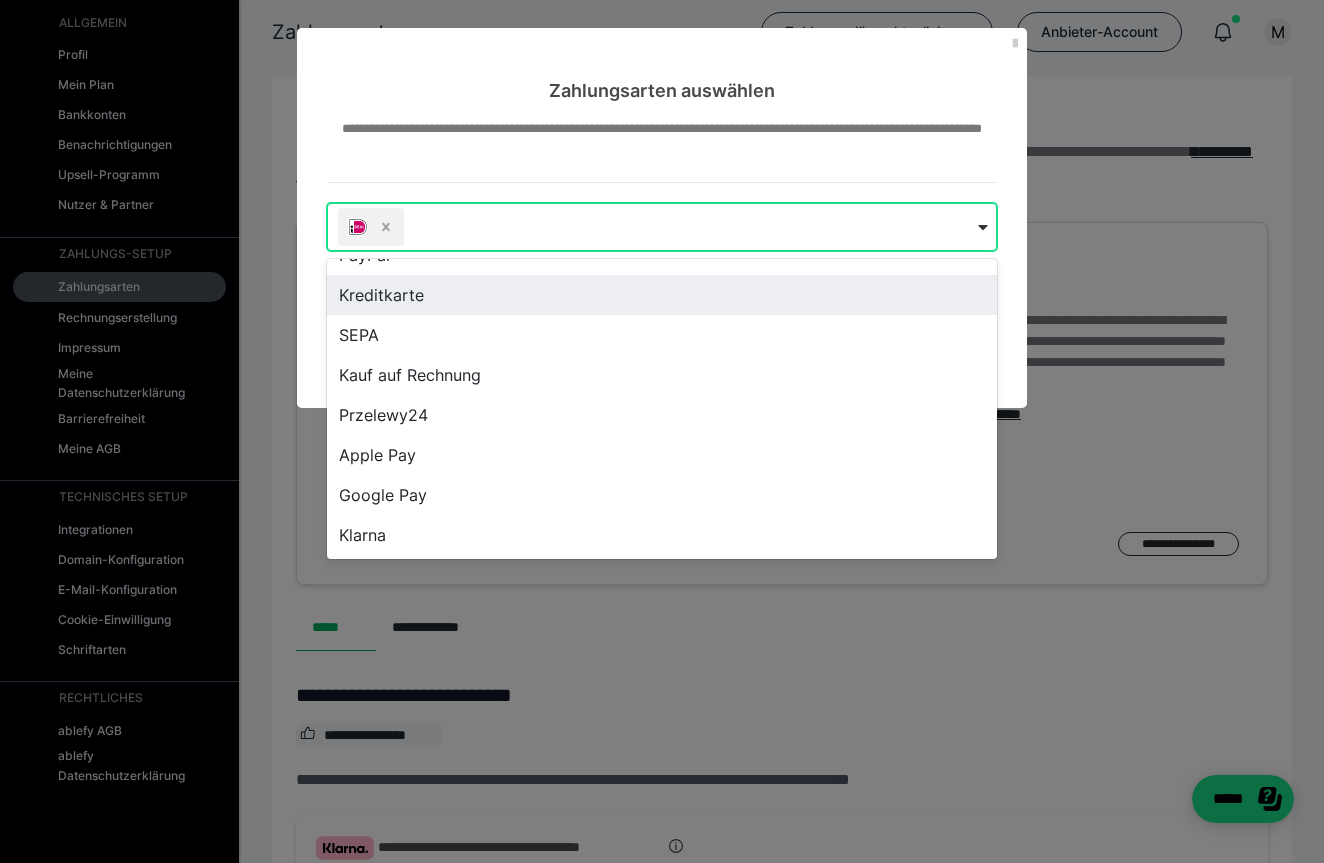 click at bounding box center [983, 227] 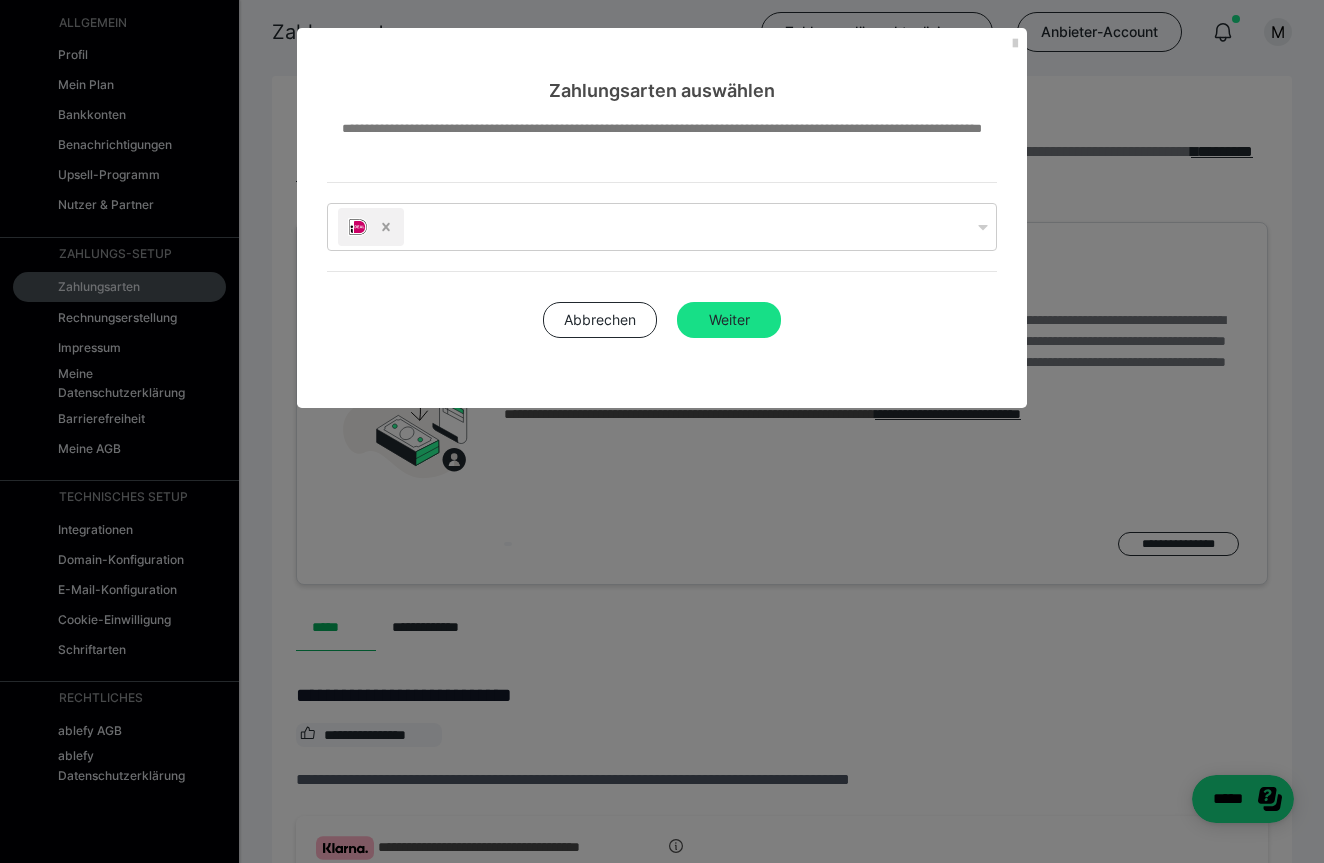 click on "**********" at bounding box center [662, 150] 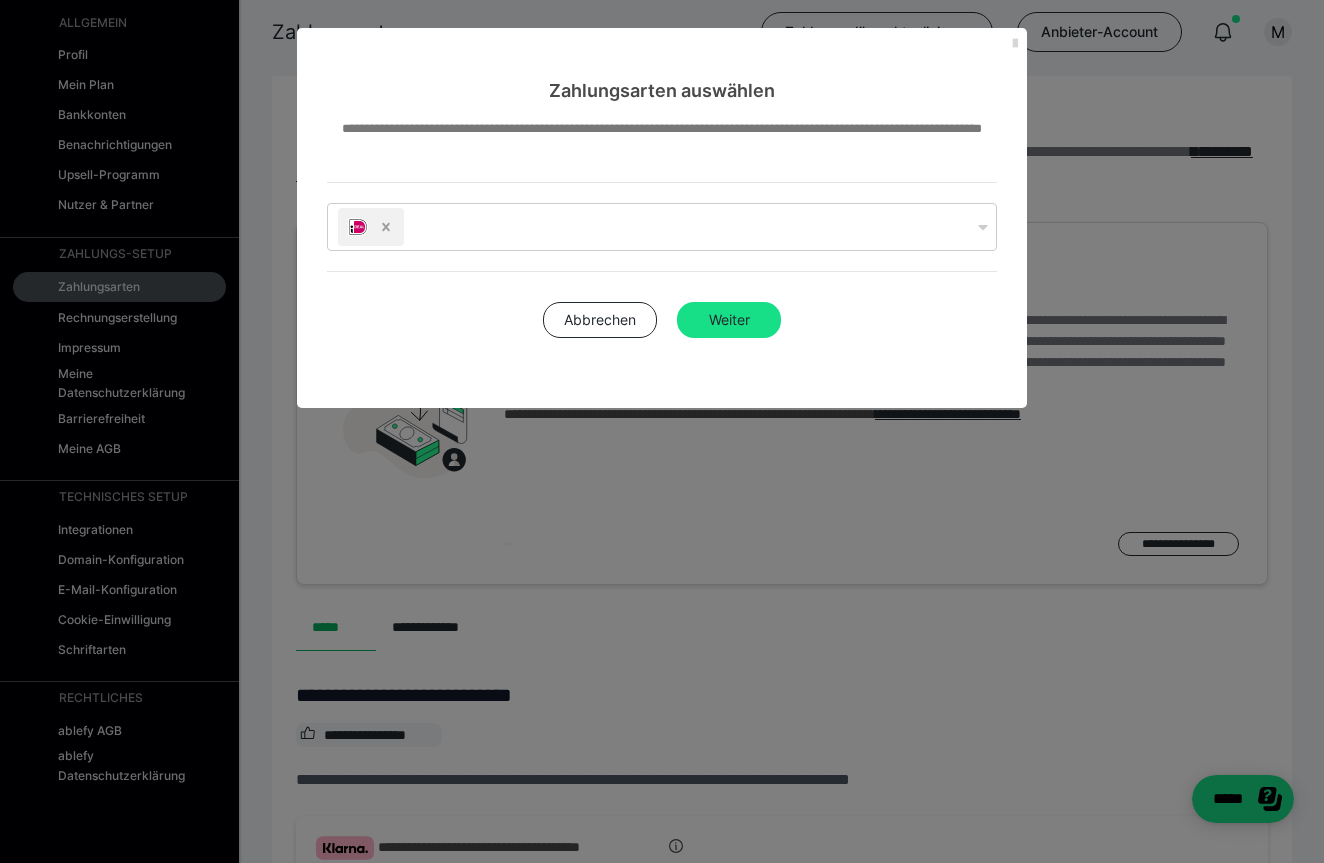click at bounding box center [1015, 44] 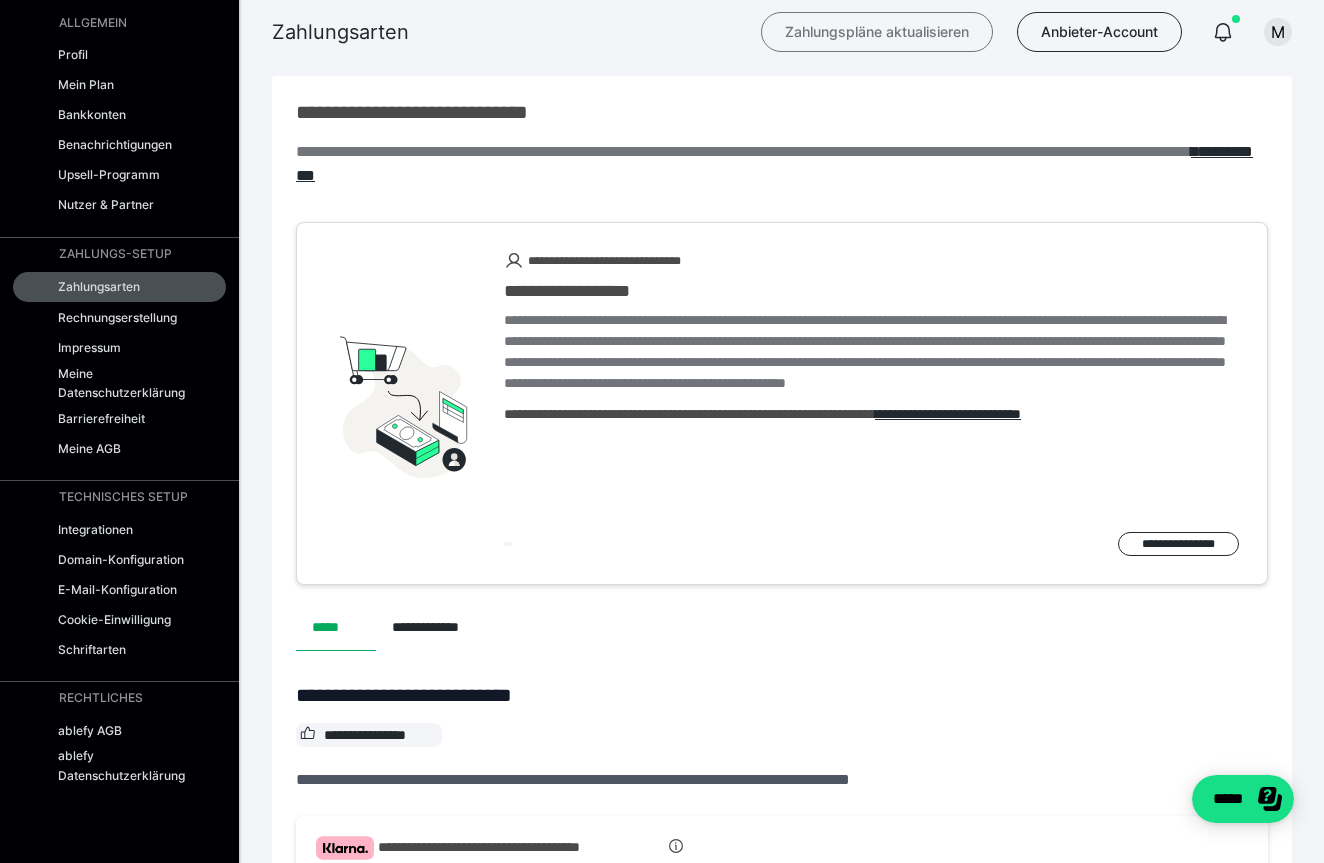click on "Zahlungspläne aktualisieren" at bounding box center (877, 32) 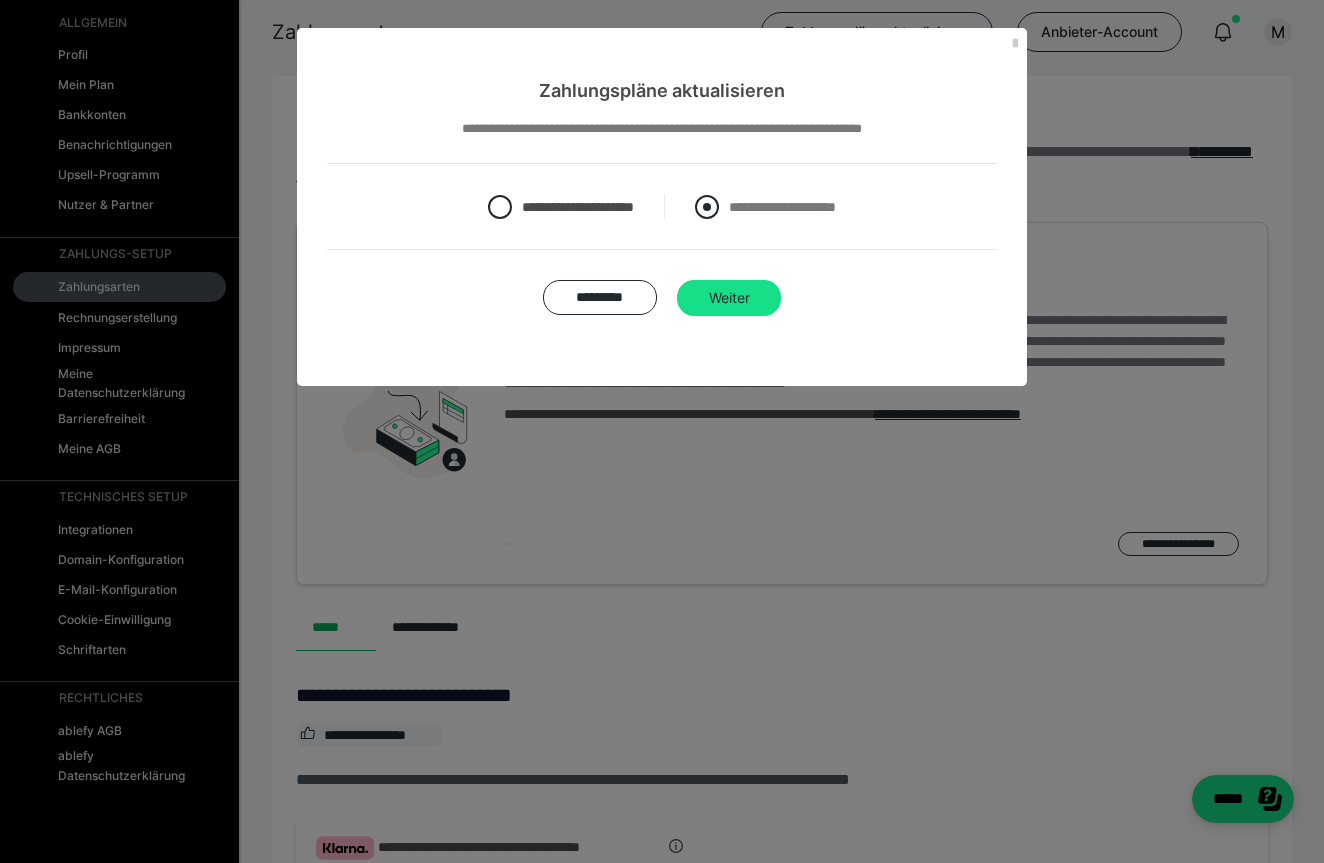 click at bounding box center [707, 207] 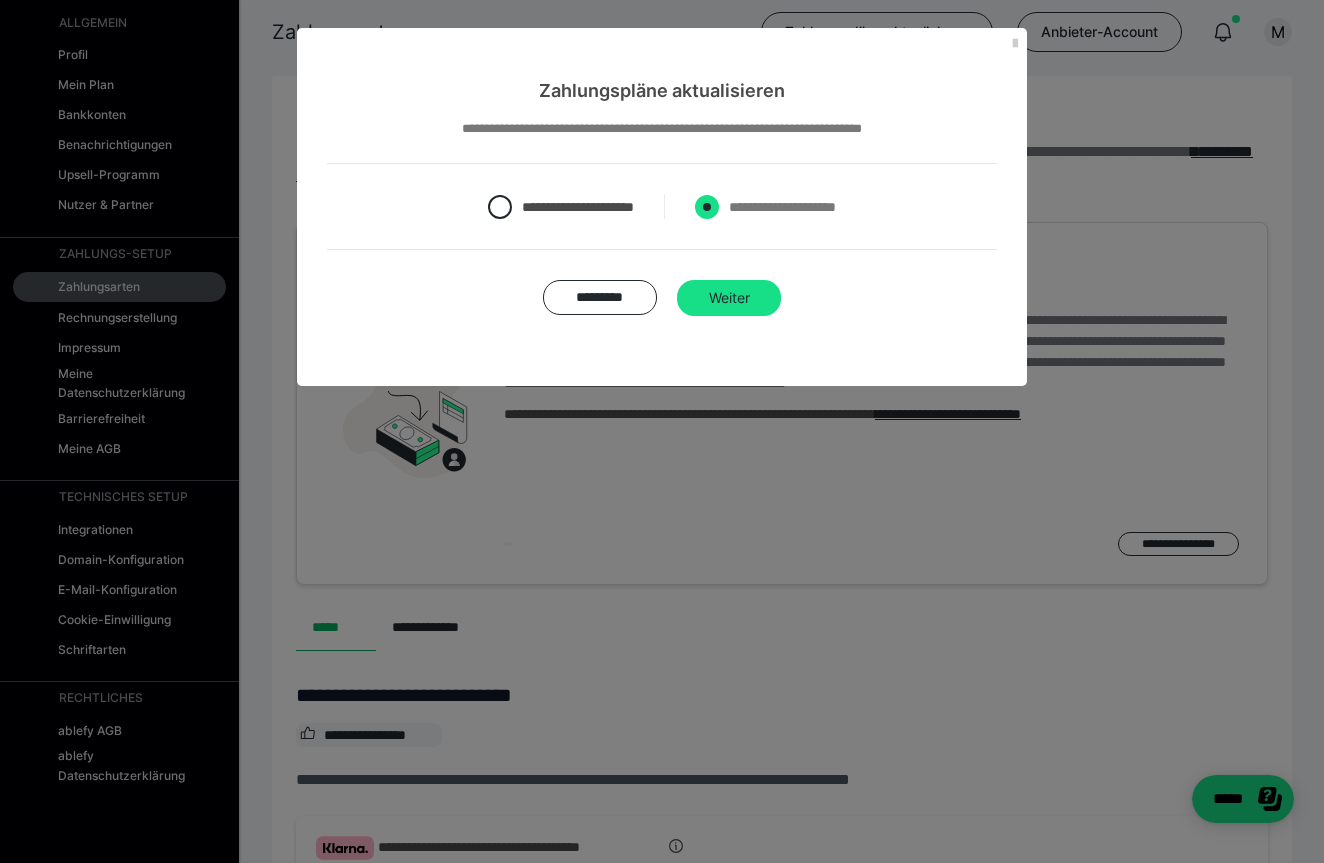 radio on "****" 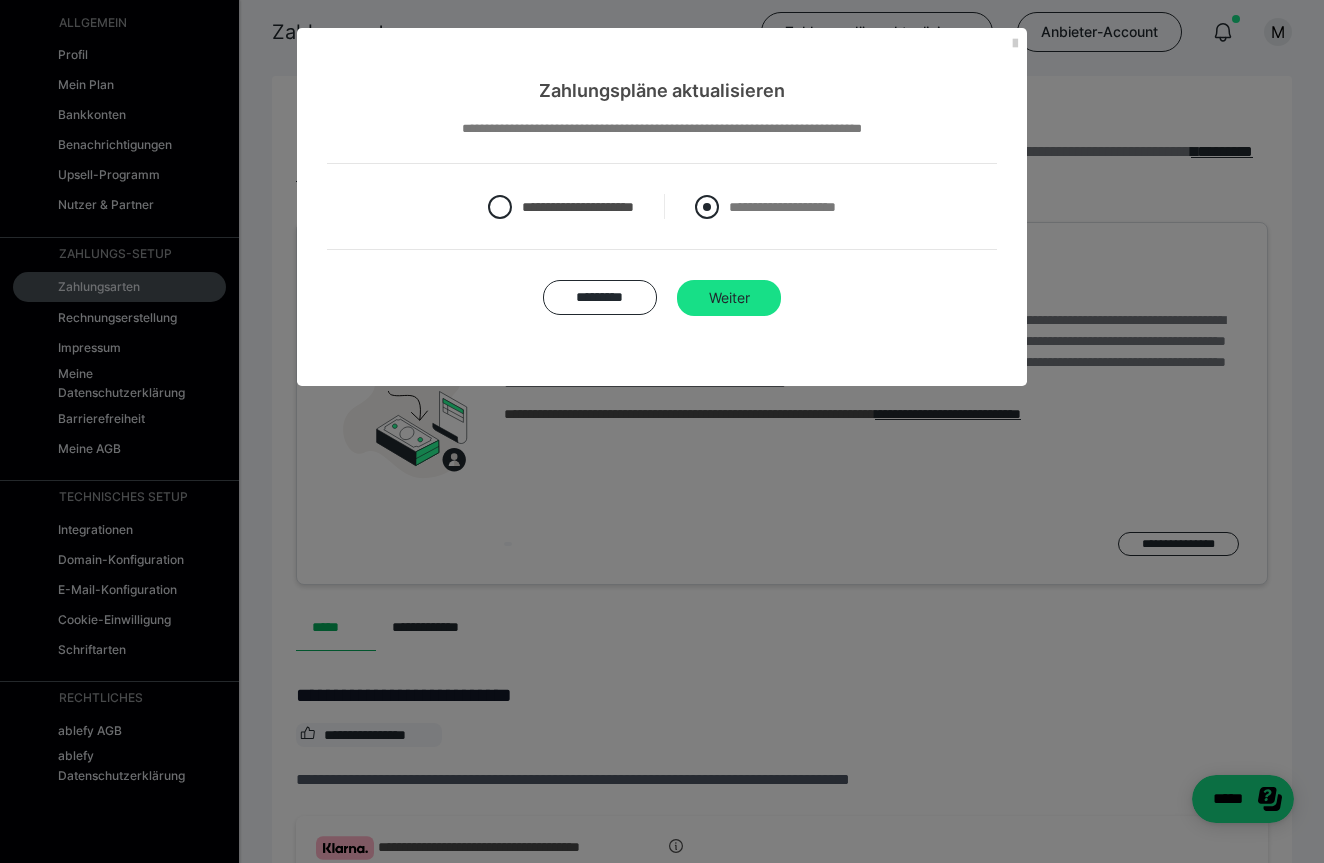 radio on "*****" 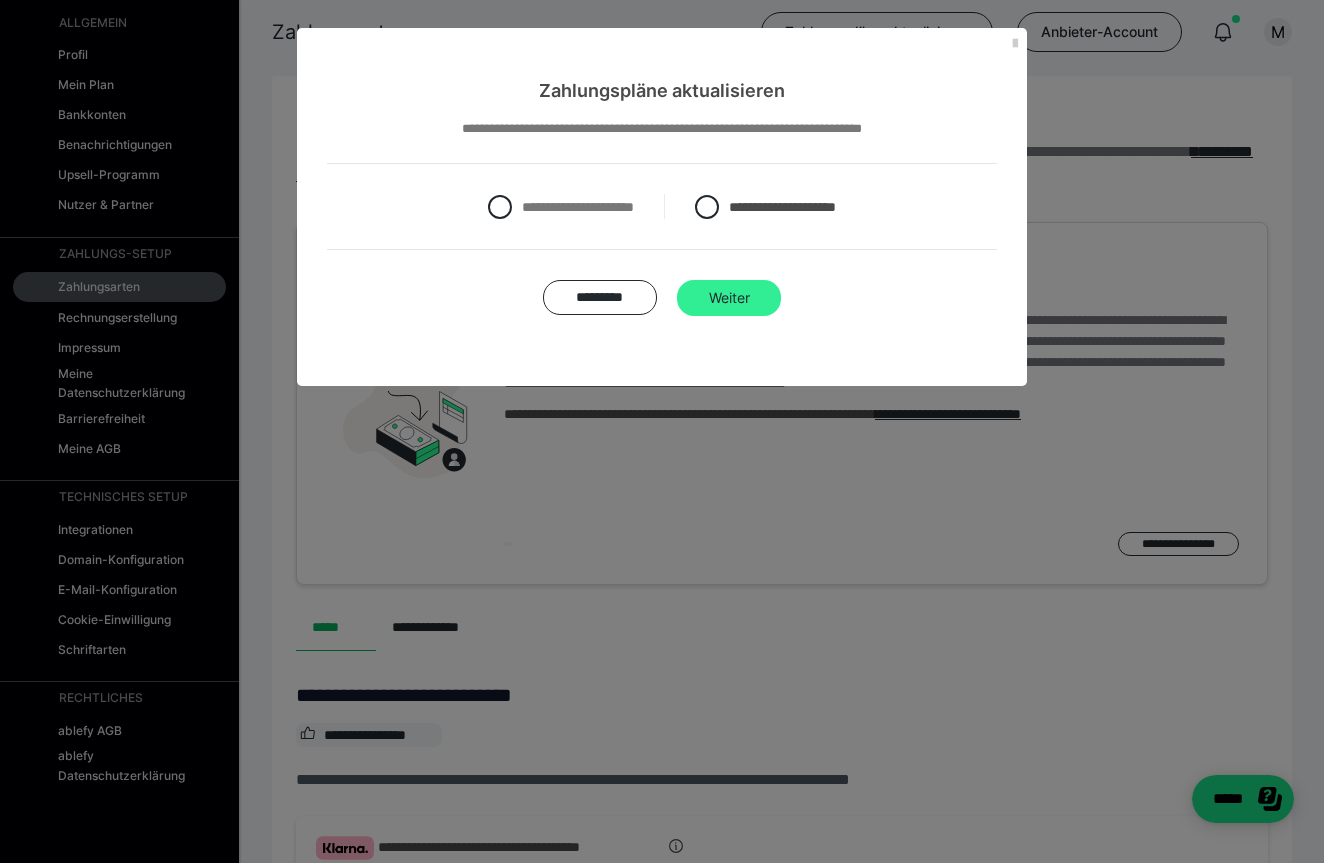 click on "Weiter" at bounding box center (729, 298) 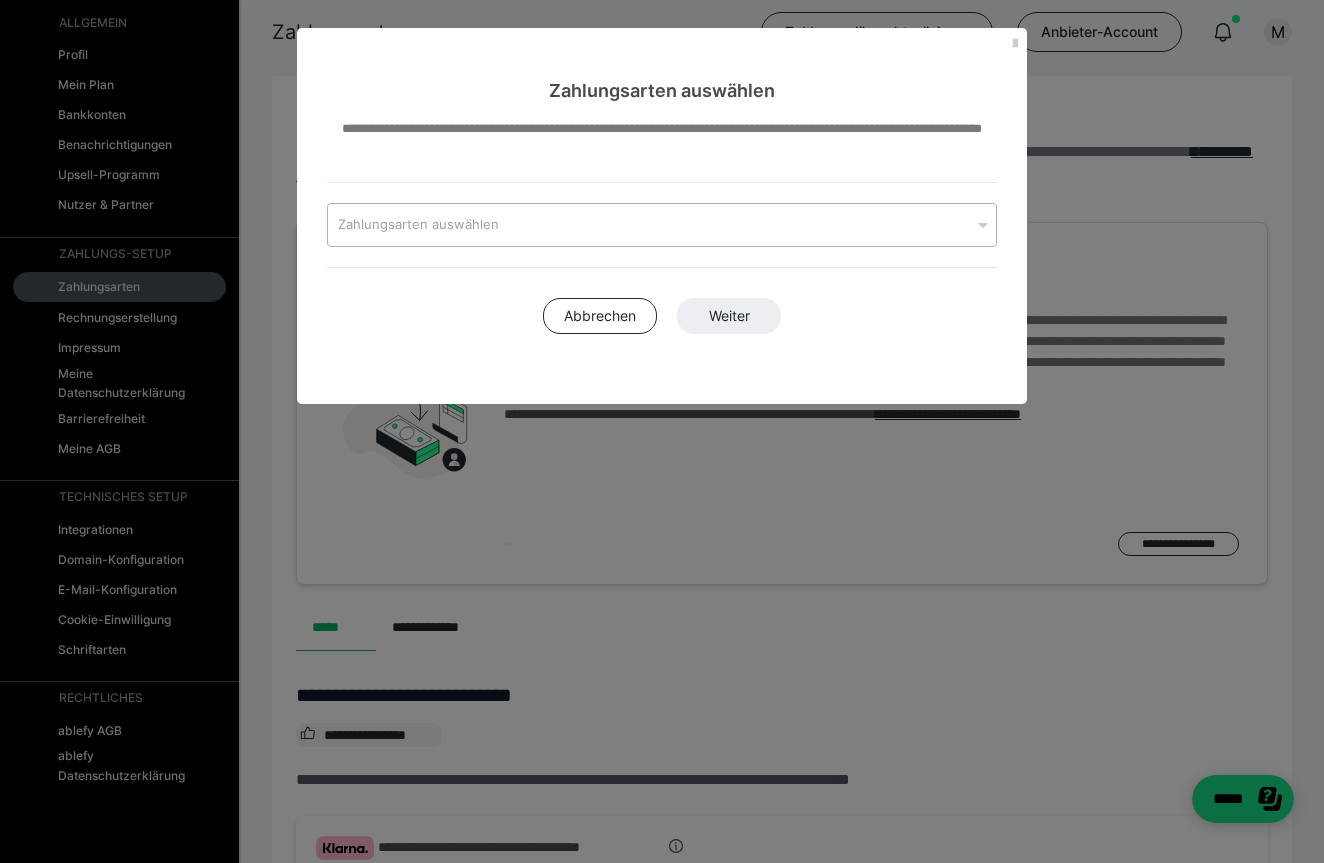 click on "Zahlungsarten auswählen" at bounding box center [649, 225] 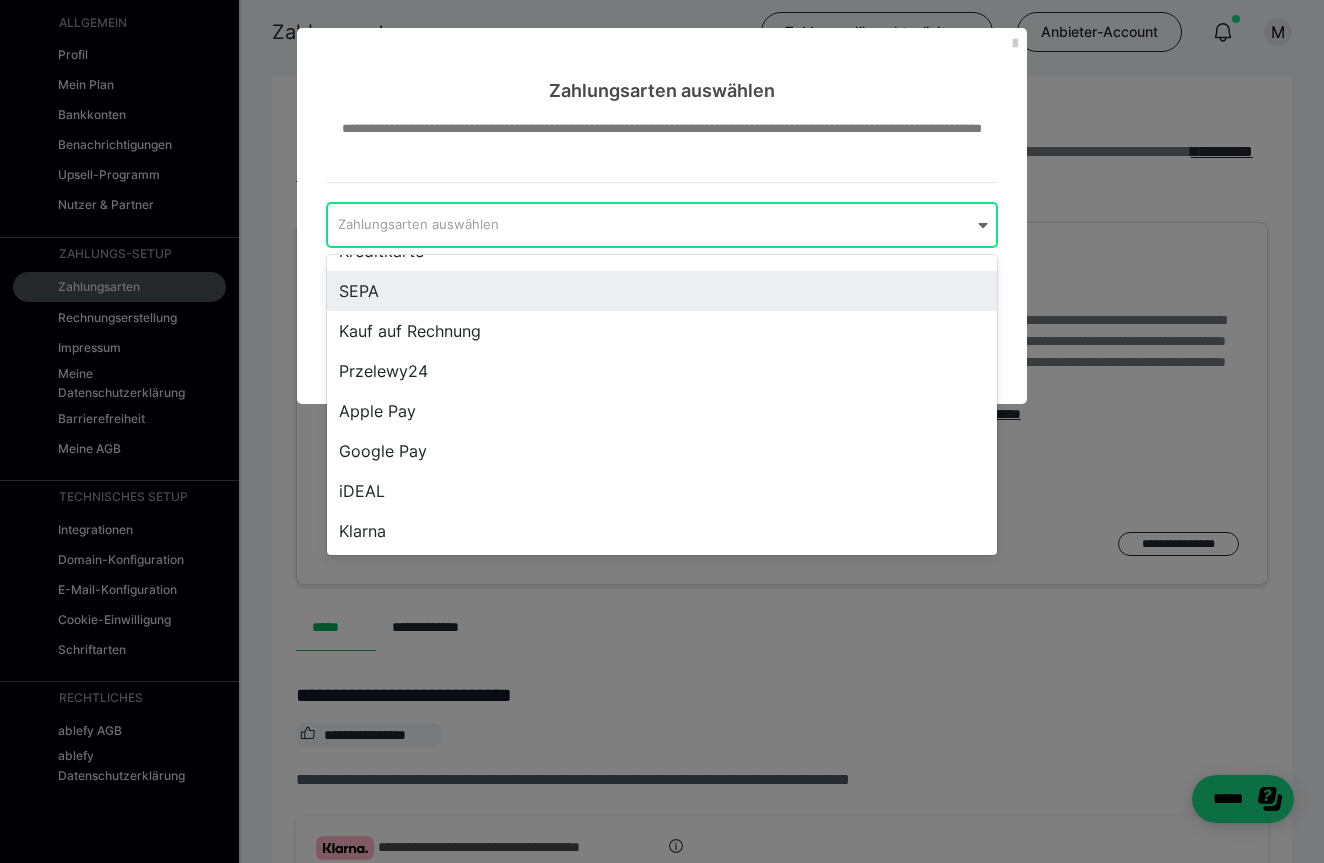 scroll, scrollTop: 68, scrollLeft: 0, axis: vertical 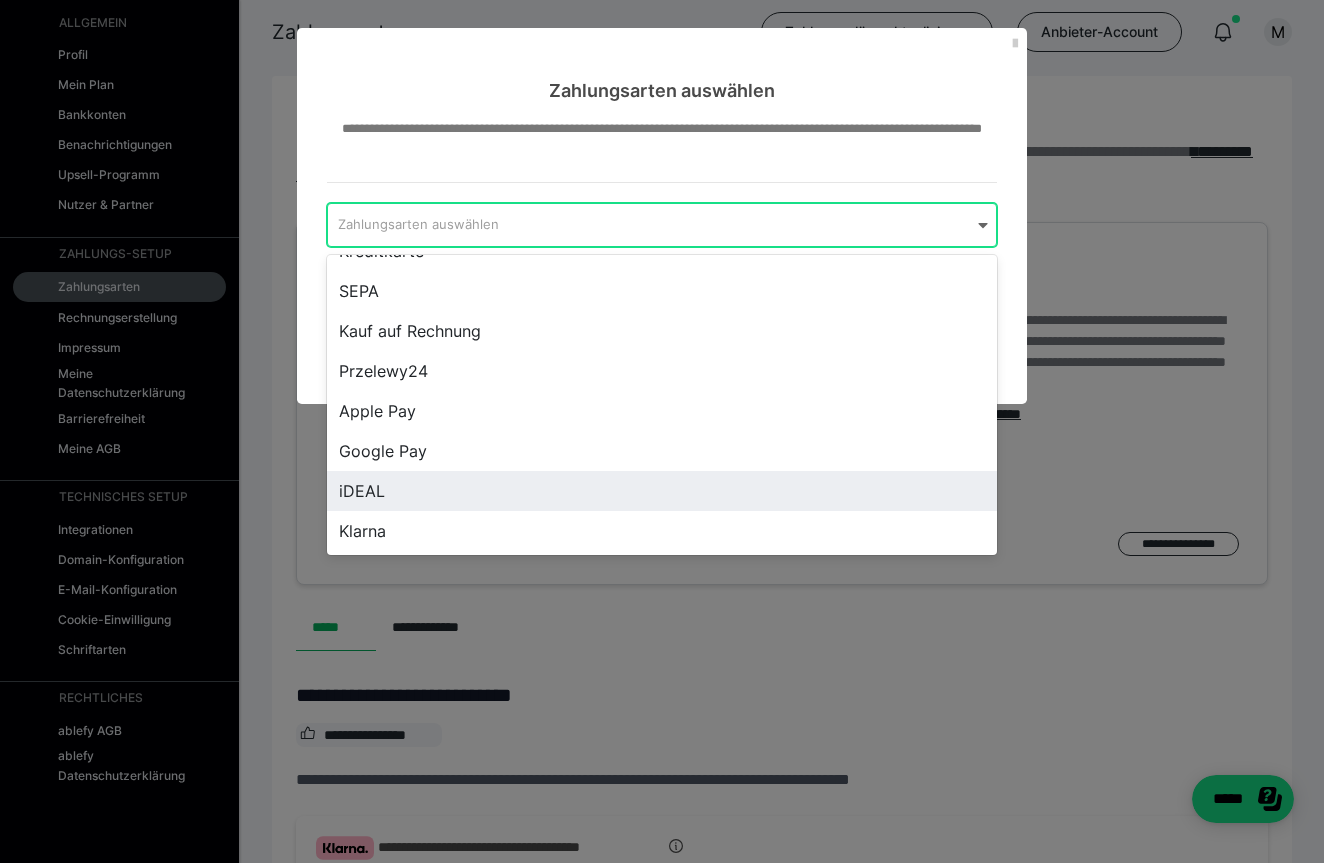 click on "iDEAL" at bounding box center (662, 491) 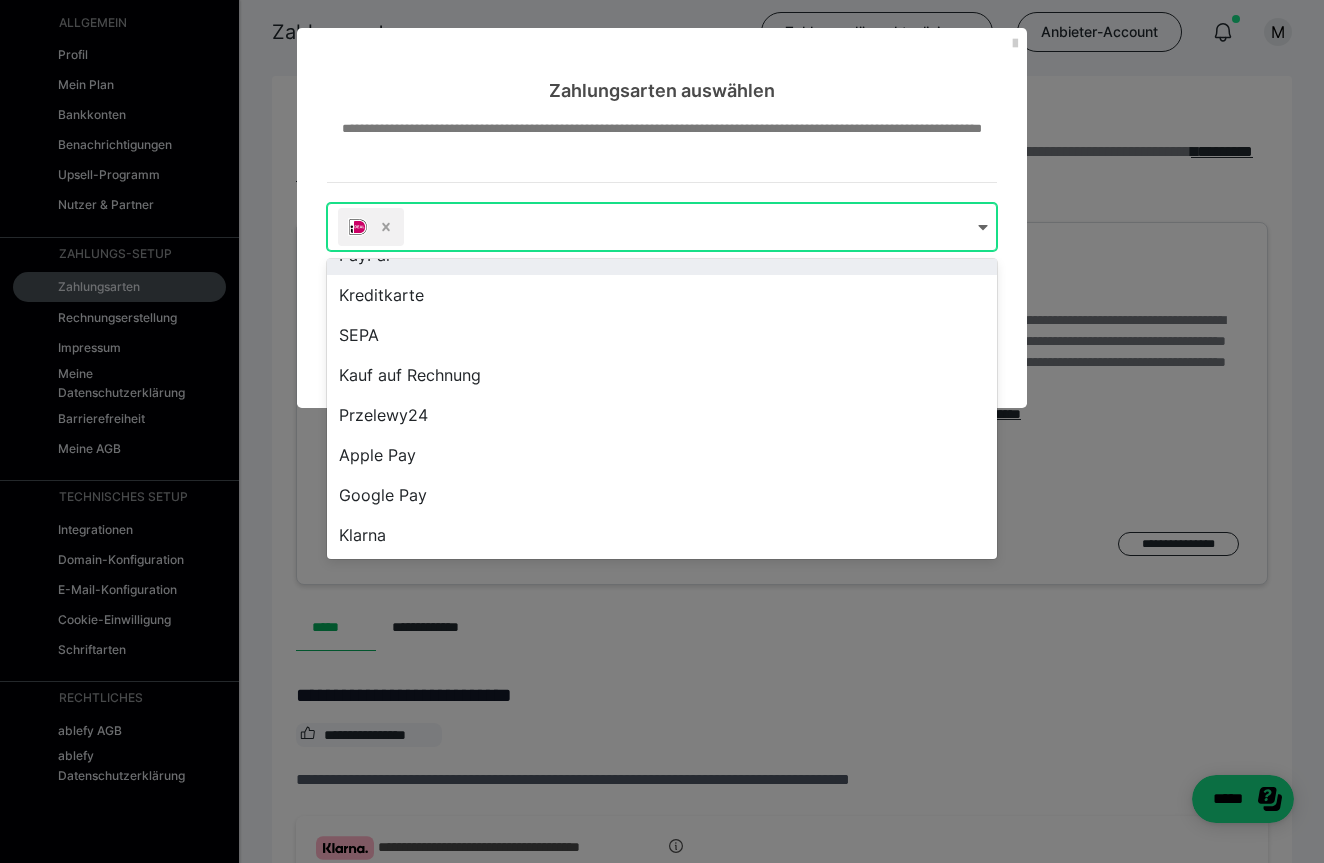click on "**********" at bounding box center (662, 150) 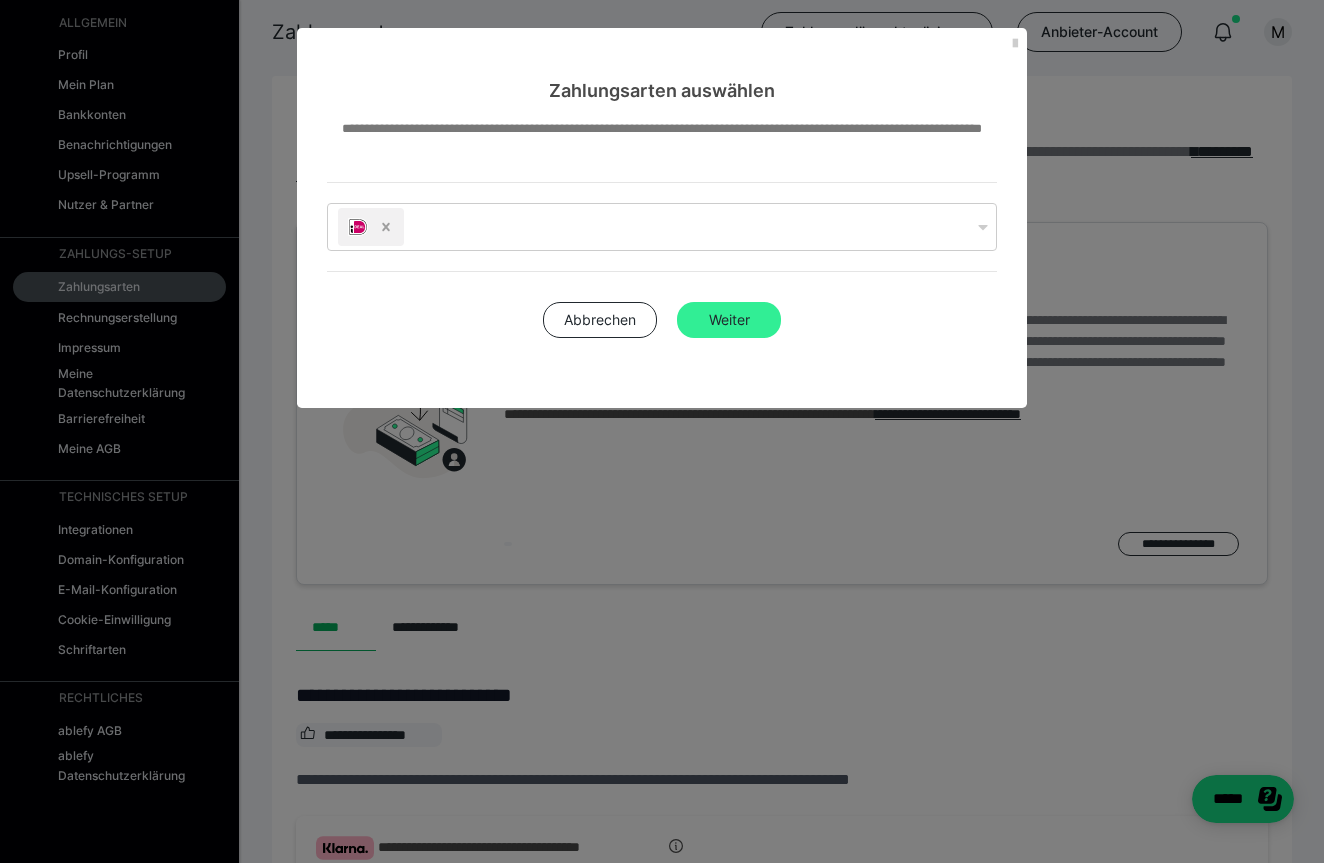 click on "Weiter" at bounding box center (729, 320) 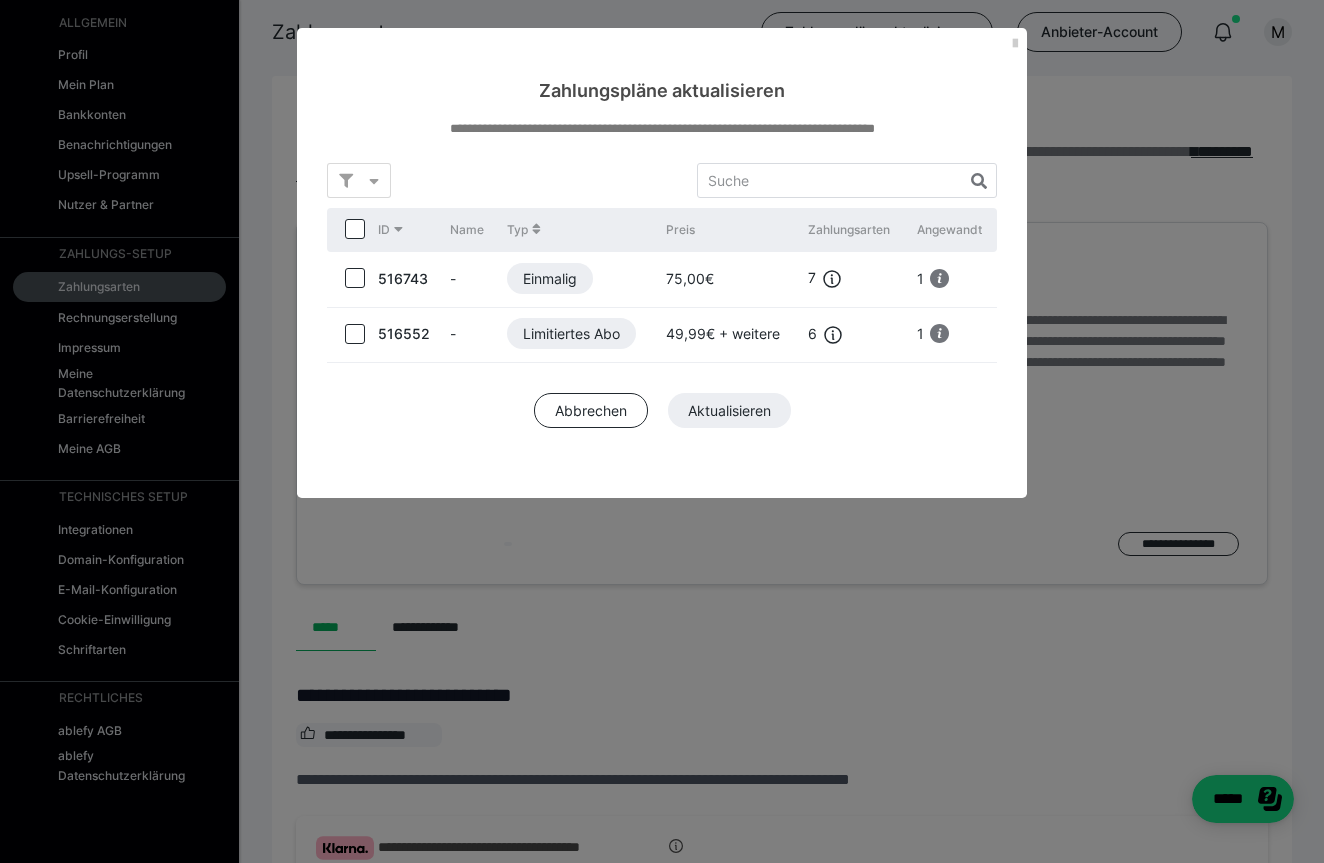 click at bounding box center (355, 278) 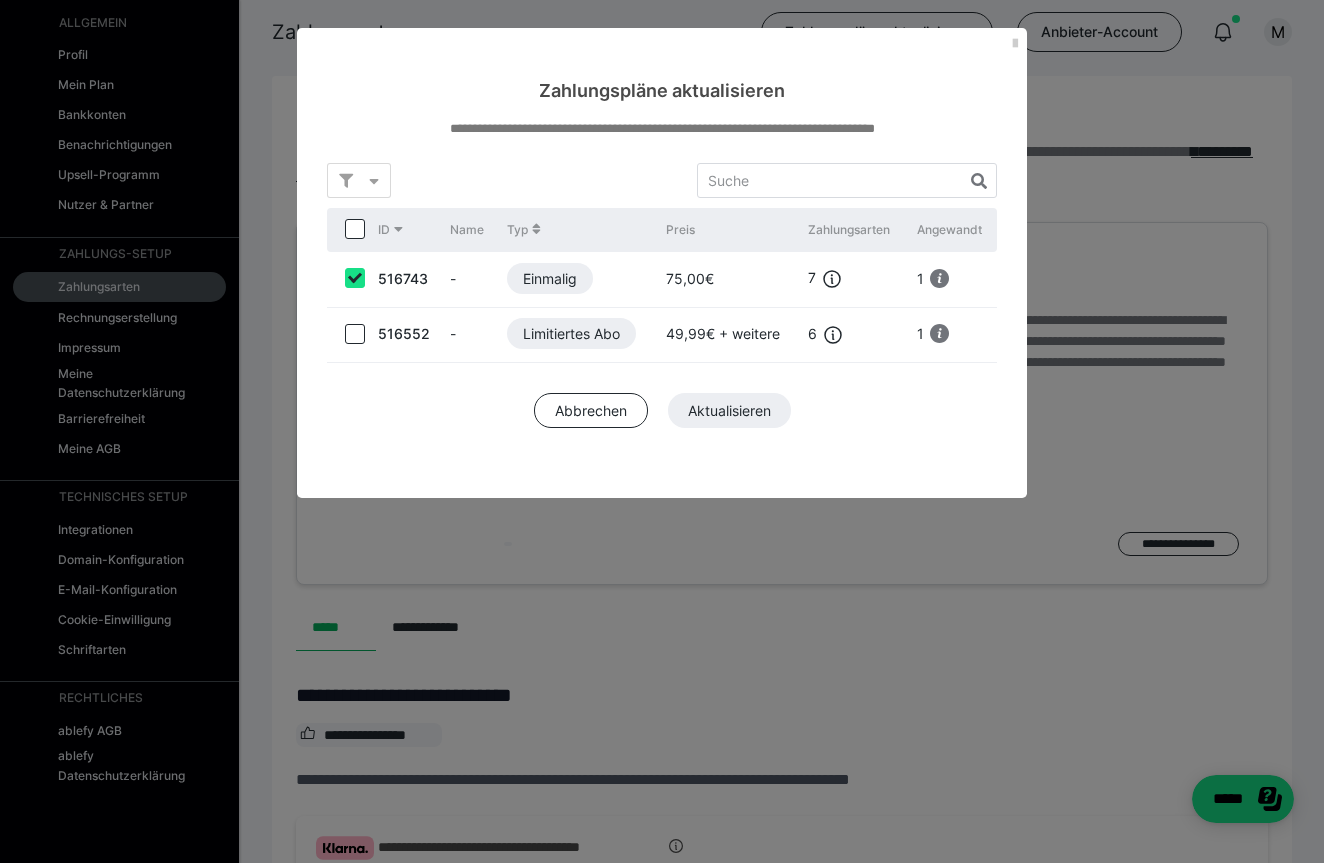 checkbox on "true" 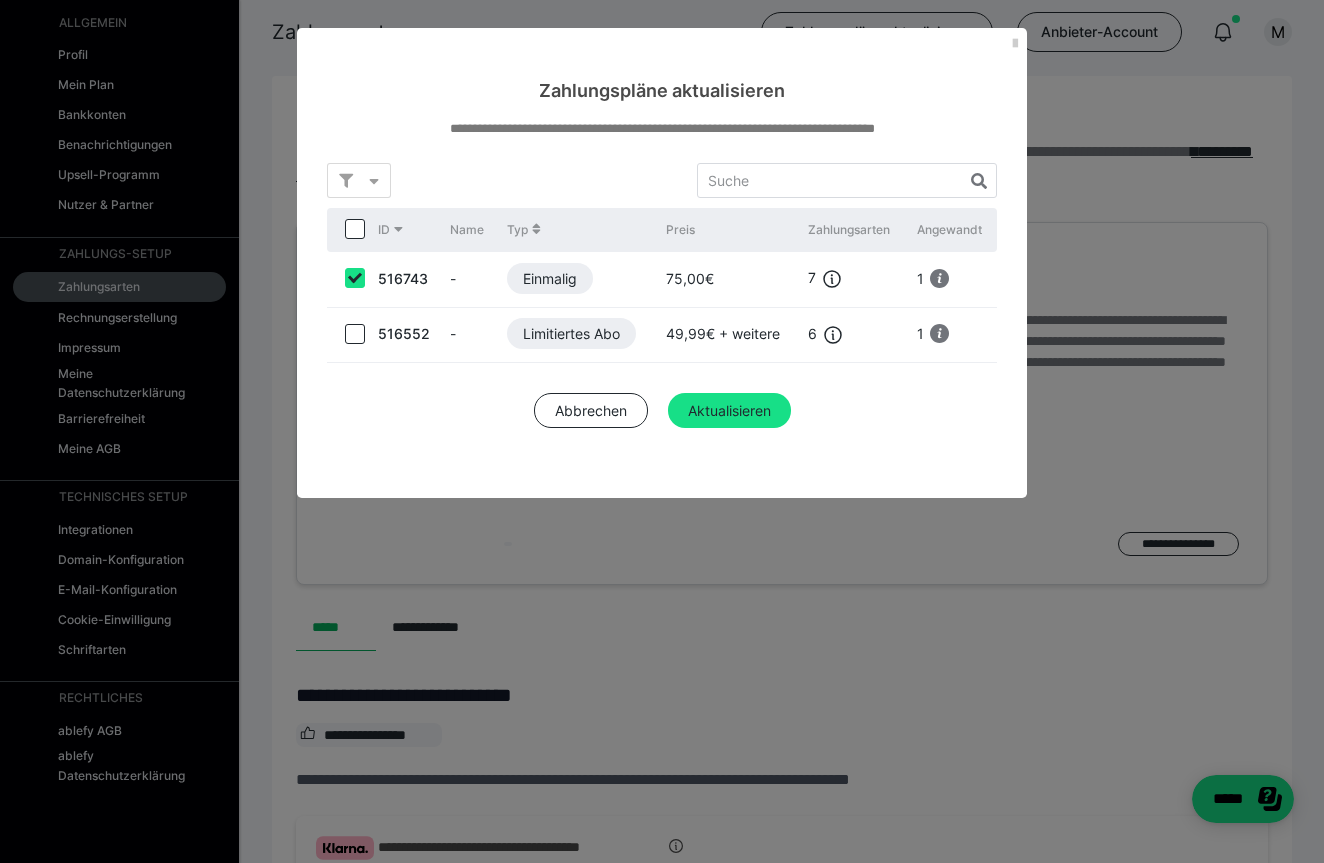 click at bounding box center [355, 229] 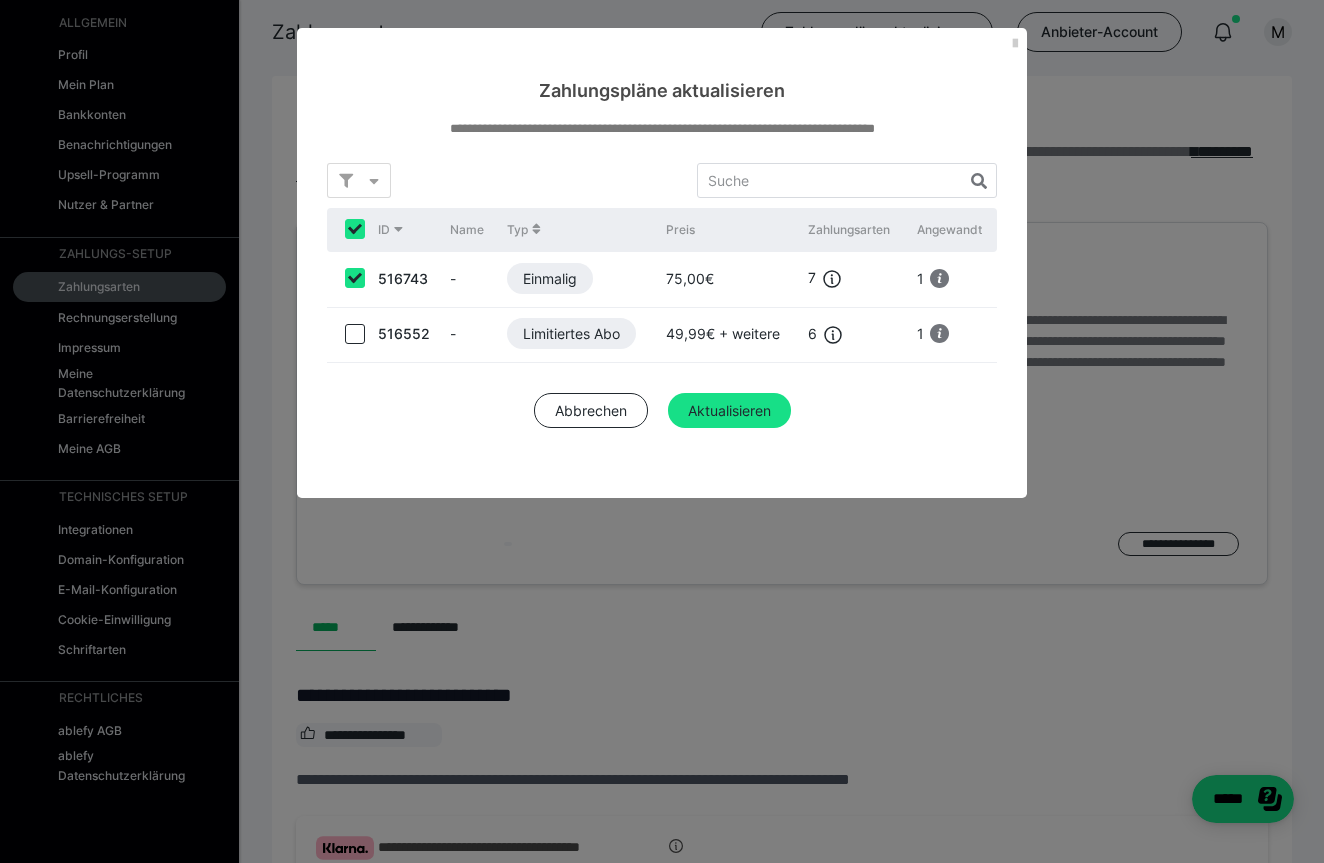 checkbox on "true" 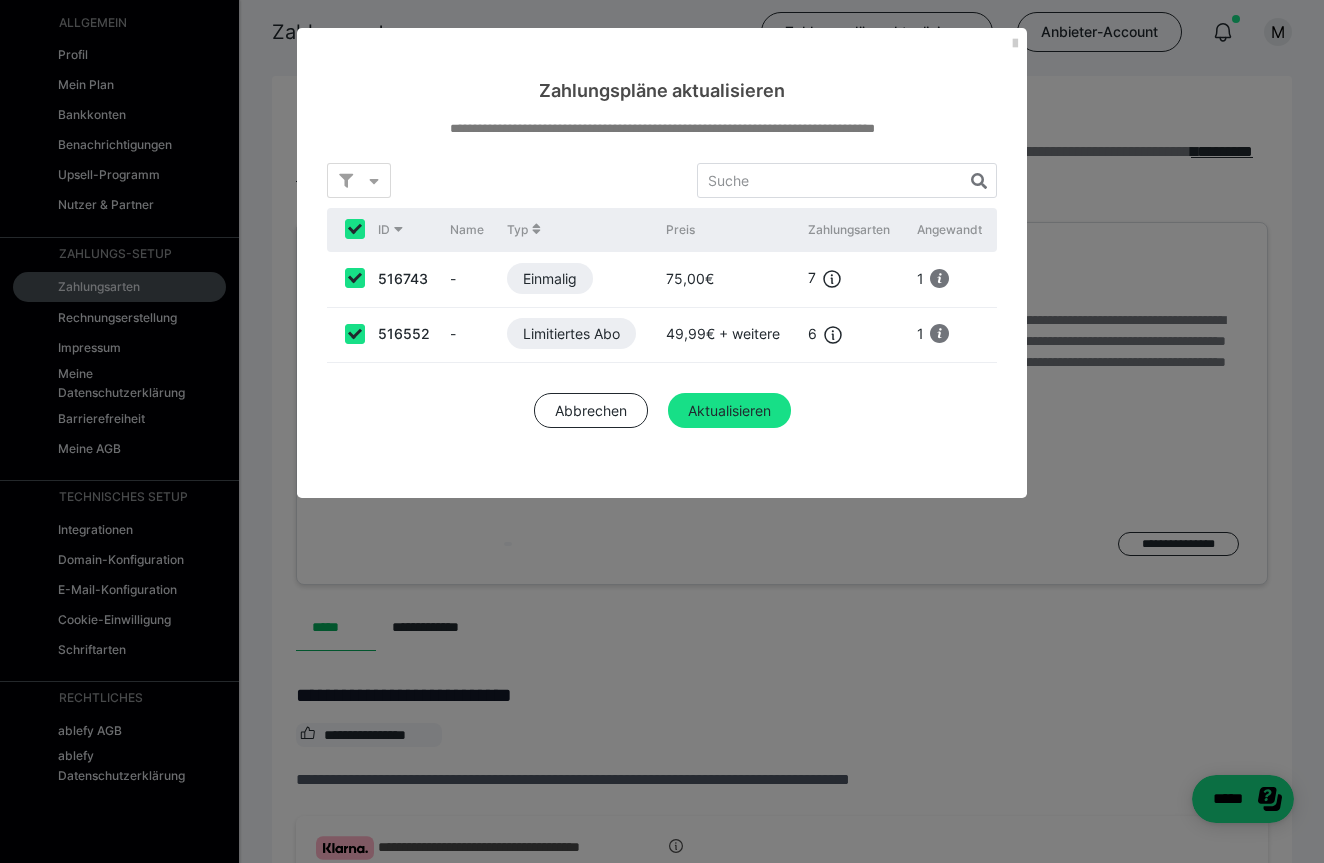 checkbox on "true" 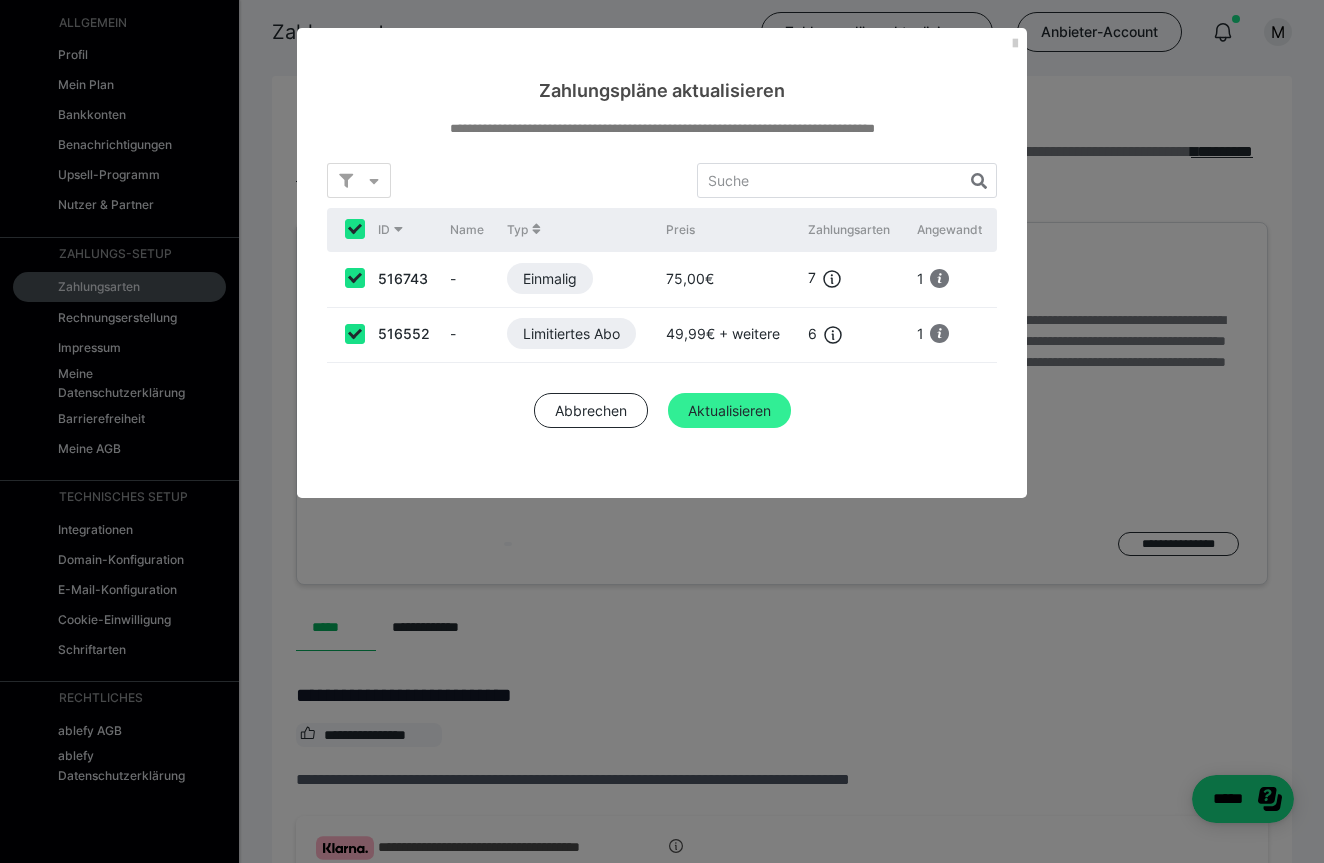 click on "Aktualisieren" at bounding box center [729, 411] 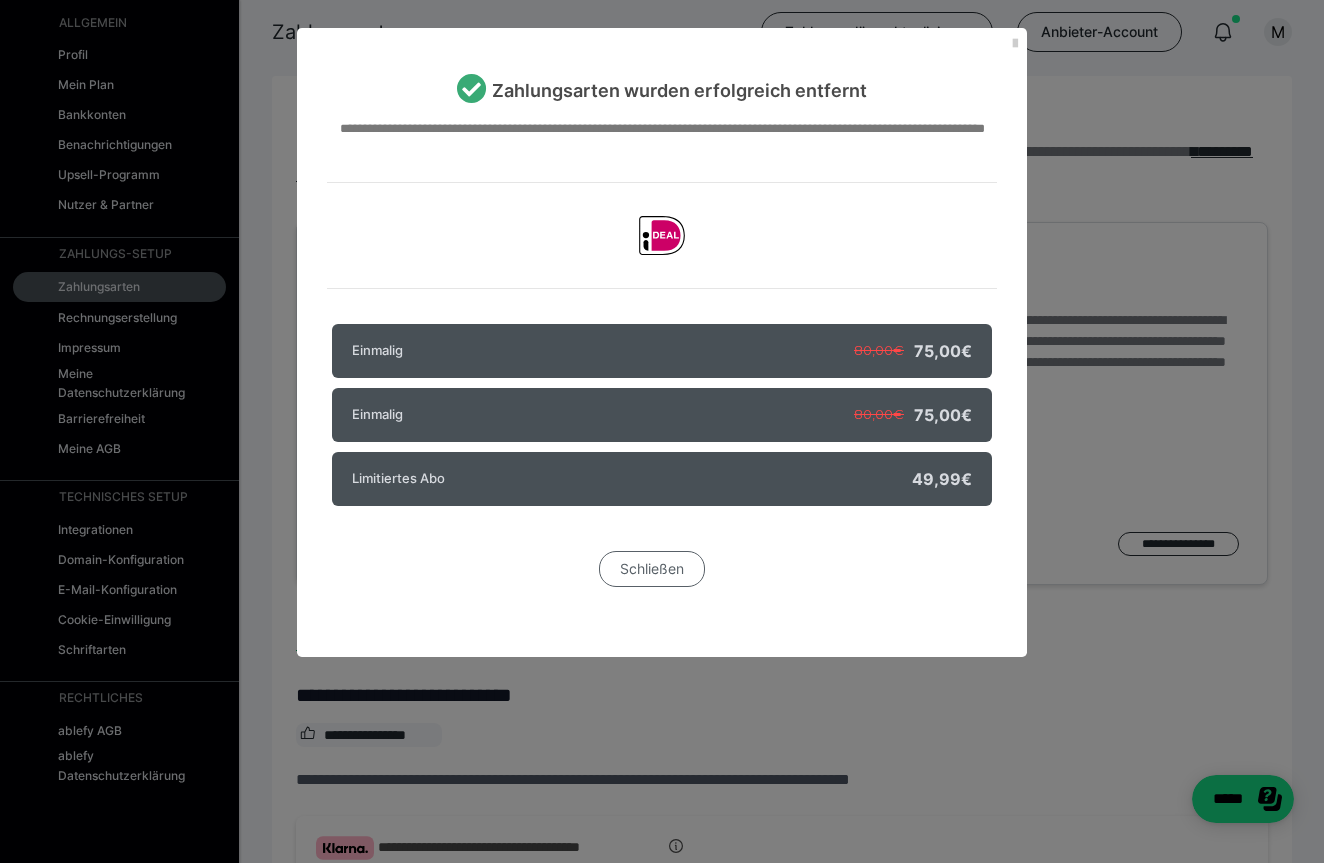 click on "Schließen" at bounding box center (652, 569) 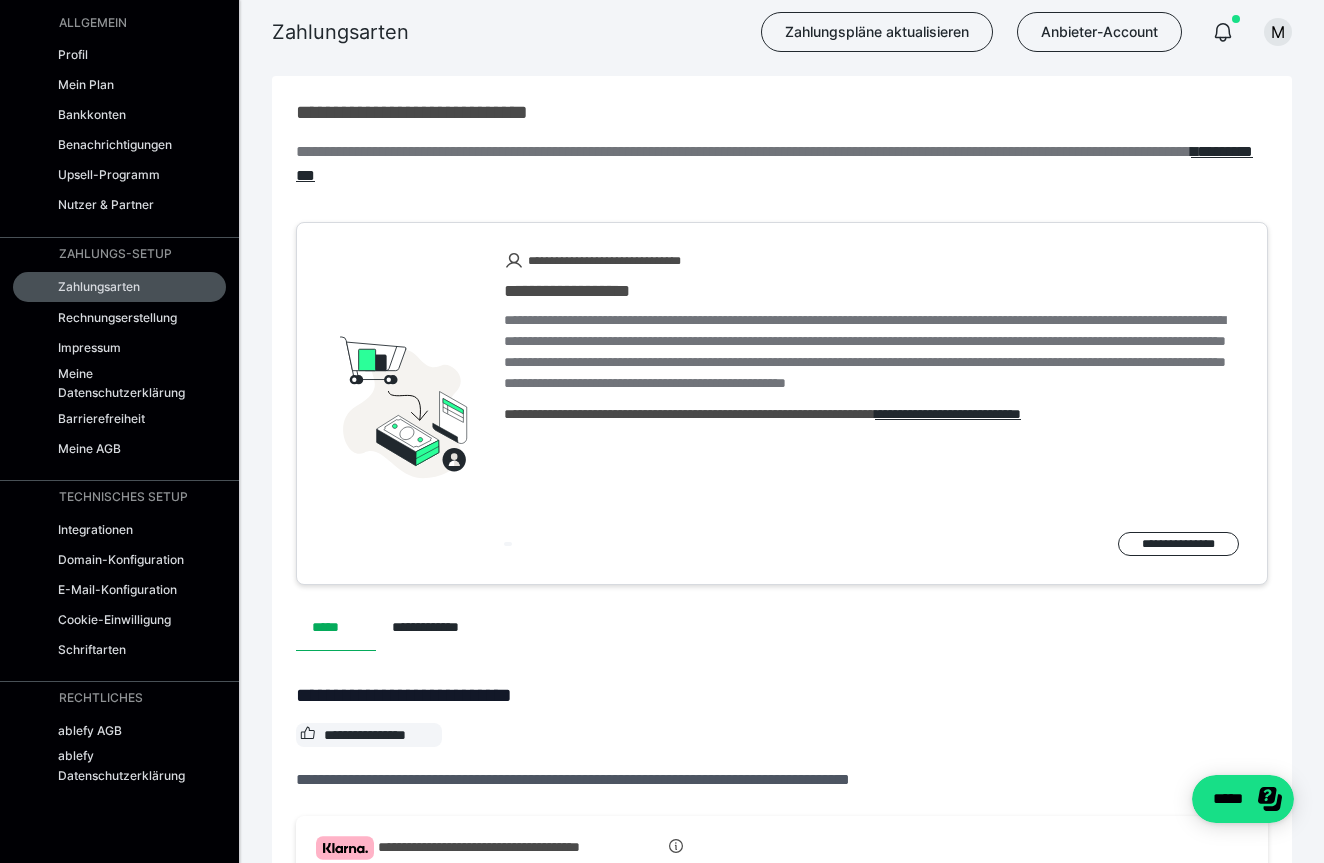 scroll, scrollTop: 0, scrollLeft: 0, axis: both 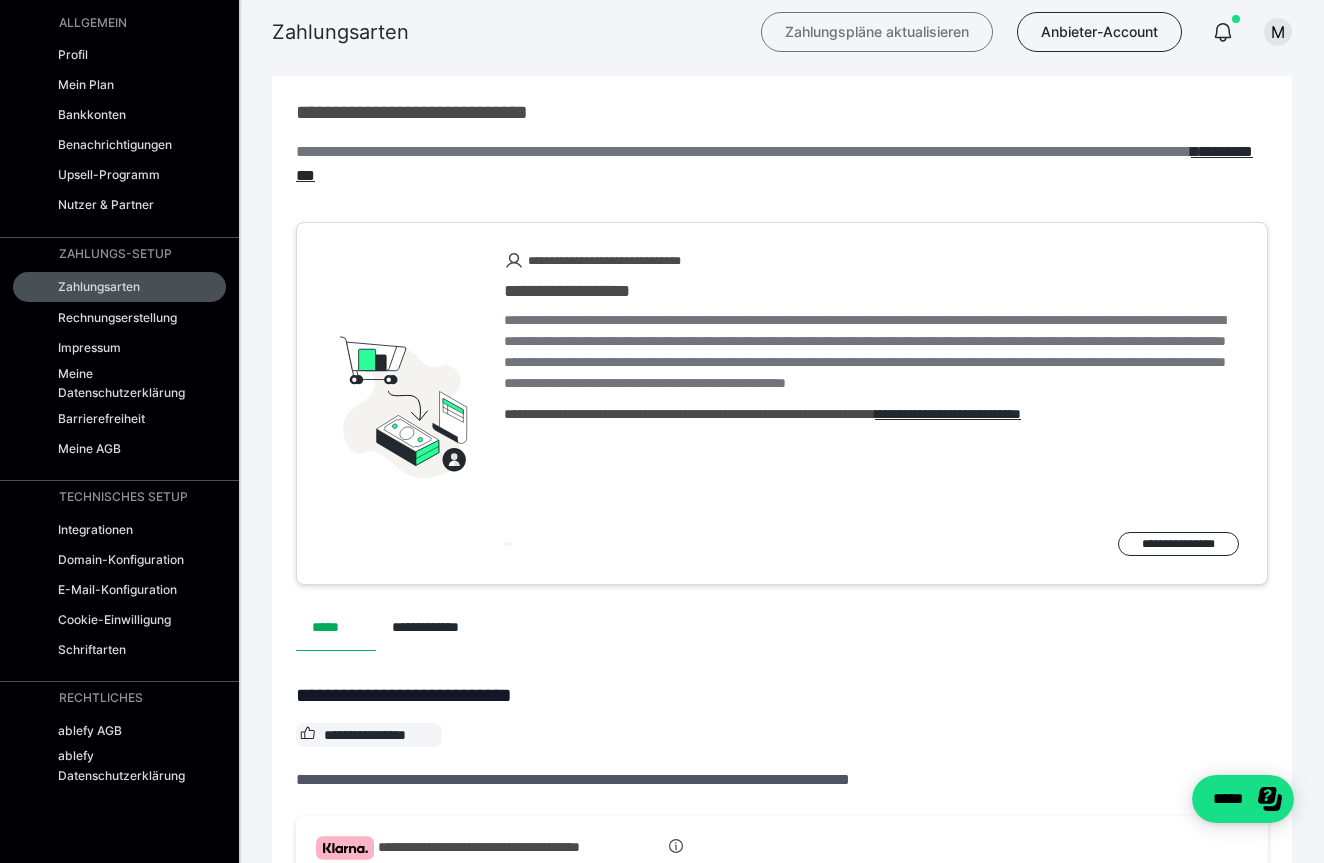 click on "Zahlungspläne aktualisieren" at bounding box center (877, 32) 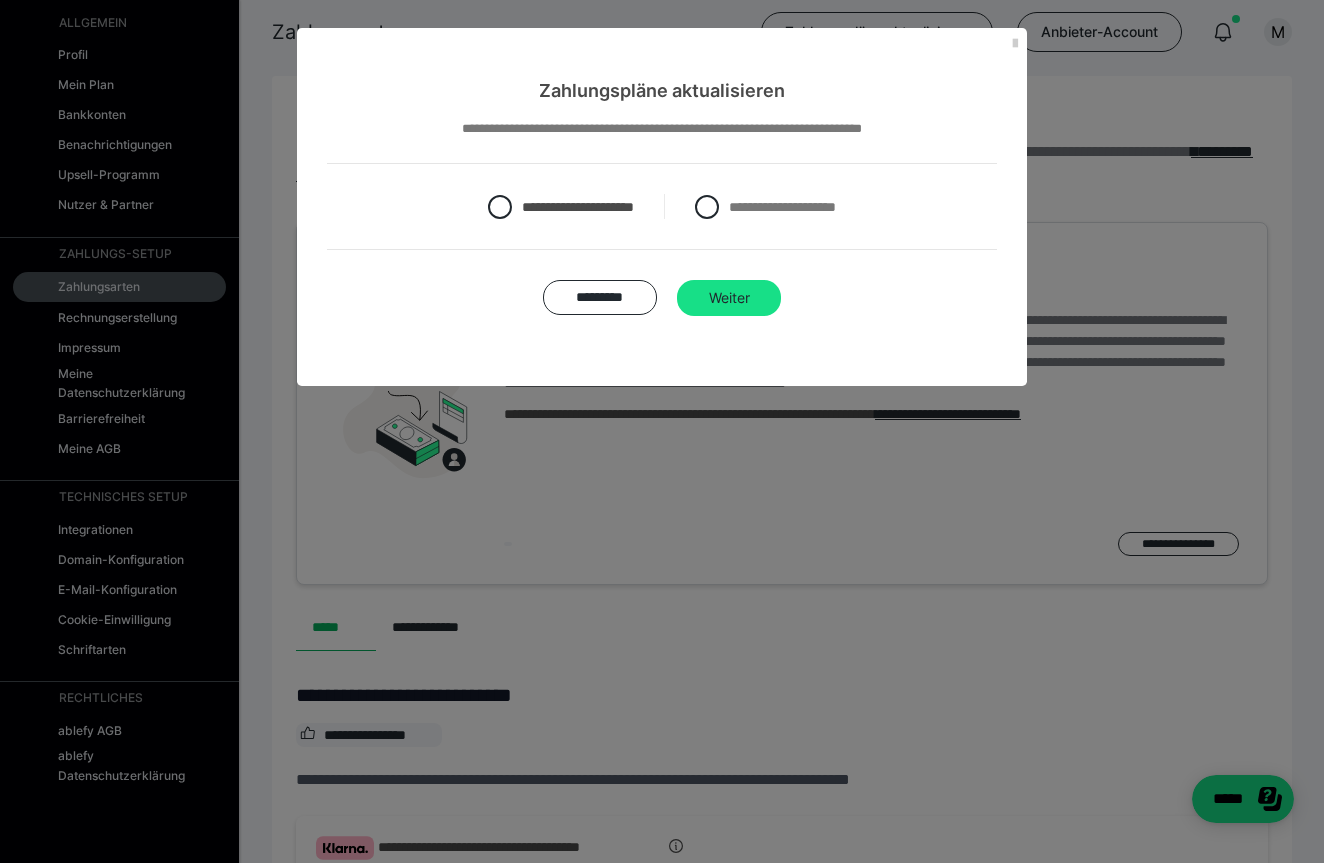 click on "**********" at bounding box center [662, 431] 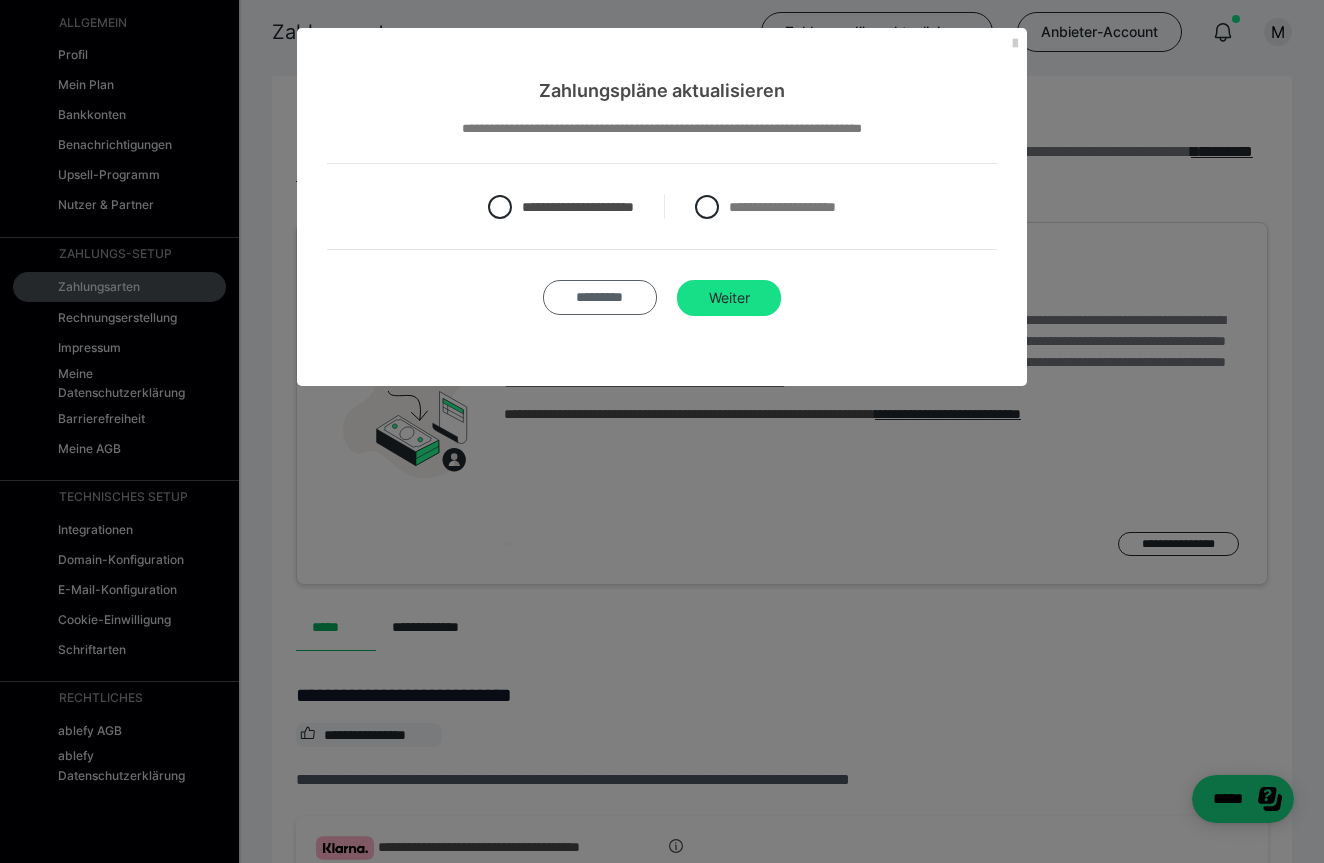 click on "*********" at bounding box center [600, 297] 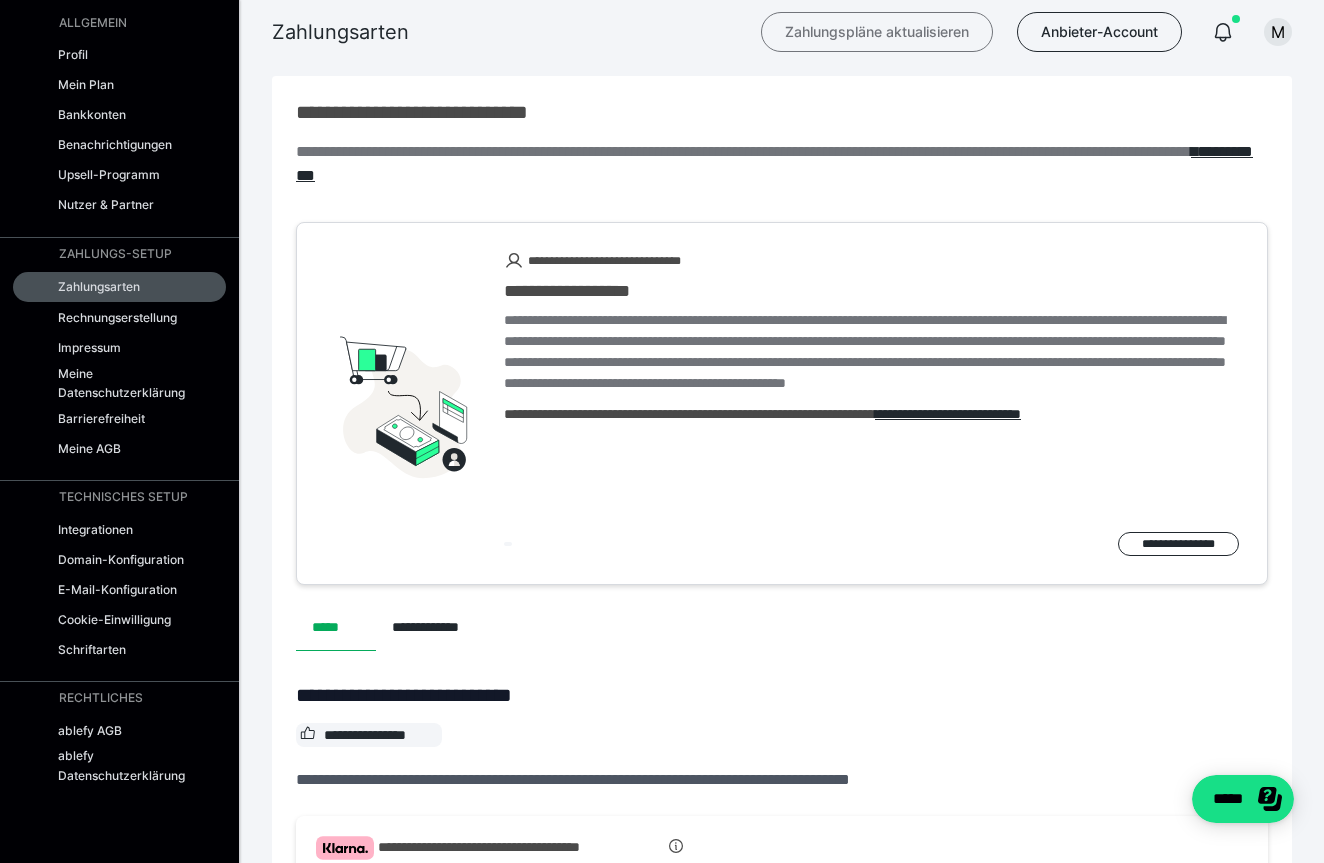click on "Zahlungspläne aktualisieren" at bounding box center (877, 32) 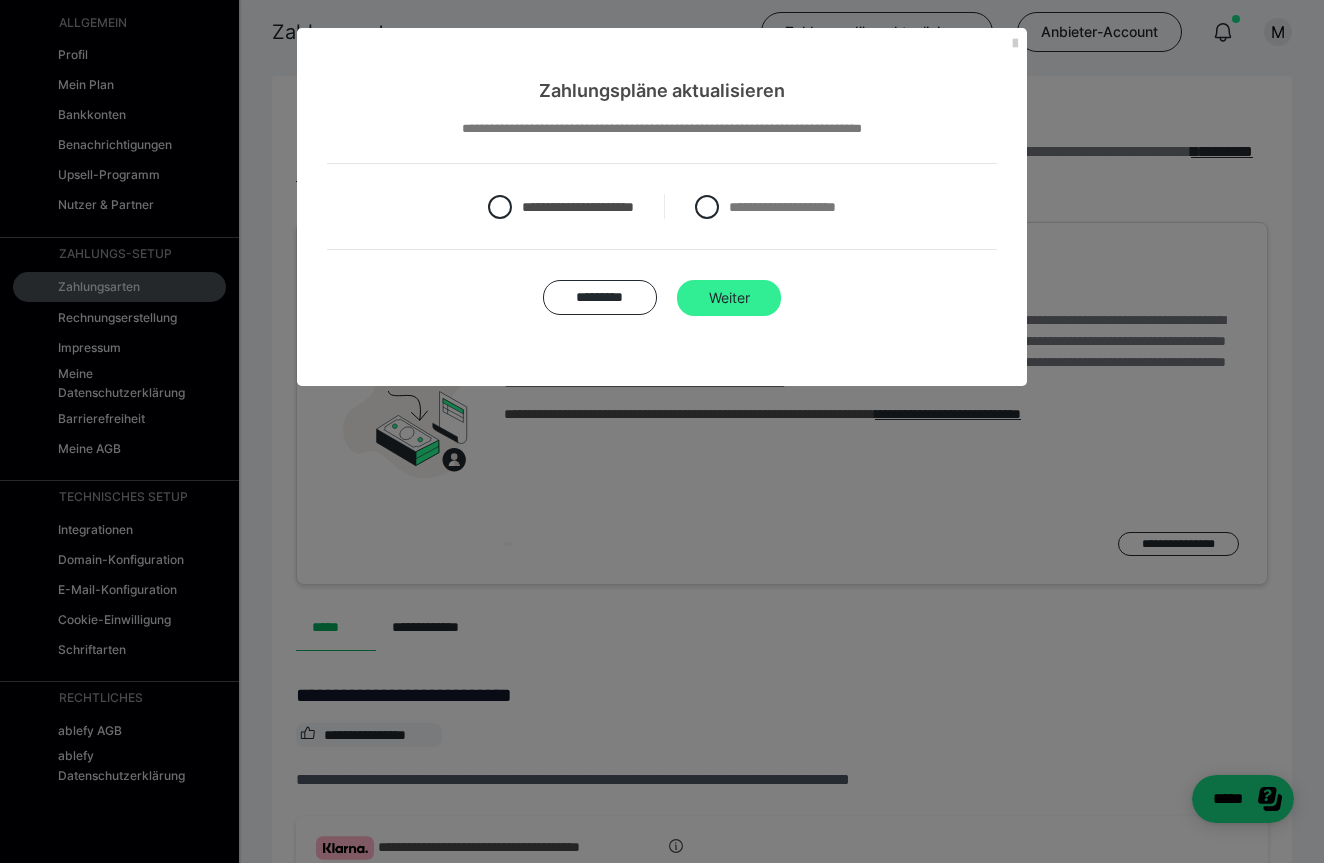 click on "Weiter" at bounding box center [729, 298] 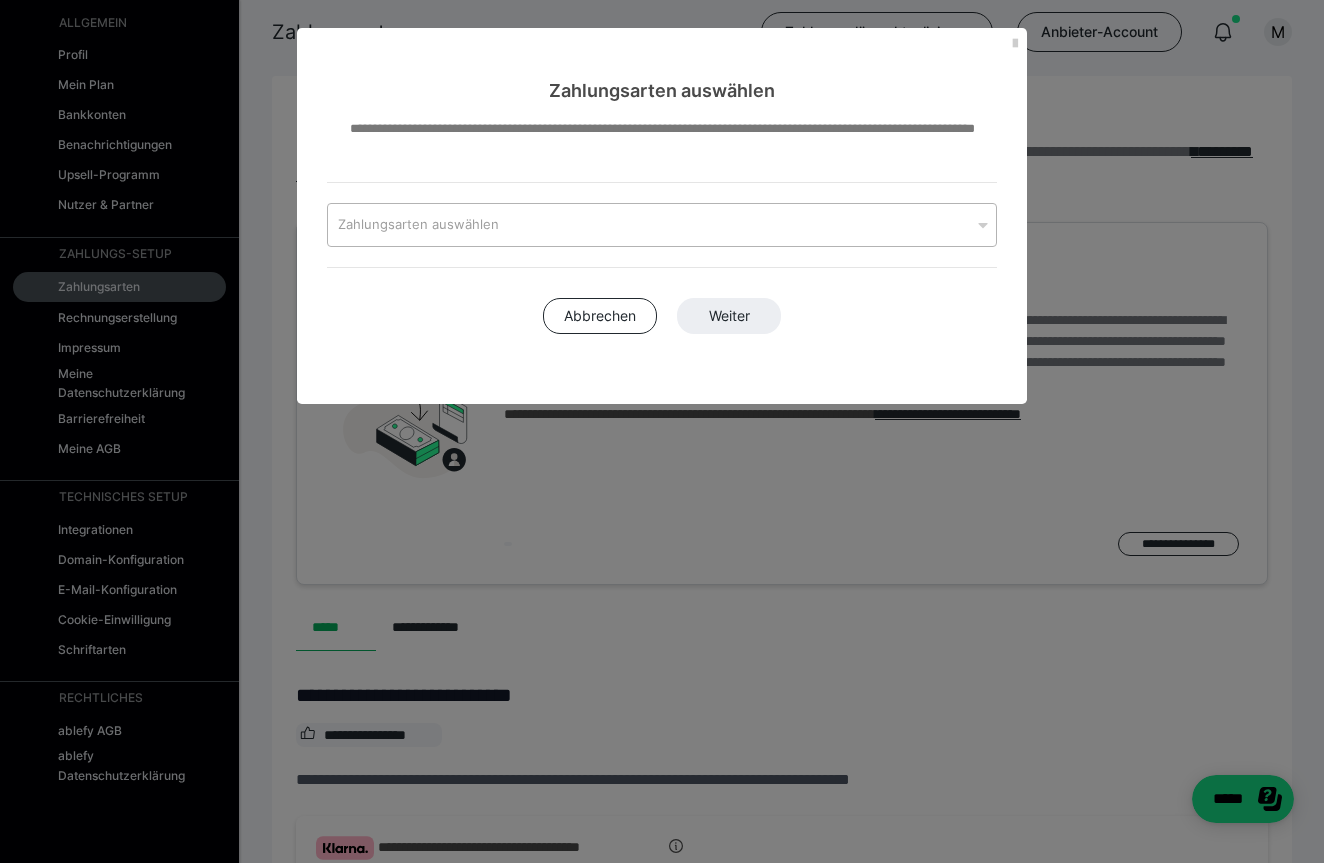 click on "Zahlungsarten auswählen" at bounding box center (649, 225) 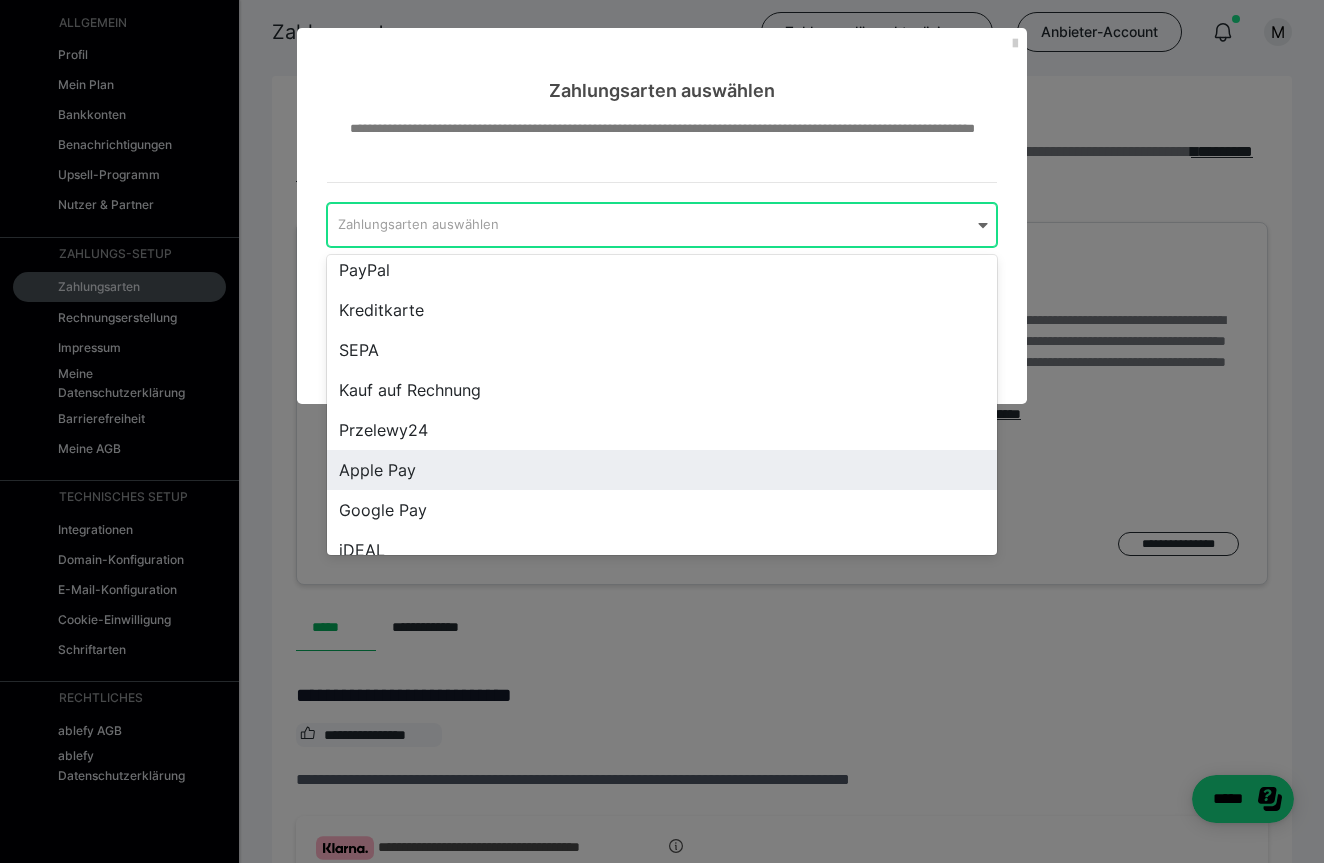 scroll, scrollTop: 0, scrollLeft: 0, axis: both 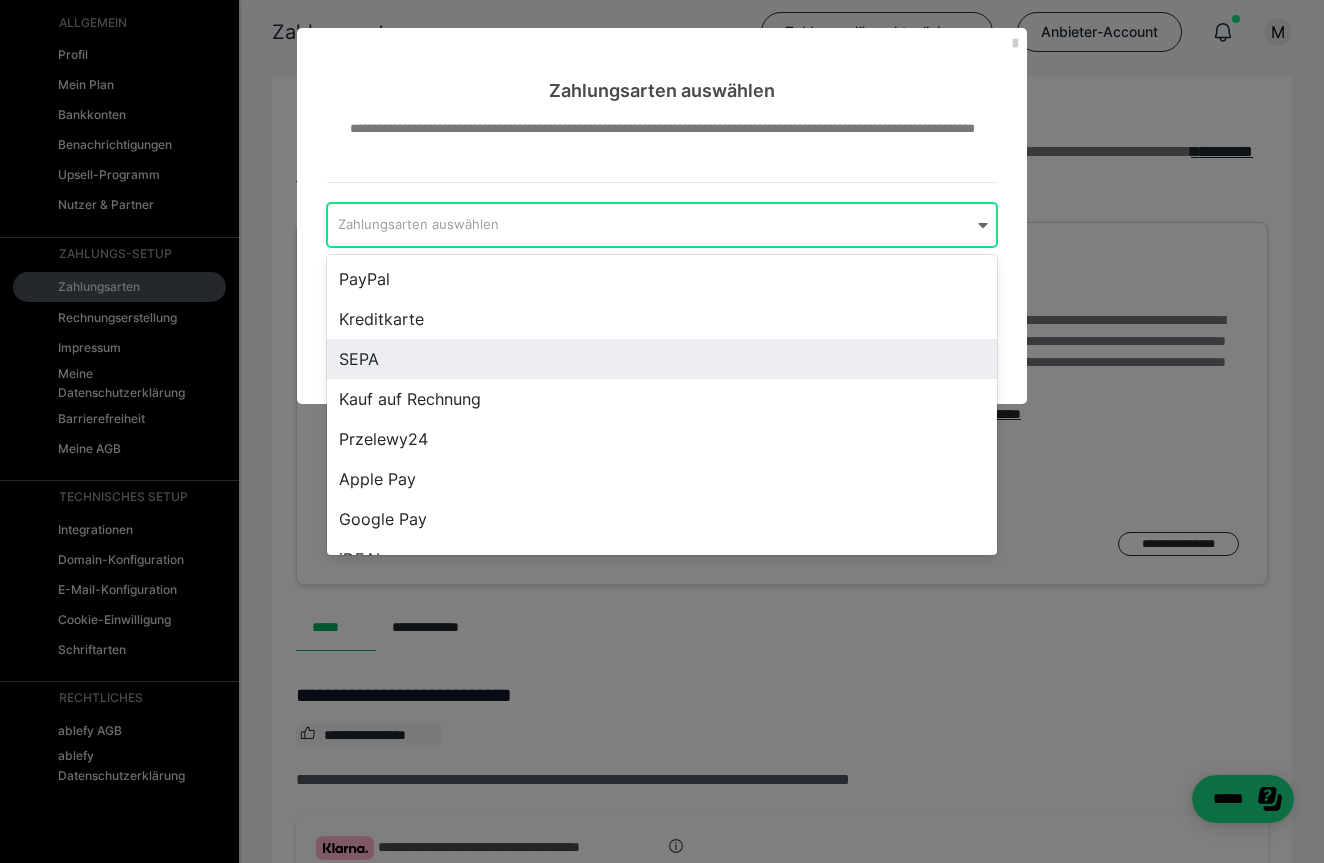 click on "SEPA" at bounding box center (662, 359) 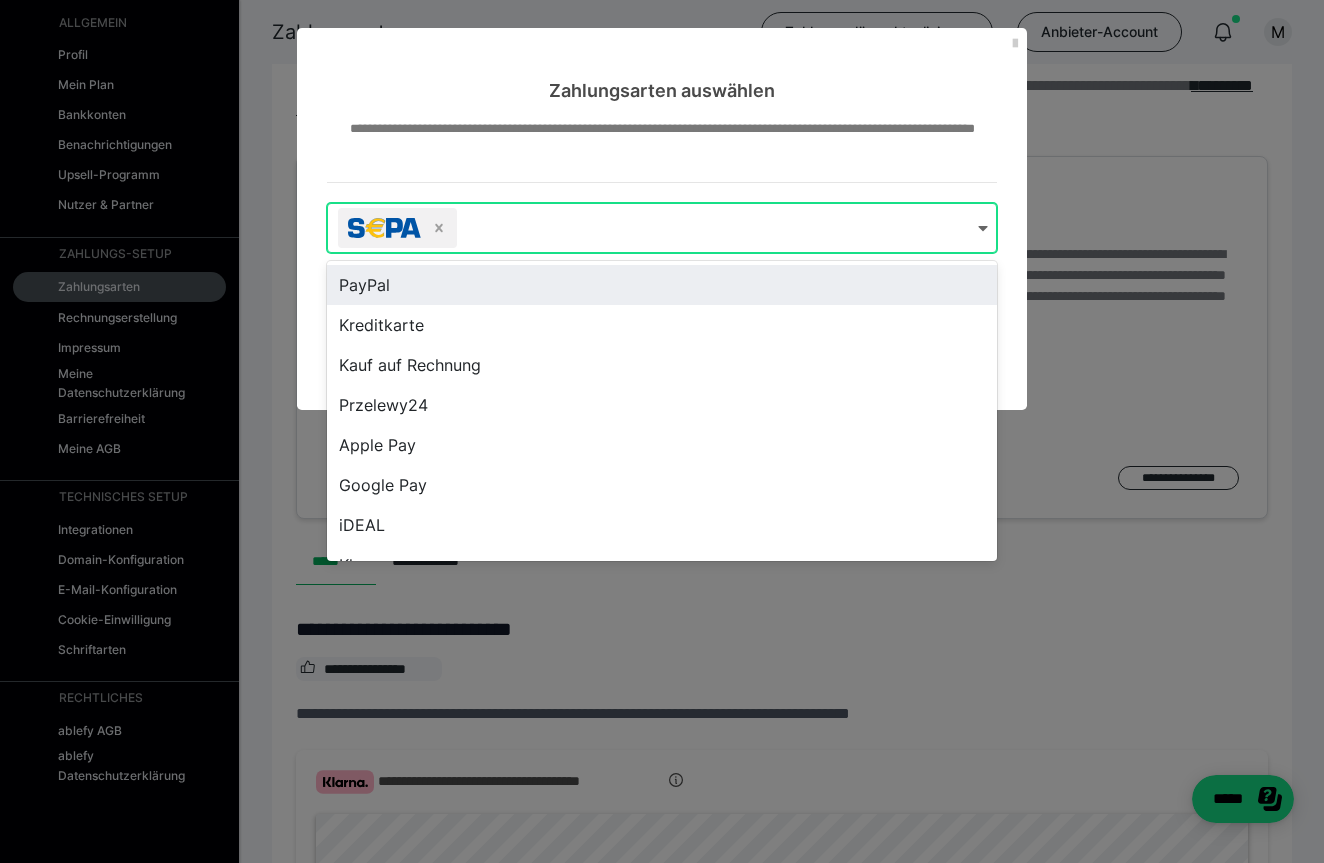 scroll, scrollTop: 141, scrollLeft: 0, axis: vertical 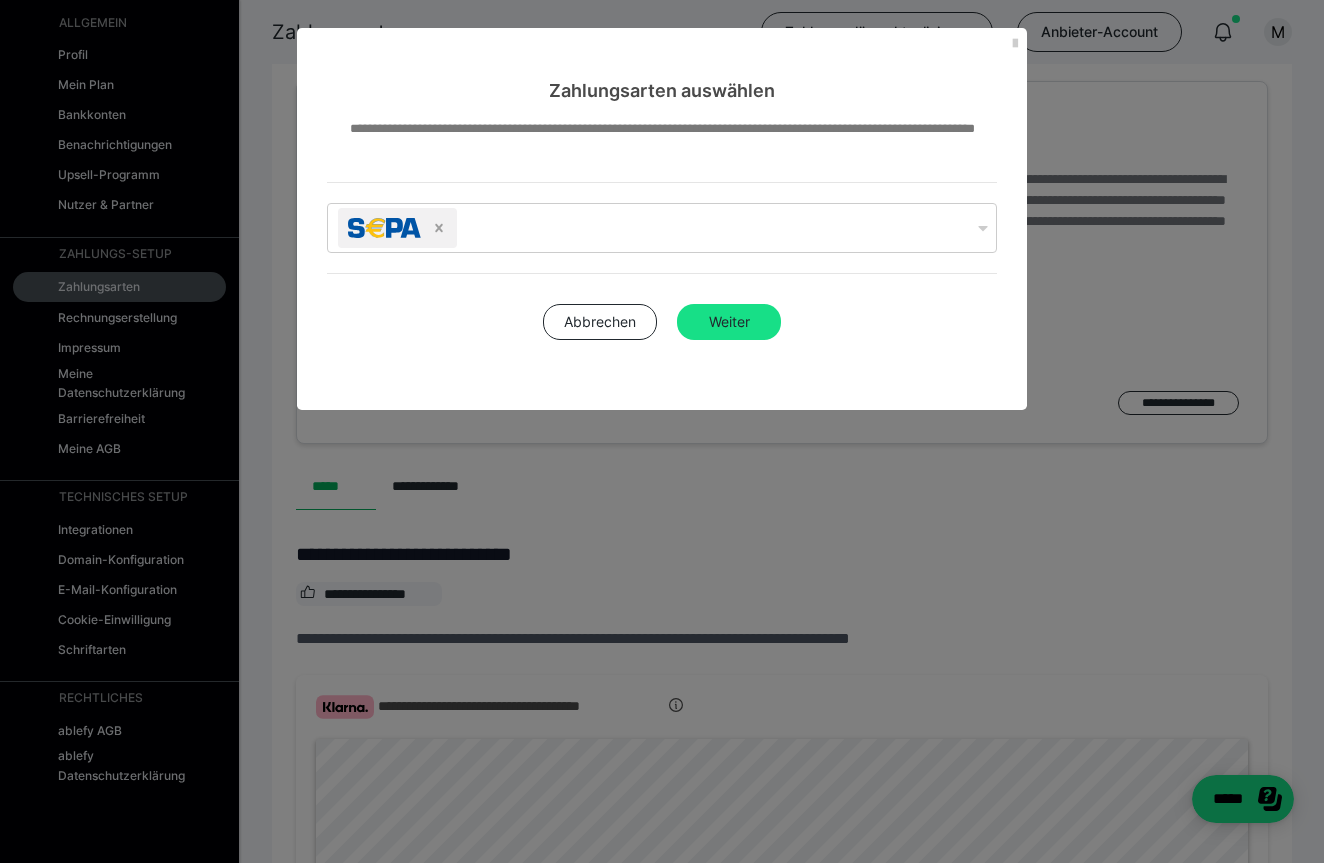 click on "**********" at bounding box center [662, 257] 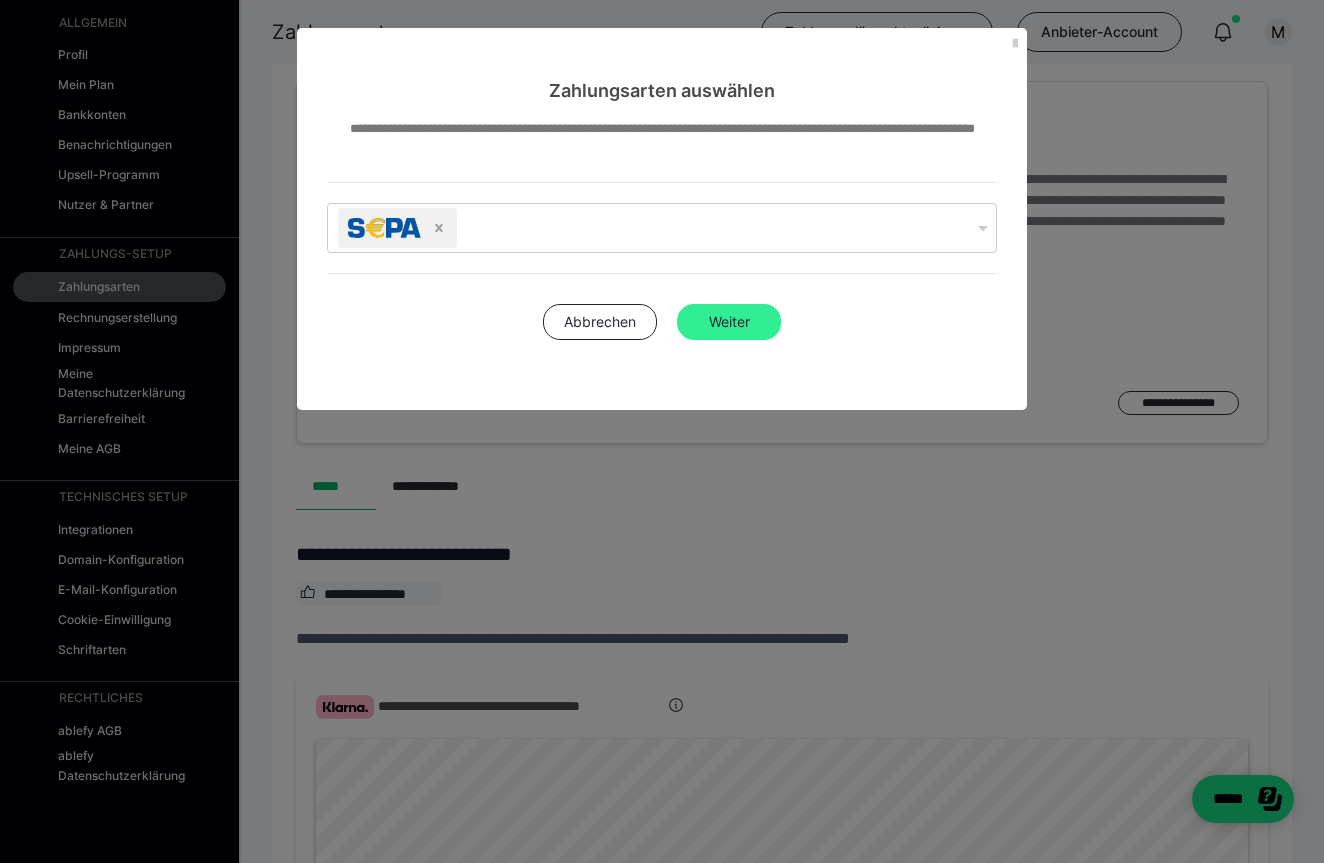 click on "Weiter" at bounding box center (729, 322) 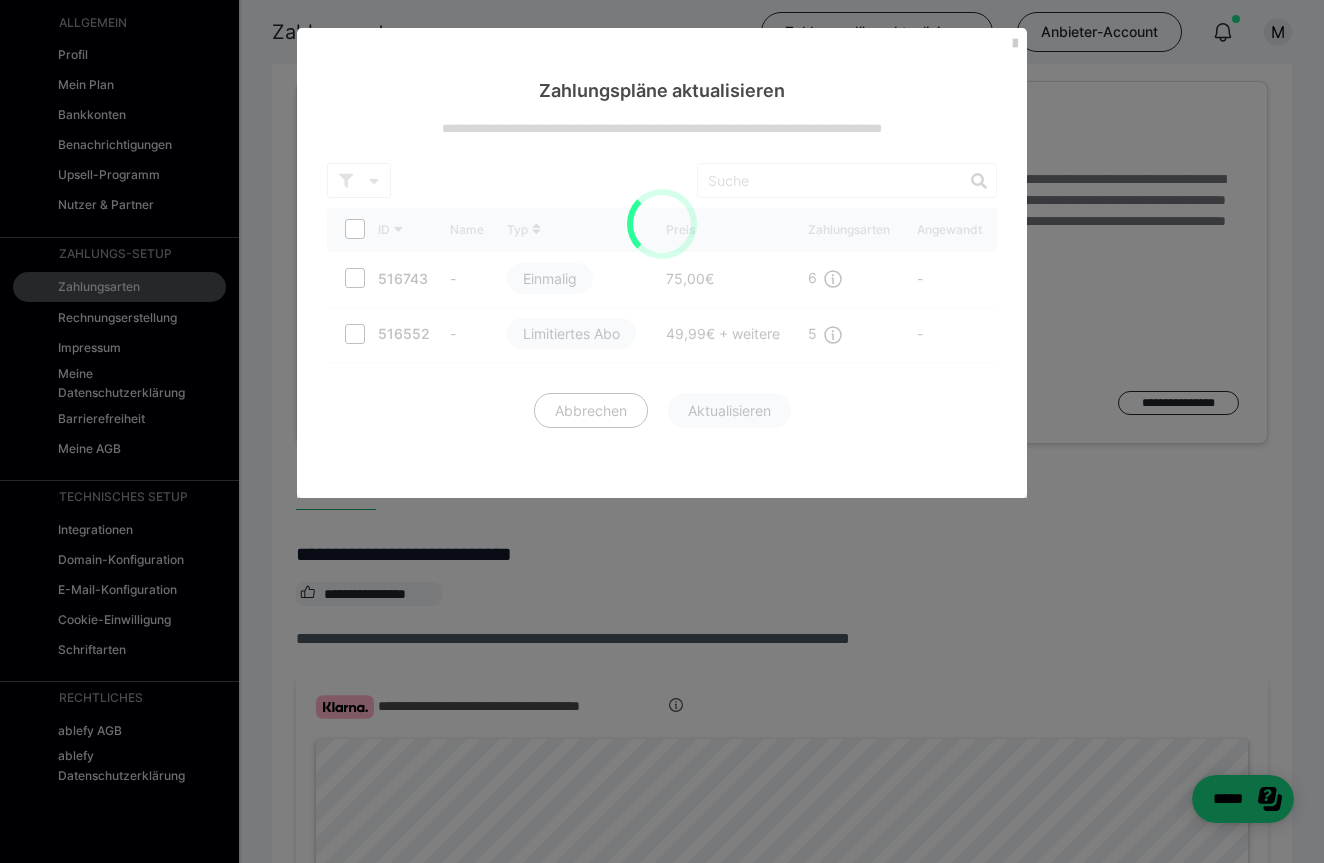 scroll, scrollTop: 0, scrollLeft: 0, axis: both 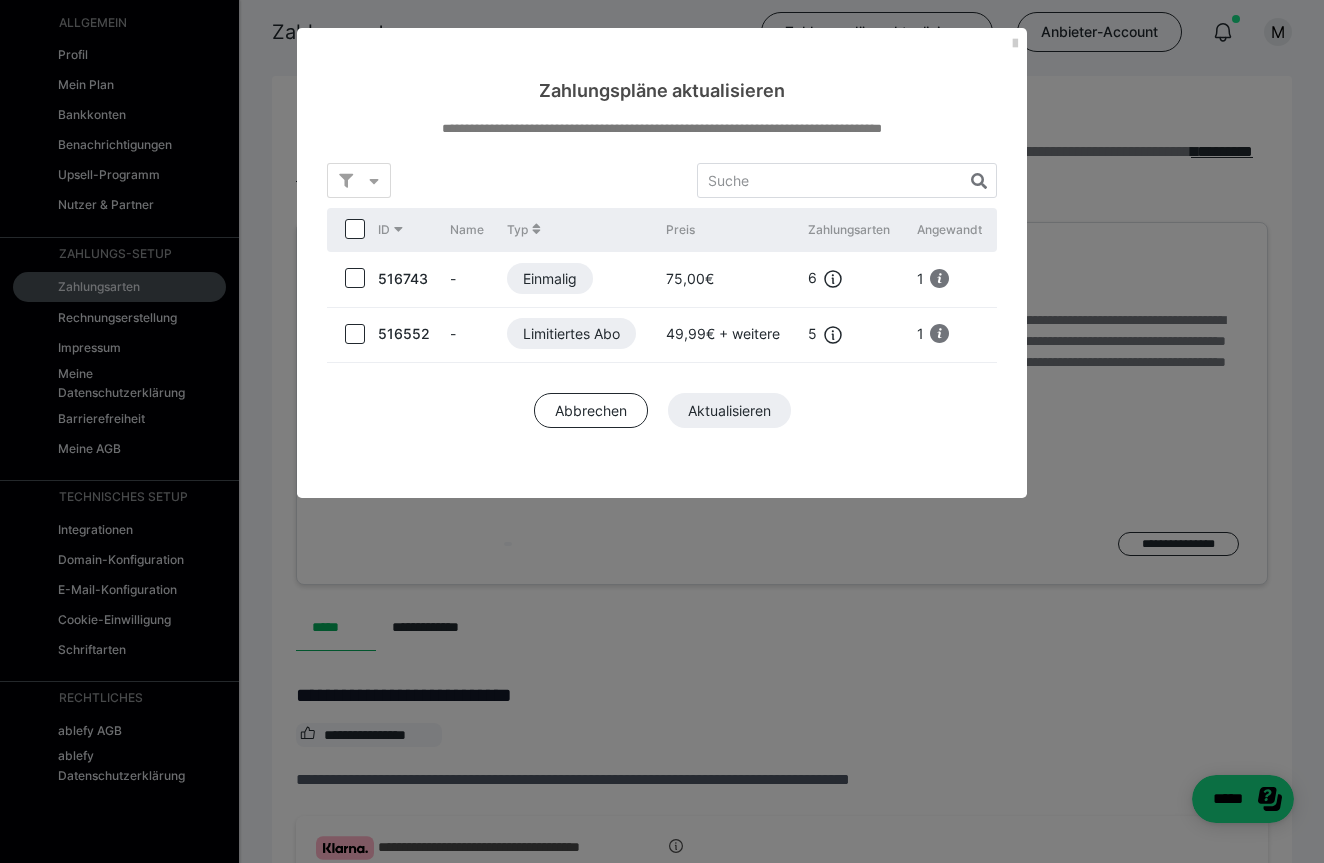click at bounding box center [355, 229] 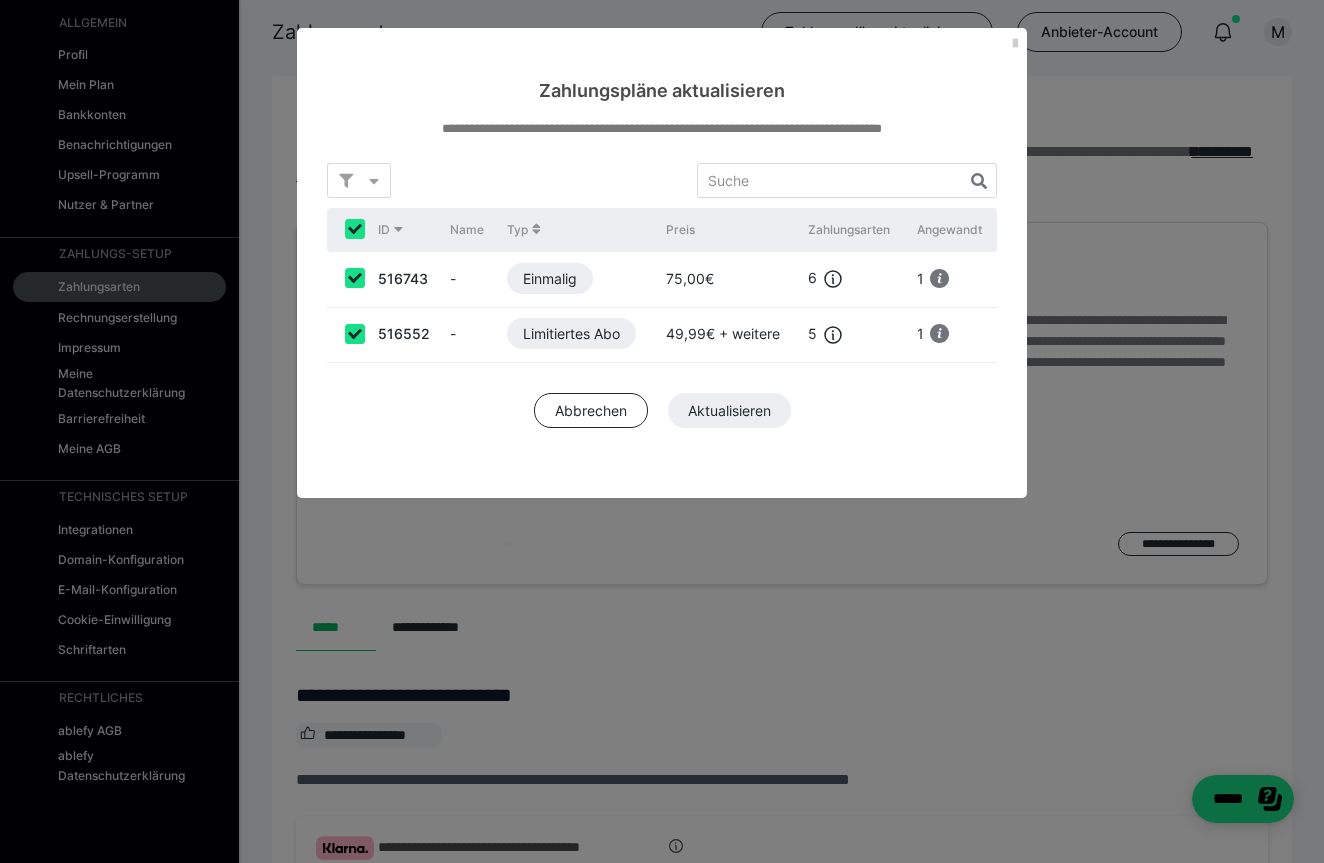 checkbox on "true" 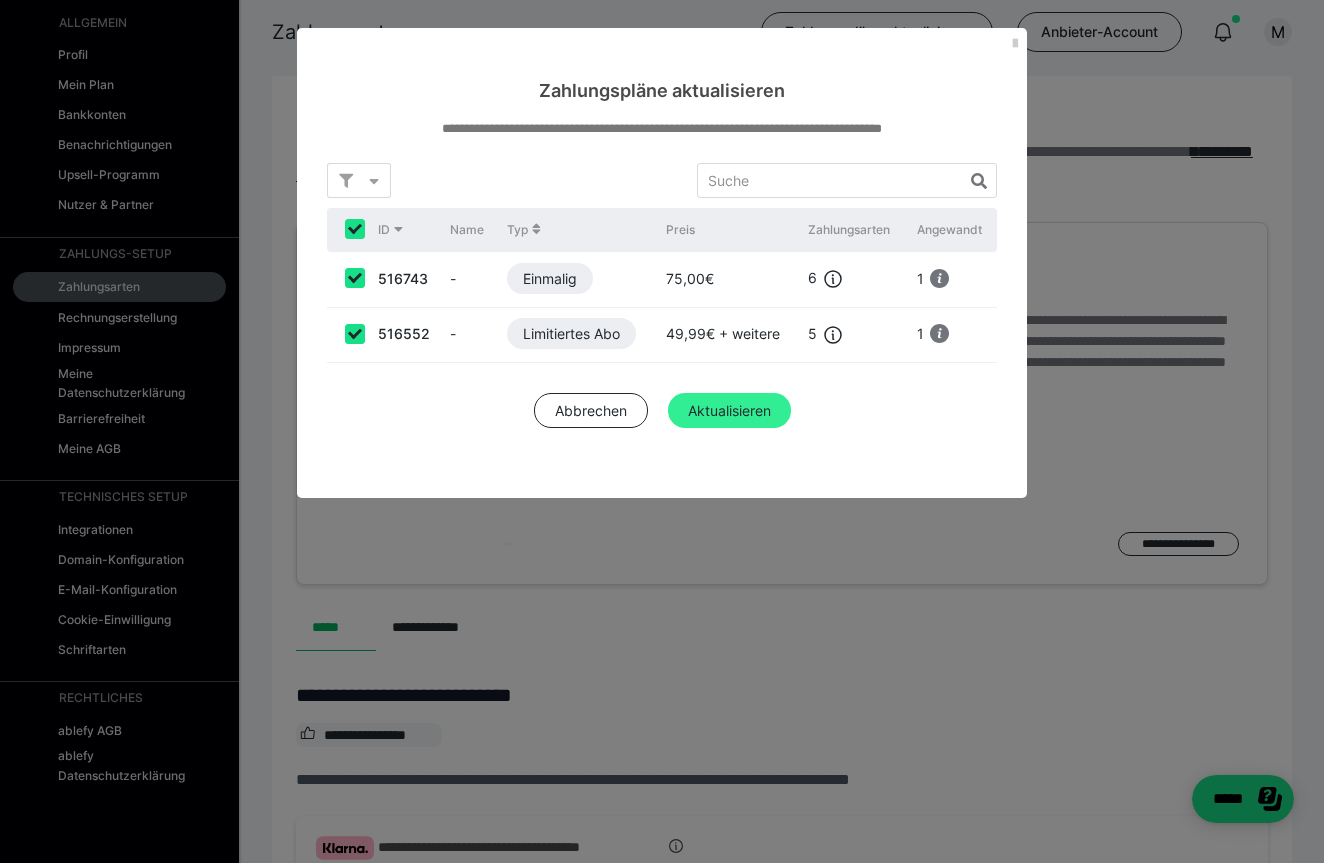 click on "Aktualisieren" at bounding box center [729, 411] 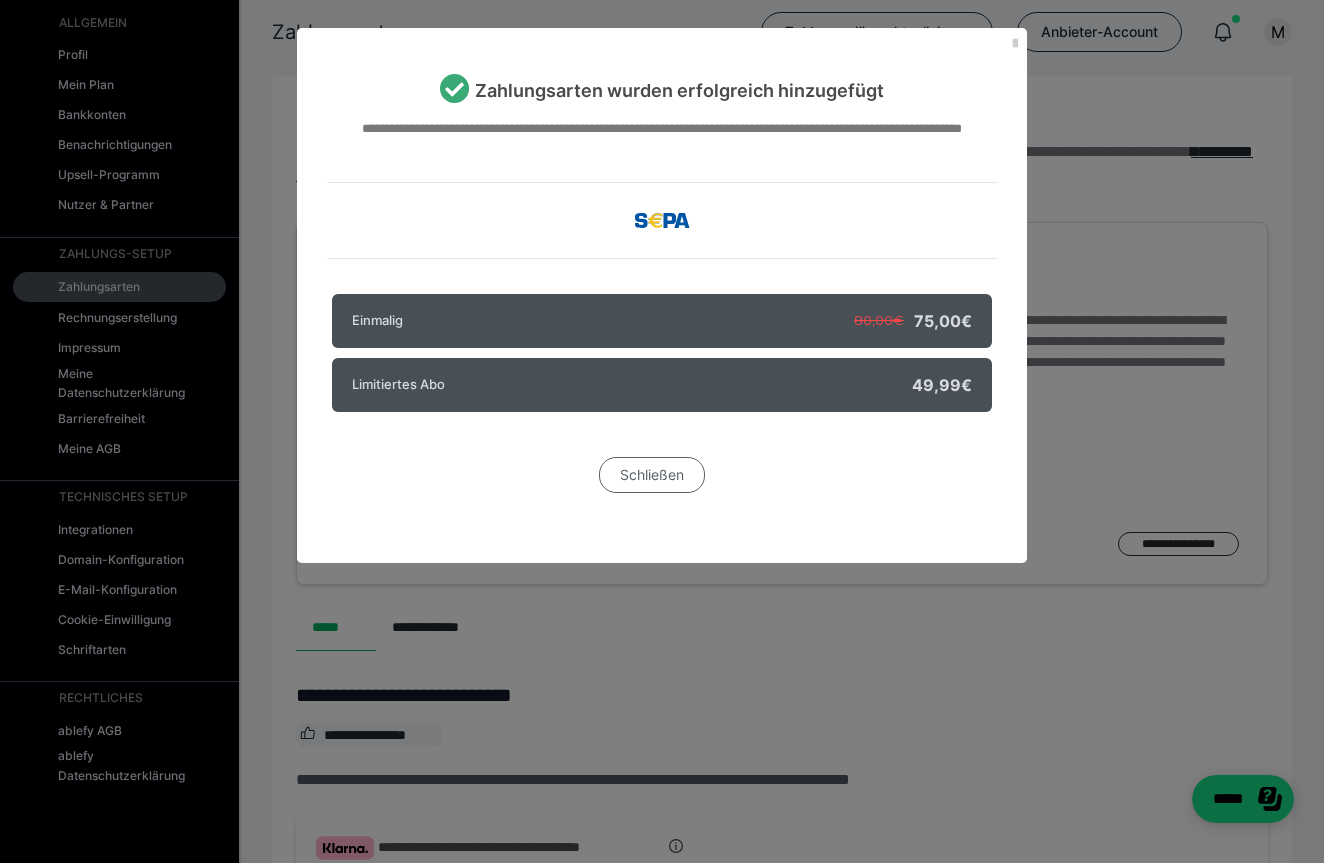 click on "Schließen" at bounding box center [652, 475] 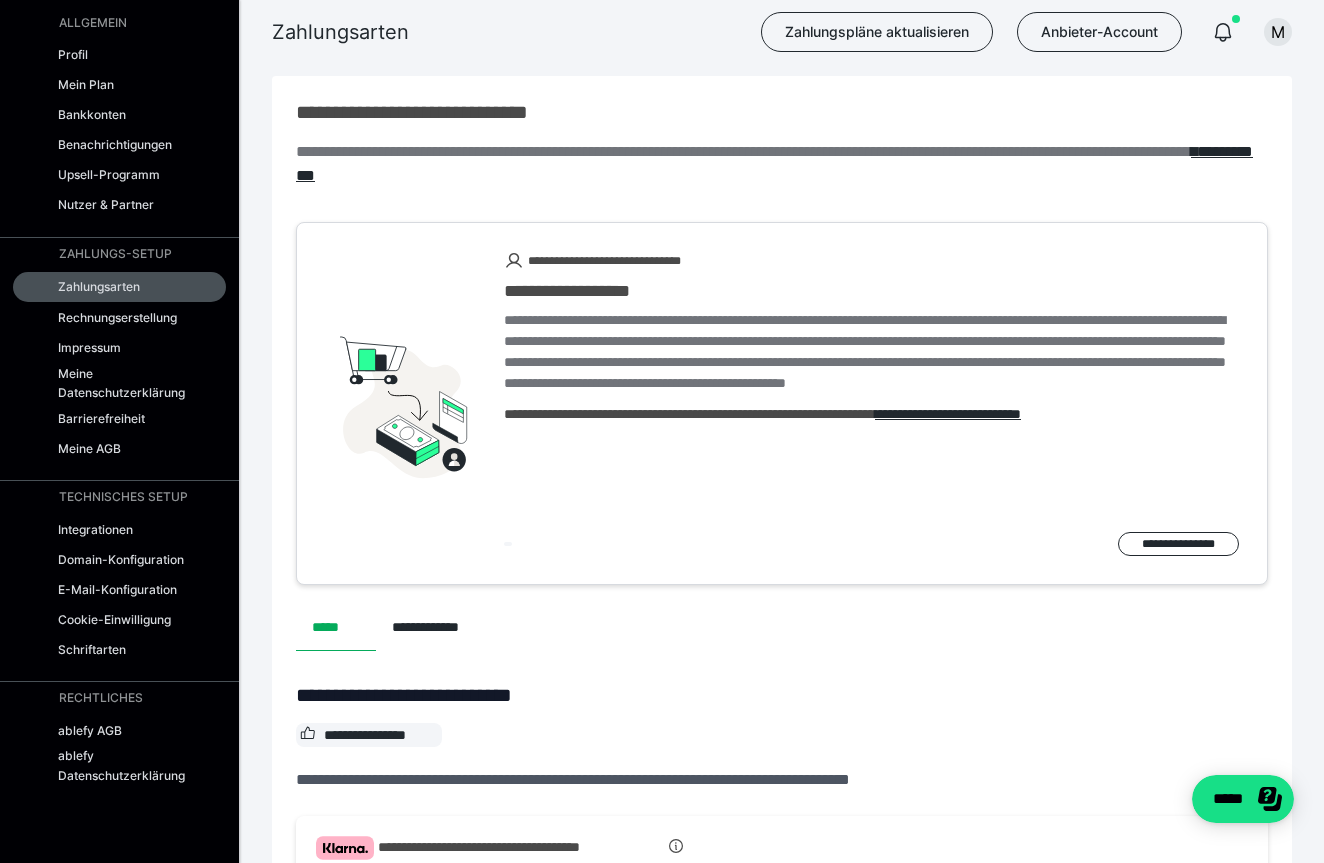 scroll, scrollTop: 0, scrollLeft: 0, axis: both 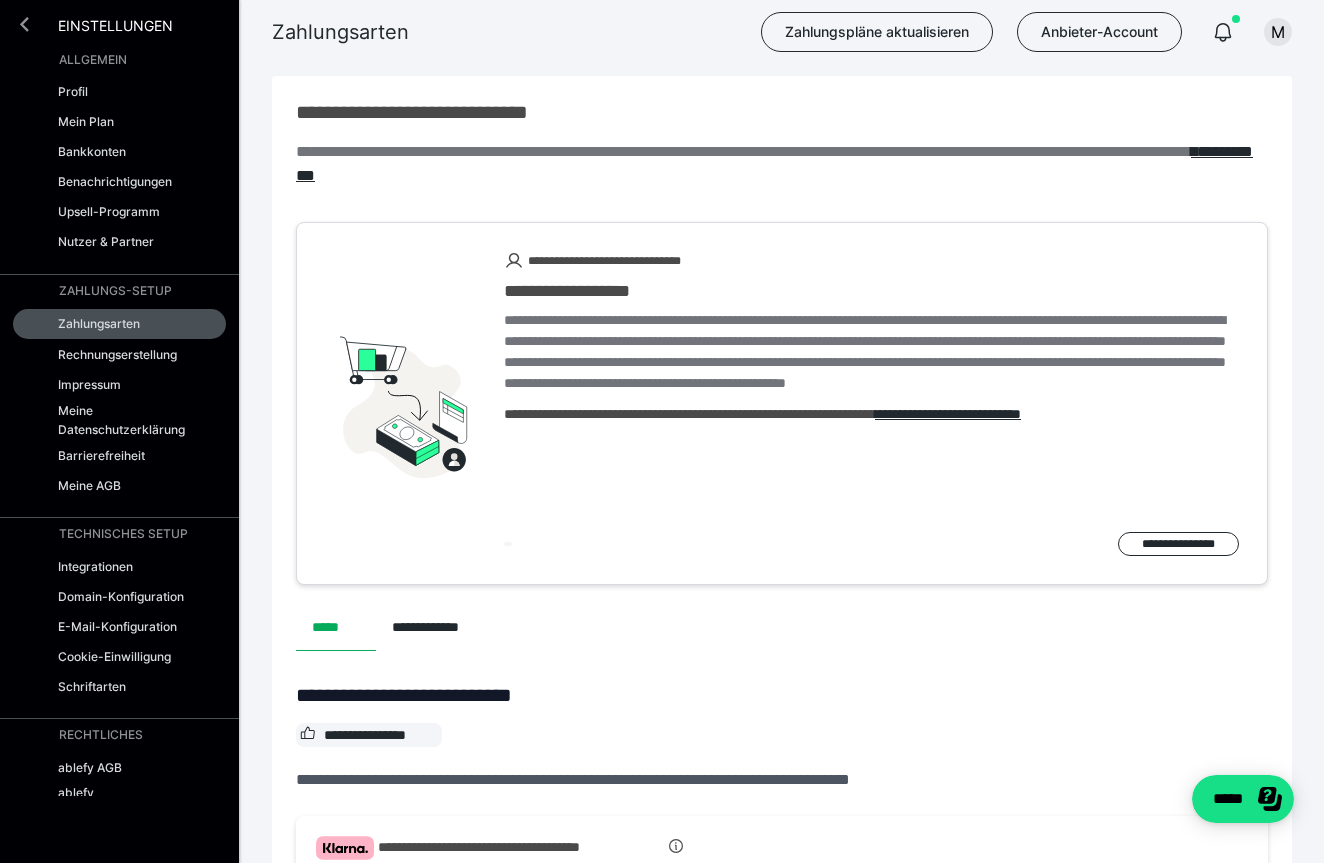 click at bounding box center (24, 24) 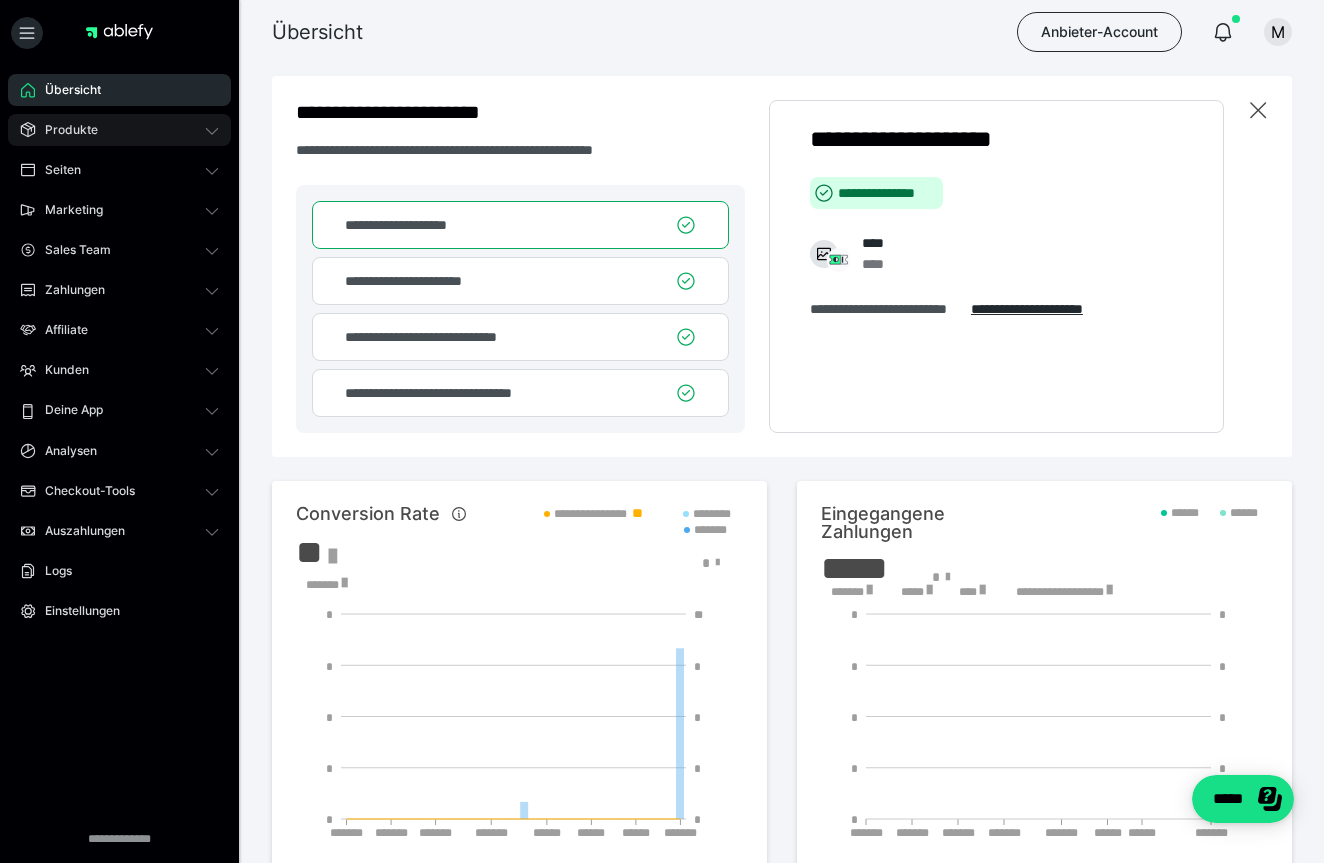 click on "Produkte" at bounding box center [119, 130] 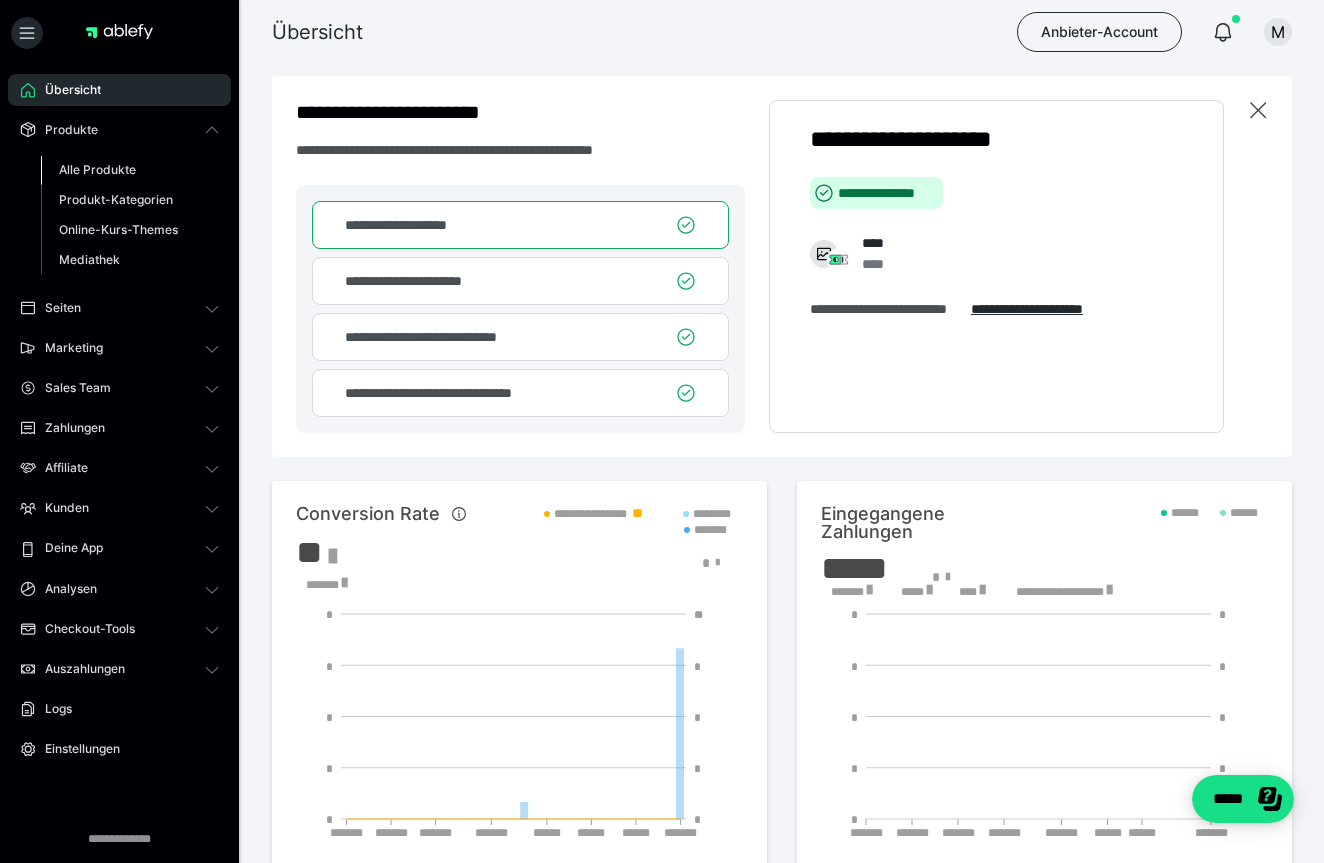 click on "Alle Produkte" at bounding box center (97, 169) 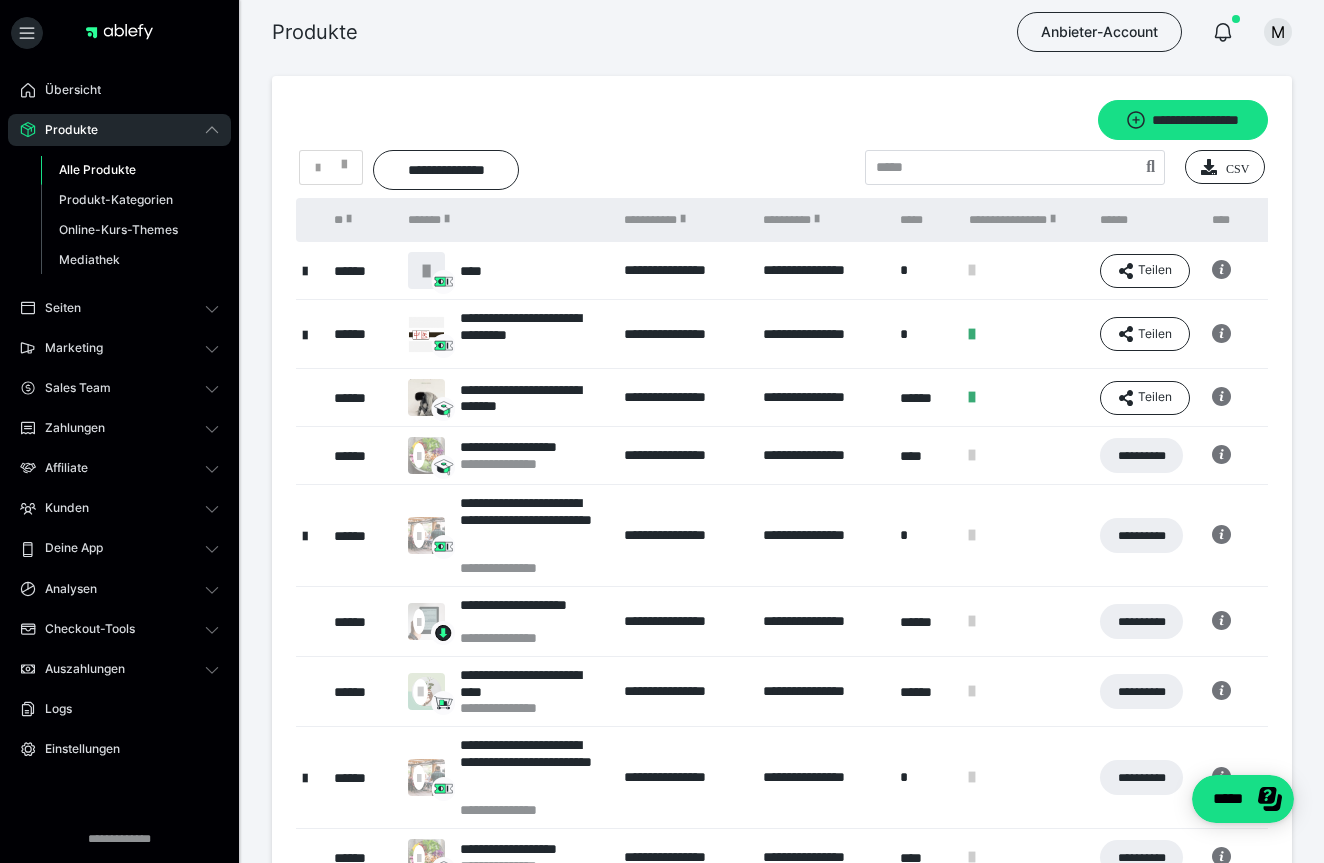 click at bounding box center [305, 270] 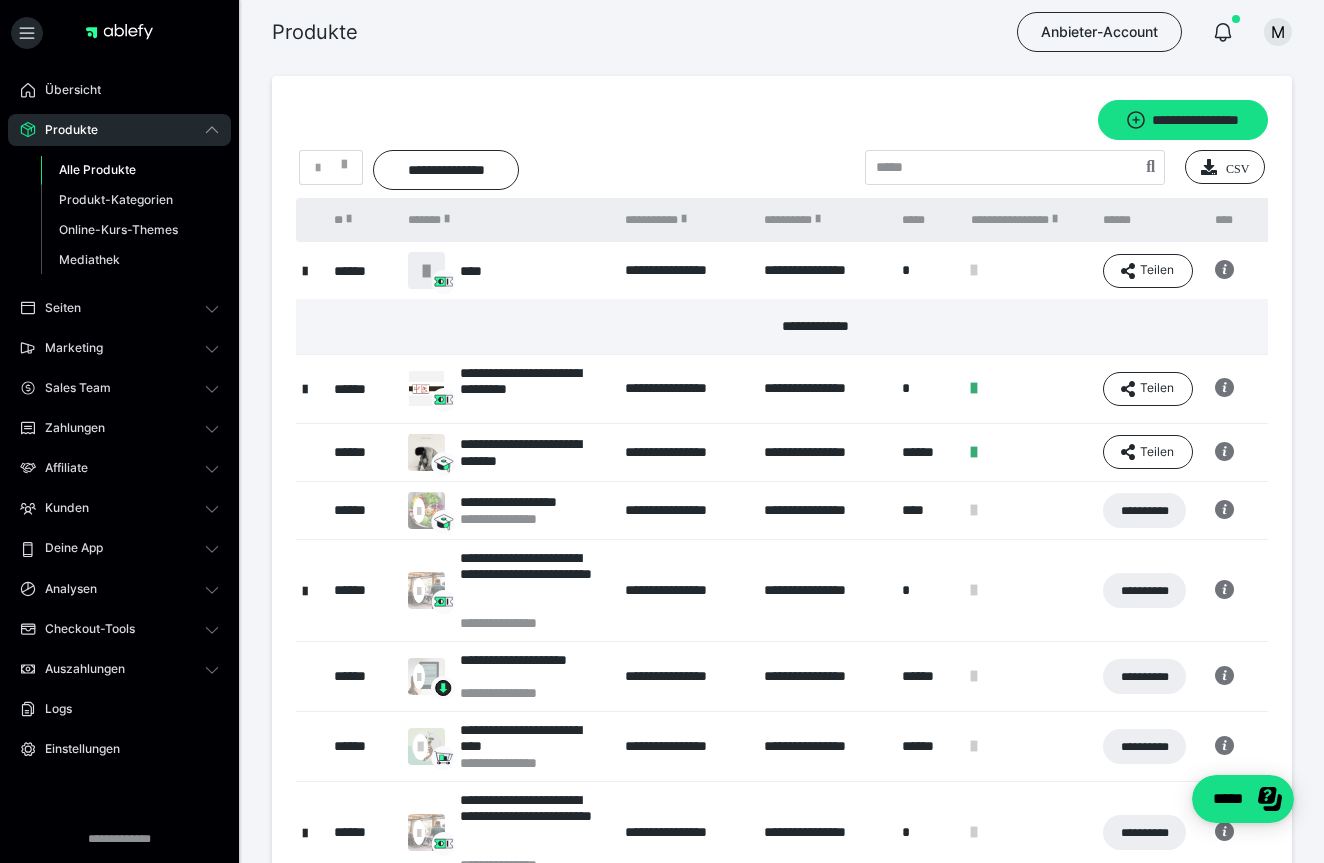 click on "**********" at bounding box center (823, 270) 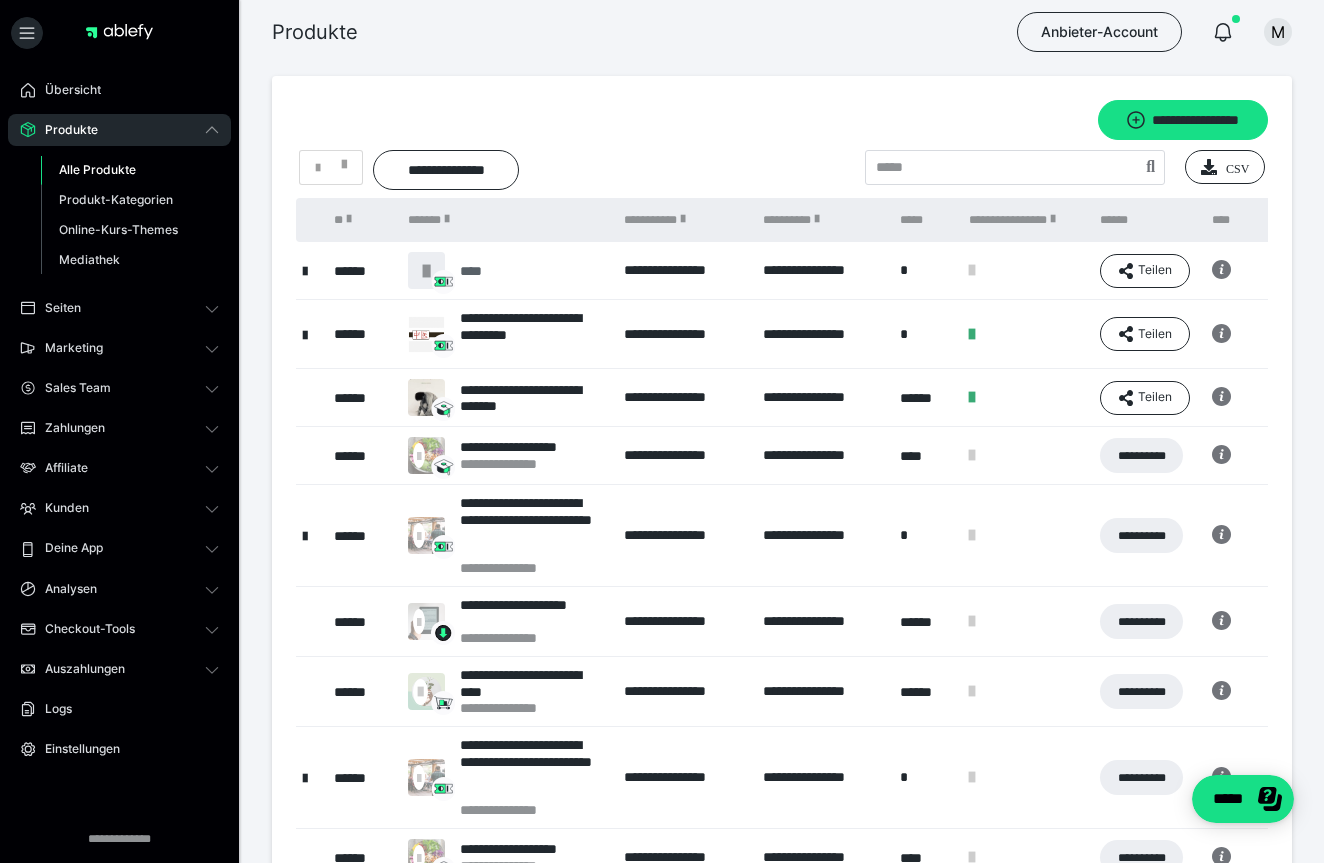 click at bounding box center [426, 271] 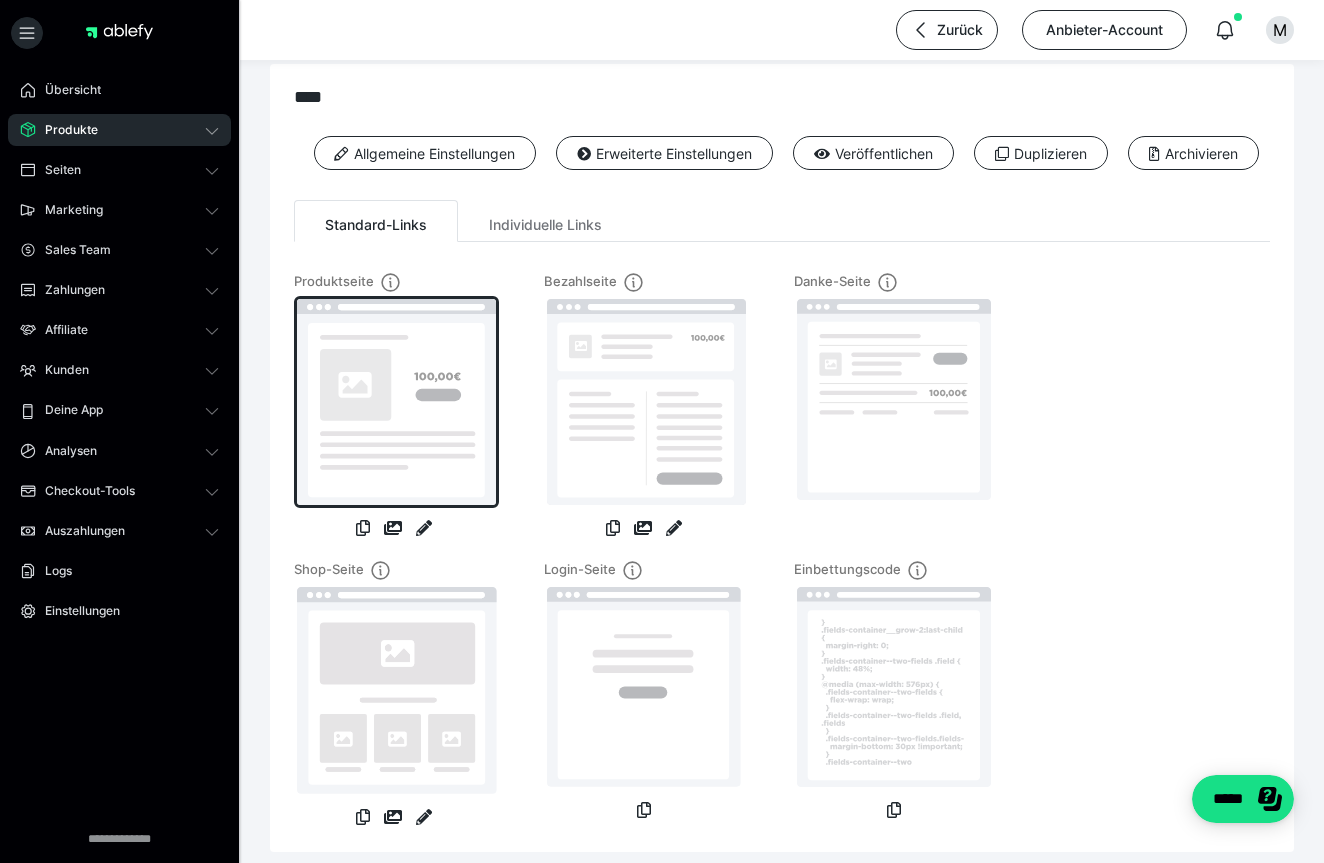 scroll, scrollTop: 35, scrollLeft: 0, axis: vertical 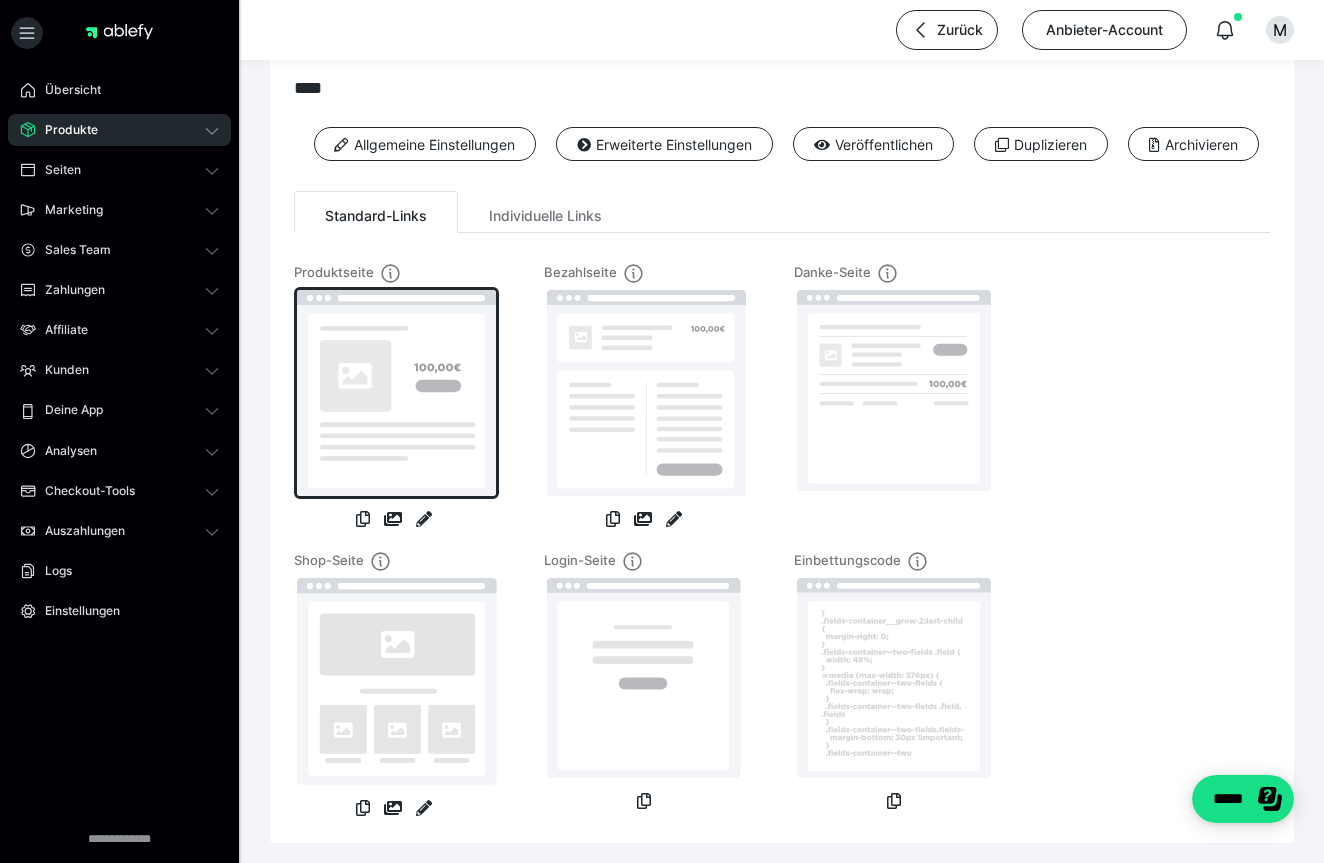 click at bounding box center (396, 393) 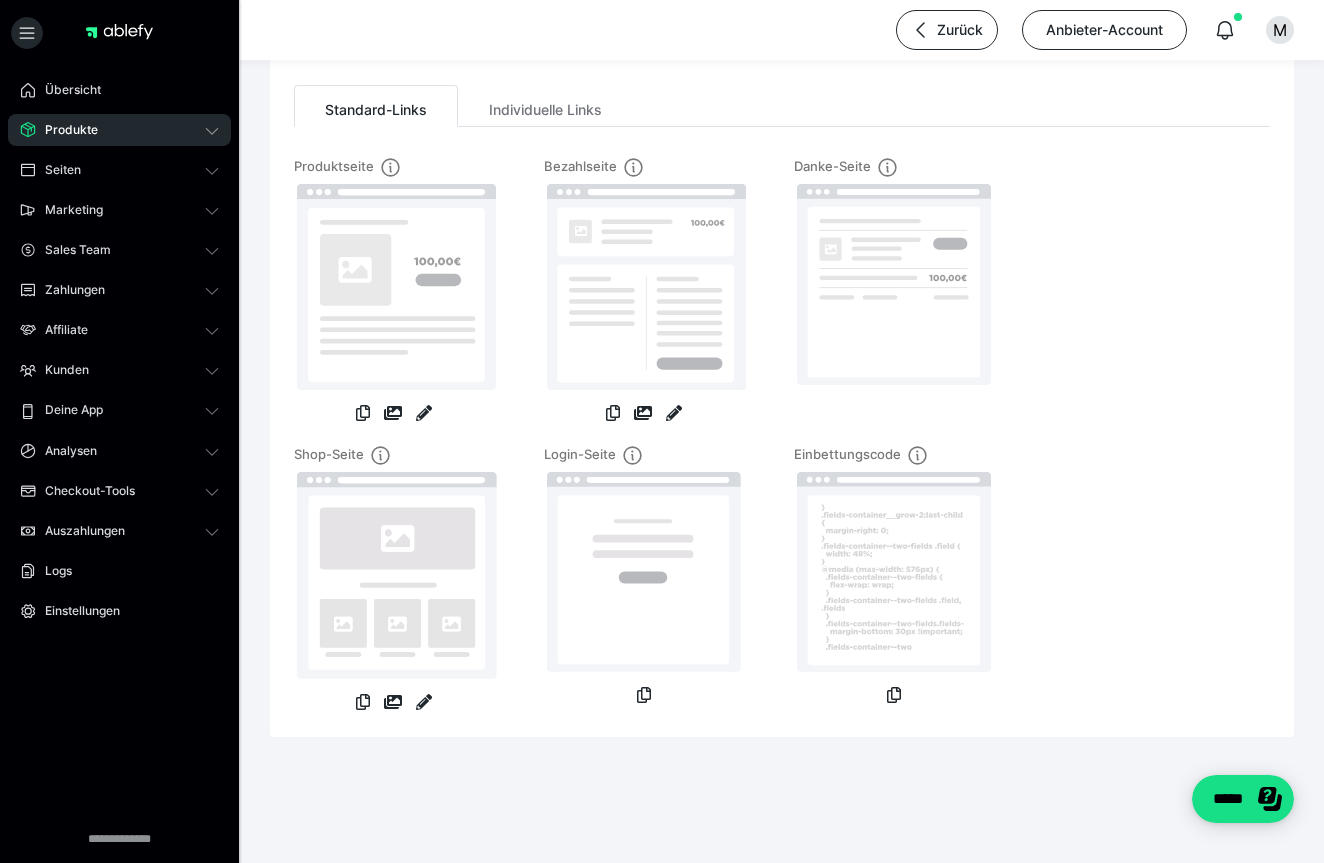 scroll, scrollTop: 131, scrollLeft: 0, axis: vertical 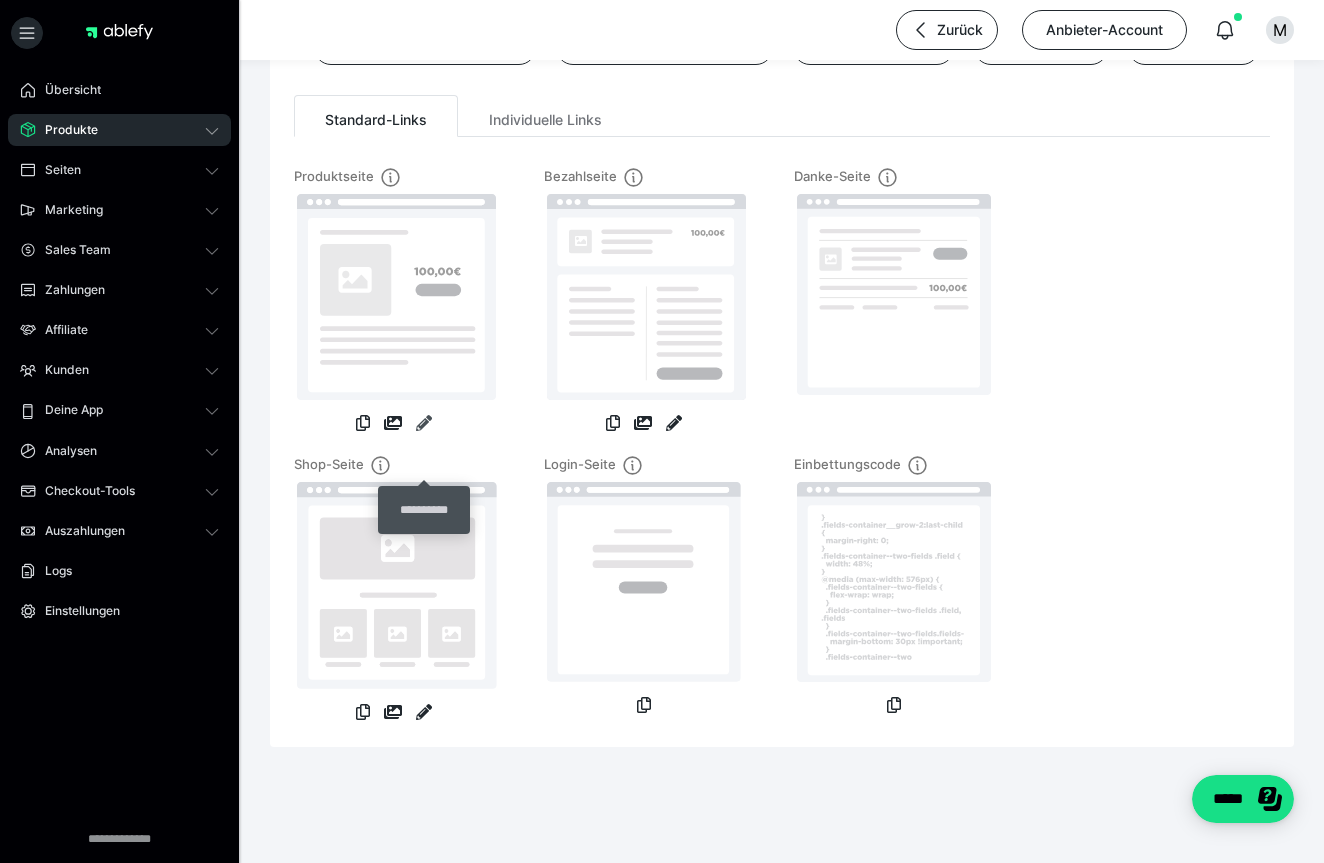click at bounding box center [424, 423] 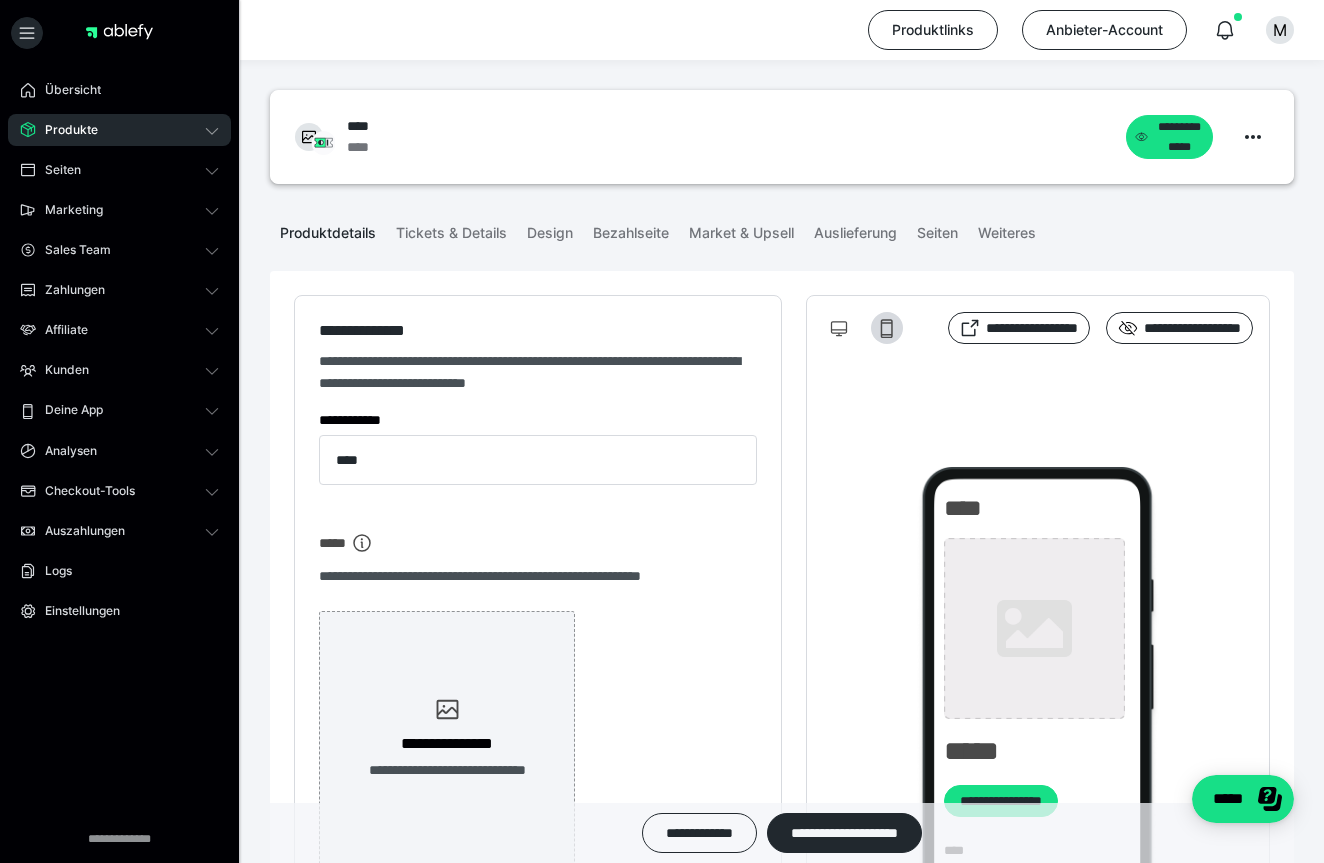 type on "**********" 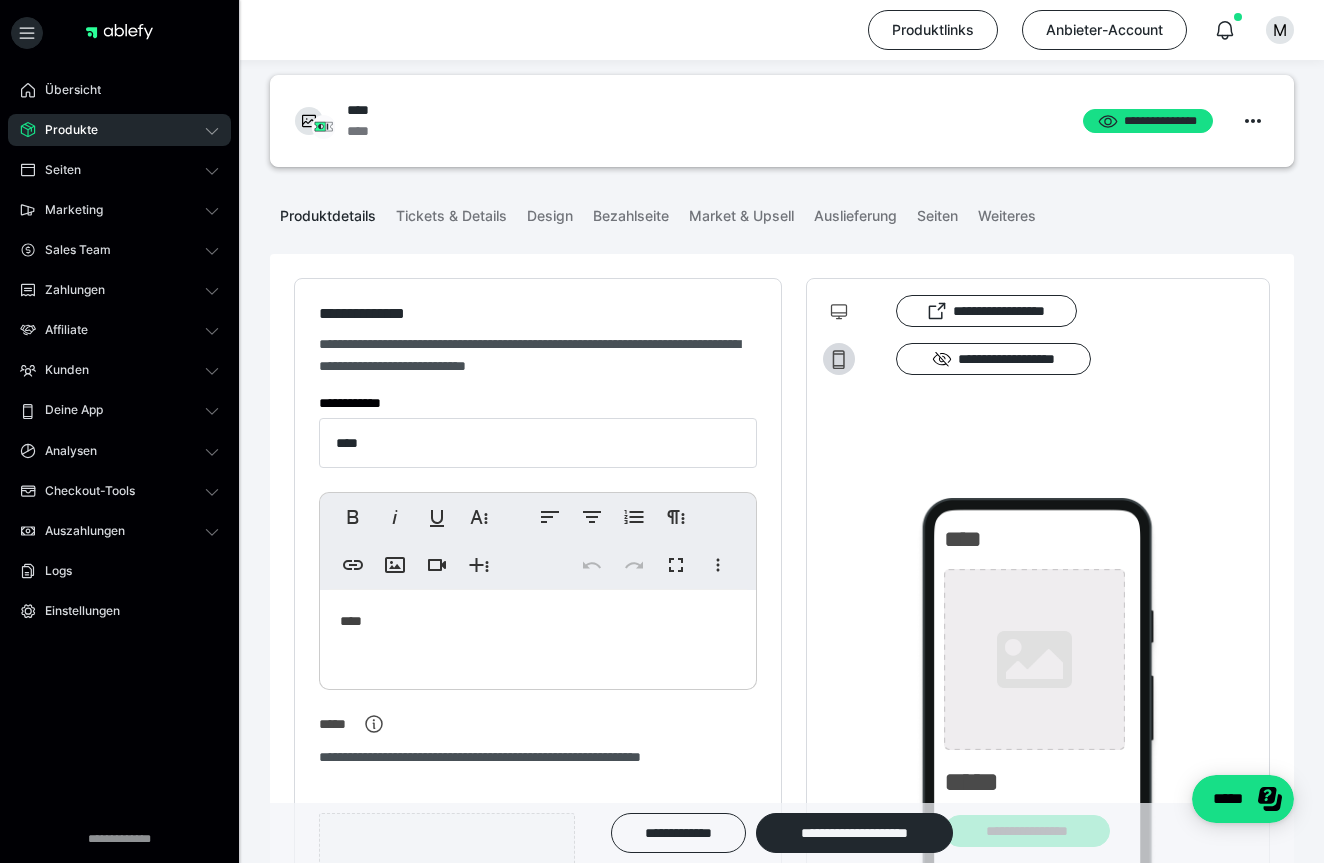 scroll, scrollTop: 33, scrollLeft: 0, axis: vertical 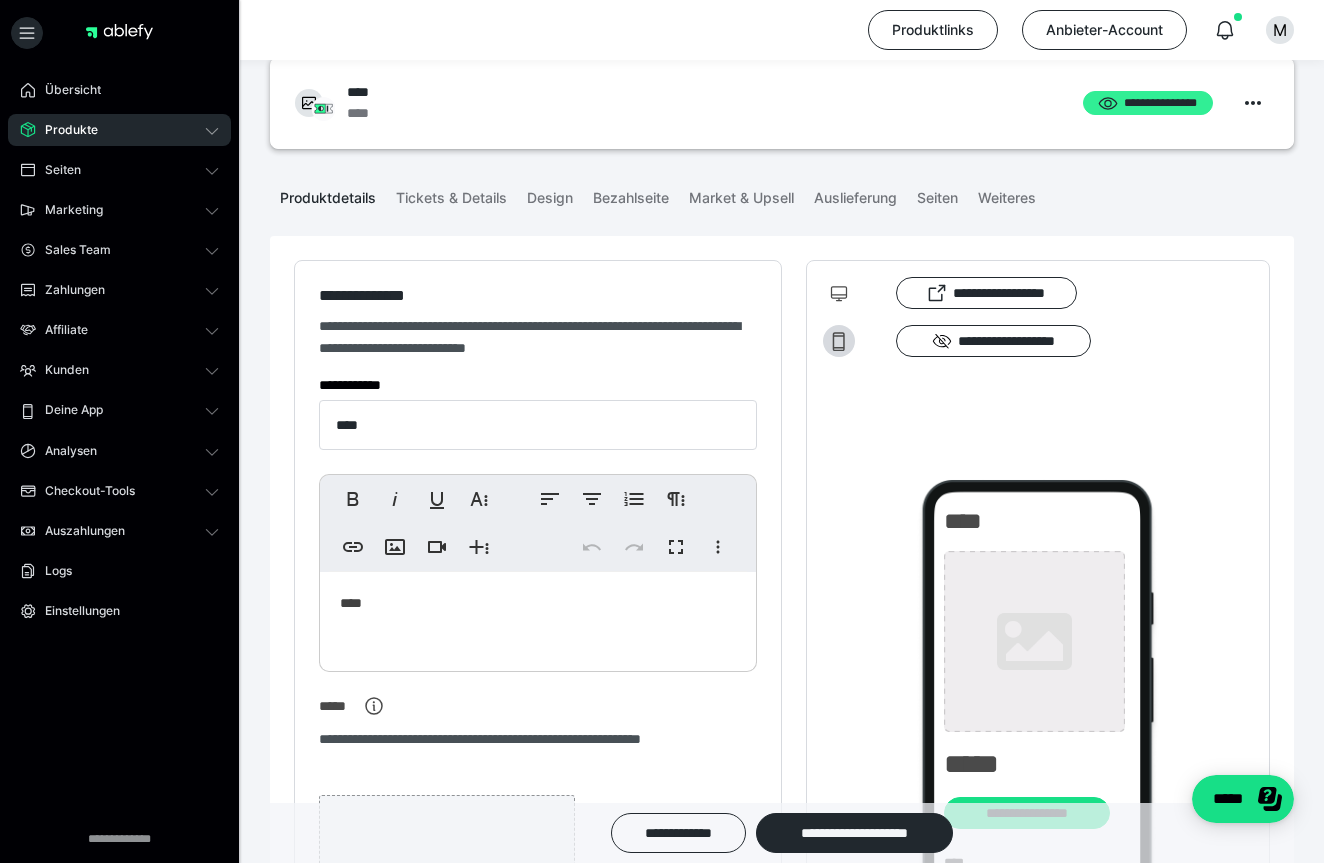click on "**********" at bounding box center [1148, 103] 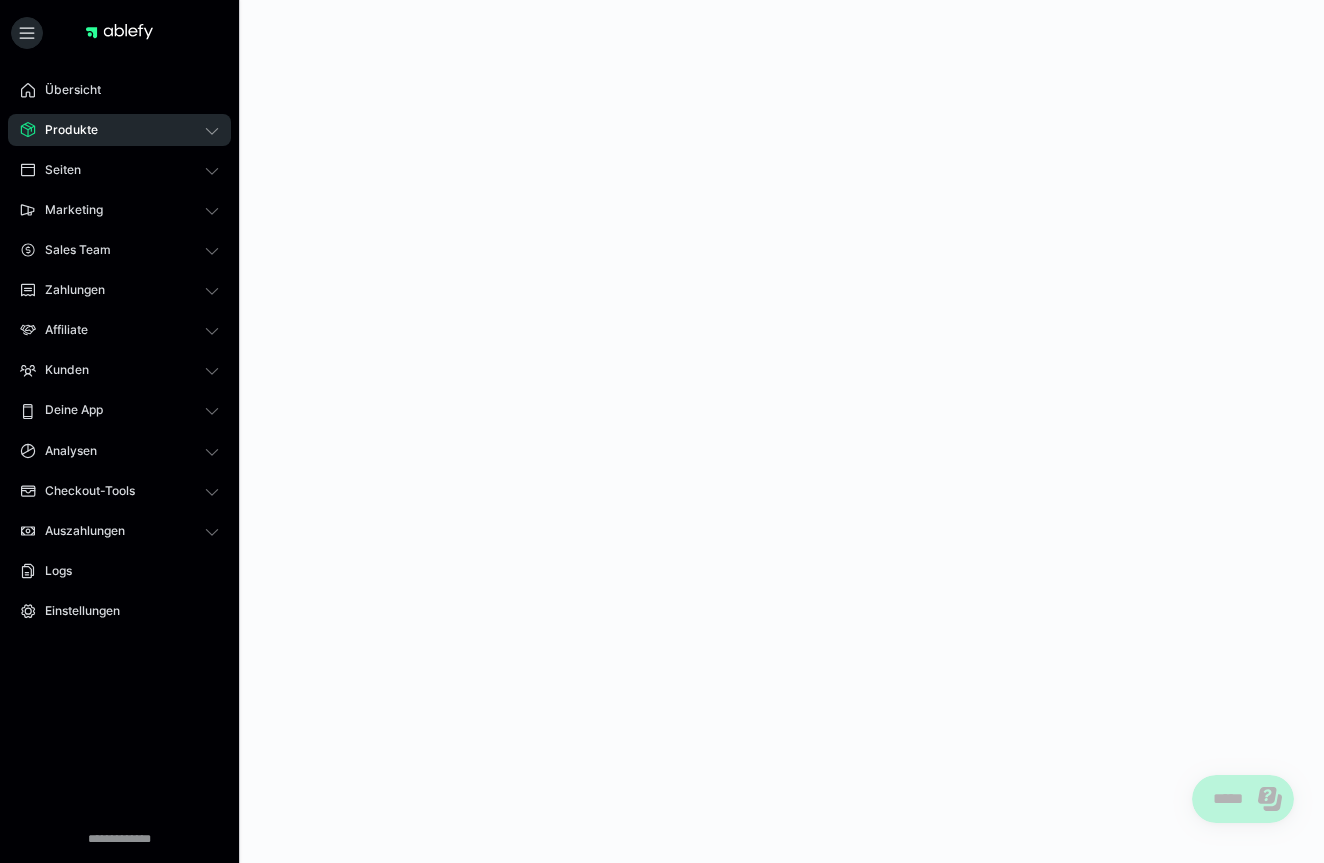 scroll, scrollTop: 0, scrollLeft: 0, axis: both 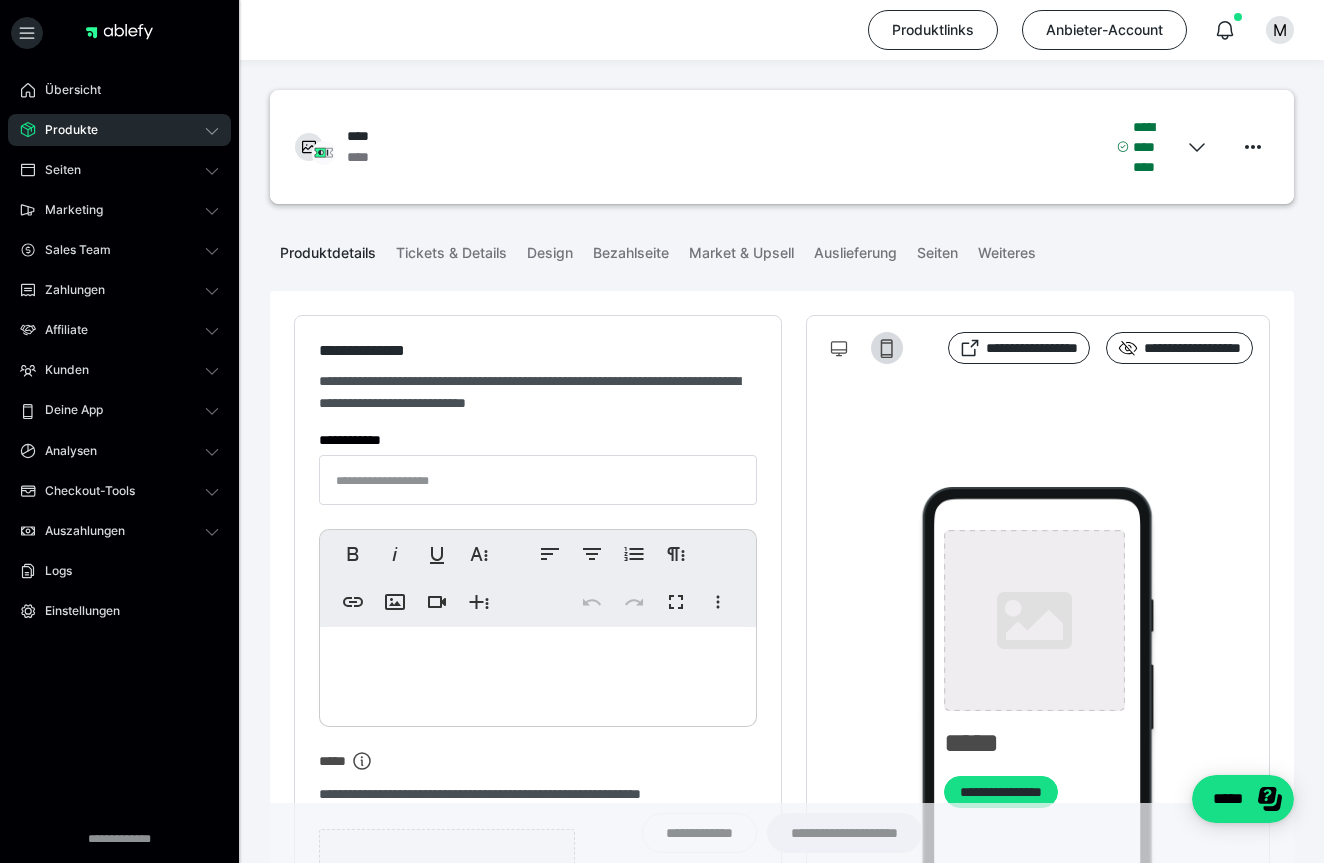 type on "****" 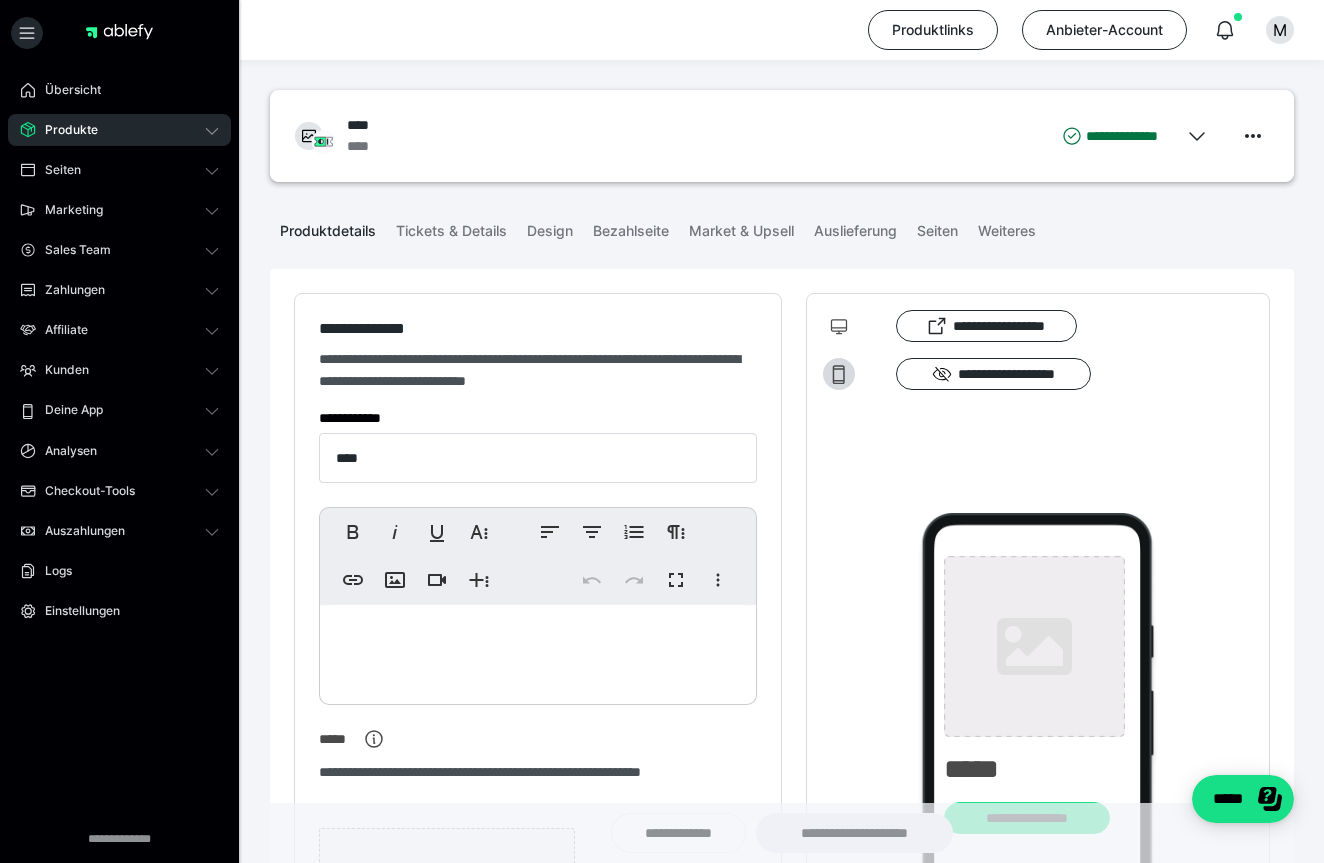 type on "**********" 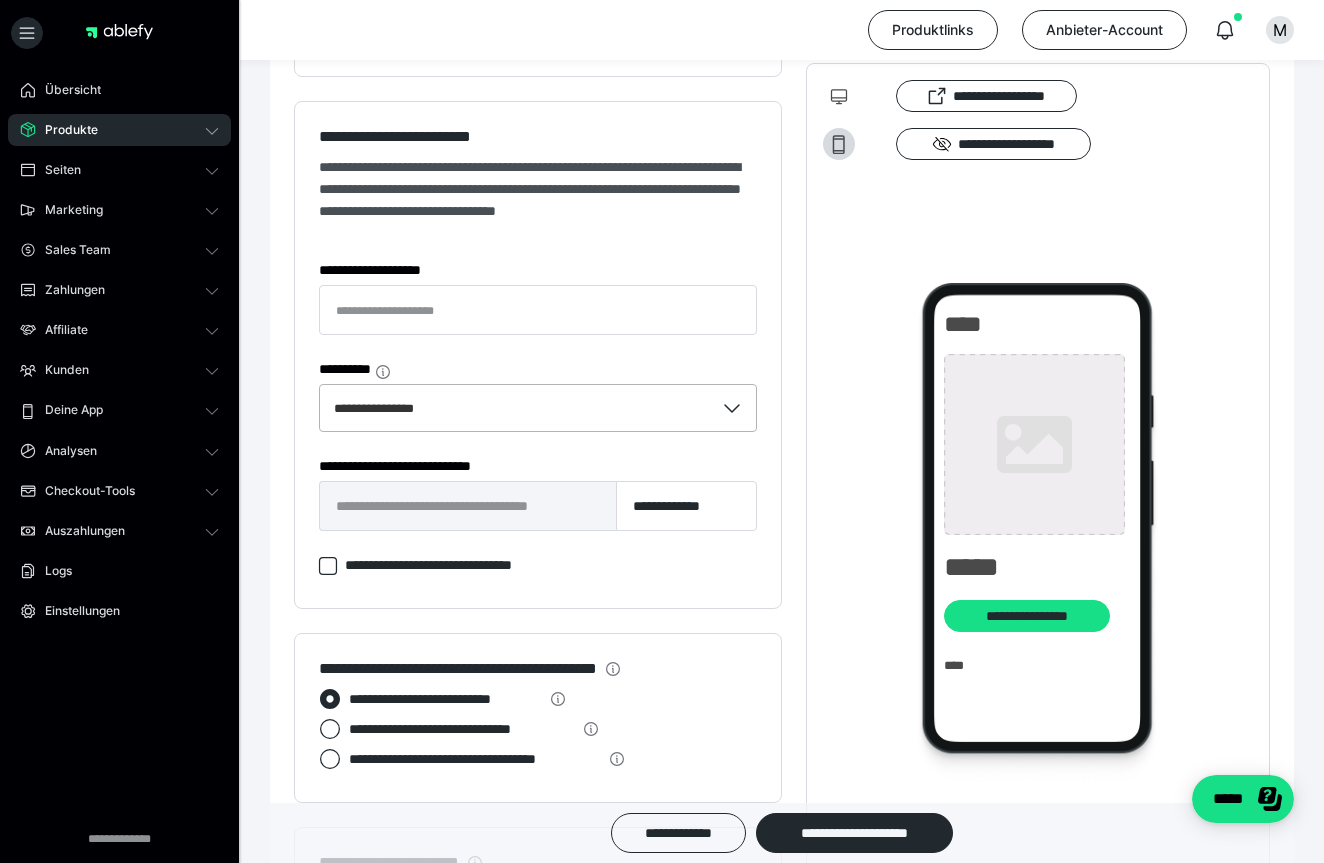 scroll, scrollTop: 1091, scrollLeft: 0, axis: vertical 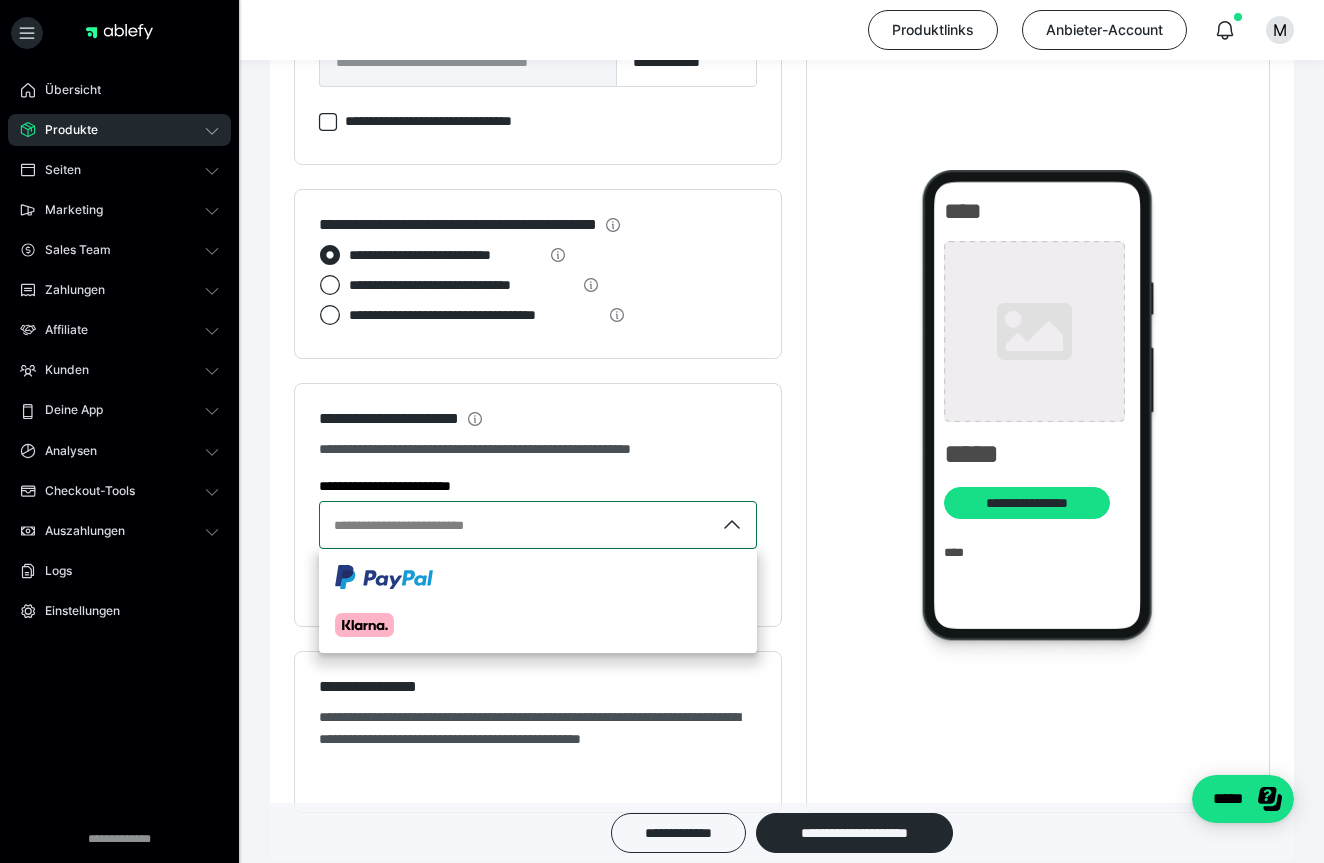 click on "**********" at bounding box center (538, 505) 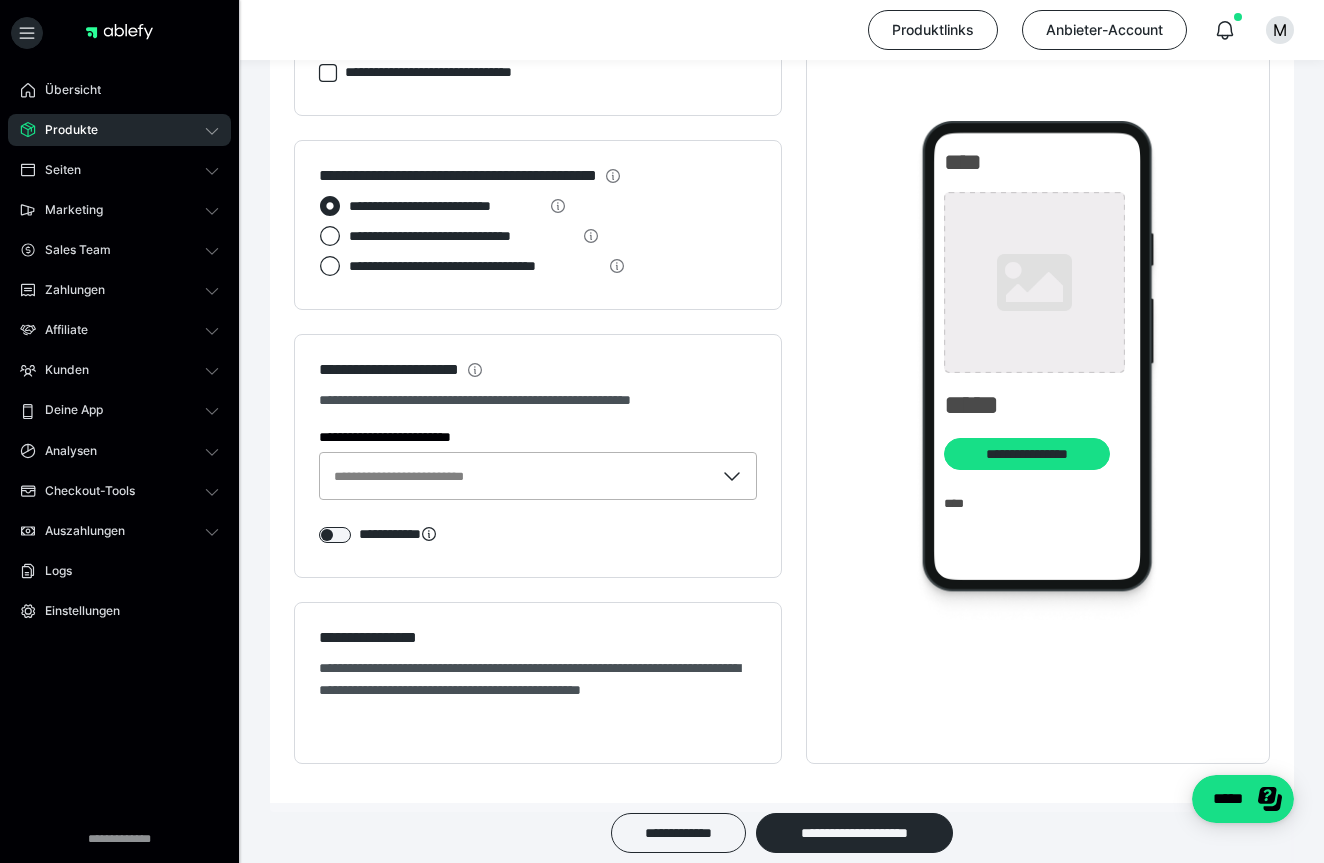 scroll, scrollTop: 1573, scrollLeft: 0, axis: vertical 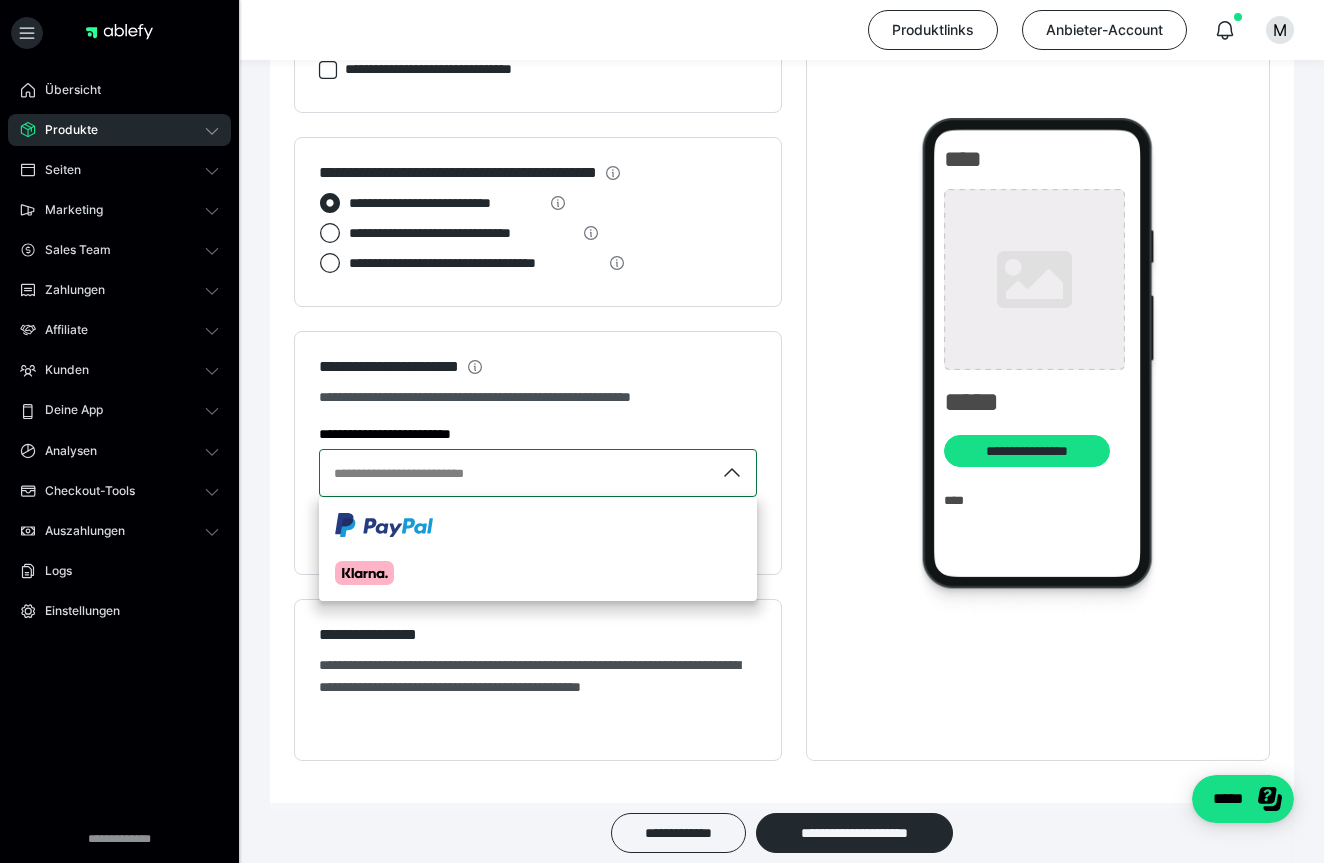 click on "**********" at bounding box center (538, 397) 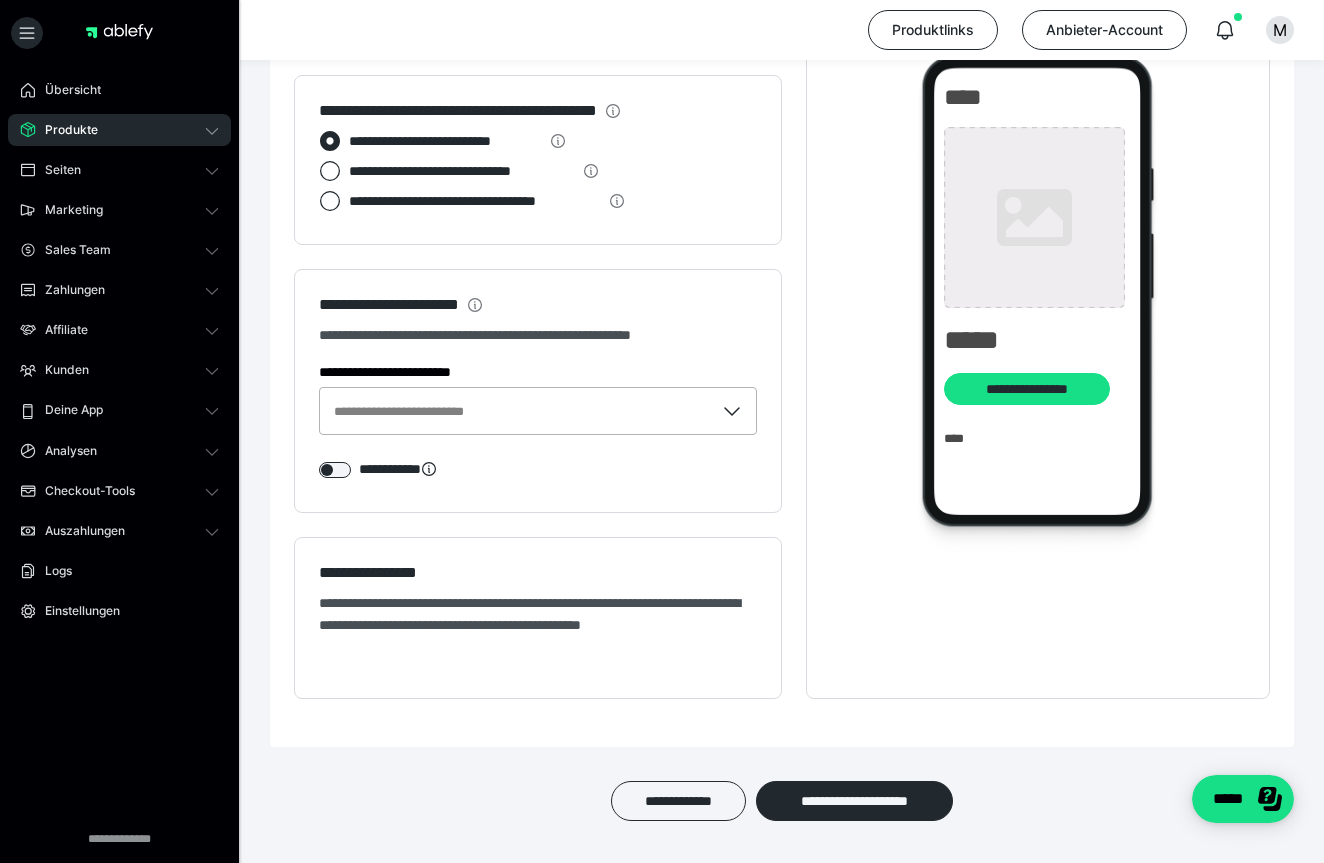 scroll, scrollTop: 1639, scrollLeft: 0, axis: vertical 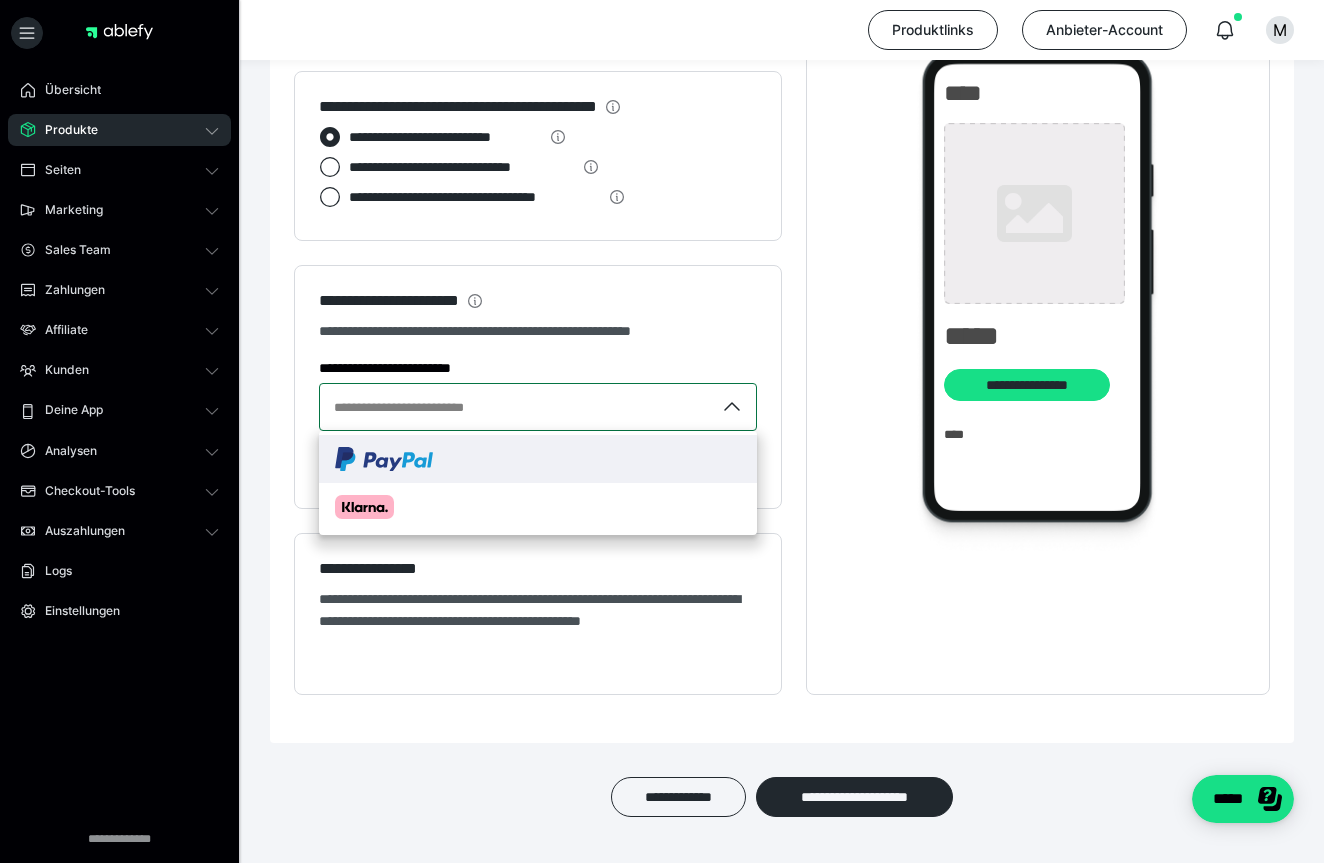 click at bounding box center (538, 459) 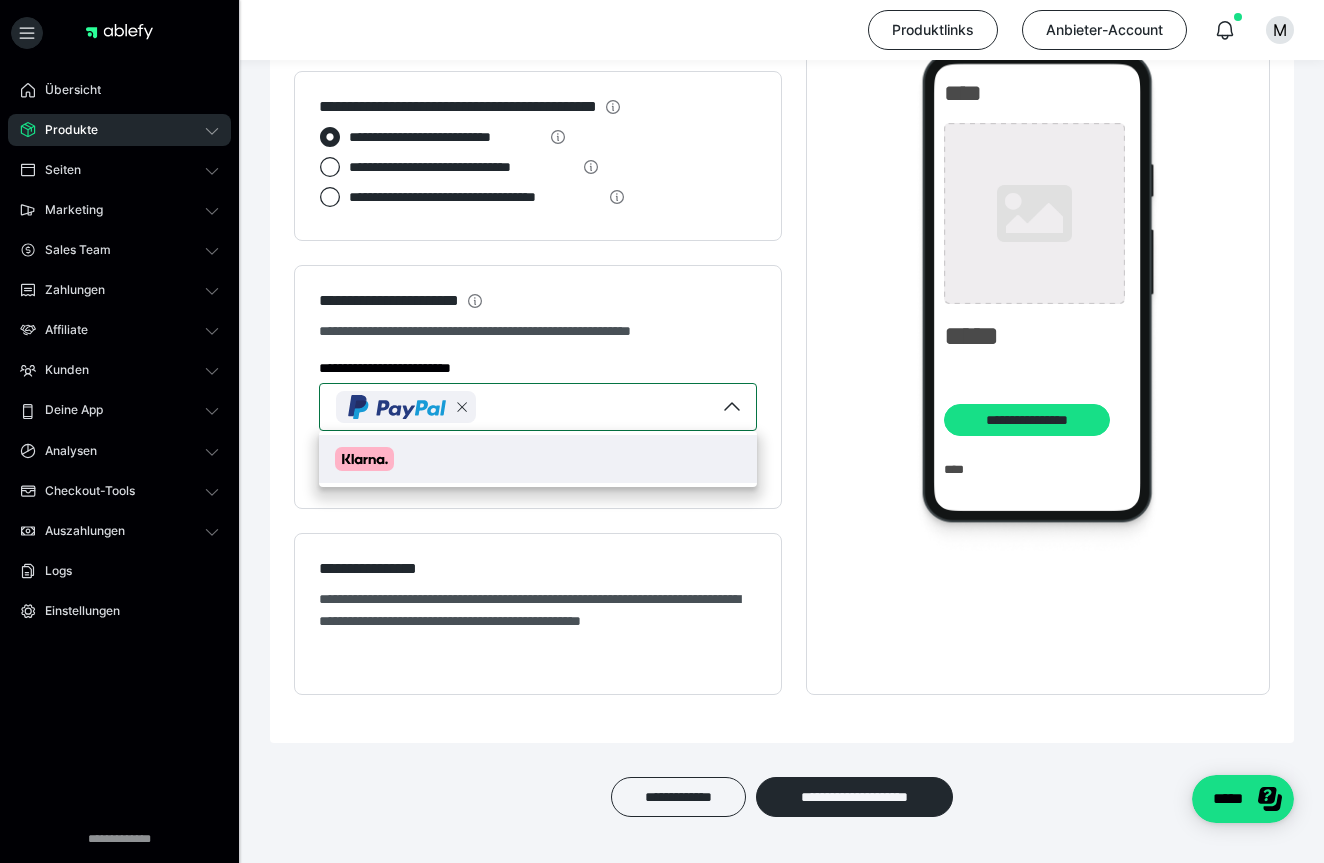 click at bounding box center [538, 459] 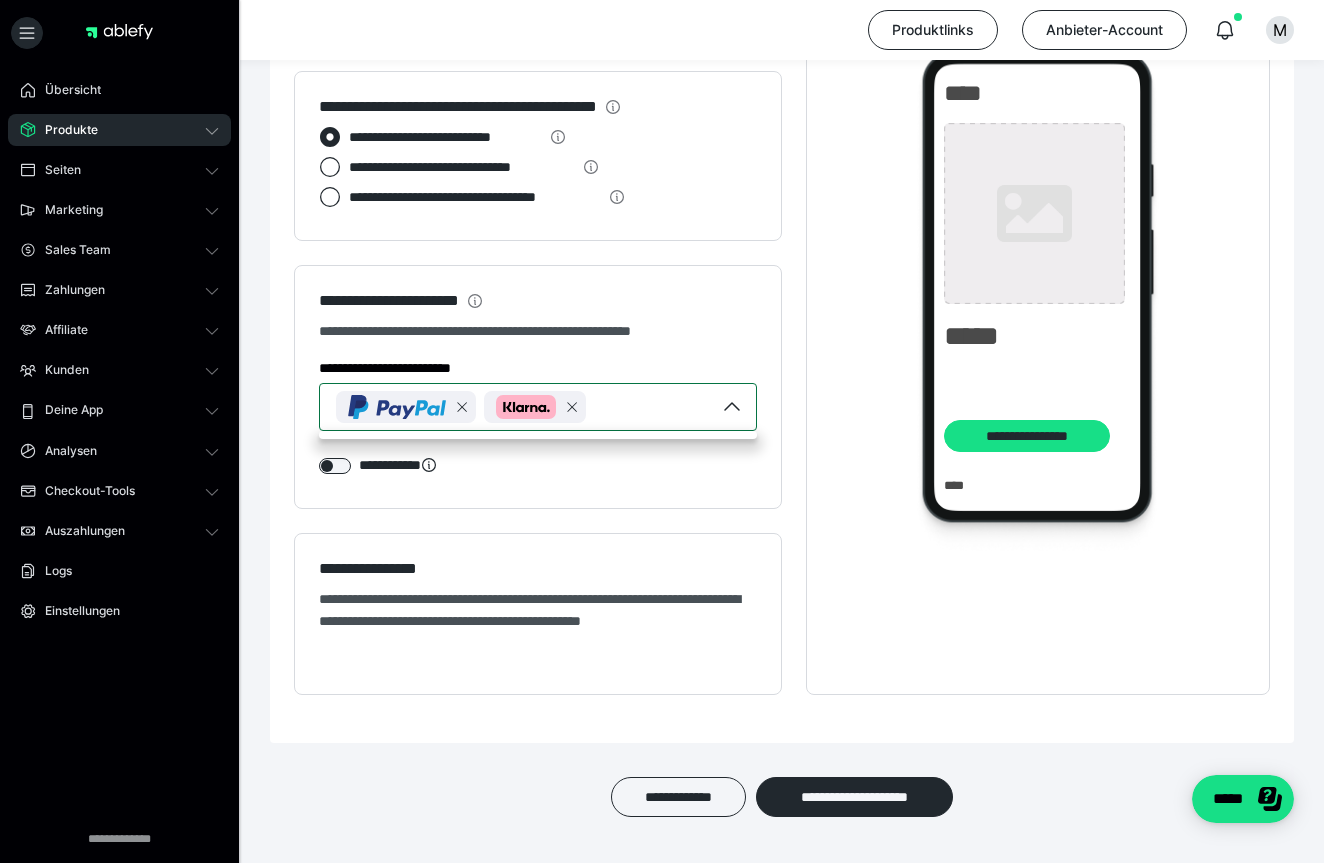 click on "**********" at bounding box center (538, 387) 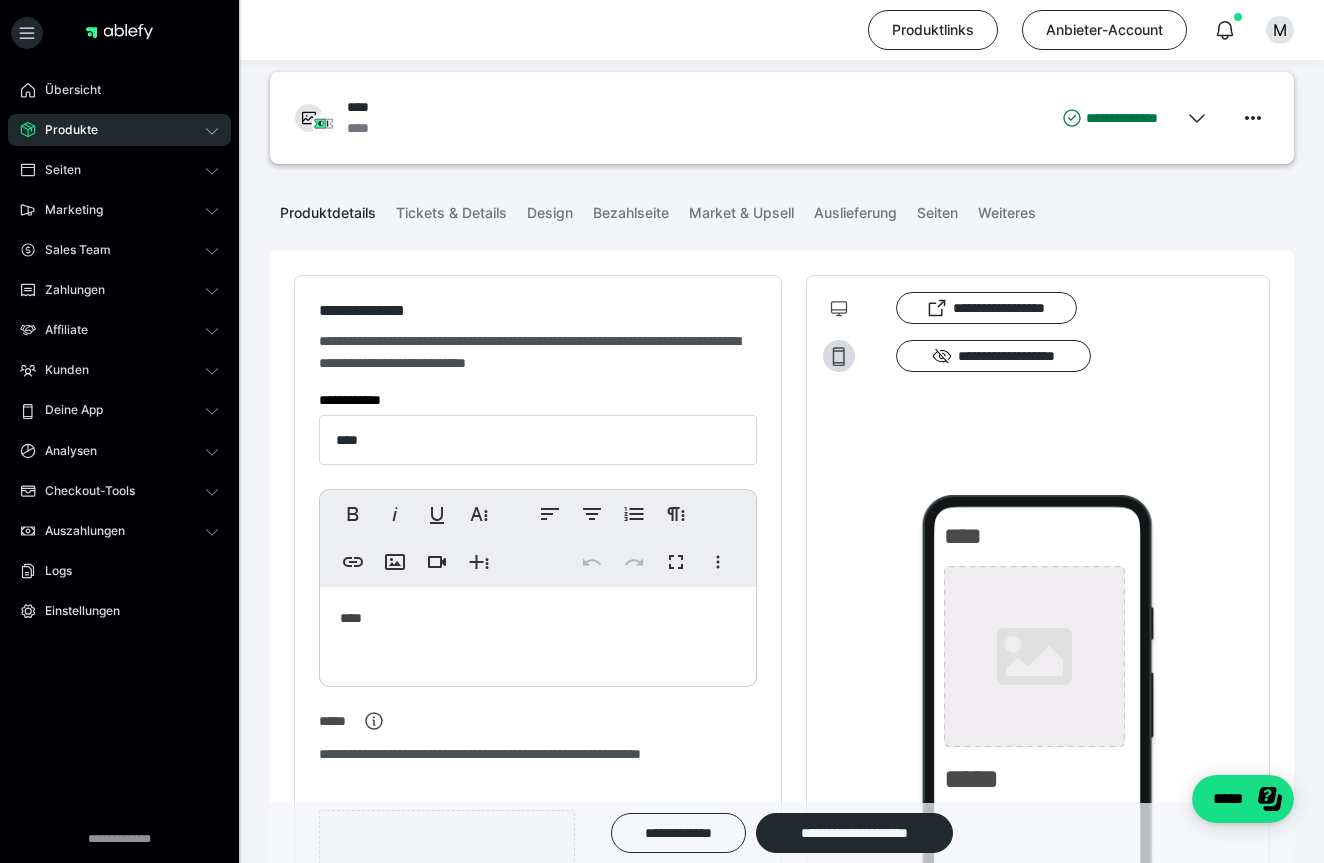 scroll, scrollTop: 16, scrollLeft: 0, axis: vertical 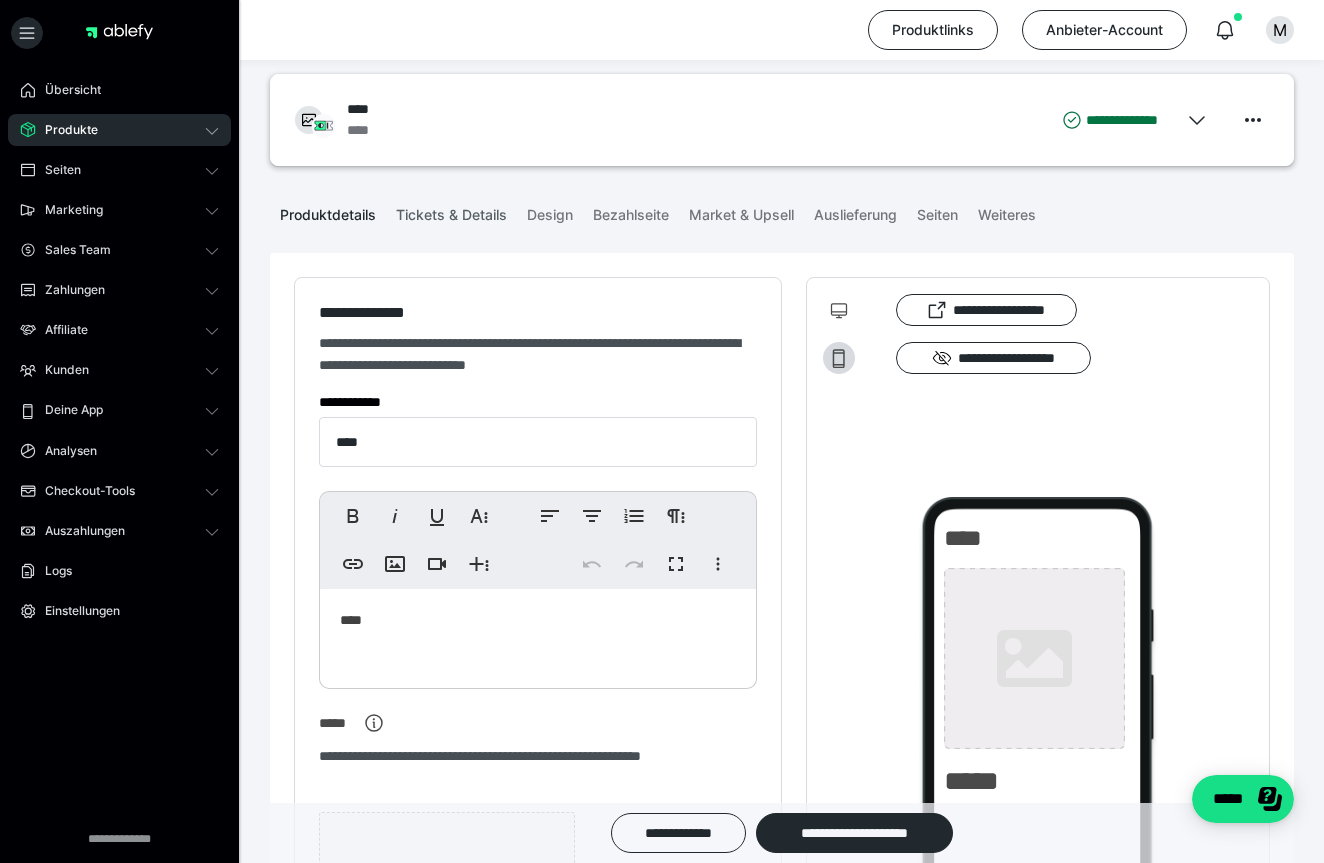 click on "Tickets & Details" at bounding box center (451, 211) 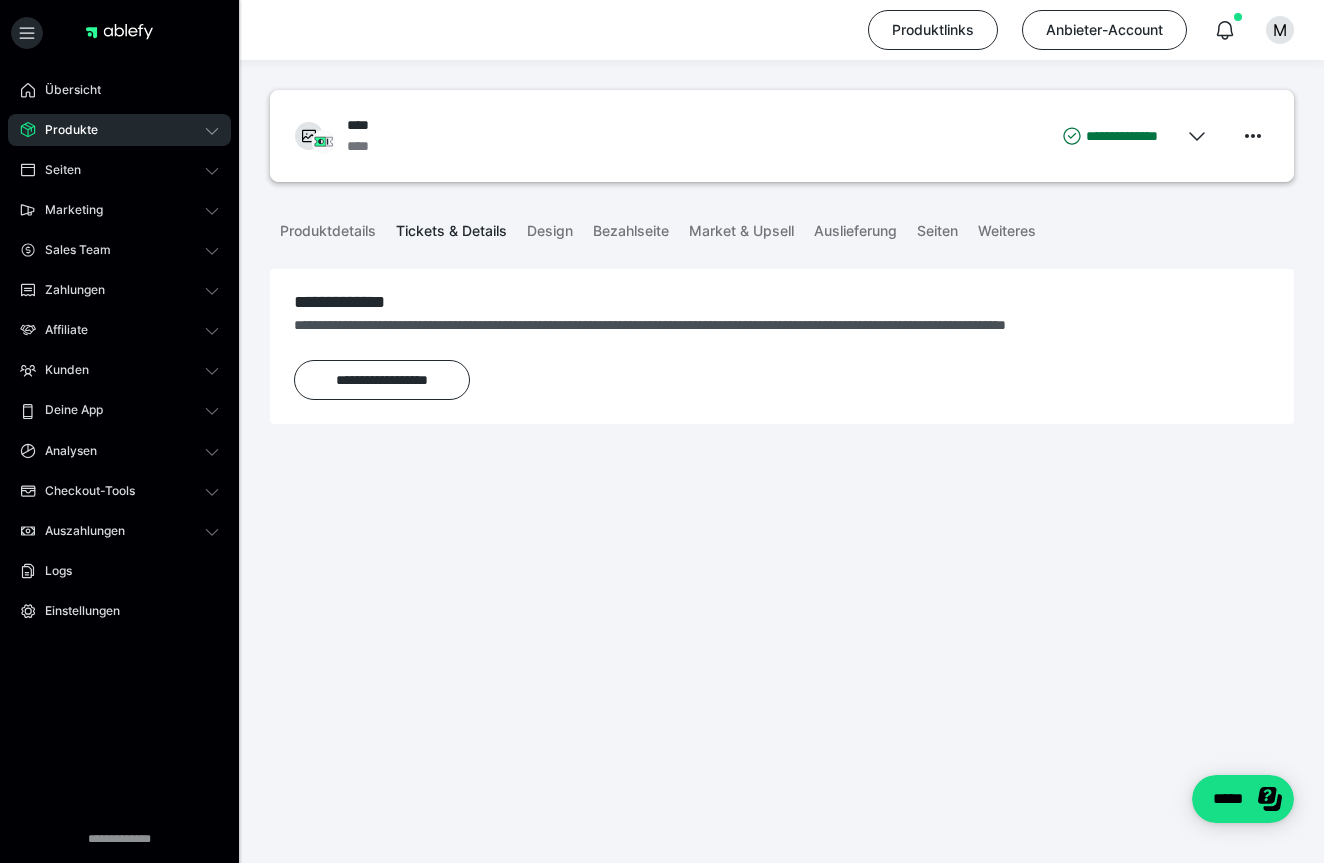 scroll, scrollTop: 0, scrollLeft: 0, axis: both 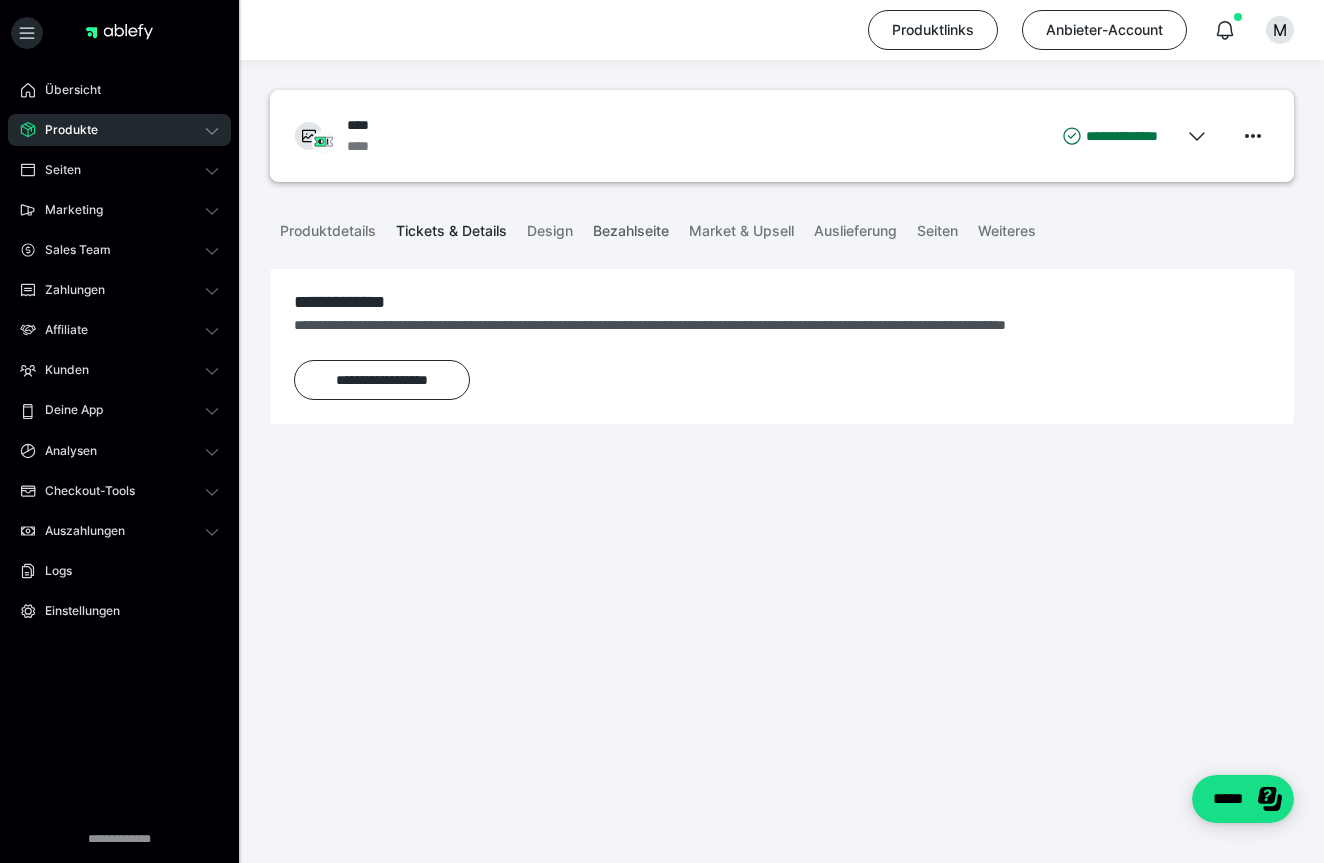 click on "Bezahlseite" at bounding box center [631, 227] 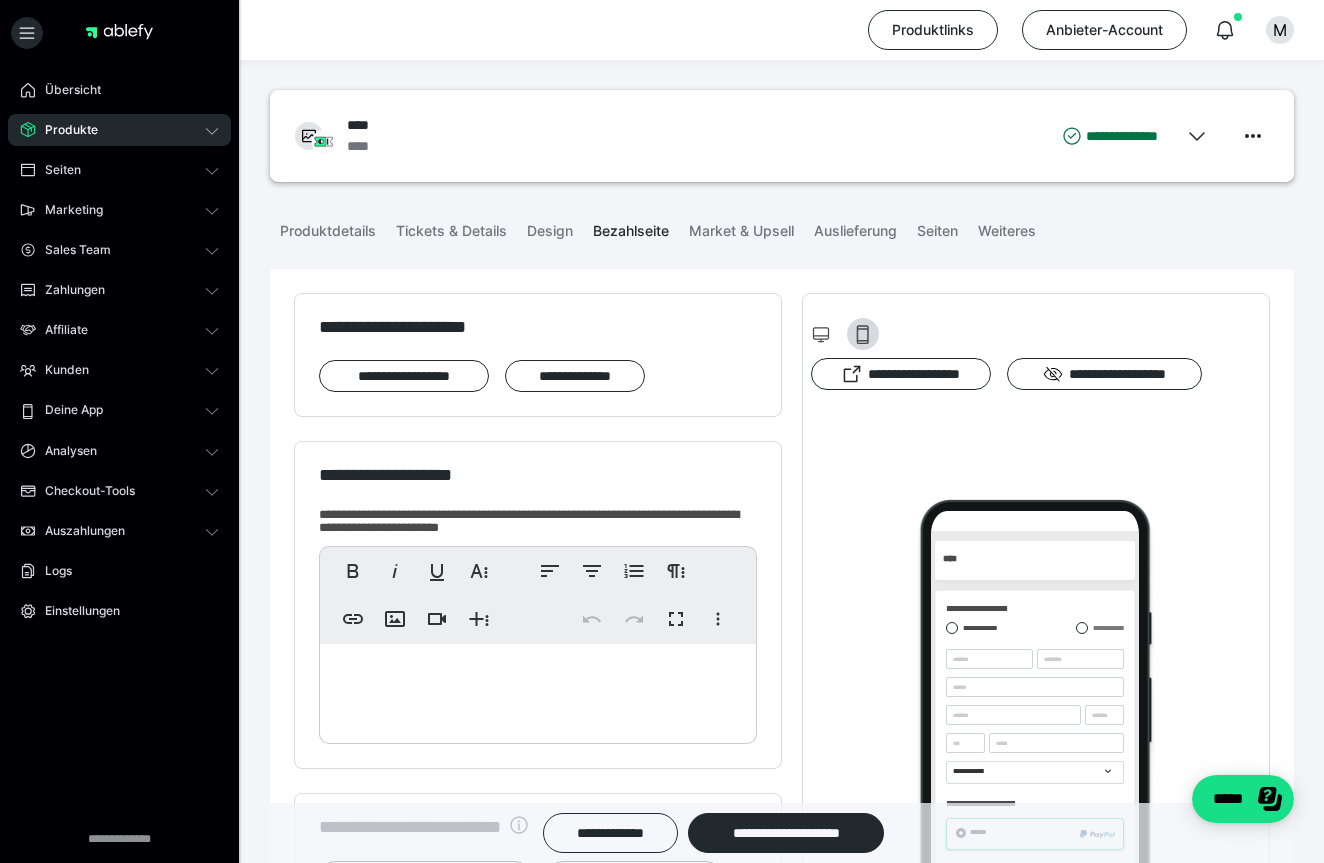 scroll, scrollTop: 0, scrollLeft: 0, axis: both 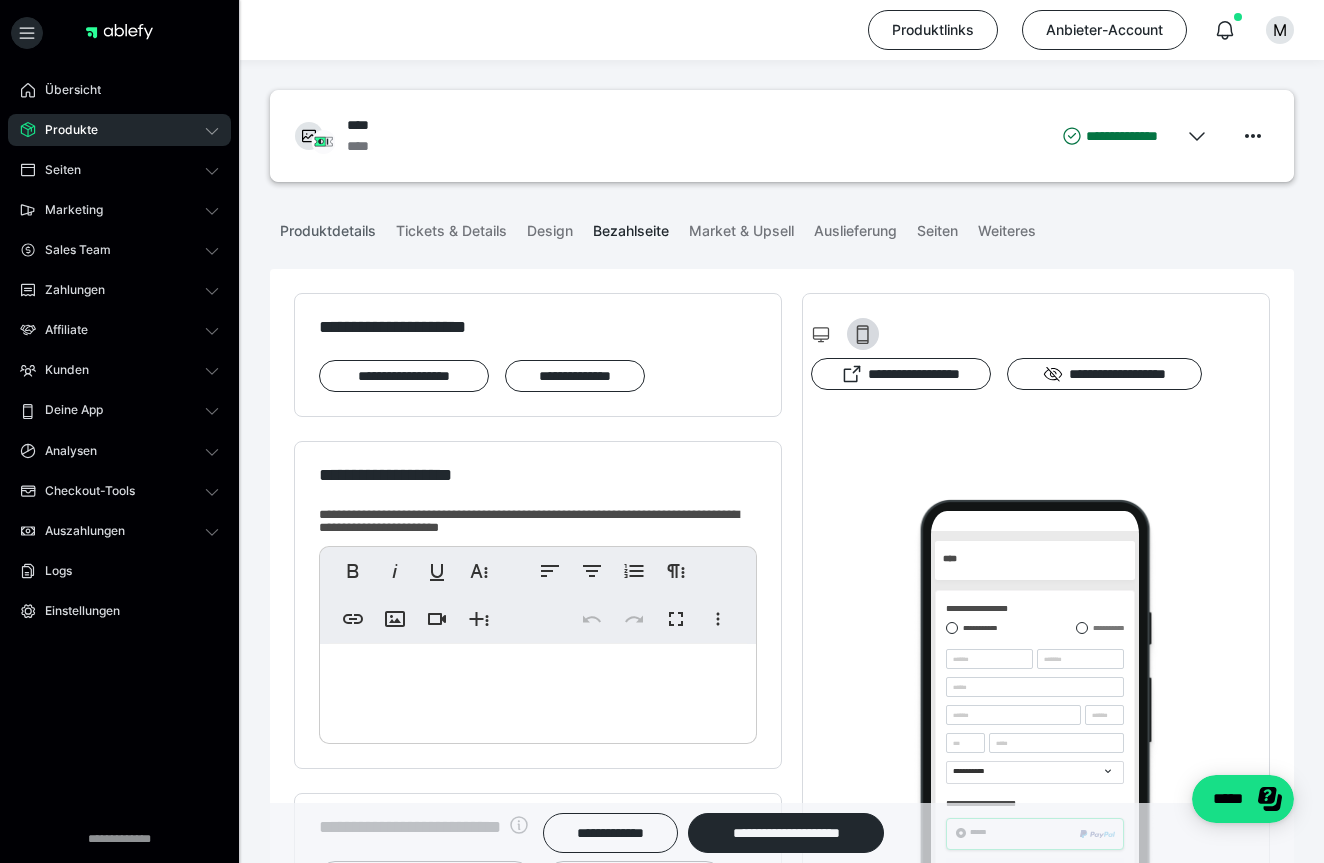 click on "Produktdetails" at bounding box center [328, 227] 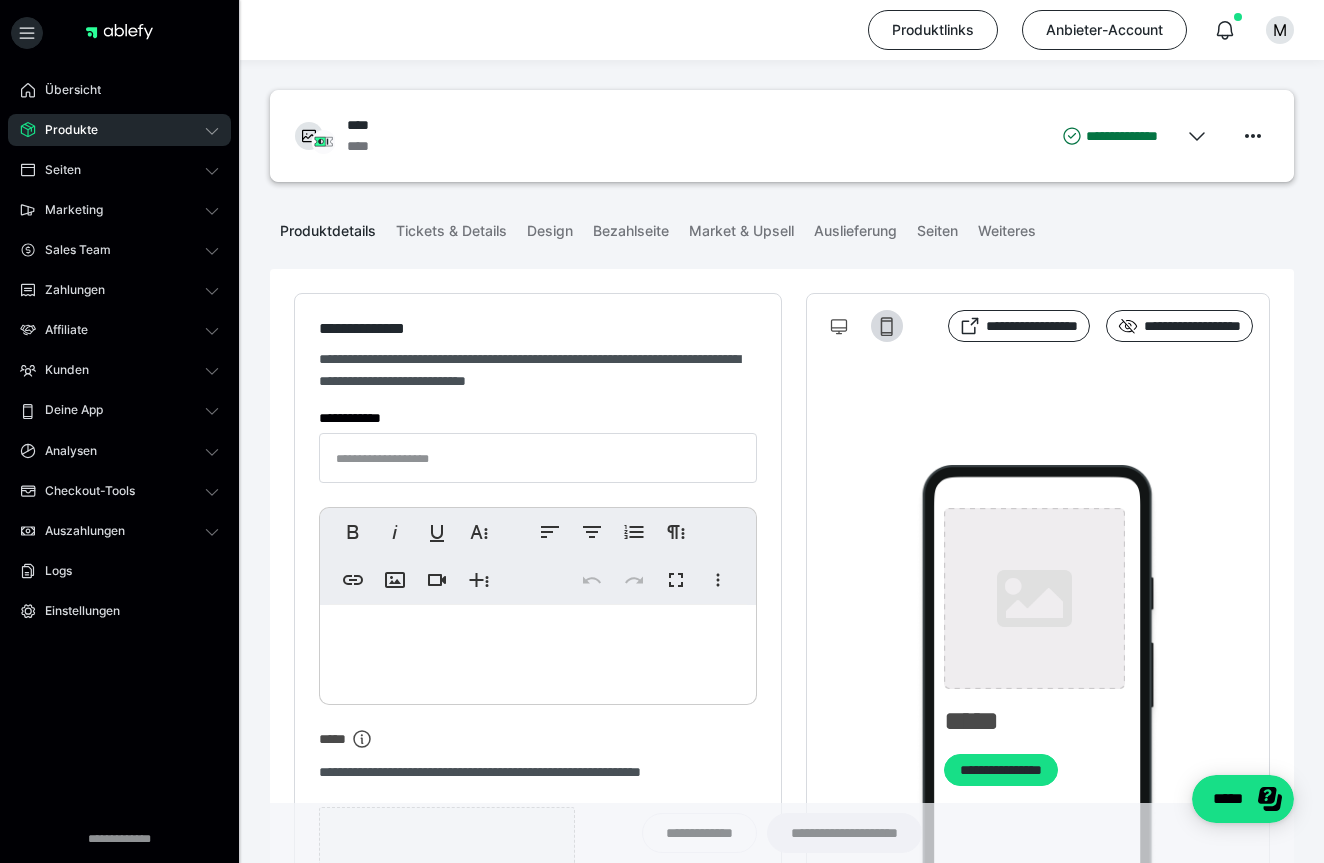 type on "****" 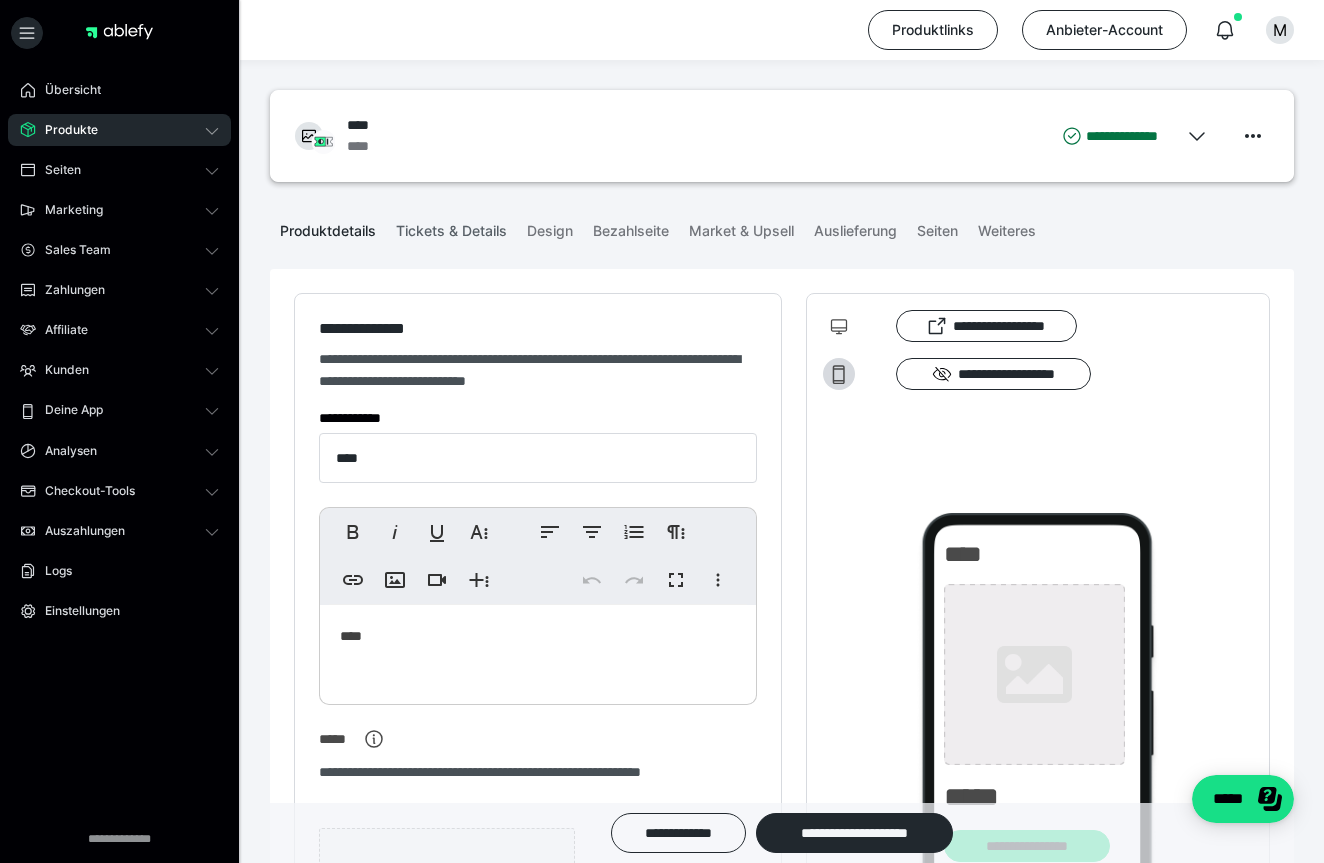 scroll, scrollTop: 0, scrollLeft: 0, axis: both 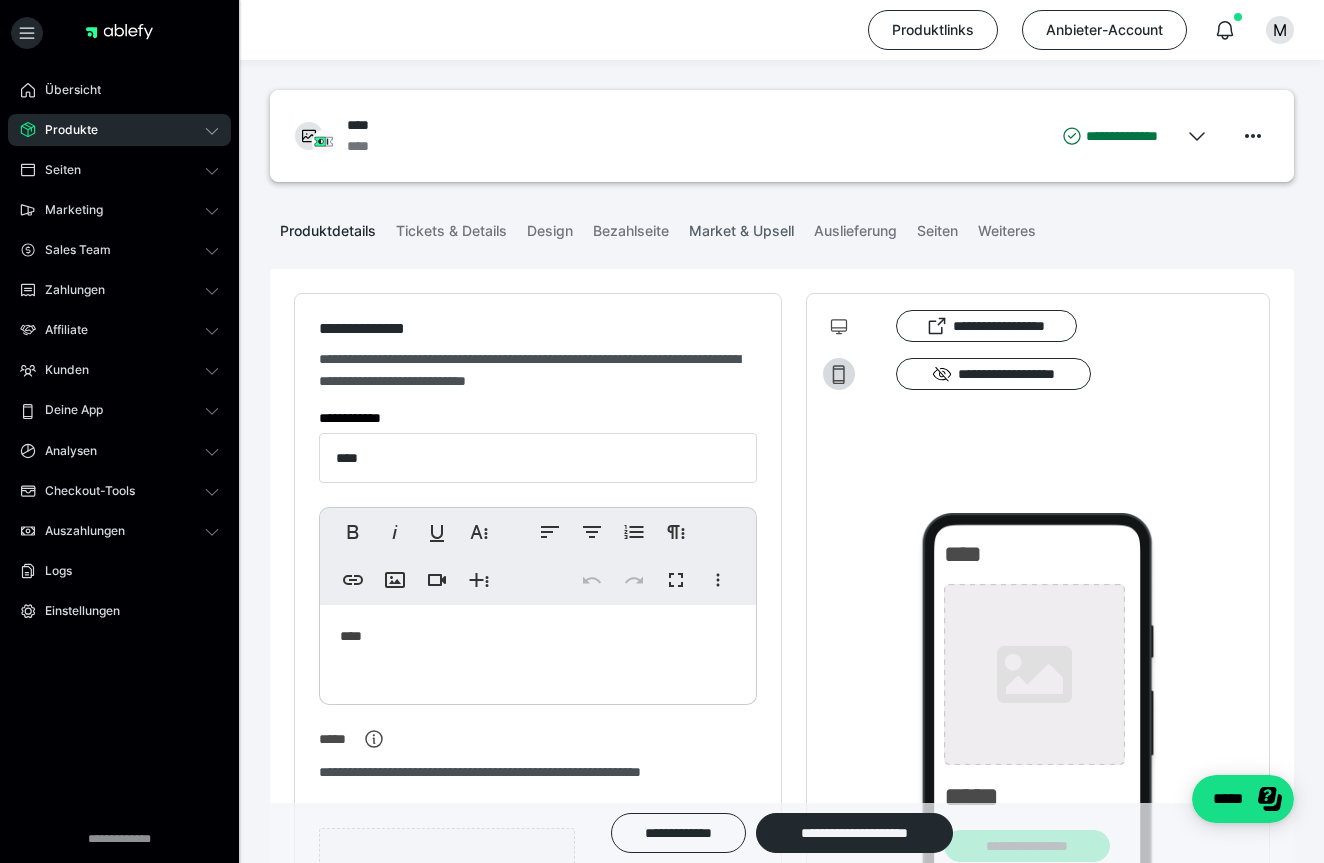click on "Market & Upsell" at bounding box center [741, 227] 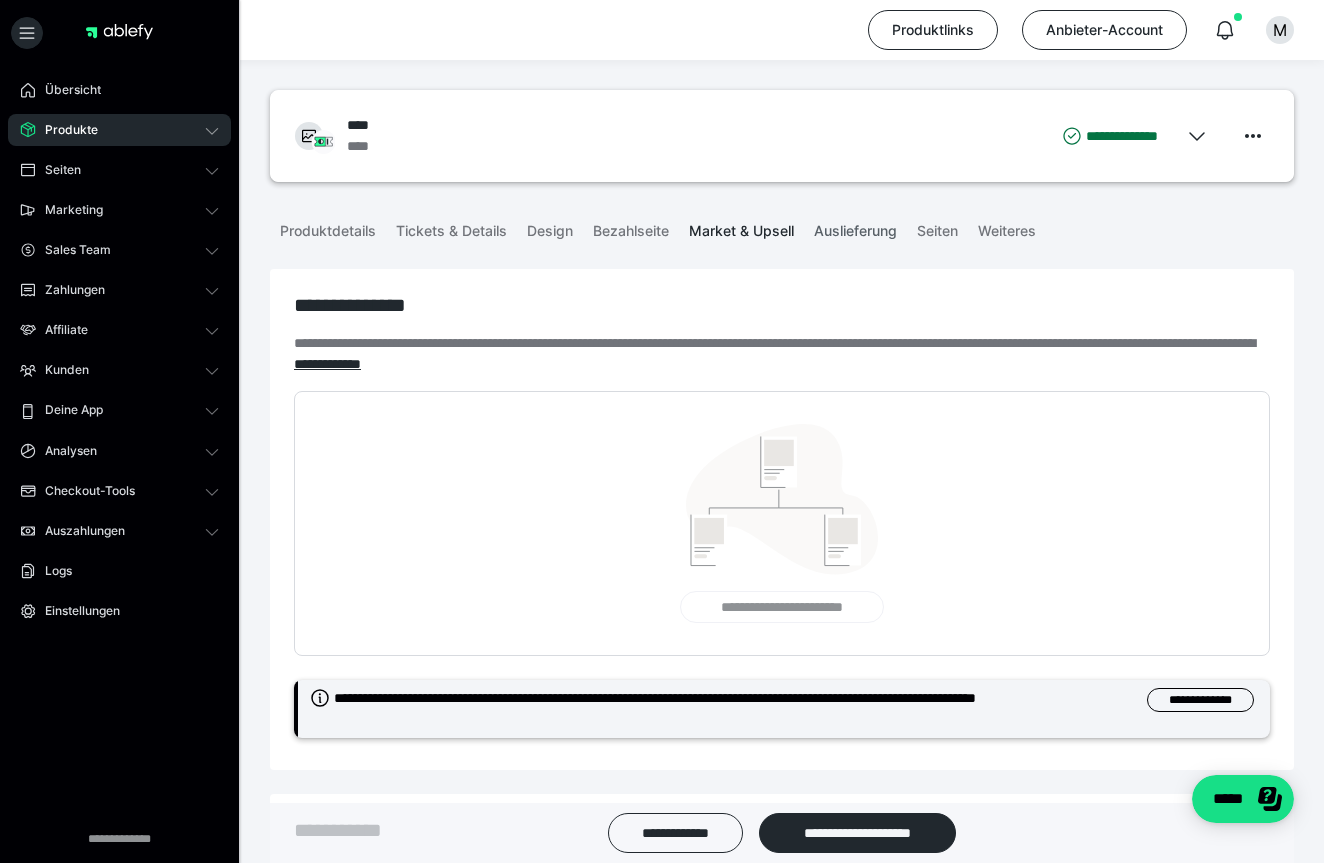 scroll, scrollTop: 0, scrollLeft: 0, axis: both 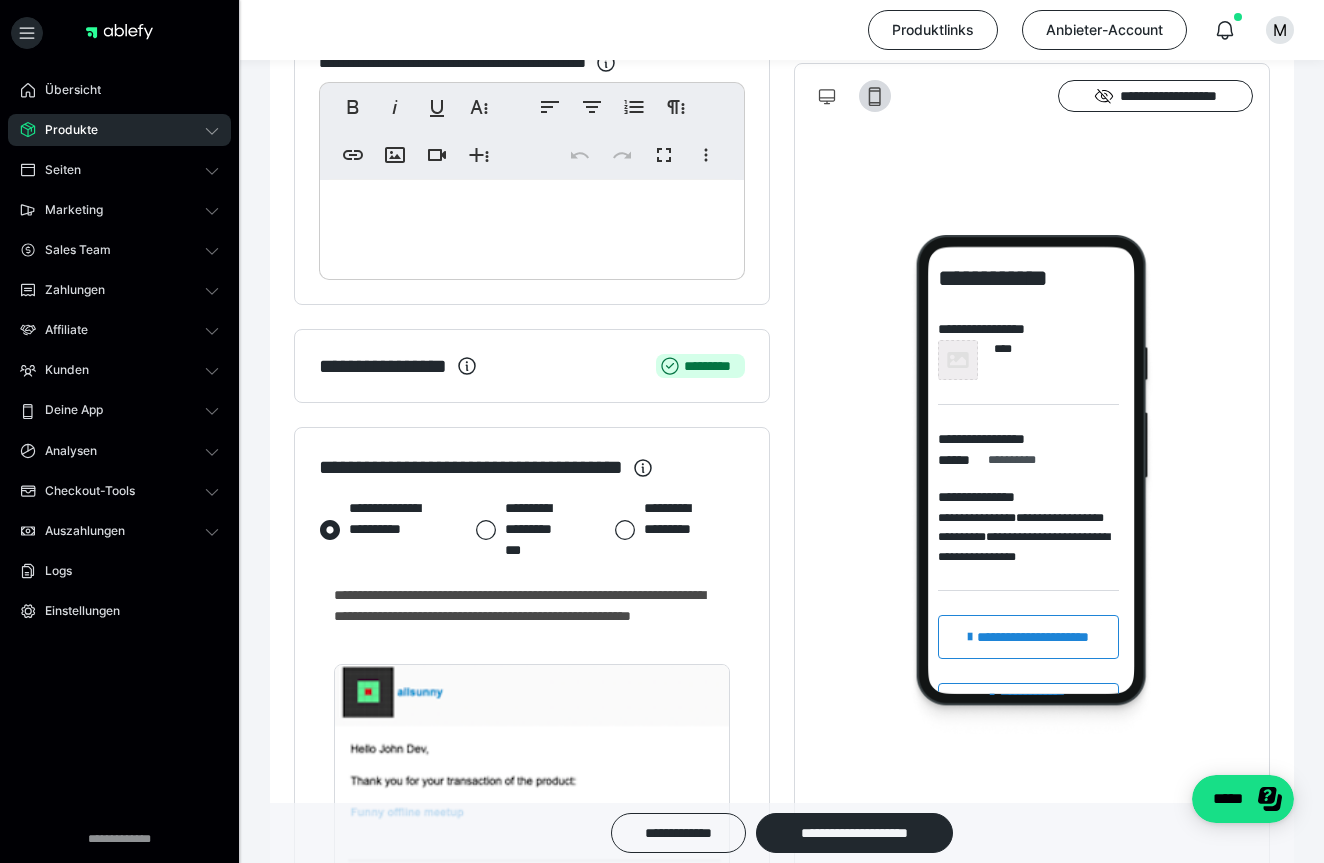 click 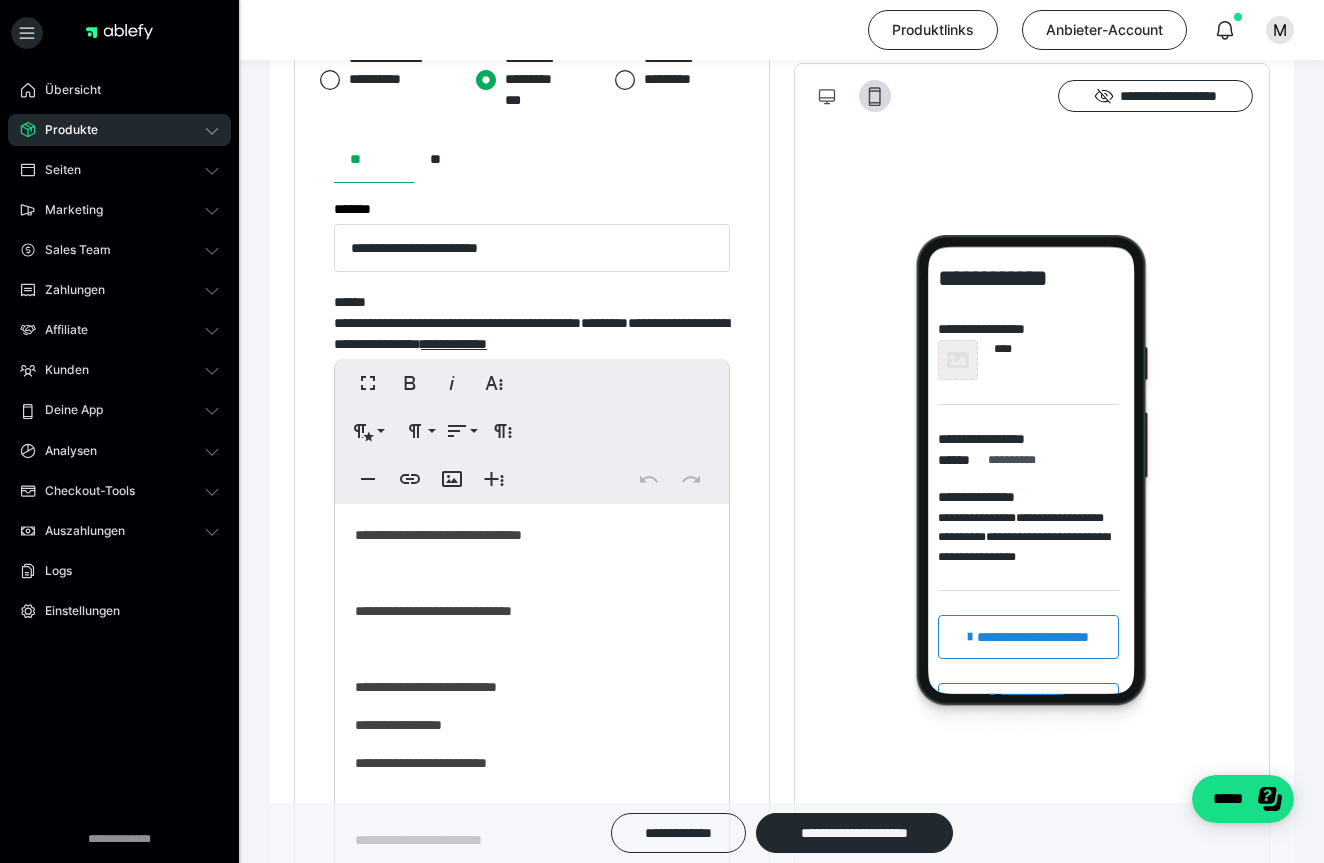 scroll, scrollTop: 952, scrollLeft: 0, axis: vertical 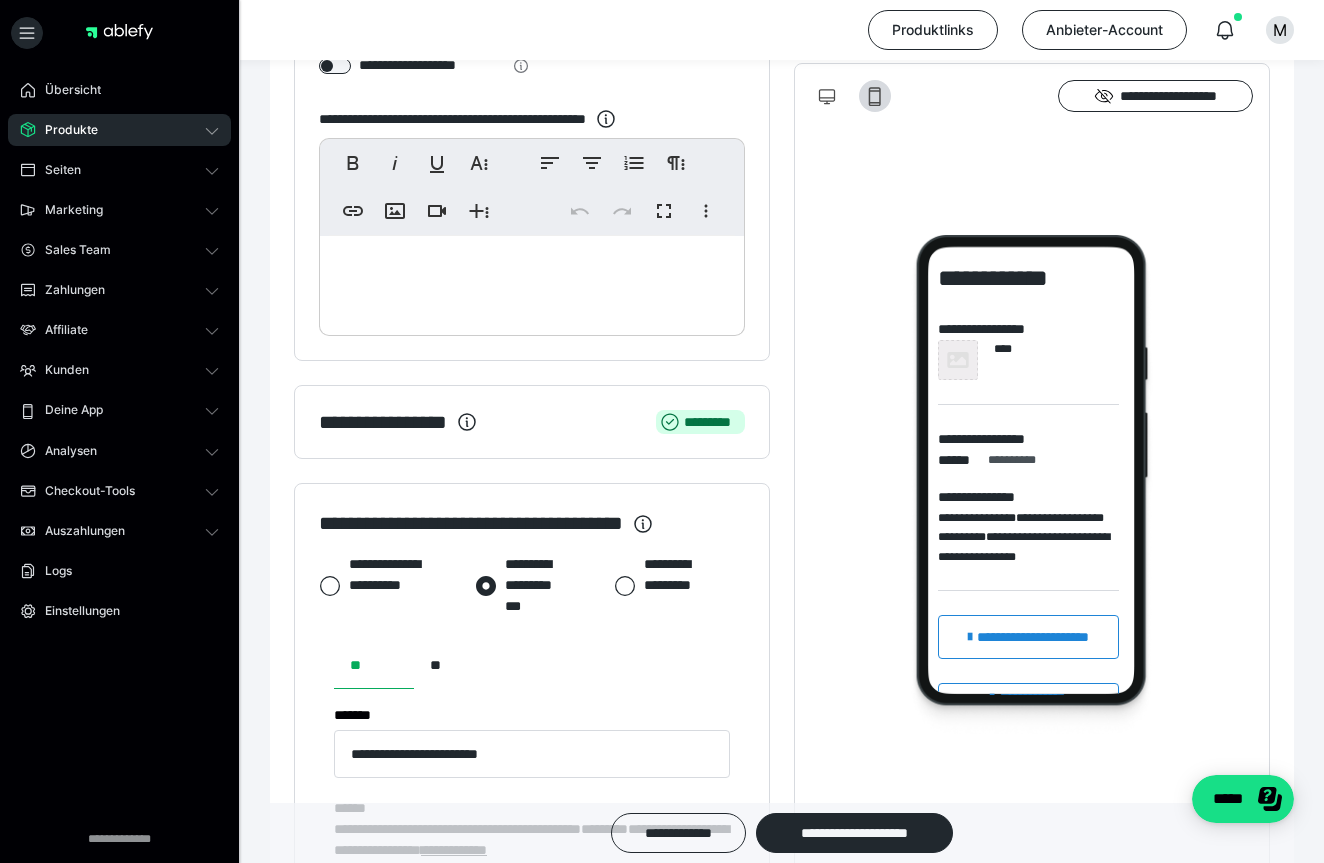 click 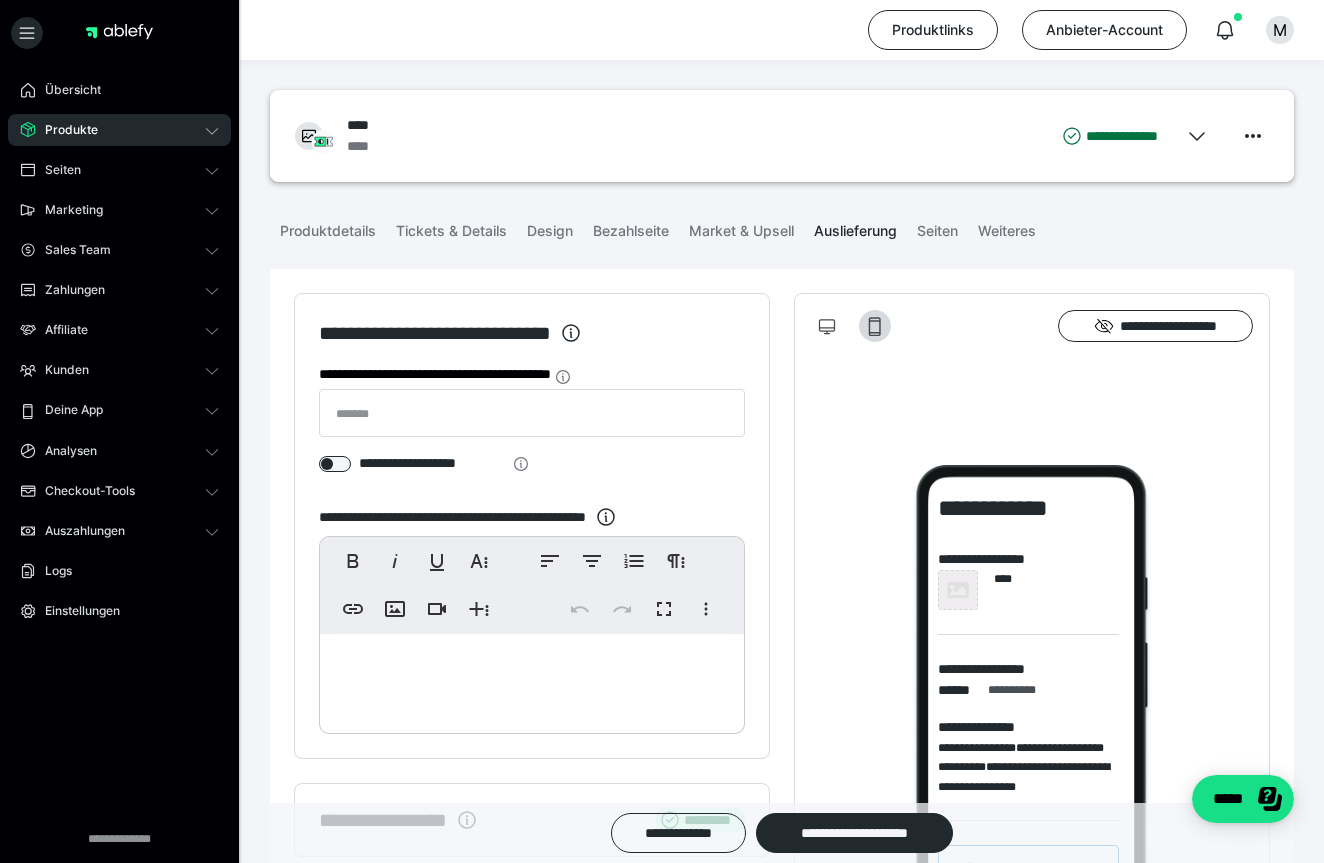 scroll, scrollTop: 0, scrollLeft: 0, axis: both 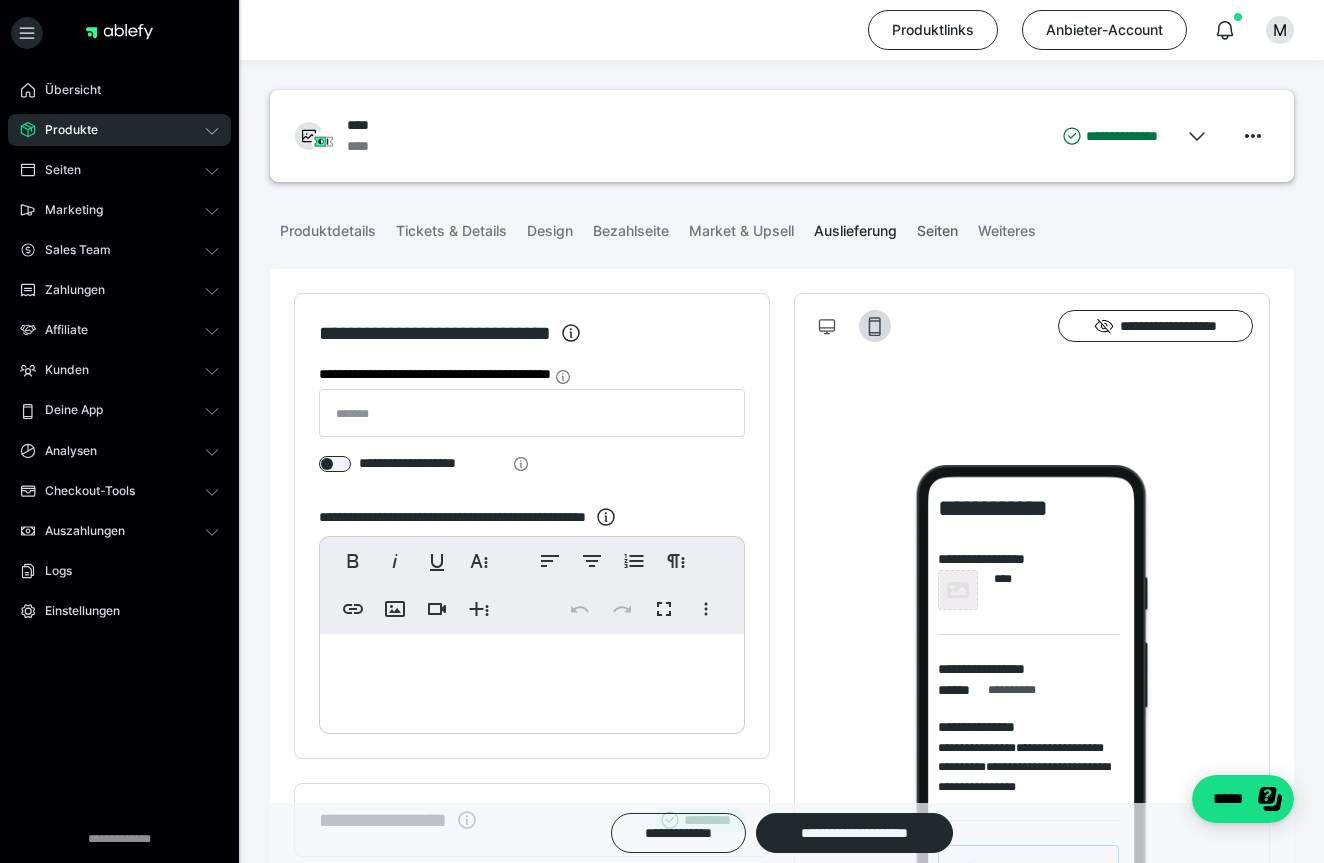 click on "Seiten" at bounding box center [937, 227] 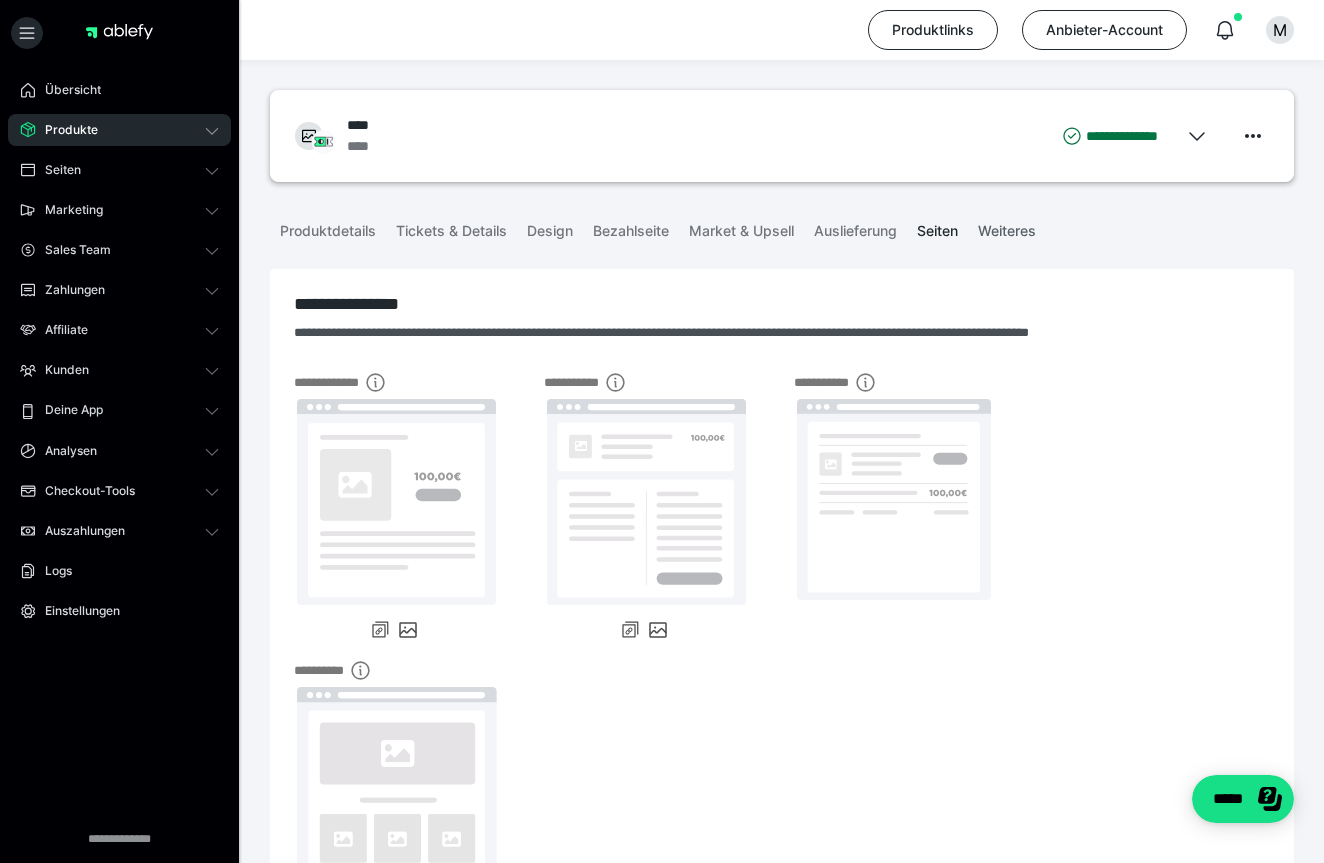 click on "Weiteres" at bounding box center (1007, 227) 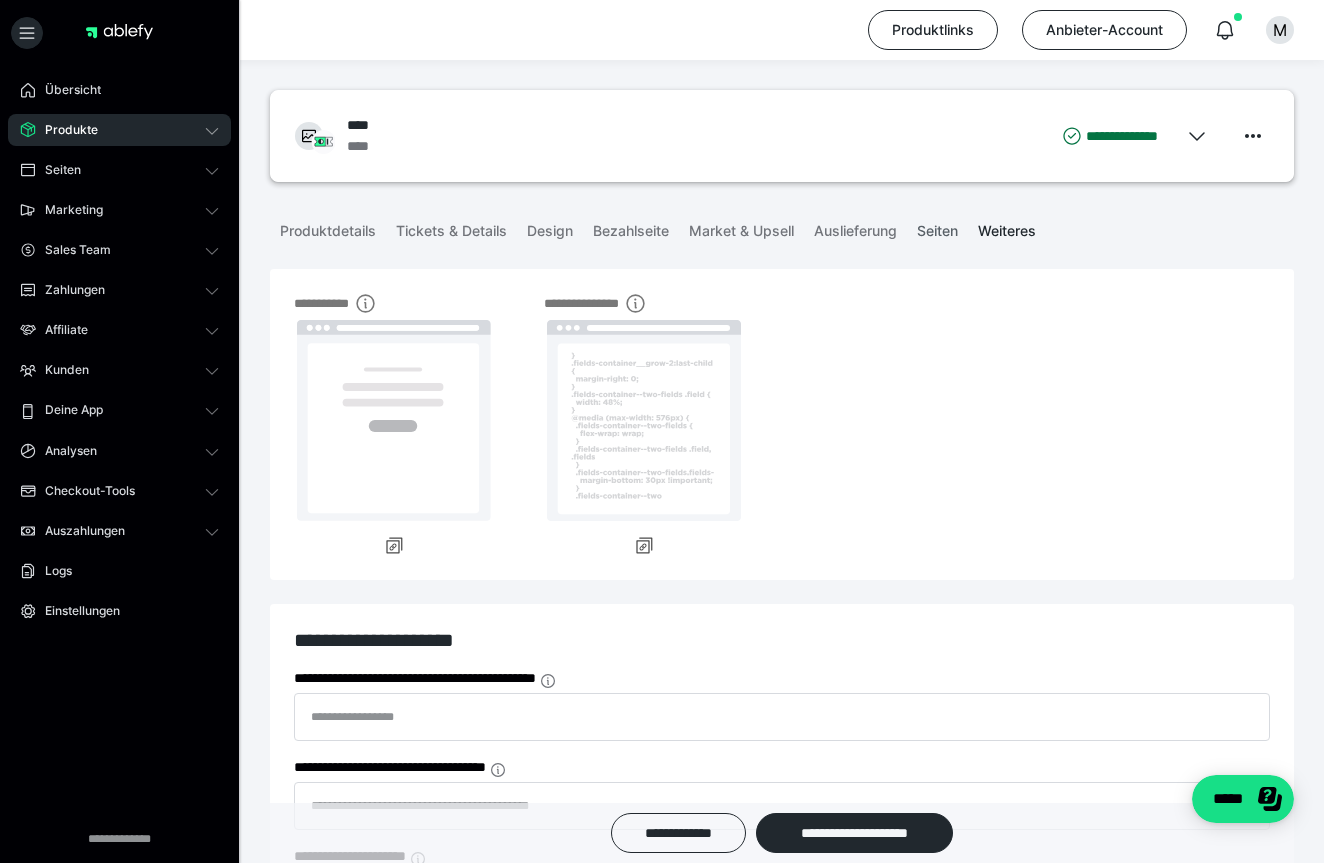 click on "Seiten" at bounding box center (937, 227) 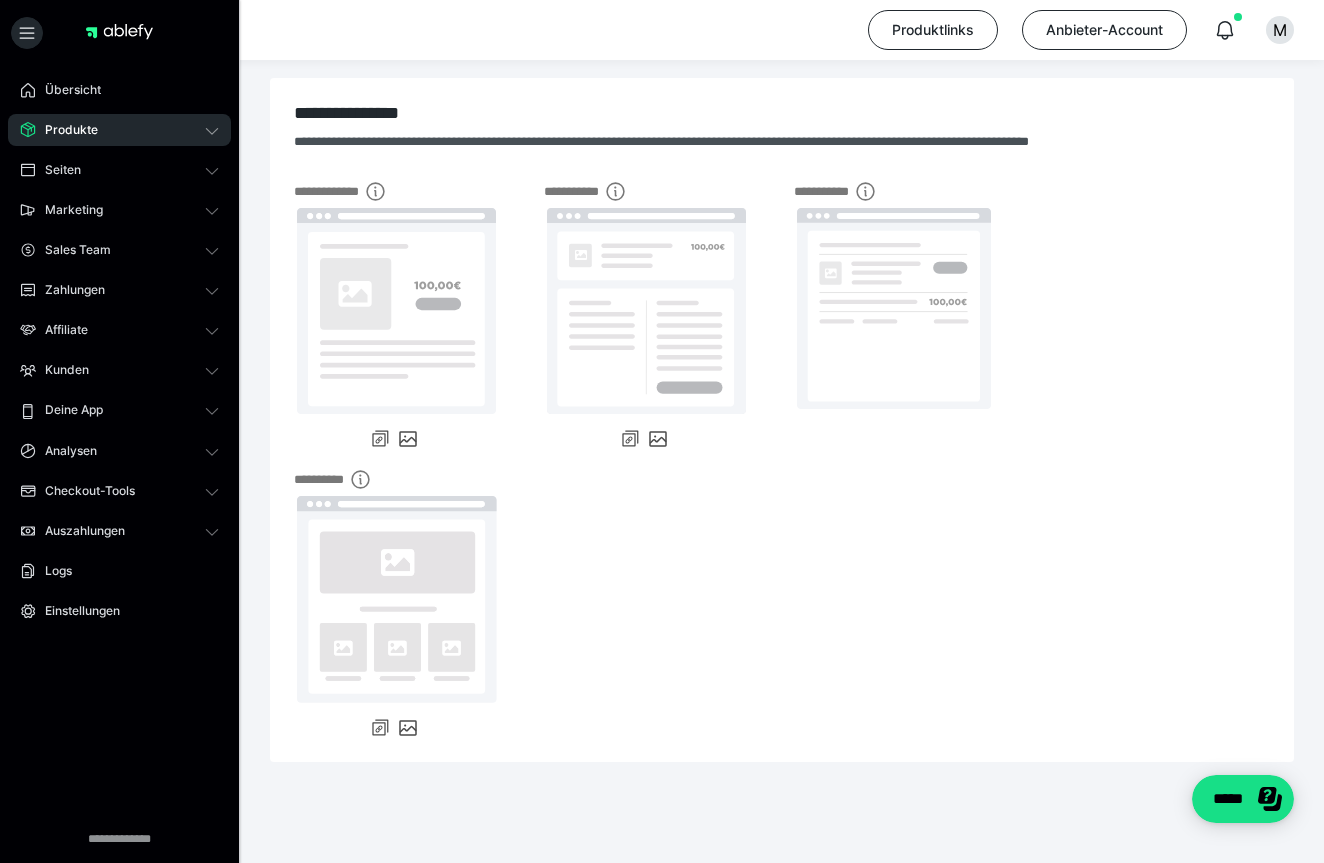 scroll, scrollTop: 191, scrollLeft: 0, axis: vertical 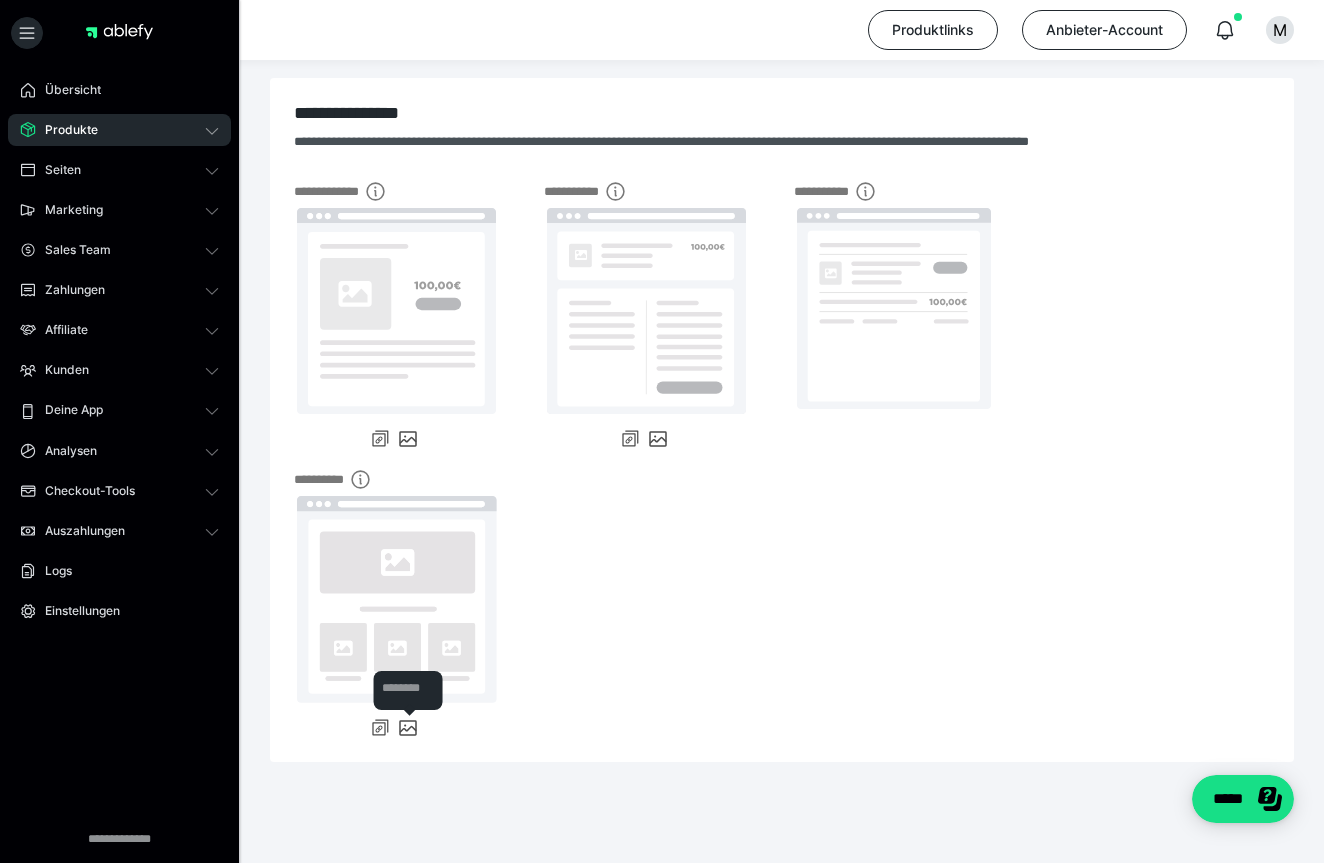click 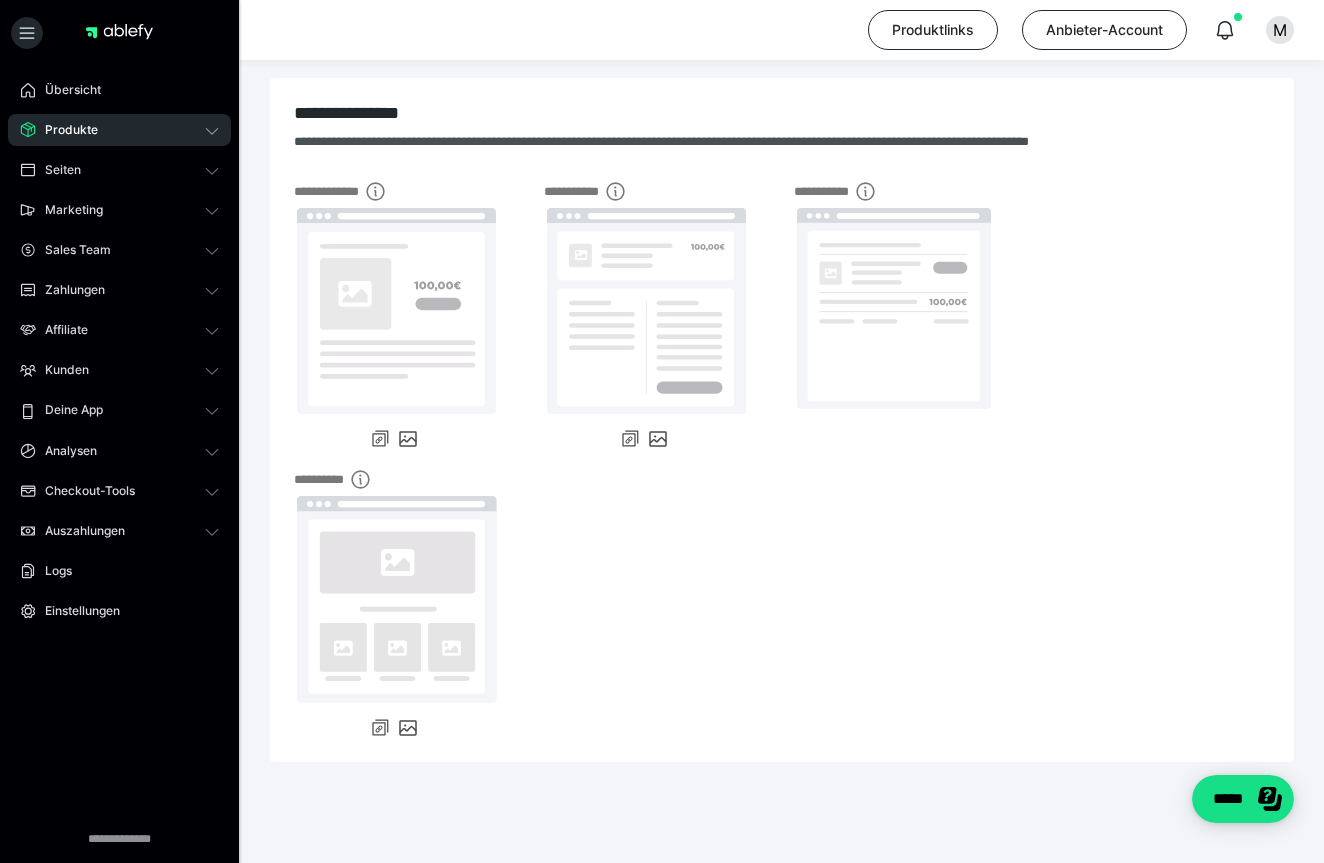 scroll, scrollTop: 191, scrollLeft: 0, axis: vertical 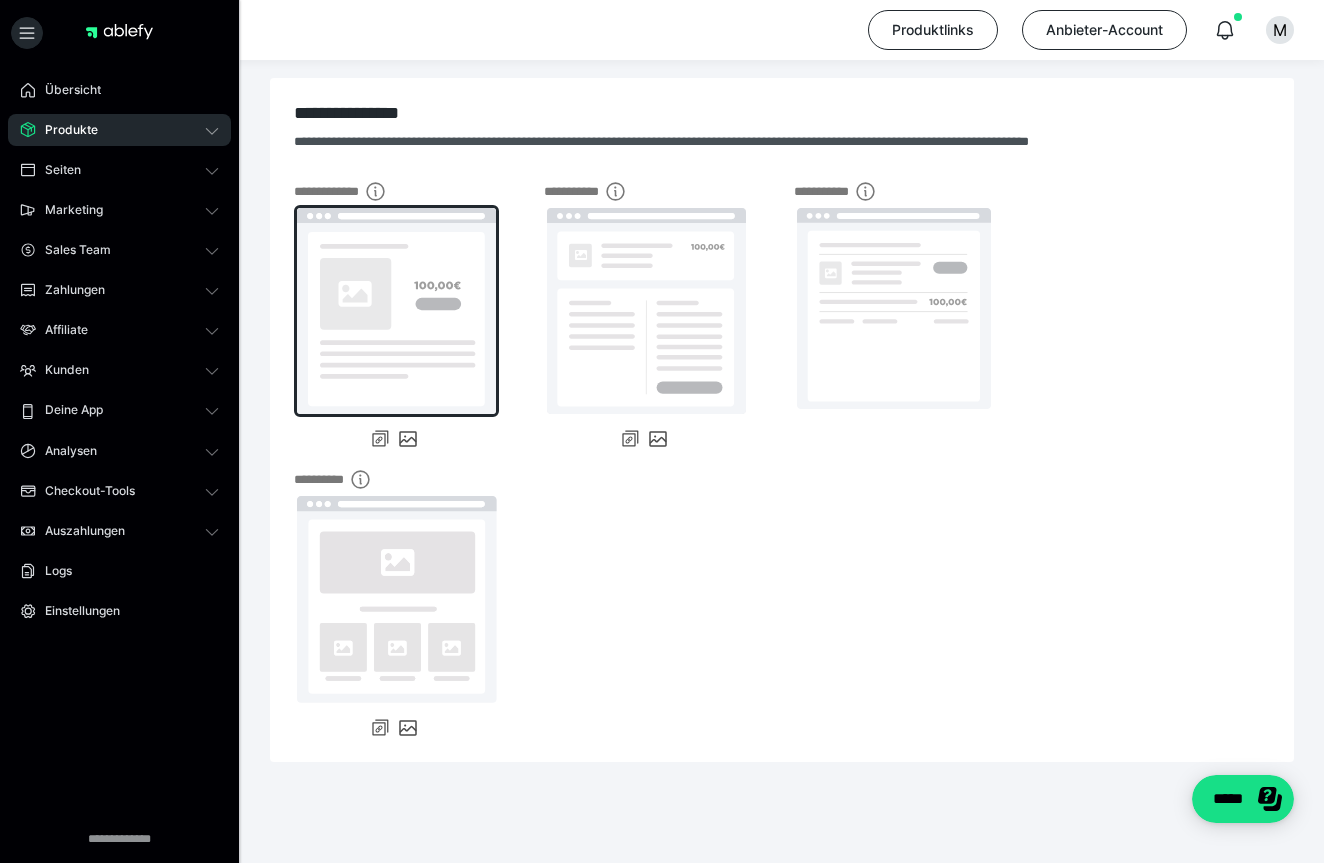click at bounding box center [396, 311] 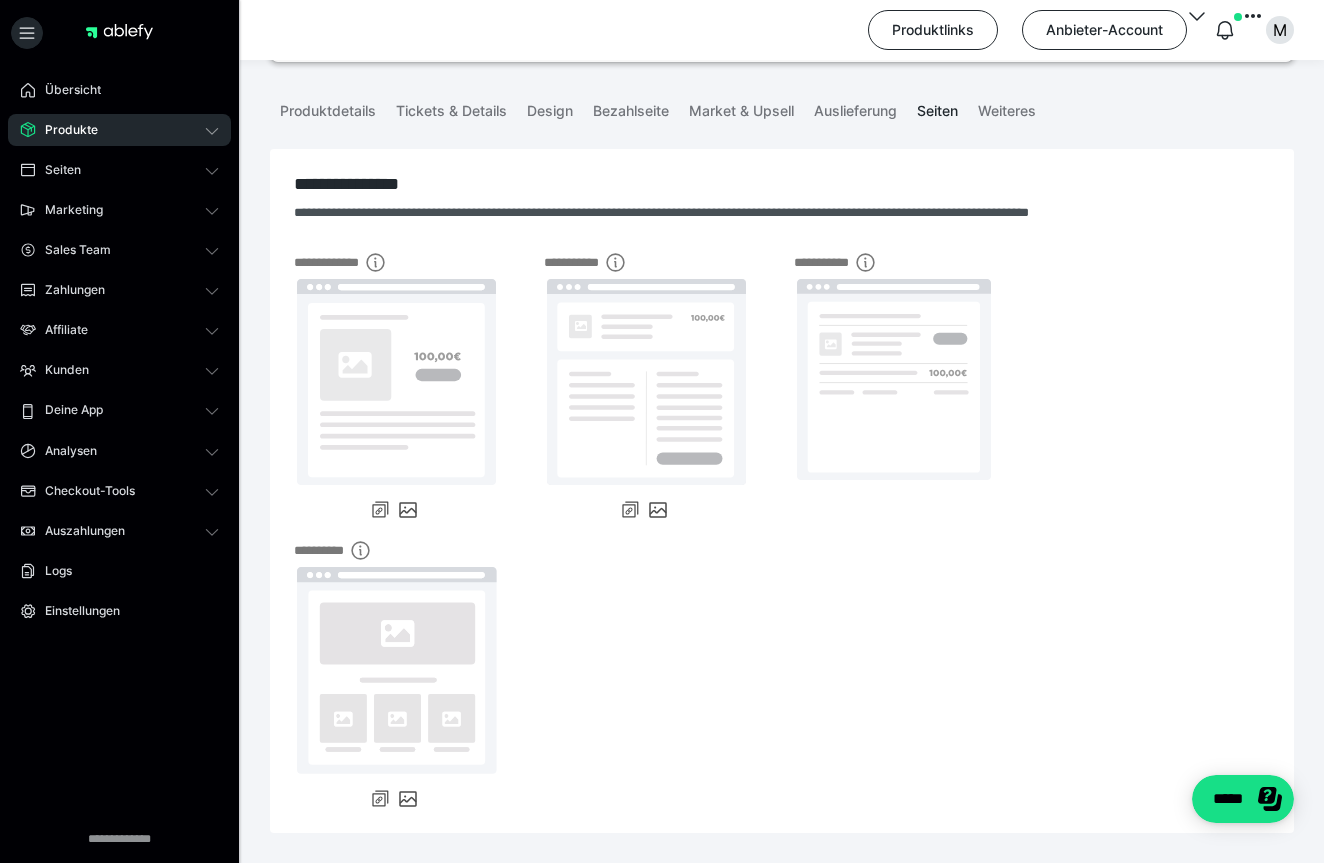 scroll, scrollTop: 109, scrollLeft: 0, axis: vertical 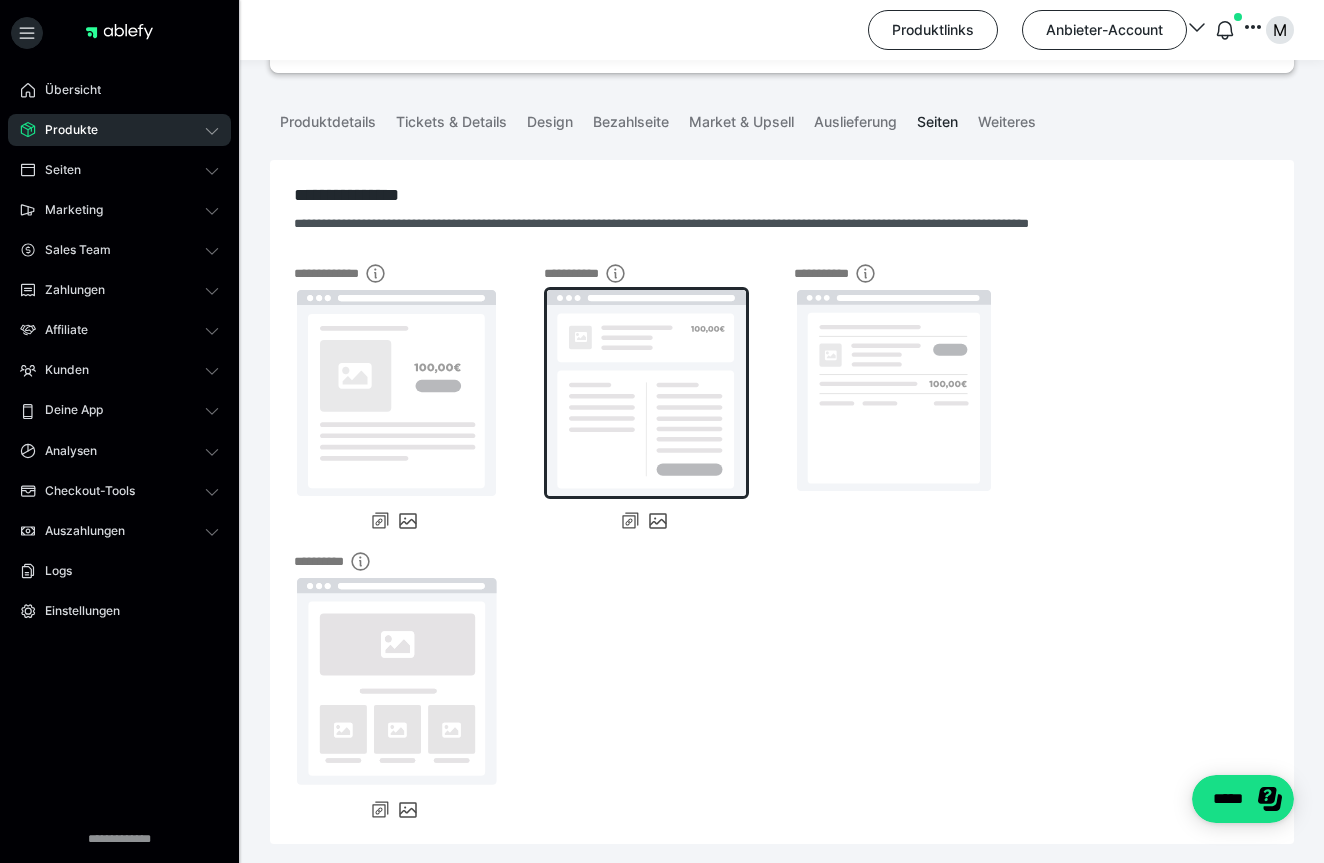 click at bounding box center (646, 393) 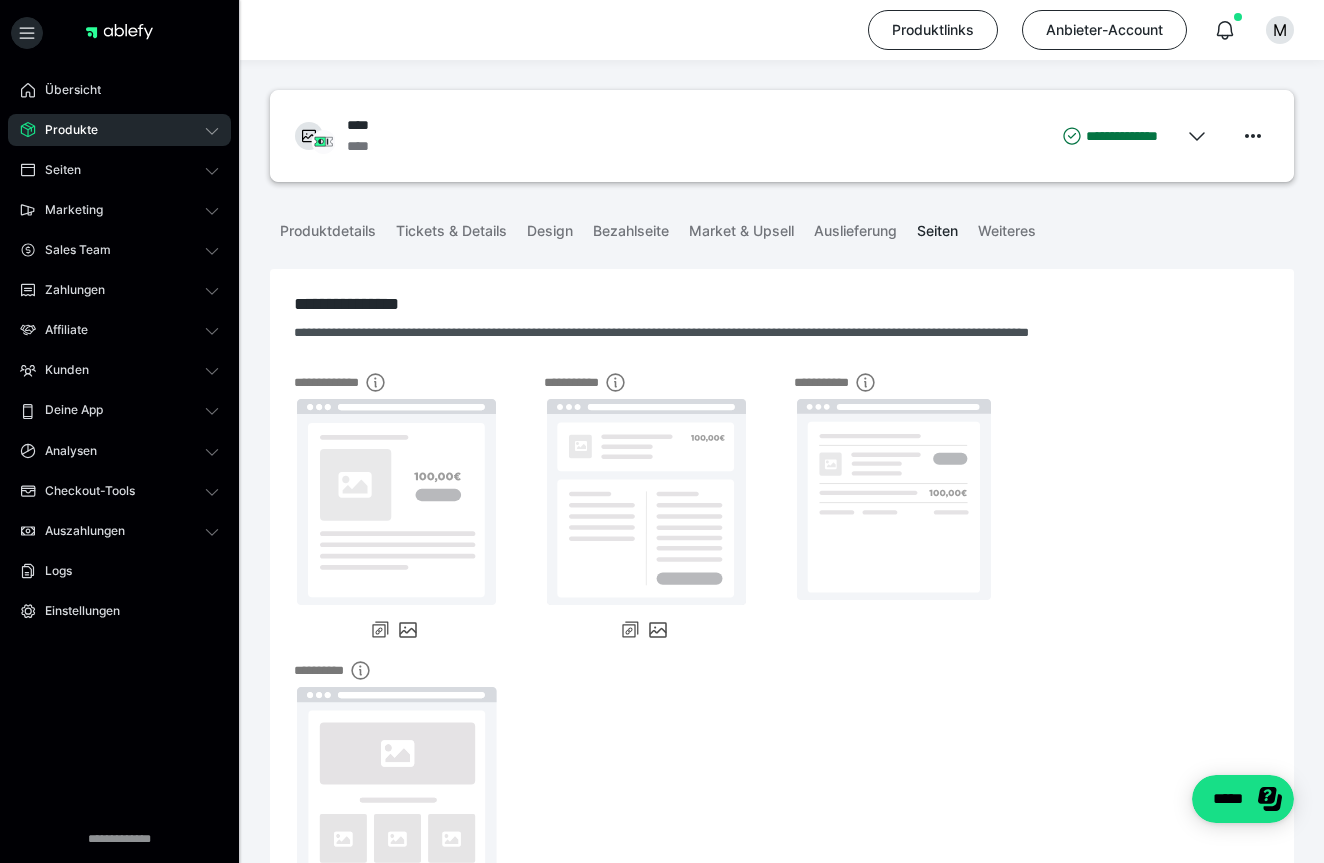 scroll, scrollTop: 0, scrollLeft: 0, axis: both 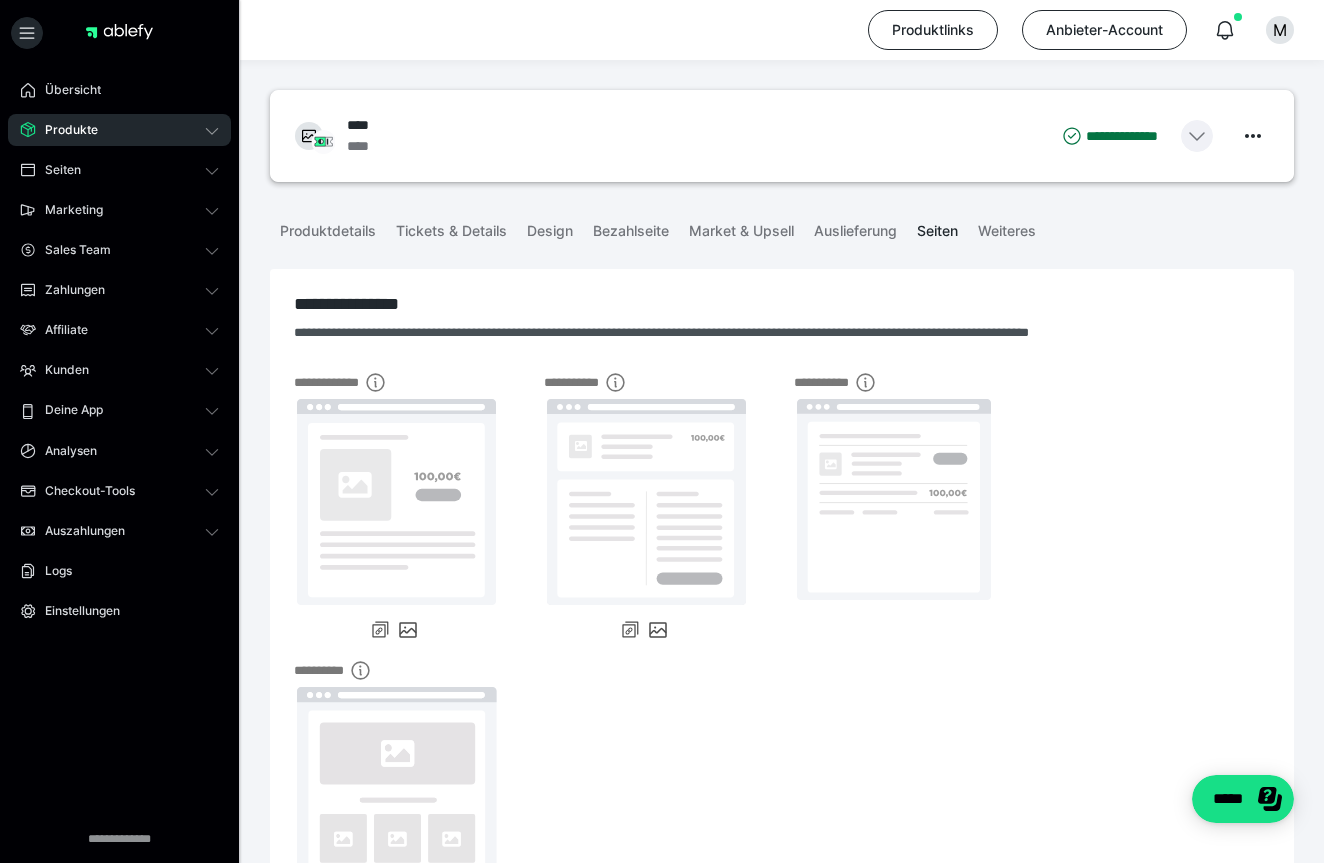 click 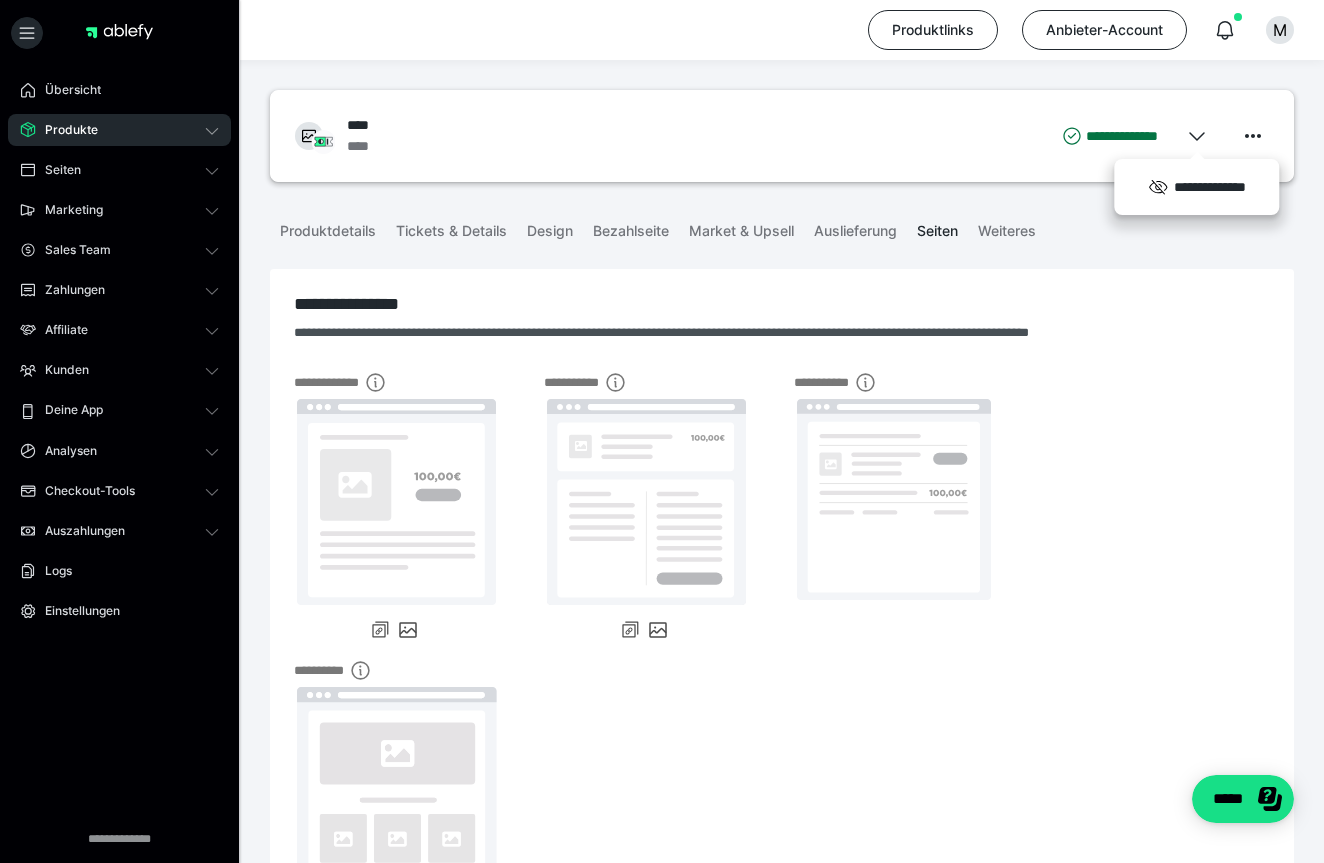 click on "**********" at bounding box center (782, 304) 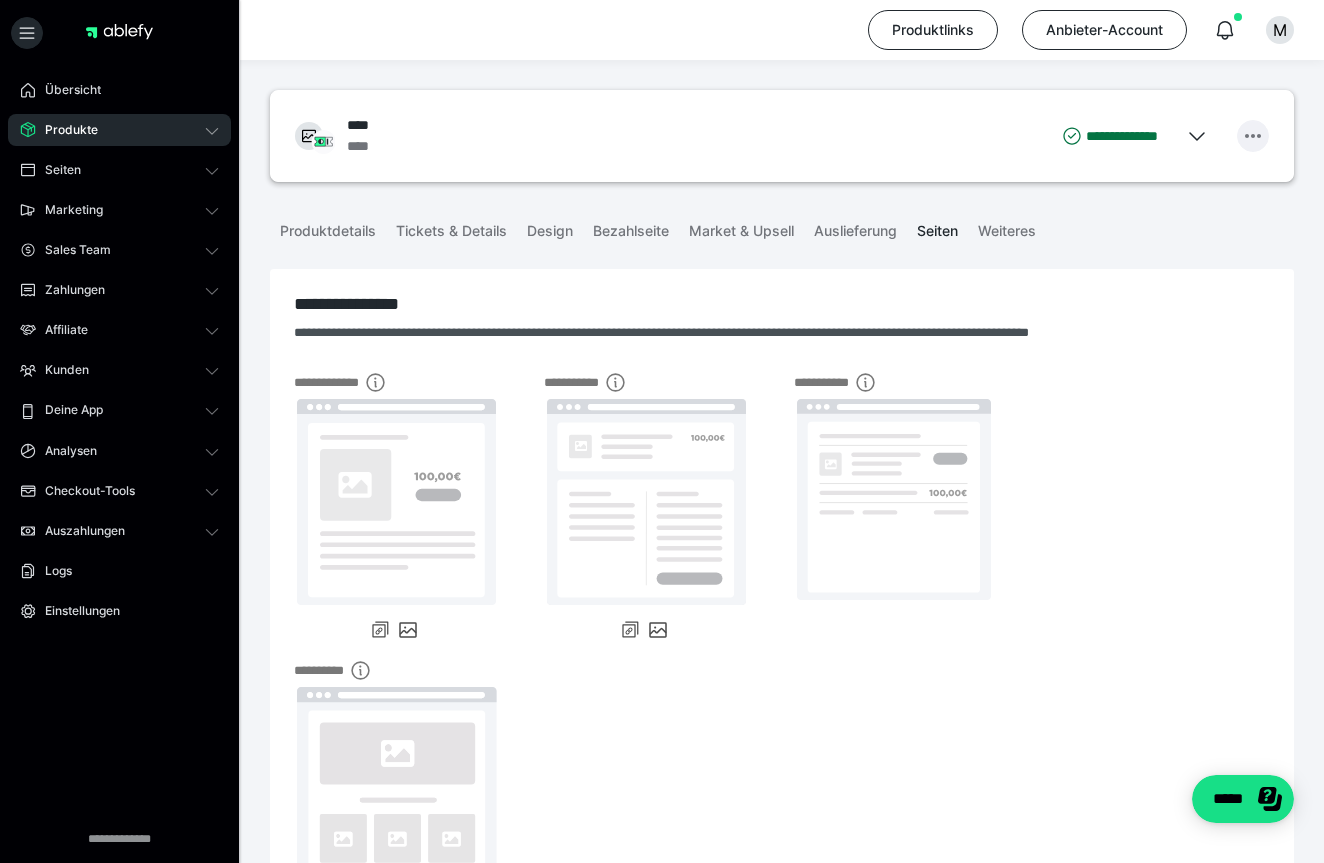 click 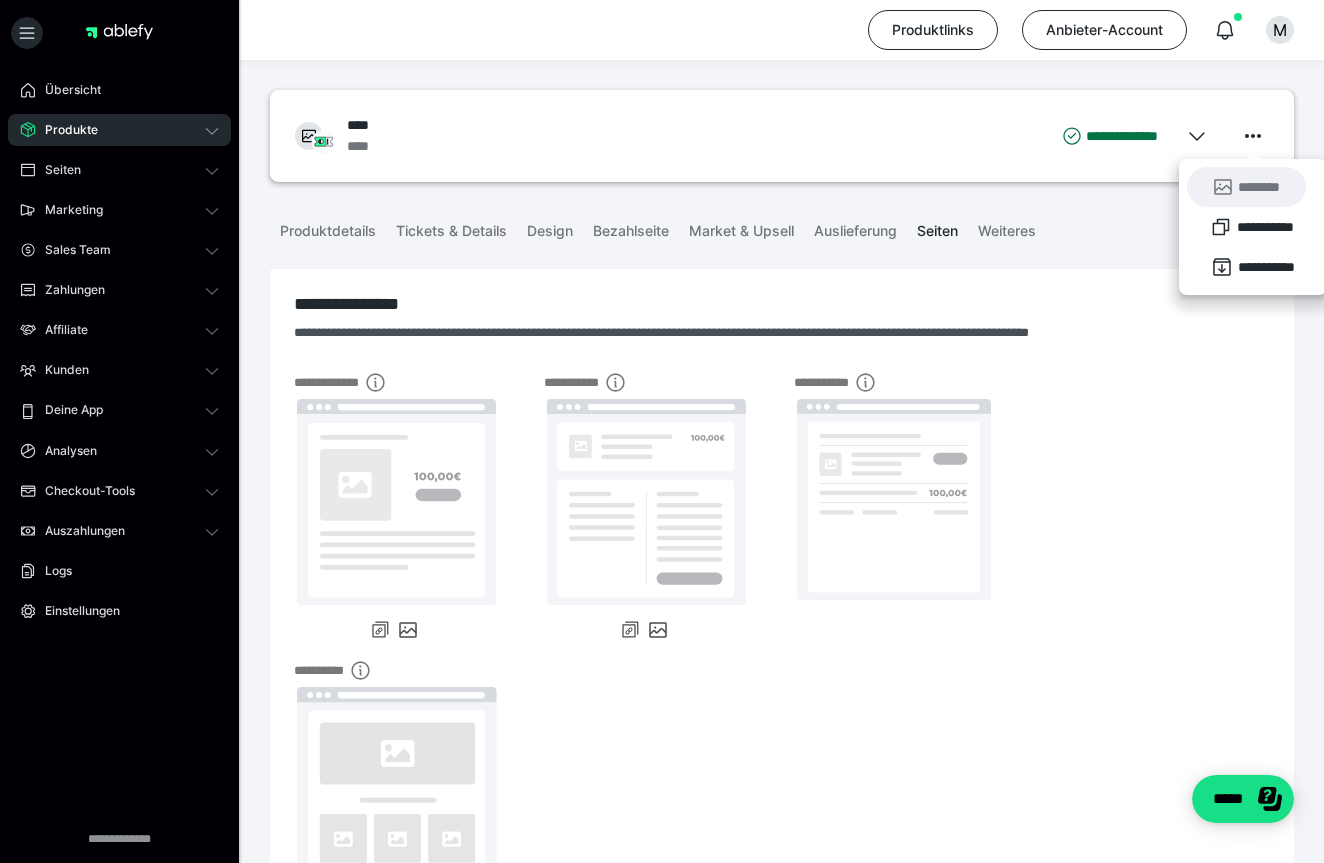 click on "********" at bounding box center [1246, 187] 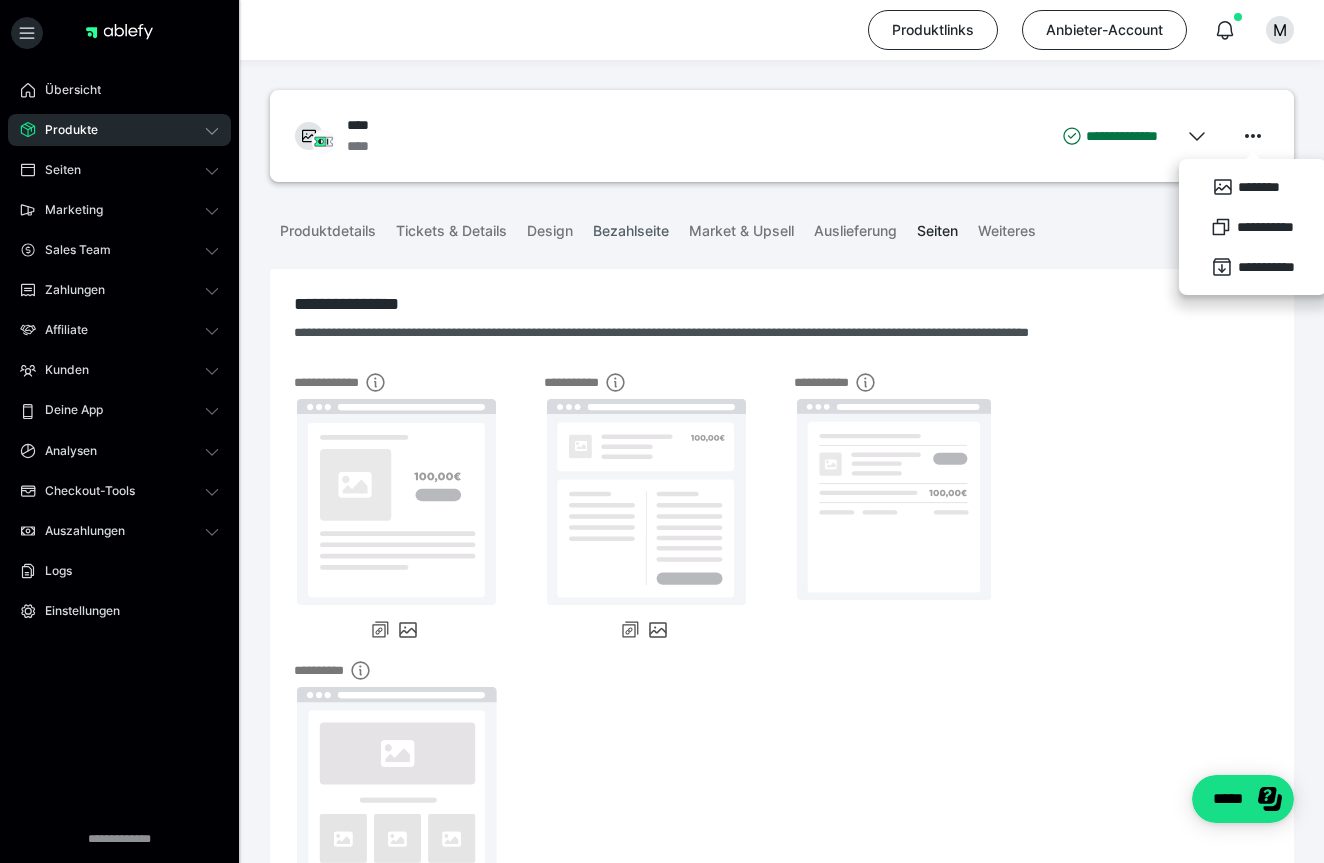 click on "Bezahlseite" at bounding box center [631, 227] 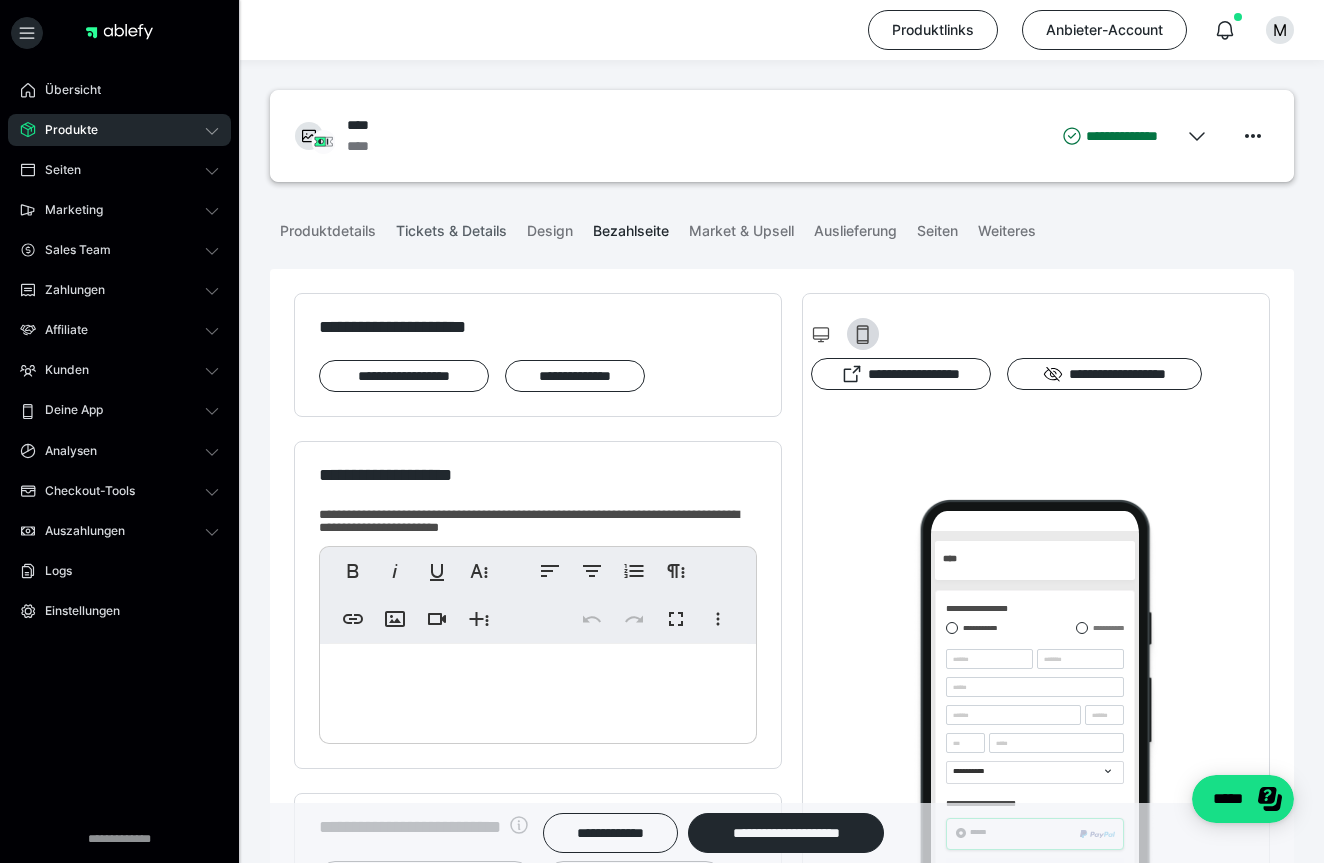 scroll, scrollTop: 0, scrollLeft: 0, axis: both 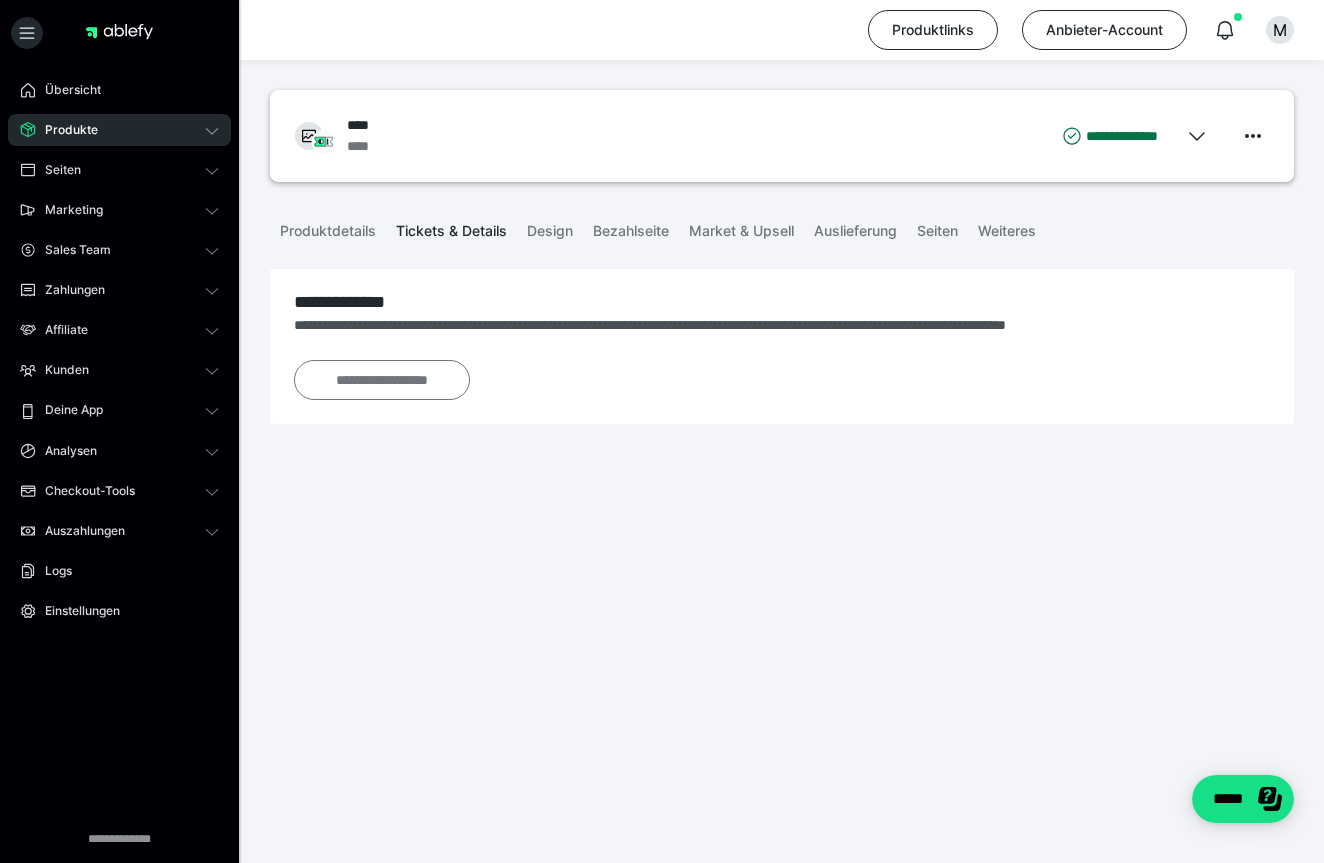 click on "**********" at bounding box center (382, 380) 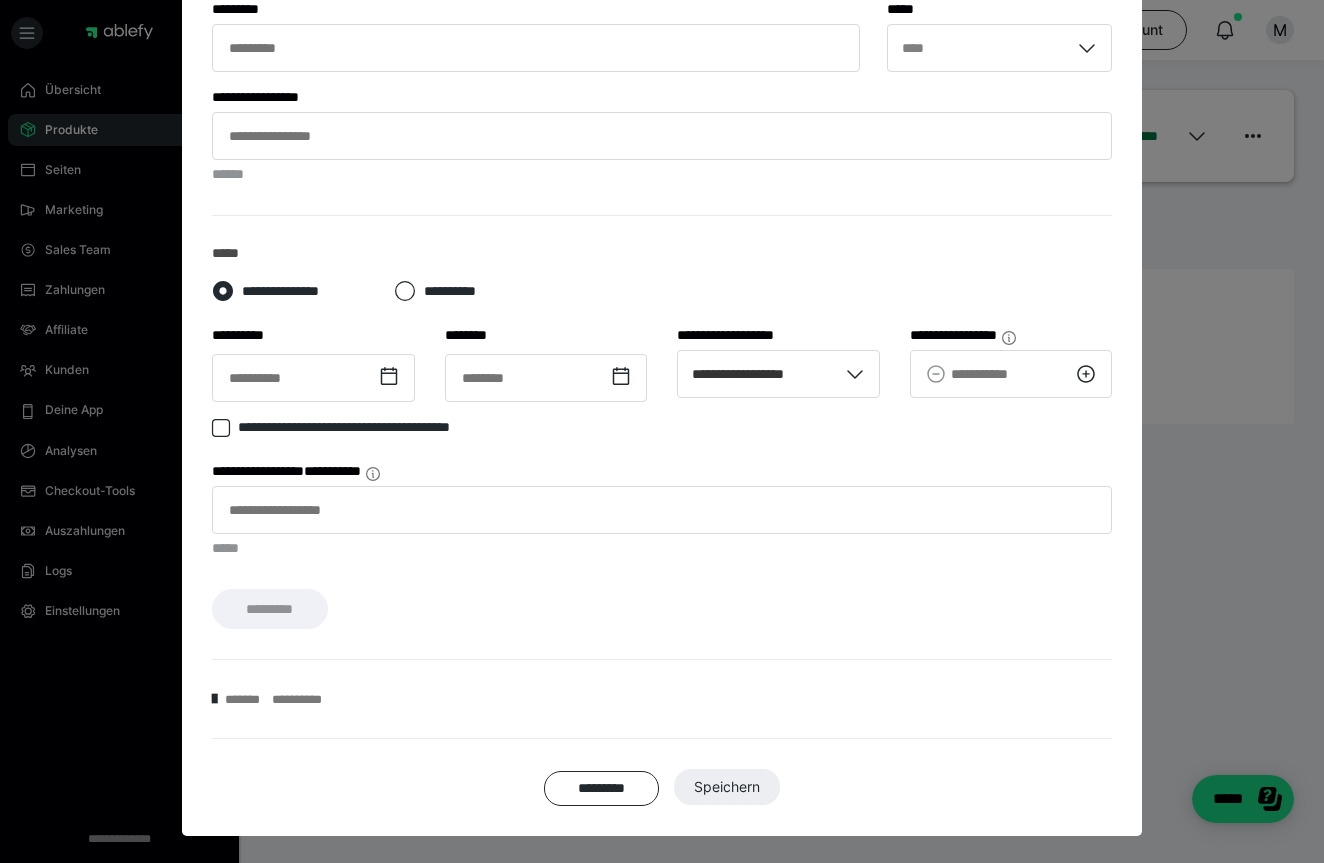 scroll, scrollTop: 581, scrollLeft: 0, axis: vertical 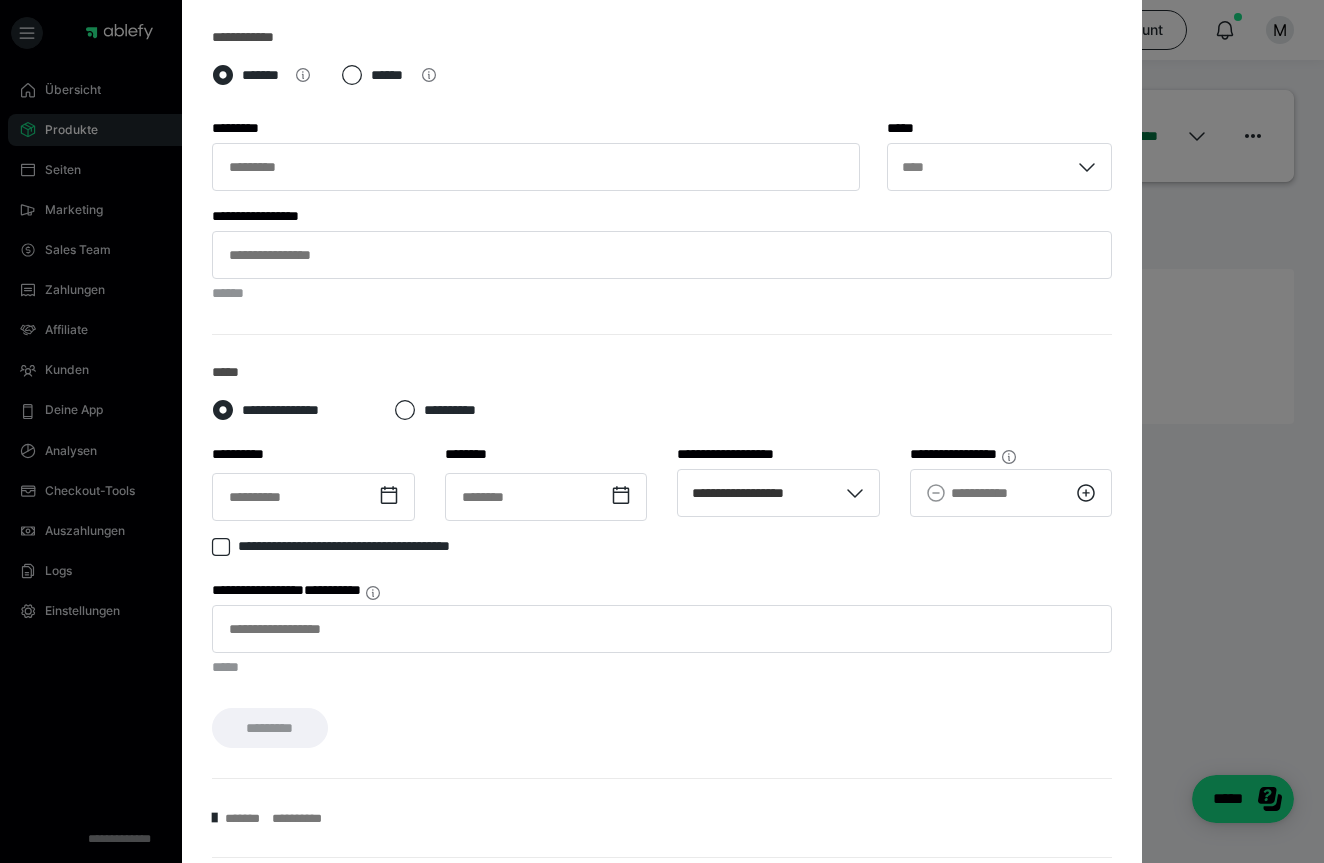 click 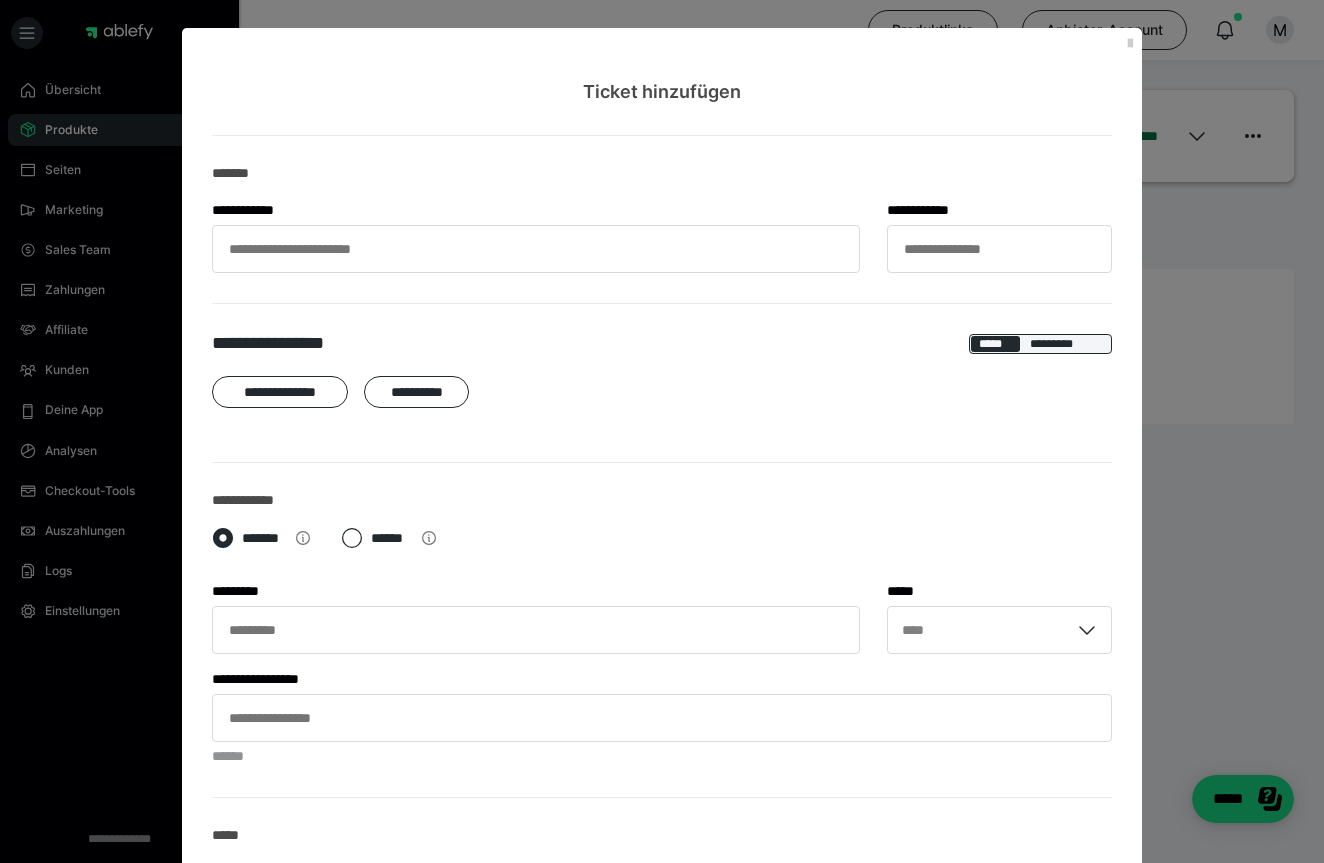 scroll, scrollTop: 3, scrollLeft: 0, axis: vertical 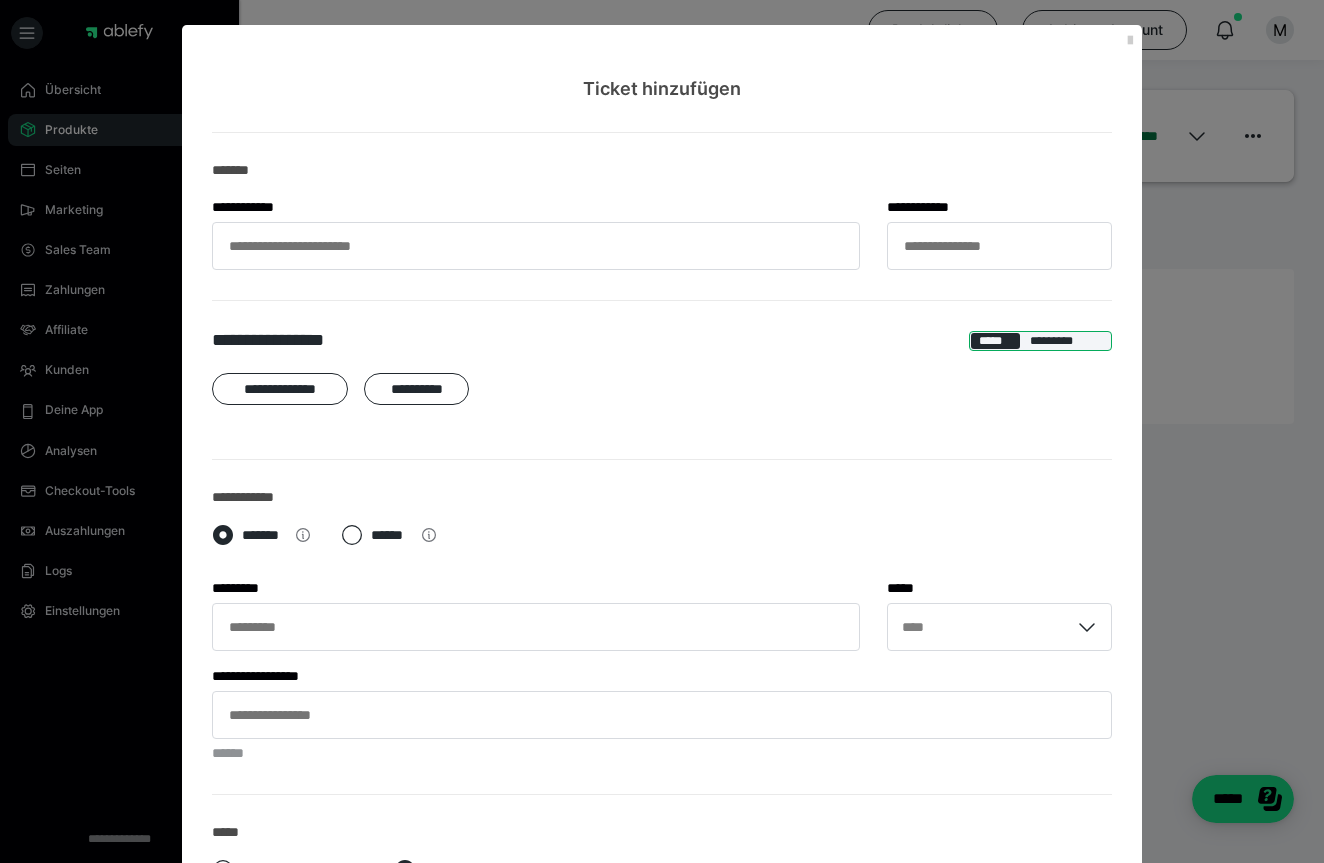click on "*********" at bounding box center [1066, 341] 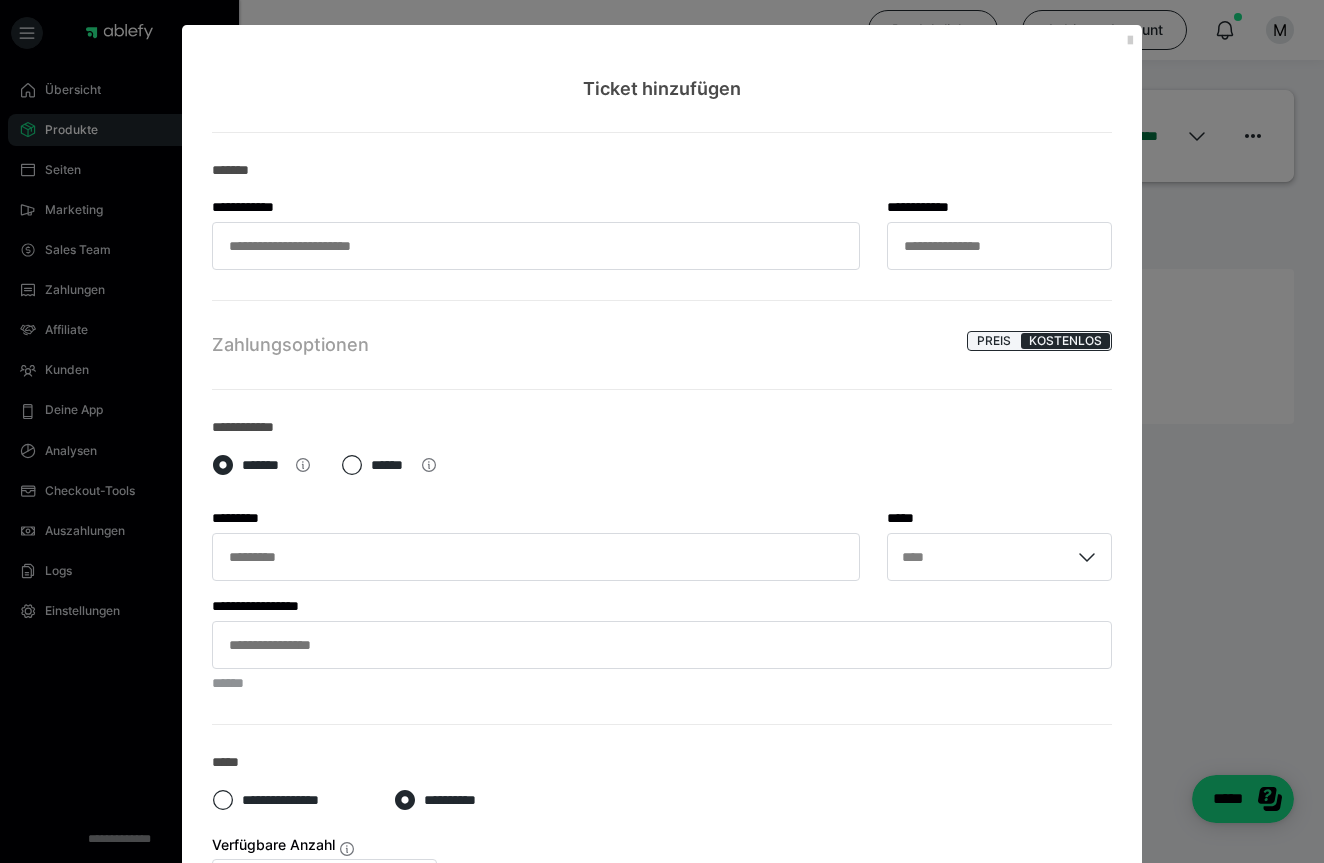 scroll, scrollTop: 0, scrollLeft: 0, axis: both 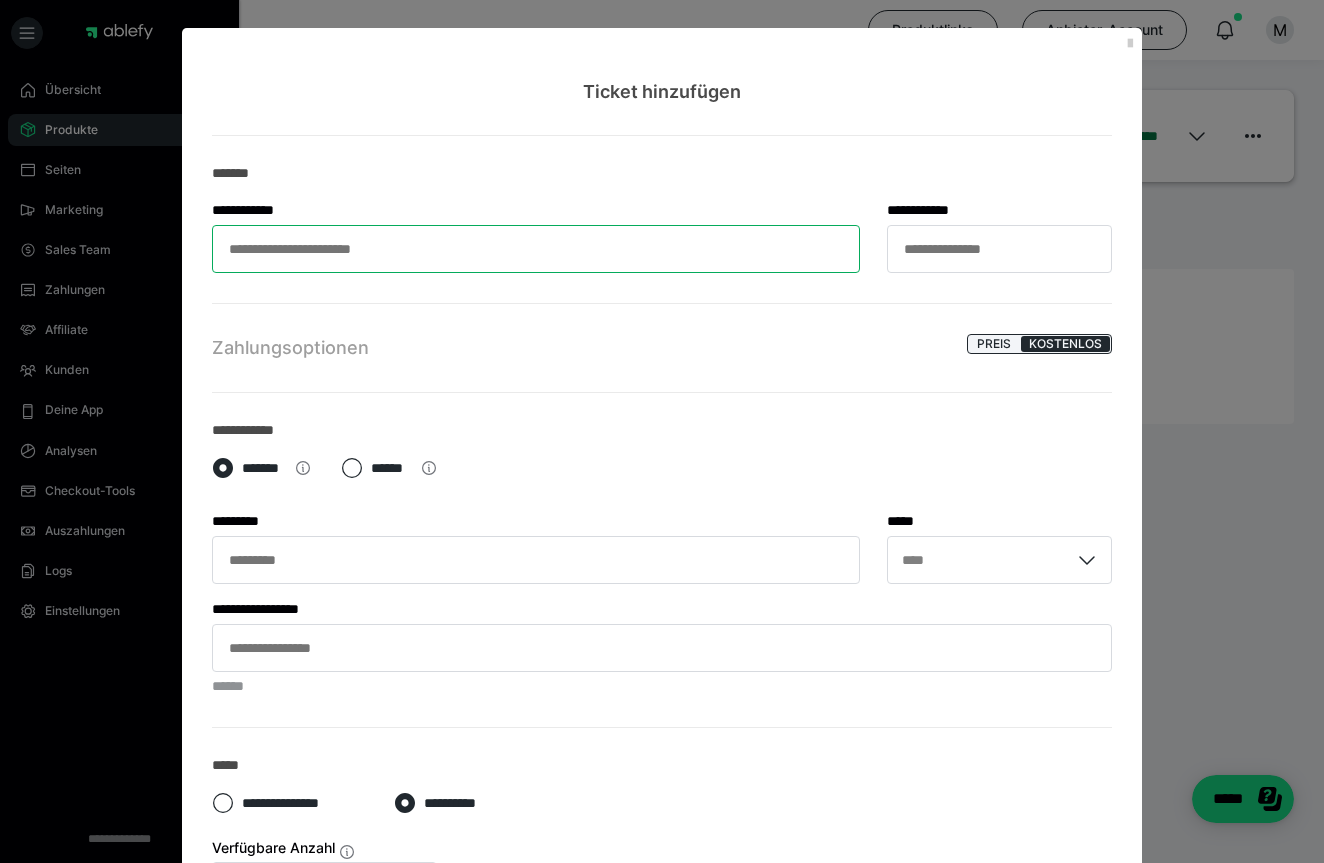 click on "**********" at bounding box center [536, 249] 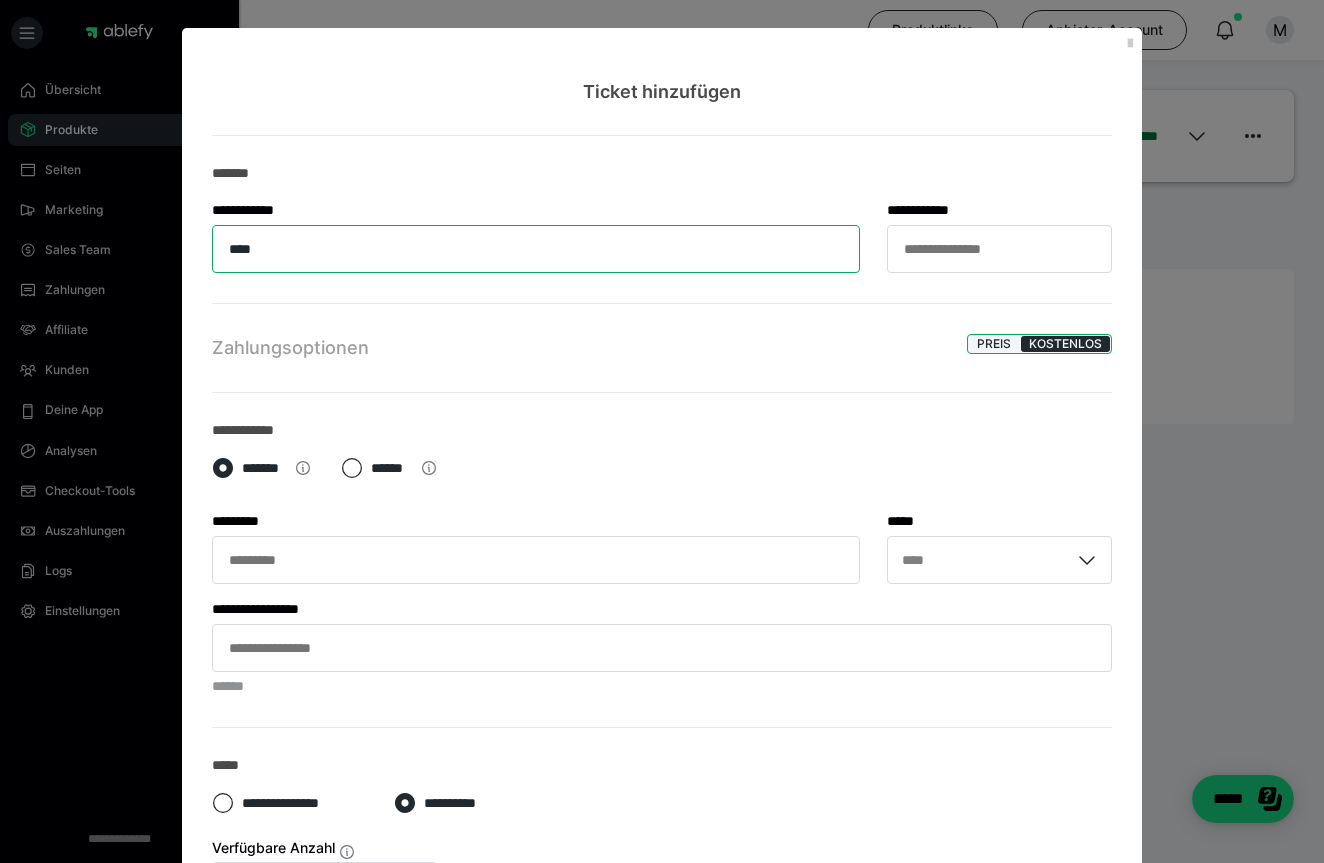 type on "****" 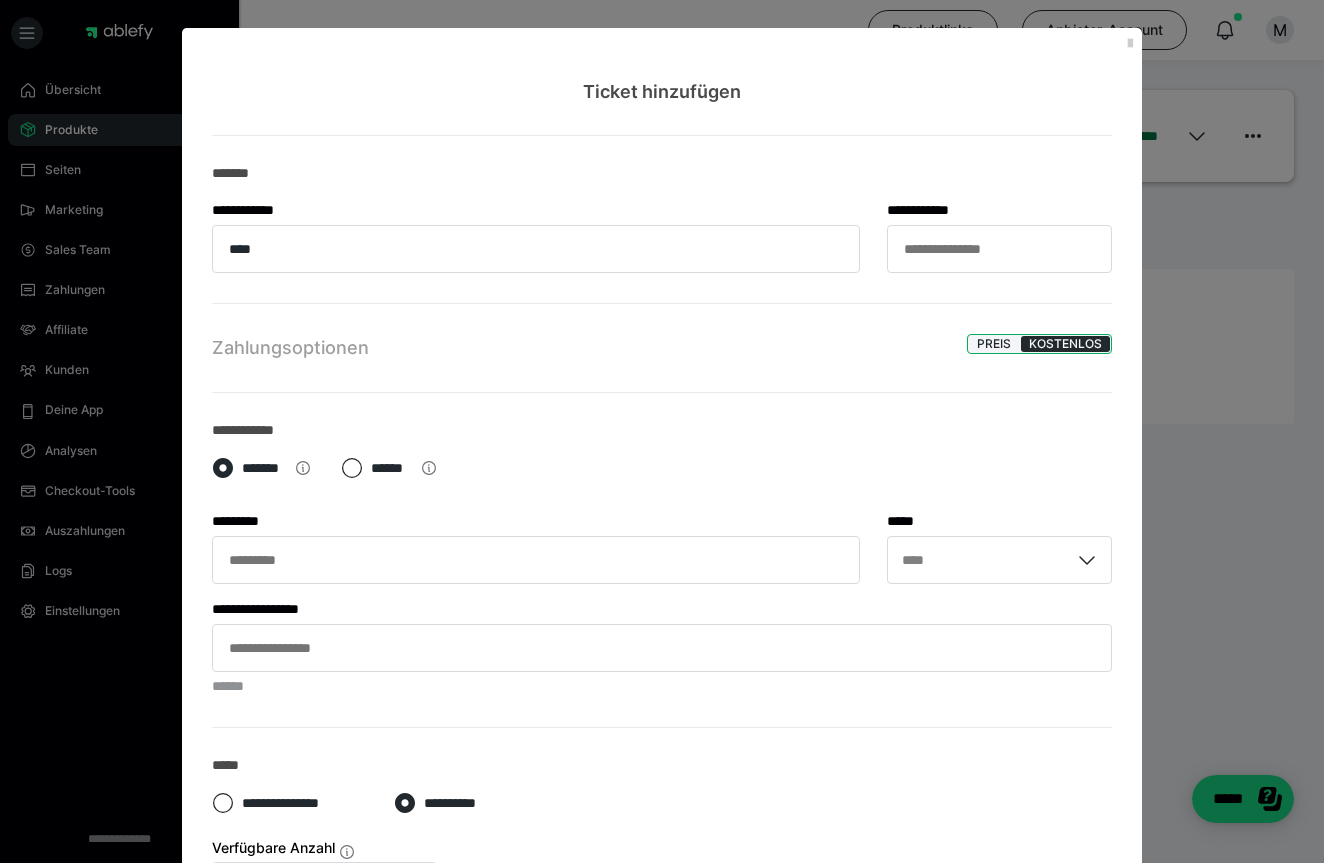 click on "Preis" at bounding box center (994, 344) 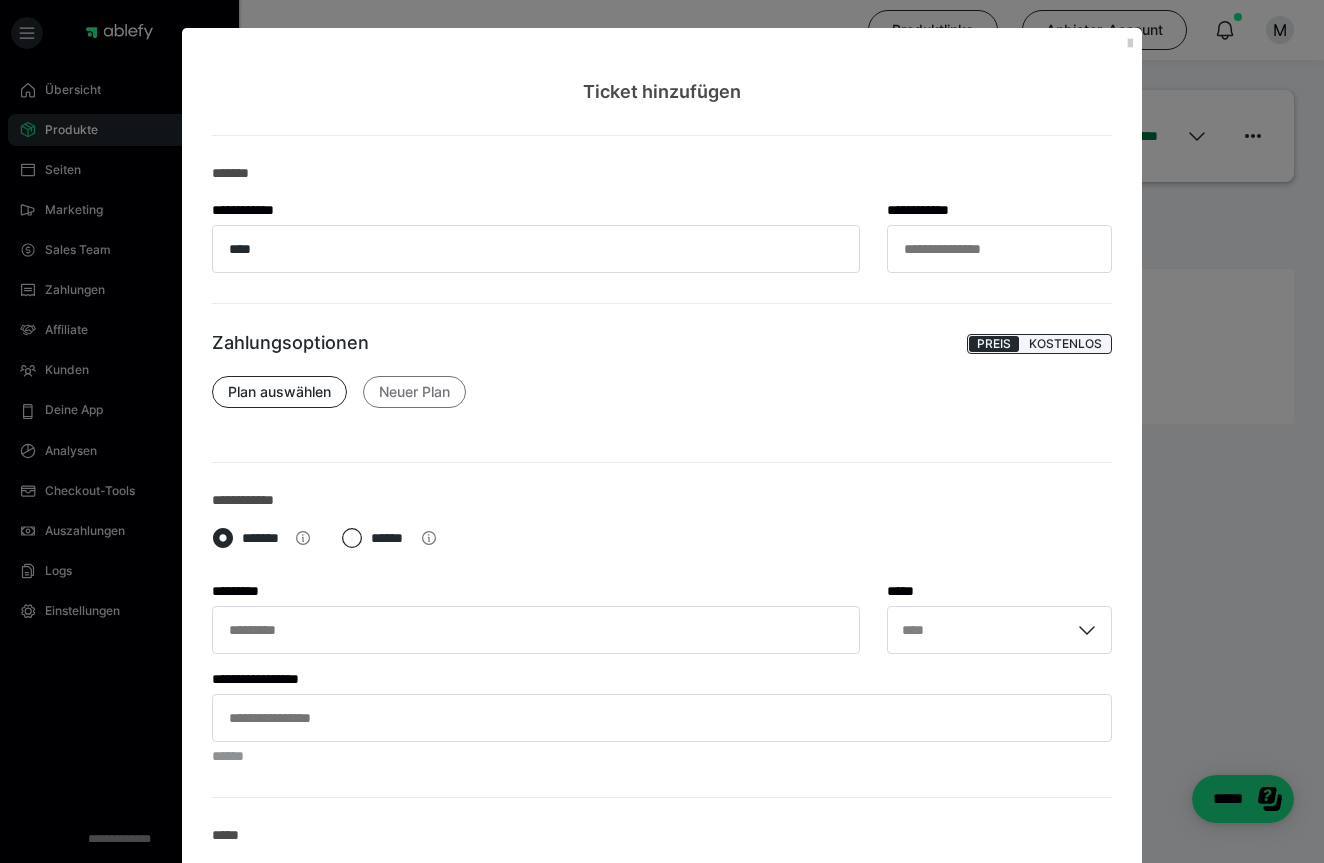 scroll, scrollTop: 0, scrollLeft: 0, axis: both 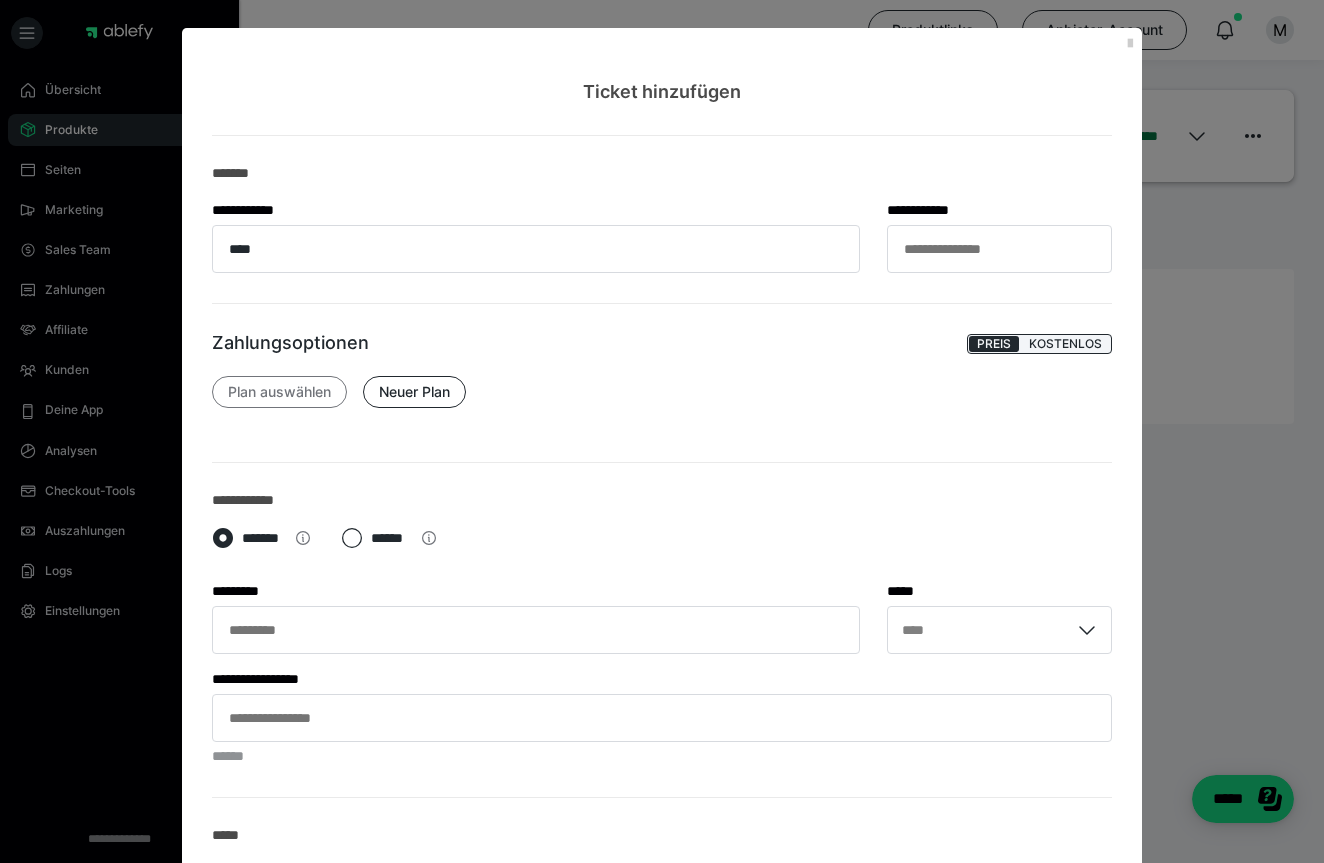 click on "Plan auswählen" at bounding box center (279, 392) 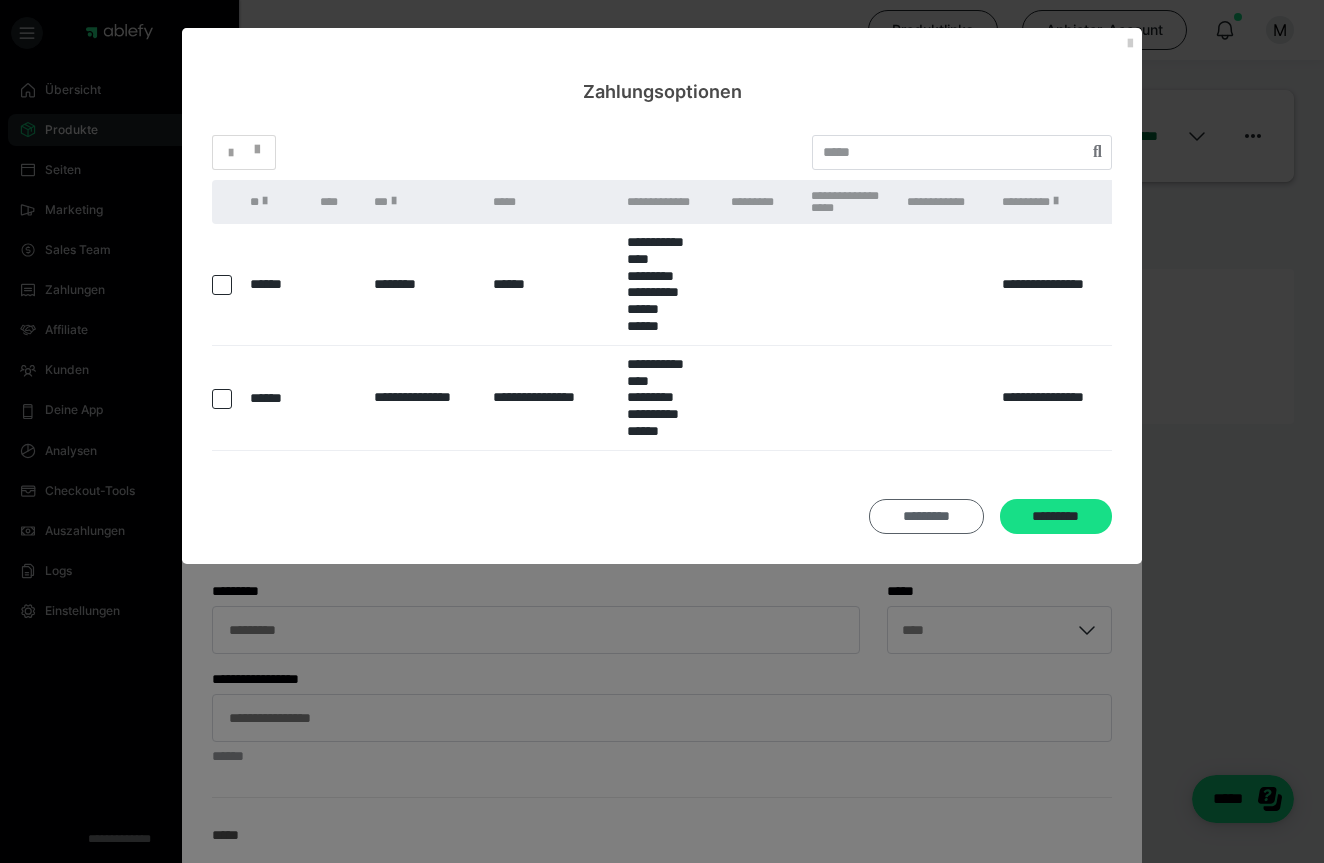 click on "*********" at bounding box center [926, 516] 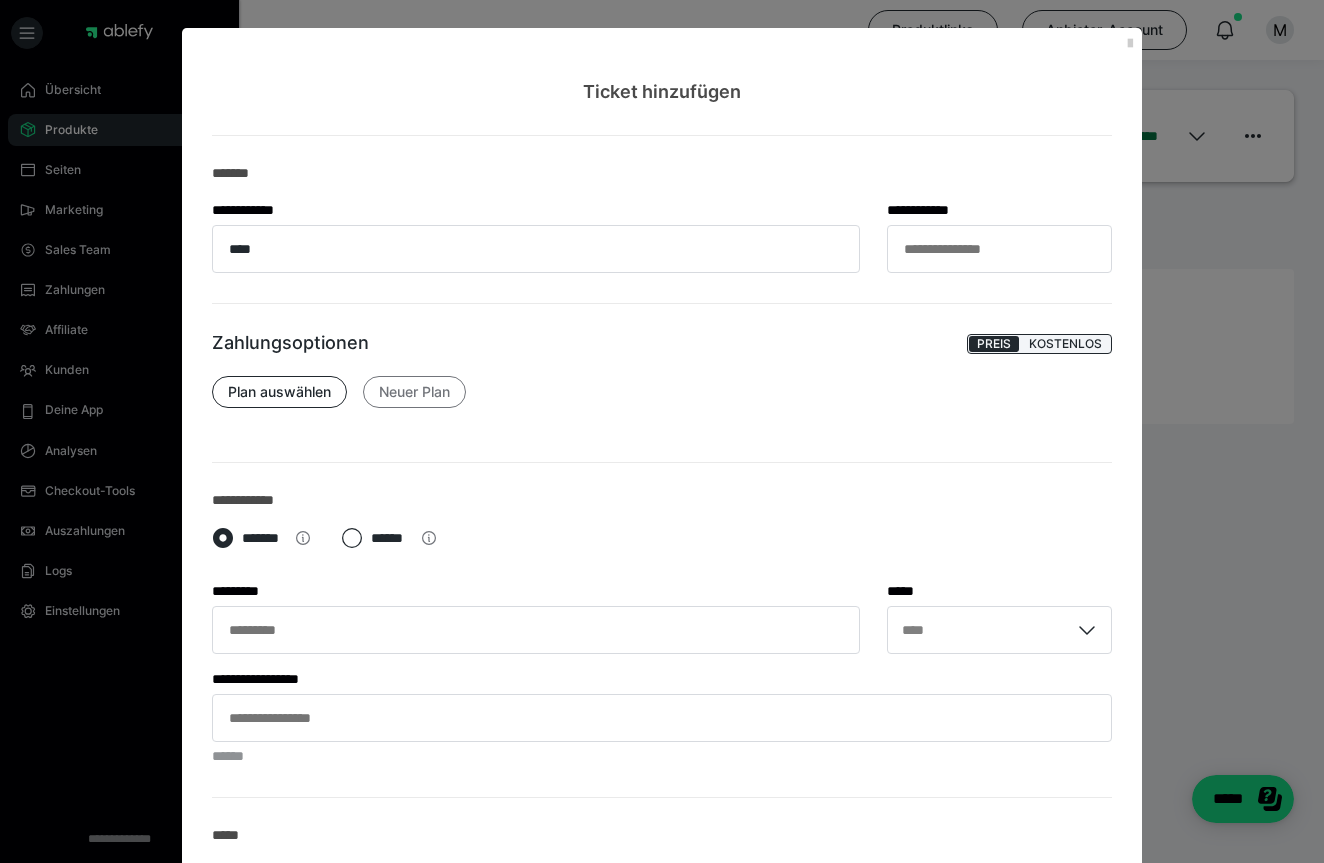 click on "Neuer Plan" at bounding box center (414, 392) 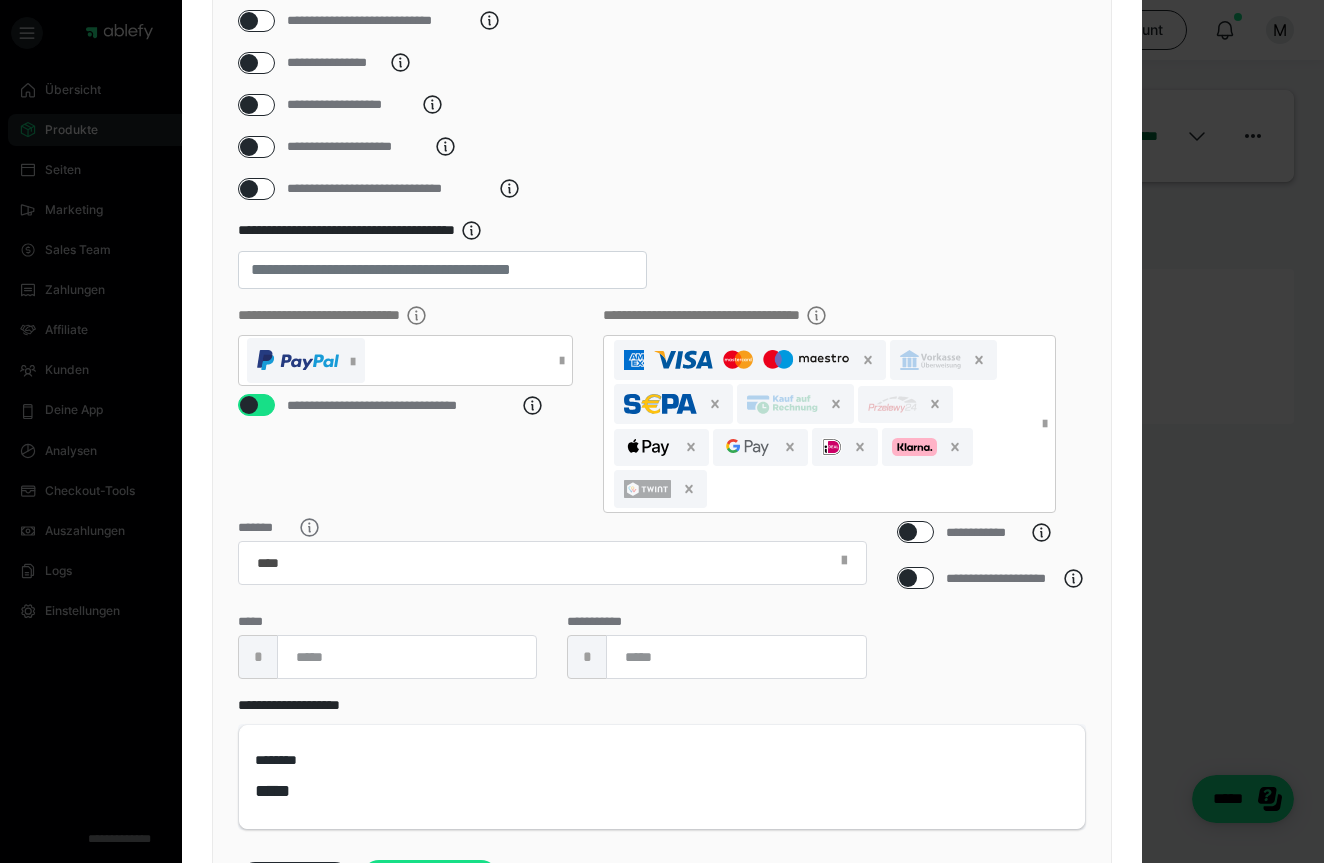 scroll, scrollTop: 284, scrollLeft: 0, axis: vertical 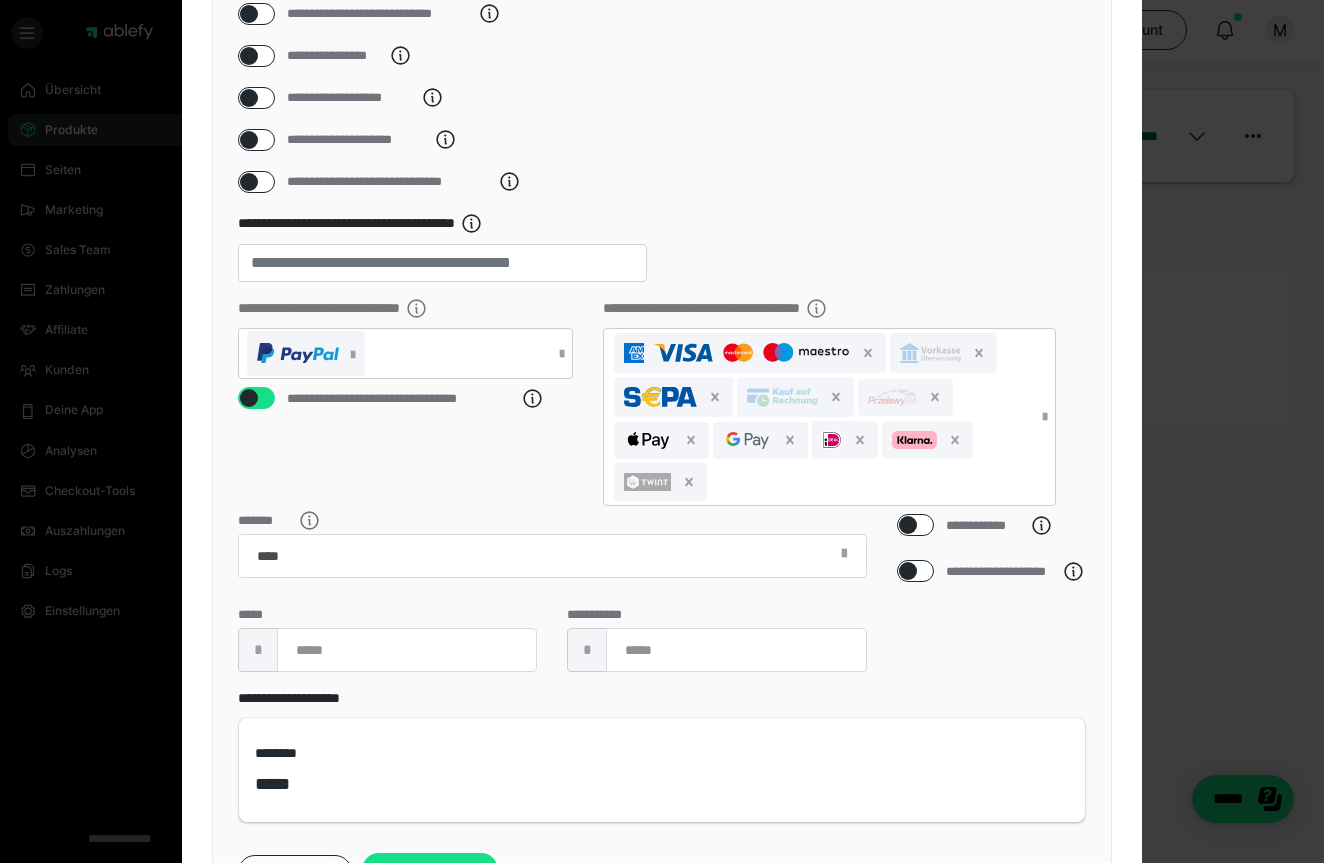 click at bounding box center (249, 398) 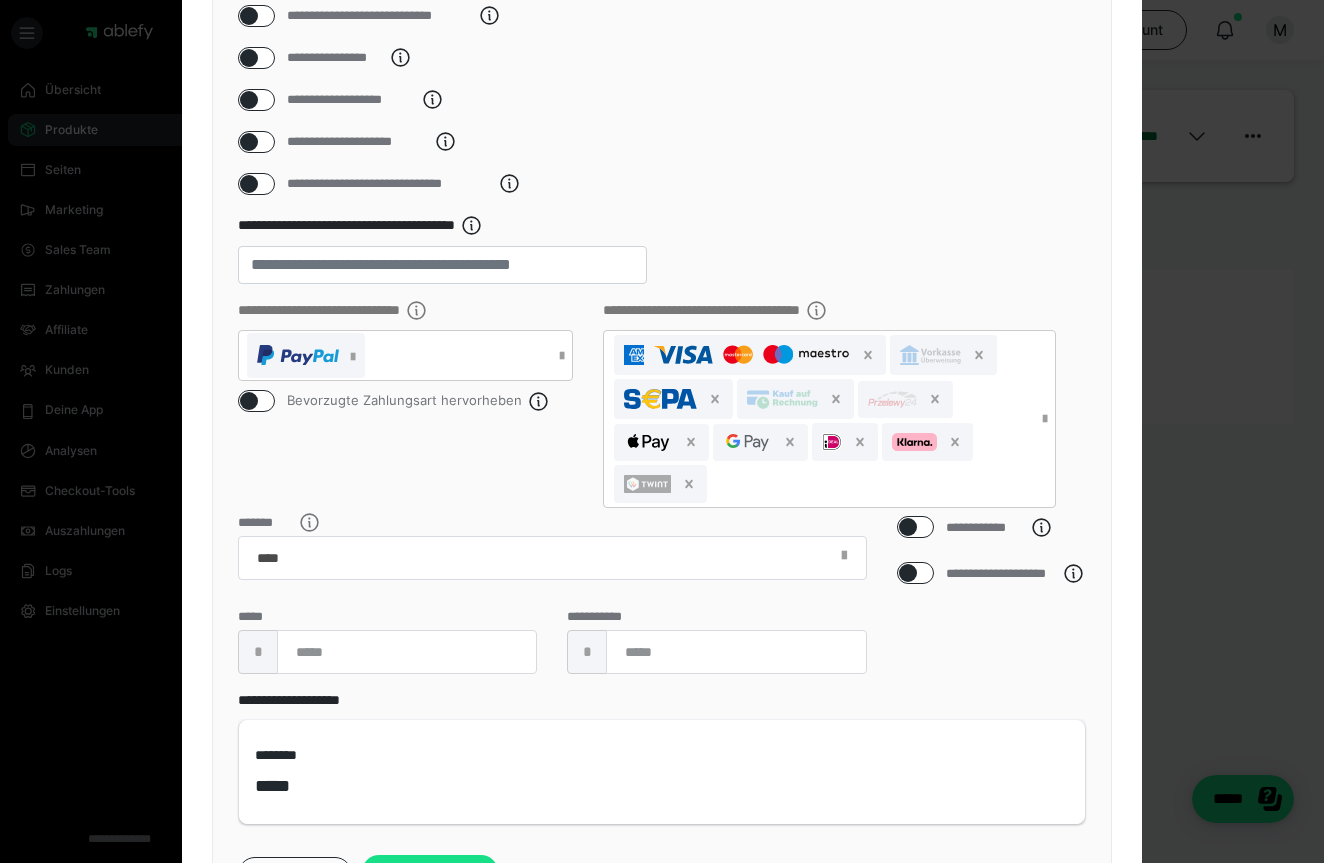 scroll, scrollTop: 274, scrollLeft: 0, axis: vertical 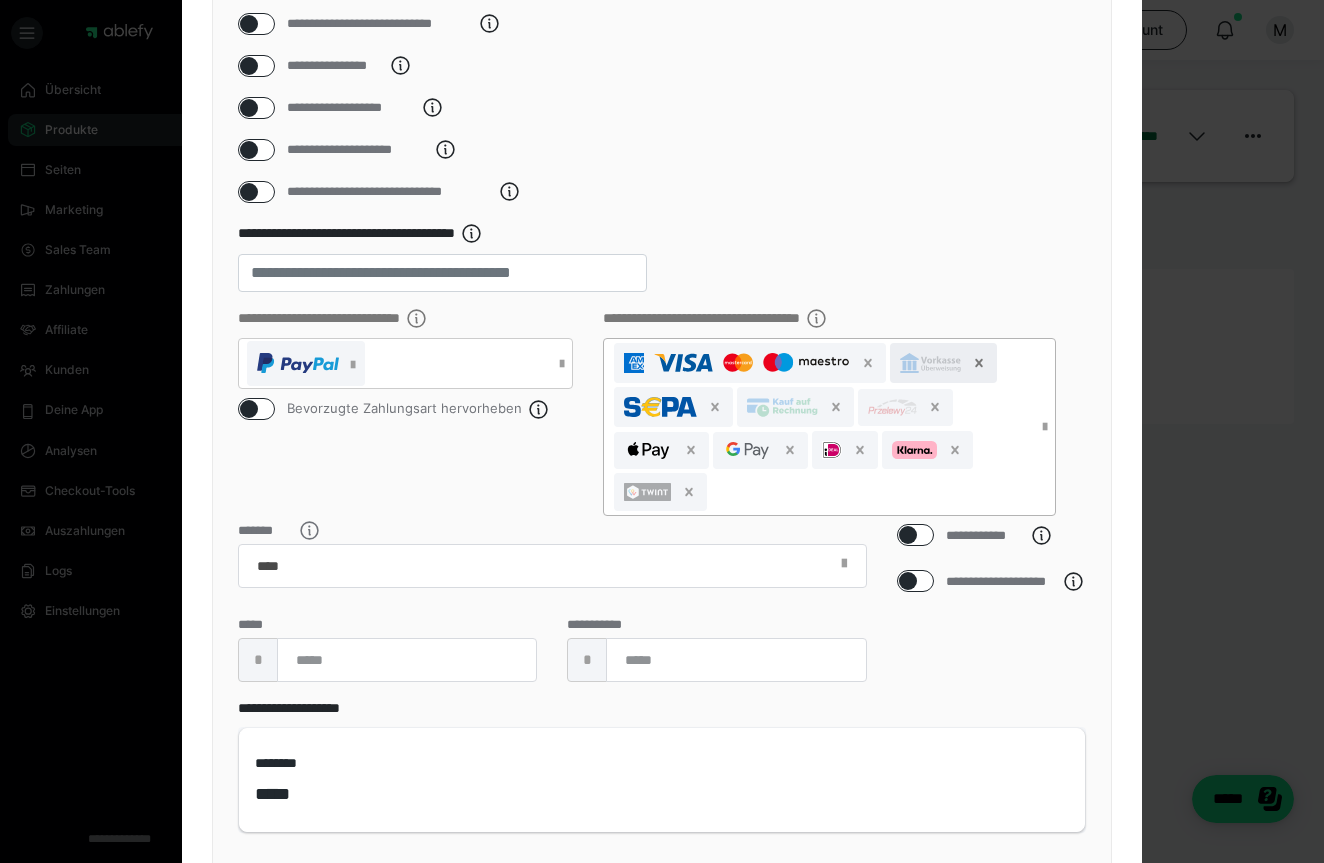 click 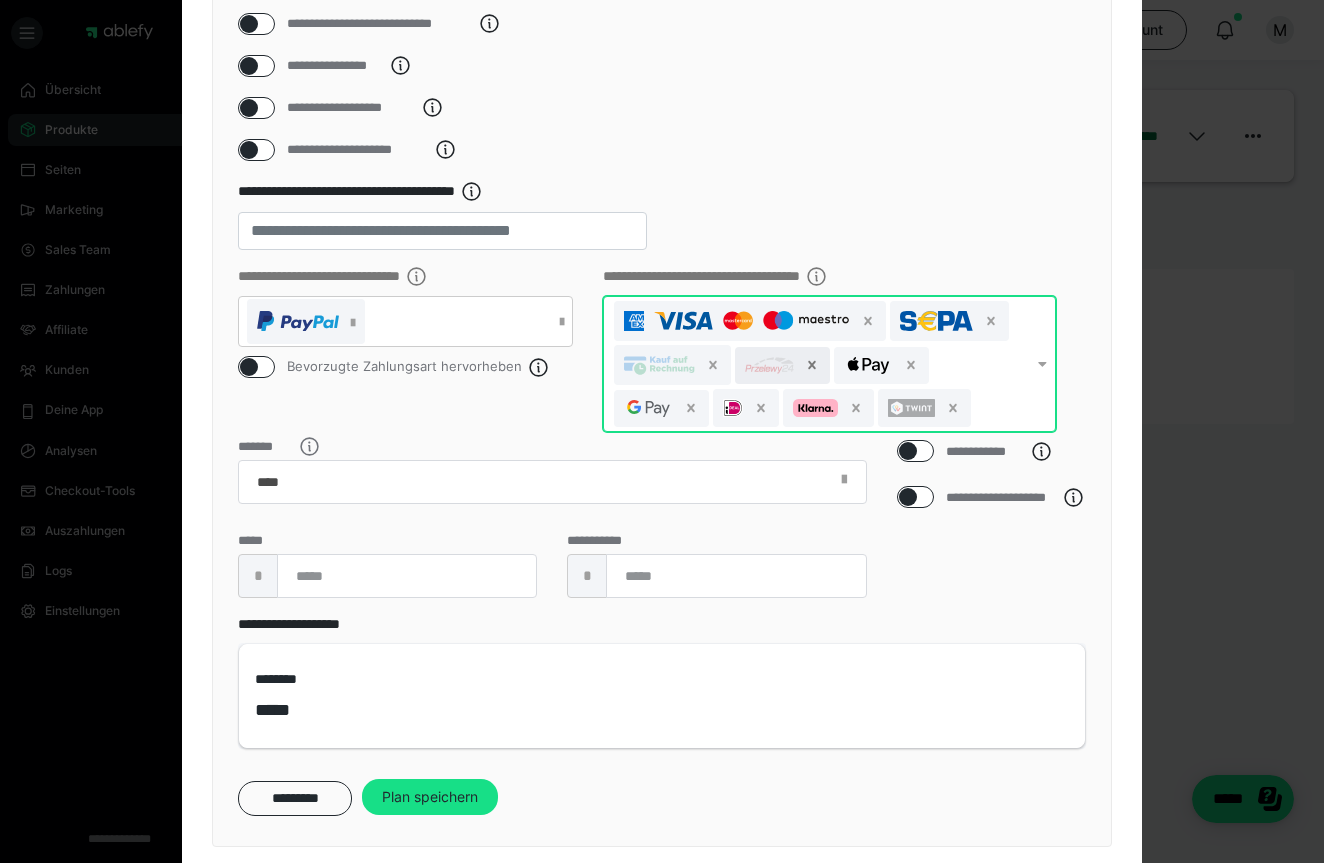 click 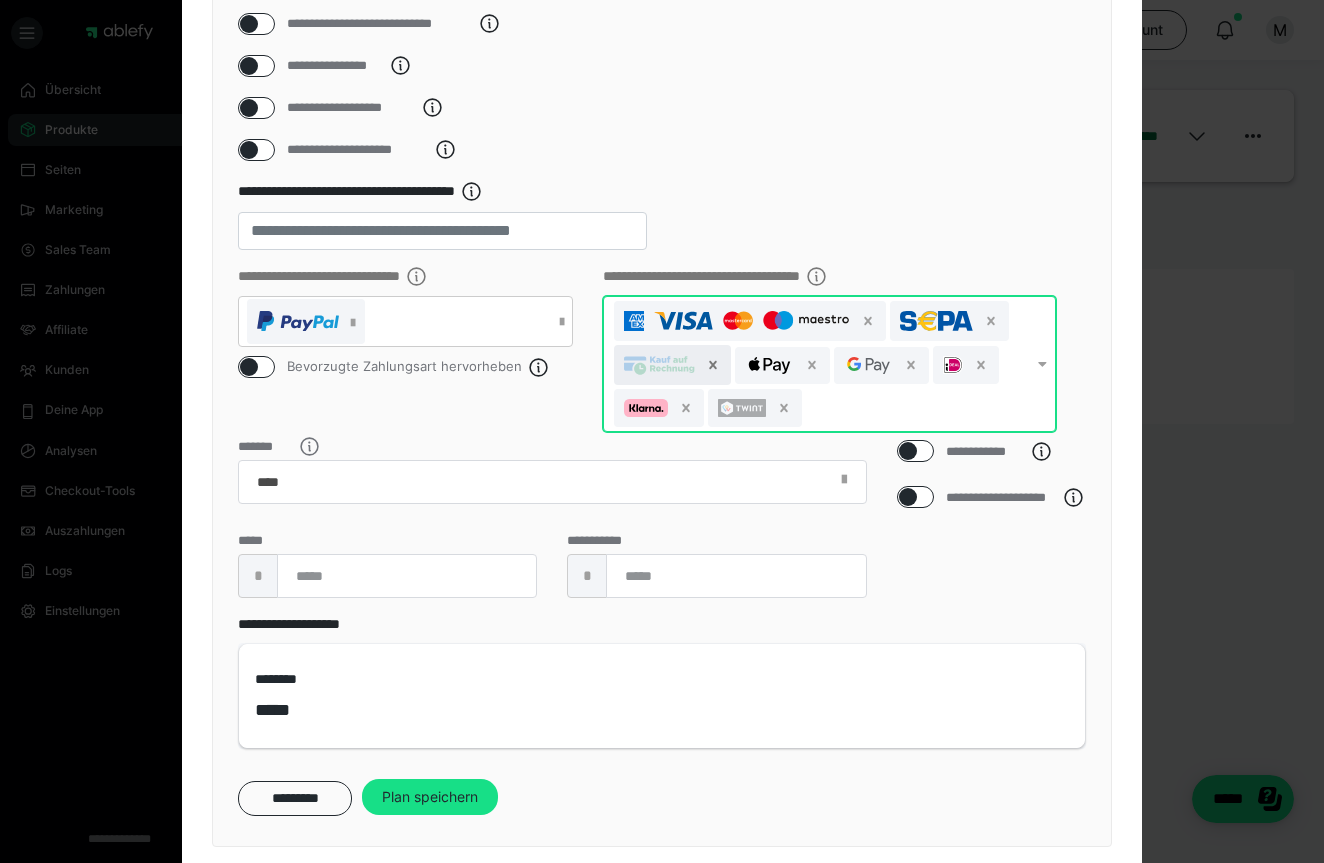 click 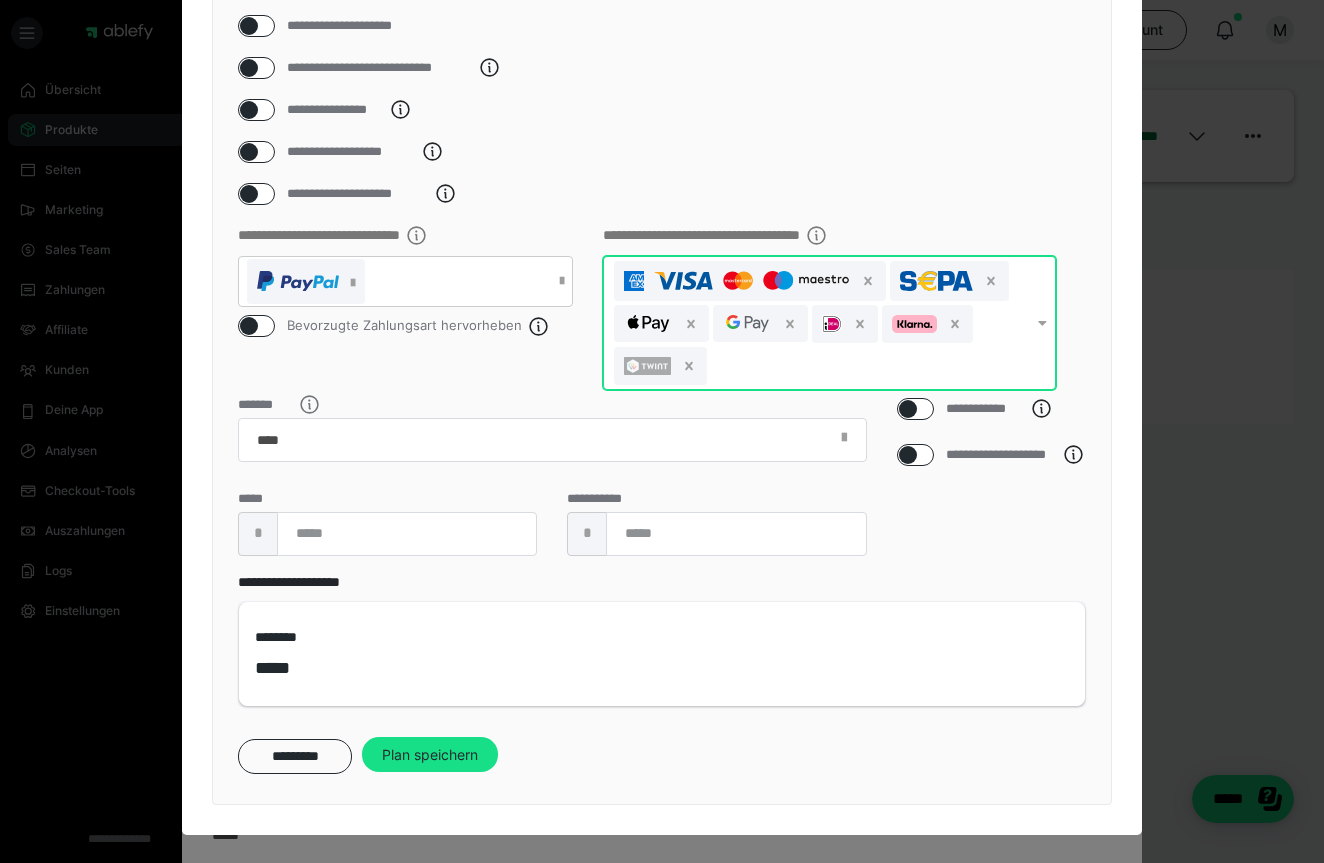 scroll, scrollTop: 255, scrollLeft: 0, axis: vertical 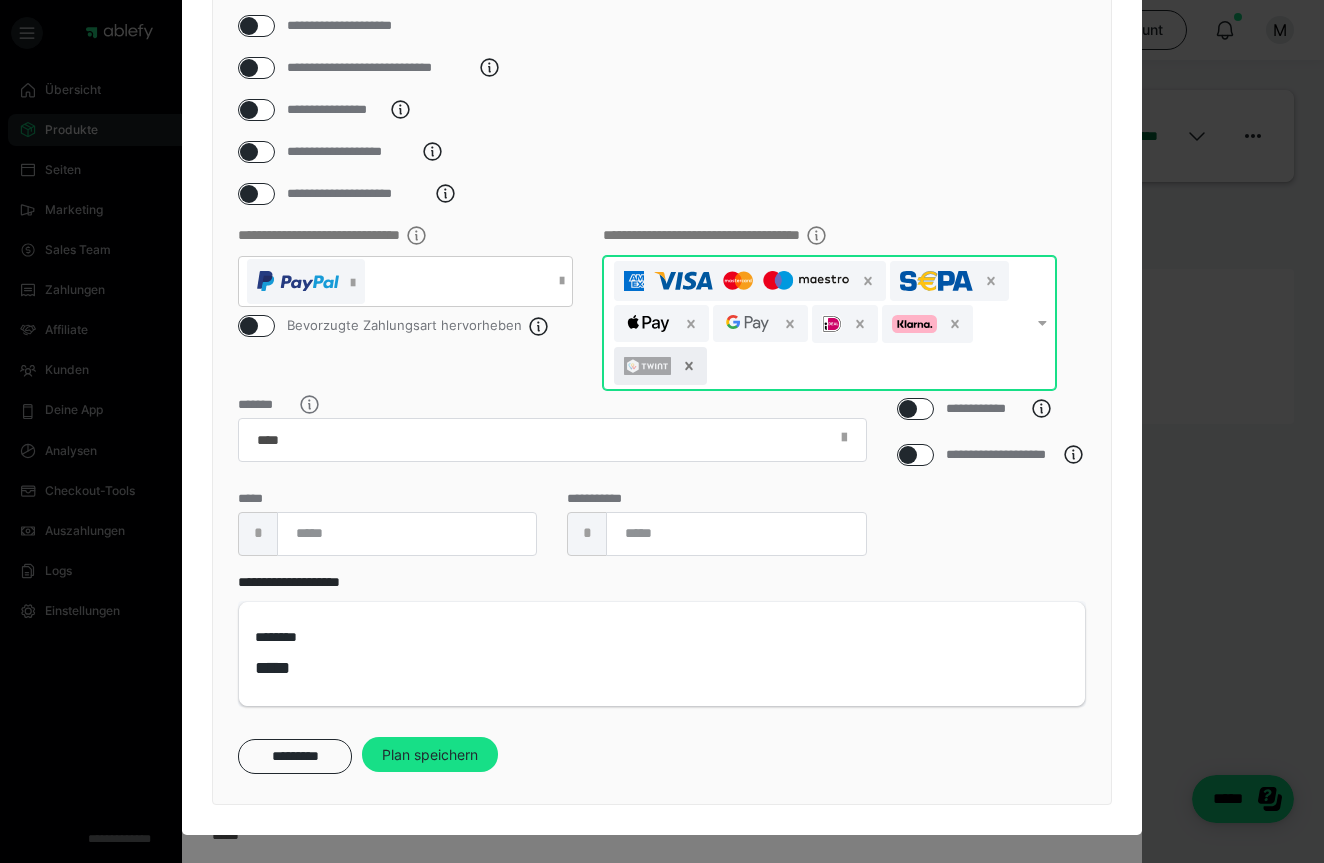 click 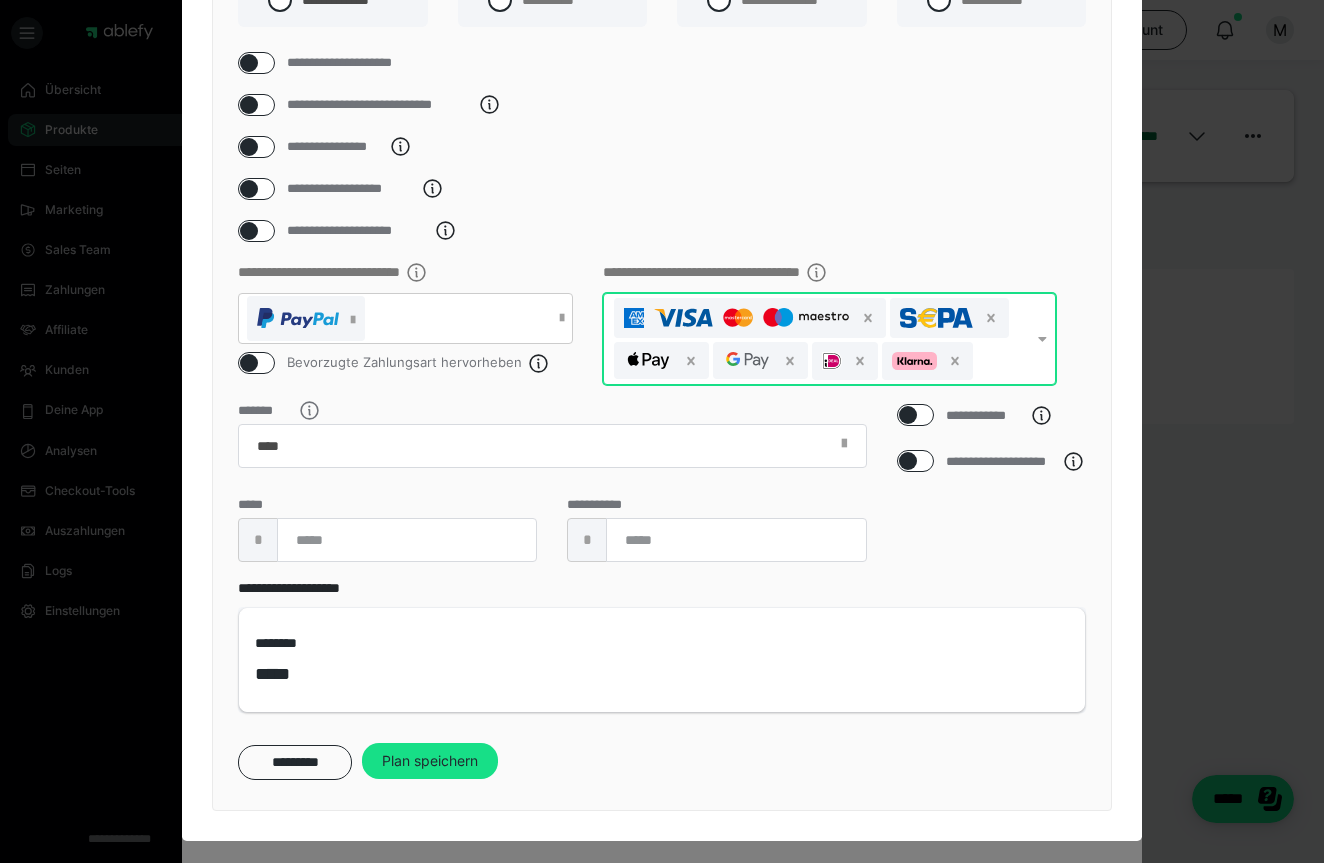 scroll, scrollTop: 198, scrollLeft: 0, axis: vertical 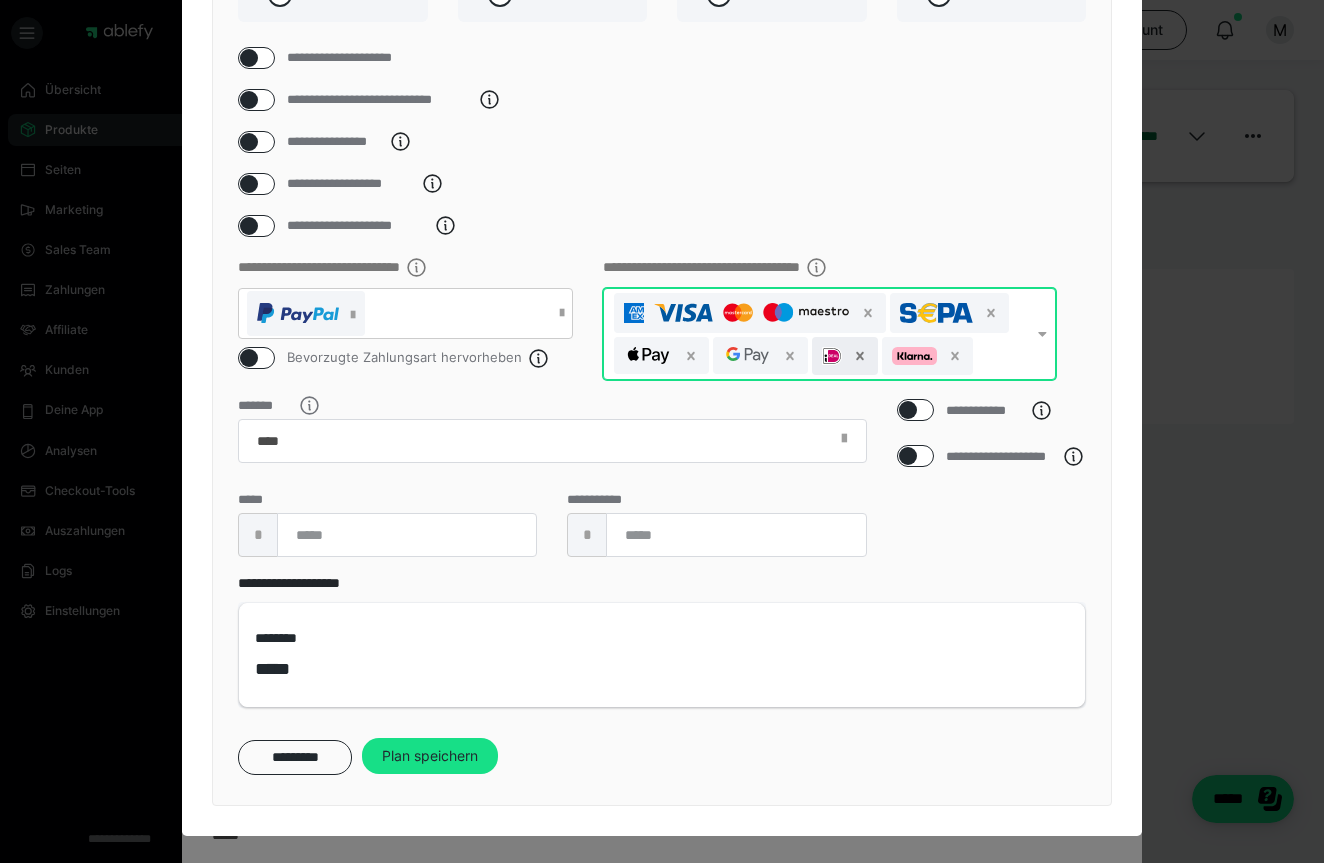 click 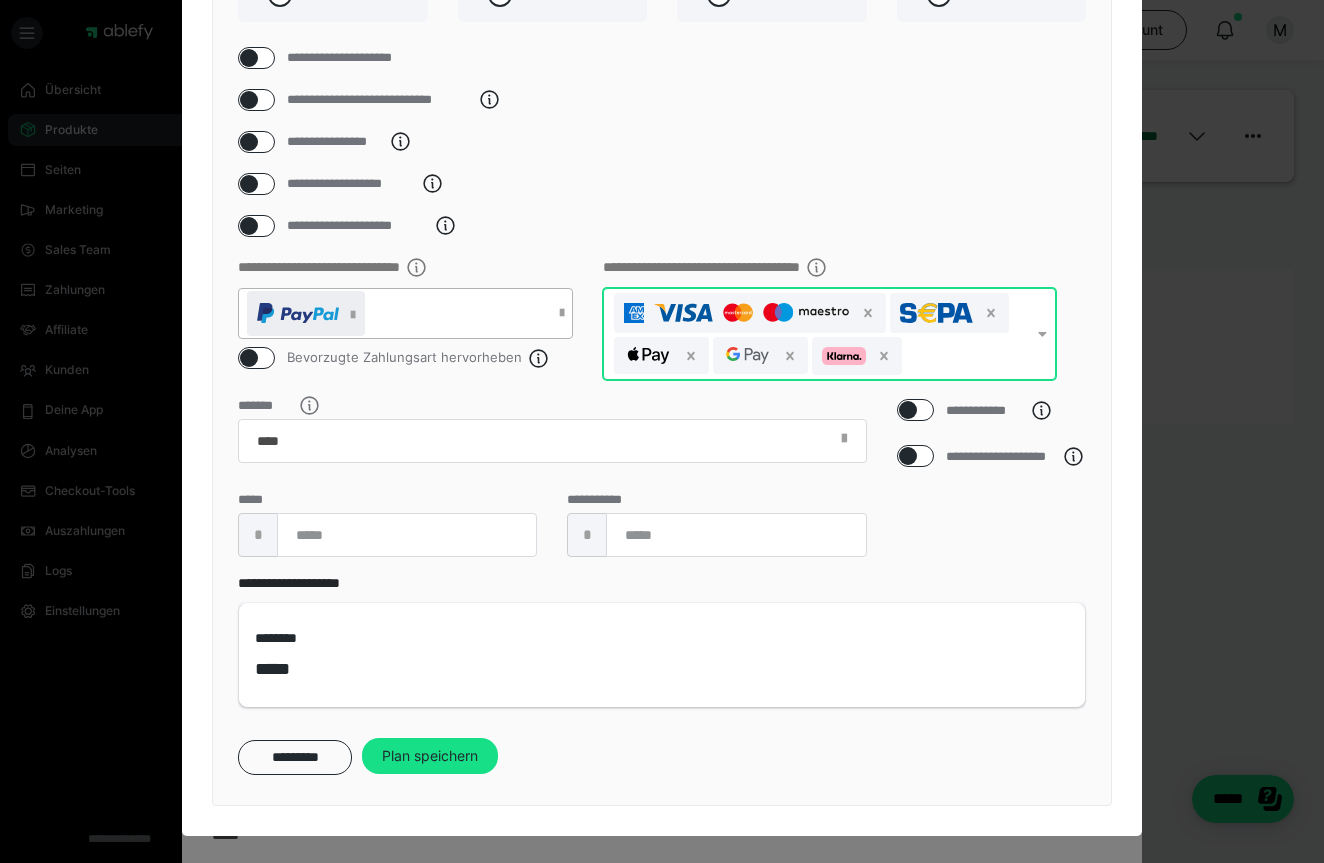 click at bounding box center [353, 315] 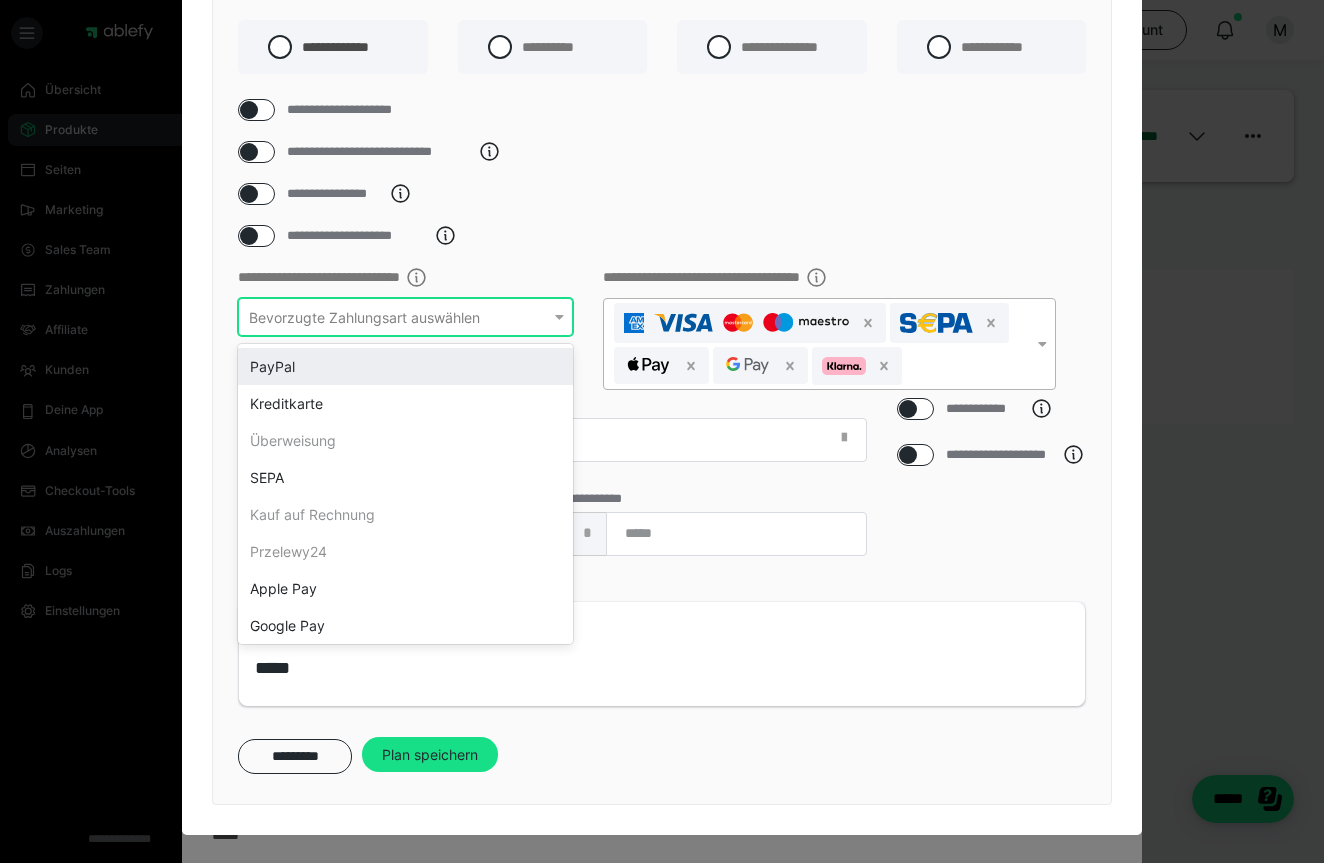 scroll, scrollTop: 171, scrollLeft: 0, axis: vertical 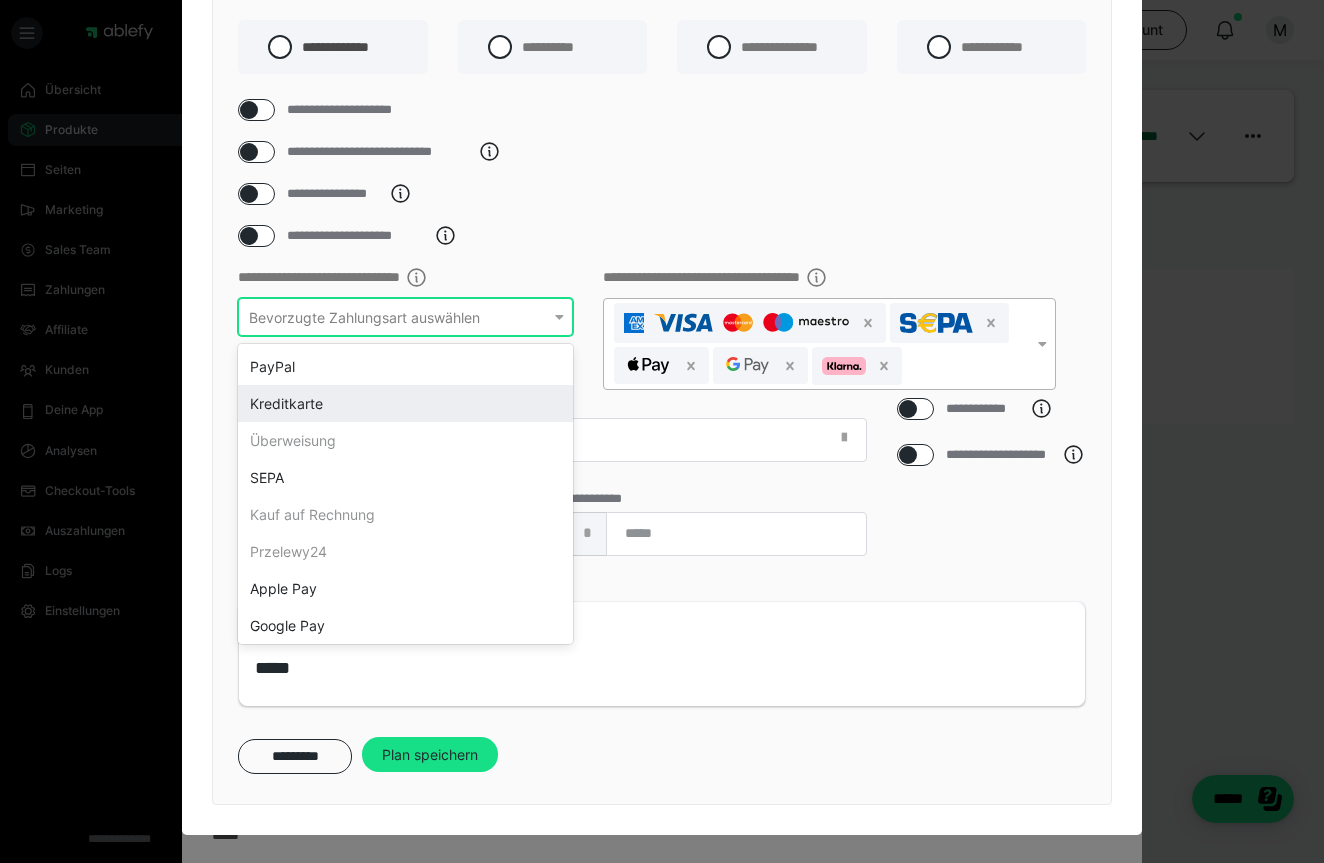 click at bounding box center [1042, 344] 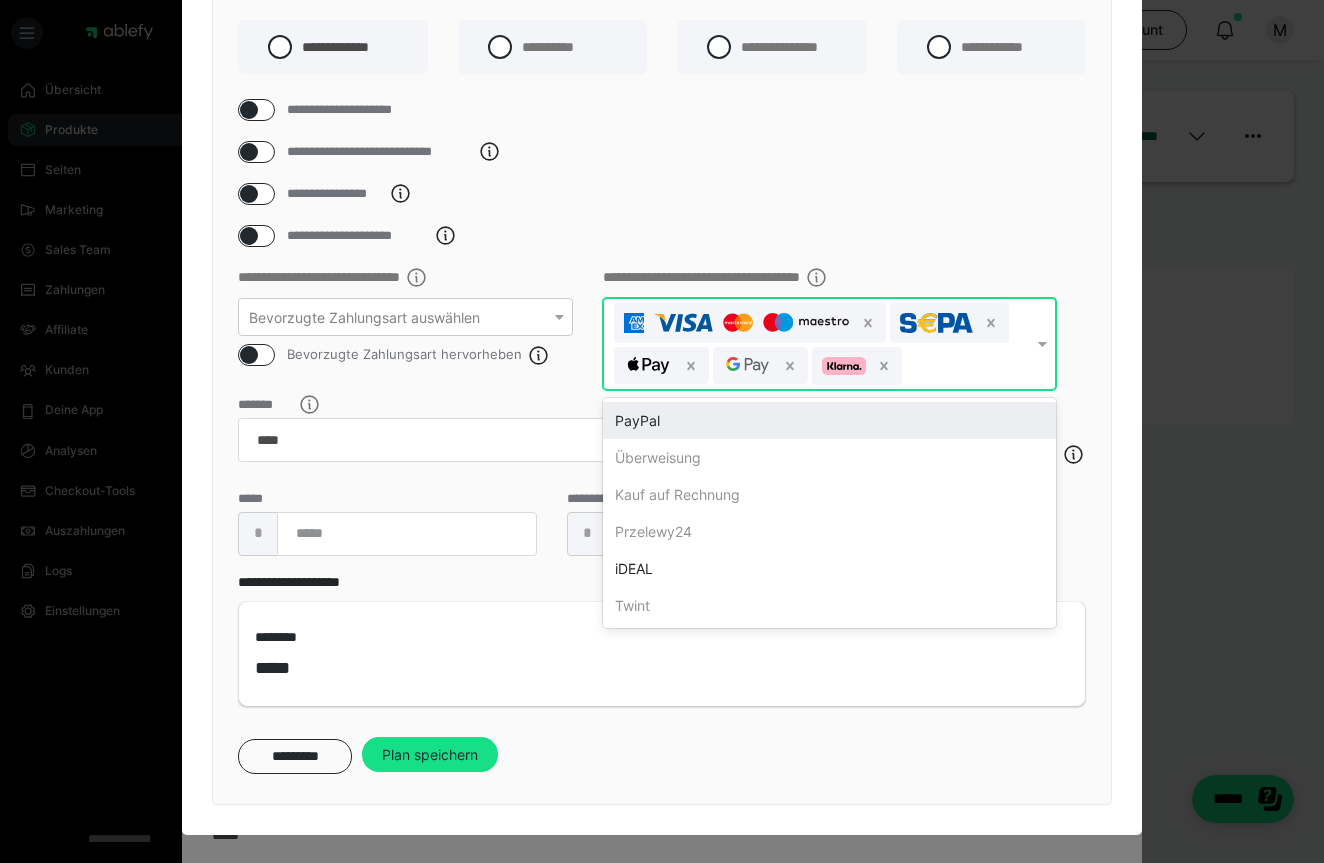 click on "PayPal" at bounding box center [829, 420] 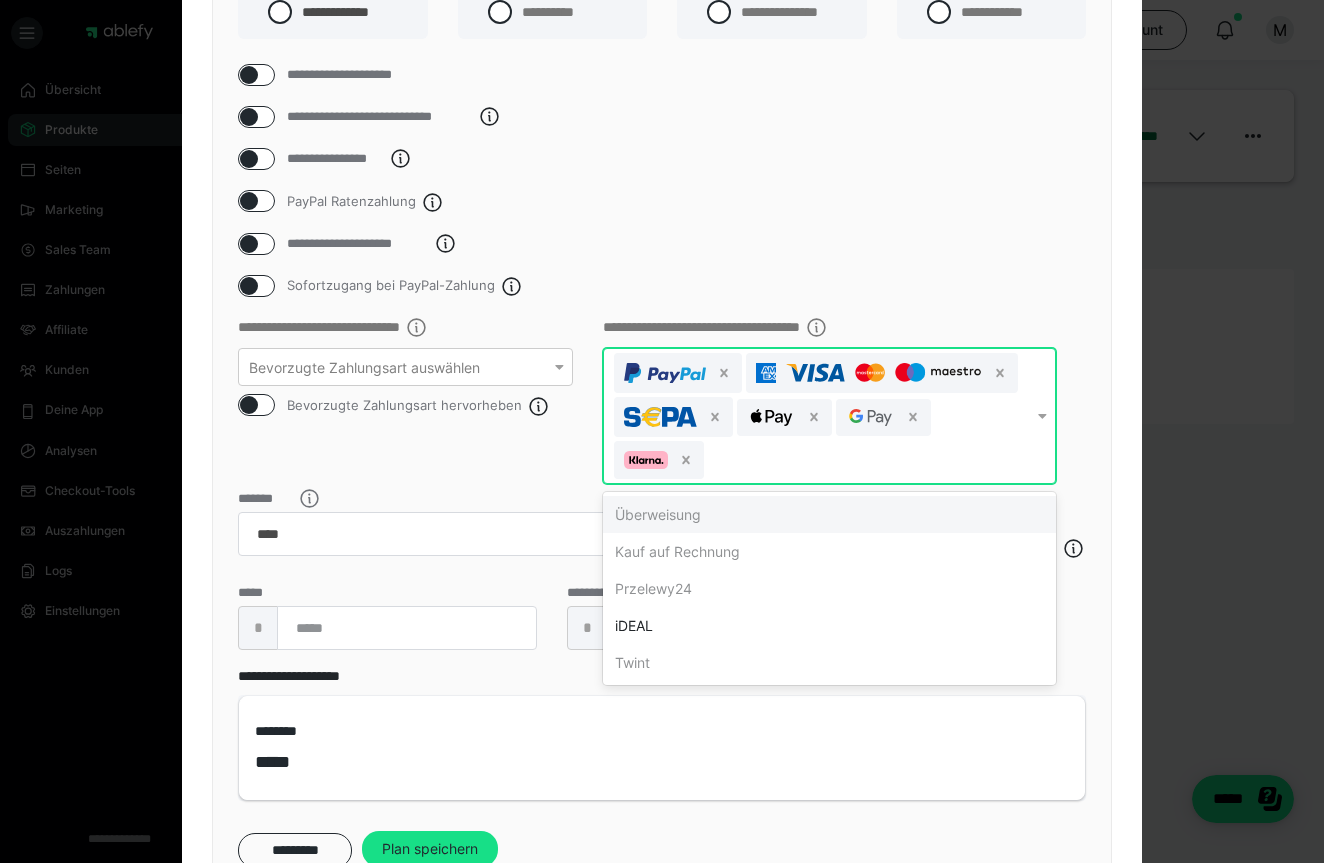 scroll, scrollTop: 182, scrollLeft: 0, axis: vertical 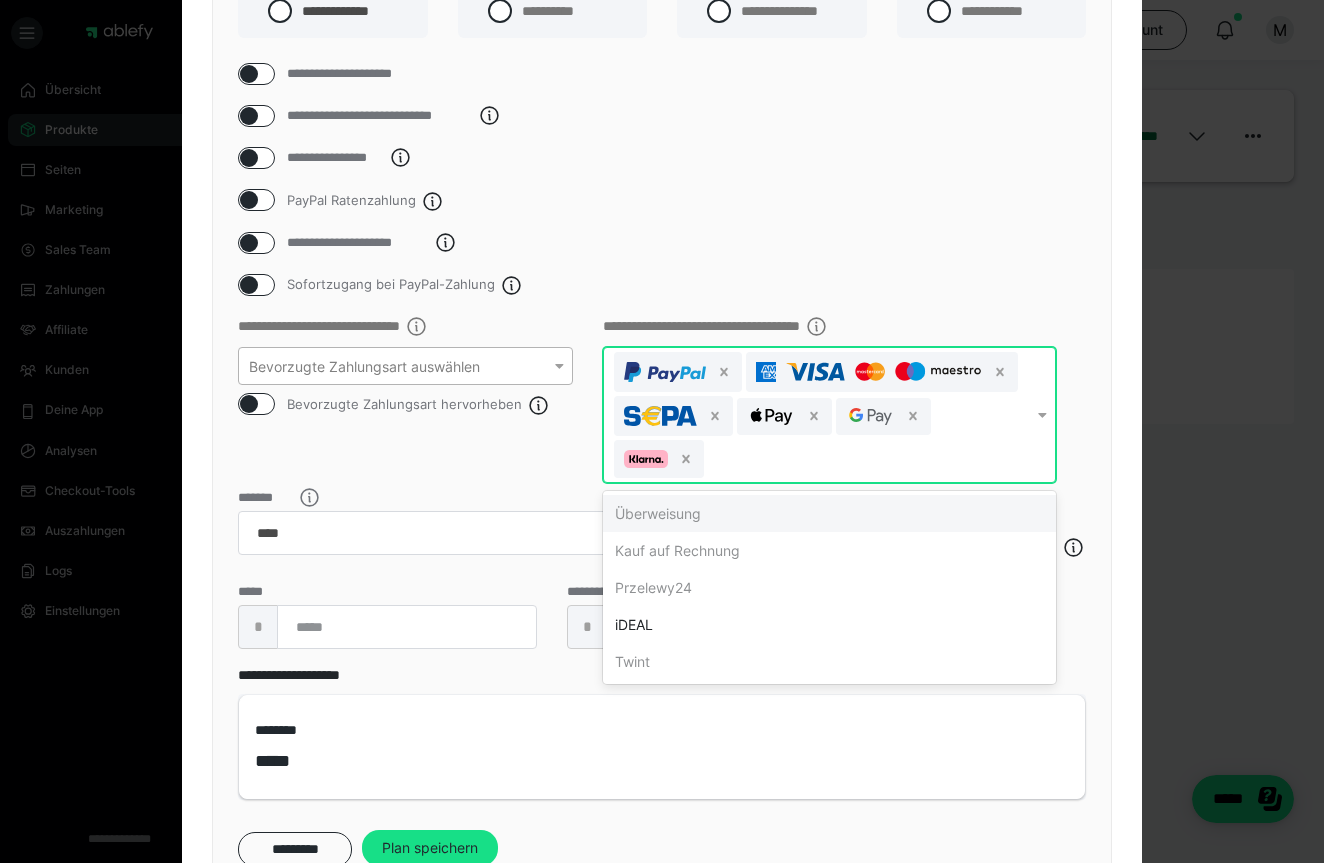 click on "Bevorzugte Zahlungsart auswählen" at bounding box center (393, 366) 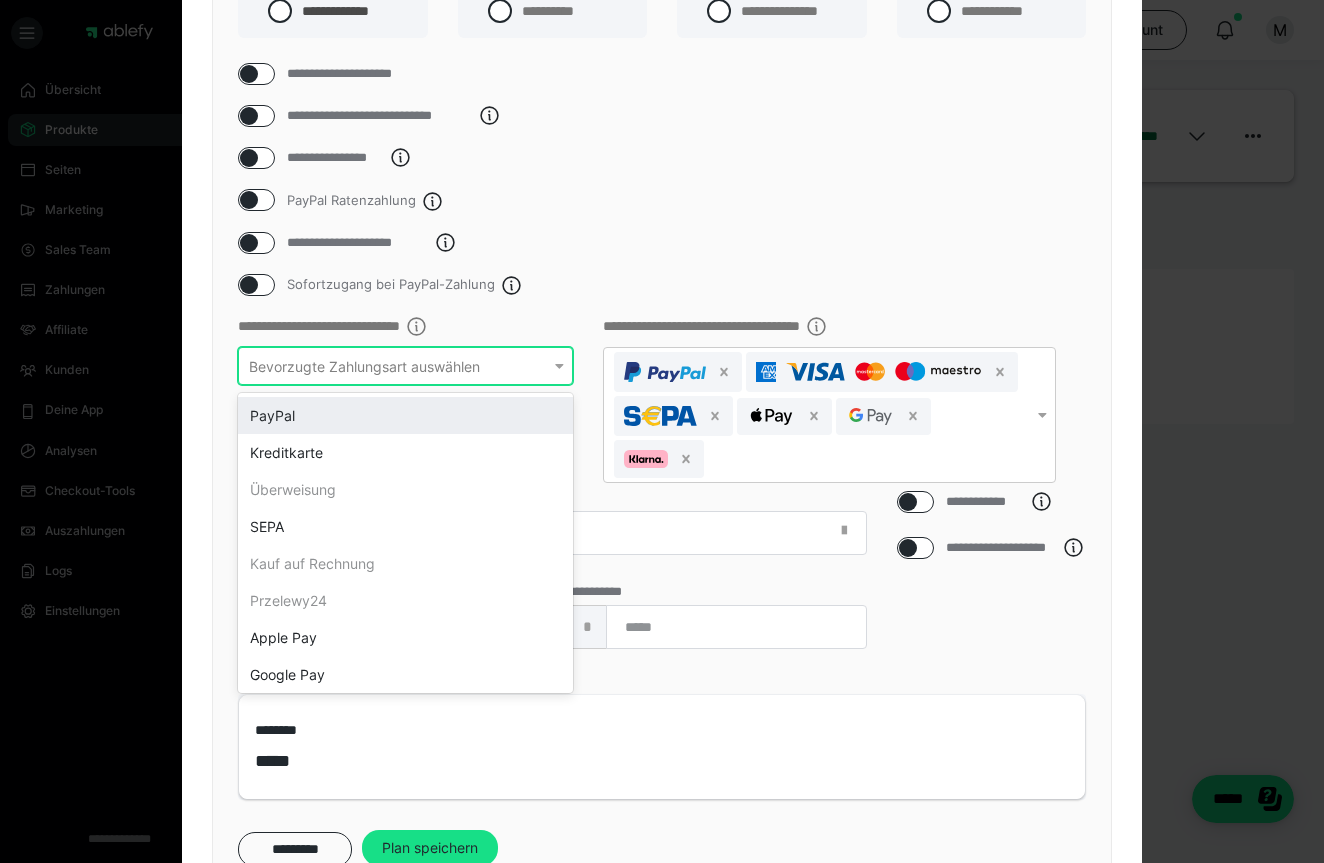 click on "PayPal" at bounding box center (405, 415) 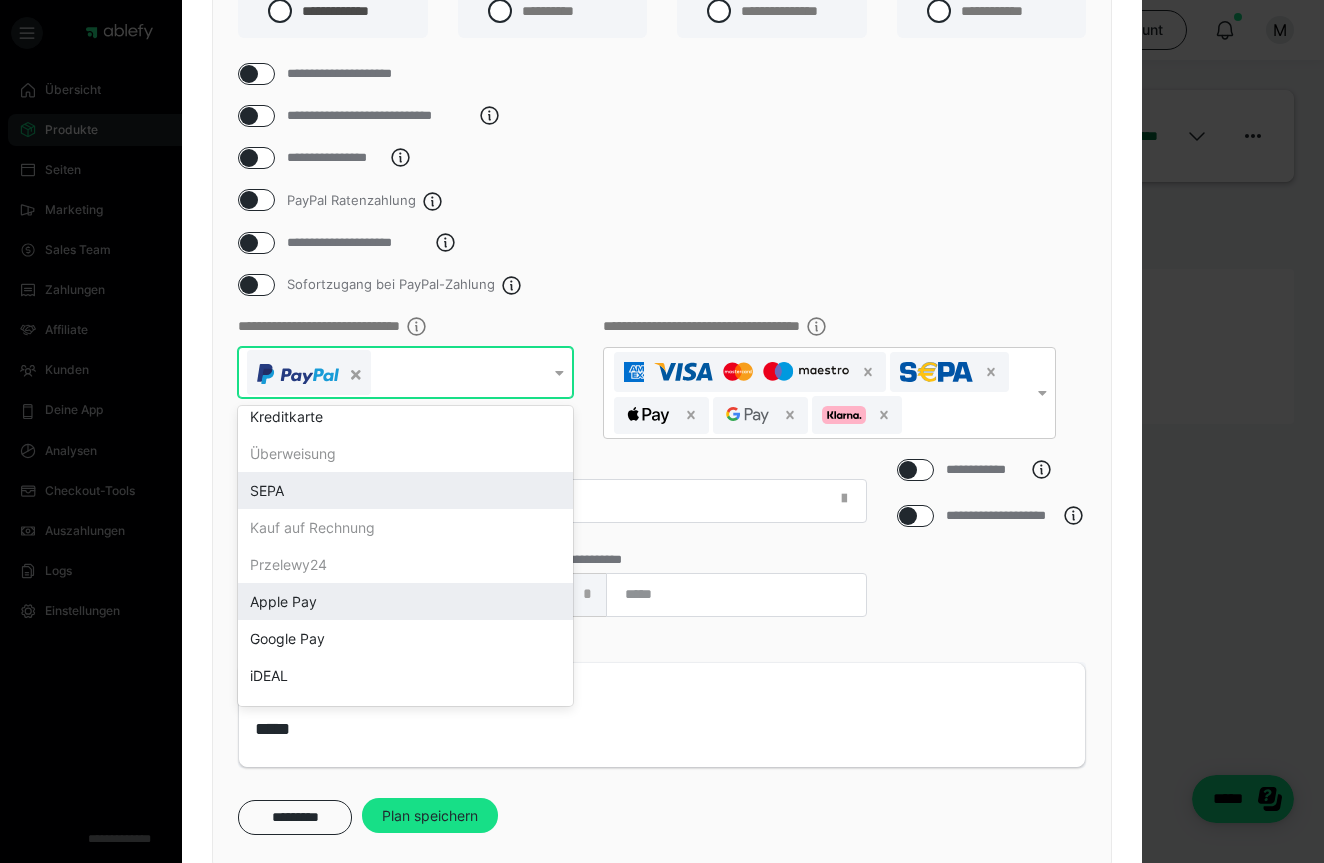 scroll, scrollTop: 57, scrollLeft: 0, axis: vertical 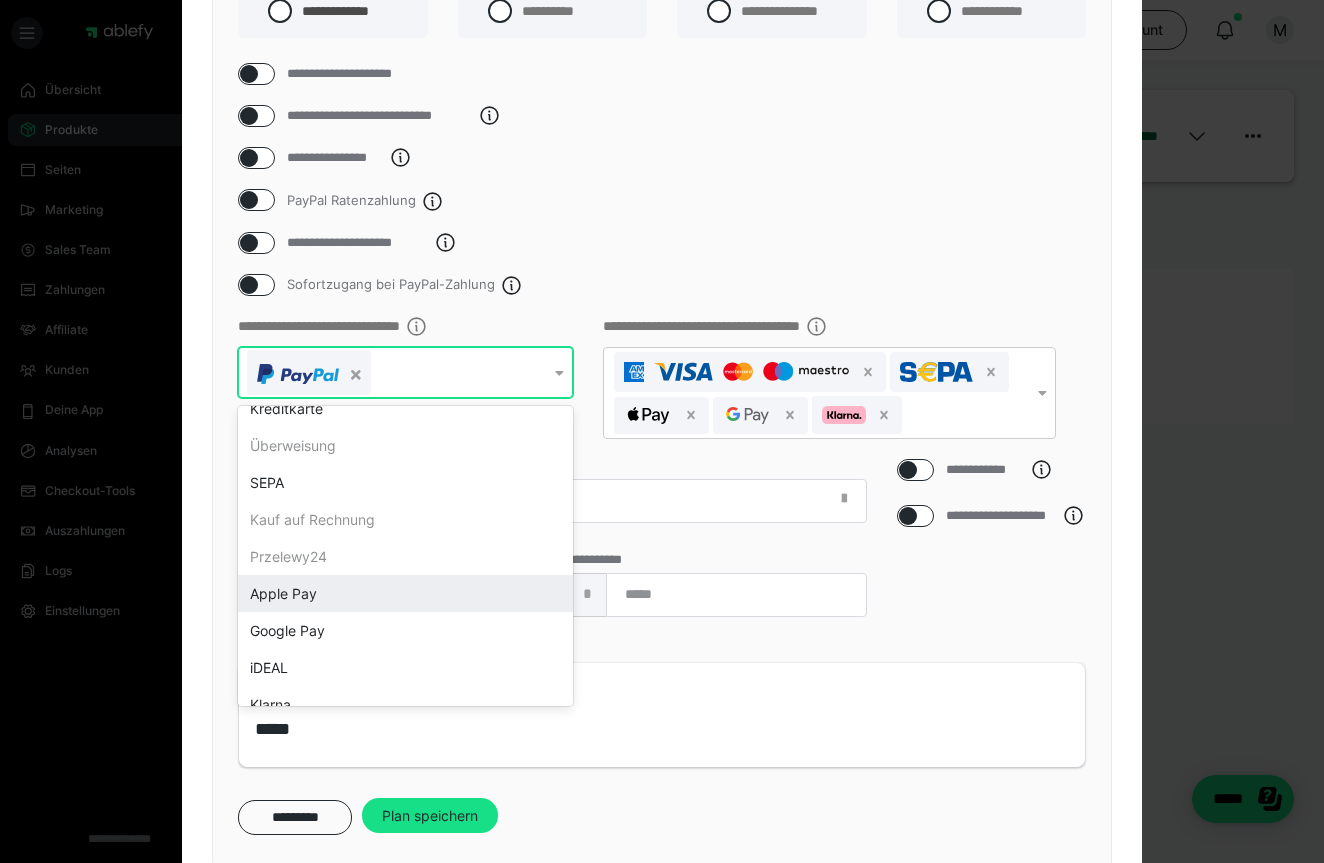 click on "Apple Pay" at bounding box center (405, 593) 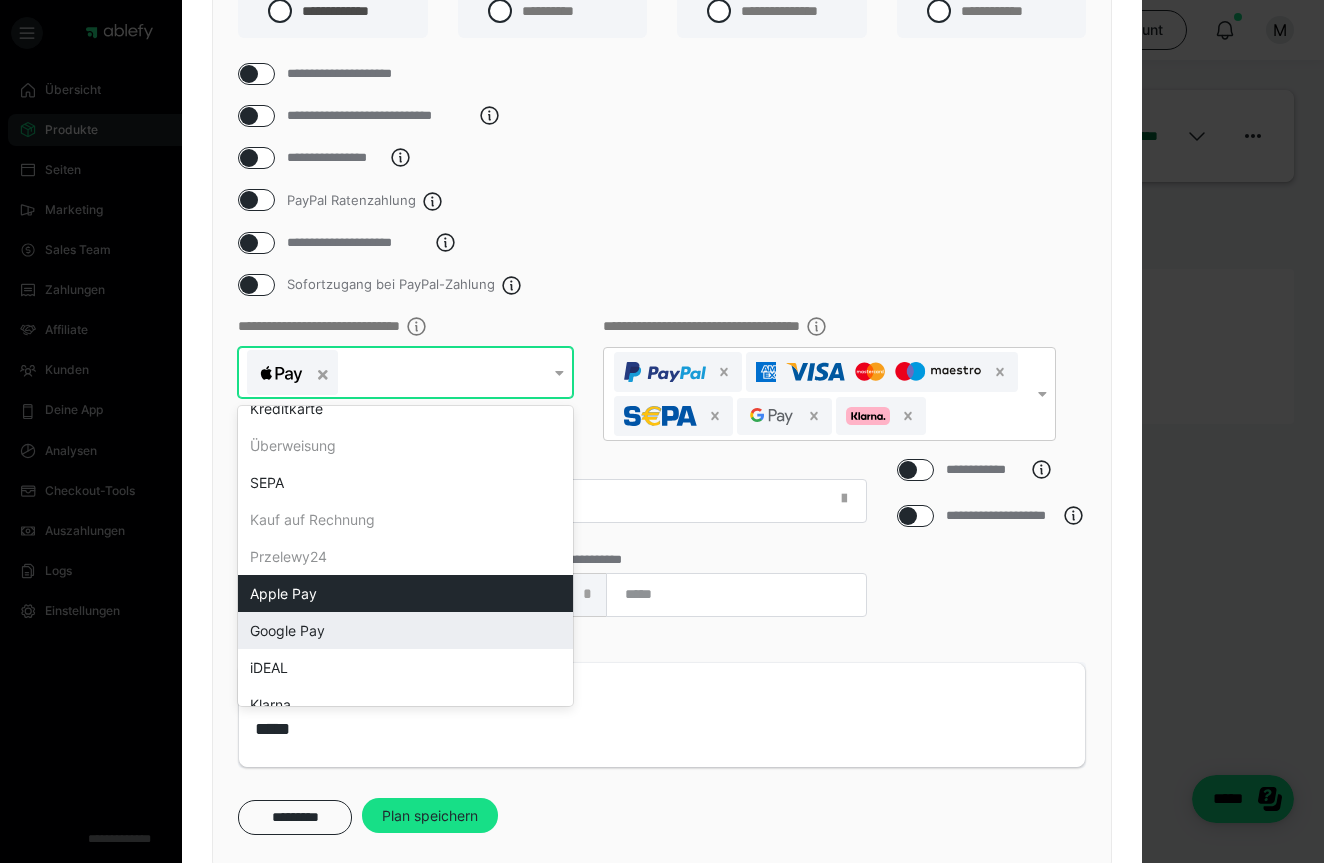 click on "Google Pay" at bounding box center (405, 630) 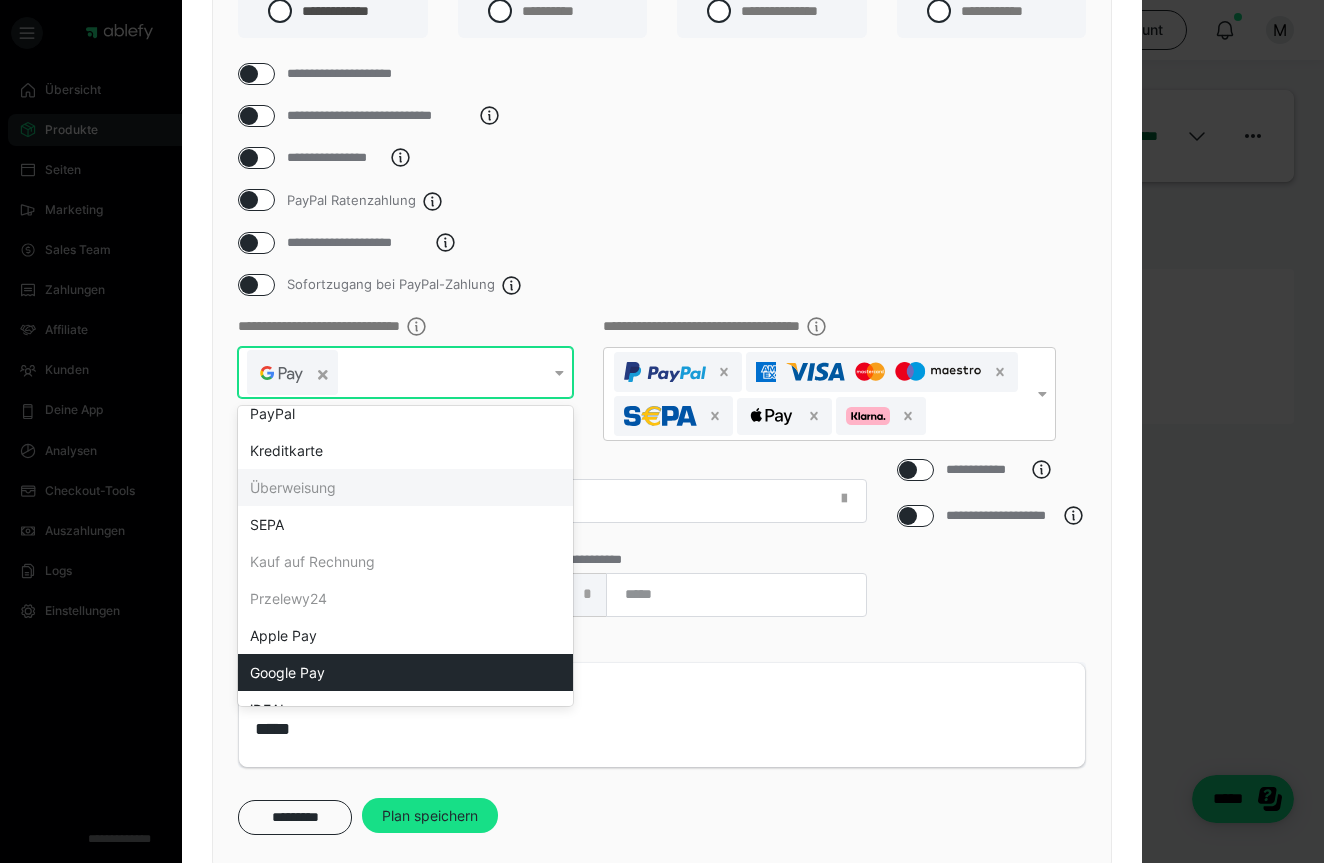 scroll, scrollTop: 0, scrollLeft: 0, axis: both 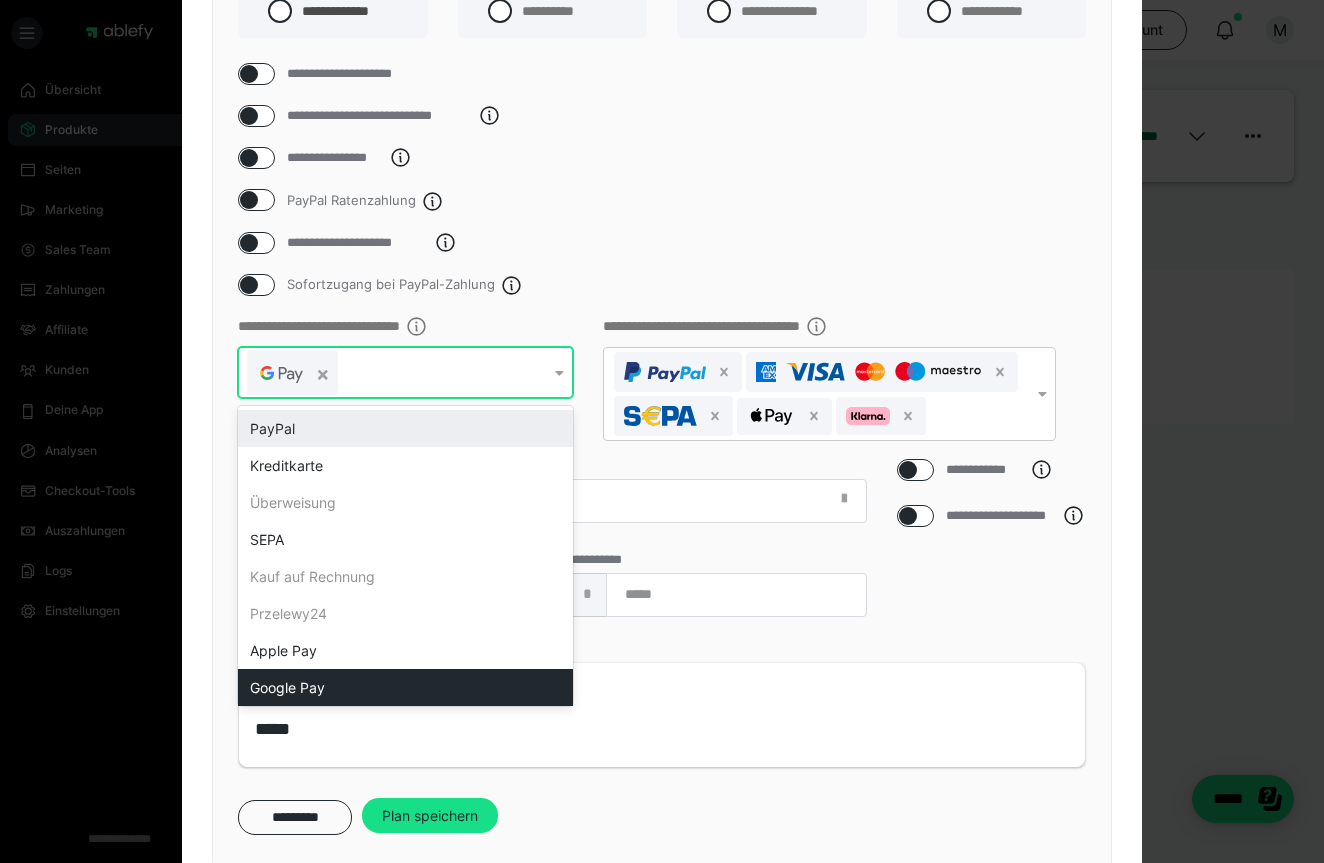 click on "PayPal" at bounding box center [405, 428] 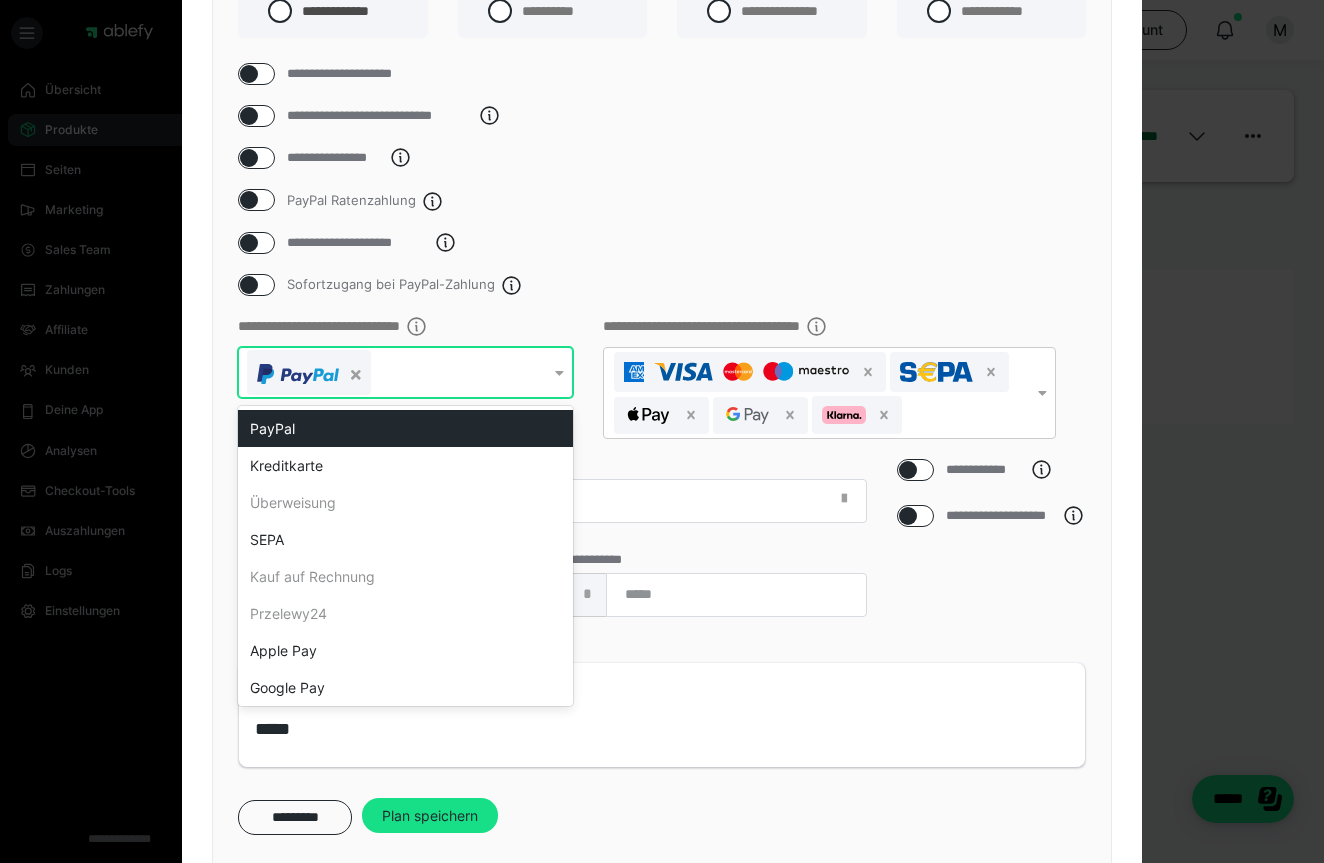 click on "**********" at bounding box center (662, 415) 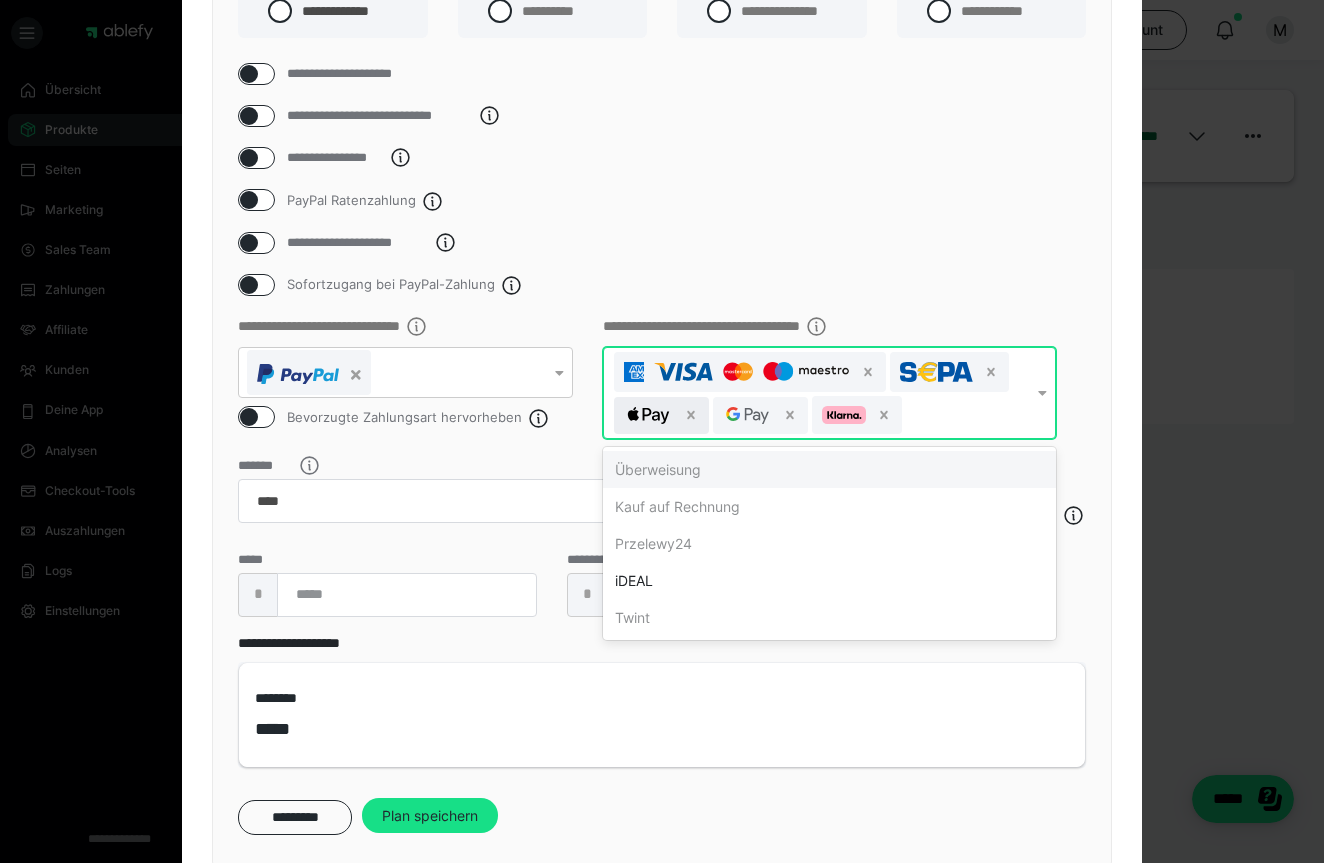 drag, startPoint x: 663, startPoint y: 451, endPoint x: 642, endPoint y: 451, distance: 21 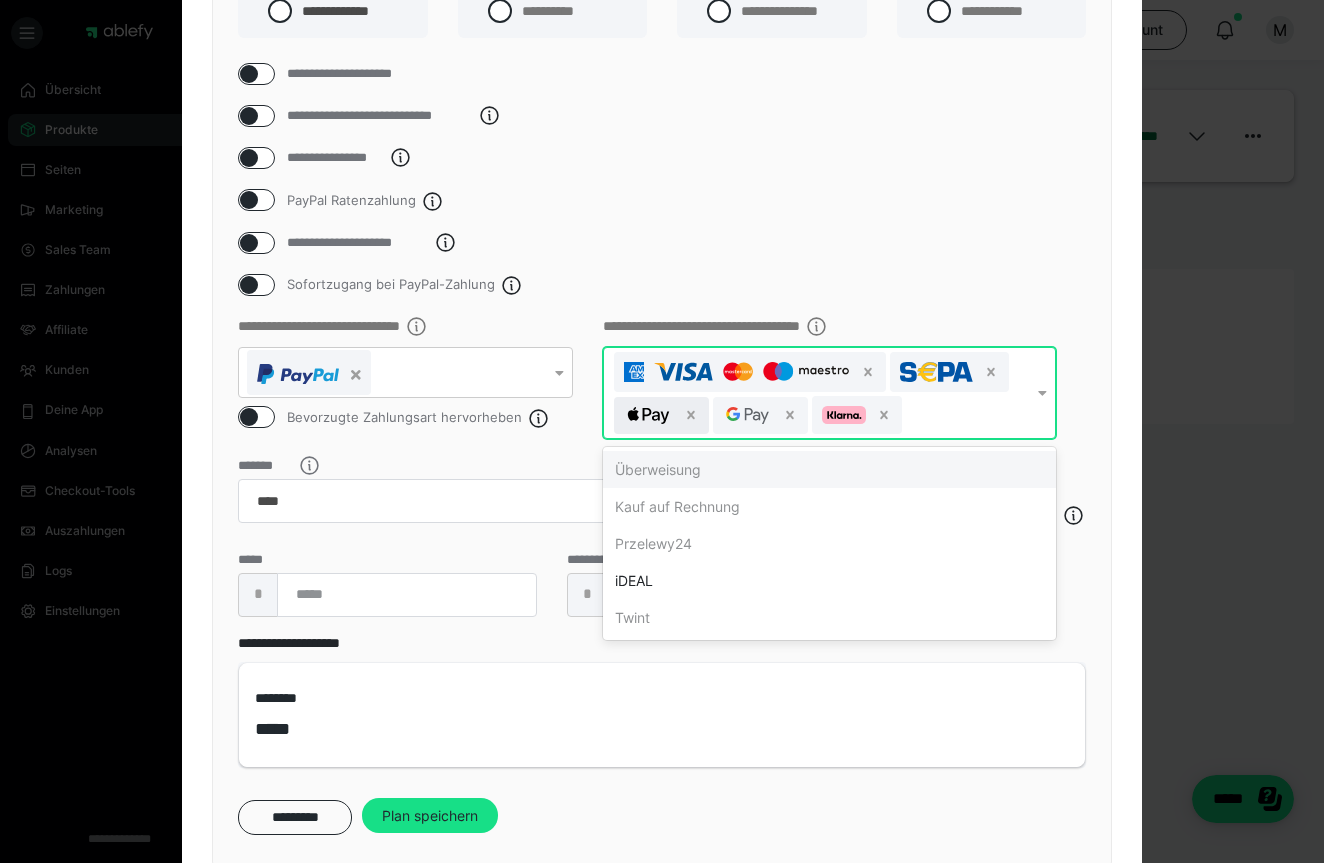 click at bounding box center [661, 415] 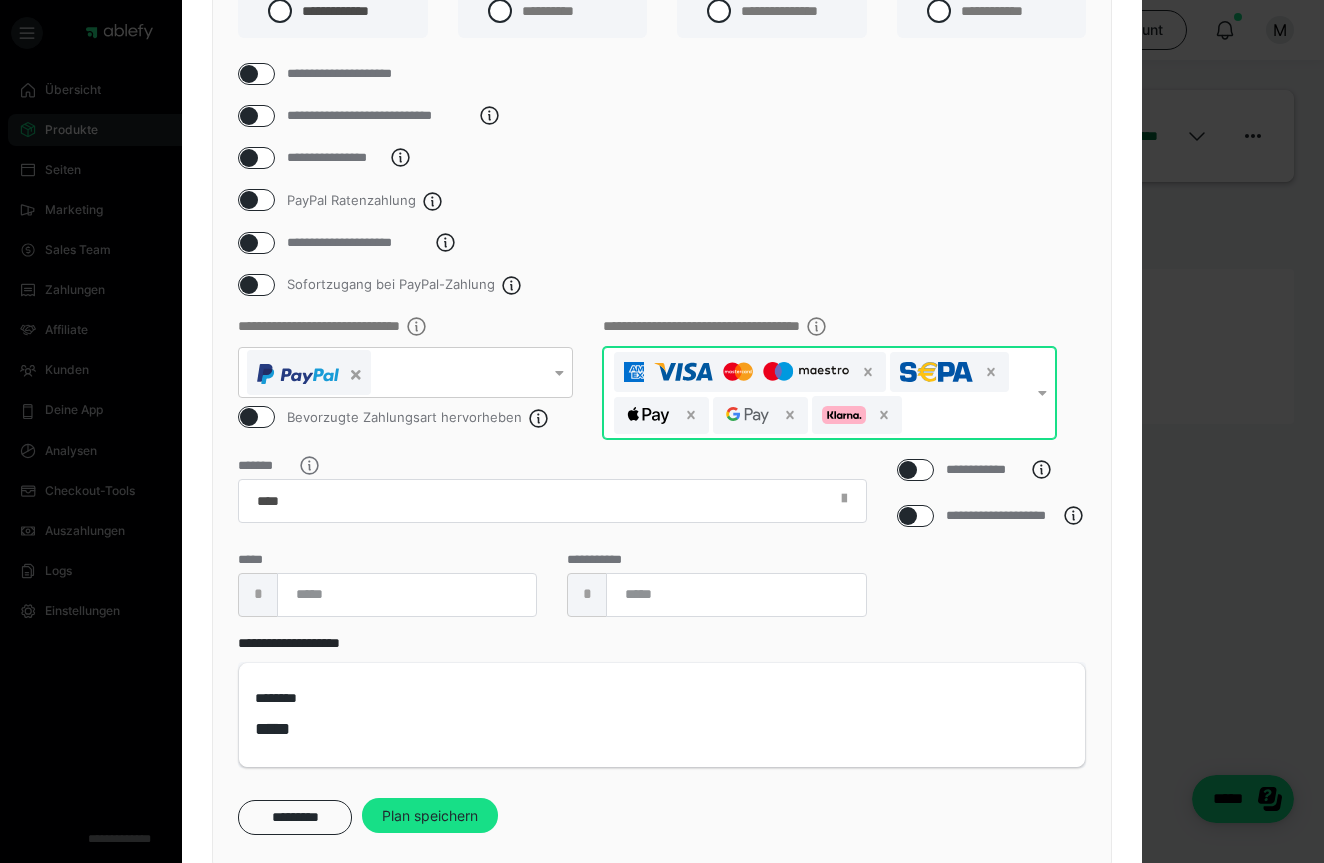 drag, startPoint x: 860, startPoint y: 442, endPoint x: 999, endPoint y: 423, distance: 140.29256 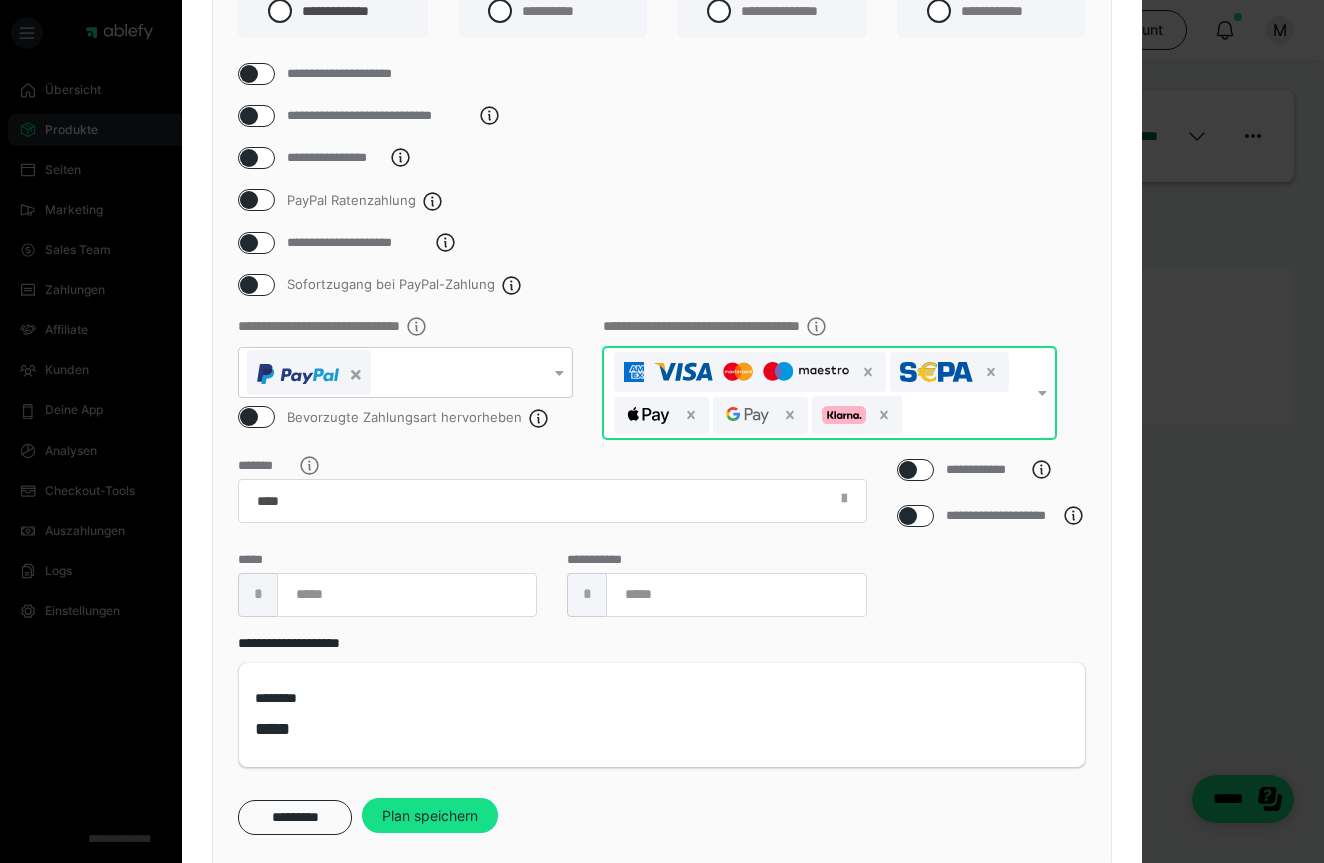 click at bounding box center (817, 393) 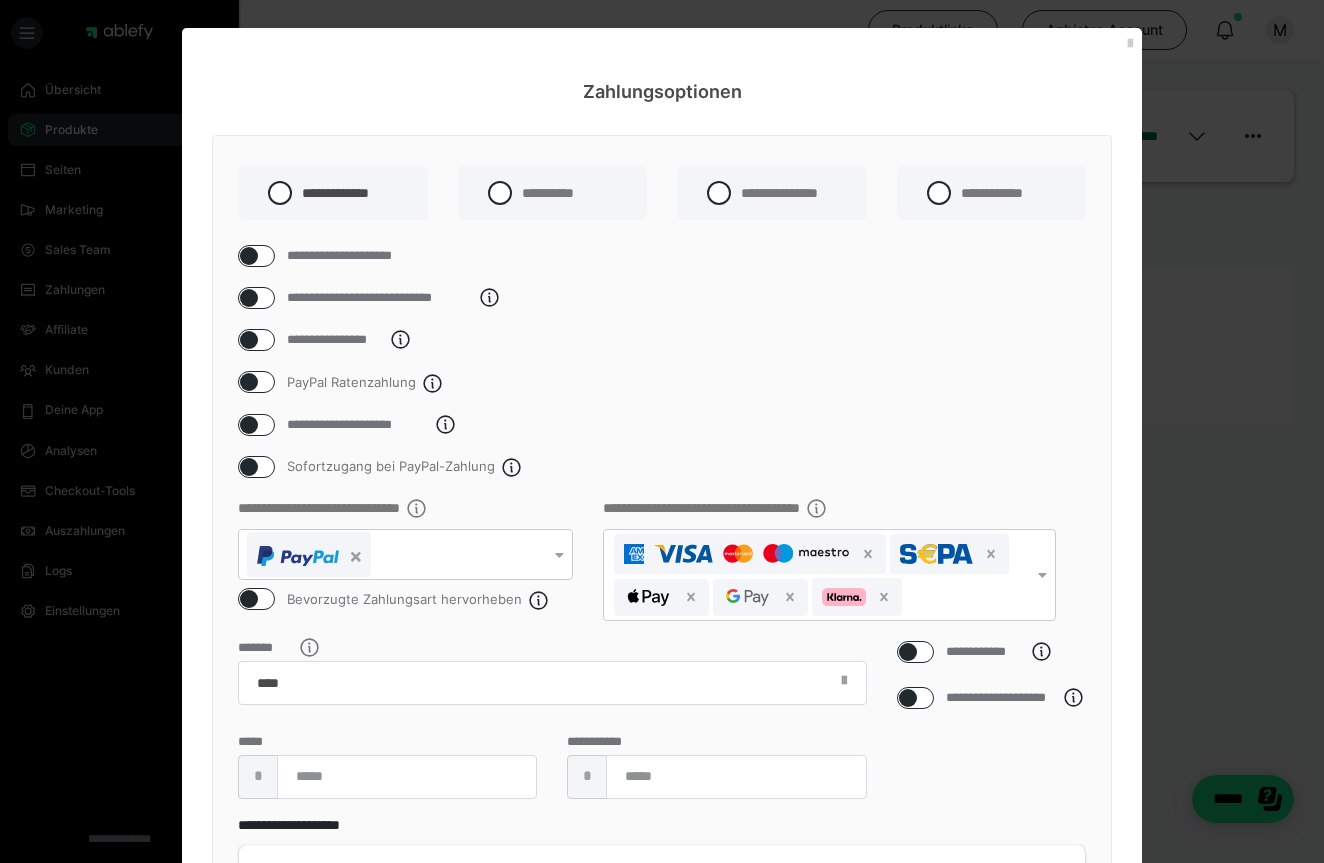 scroll, scrollTop: 0, scrollLeft: 0, axis: both 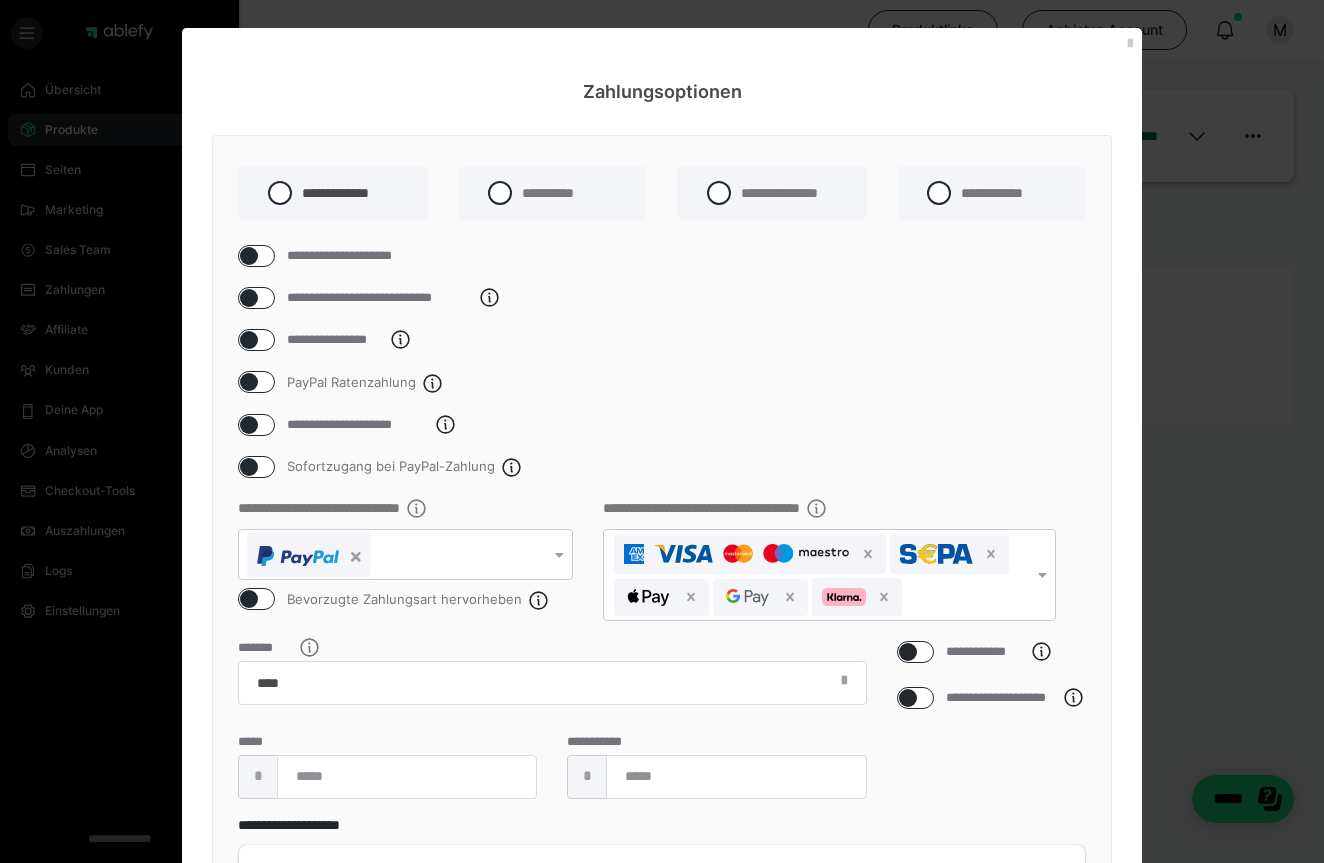 click at bounding box center (249, 256) 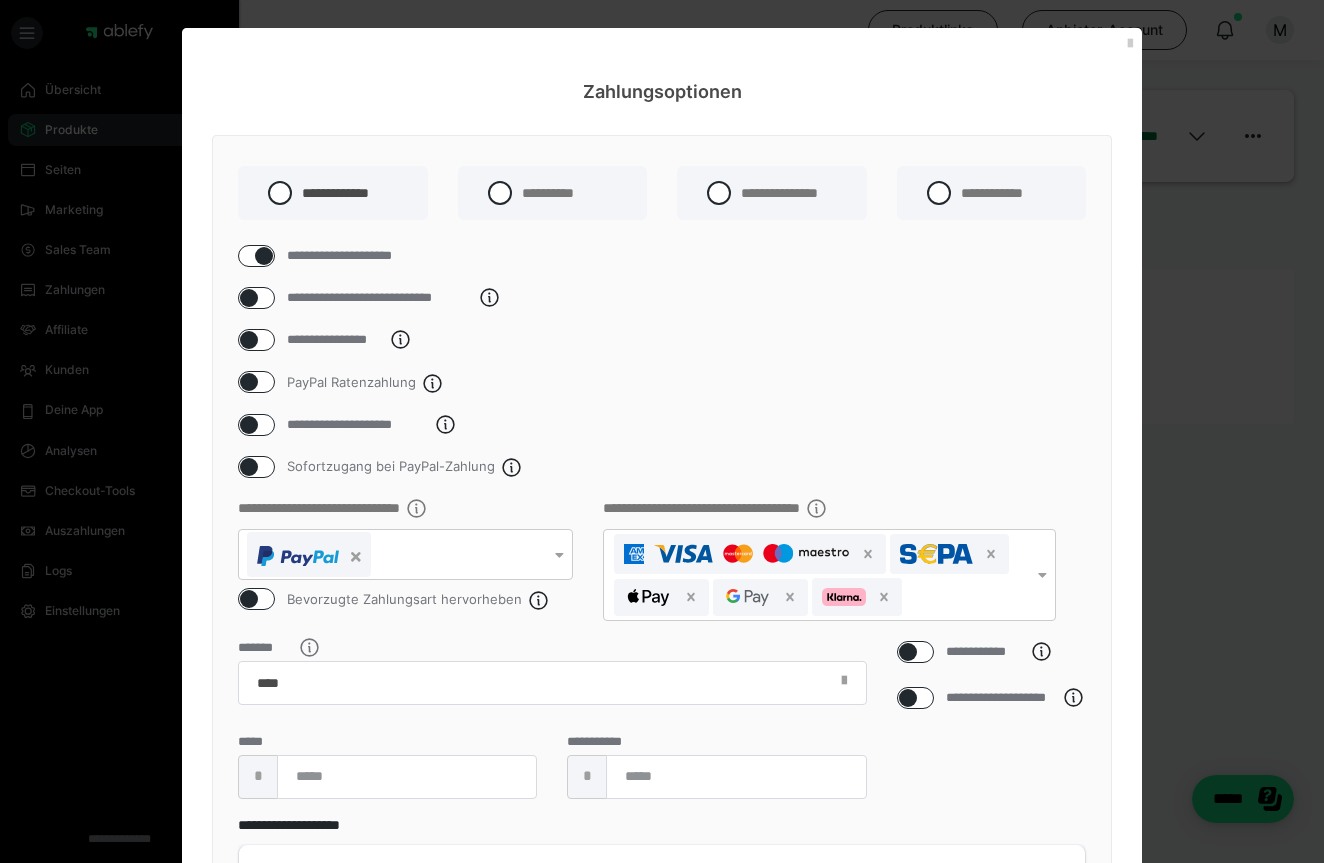 checkbox on "****" 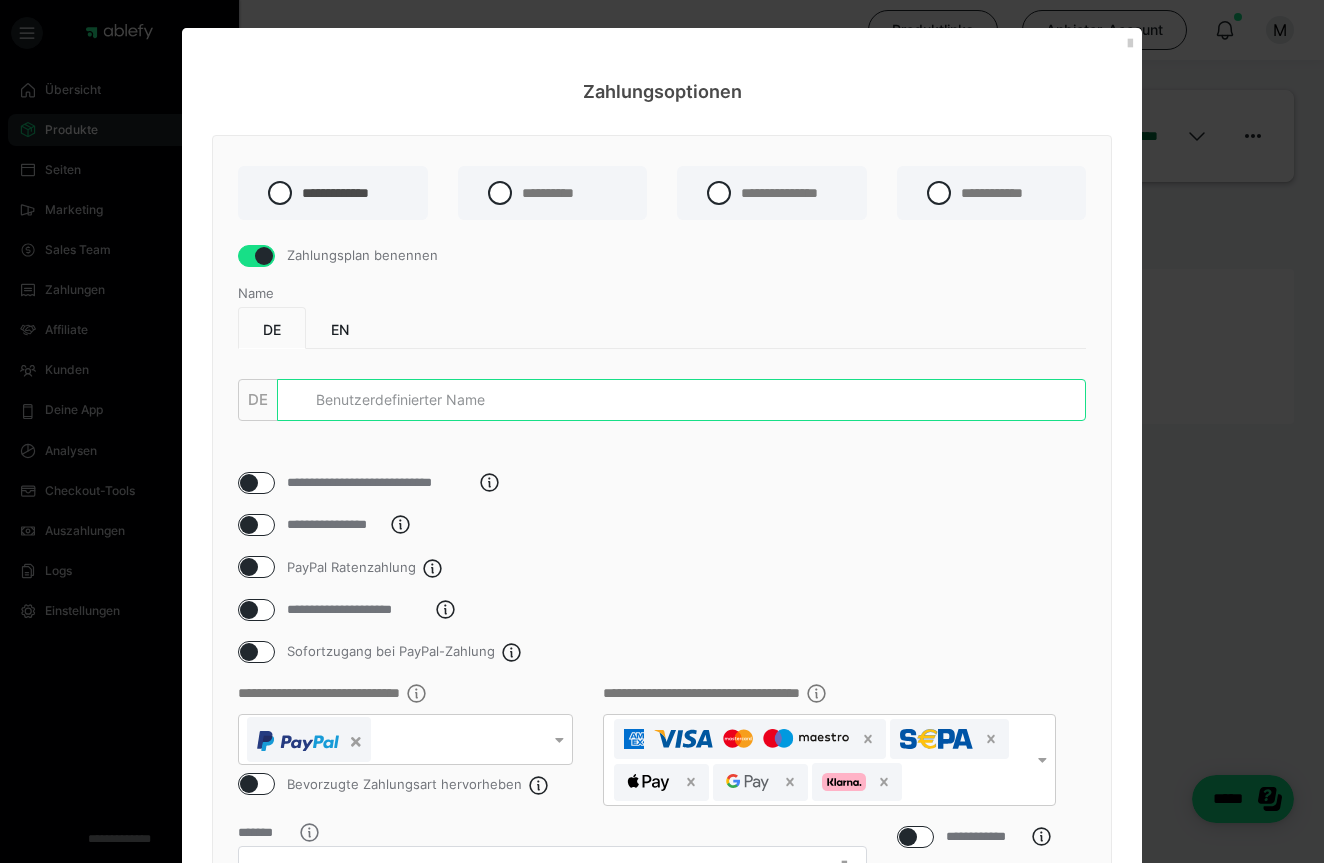 click at bounding box center [681, 400] 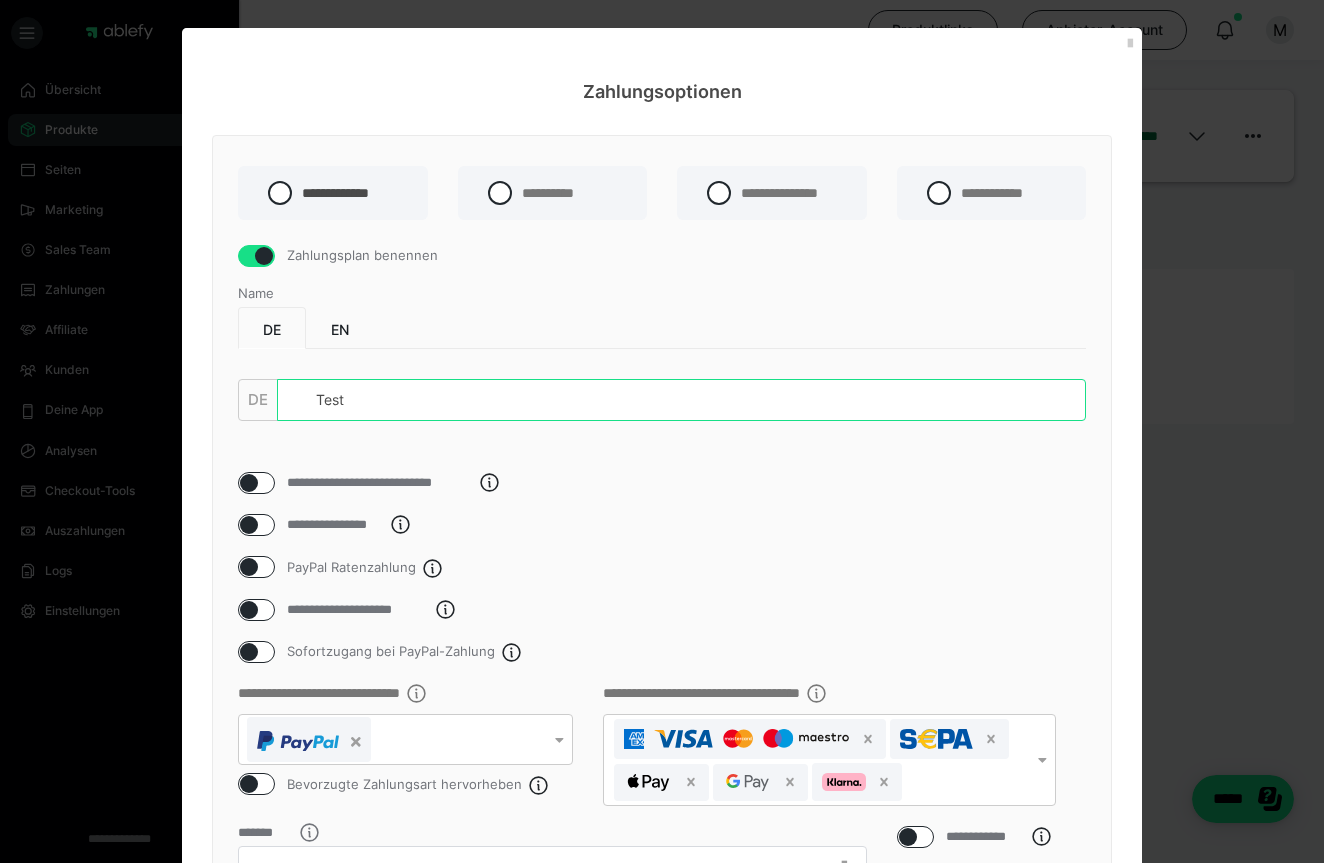 type on "Test" 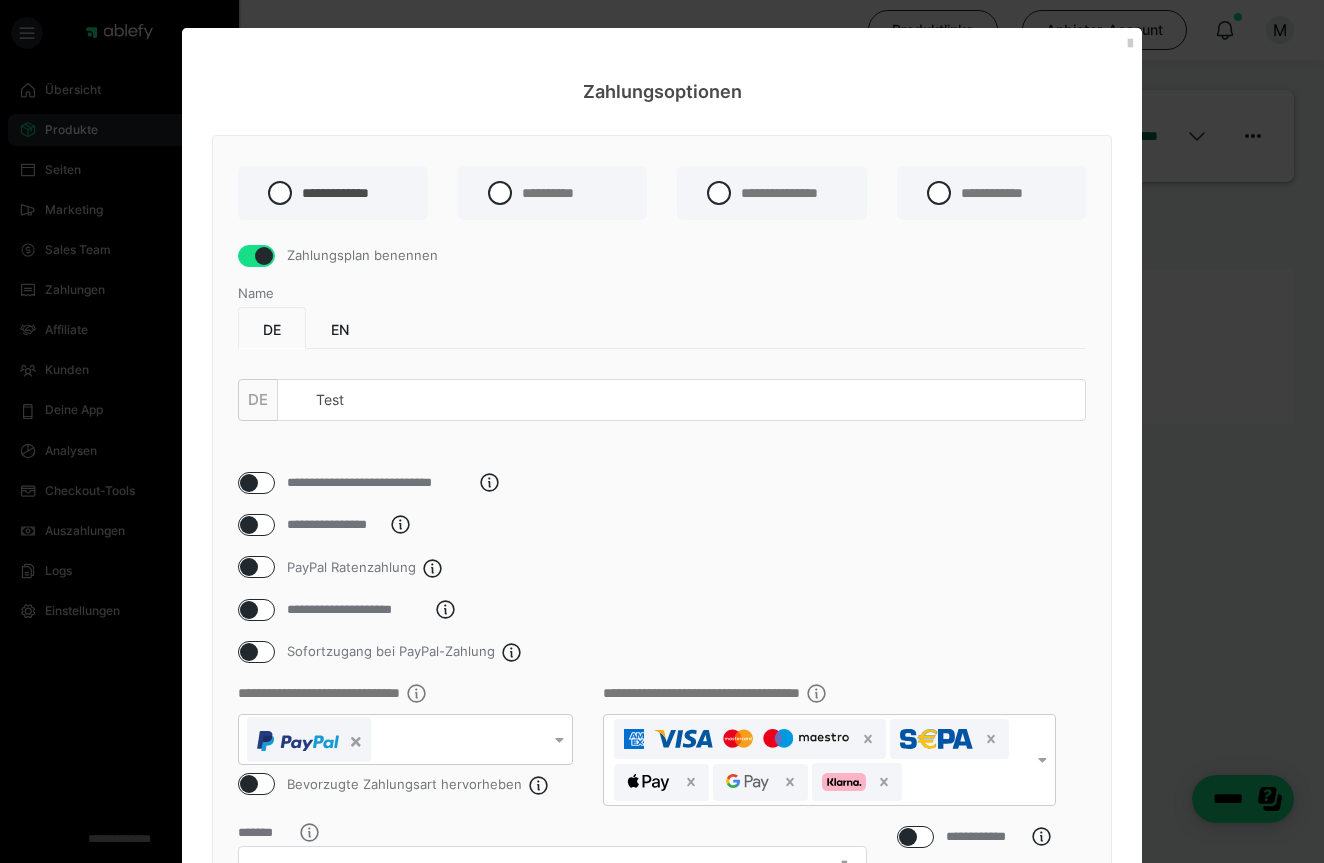 click on "DE EN" at bounding box center [662, 328] 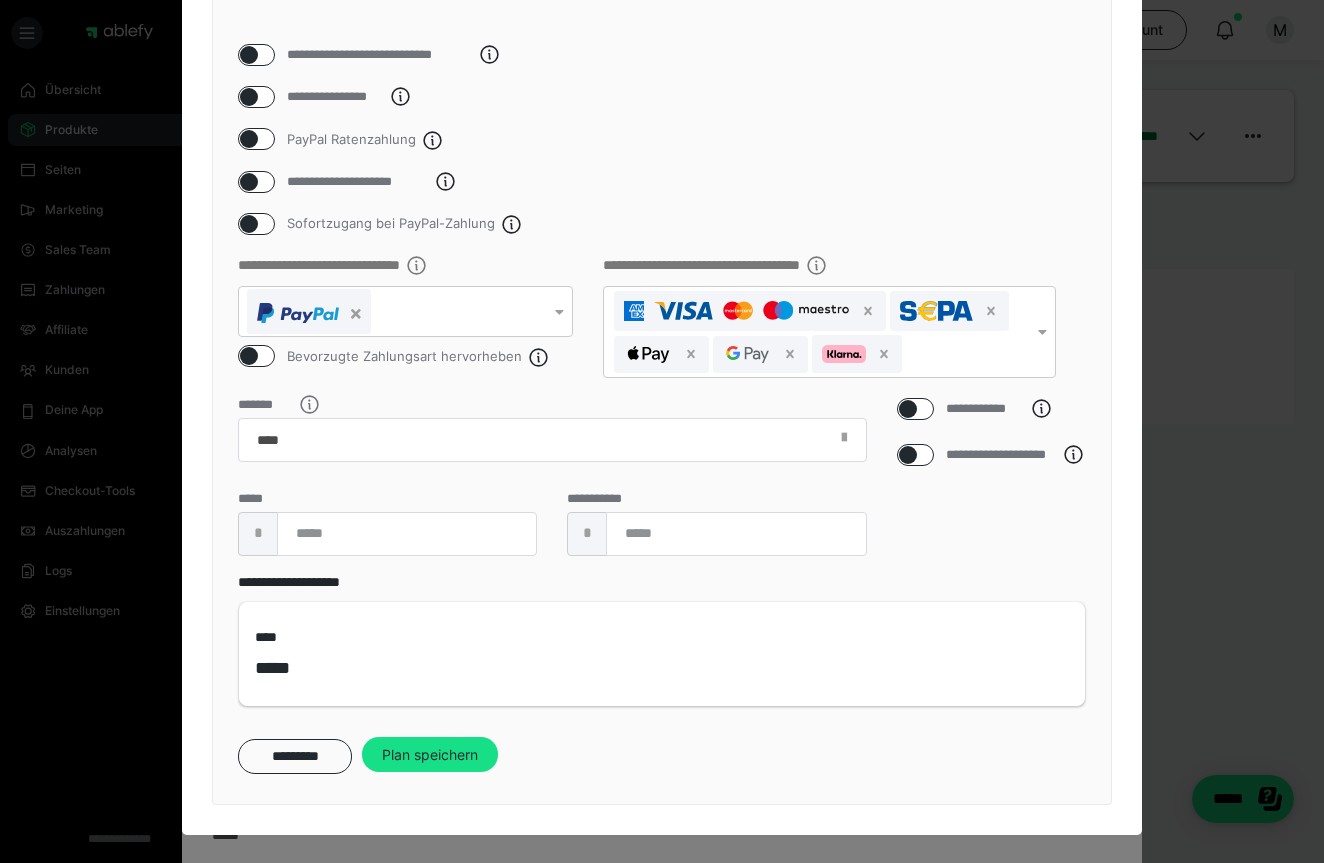 scroll, scrollTop: 454, scrollLeft: 0, axis: vertical 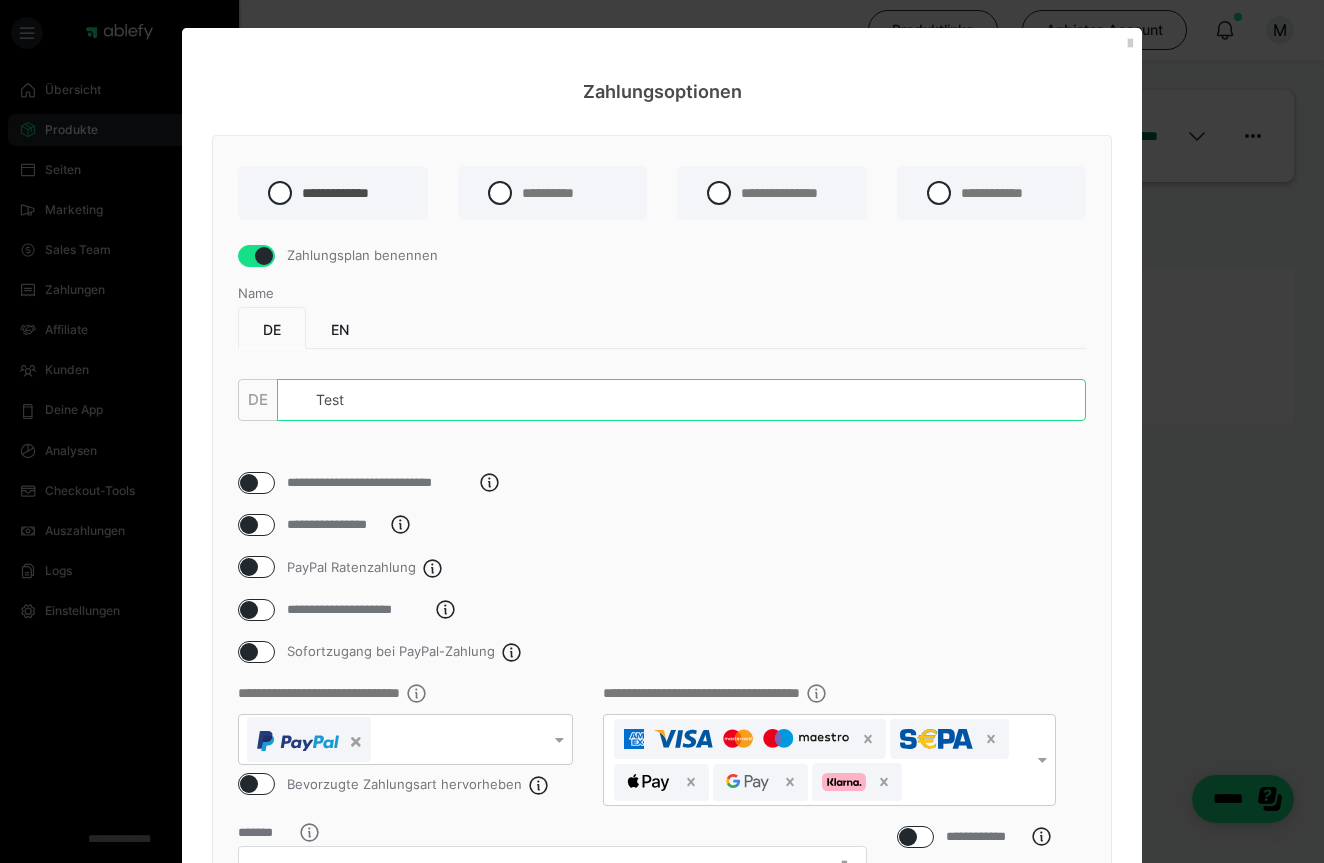 click on "Test" at bounding box center [681, 400] 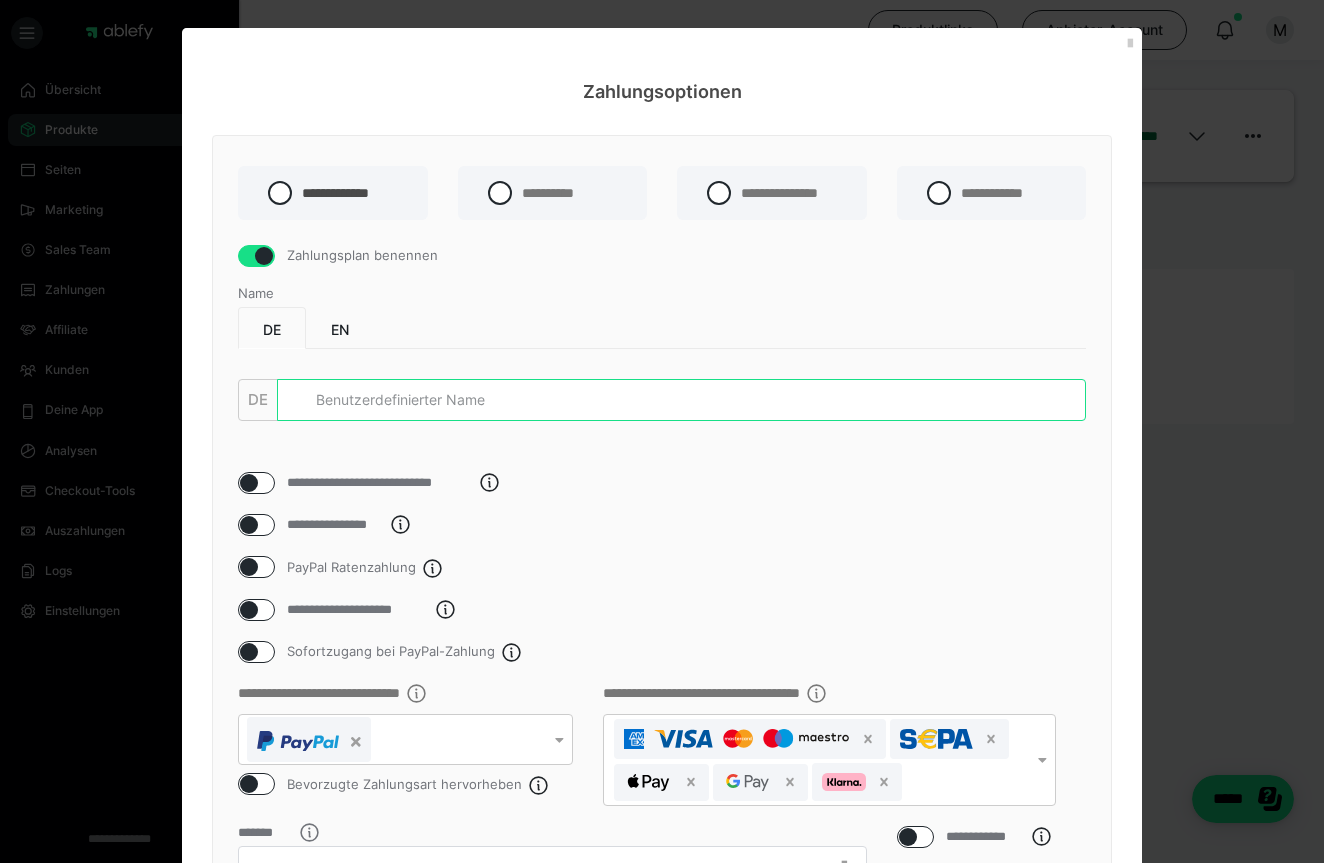 type 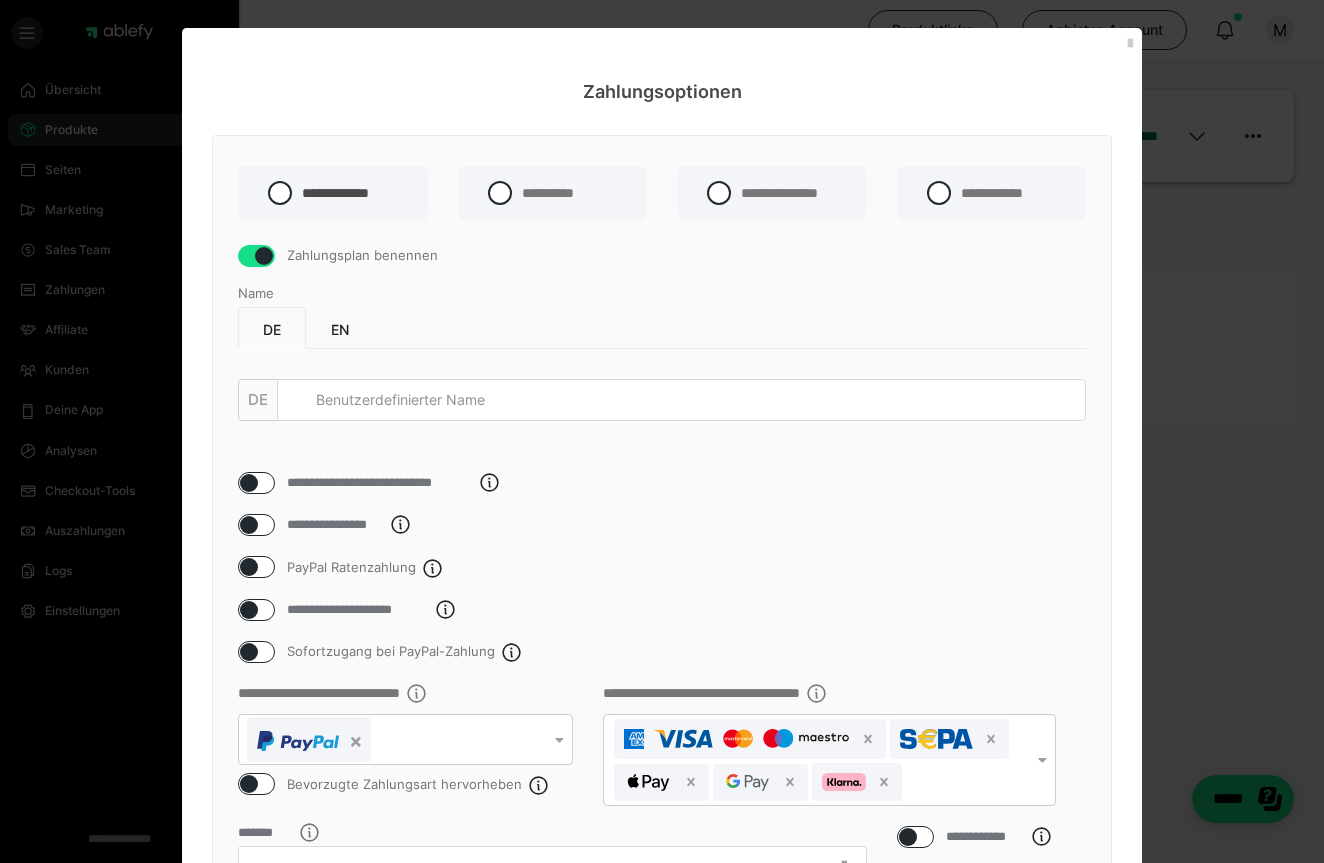 click at bounding box center (264, 256) 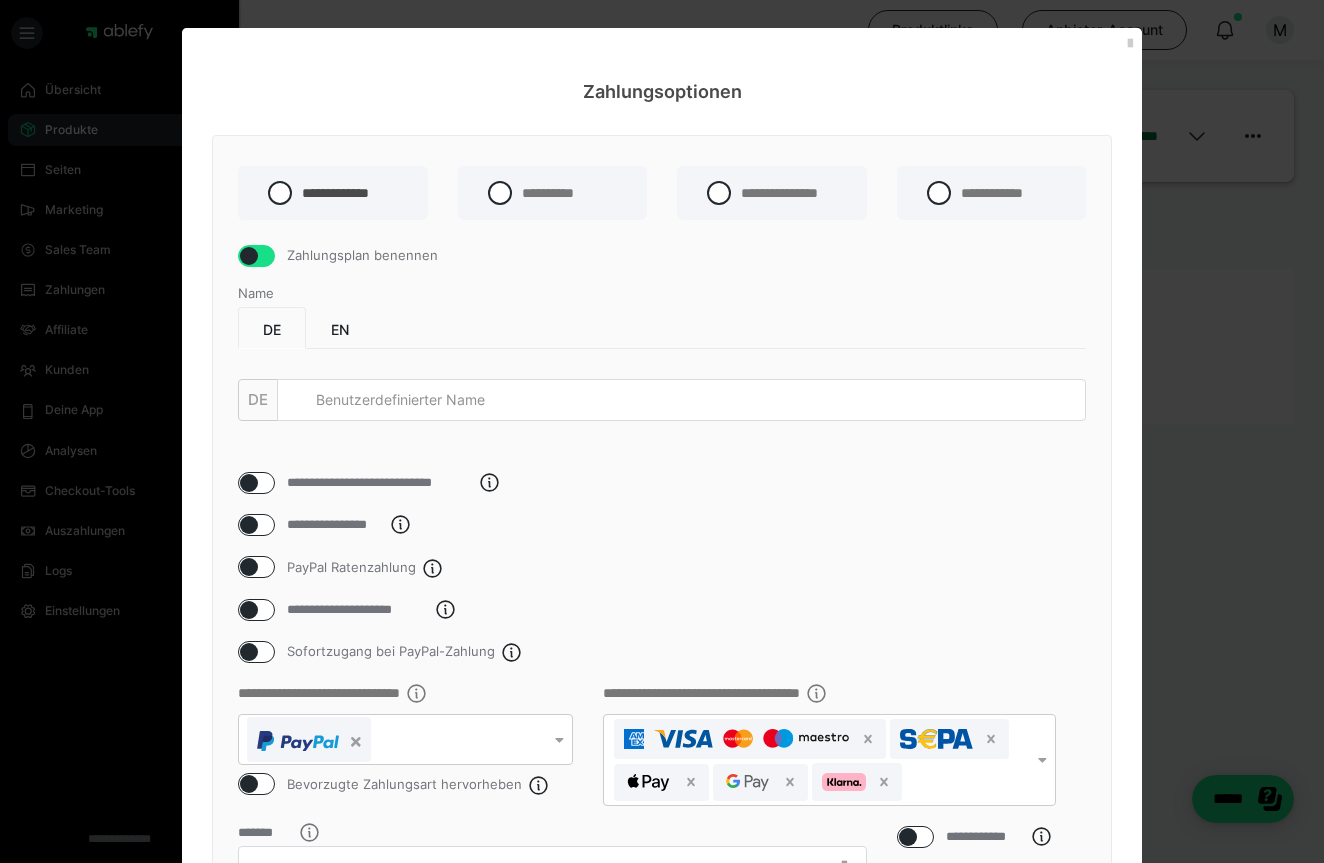 checkbox on "false" 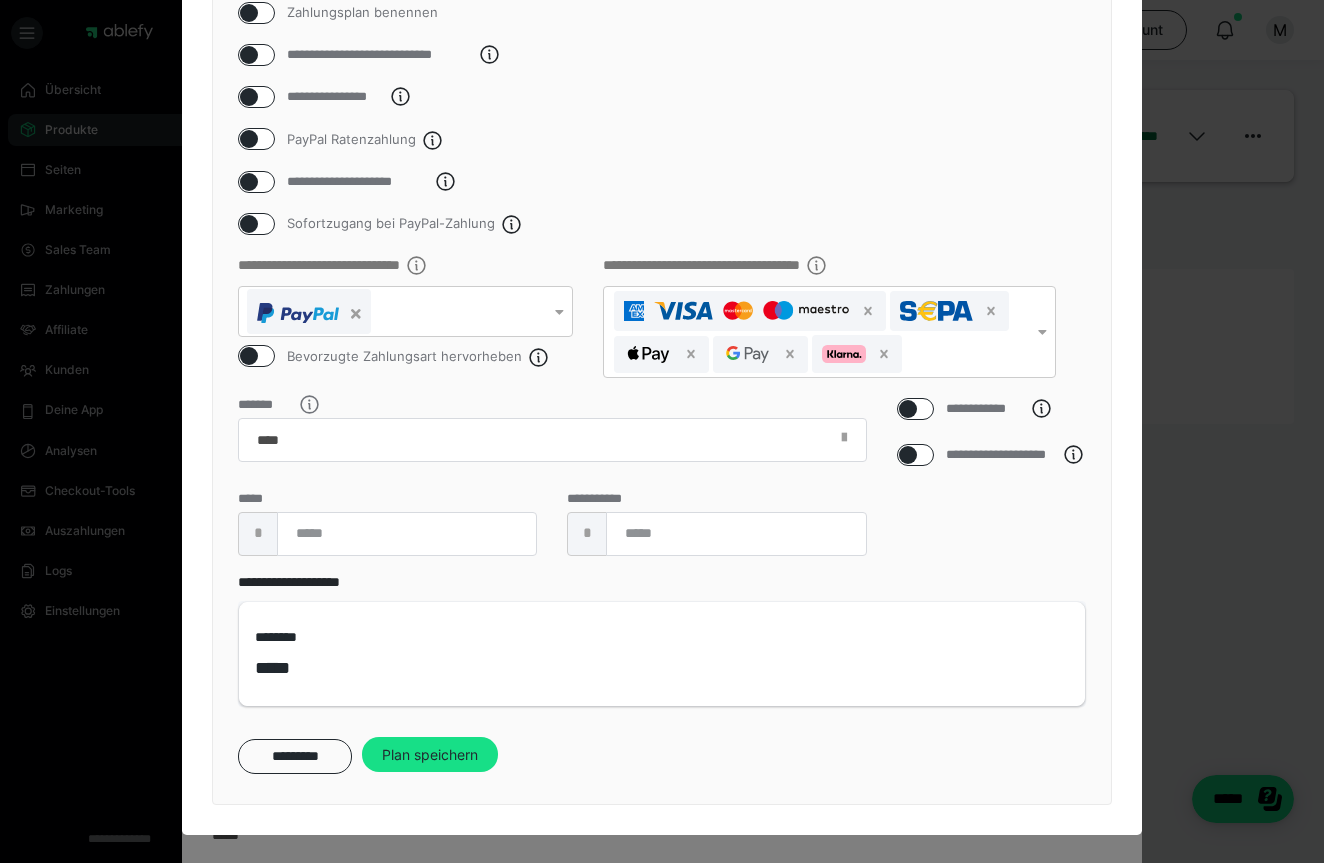 scroll, scrollTop: 268, scrollLeft: 0, axis: vertical 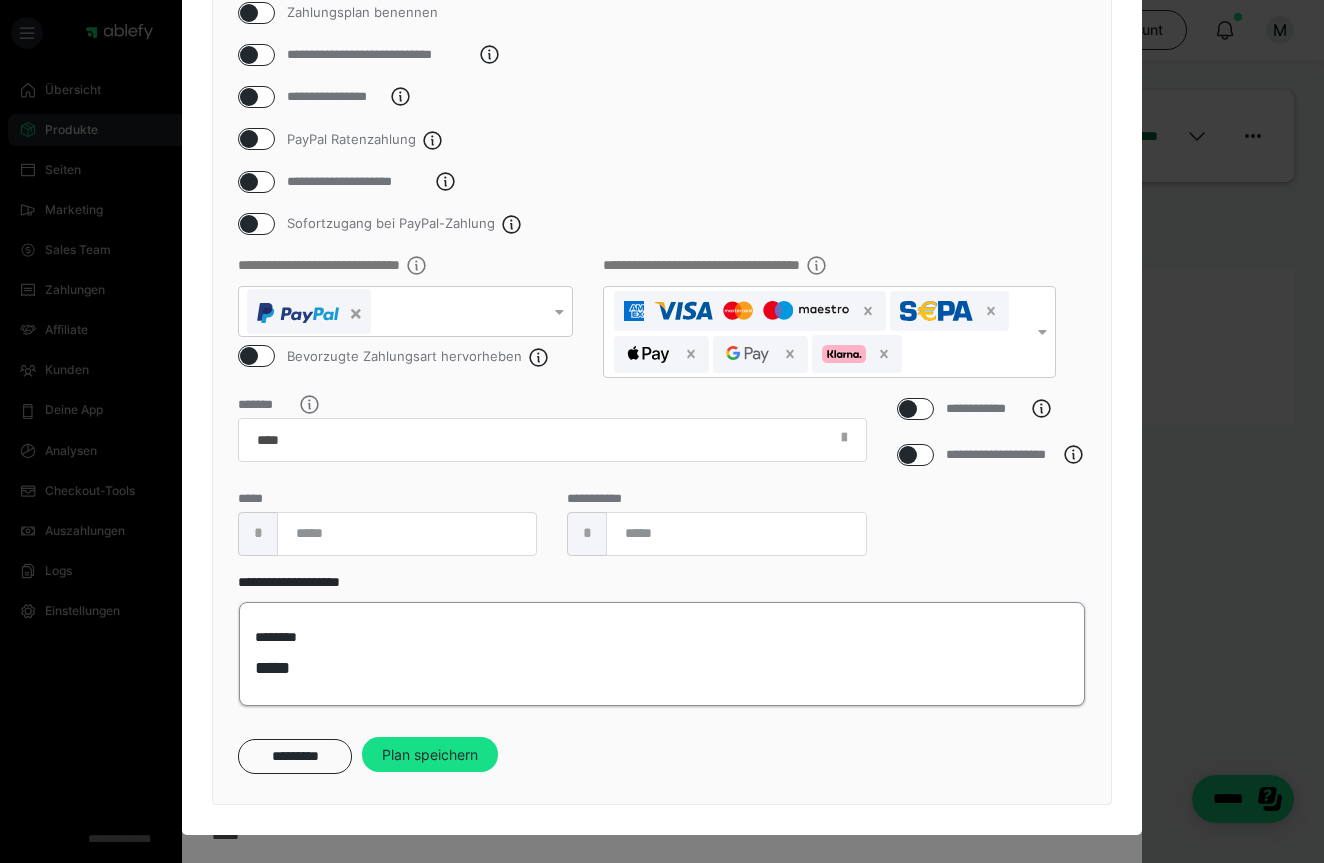 click on "*****" at bounding box center [280, 668] 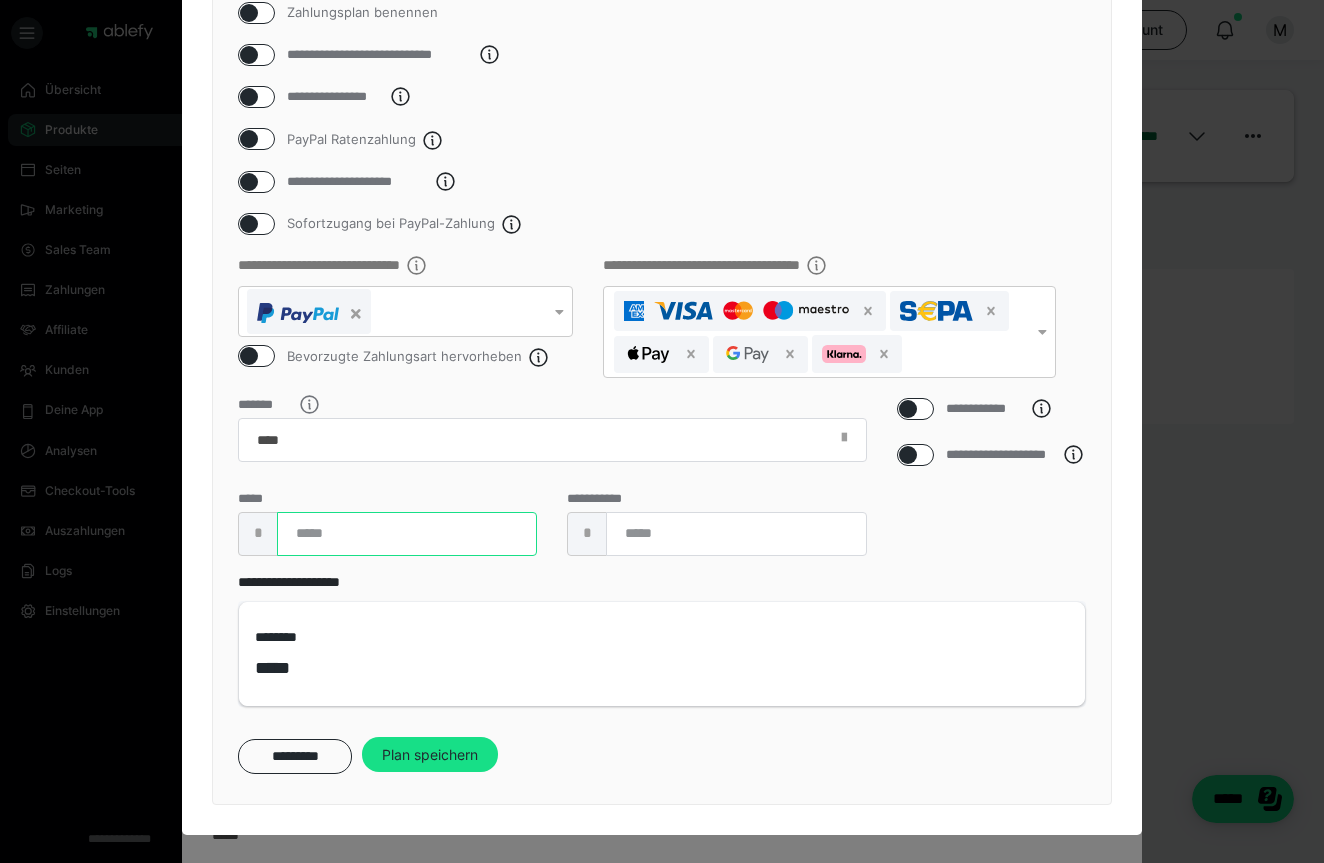 click at bounding box center (407, 534) 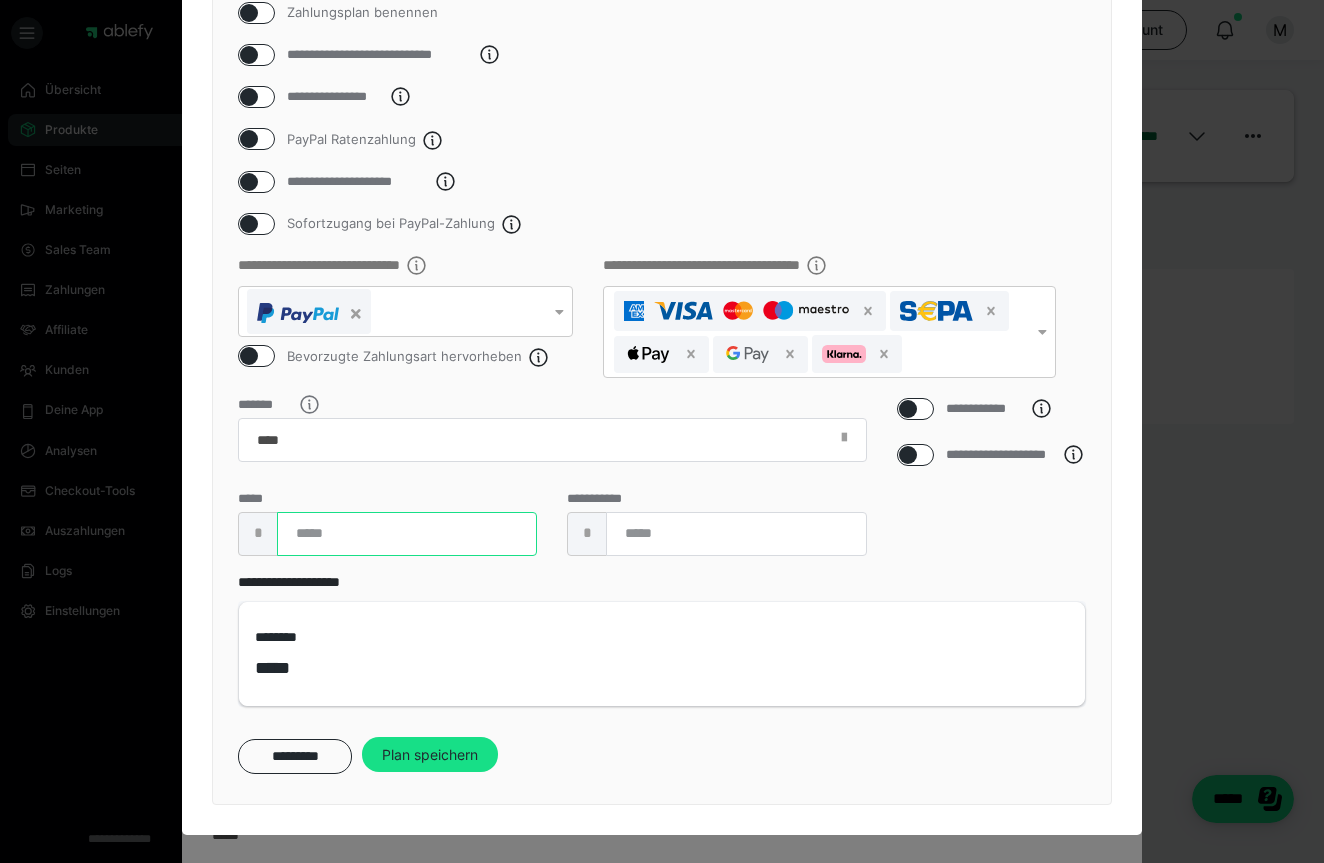 type on "***" 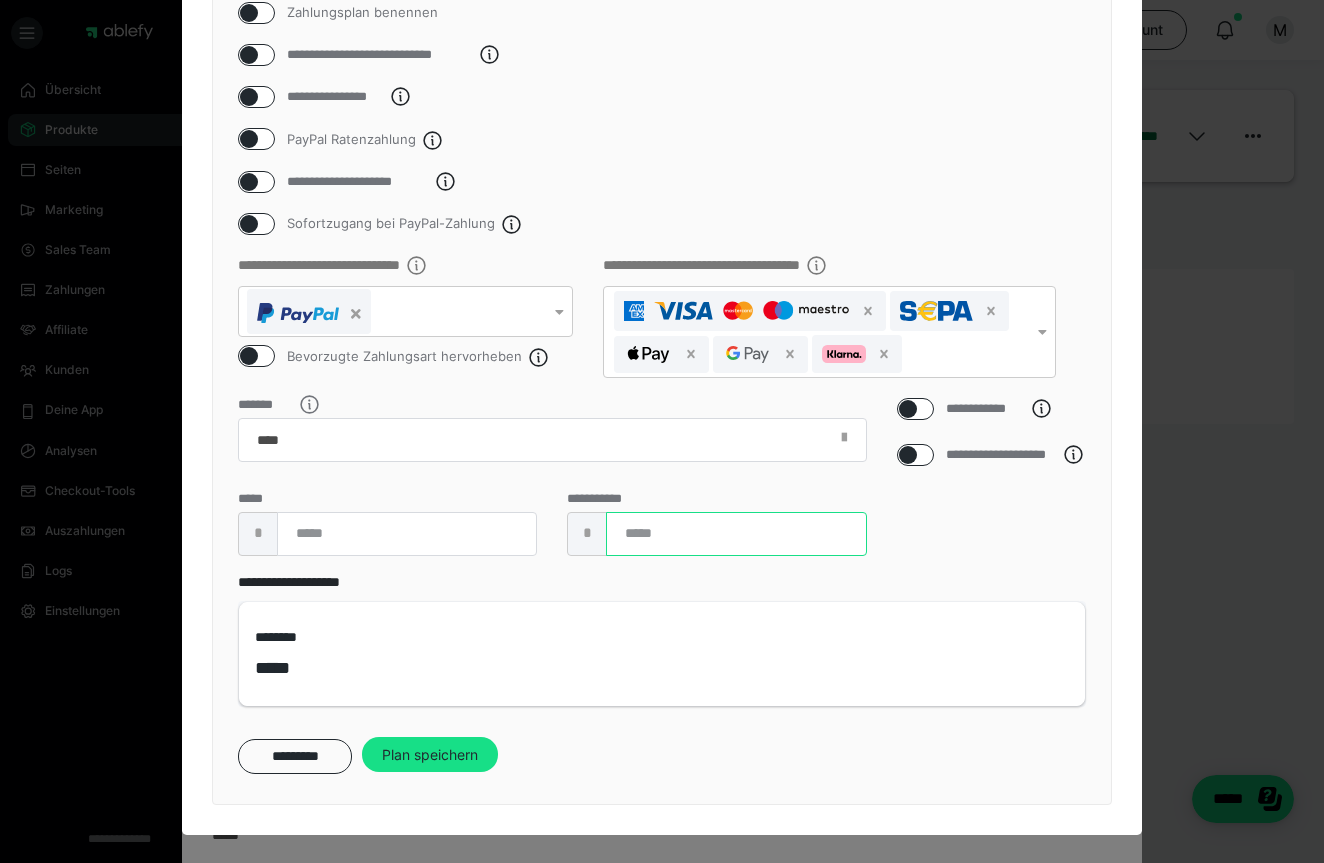 click at bounding box center [736, 534] 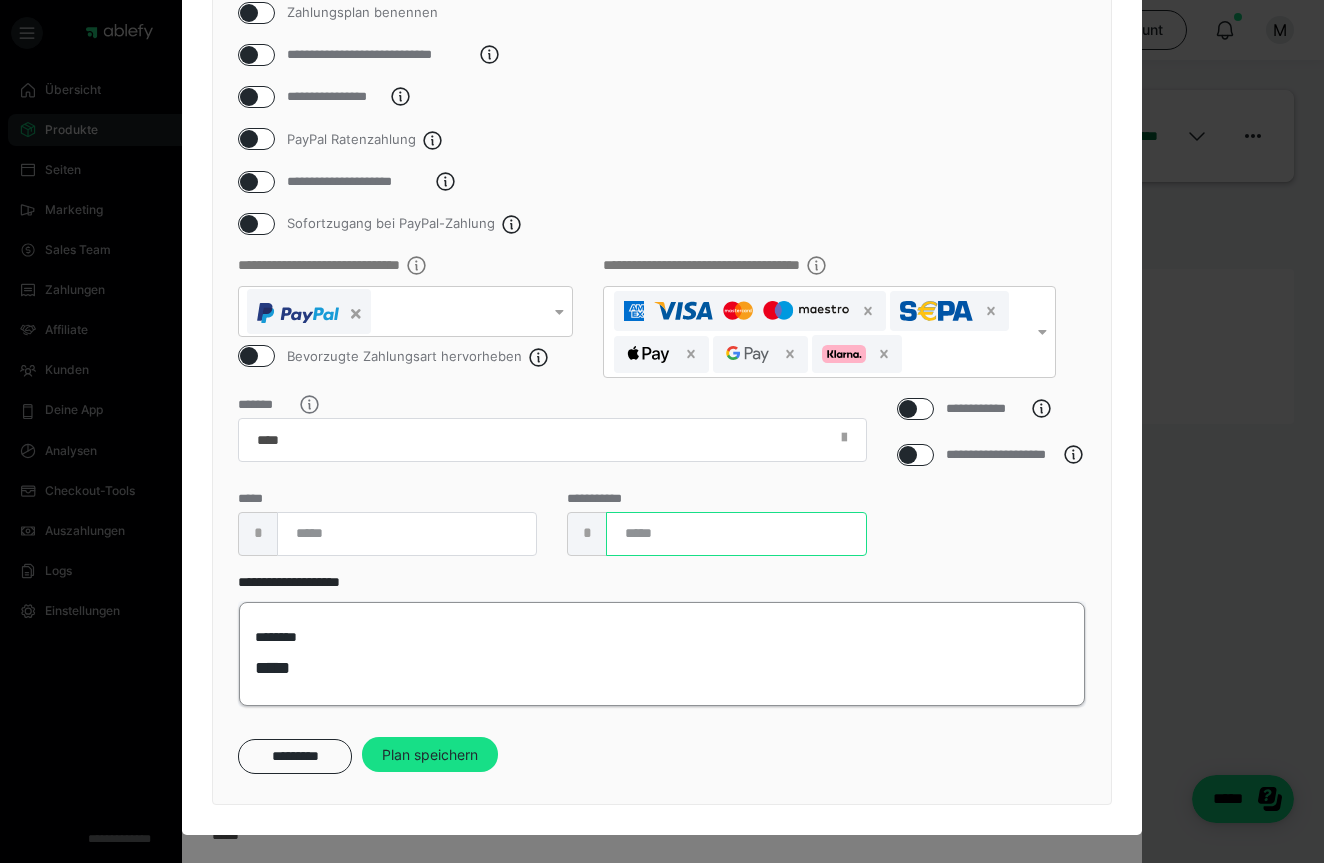 type on "*" 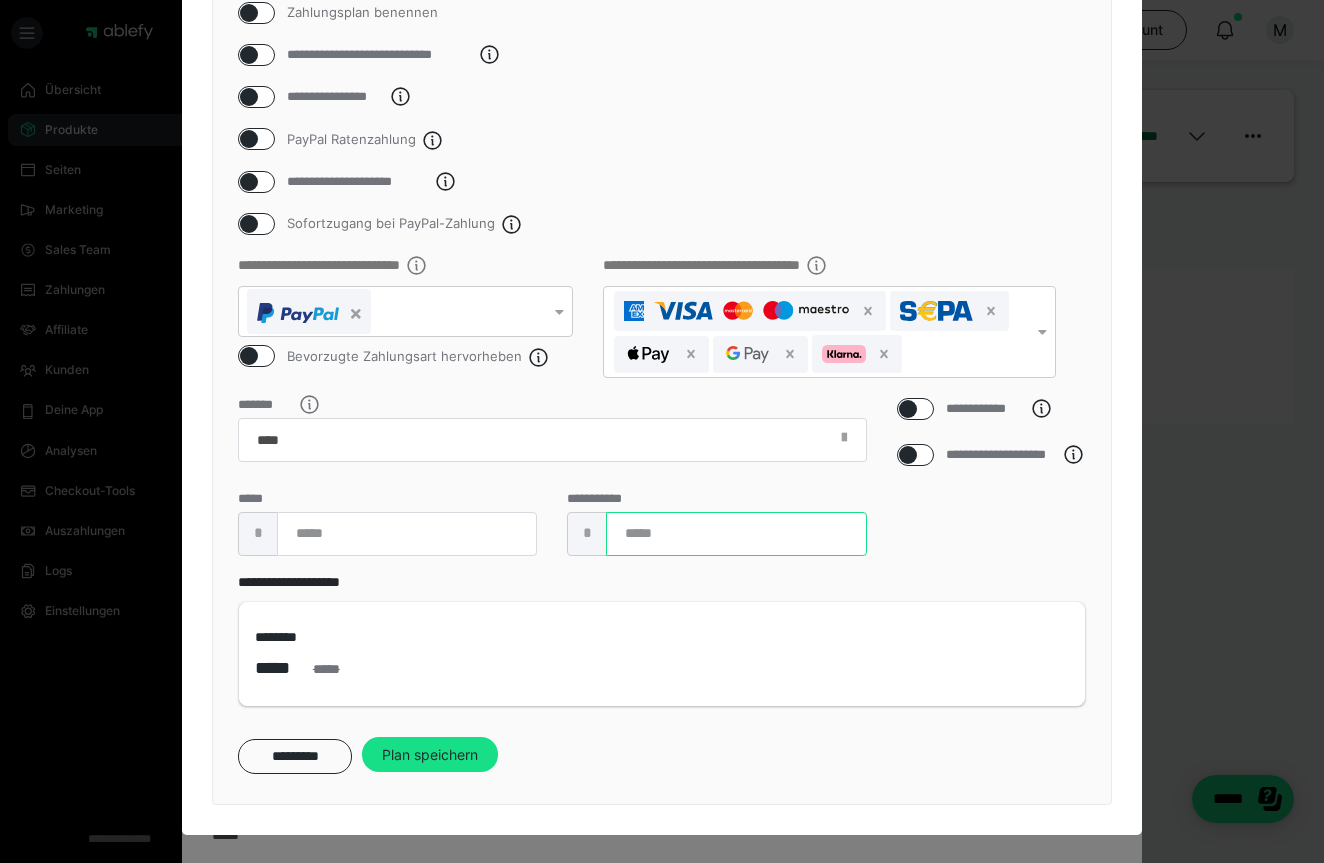type on "****" 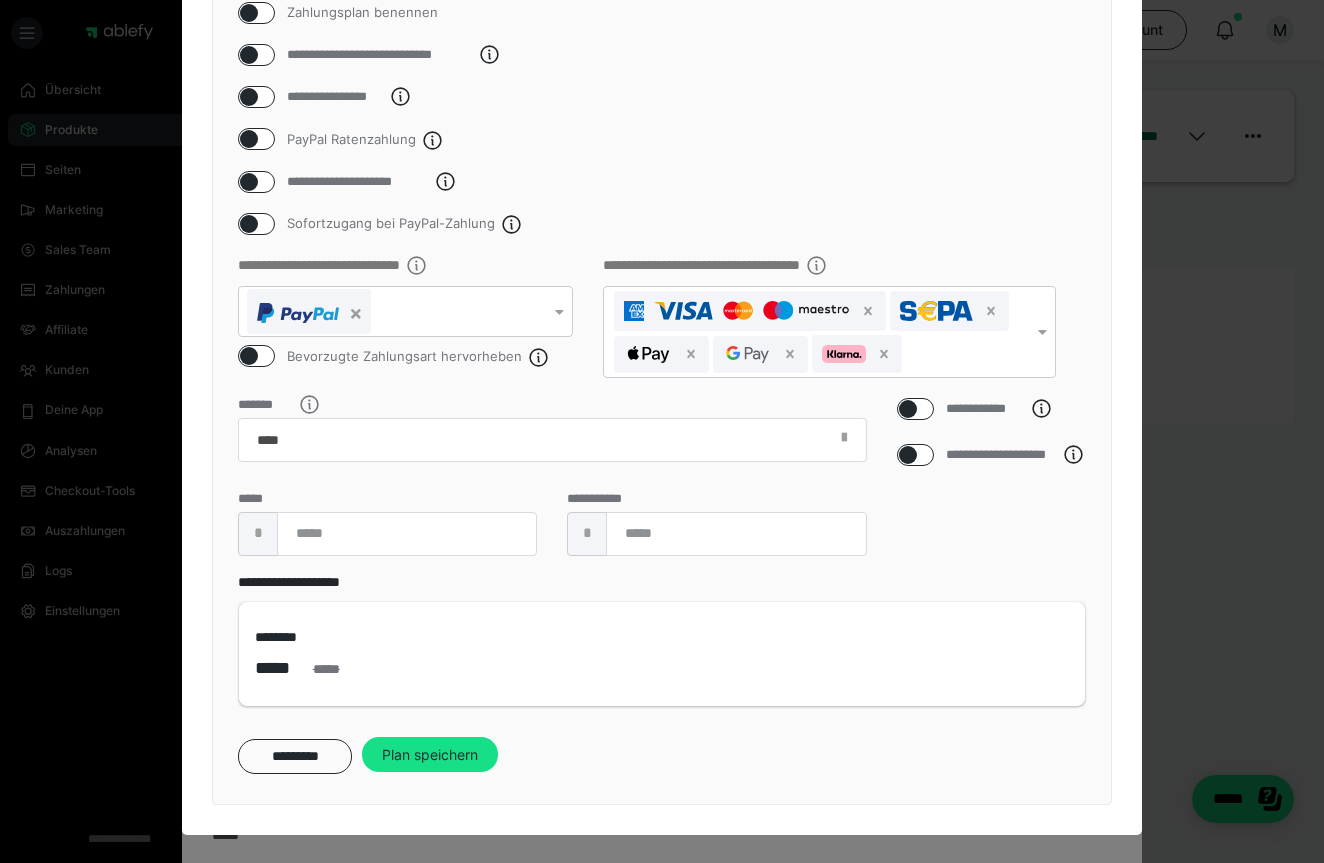 click on "**********" at bounding box center [662, 639] 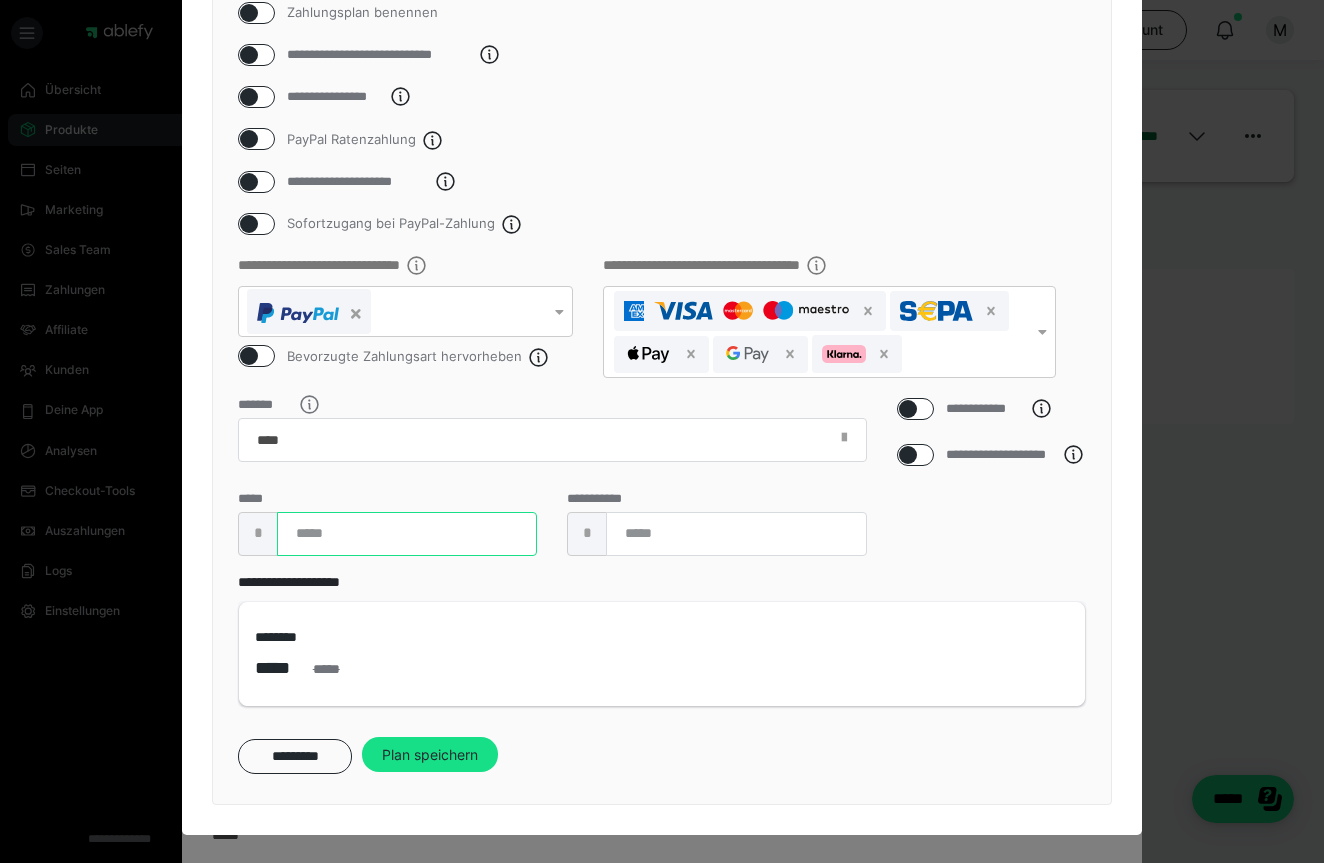 click on "***" at bounding box center [407, 534] 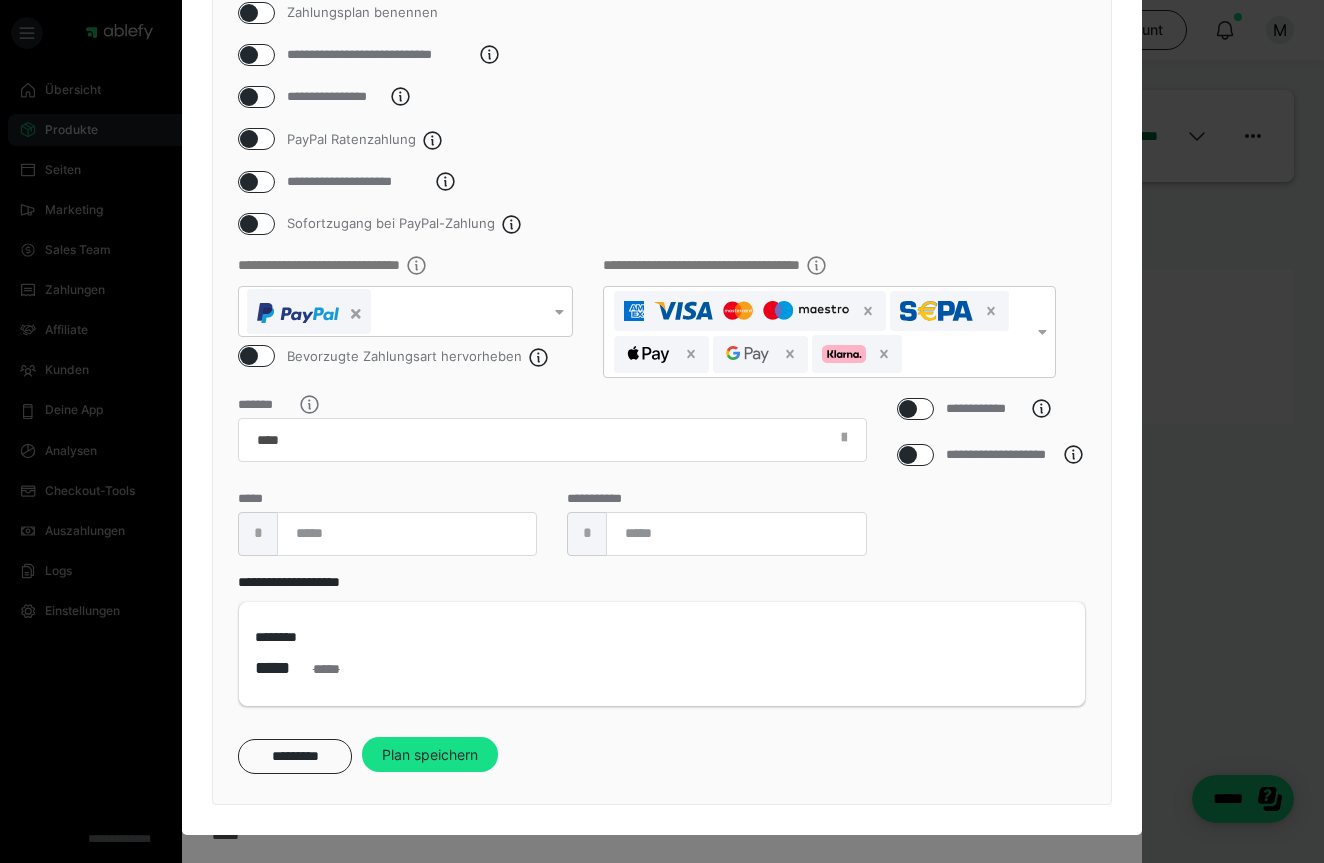 click on "**********" at bounding box center [662, 639] 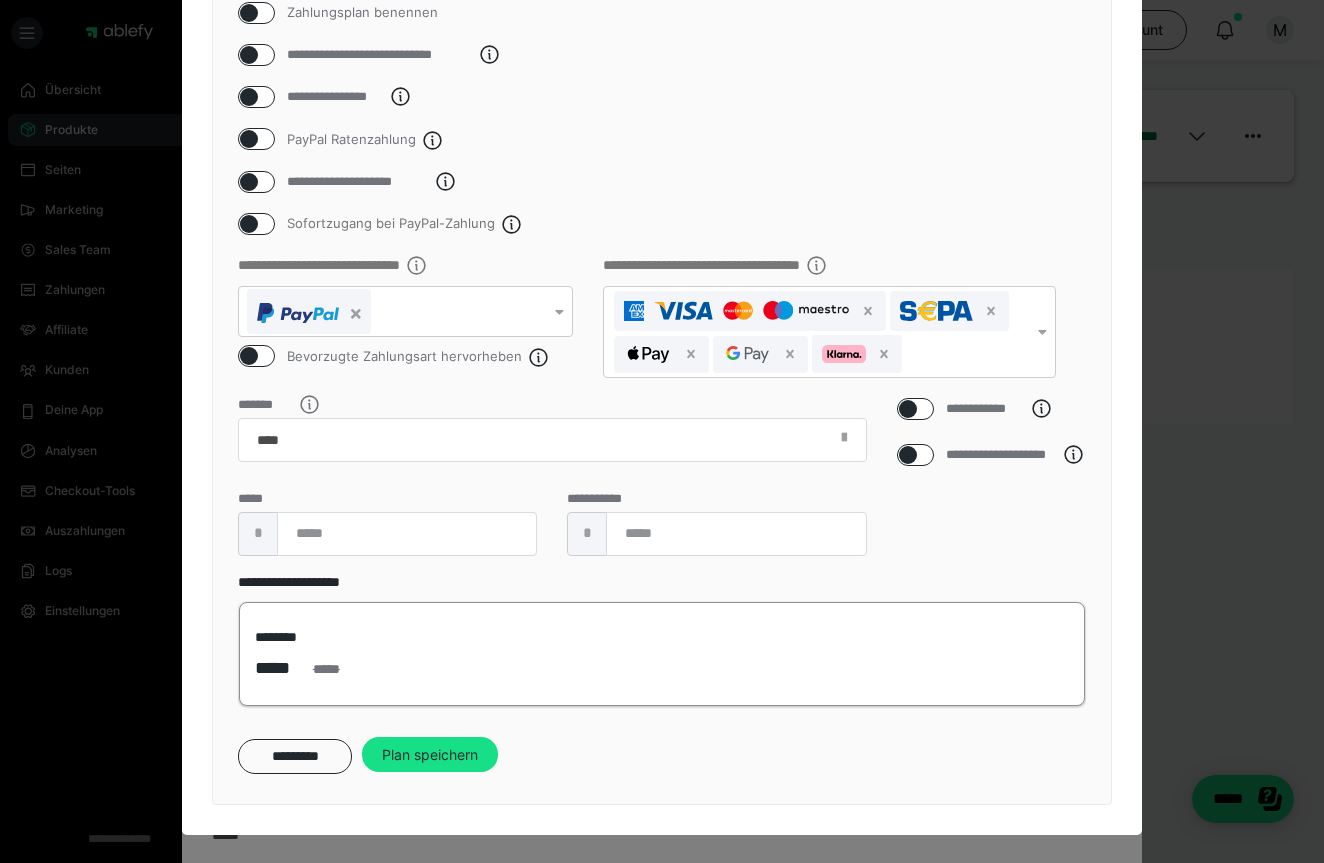 scroll, scrollTop: 268, scrollLeft: 0, axis: vertical 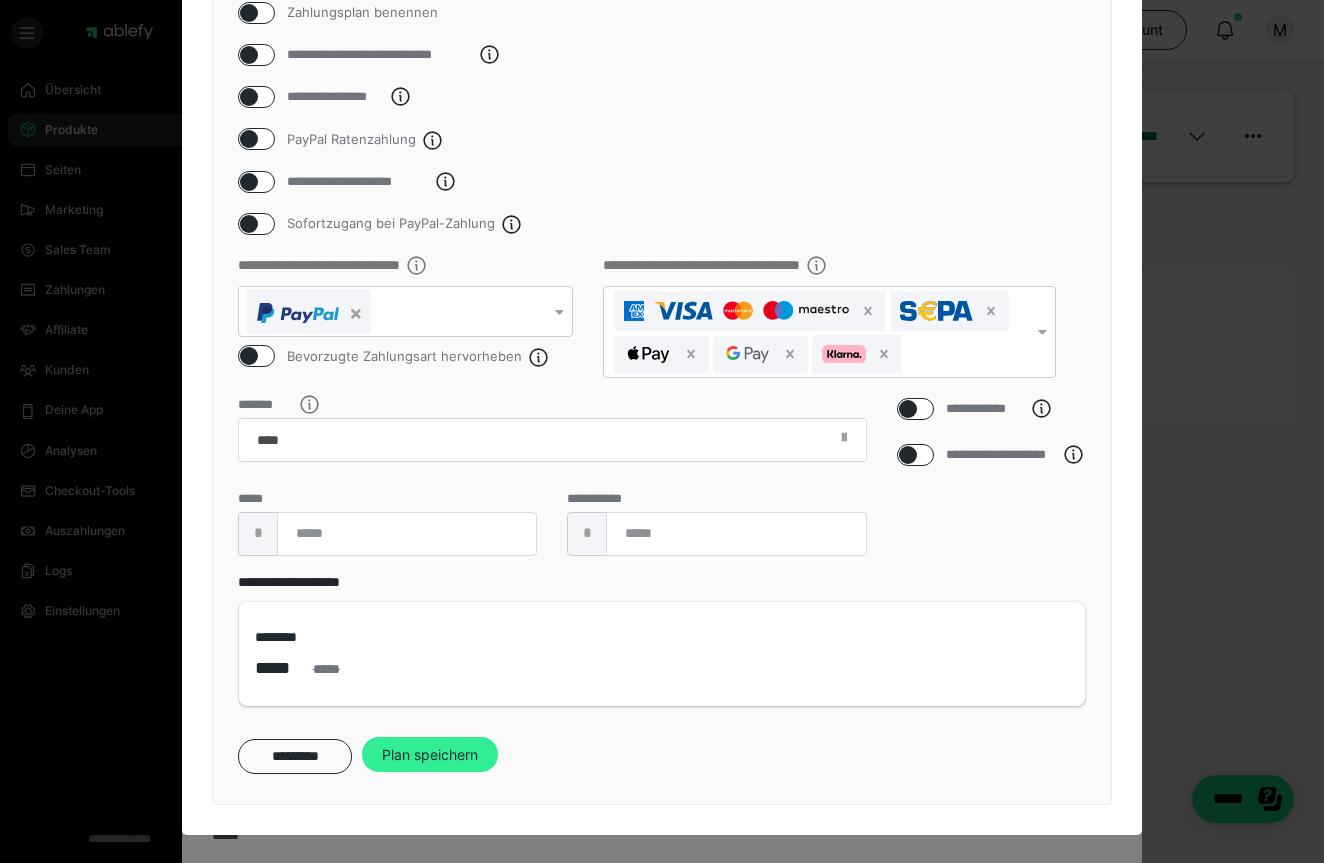 click on "Plan speichern" at bounding box center [430, 755] 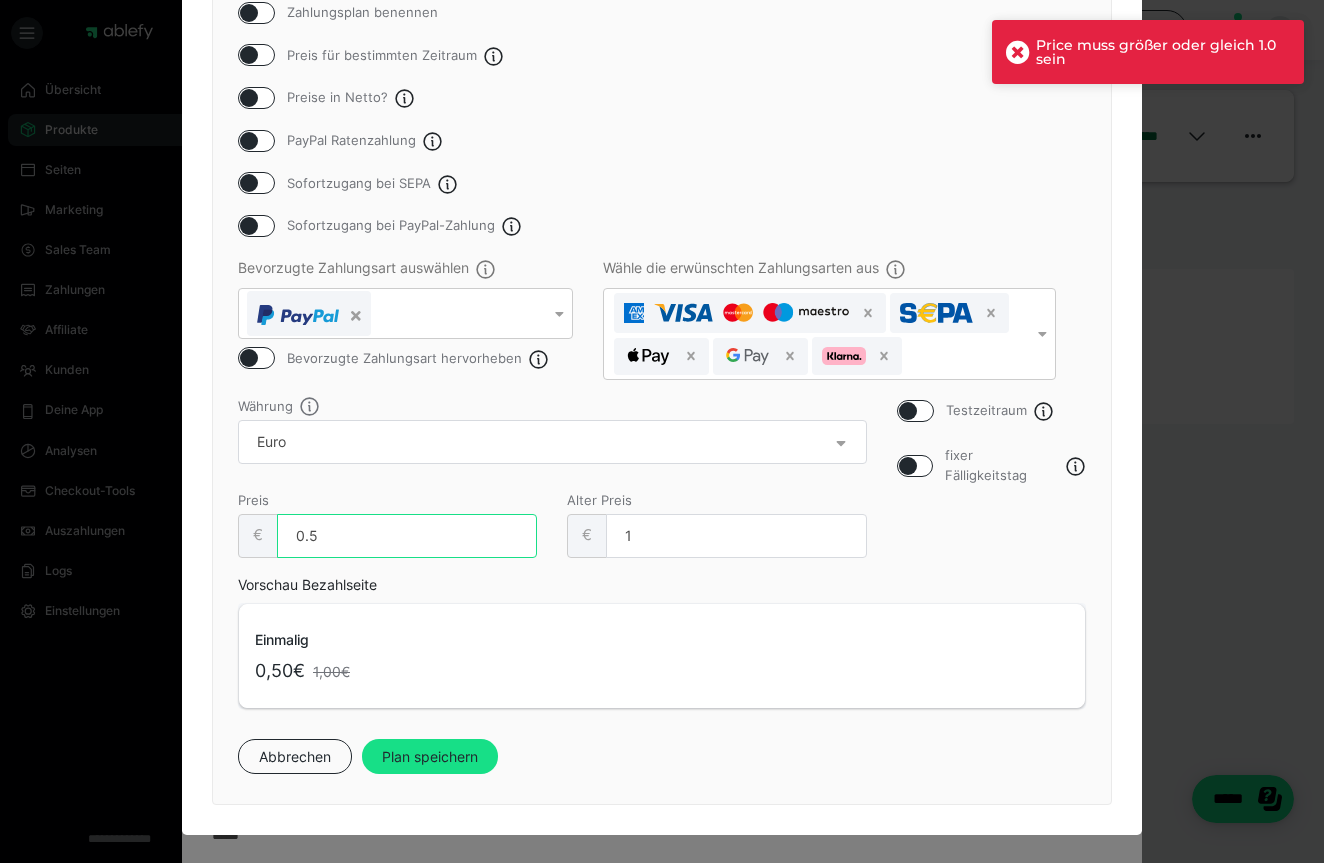click on "0.5" at bounding box center (407, 536) 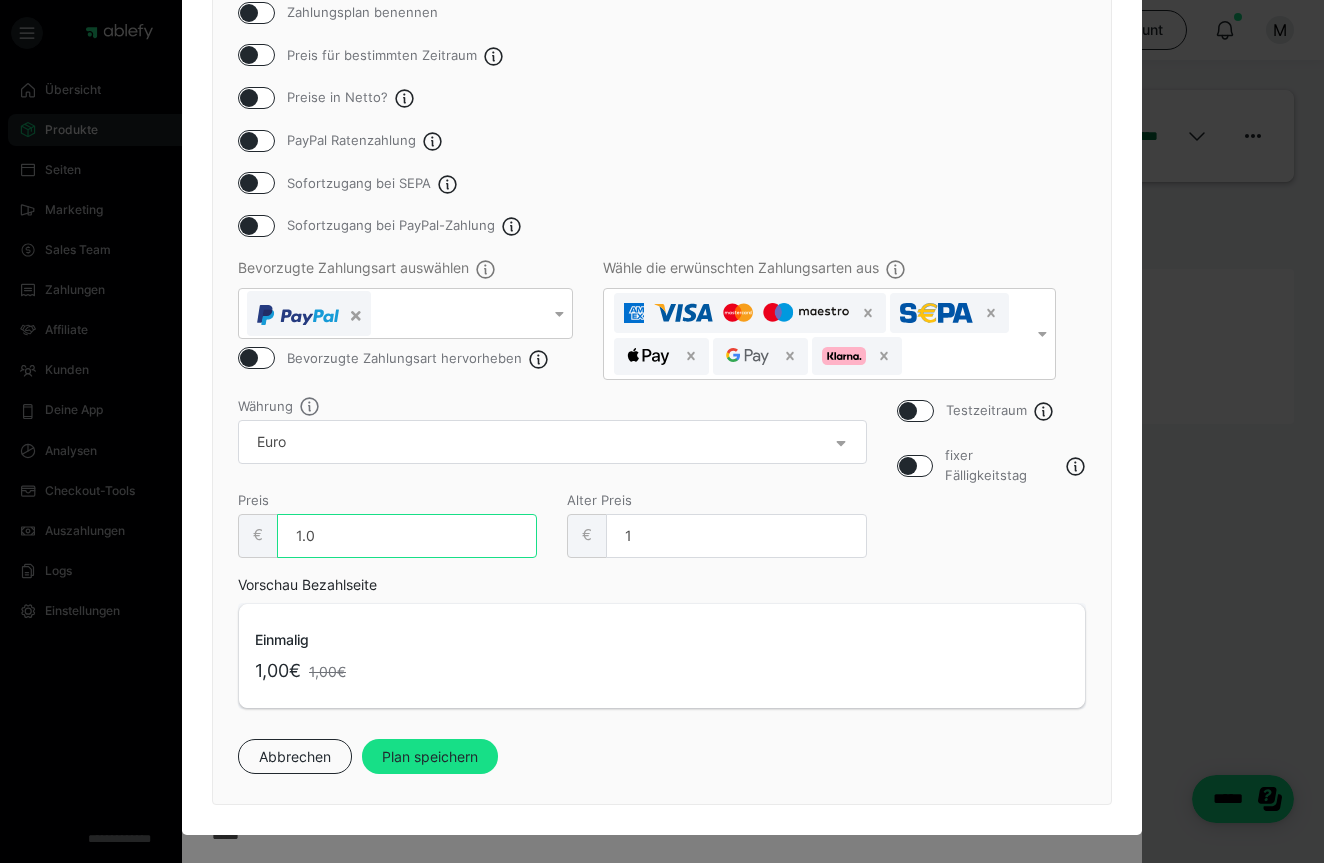 type on "1.0" 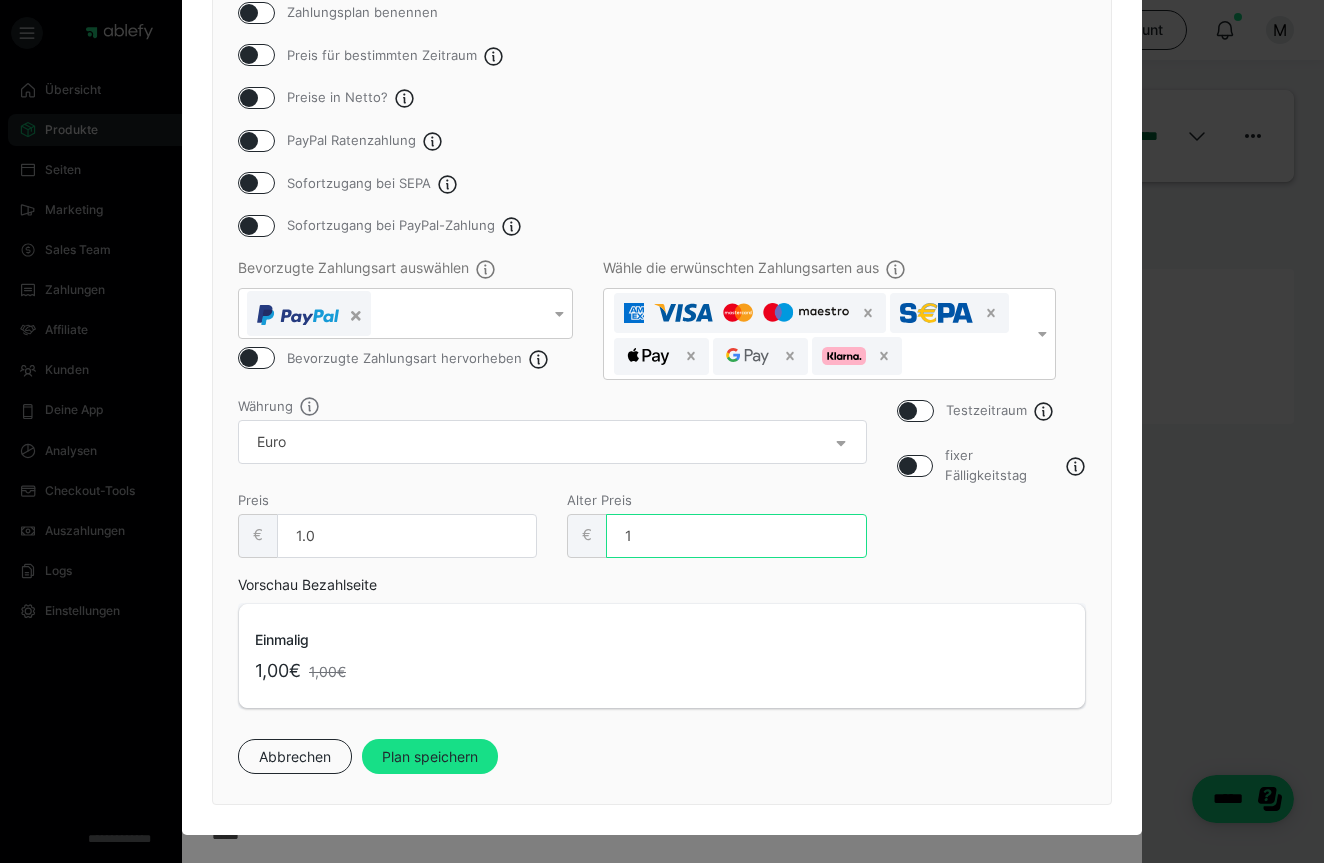 click on "1" at bounding box center (736, 536) 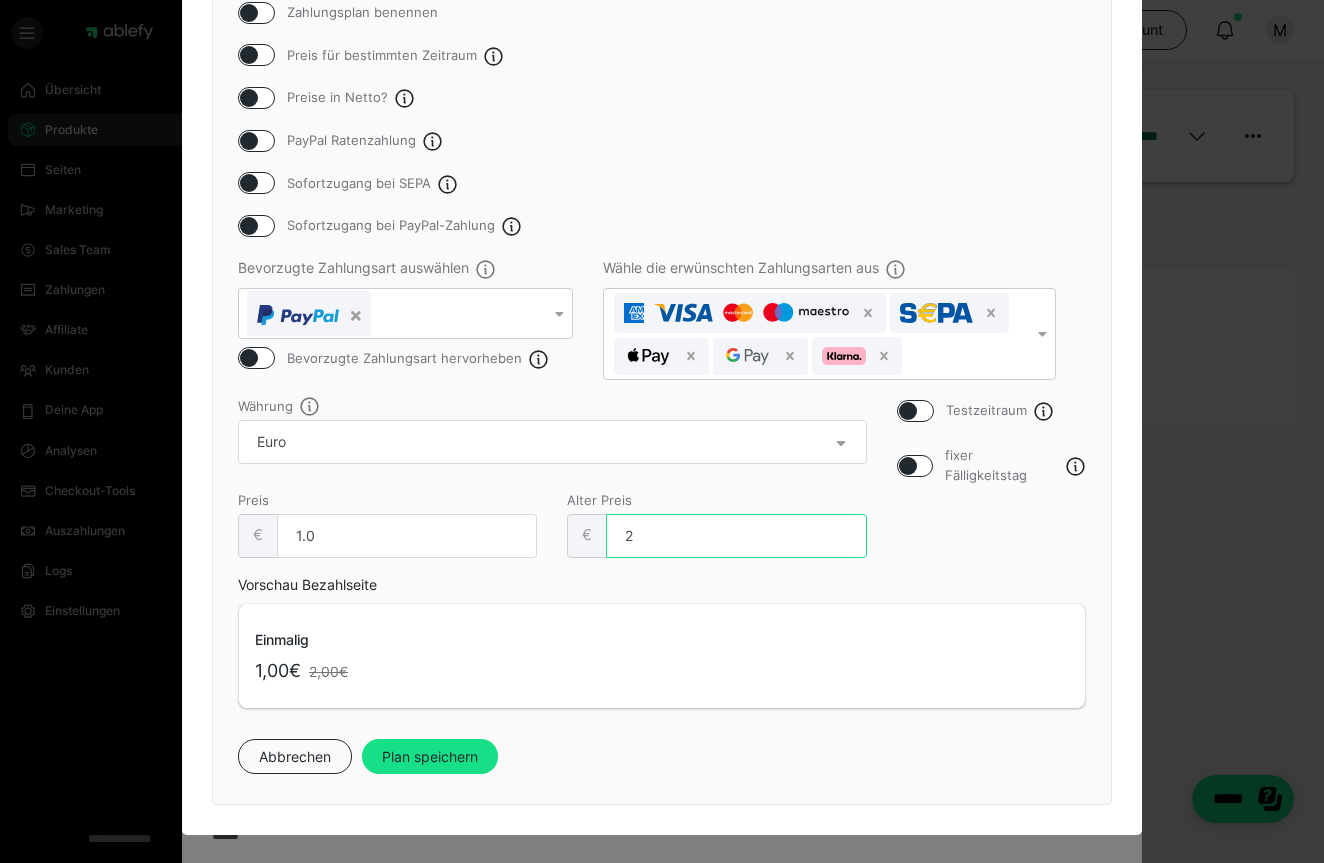 type on "2" 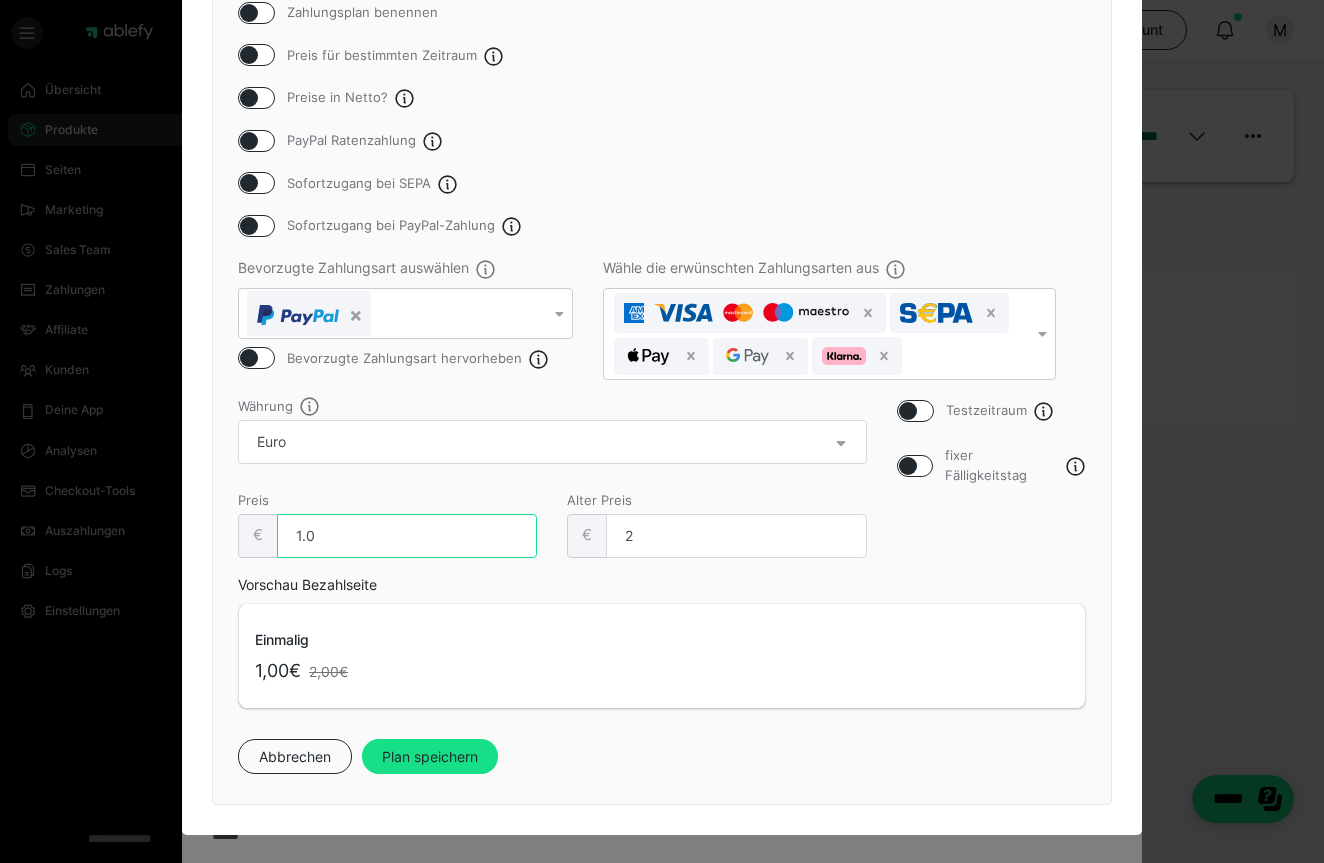 click on "1.0" at bounding box center (407, 536) 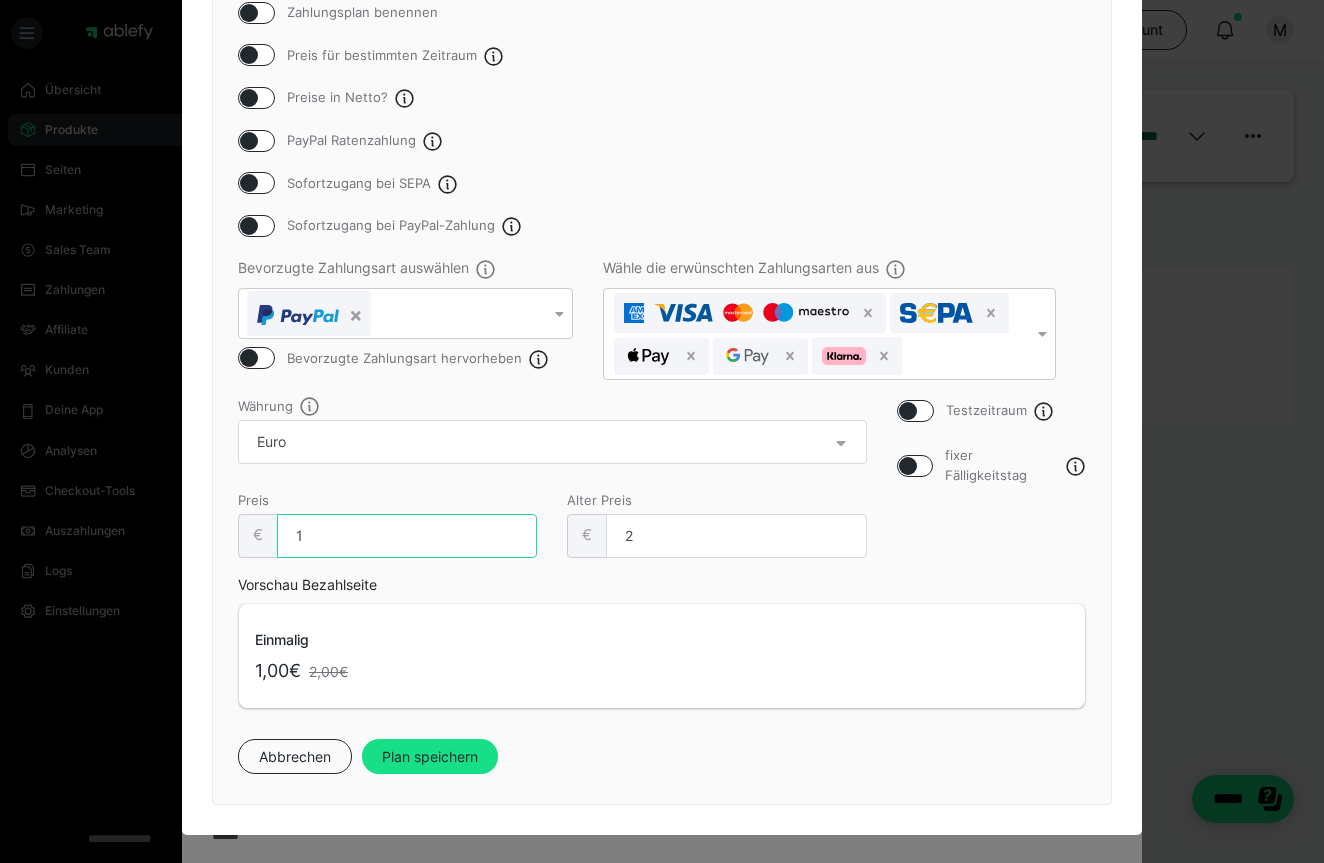 scroll, scrollTop: 0, scrollLeft: 0, axis: both 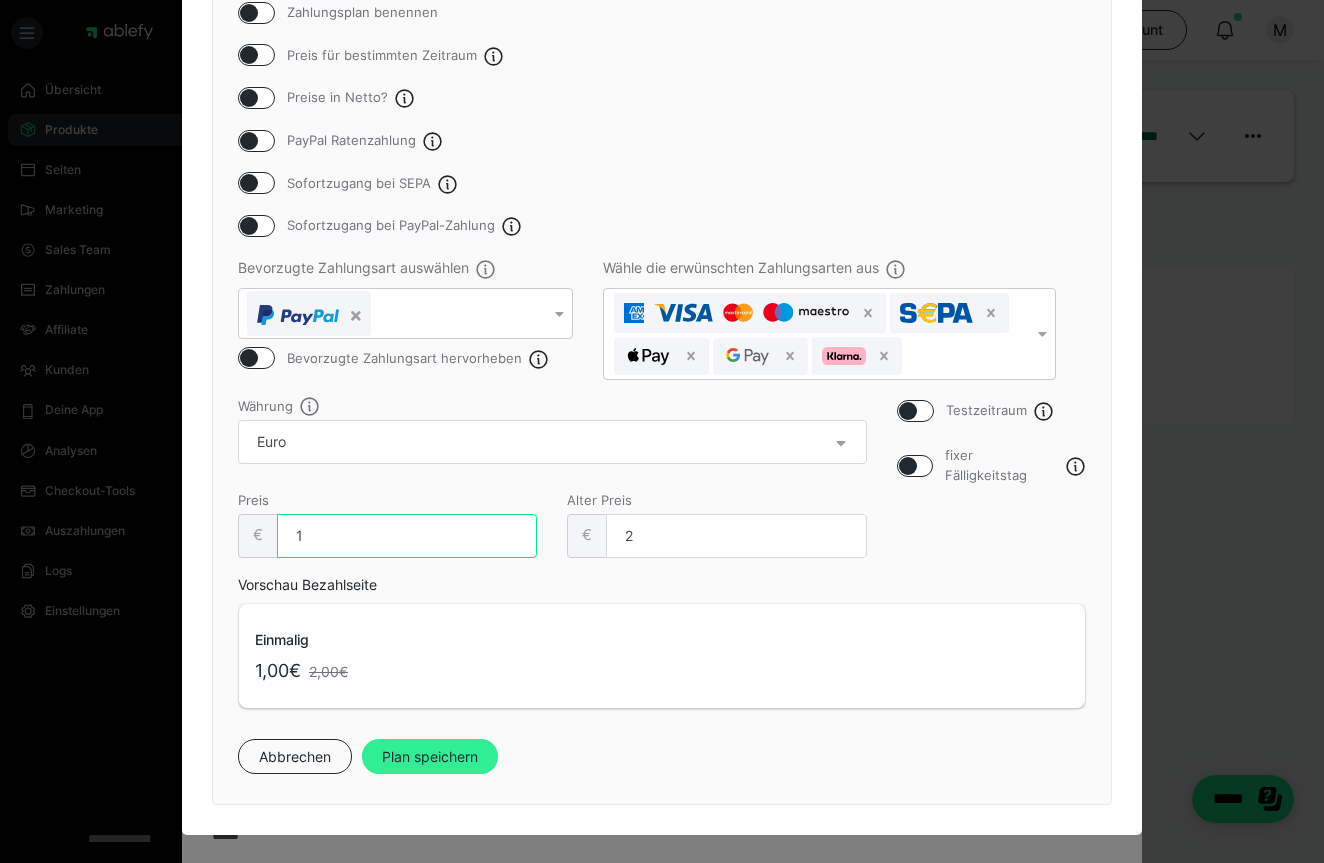 type on "1" 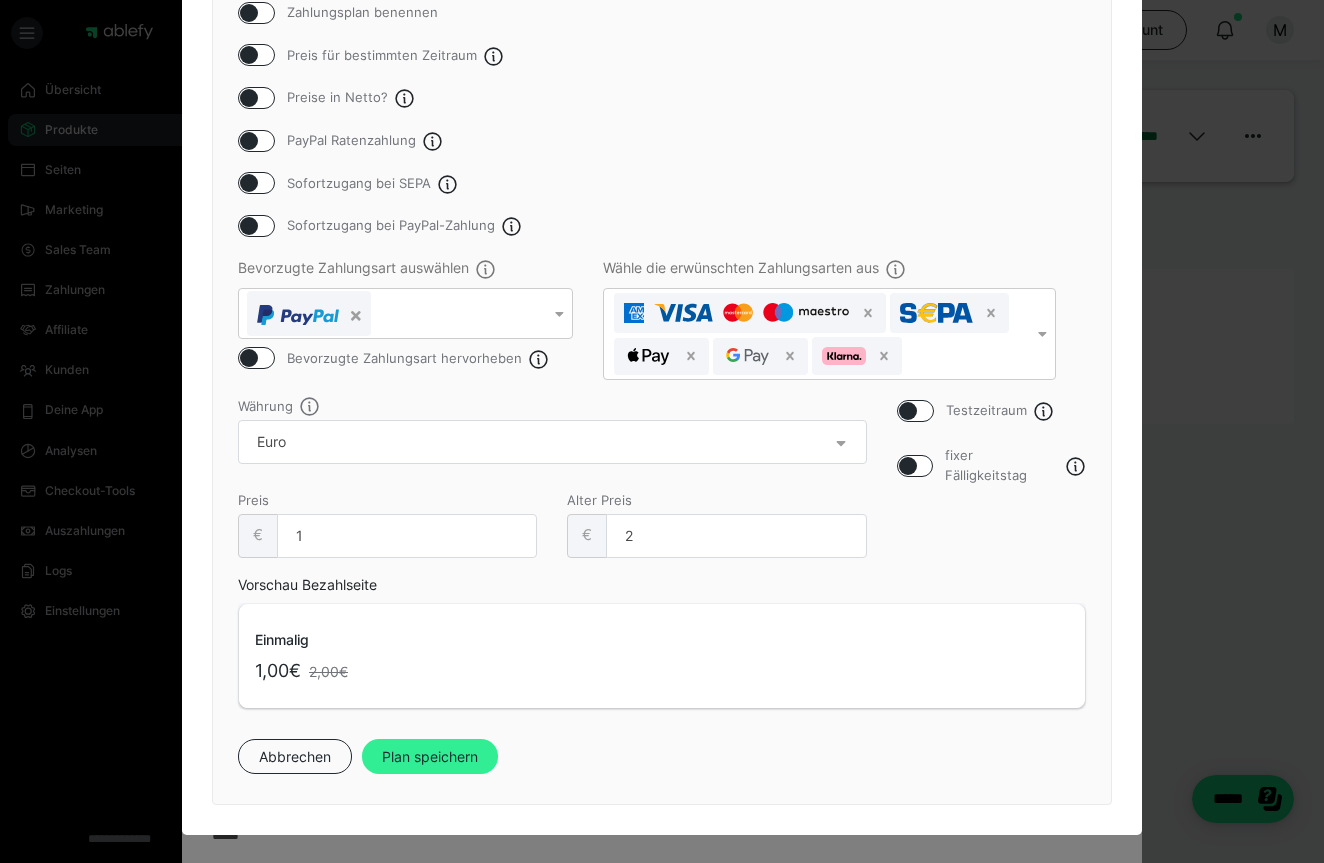 click on "Plan speichern" at bounding box center (430, 757) 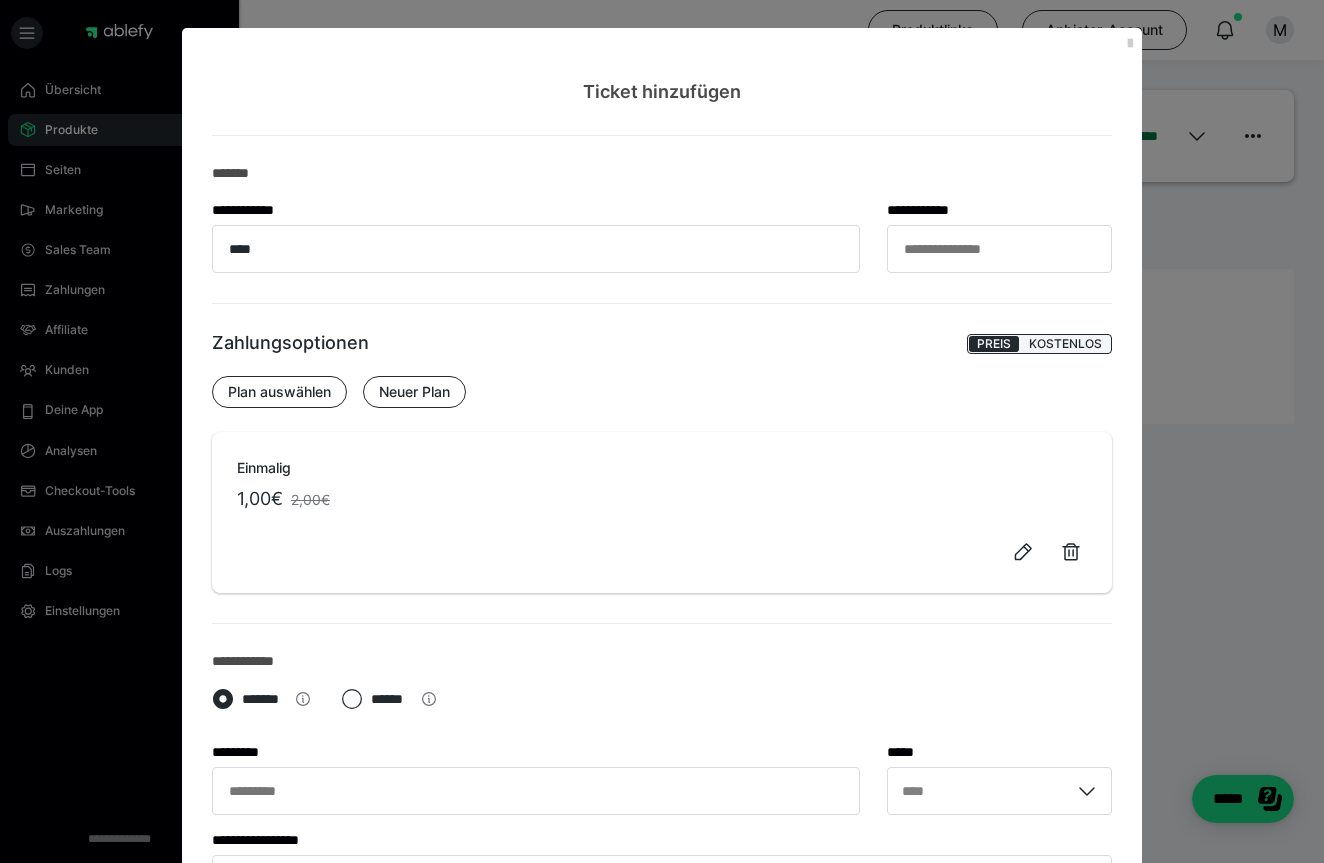scroll, scrollTop: 6, scrollLeft: 0, axis: vertical 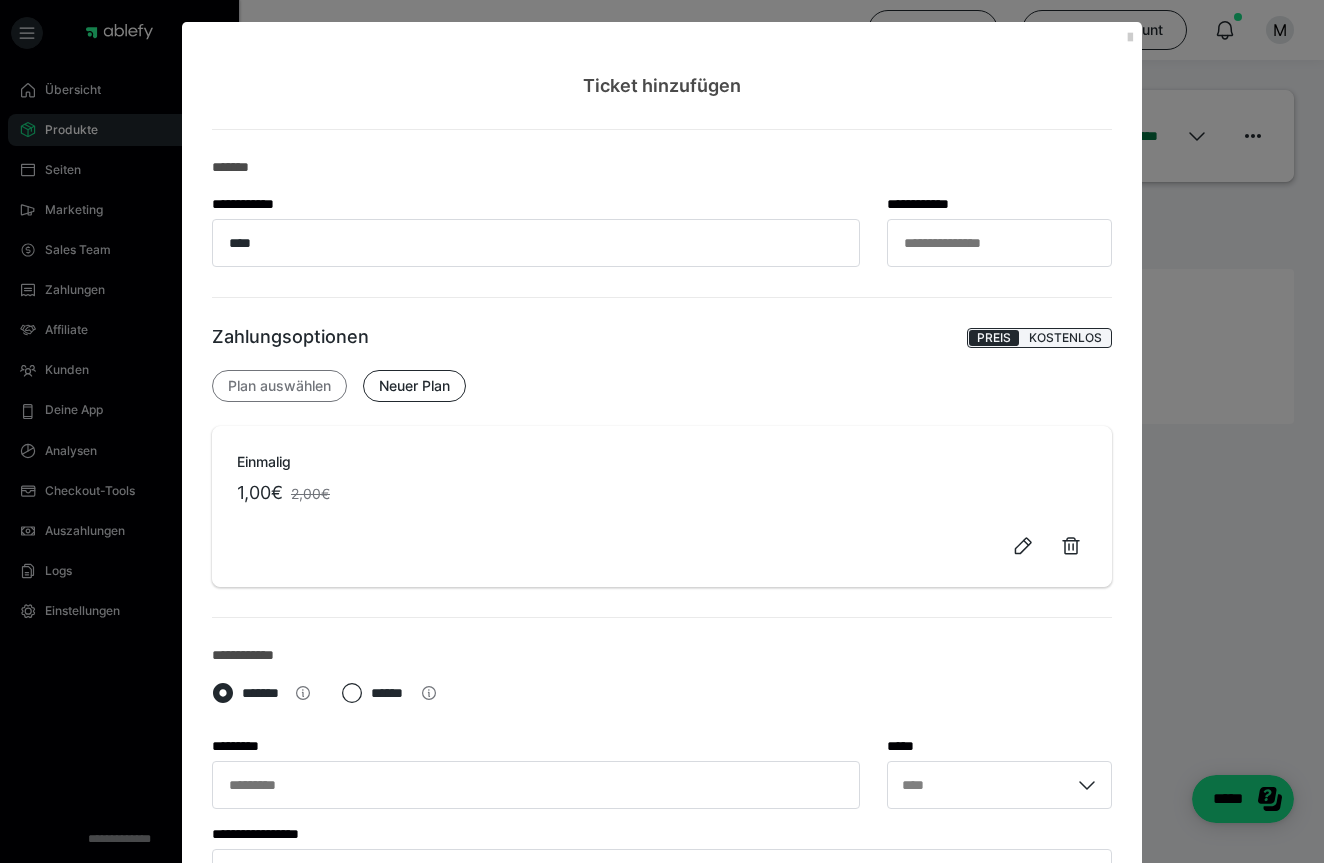 click on "Plan auswählen" at bounding box center [279, 386] 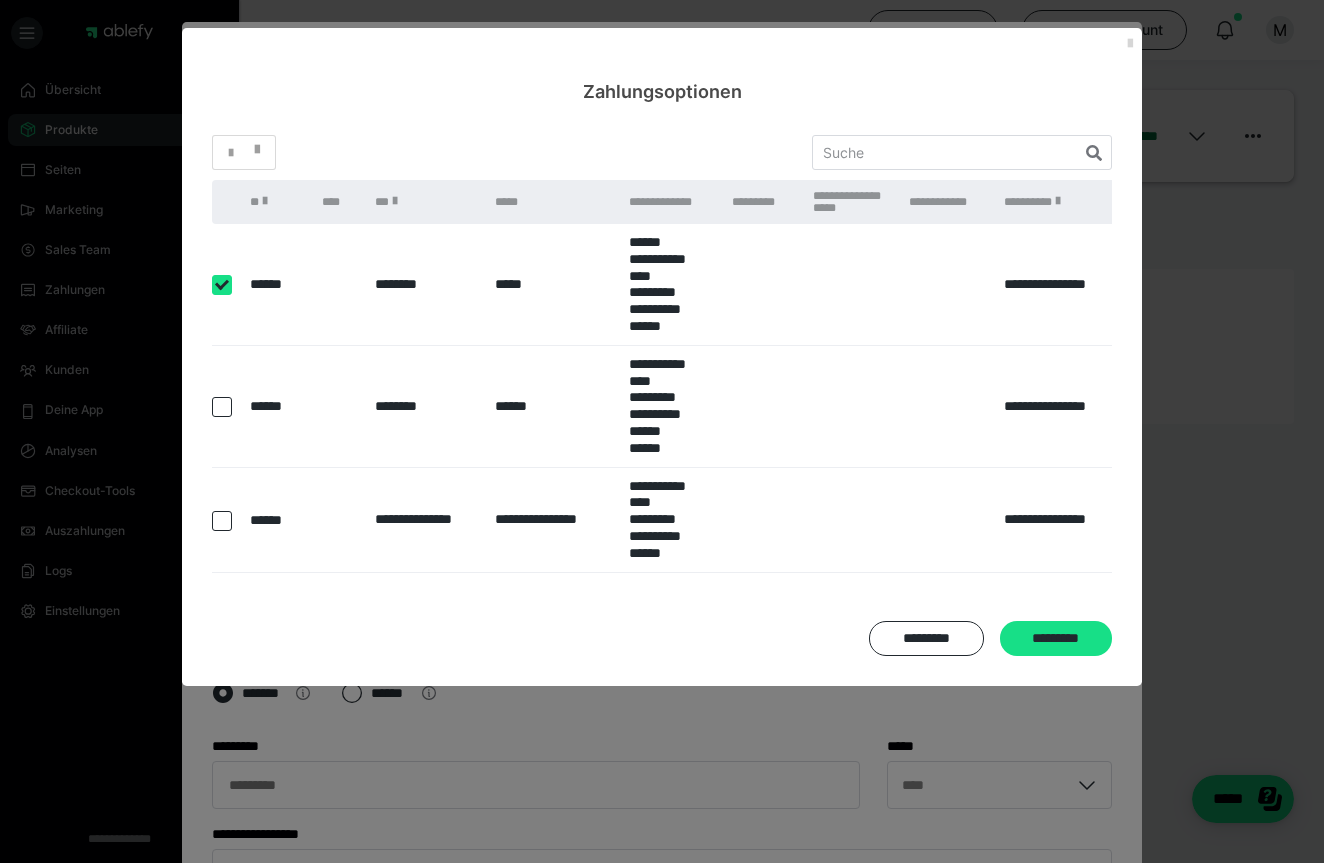 click at bounding box center (1130, 44) 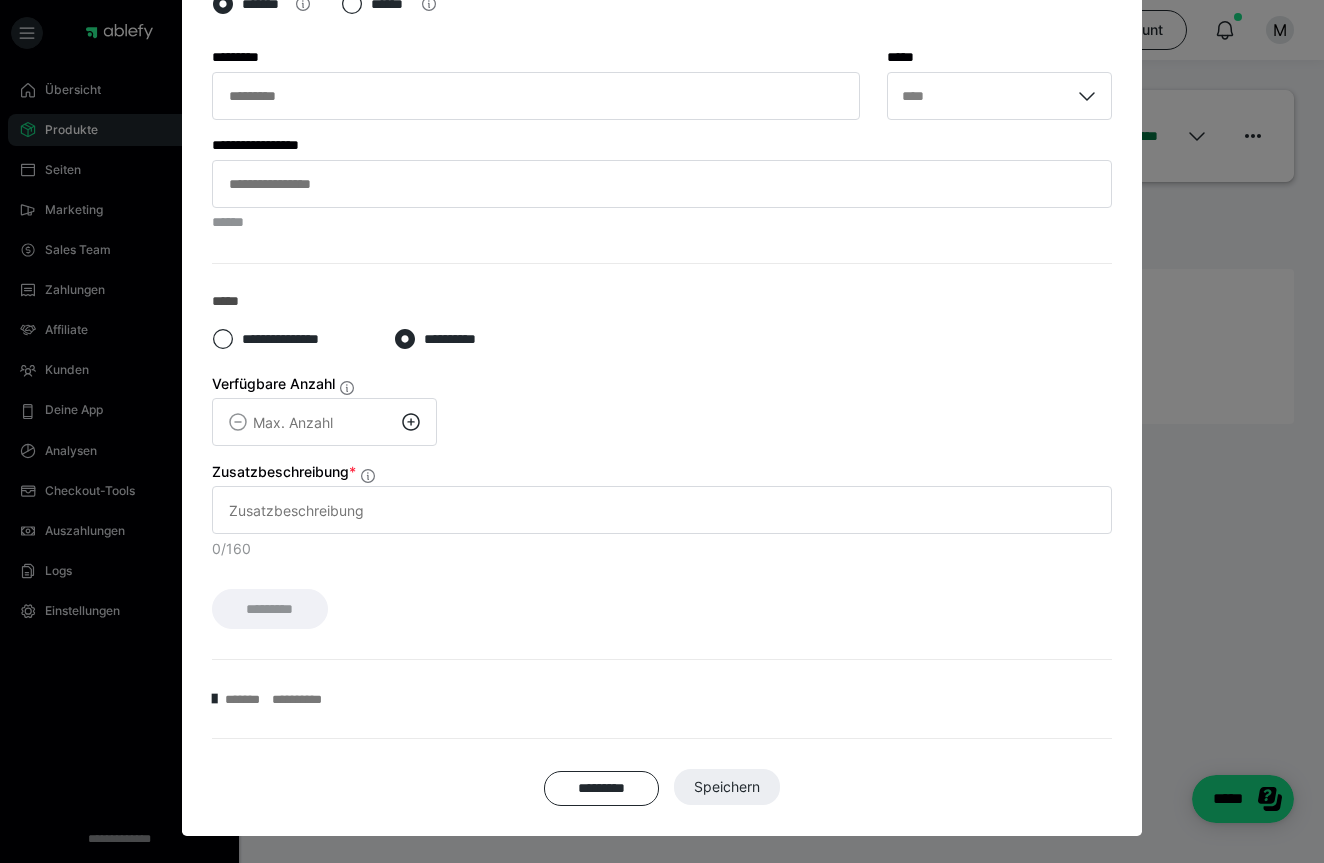 scroll, scrollTop: 694, scrollLeft: 0, axis: vertical 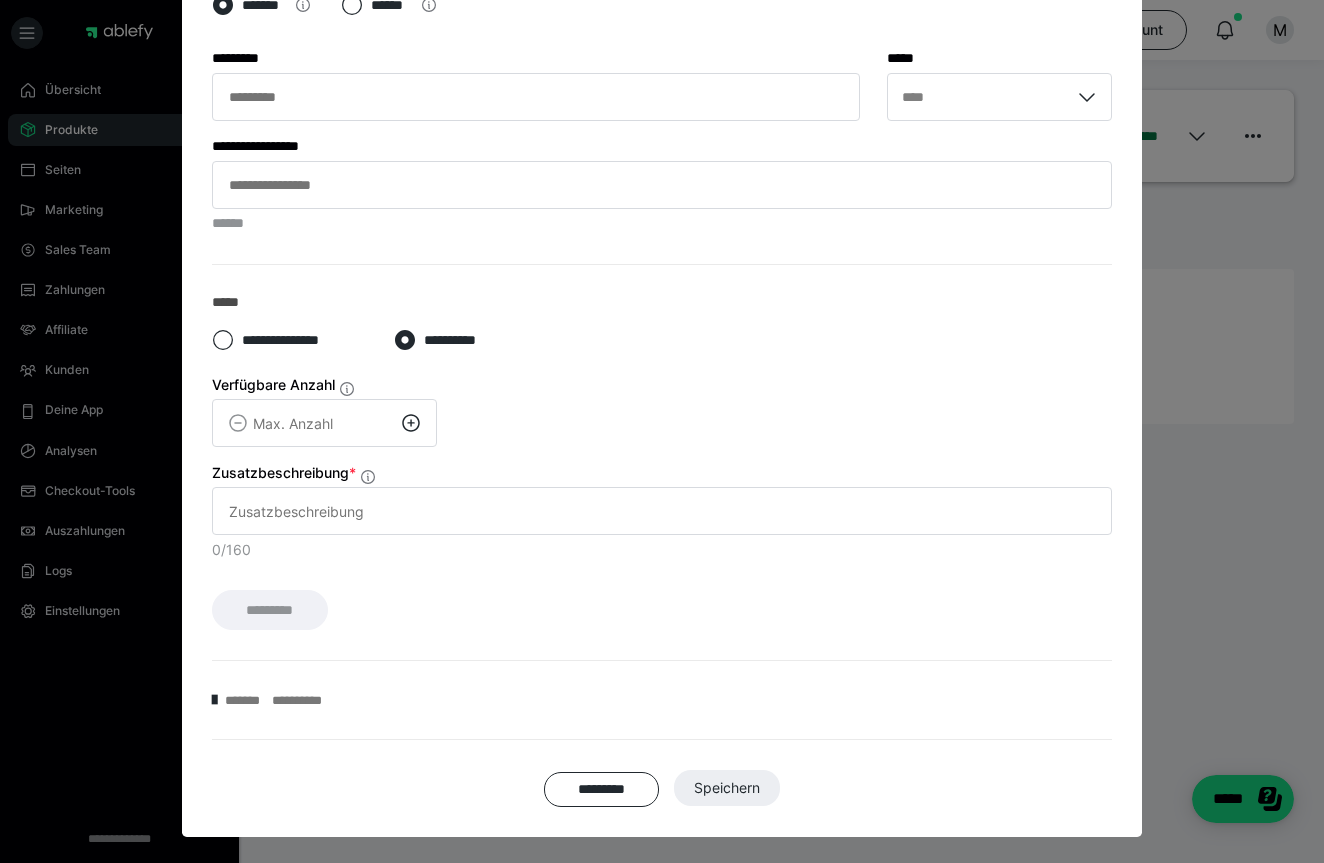 click on "********* Speichern" at bounding box center [662, 788] 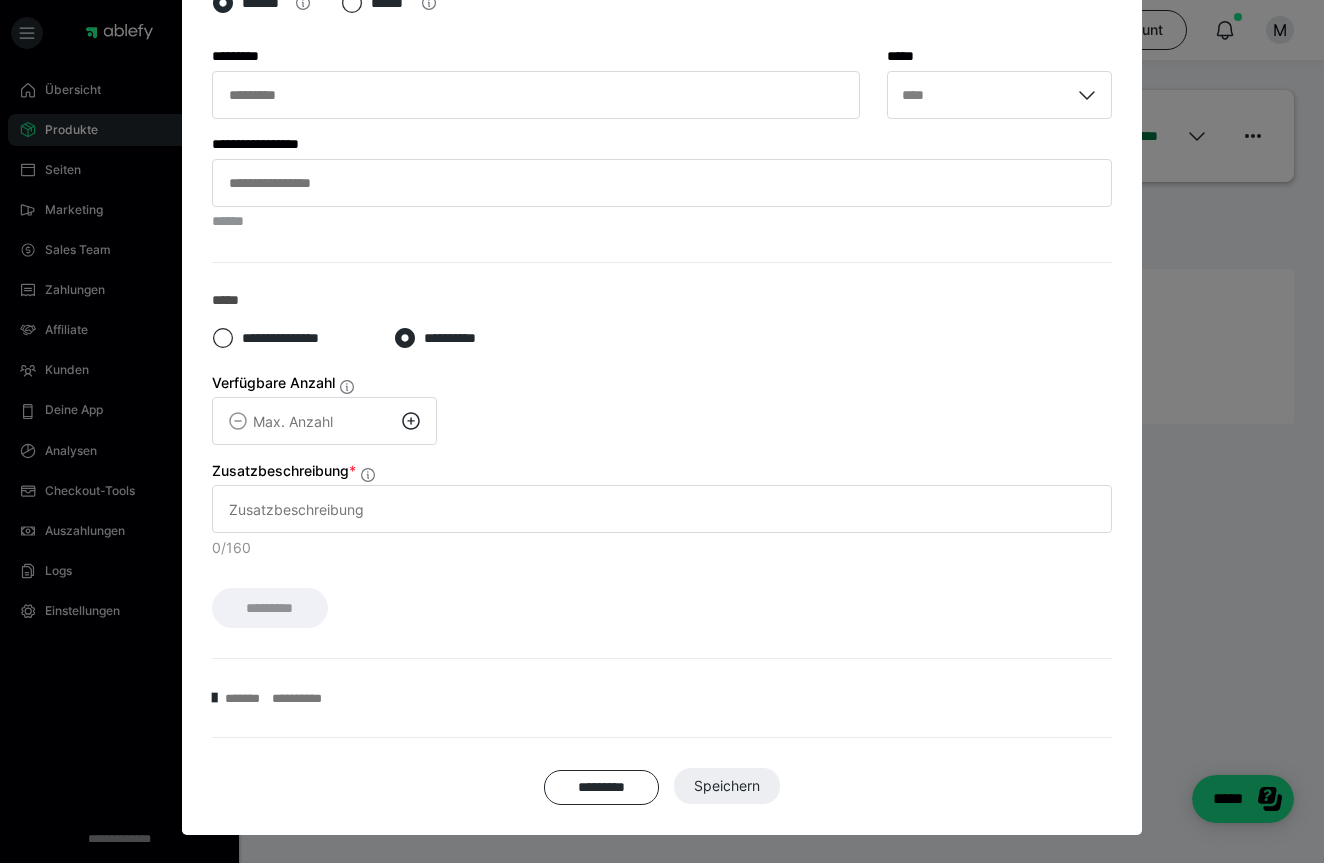 scroll, scrollTop: 694, scrollLeft: 0, axis: vertical 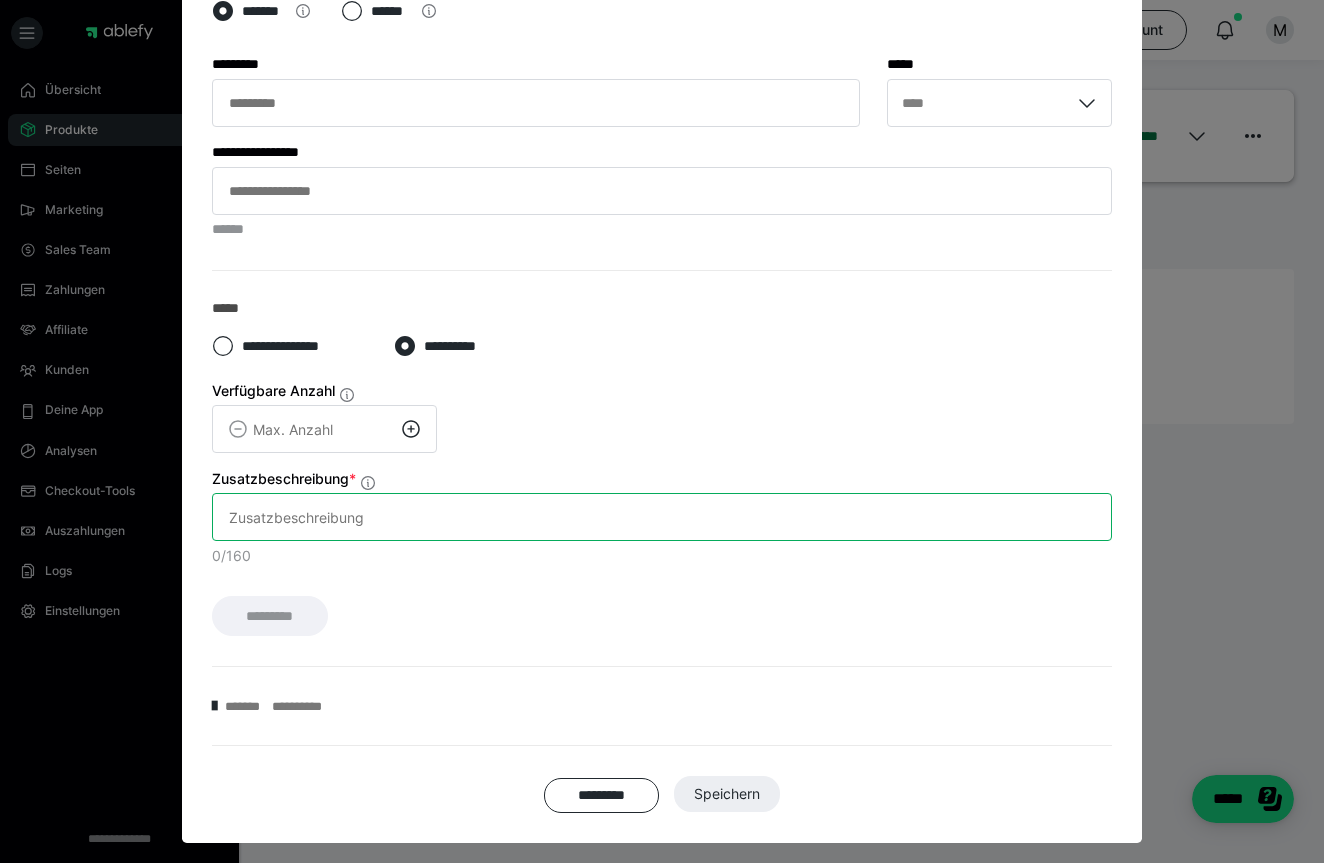 click on "Zusatzbeschreibung *" at bounding box center [662, 517] 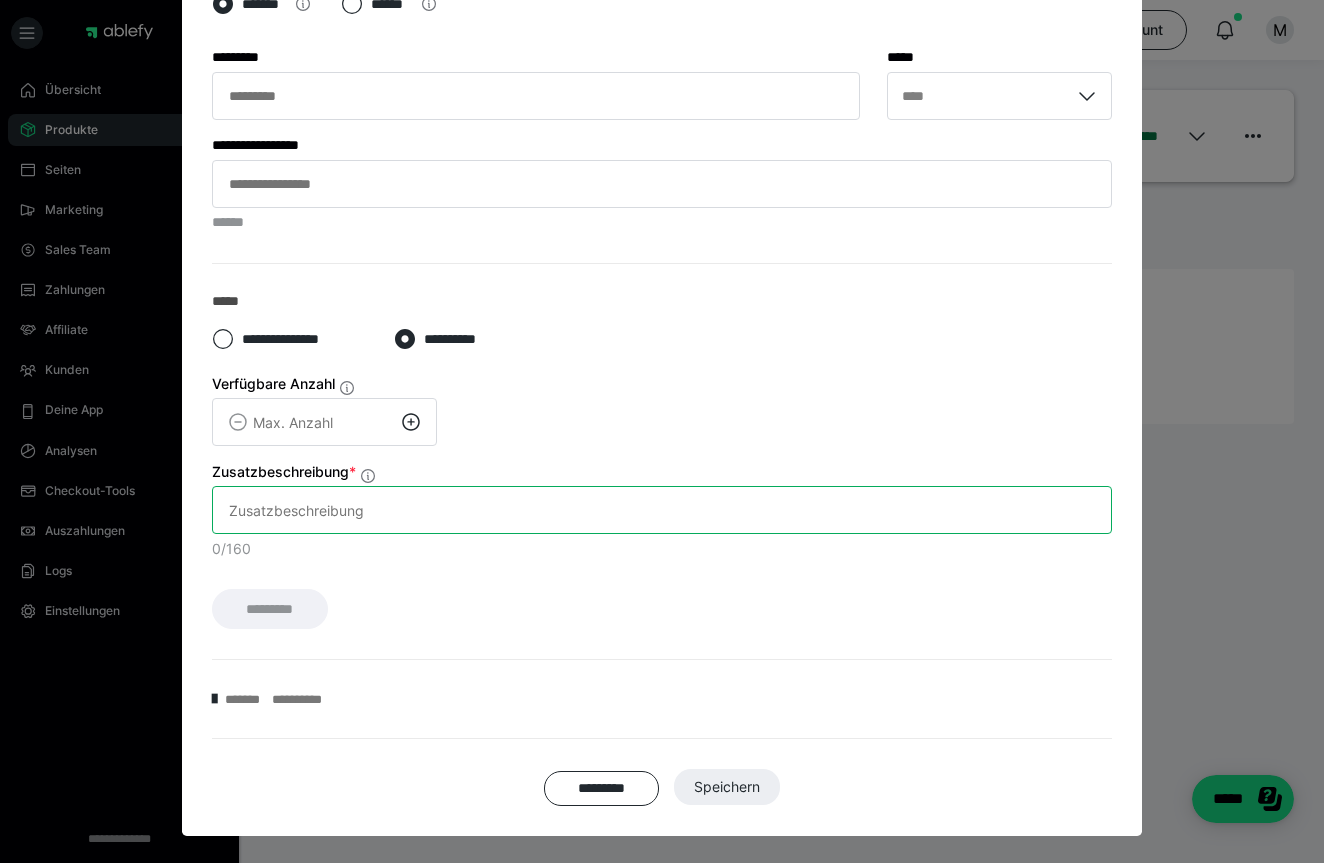 scroll, scrollTop: 694, scrollLeft: 0, axis: vertical 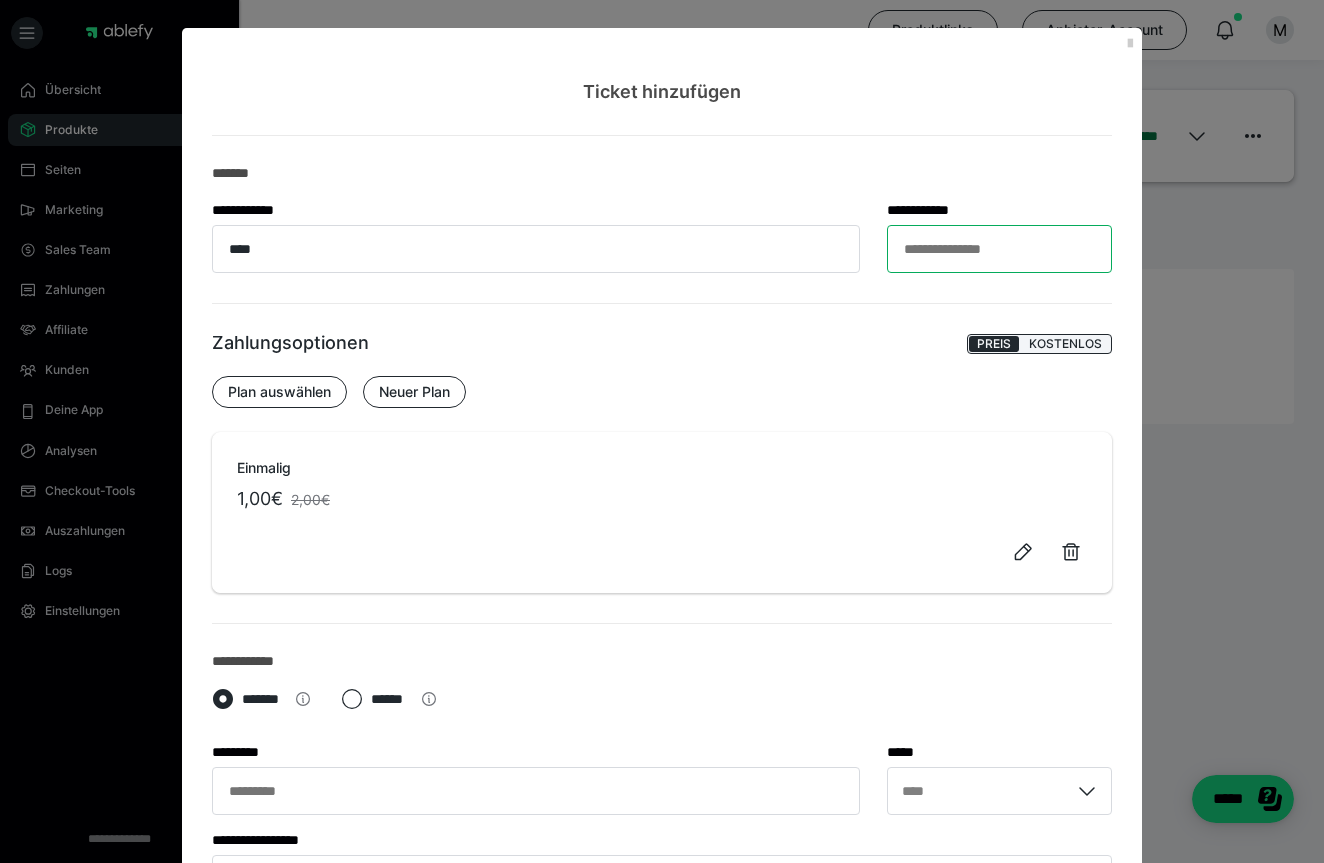 click on "**********" at bounding box center [999, 249] 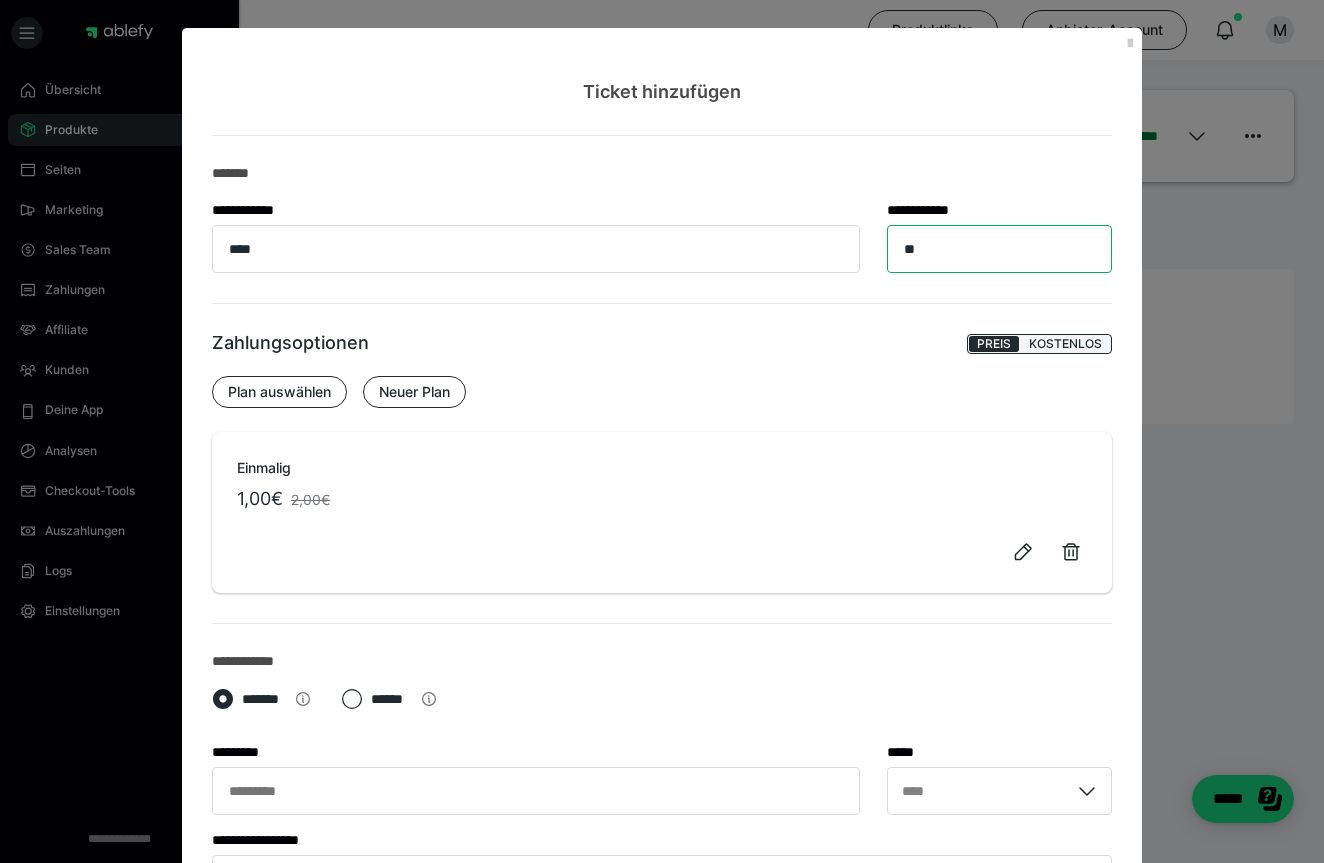 type on "*" 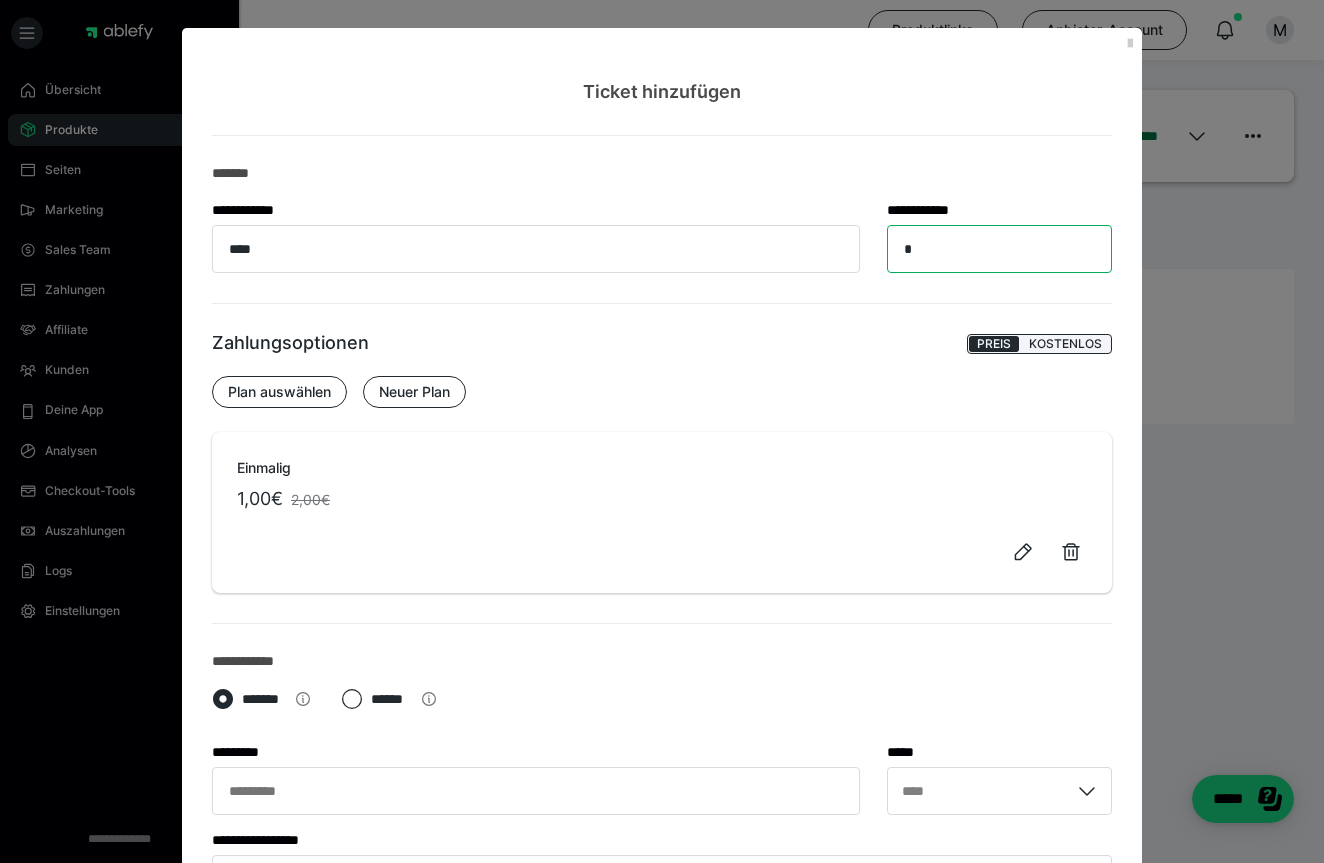 type 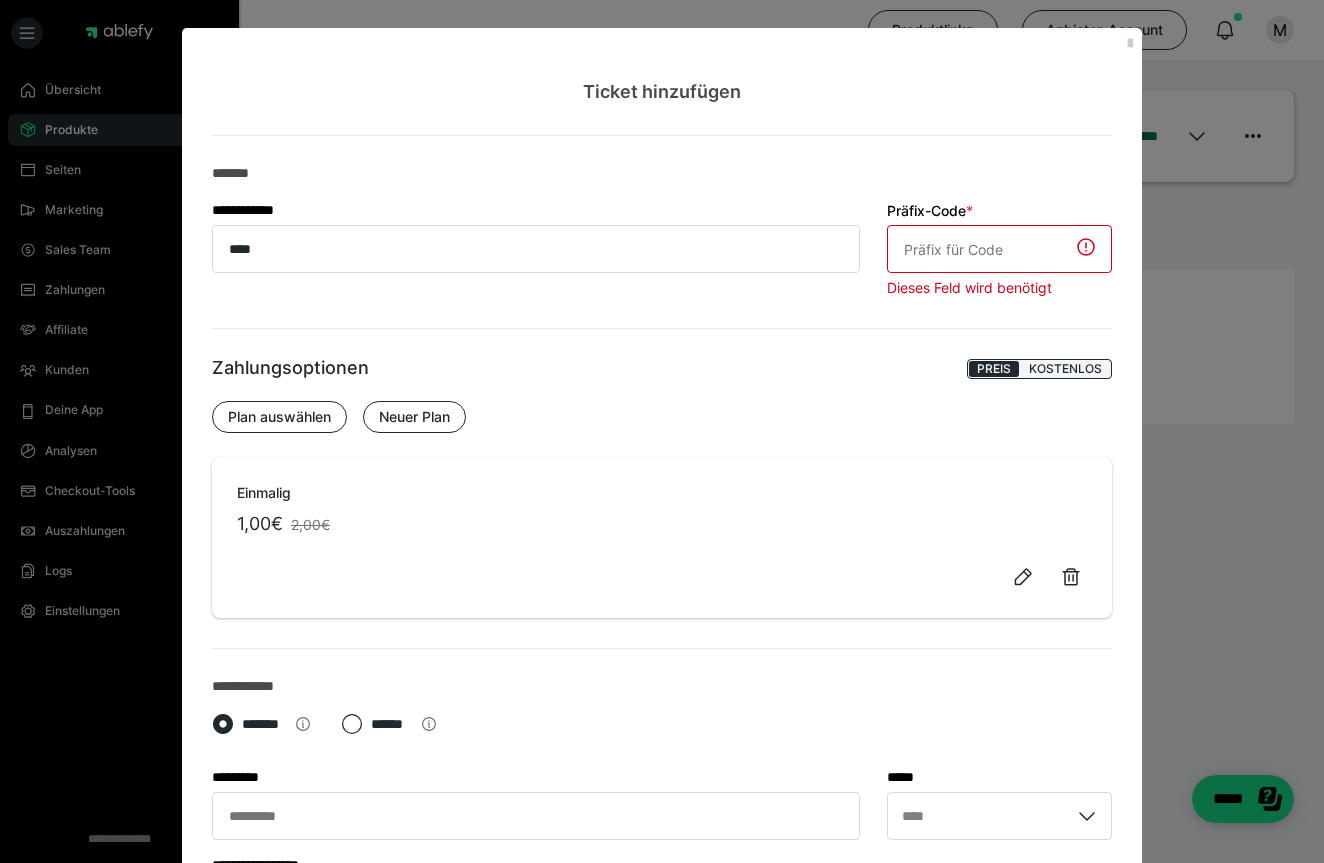 click on "Zahlungsoptionen Preis Kostenlos Plan auswählen Neuer Plan Einmalig 1,00€ 2,00€" at bounding box center [662, 489] 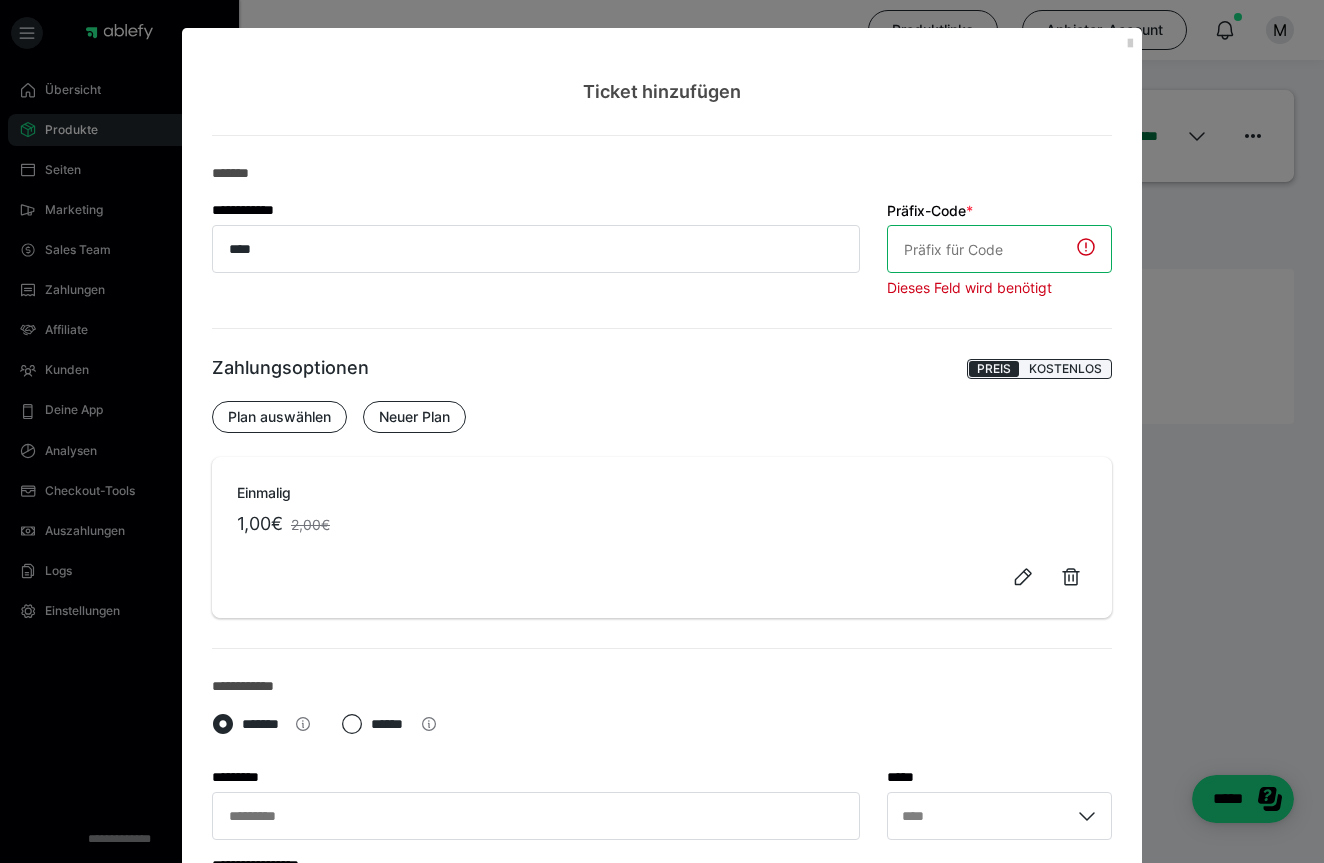 click on "Präfix-Code *" at bounding box center (999, 249) 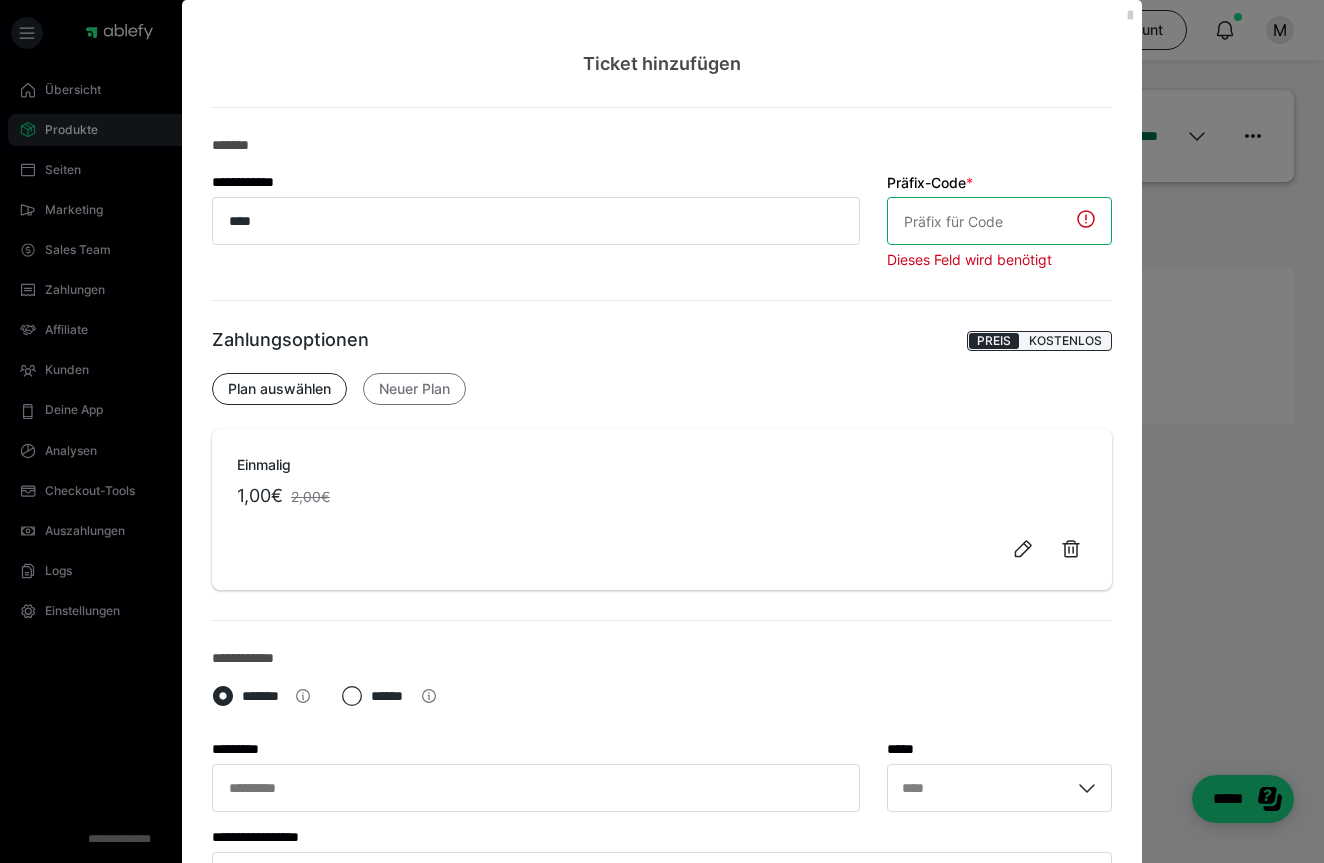 scroll, scrollTop: 47, scrollLeft: 0, axis: vertical 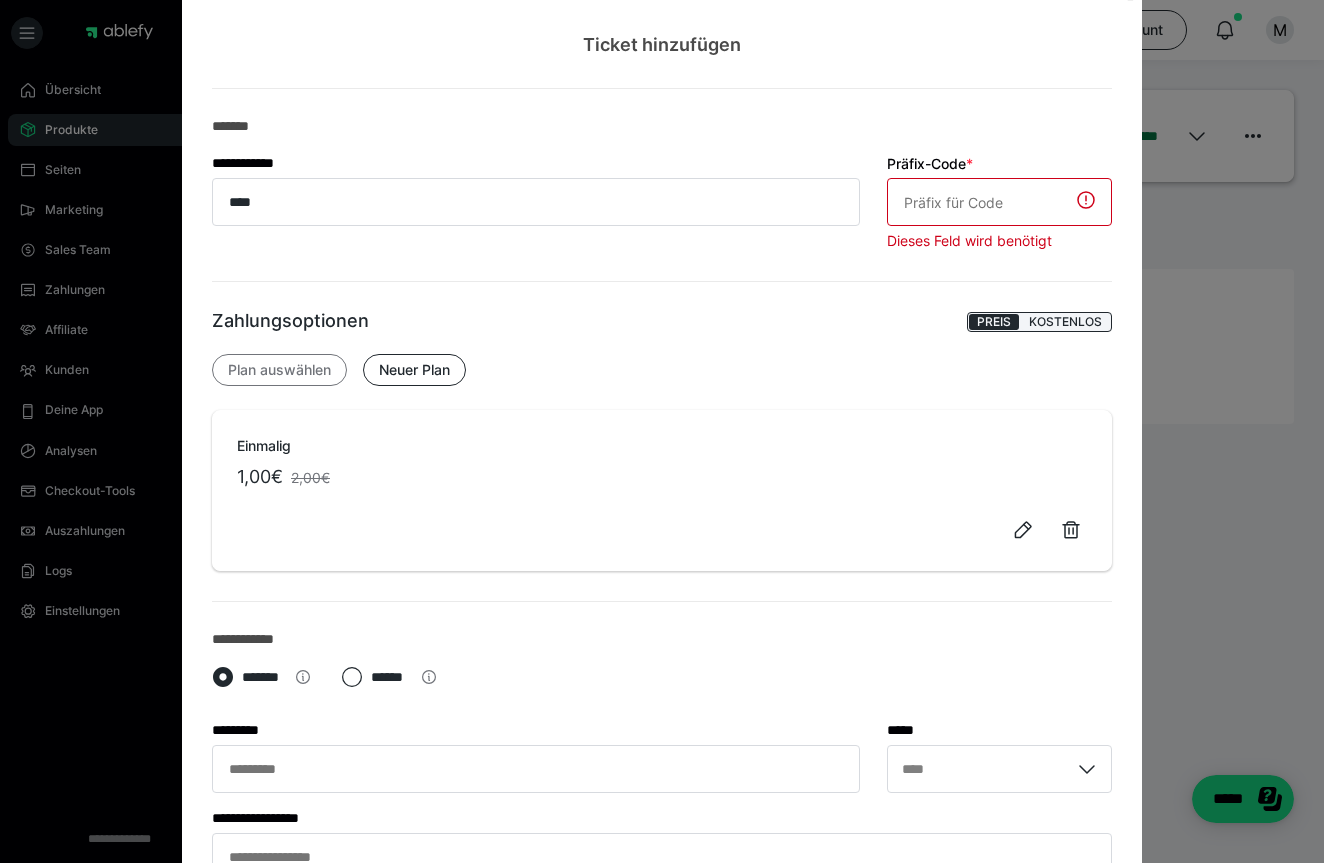 click on "Plan auswählen" at bounding box center [279, 370] 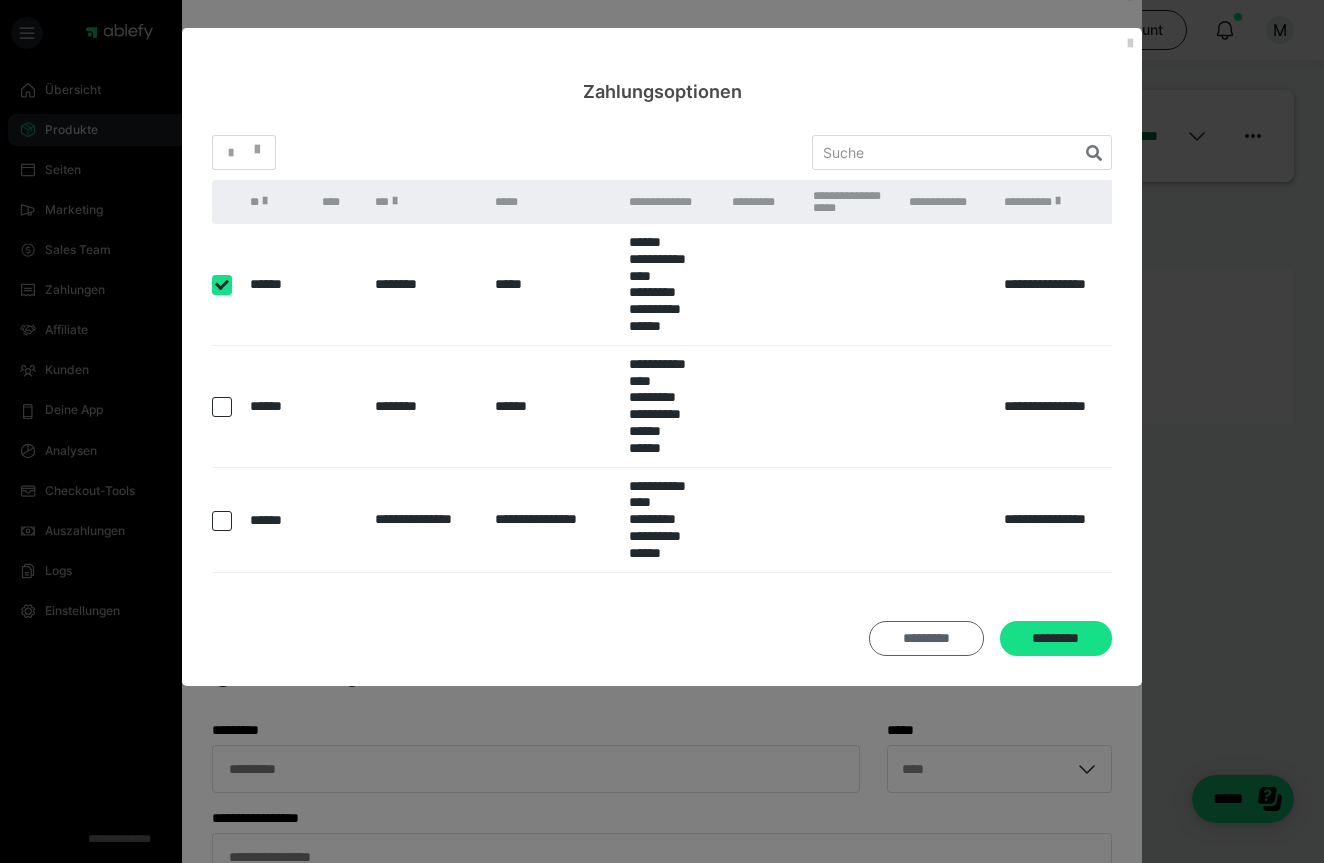click on "*********" at bounding box center [926, 638] 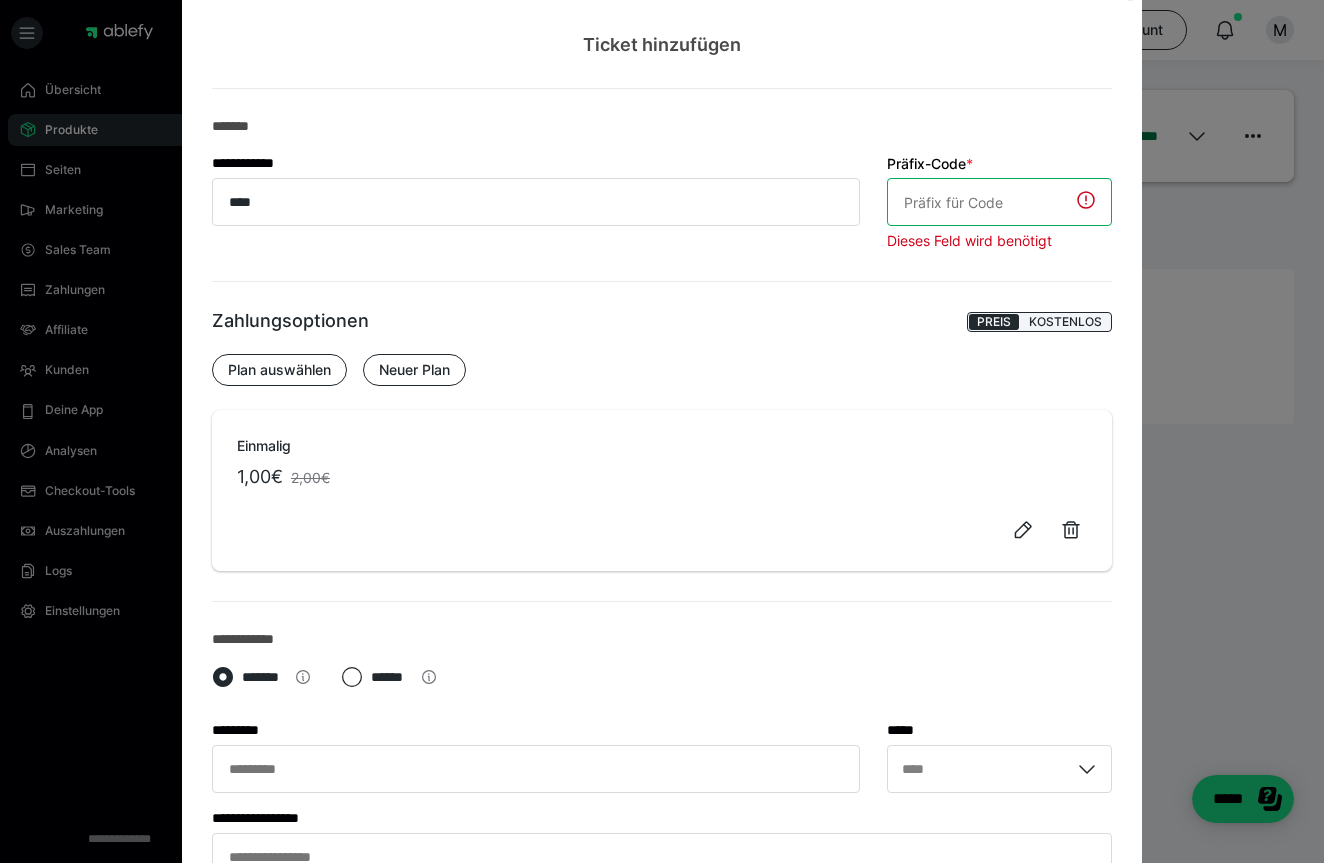 click on "Präfix-Code *" at bounding box center [999, 202] 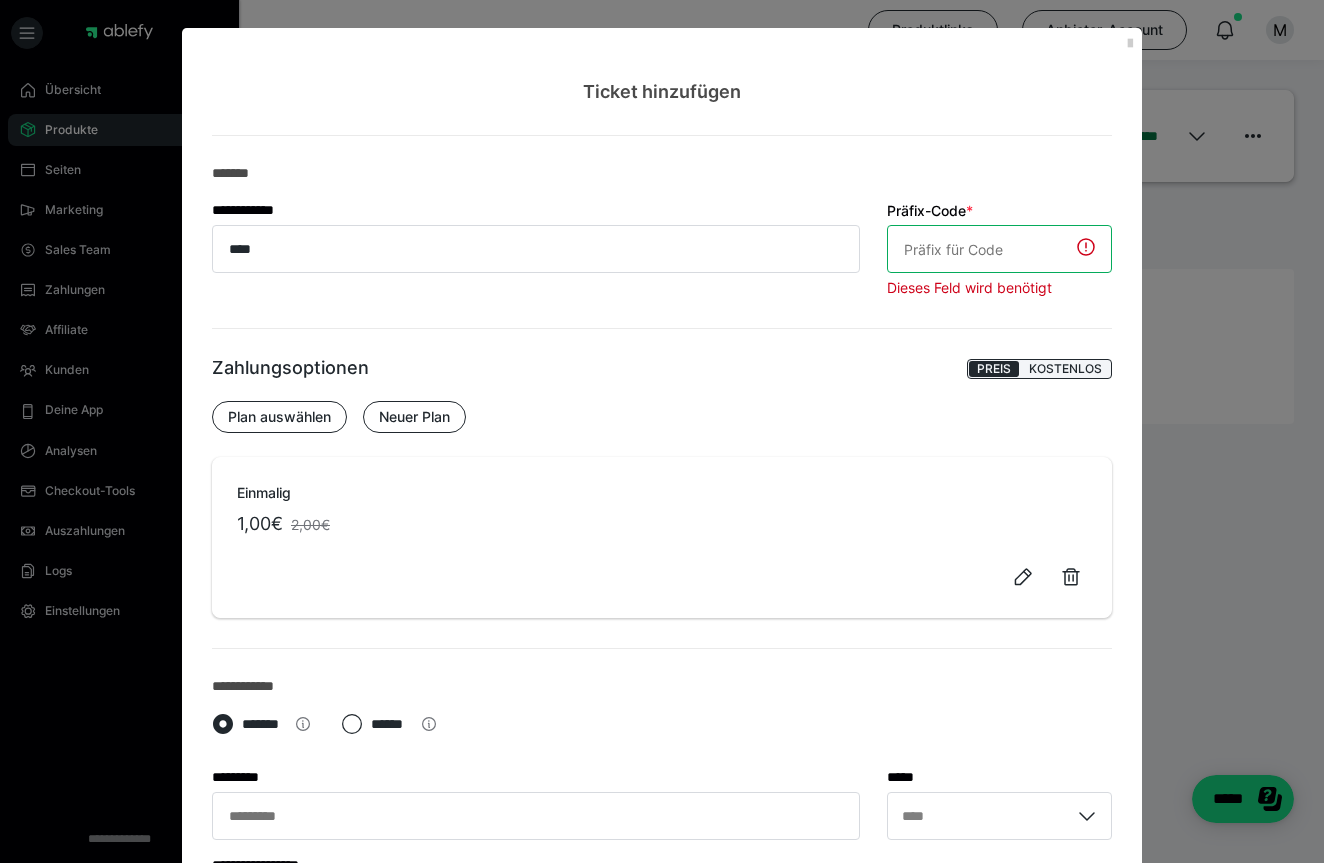 scroll, scrollTop: 0, scrollLeft: 0, axis: both 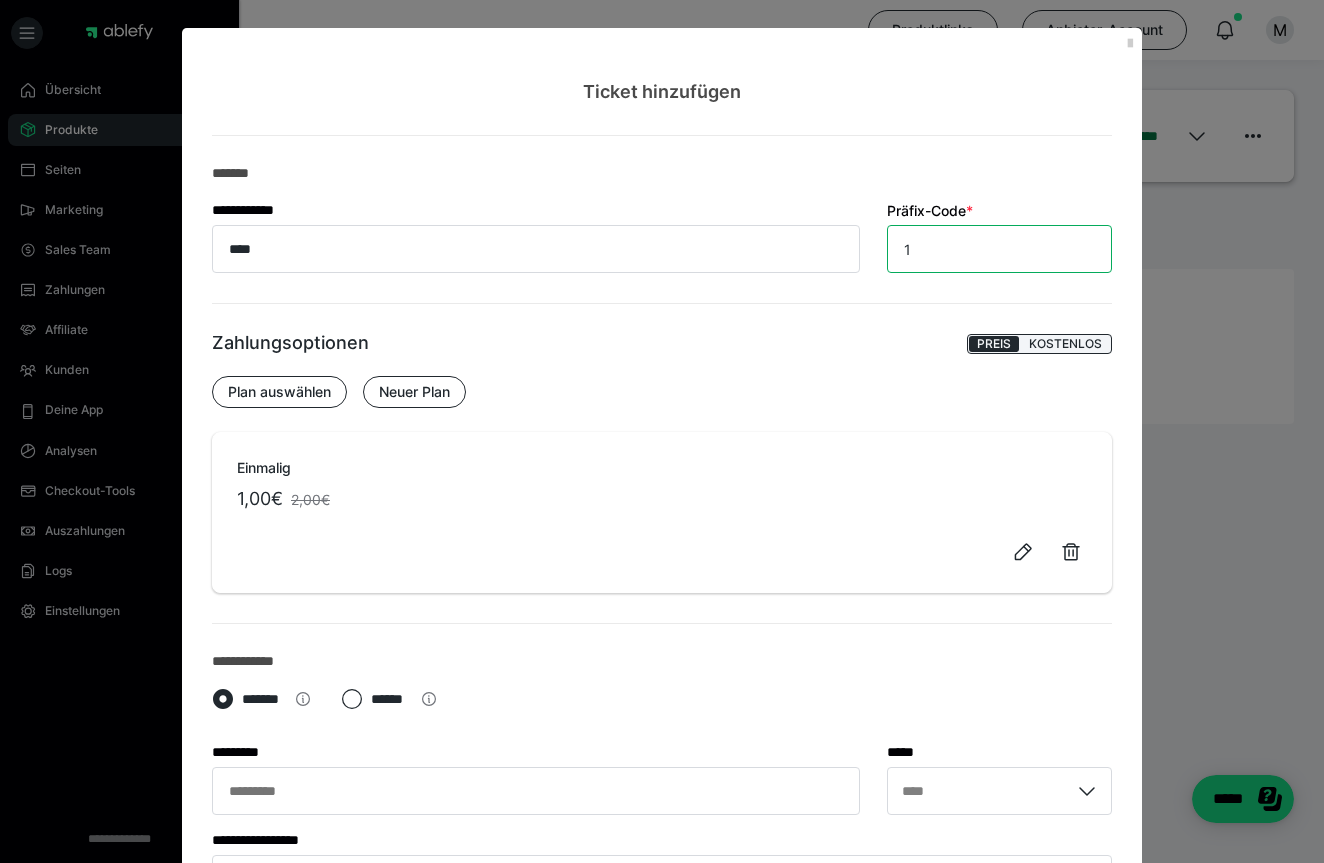 type on "1" 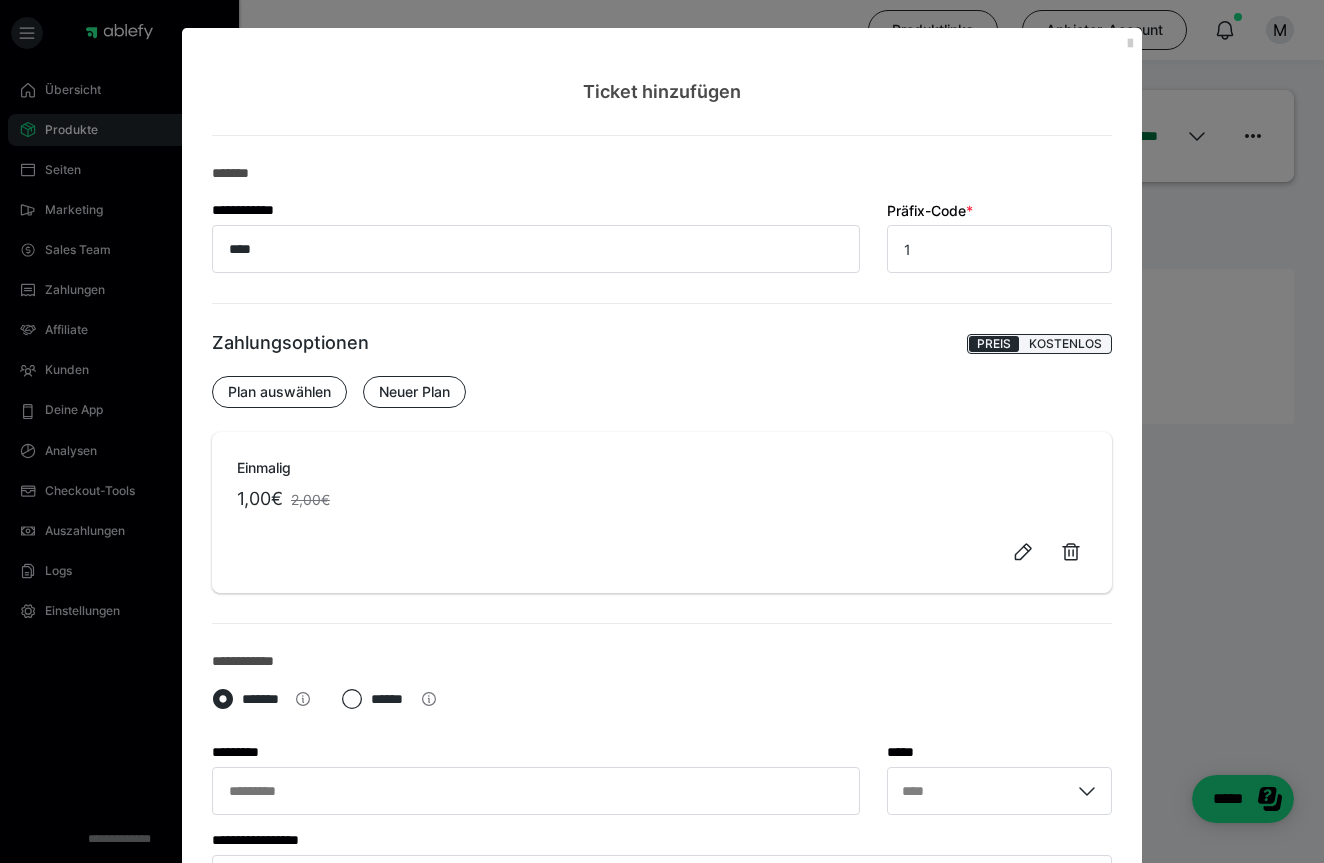 click on "Plan auswählen Neuer Plan" at bounding box center (662, 392) 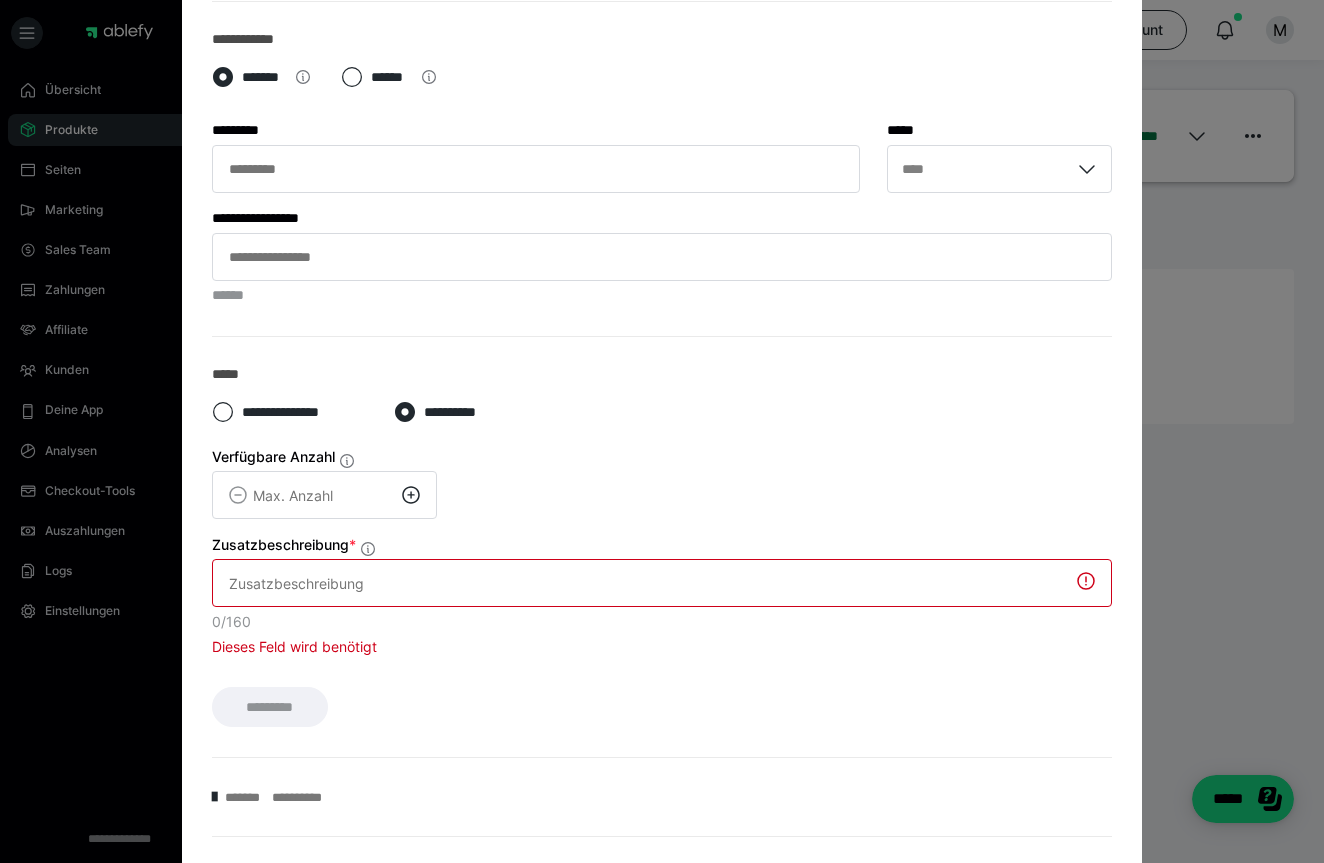 scroll, scrollTop: 640, scrollLeft: 0, axis: vertical 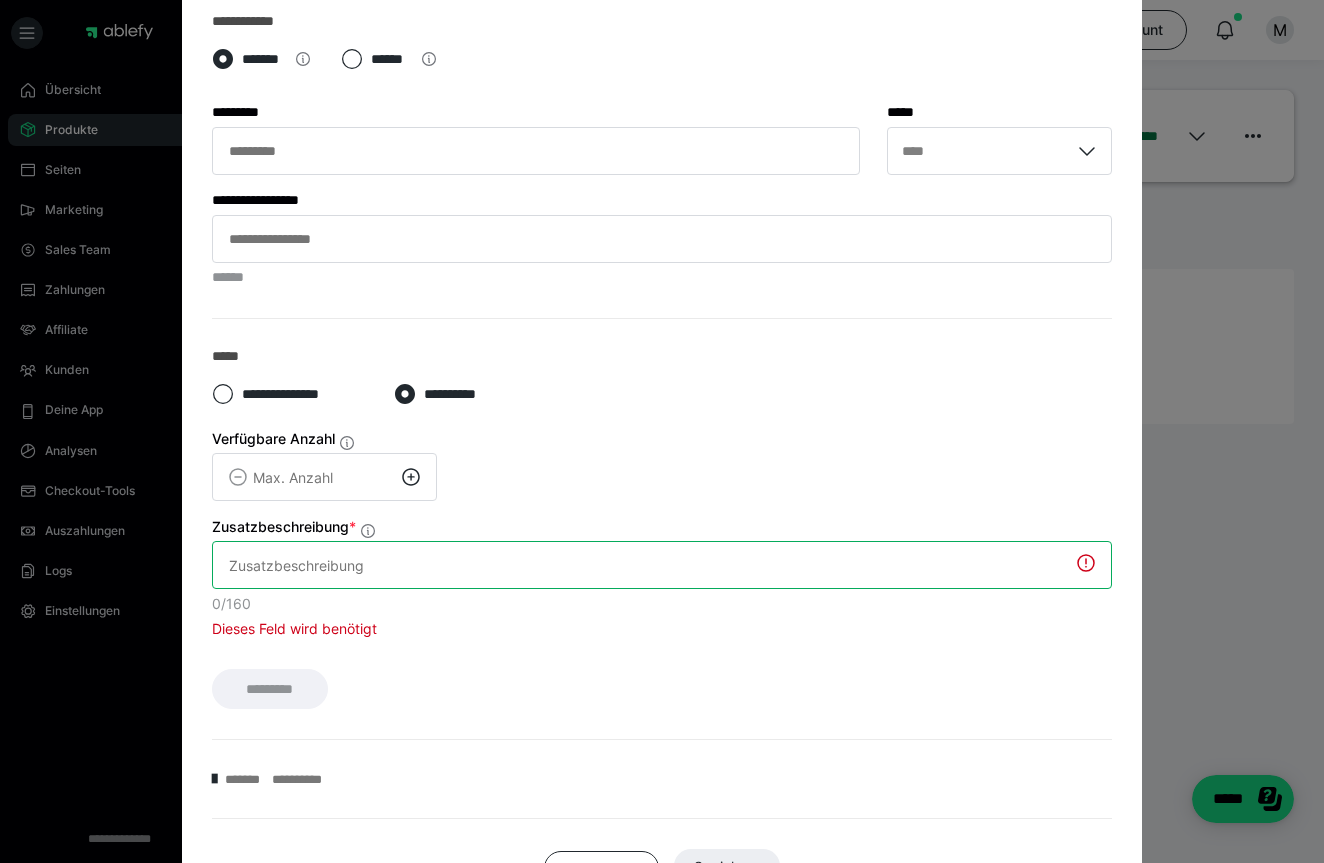 click on "Zusatzbeschreibung *" at bounding box center [662, 565] 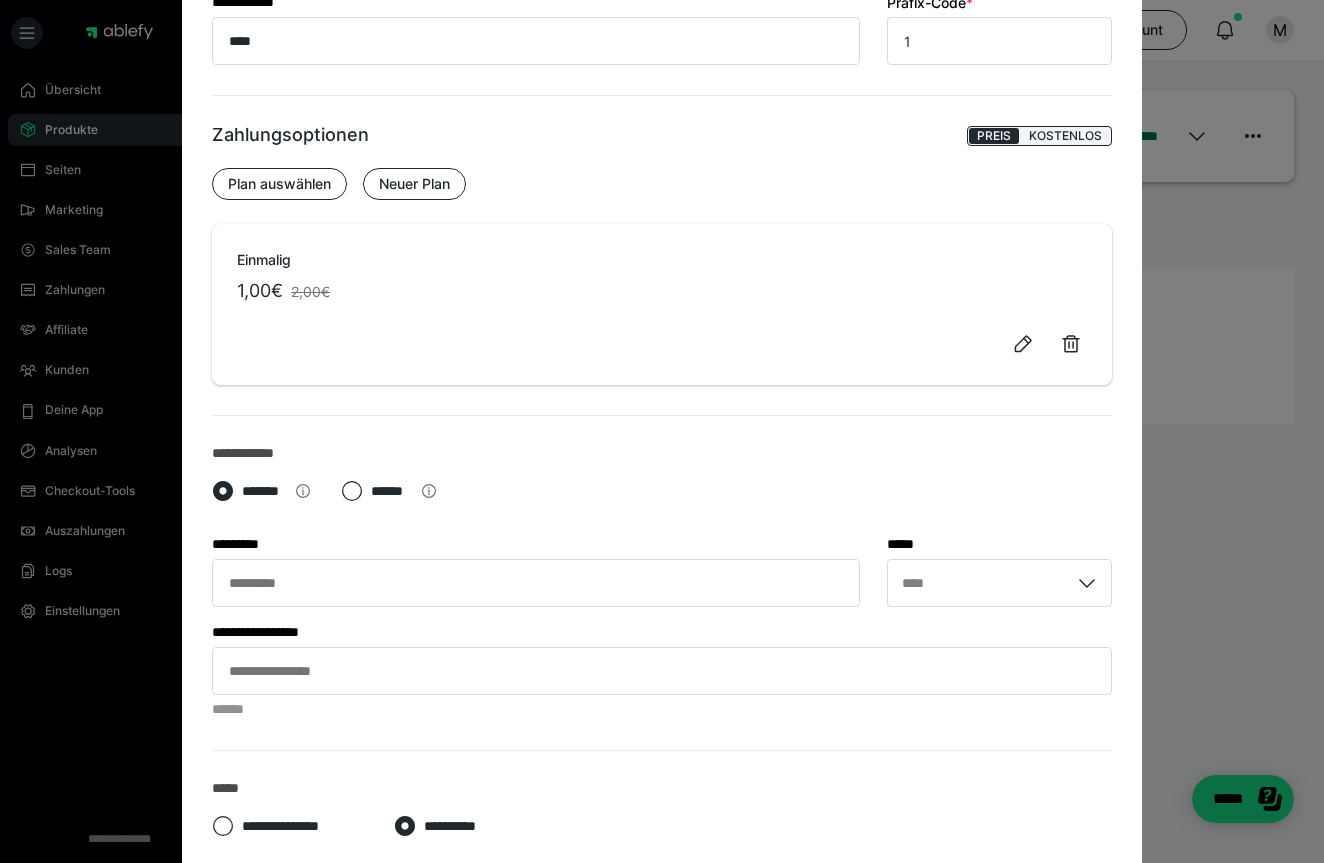 scroll, scrollTop: 124, scrollLeft: 0, axis: vertical 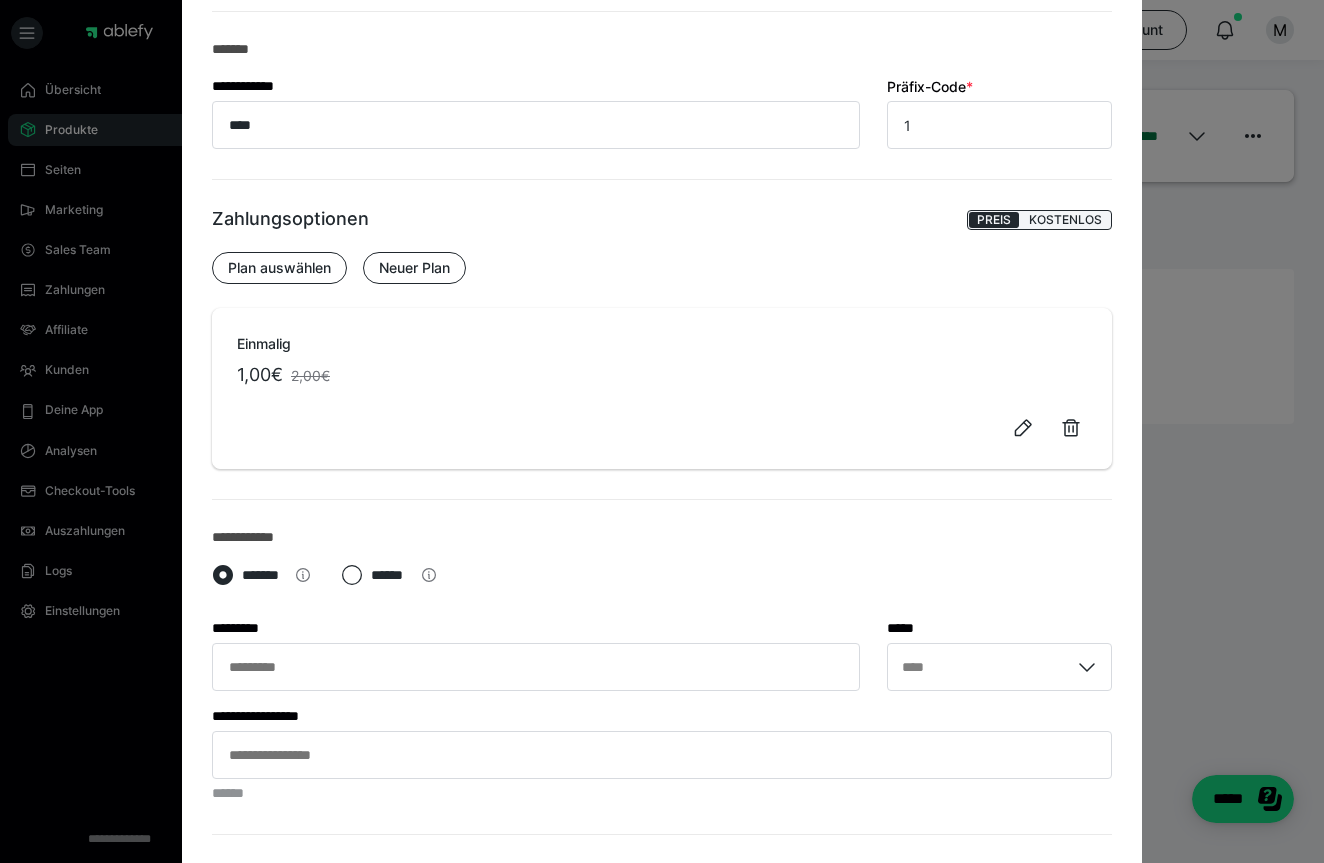 type on "Test" 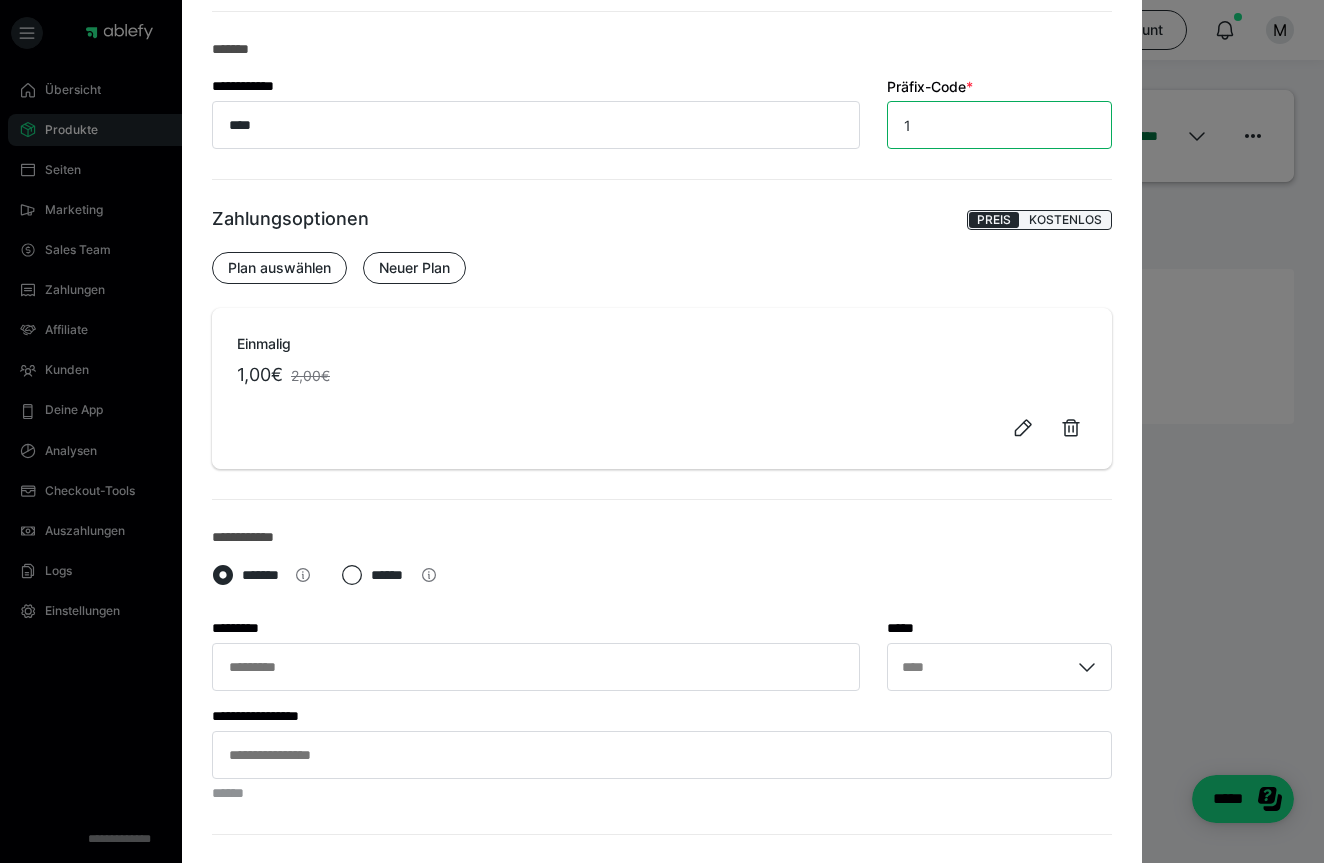 click on "1" at bounding box center [999, 125] 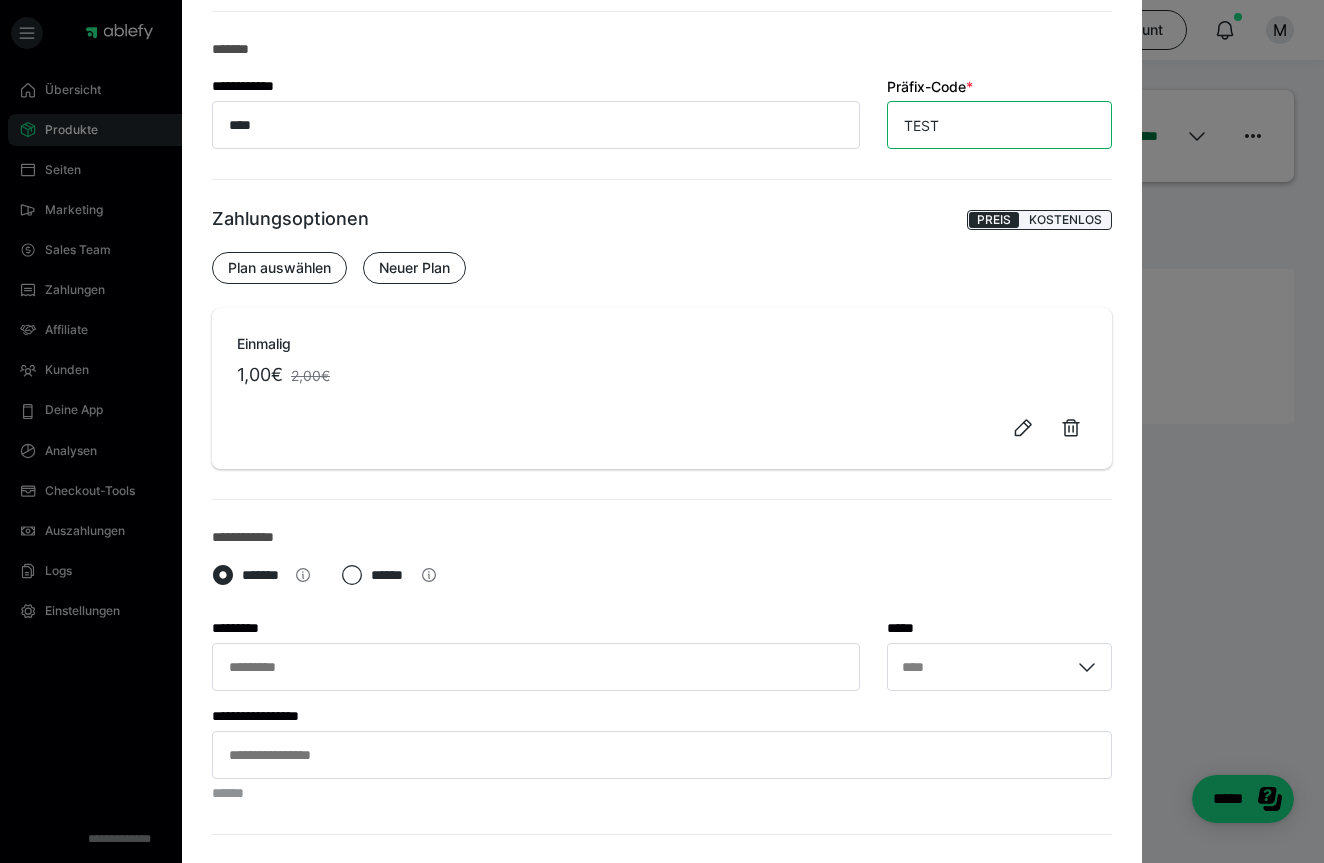 type on "TEST" 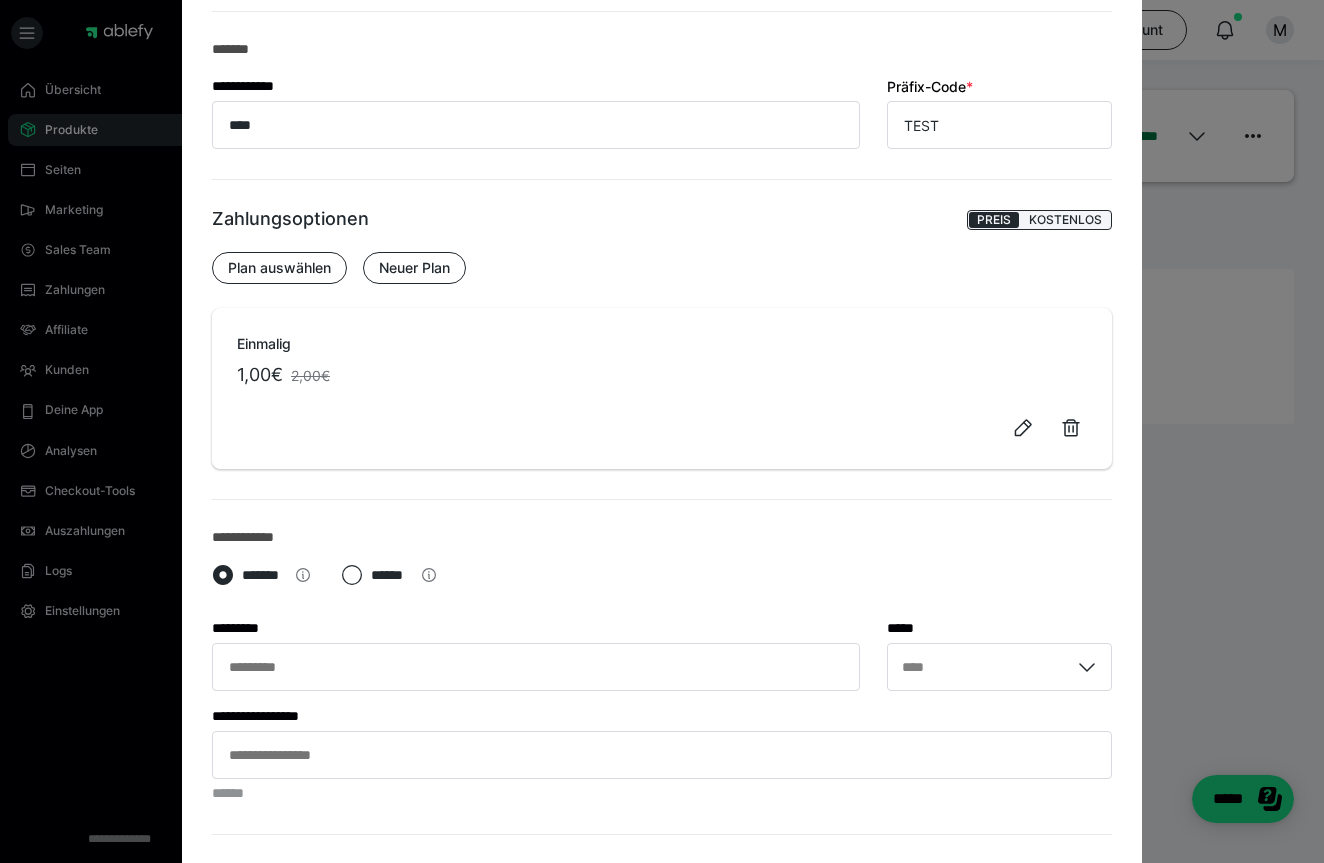 click on "Plan auswählen Neuer Plan Einmalig 1,00€ 2,00€" at bounding box center [662, 360] 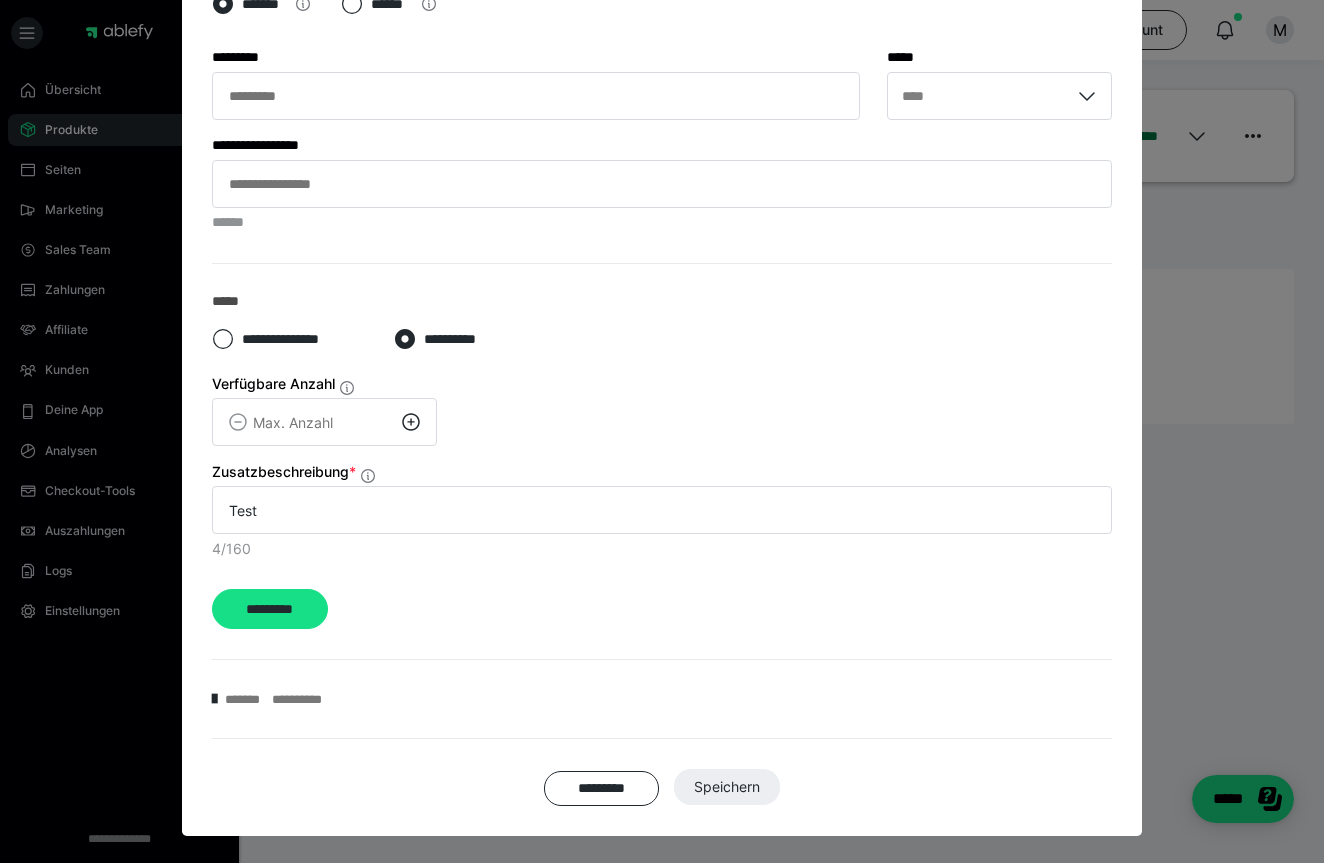 scroll, scrollTop: 694, scrollLeft: 0, axis: vertical 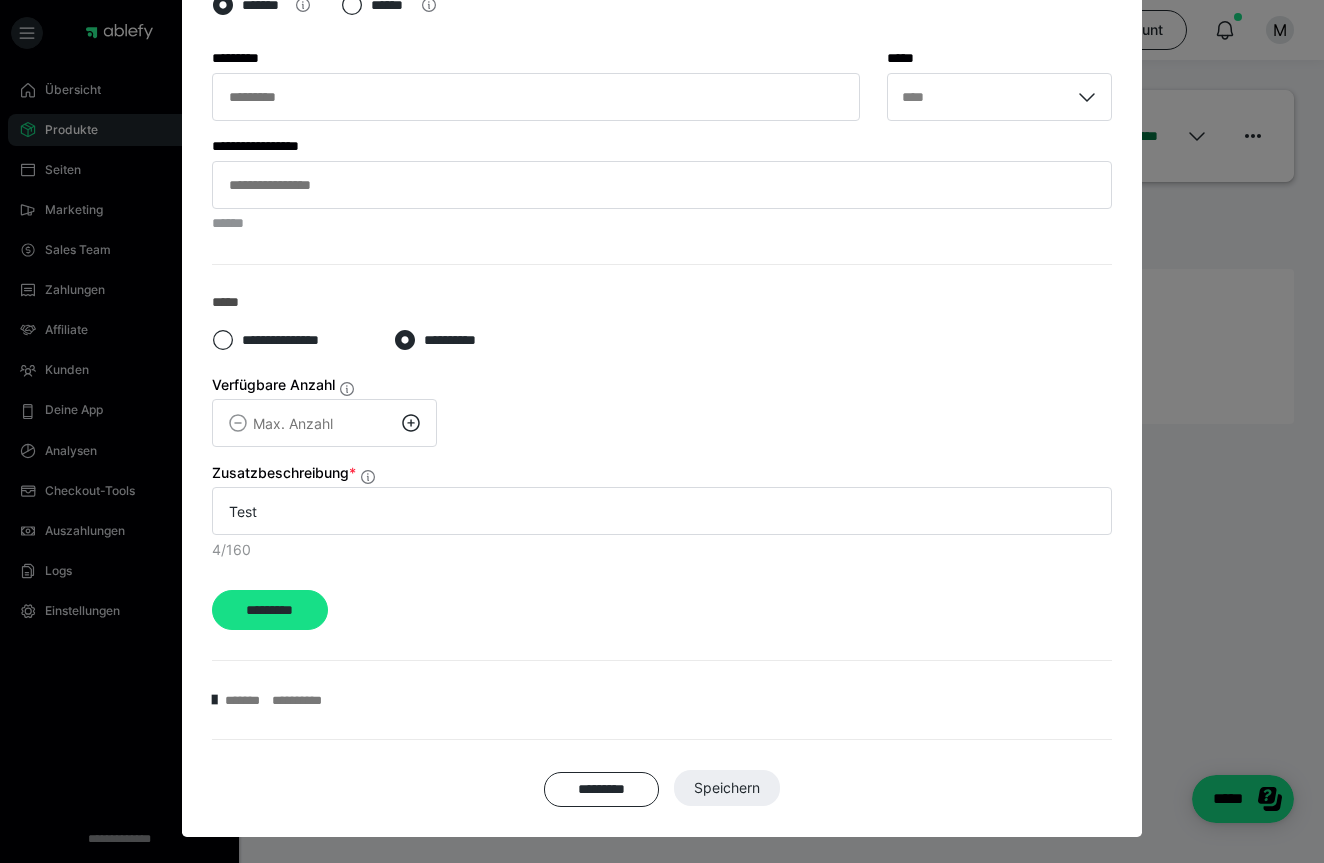 click on "********* Speichern" at bounding box center [662, 788] 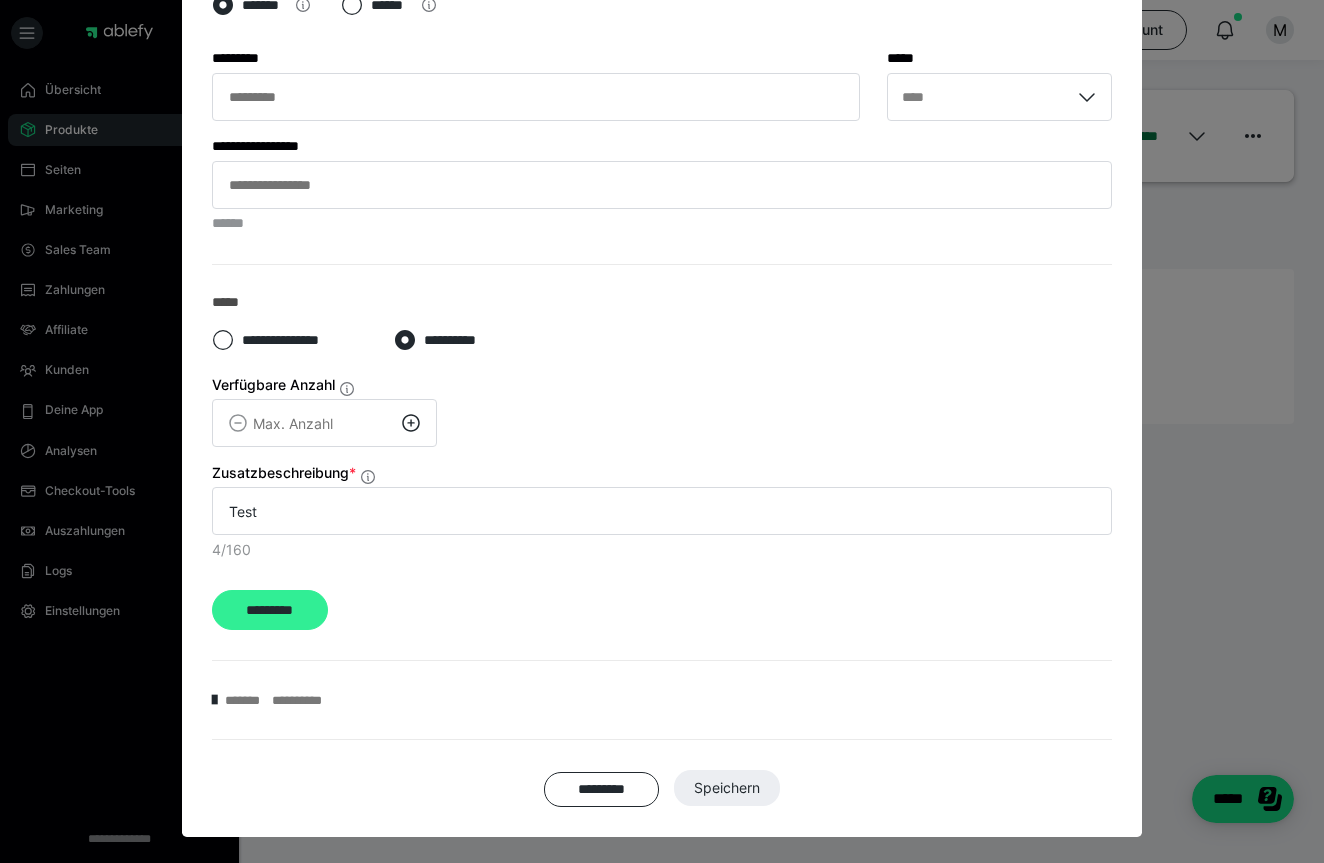 click on "*********" at bounding box center (270, 610) 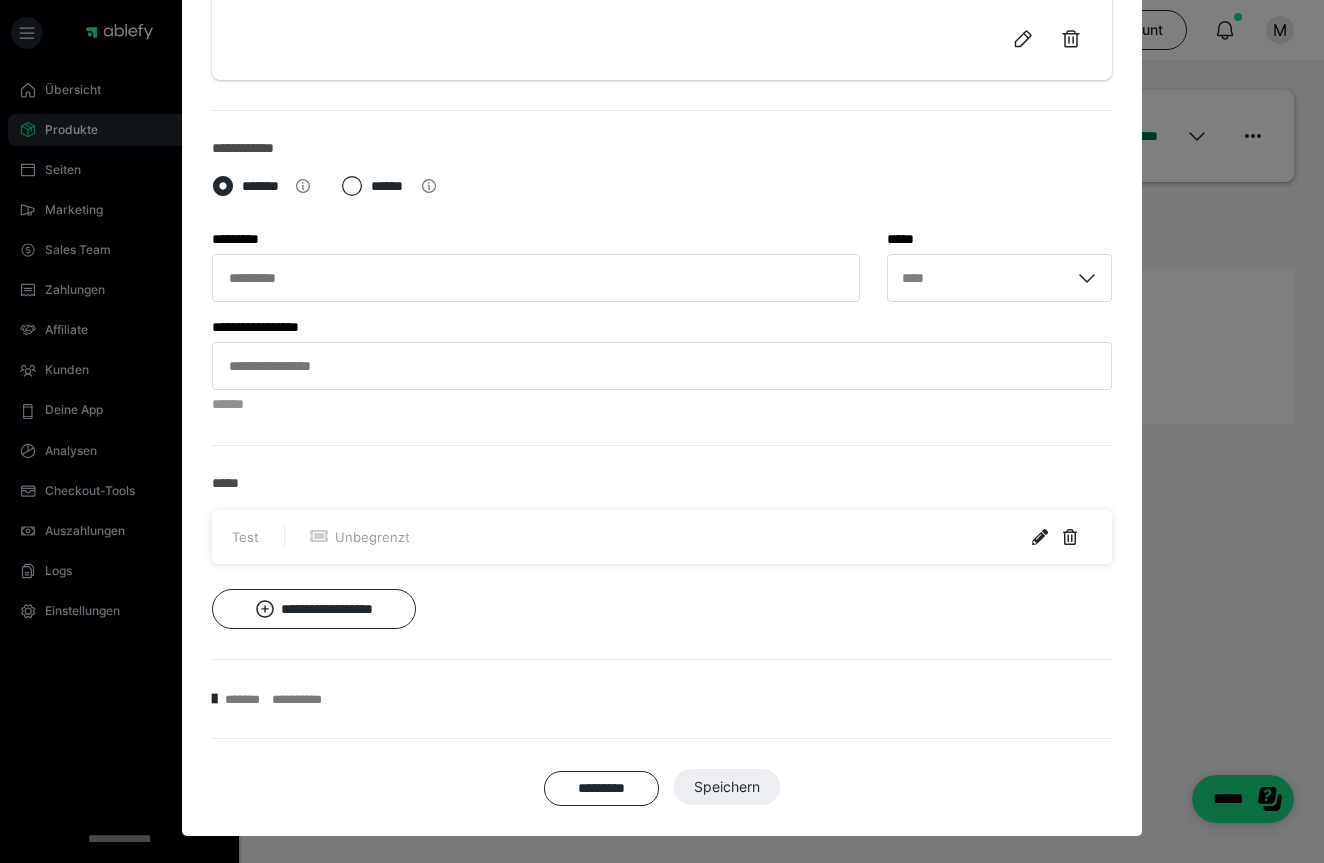 scroll, scrollTop: 512, scrollLeft: 0, axis: vertical 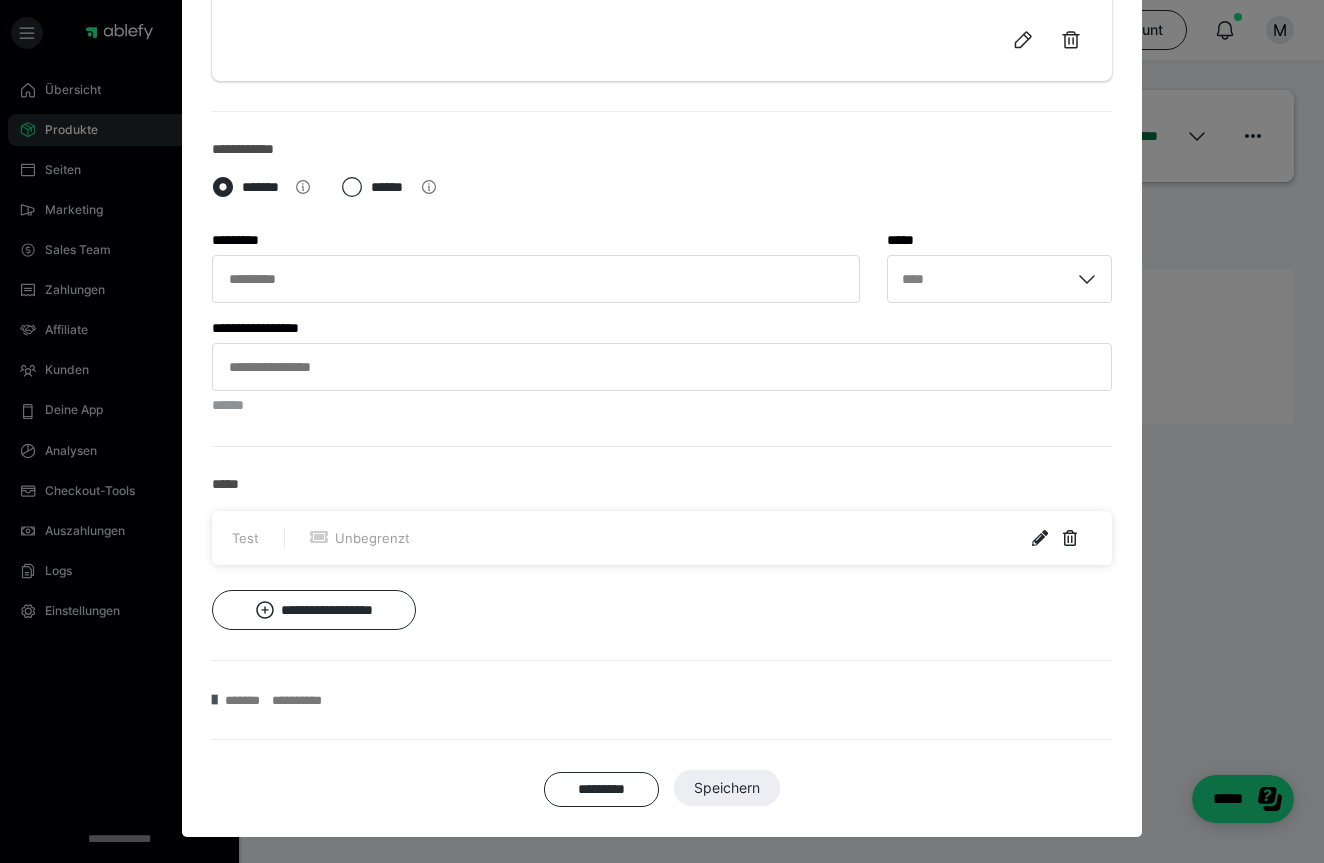 click at bounding box center (214, 700) 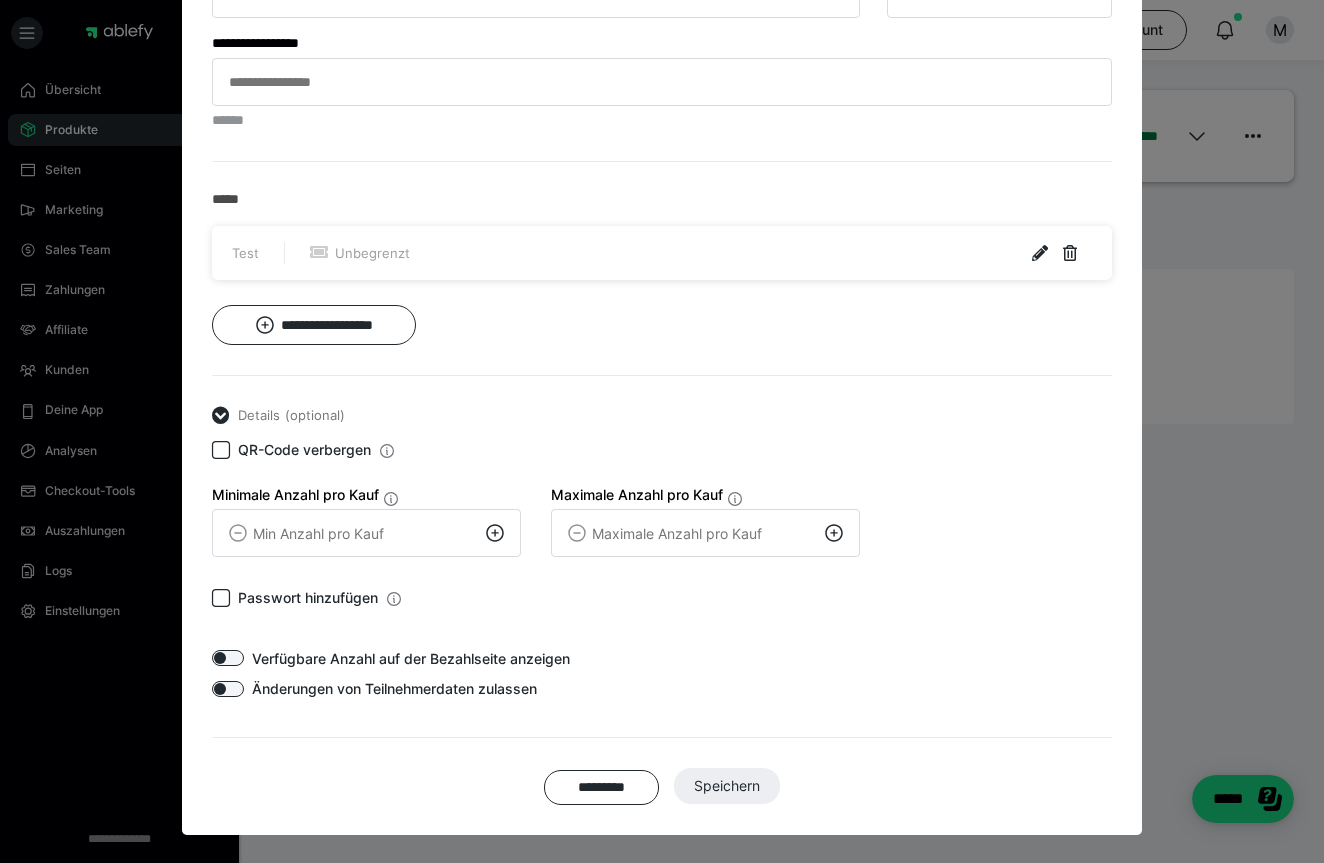scroll, scrollTop: 796, scrollLeft: 0, axis: vertical 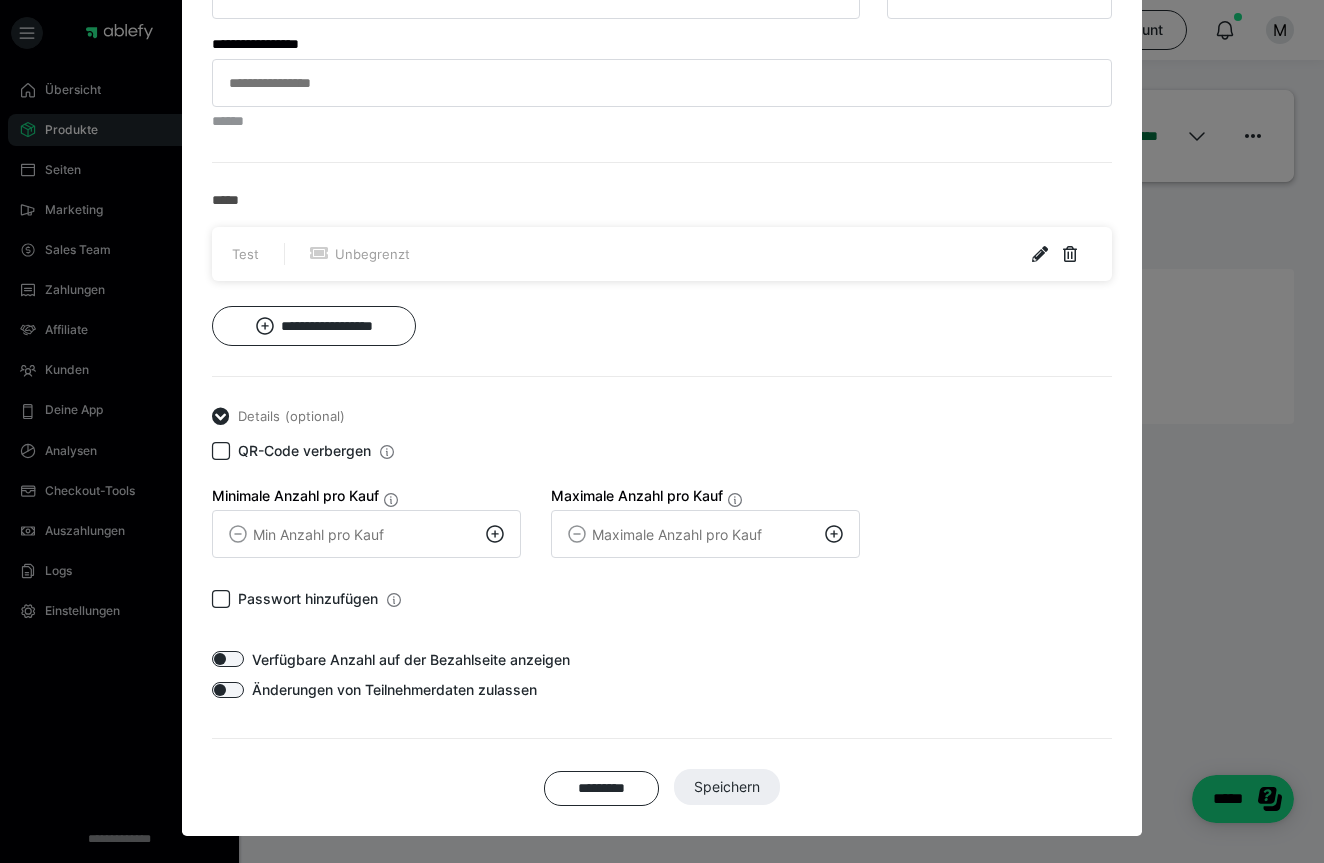 click on "********* Speichern" at bounding box center (662, 787) 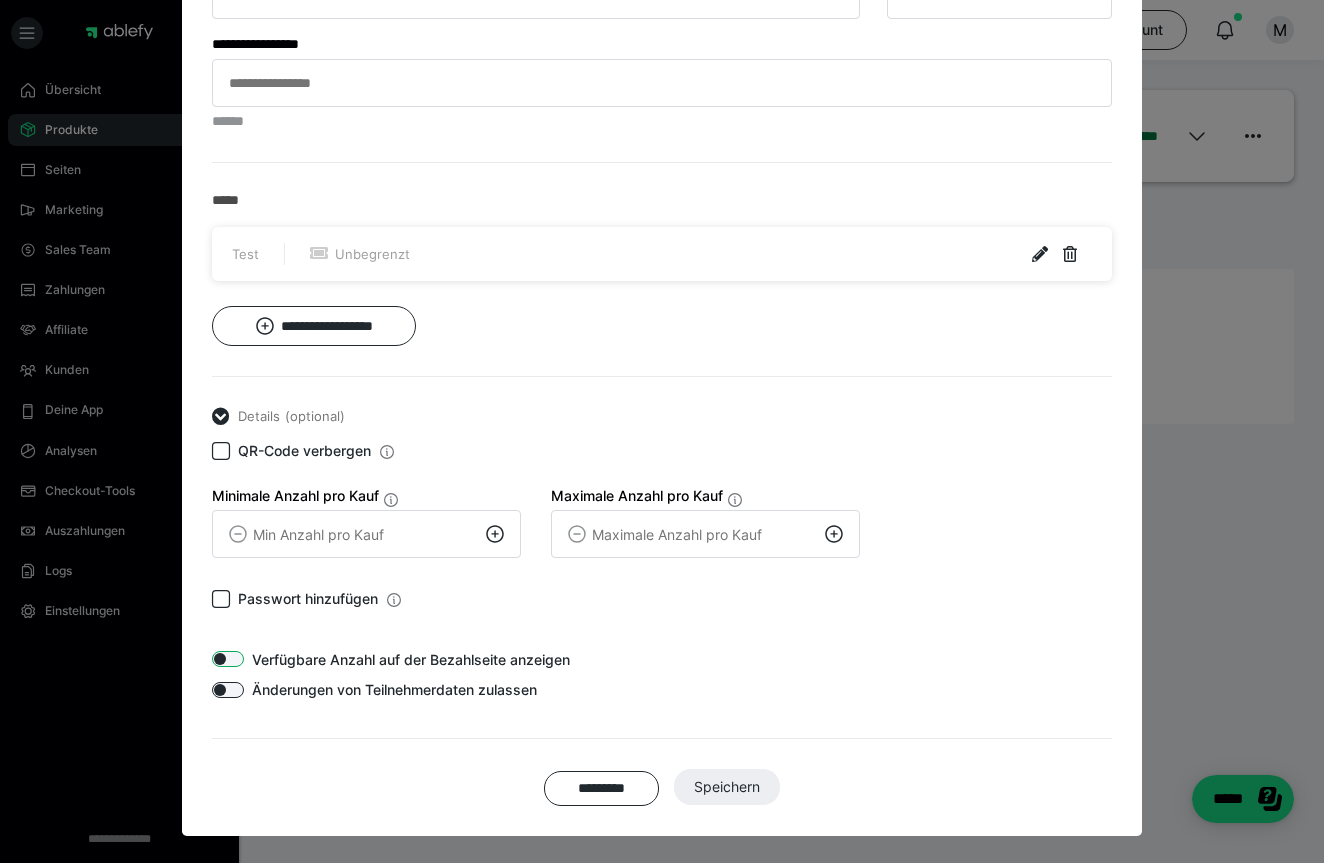 click at bounding box center [228, 659] 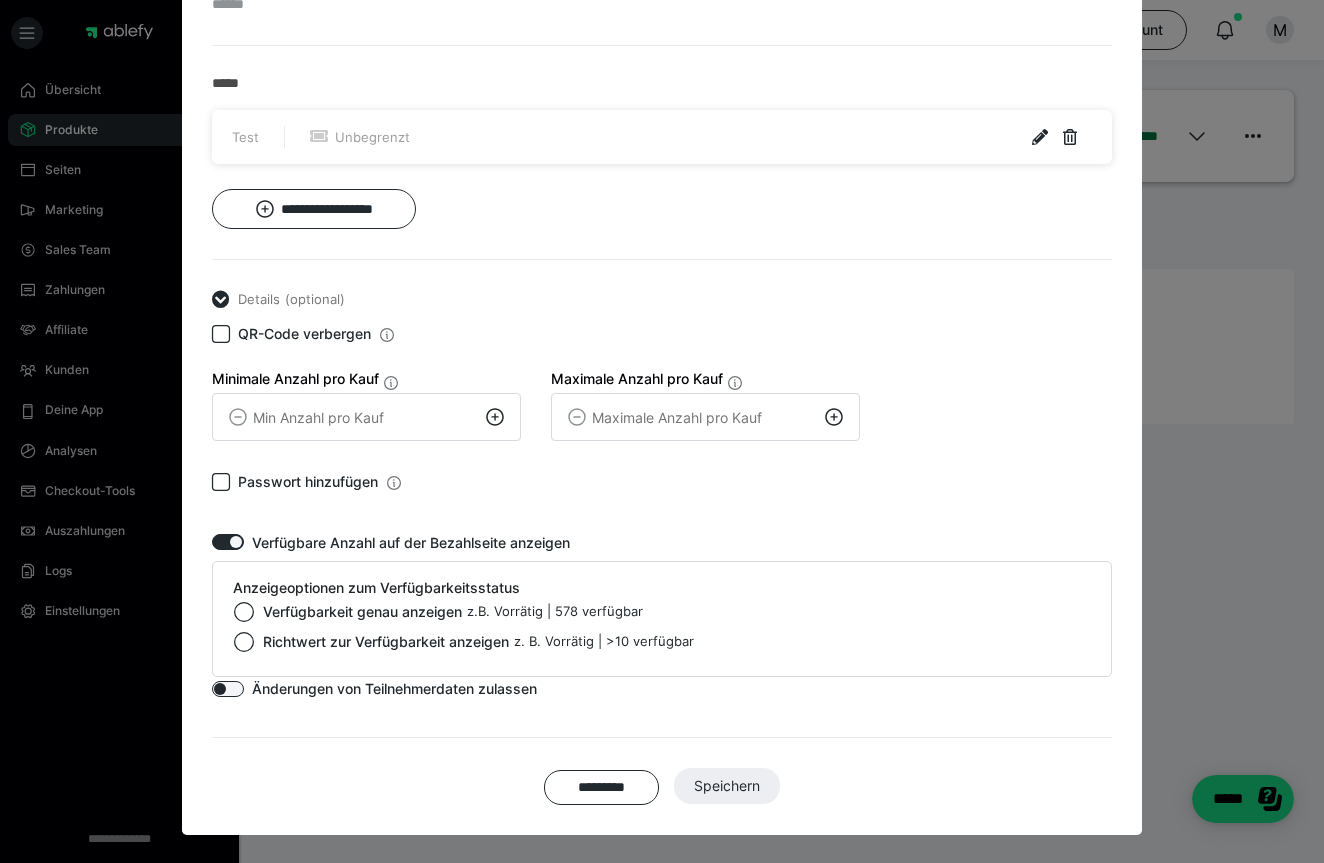 scroll, scrollTop: 912, scrollLeft: 0, axis: vertical 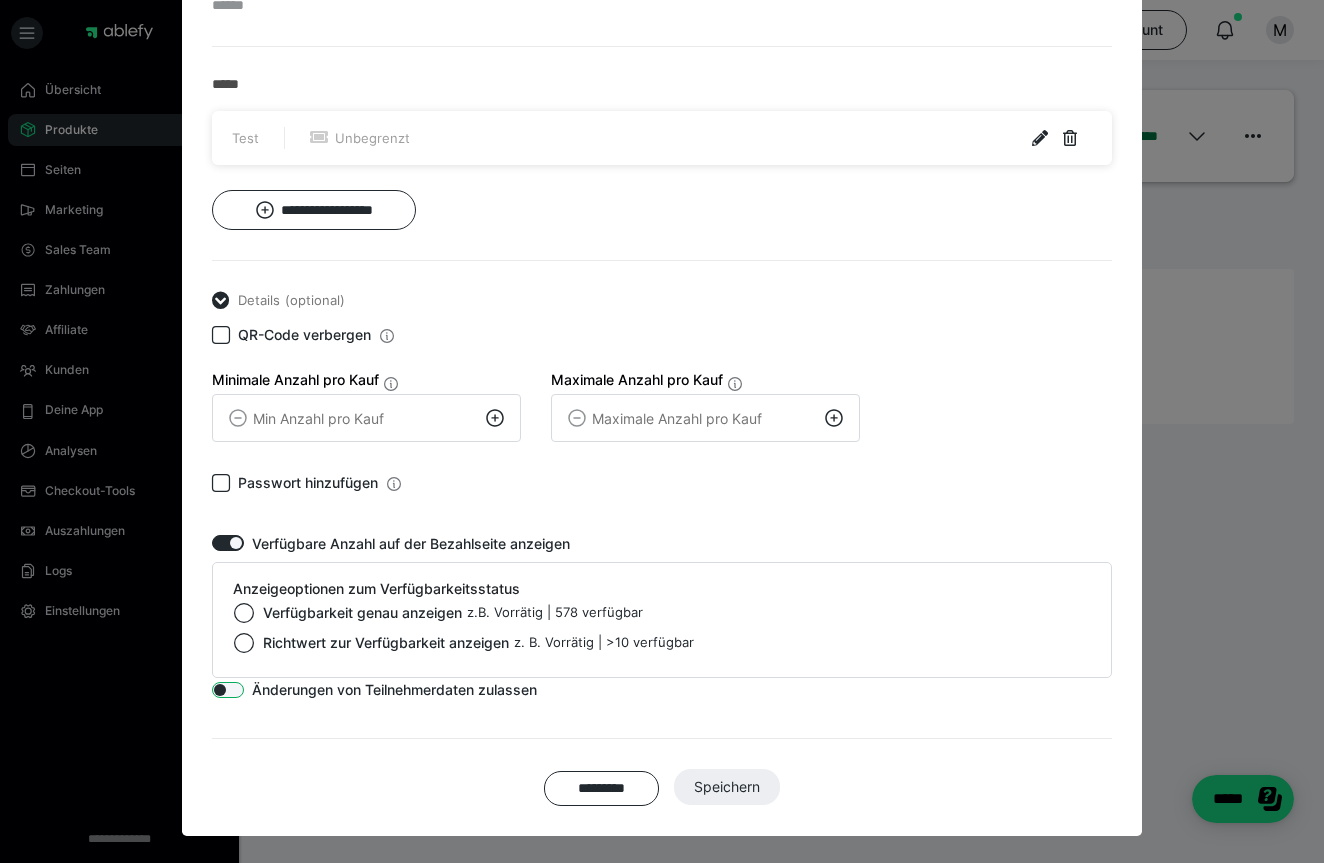 click at bounding box center [228, 690] 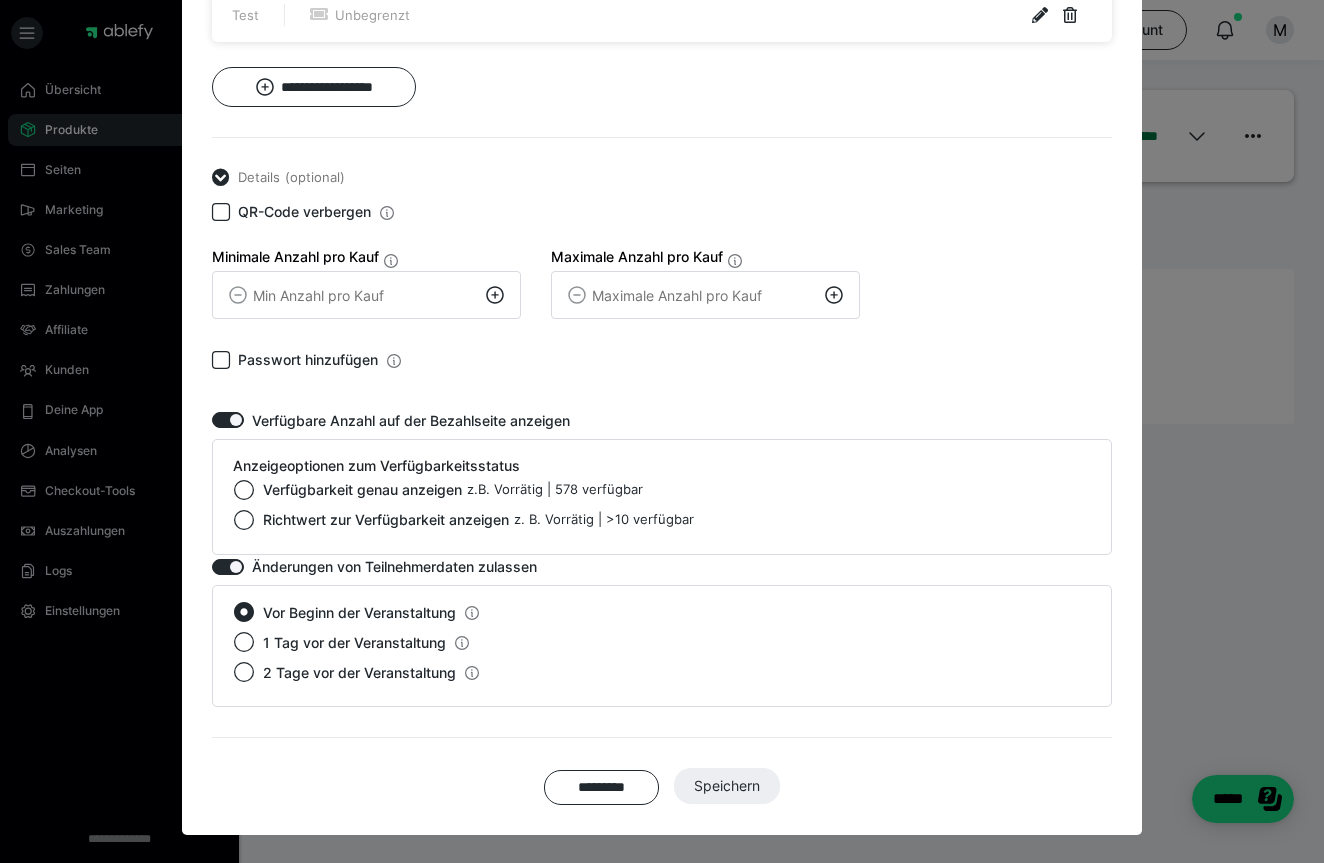 scroll, scrollTop: 1034, scrollLeft: 0, axis: vertical 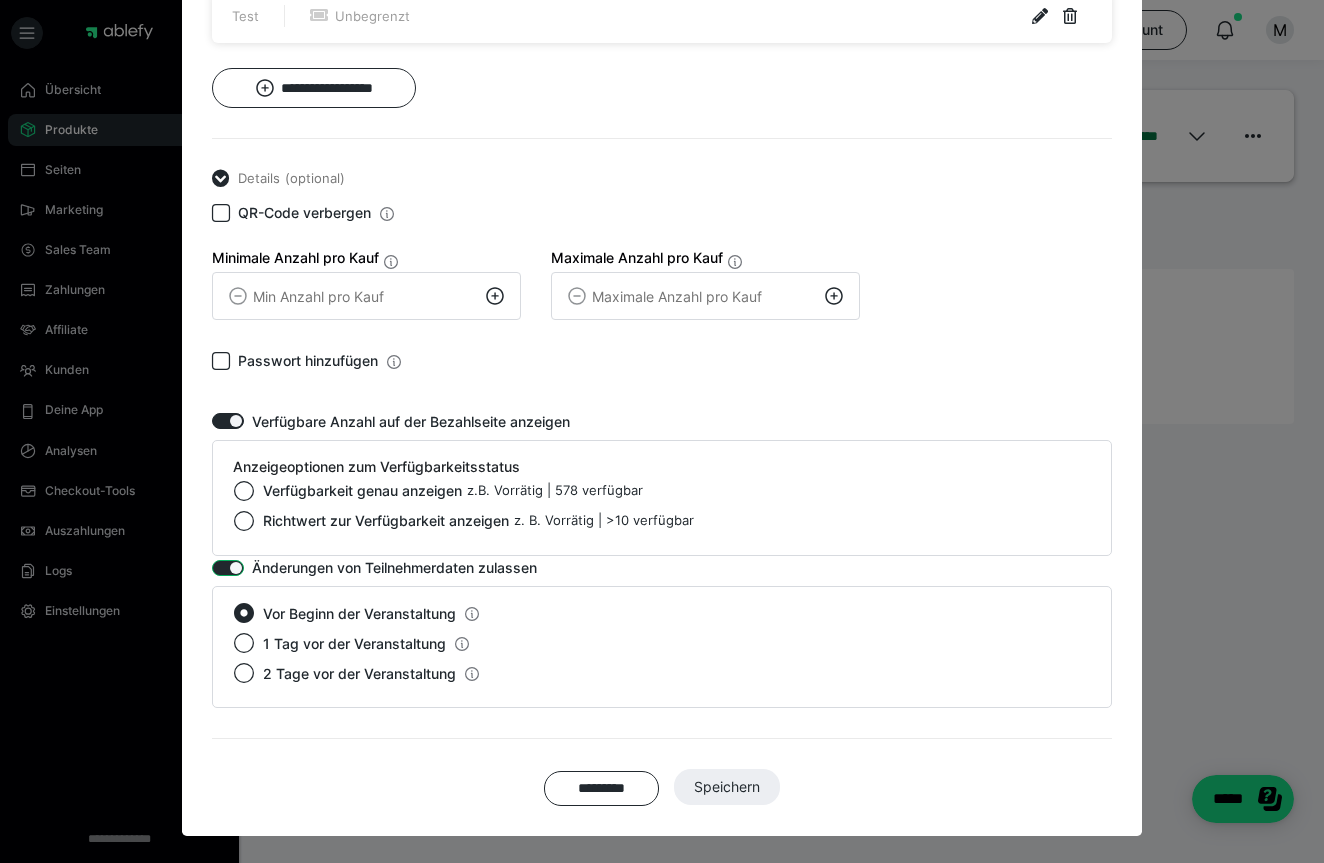 click at bounding box center [228, 568] 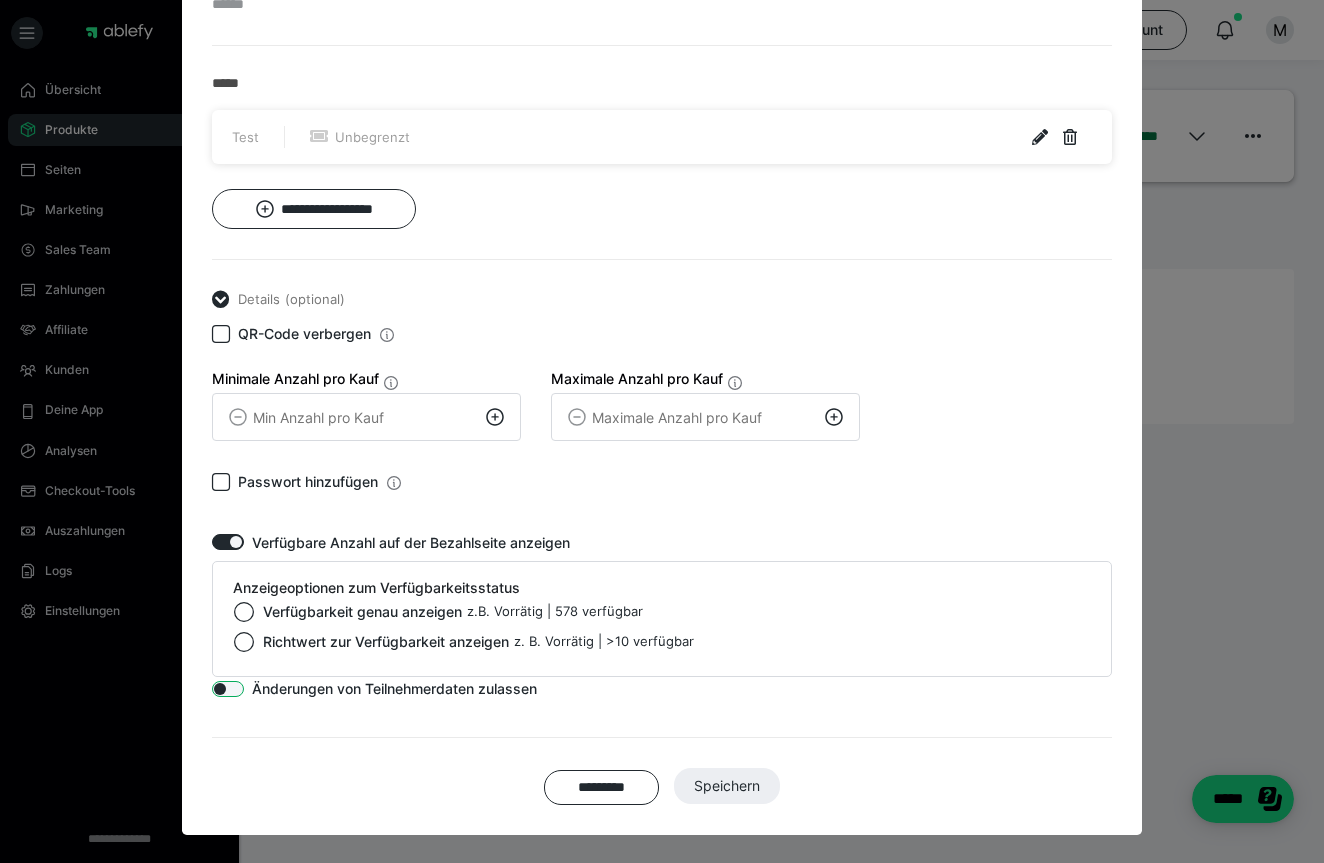 scroll, scrollTop: 912, scrollLeft: 0, axis: vertical 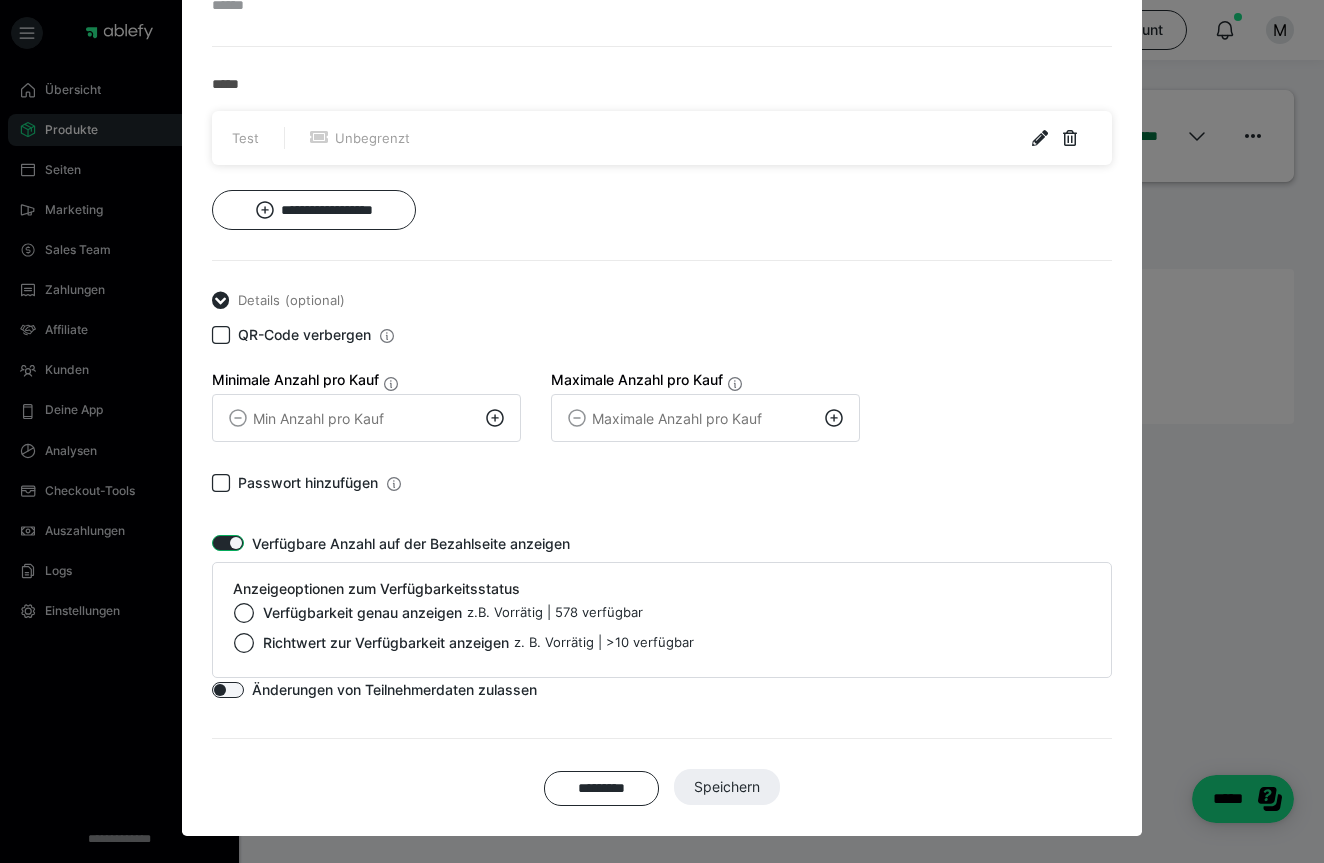click at bounding box center [228, 543] 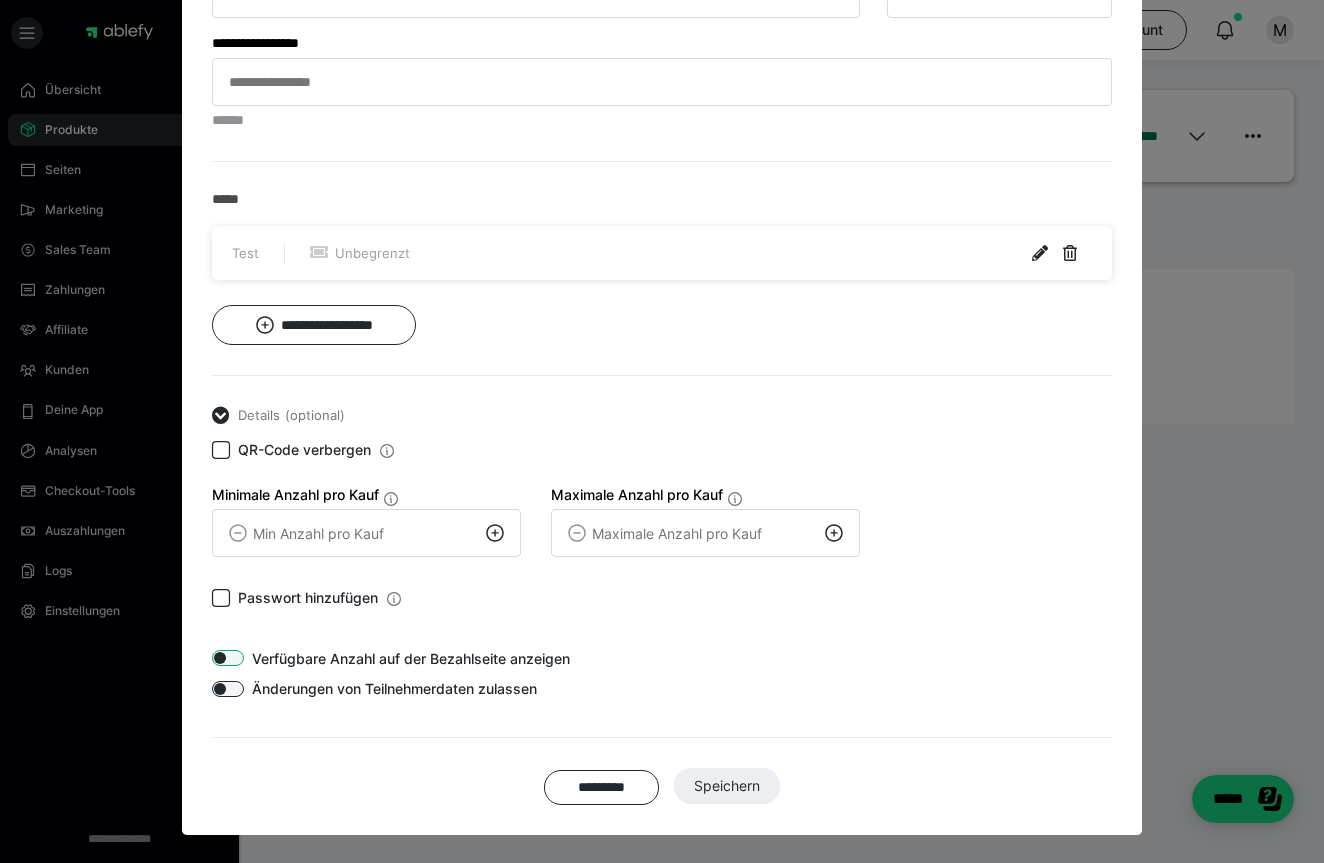 scroll, scrollTop: 796, scrollLeft: 0, axis: vertical 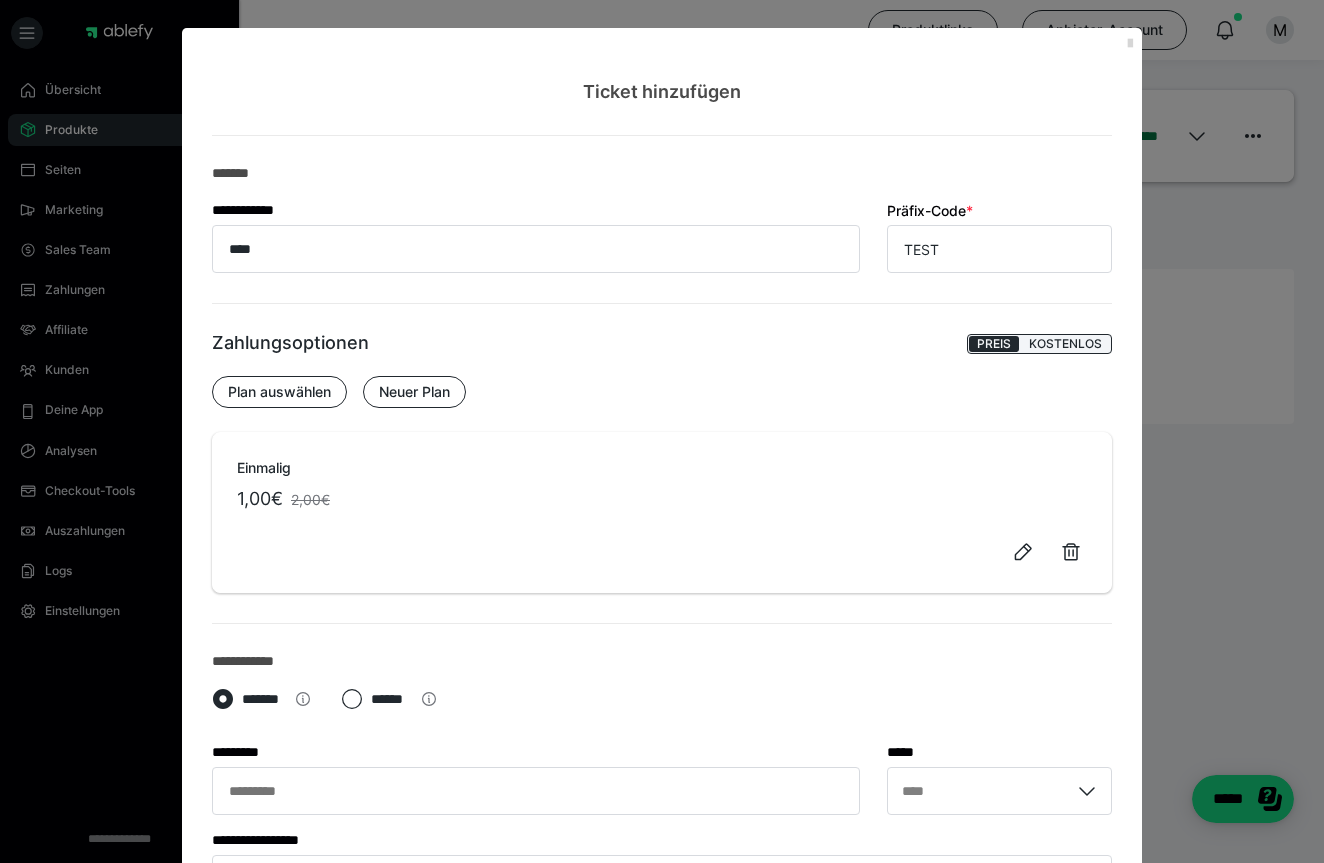click at bounding box center [1130, 44] 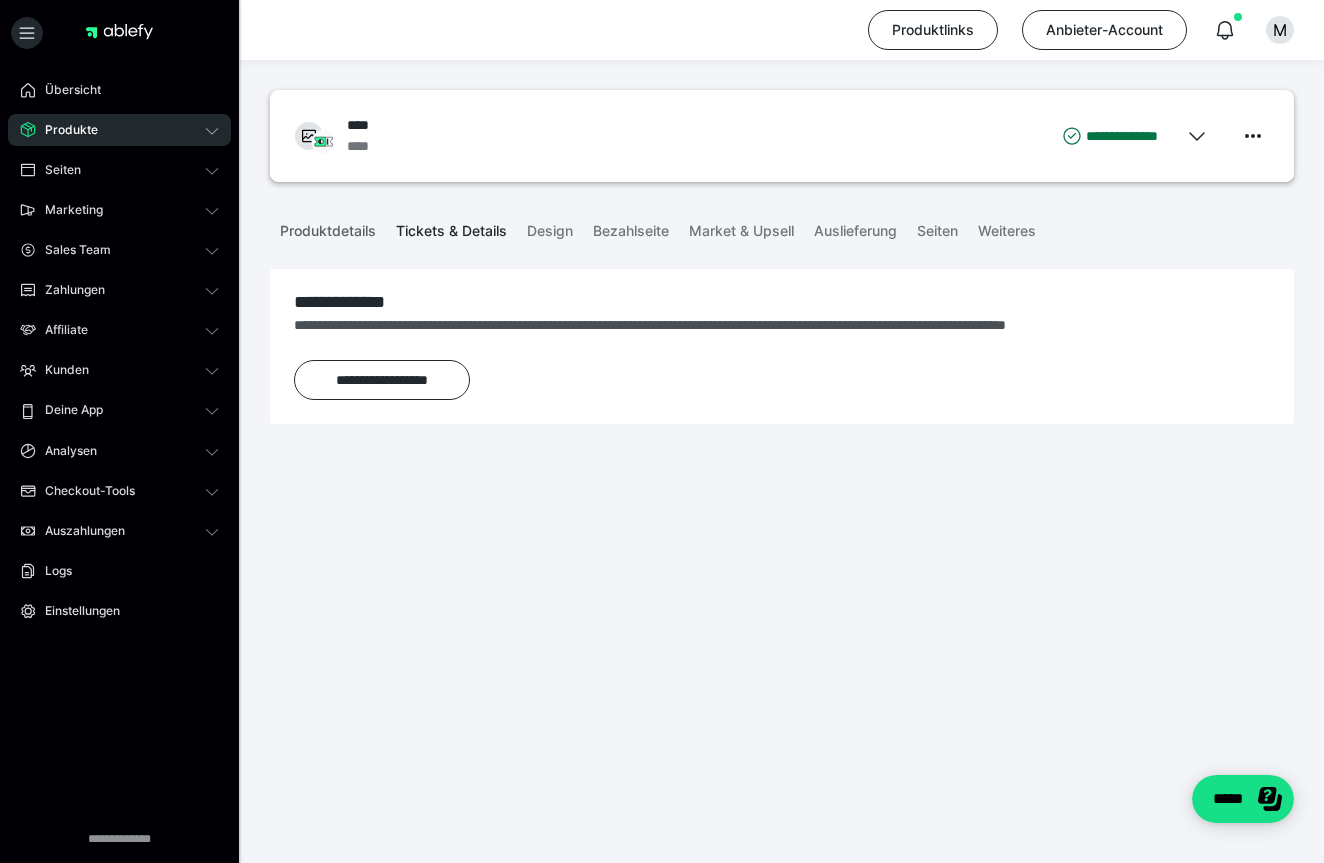 click on "Produktdetails" at bounding box center [328, 227] 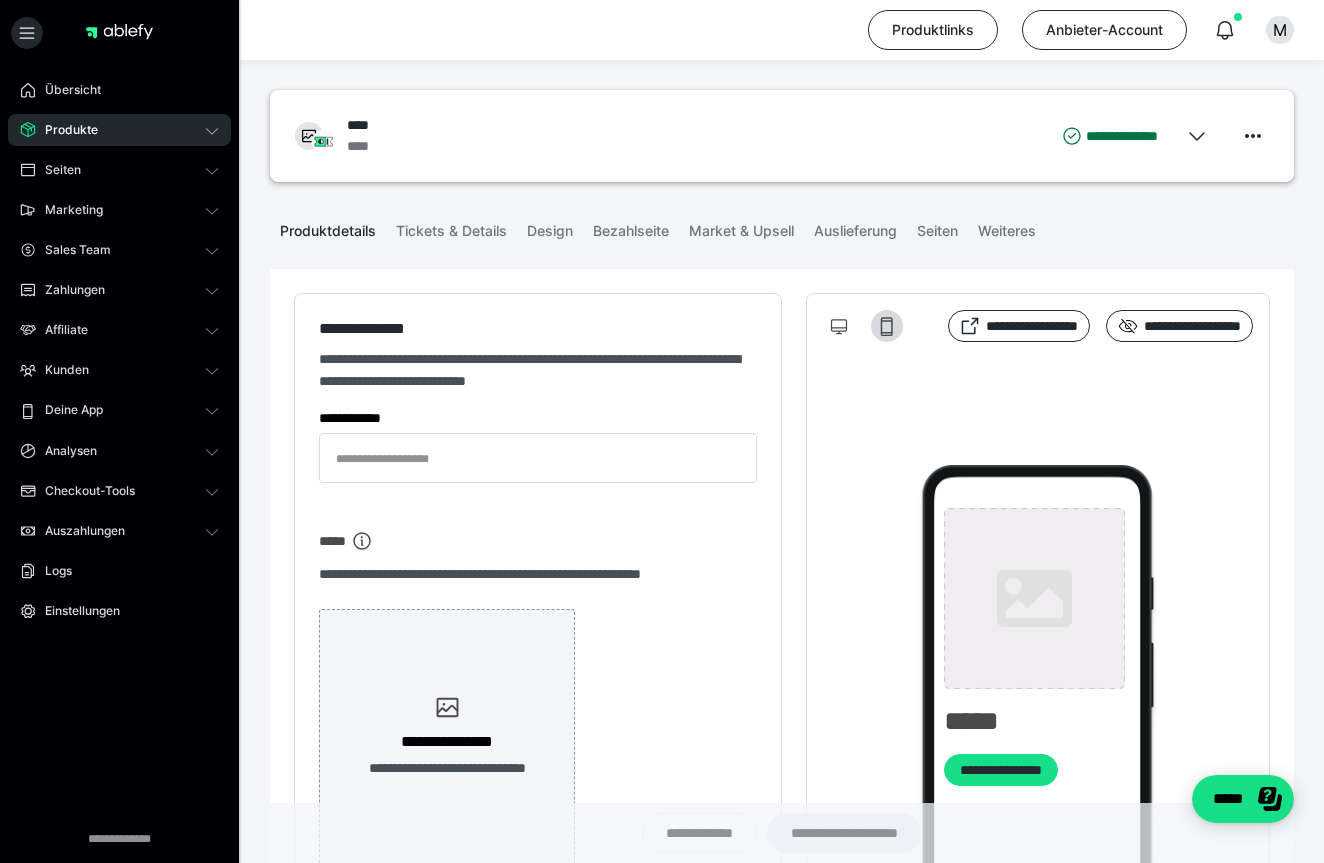 type on "****" 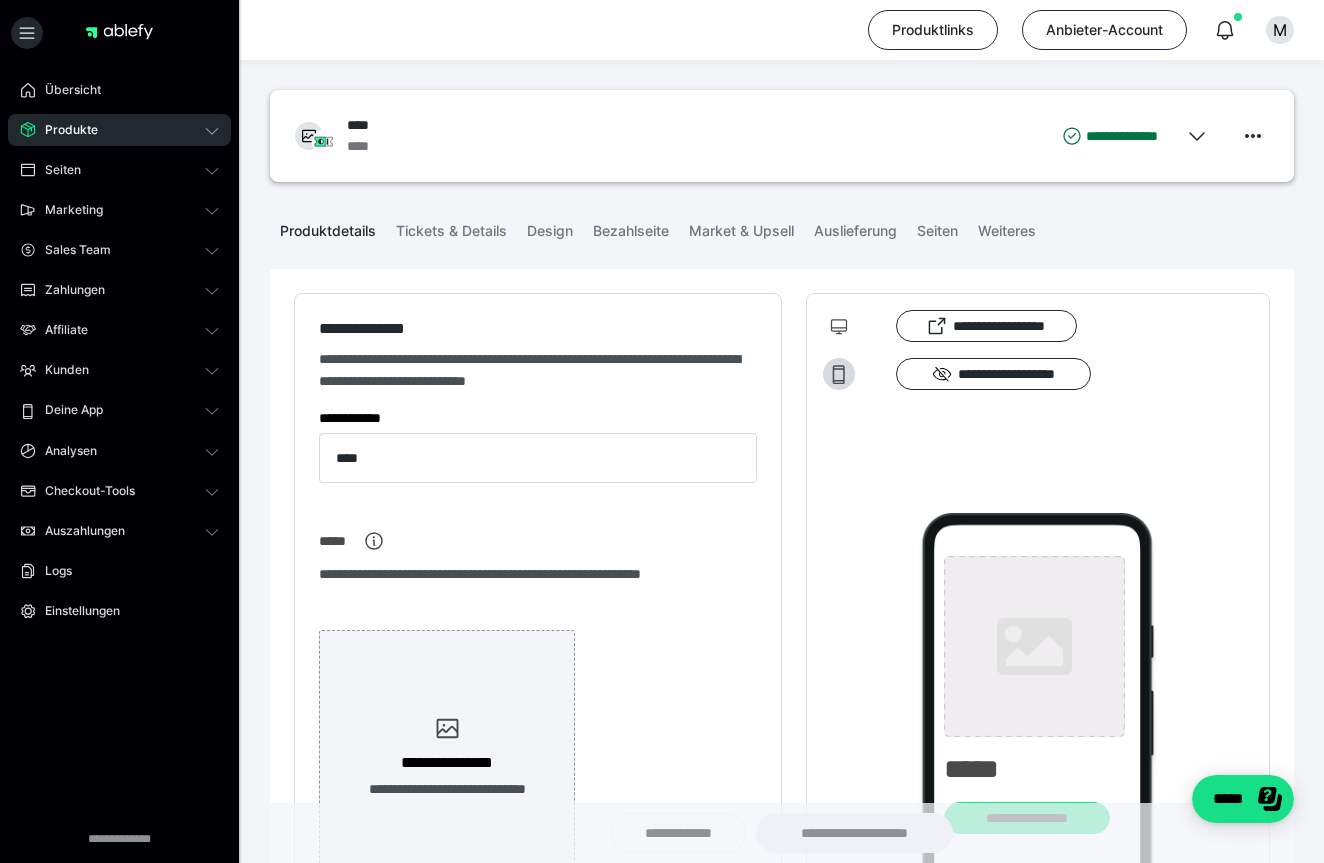 type on "**********" 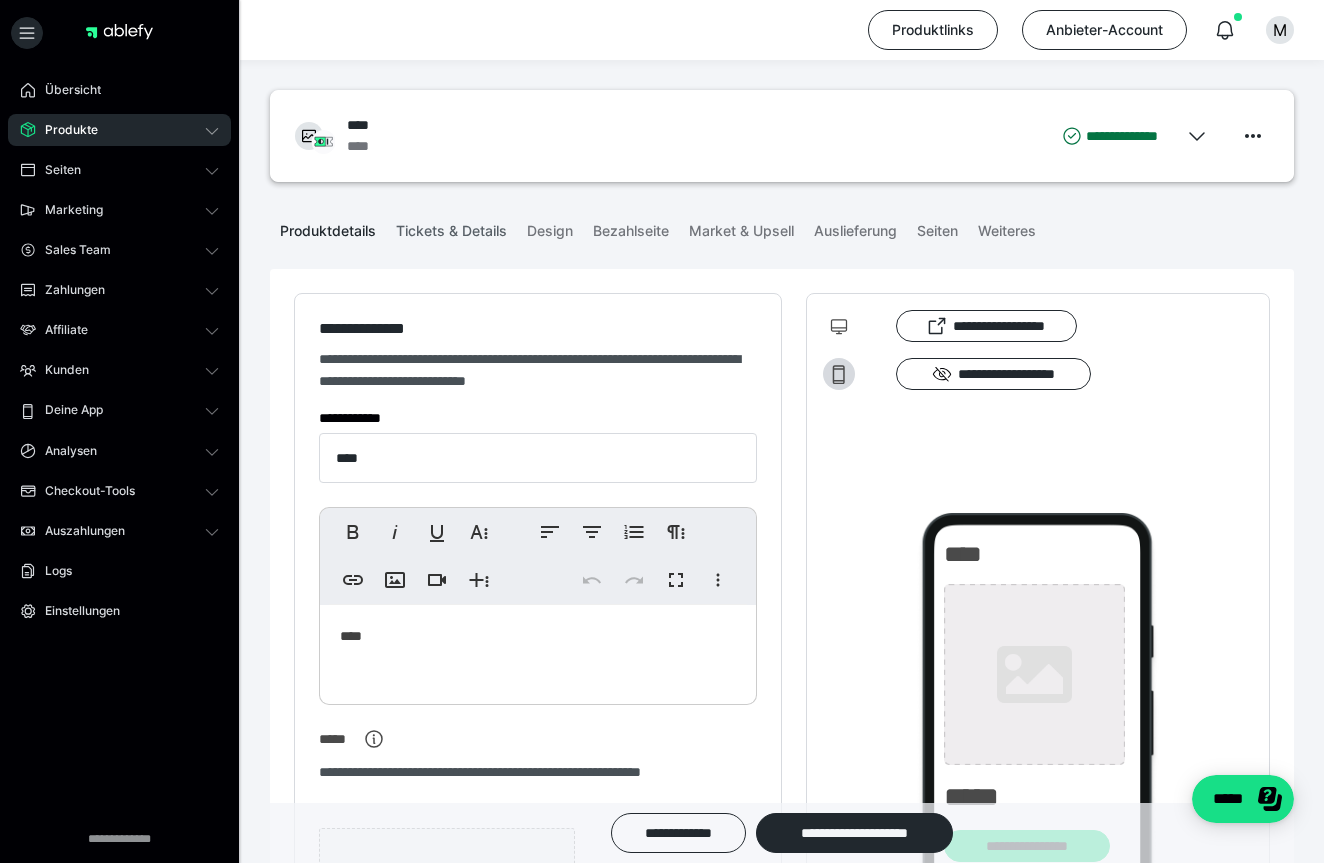 click on "Tickets & Details" at bounding box center [451, 227] 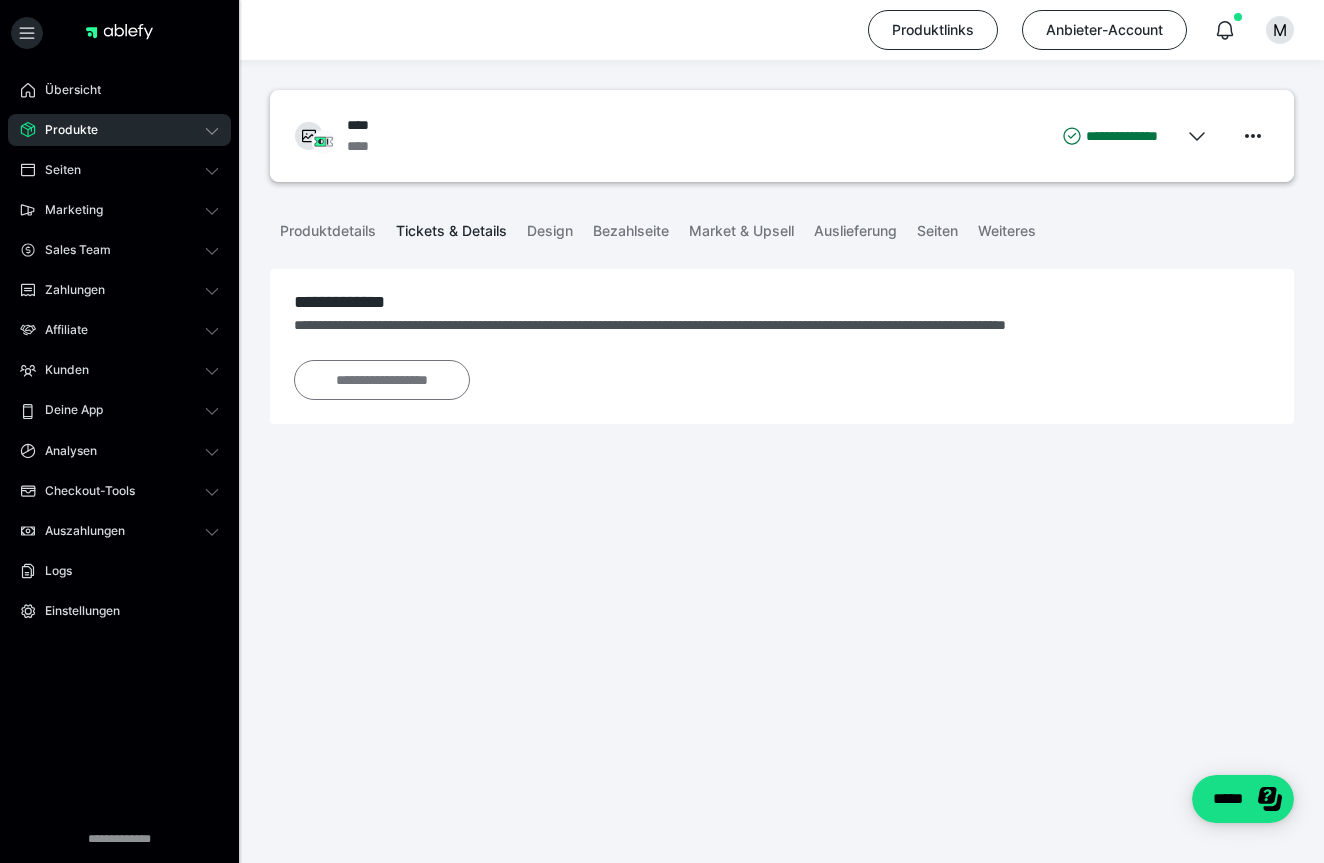 click on "**********" at bounding box center [382, 380] 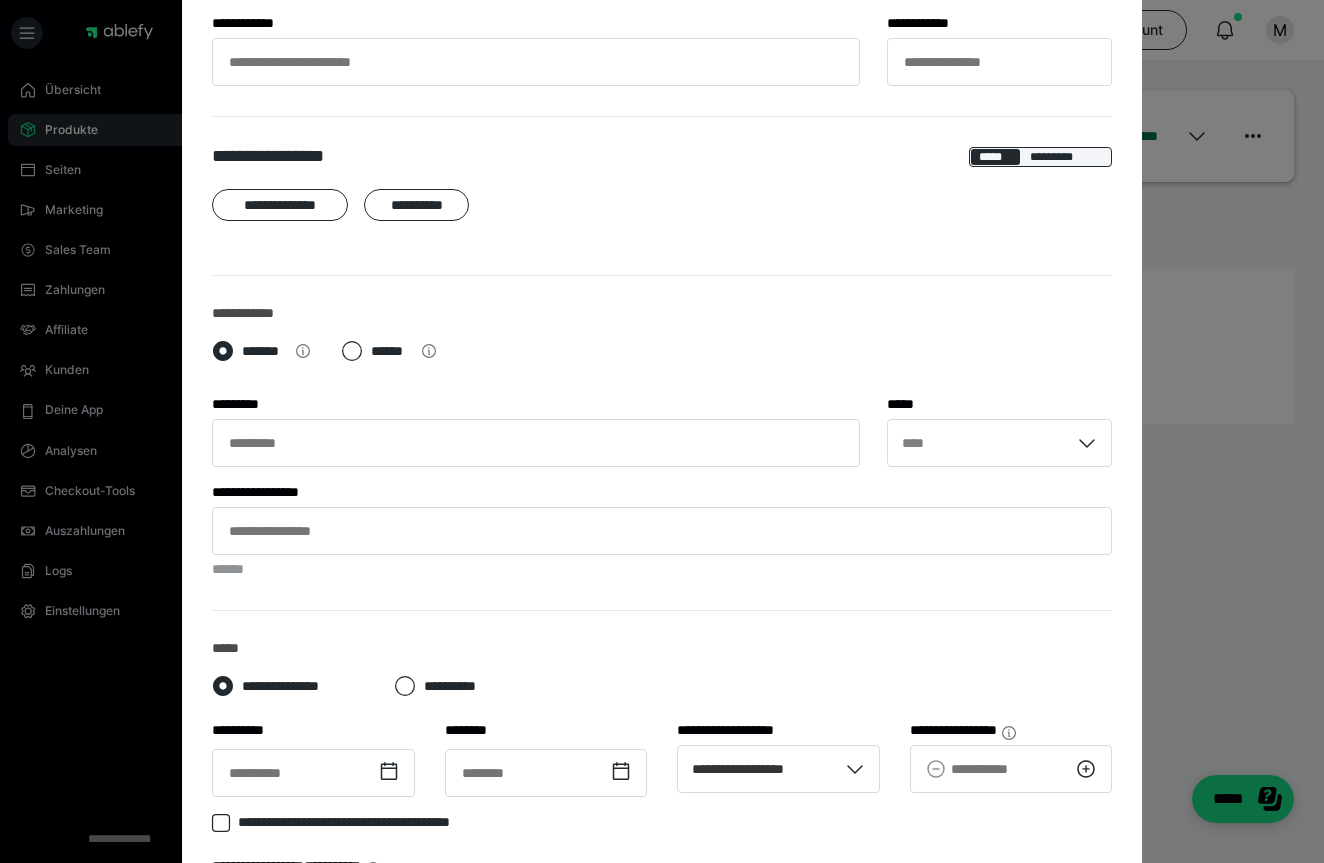 scroll, scrollTop: 176, scrollLeft: 0, axis: vertical 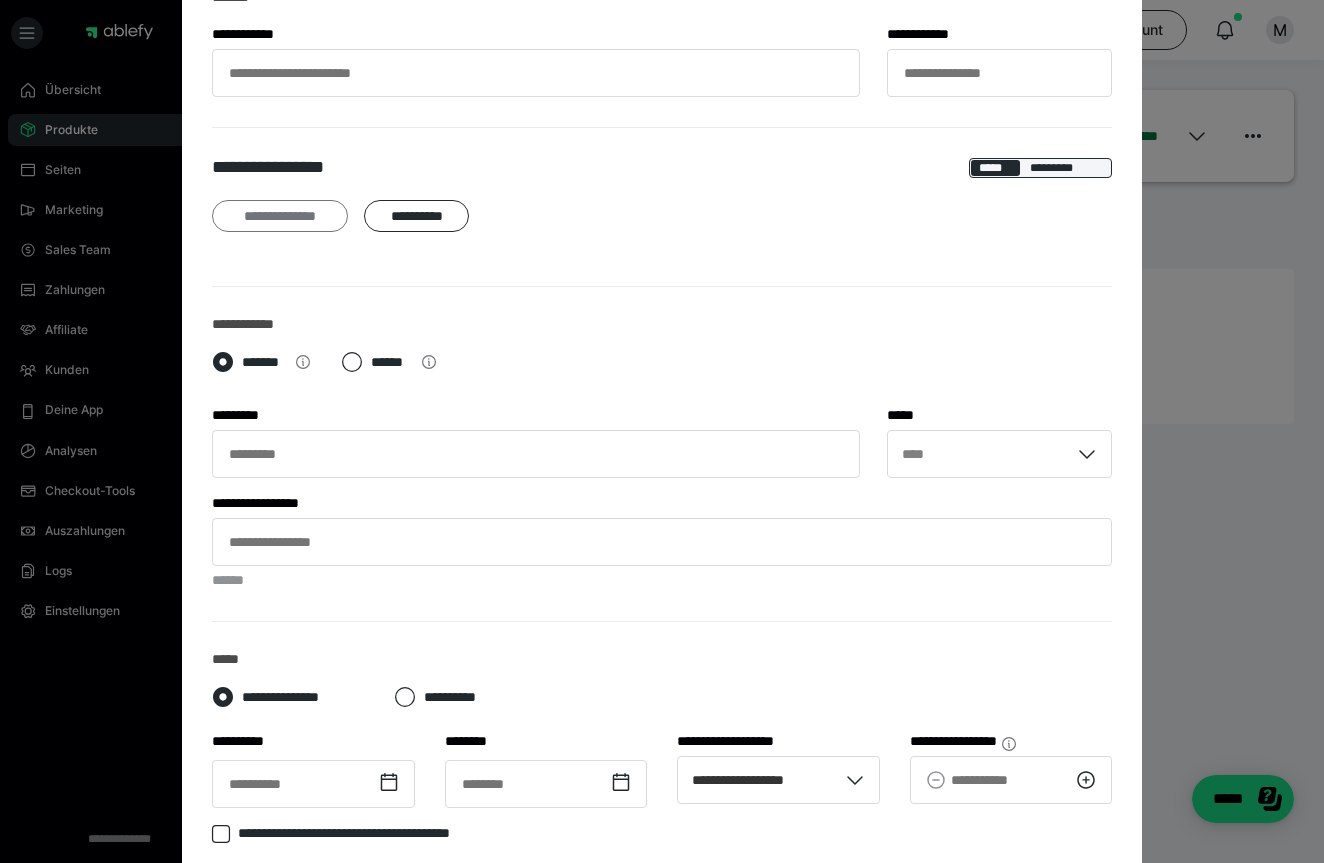 click on "**********" at bounding box center [280, 216] 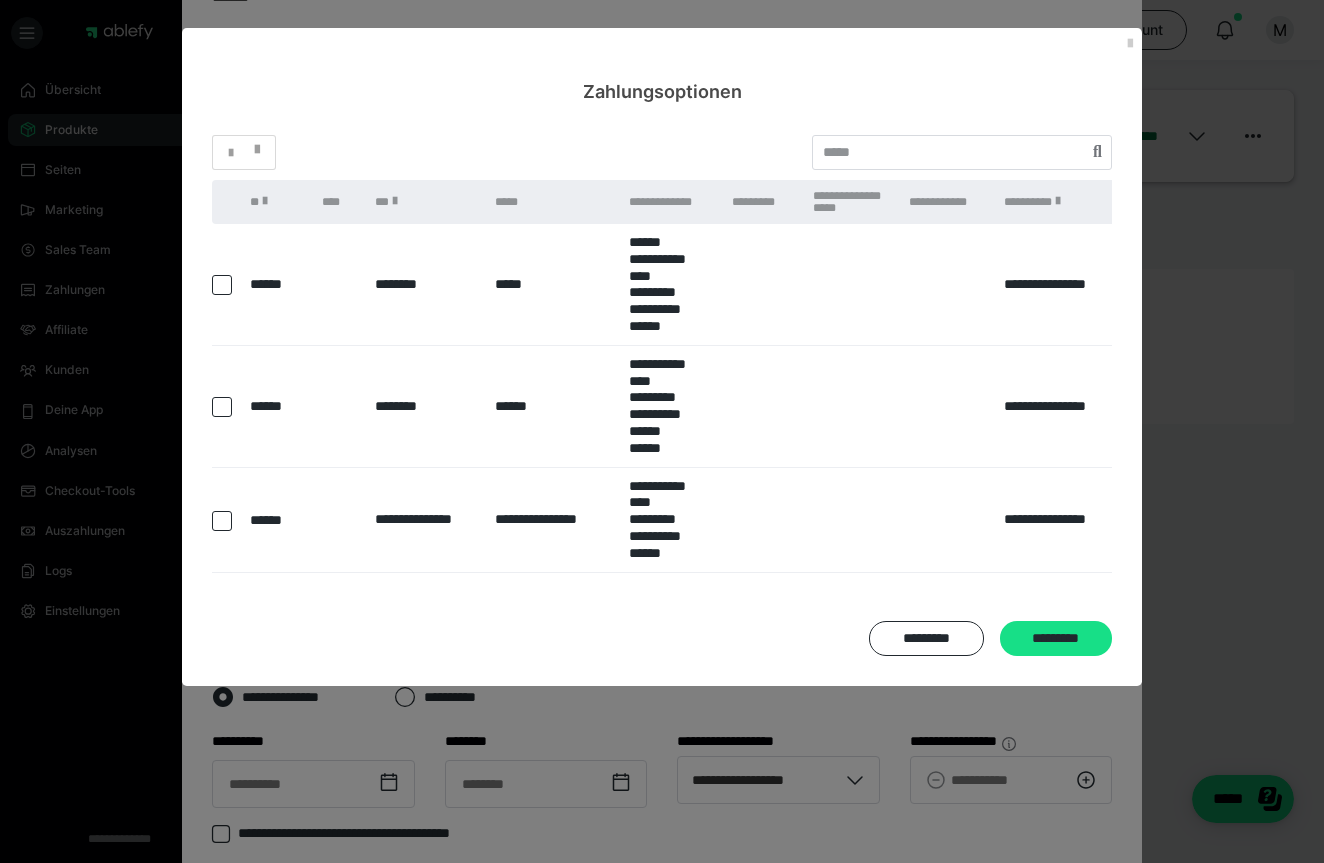 click on "********" at bounding box center [425, 284] 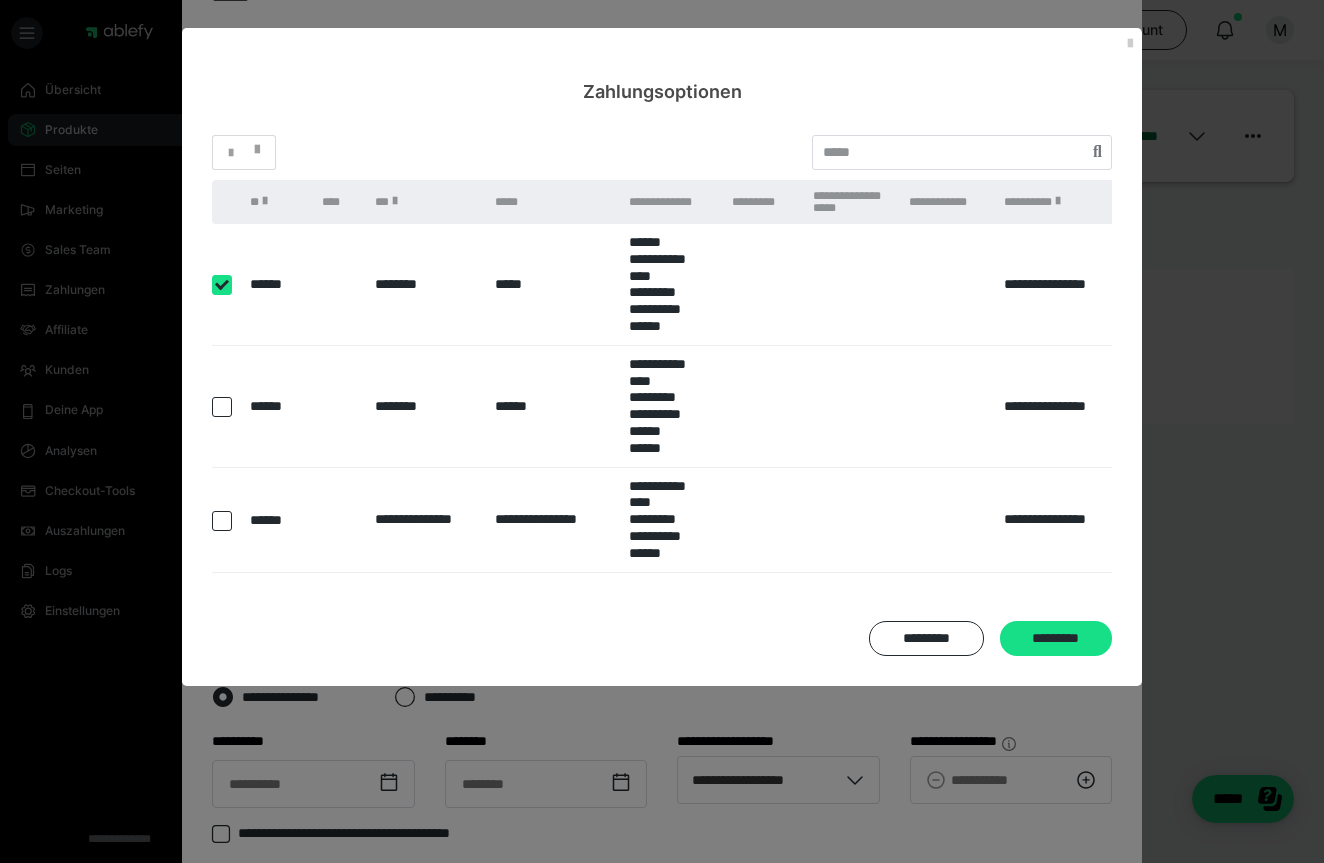 checkbox on "****" 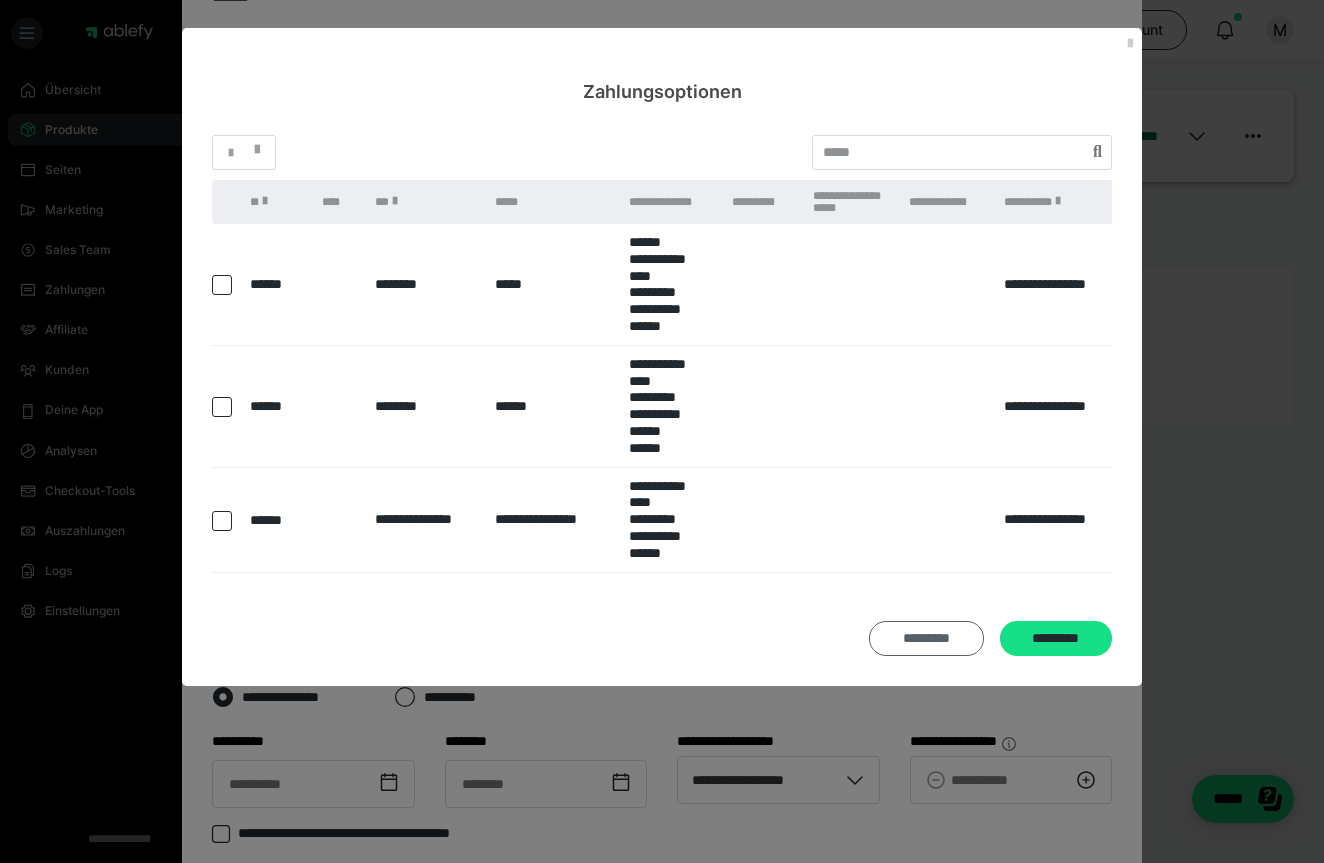 click on "*********" at bounding box center (926, 638) 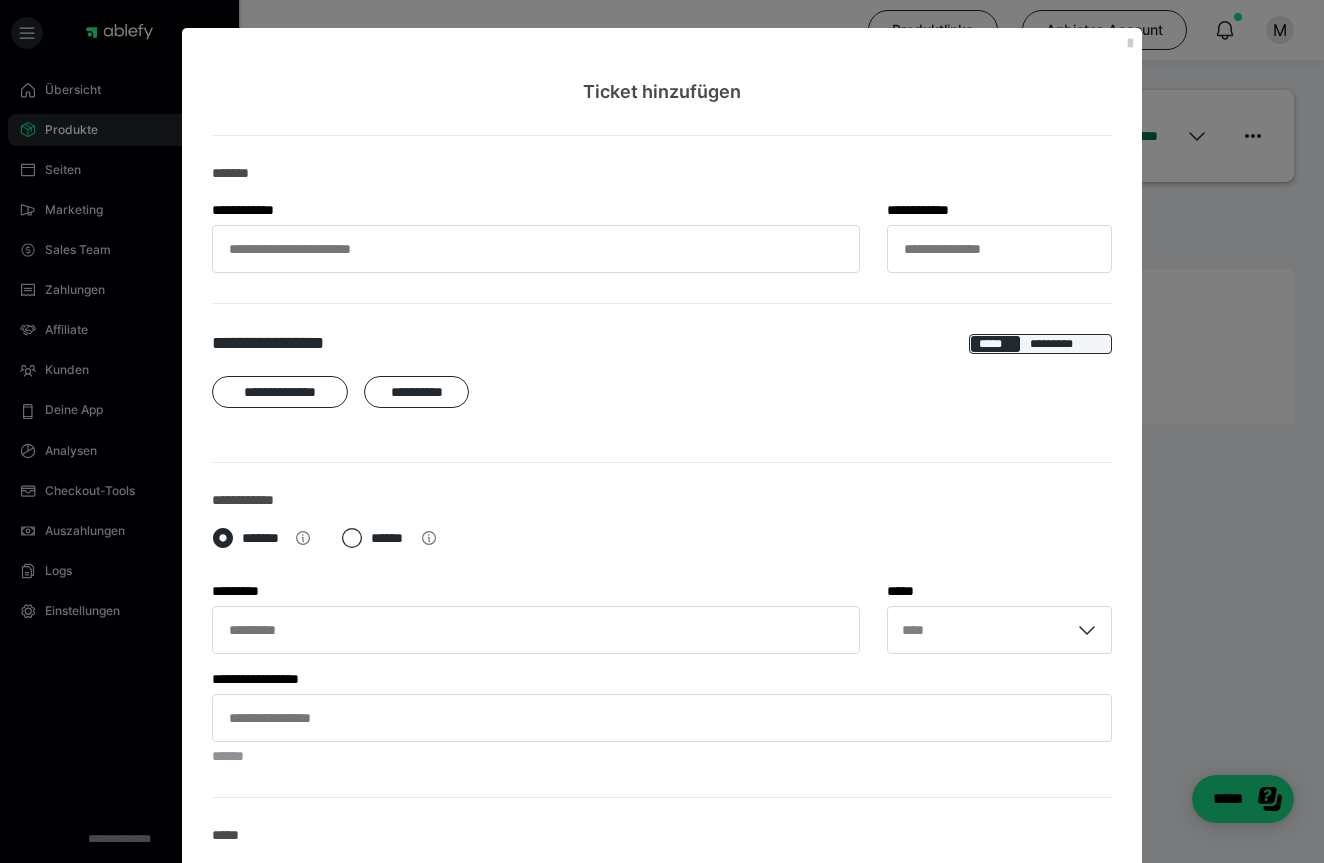 scroll, scrollTop: 0, scrollLeft: 0, axis: both 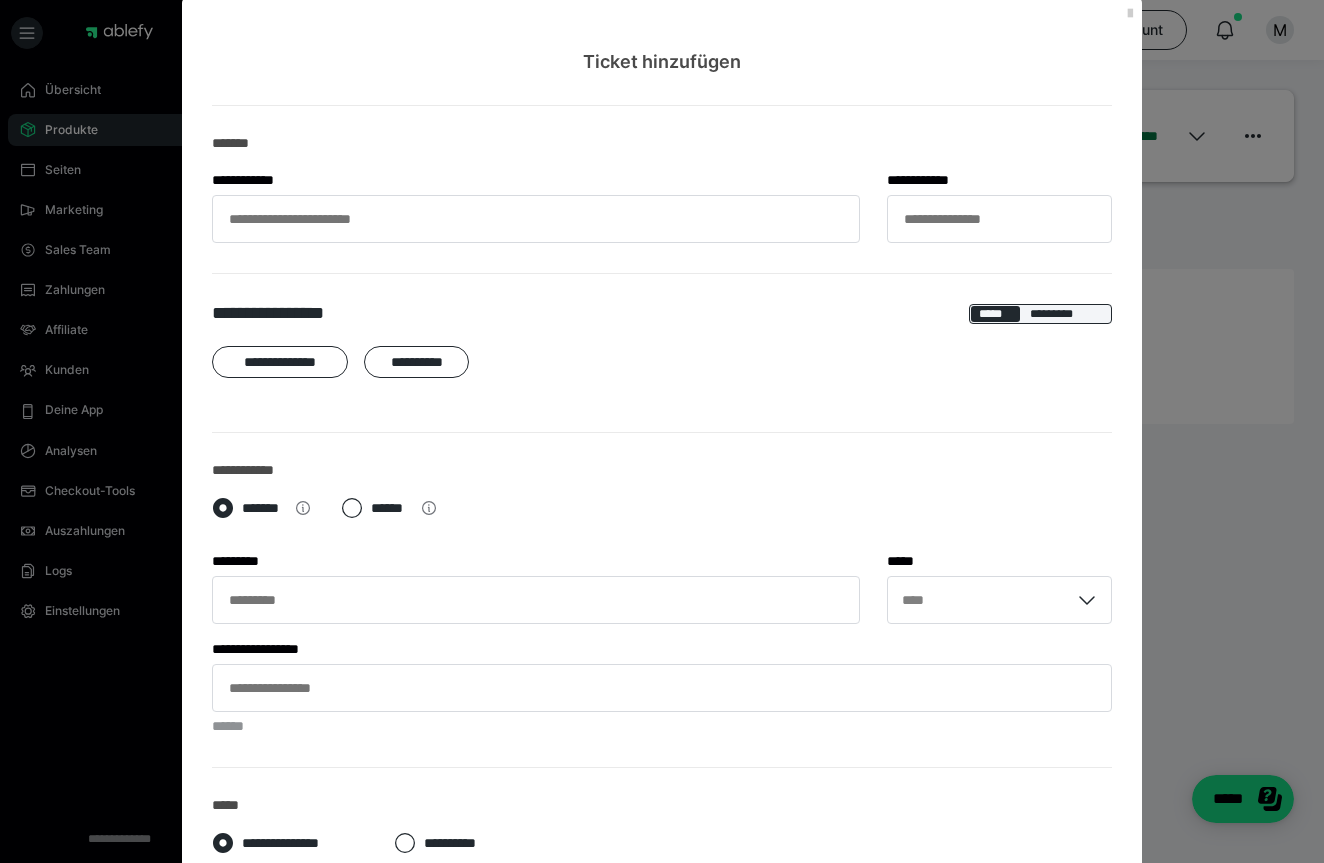click 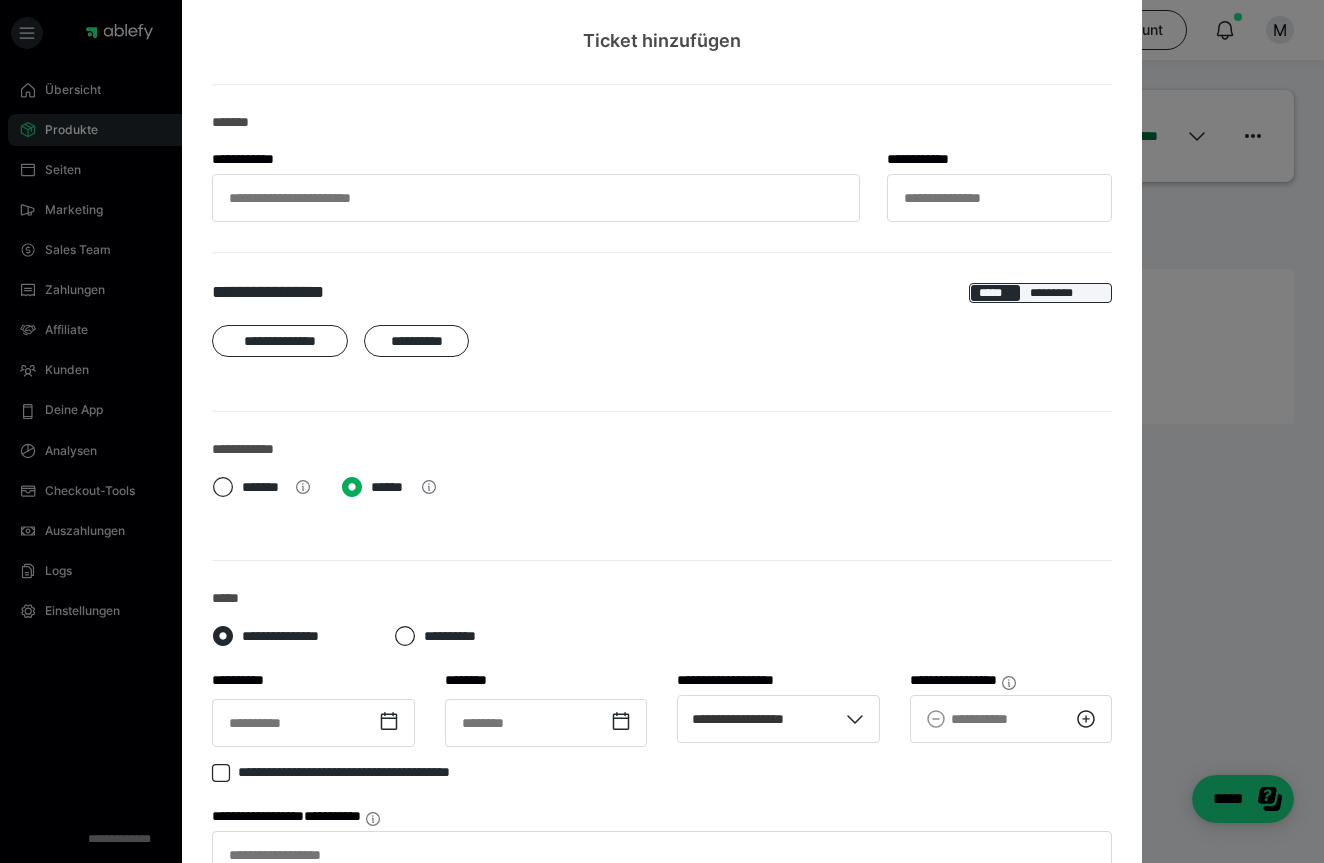 scroll, scrollTop: 59, scrollLeft: 0, axis: vertical 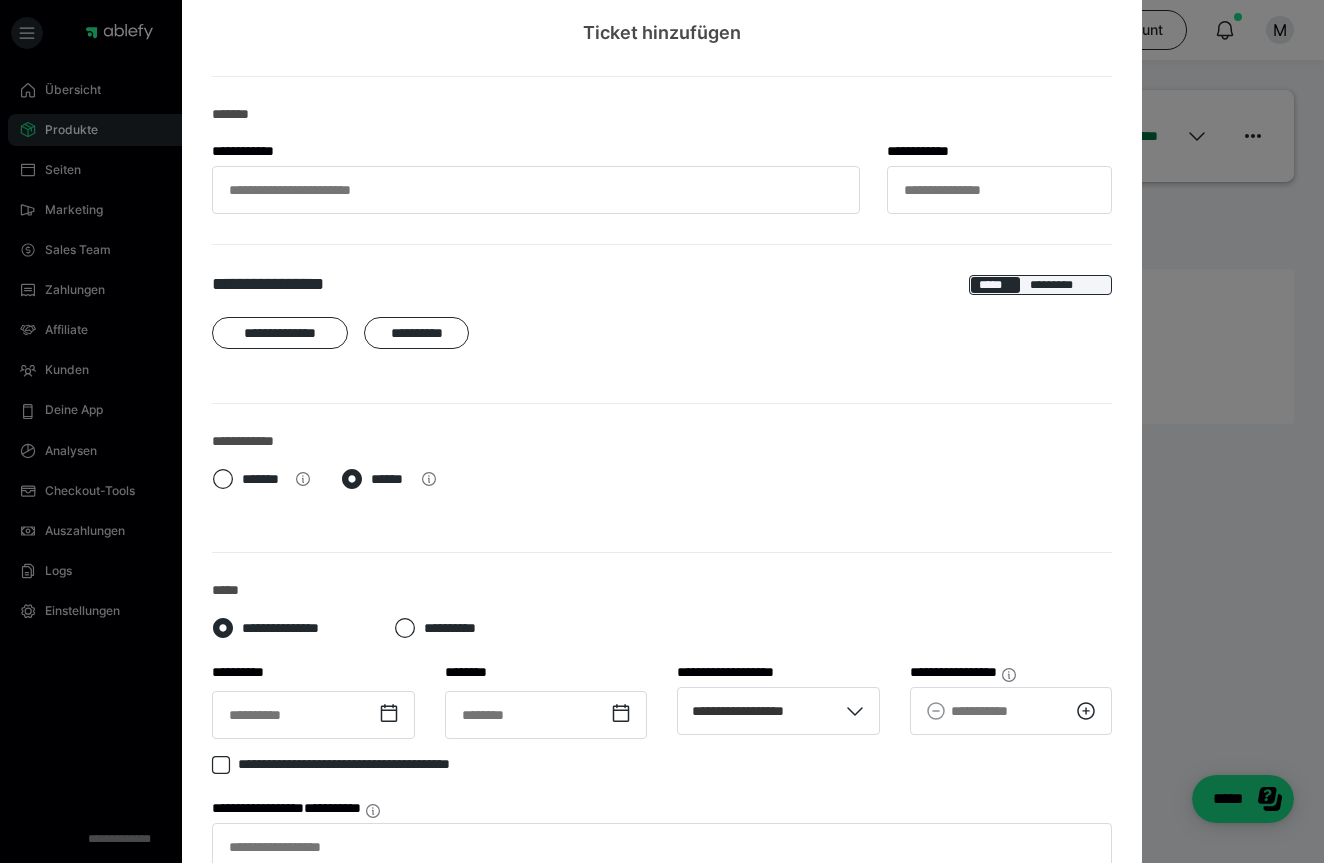 click 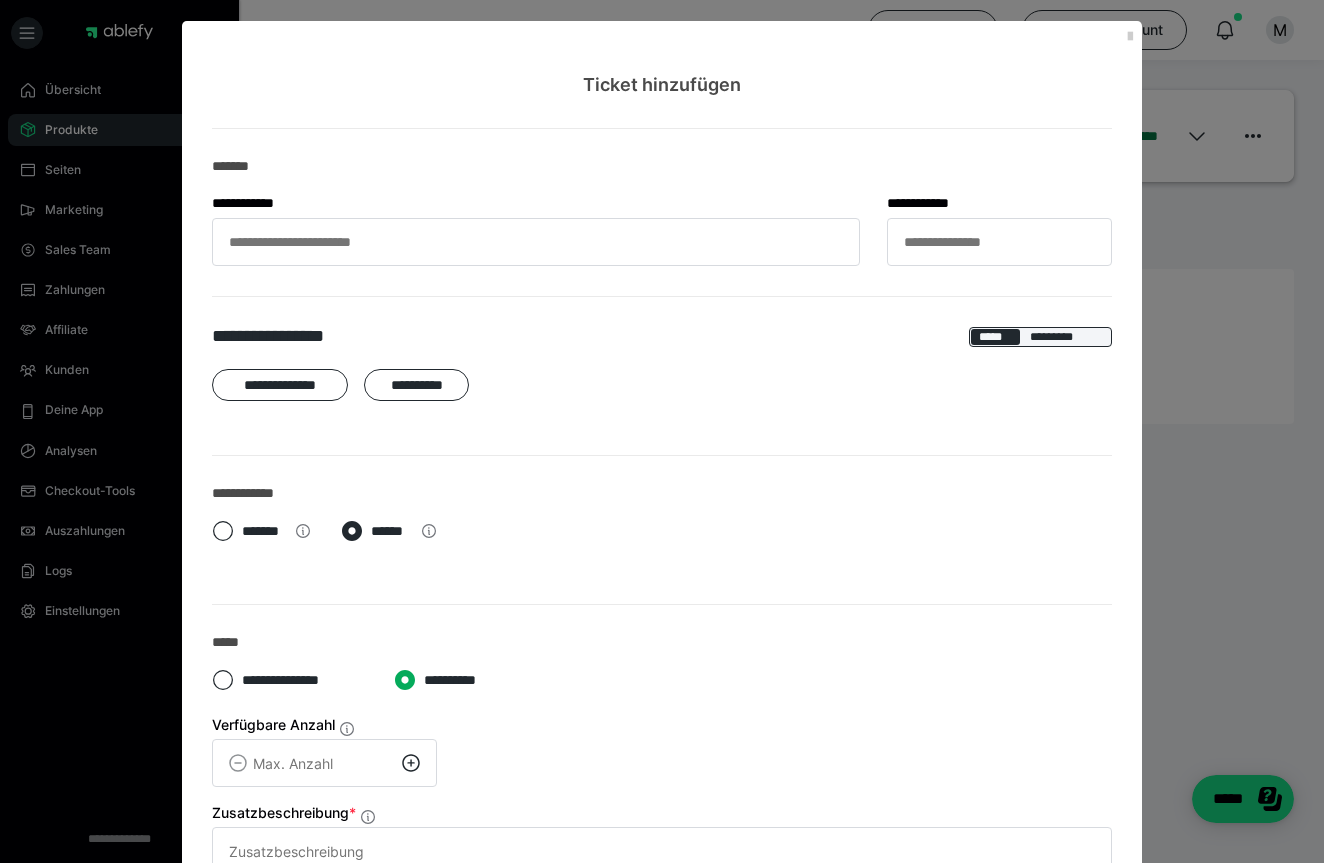 scroll, scrollTop: 0, scrollLeft: 0, axis: both 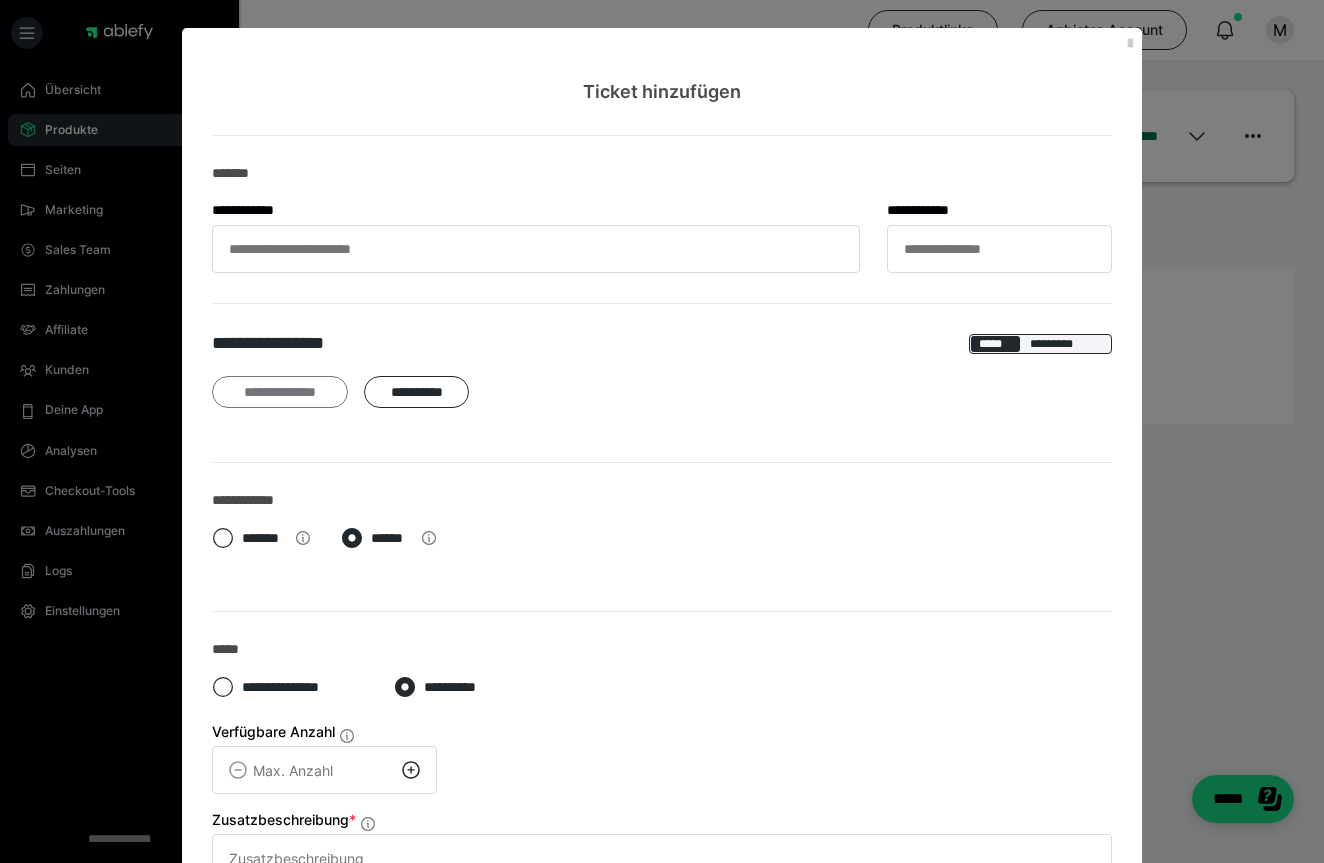 click on "**********" at bounding box center (280, 392) 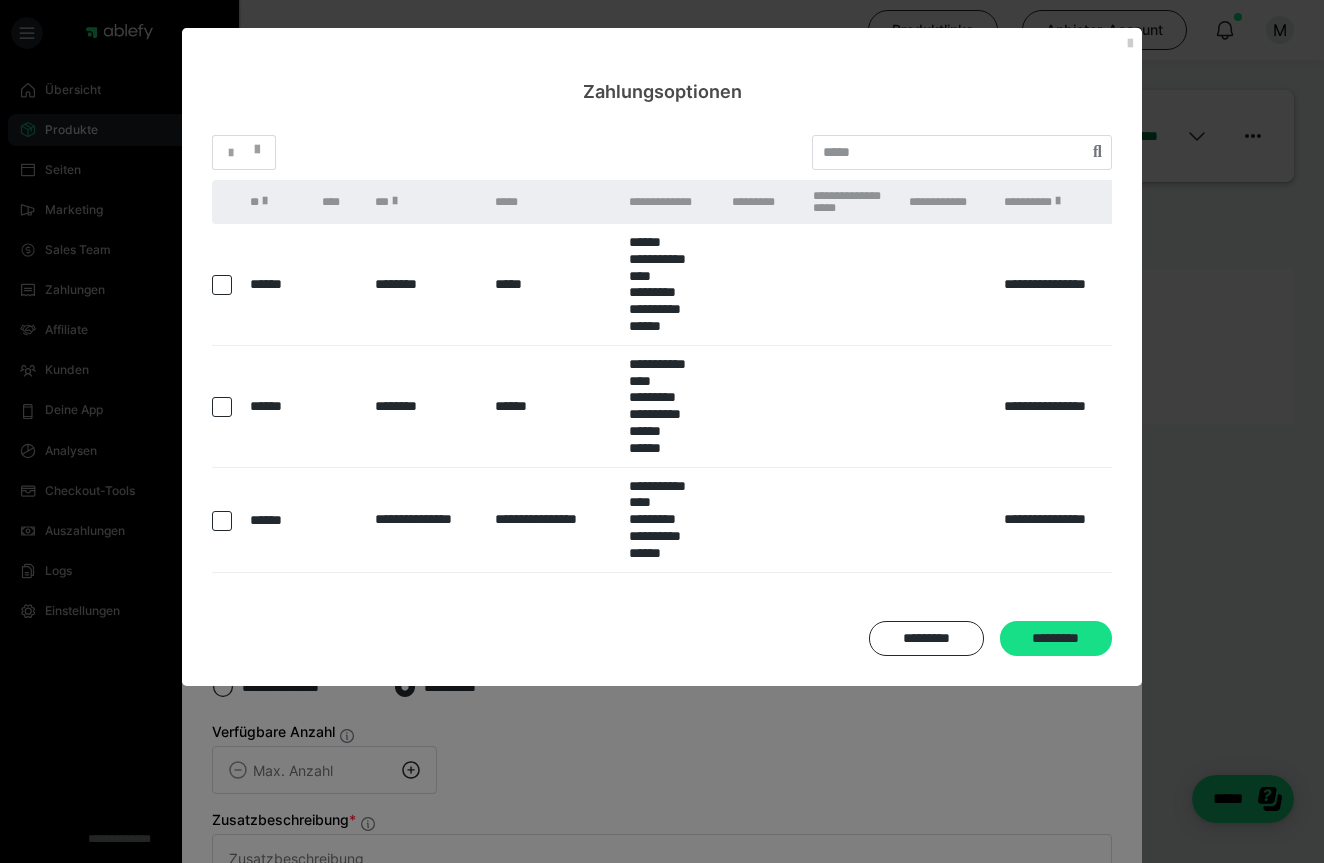 click on "********" at bounding box center (425, 284) 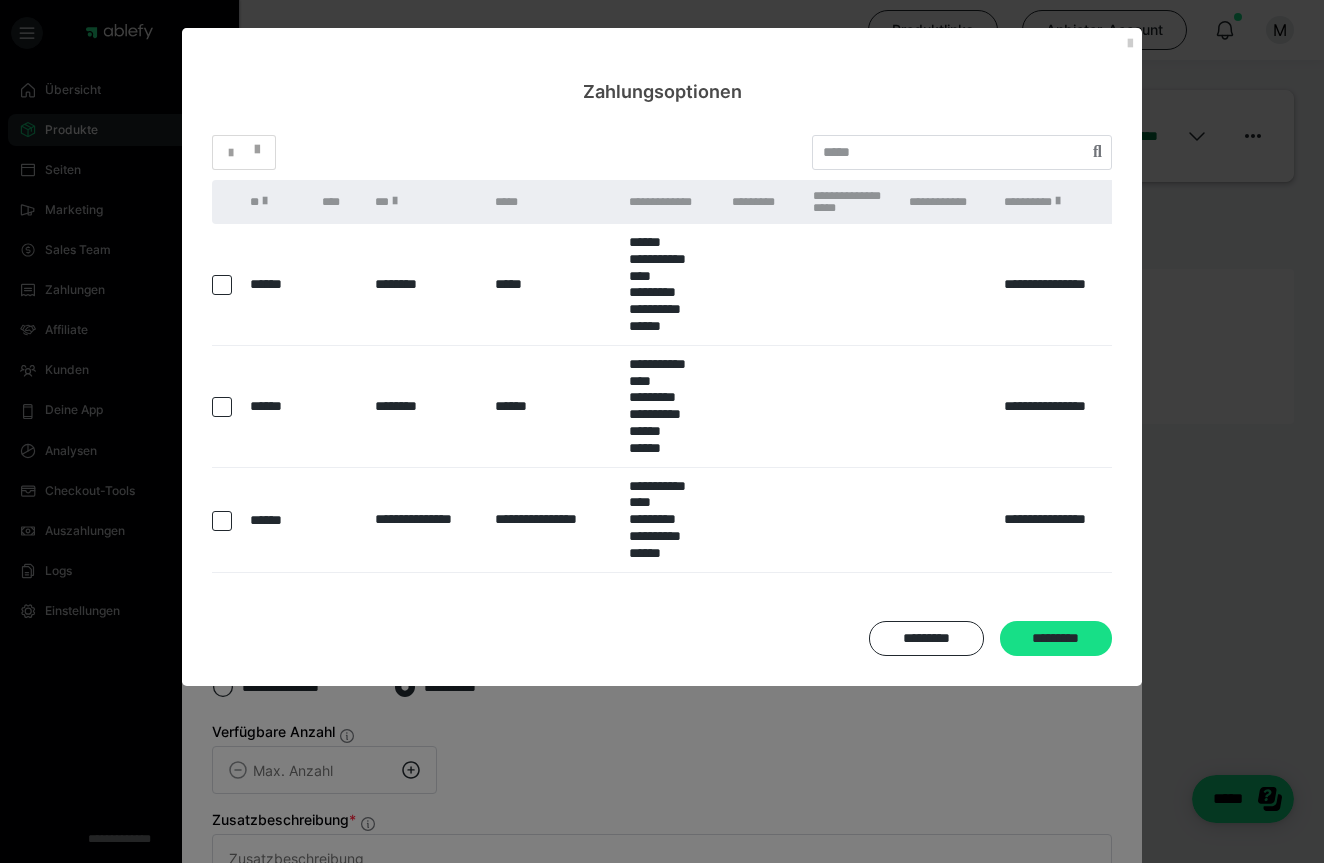 click at bounding box center [244, 291] 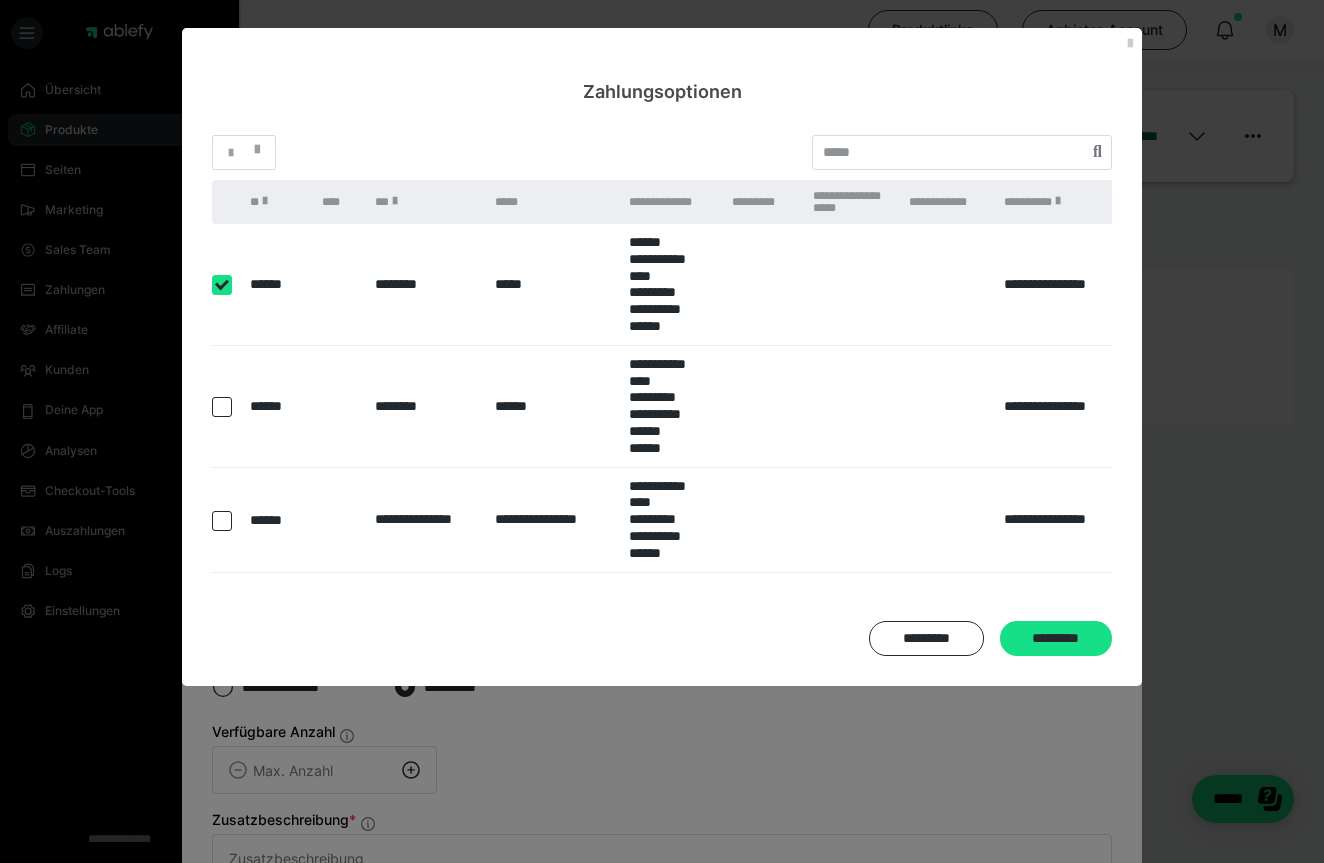 checkbox on "****" 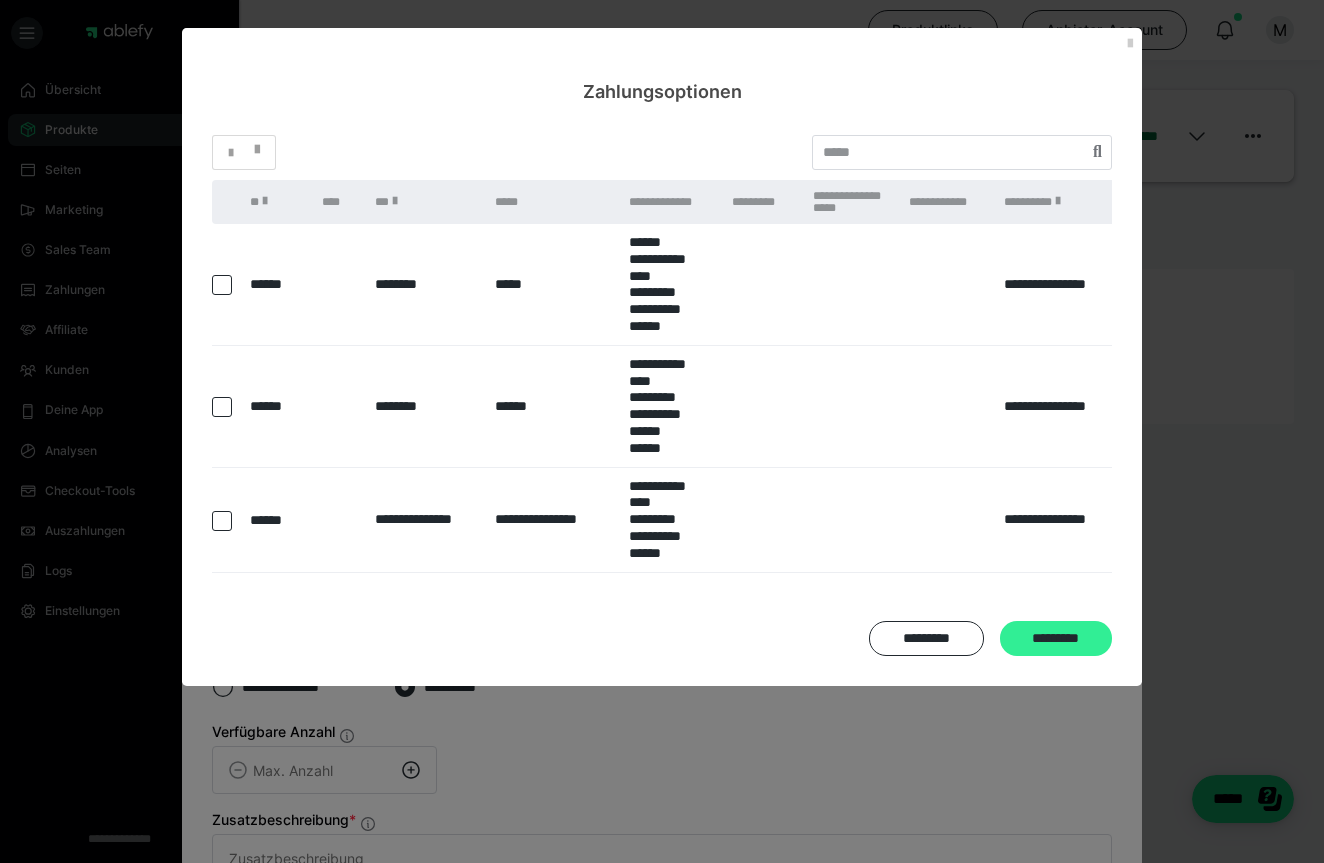 click on "*********" at bounding box center [1056, 638] 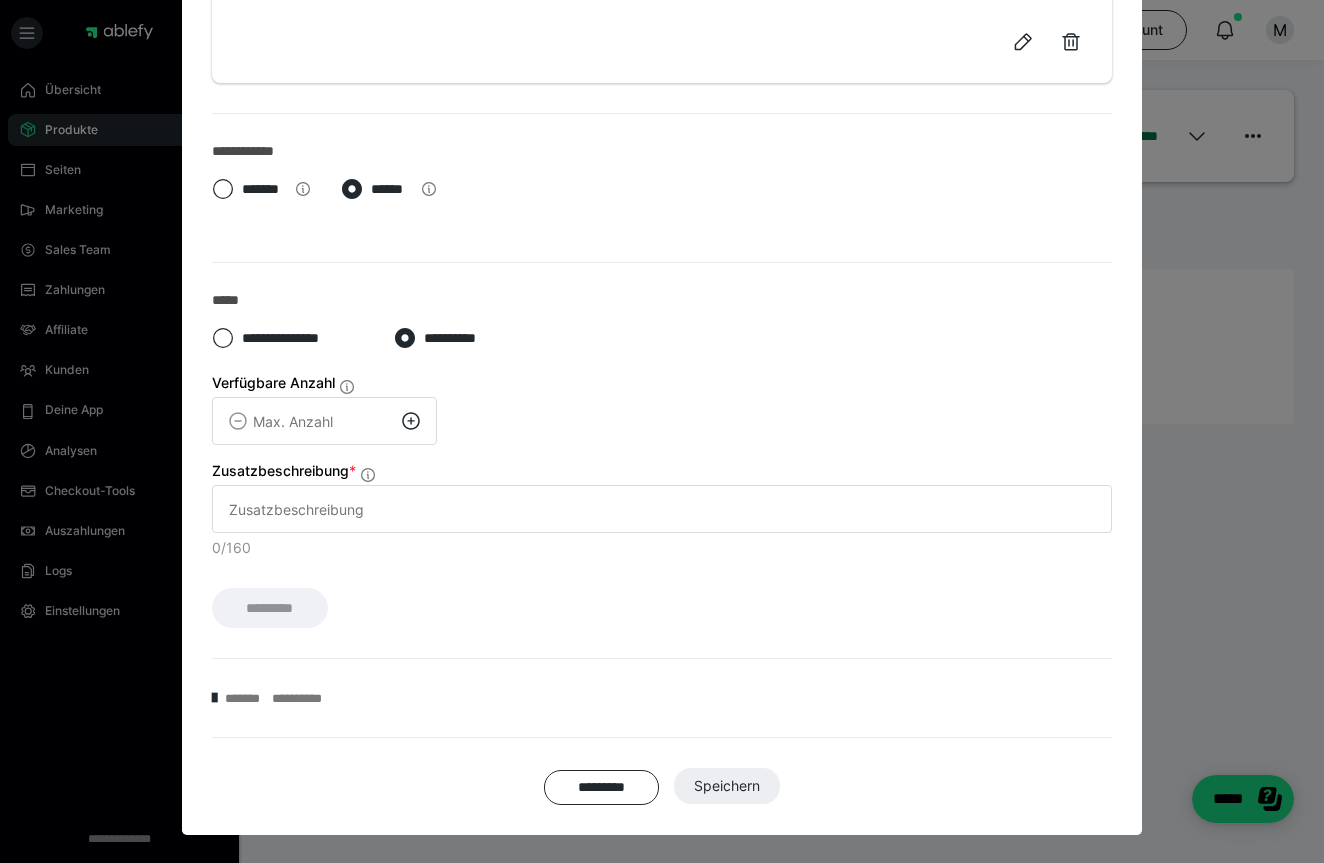 scroll, scrollTop: 508, scrollLeft: 0, axis: vertical 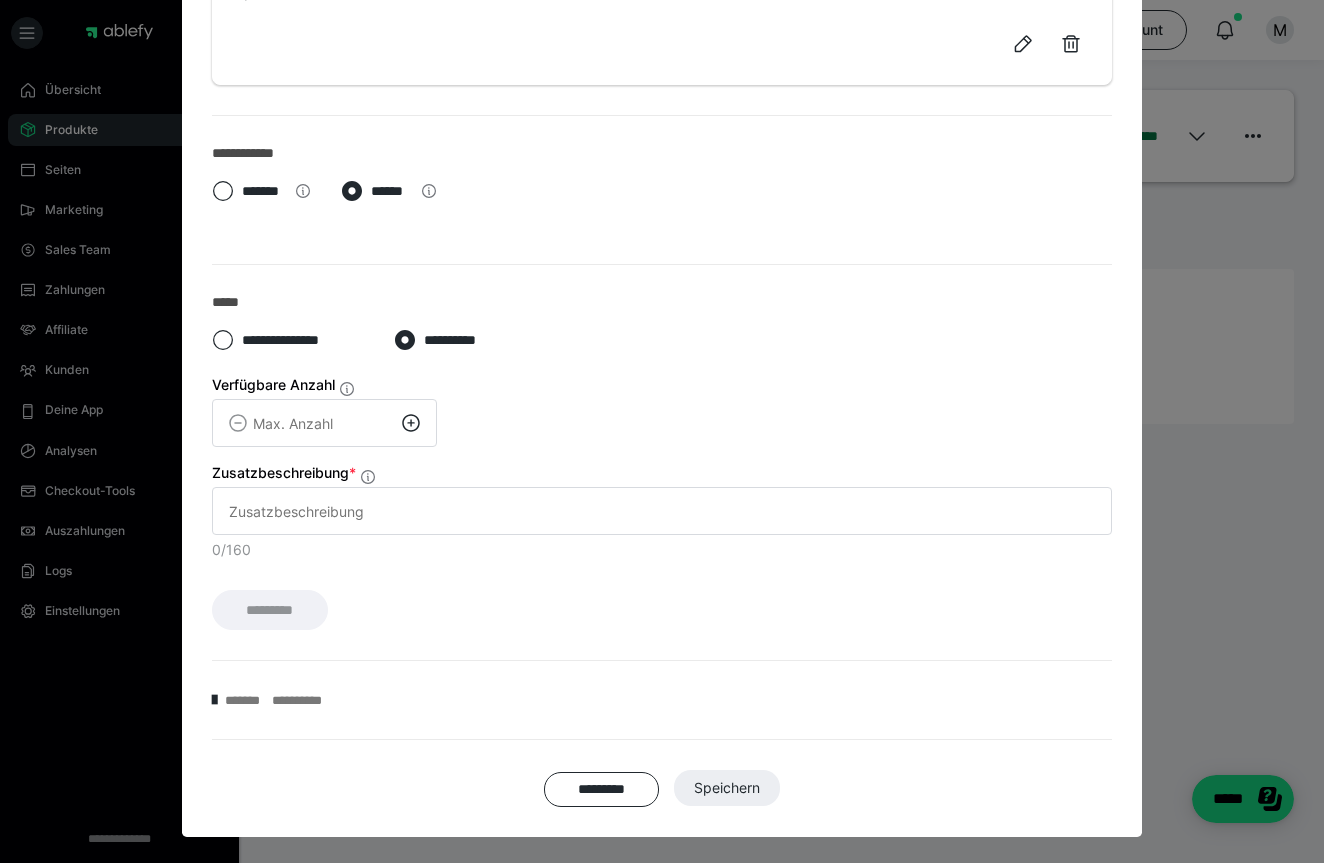 click on "********* Speichern" at bounding box center (662, 788) 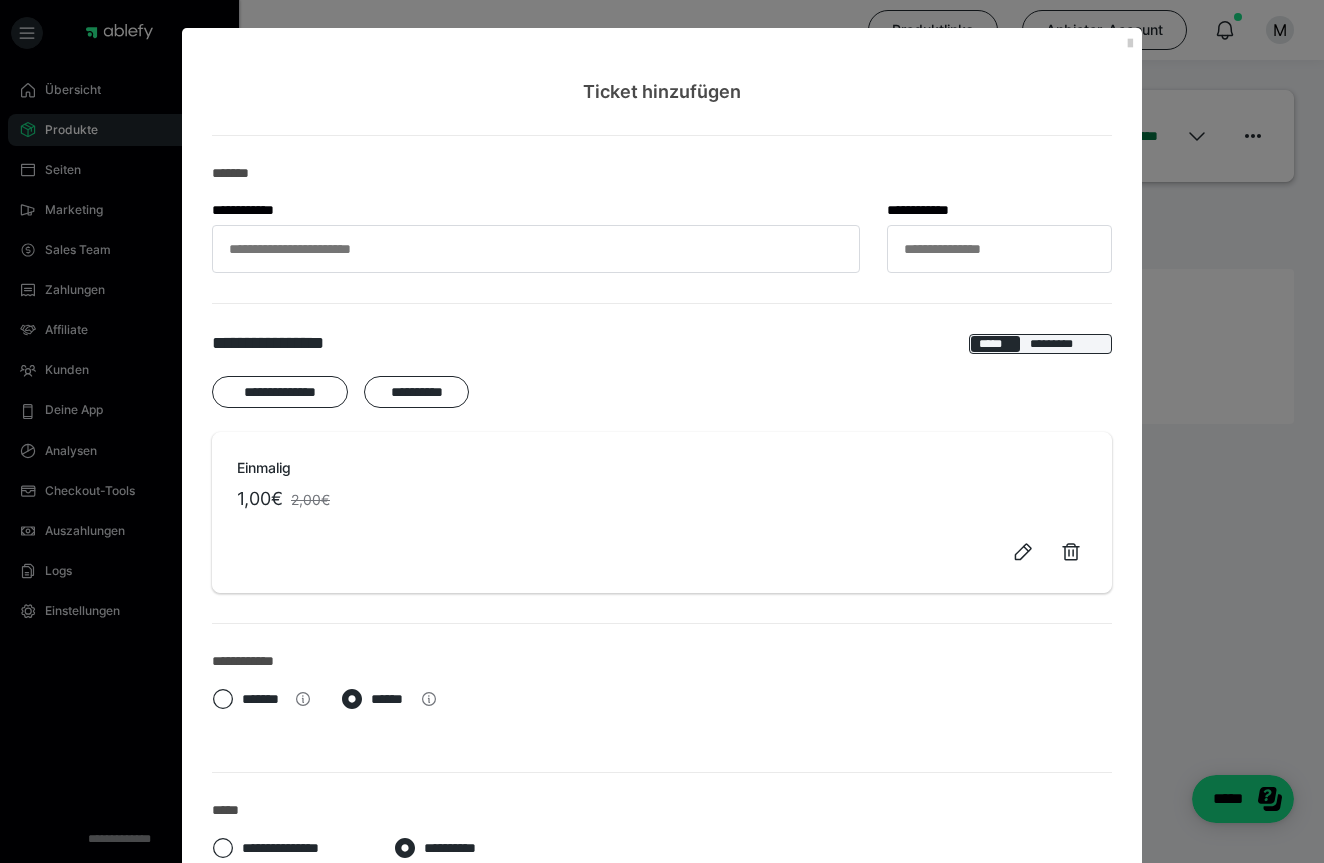 scroll, scrollTop: 0, scrollLeft: 0, axis: both 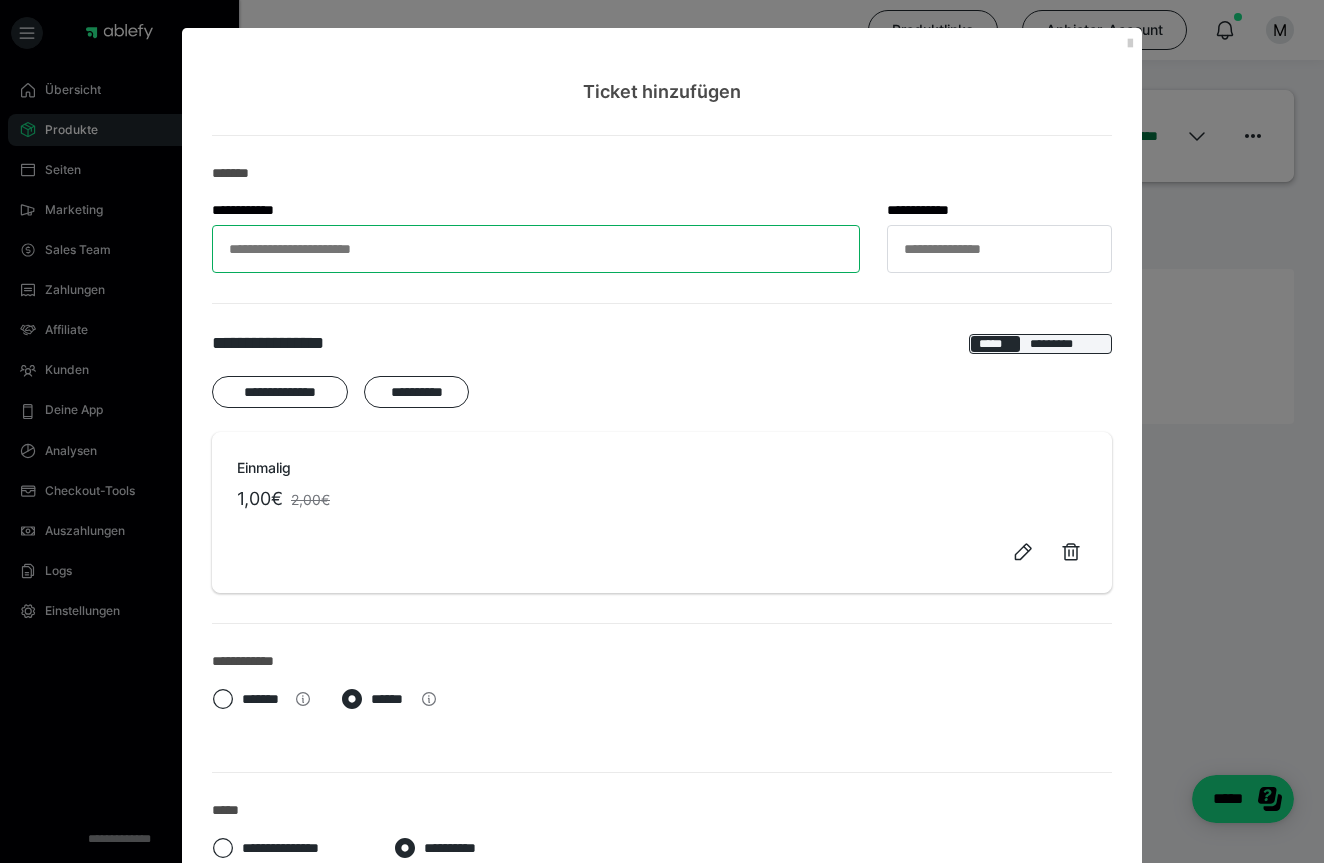 click on "**********" at bounding box center [536, 249] 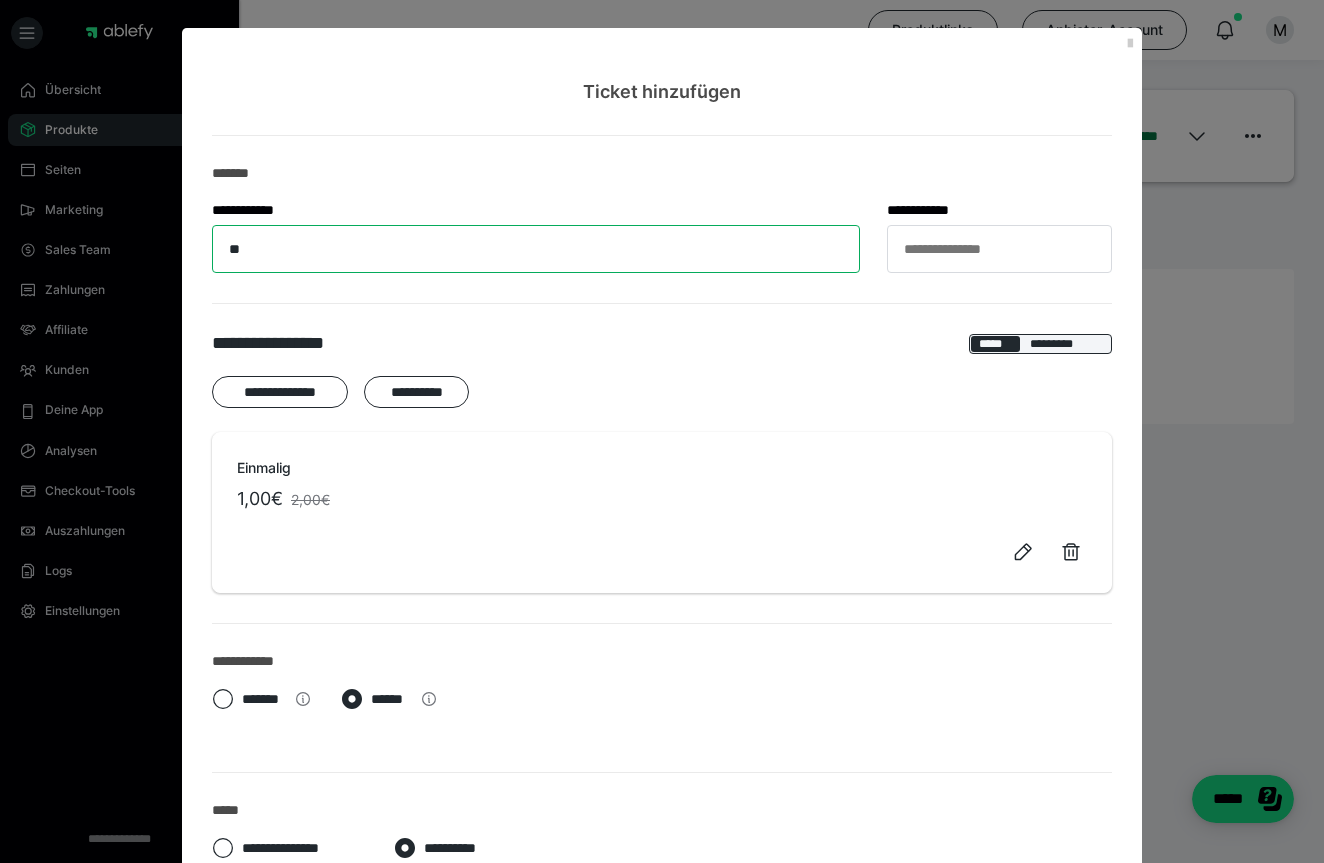 type on "*" 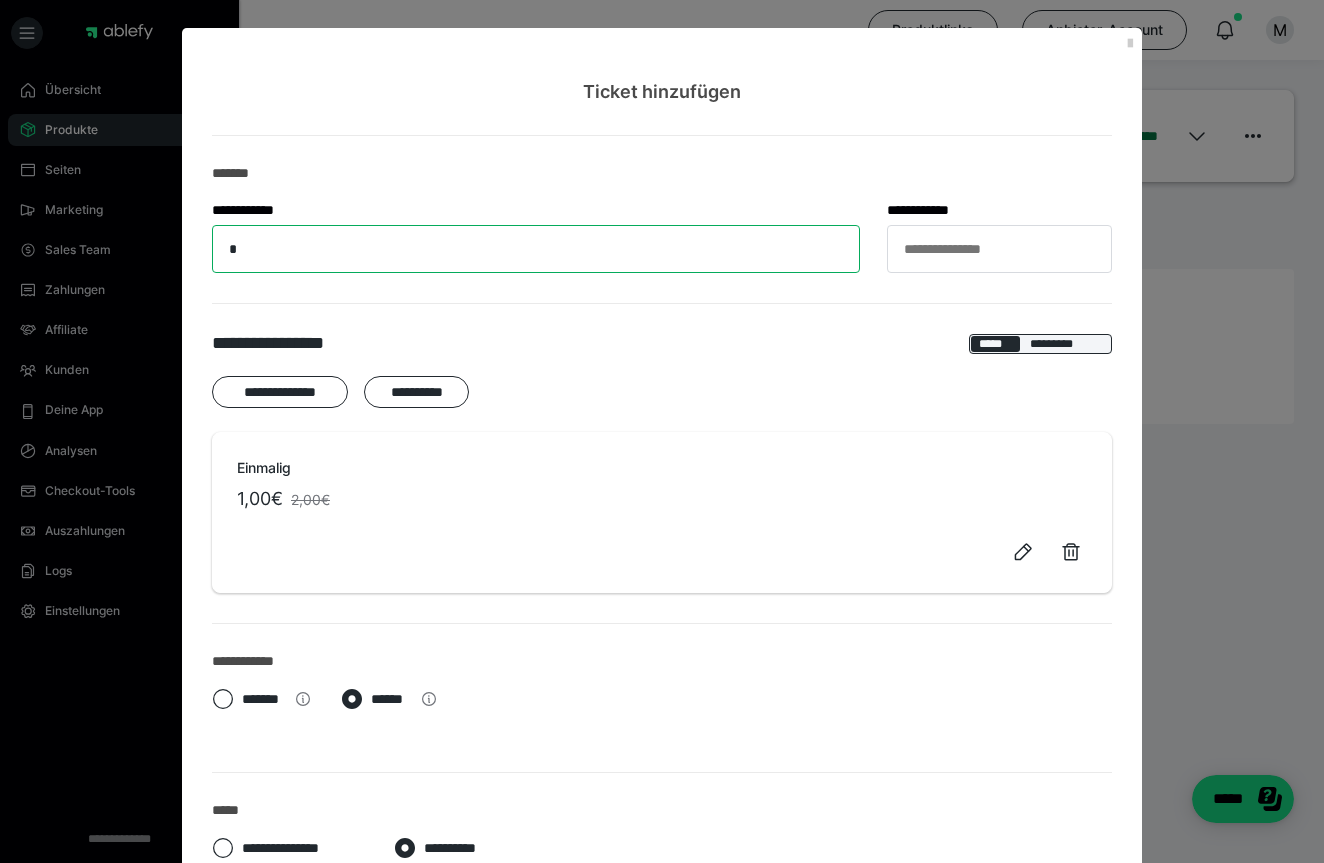 type 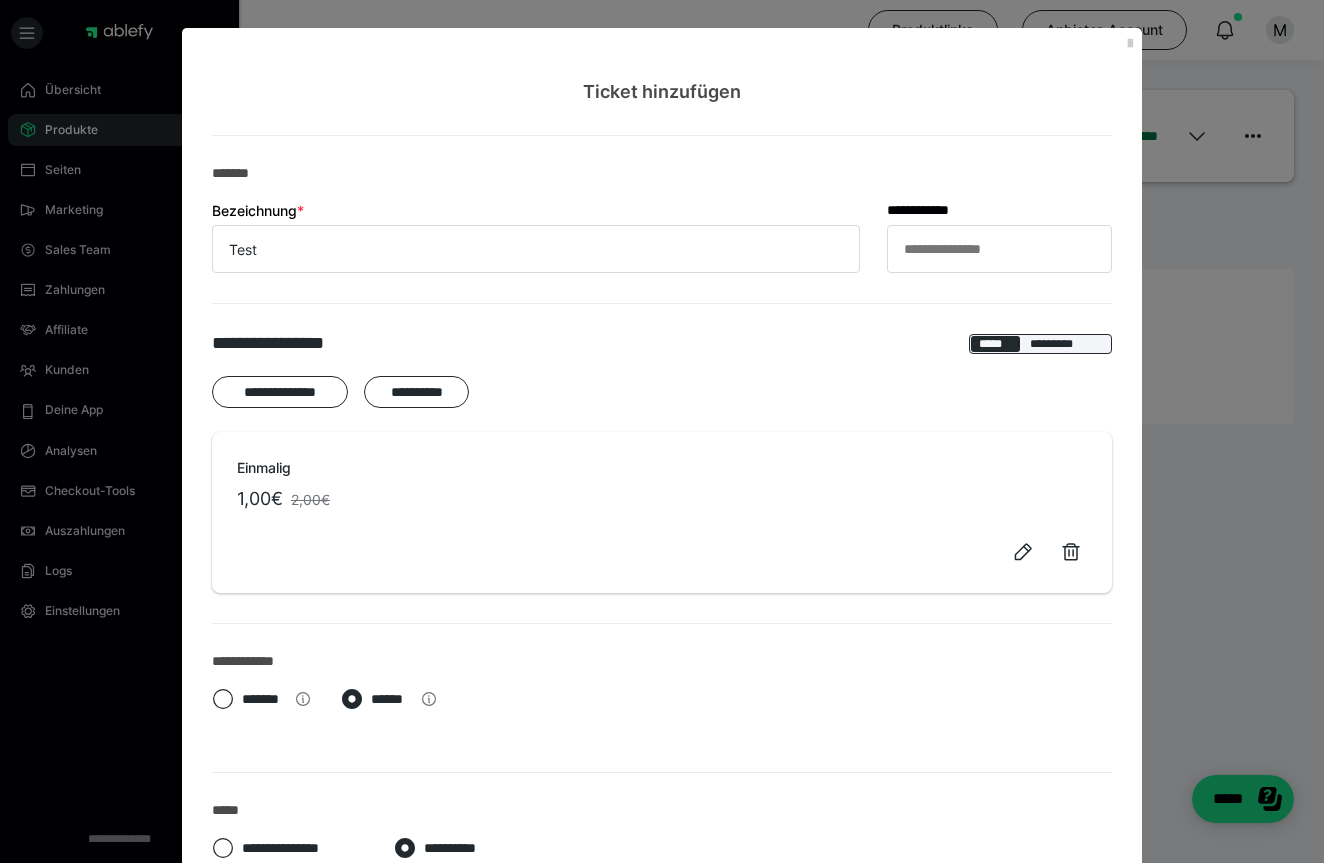 type on "Test" 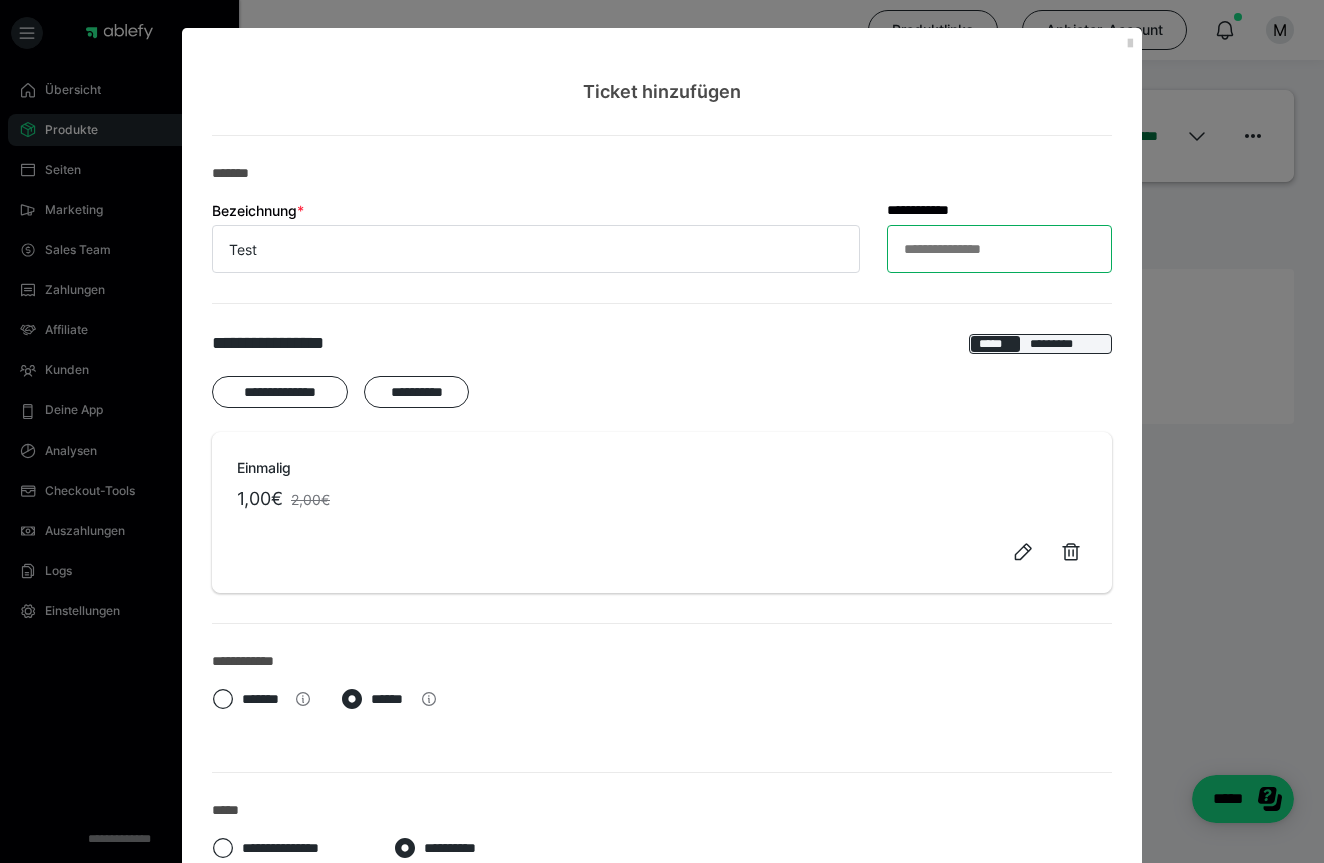 click on "**********" at bounding box center [999, 249] 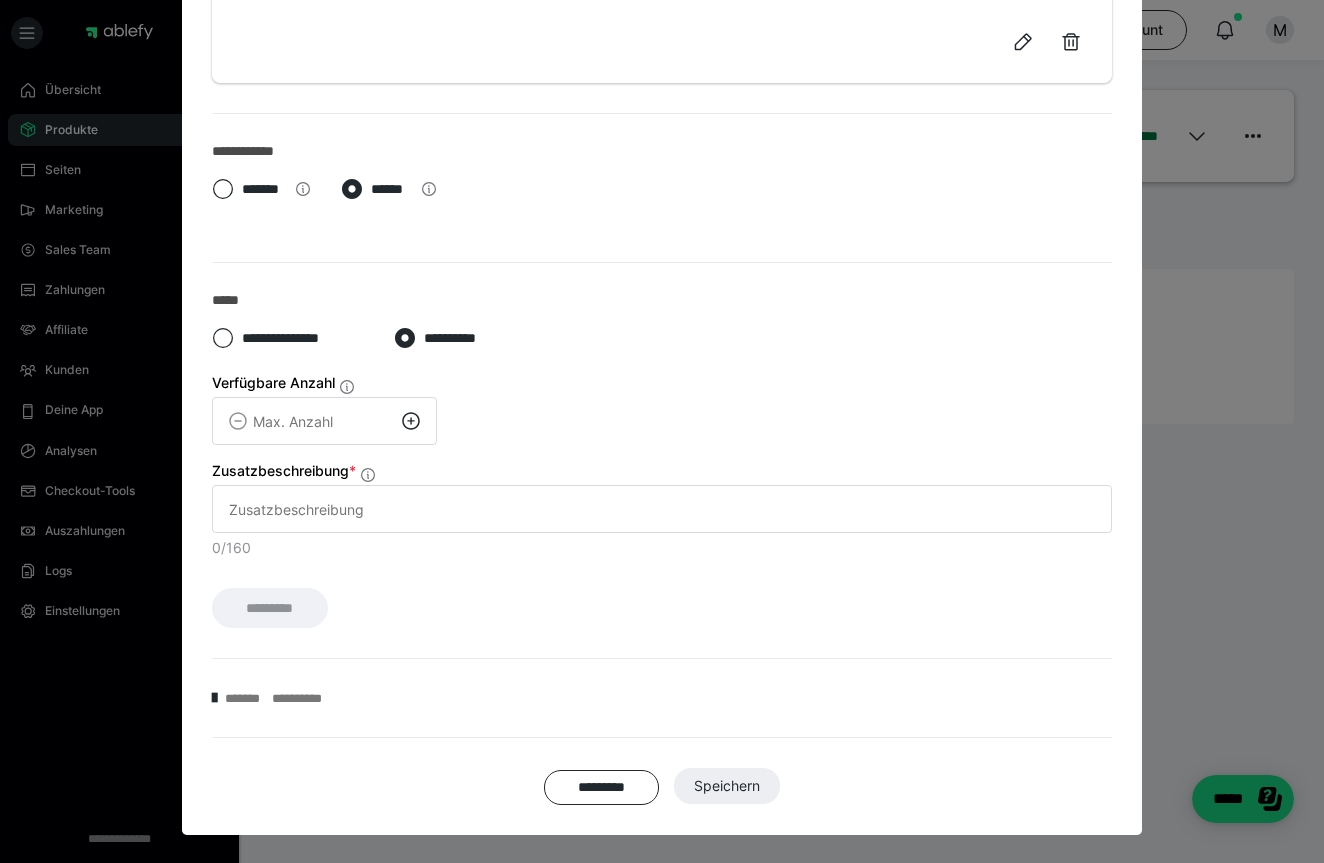 scroll, scrollTop: 508, scrollLeft: 0, axis: vertical 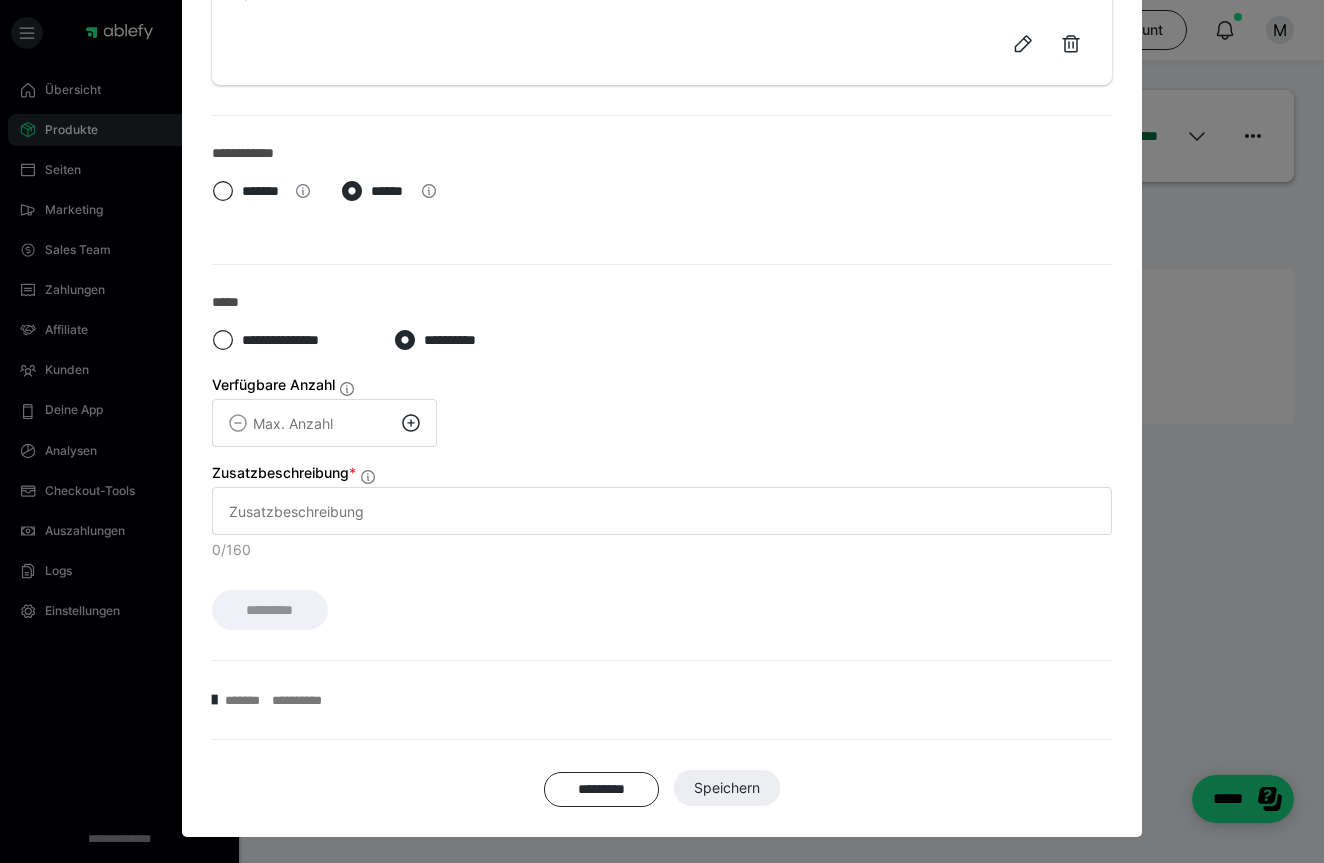 type on "****" 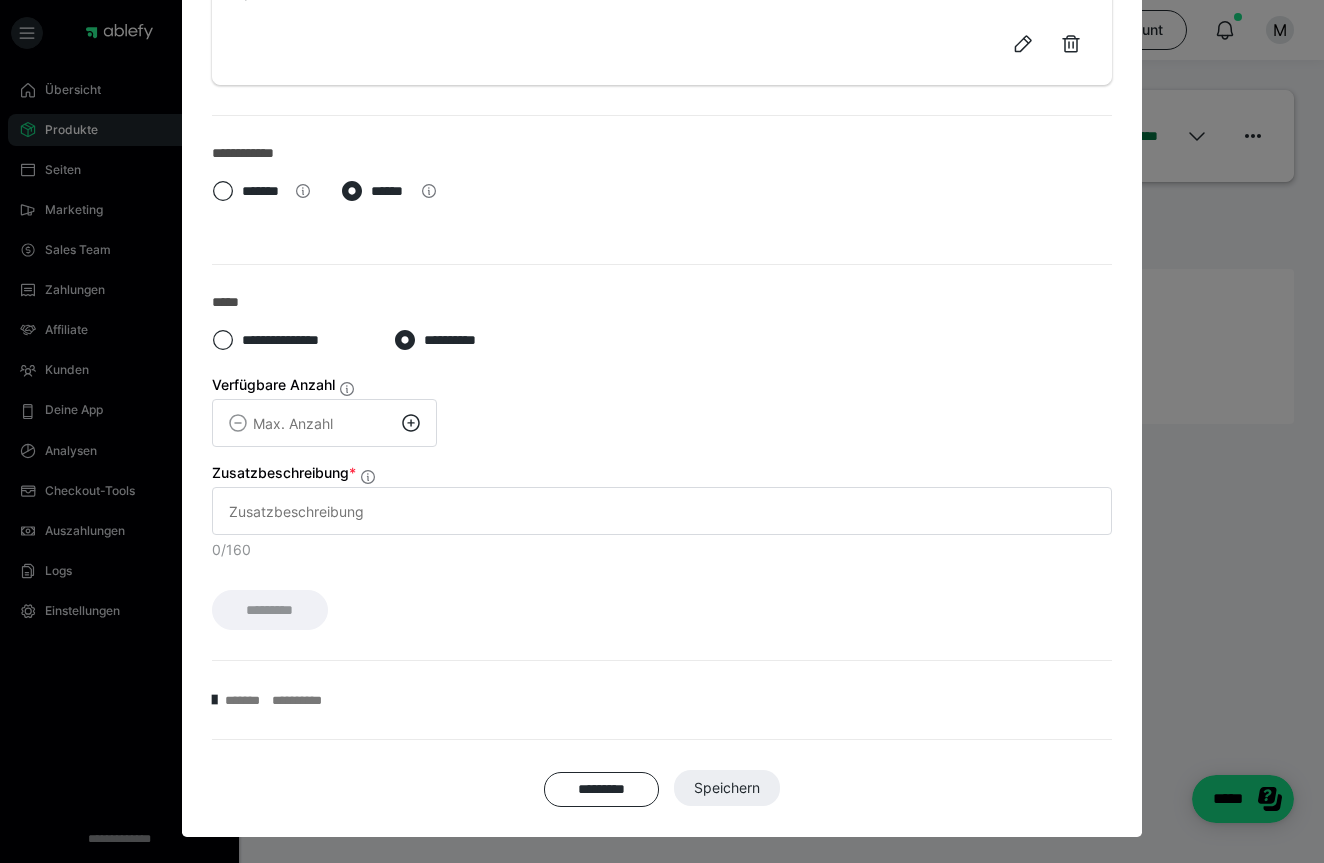 click on "********* Speichern" at bounding box center (662, 788) 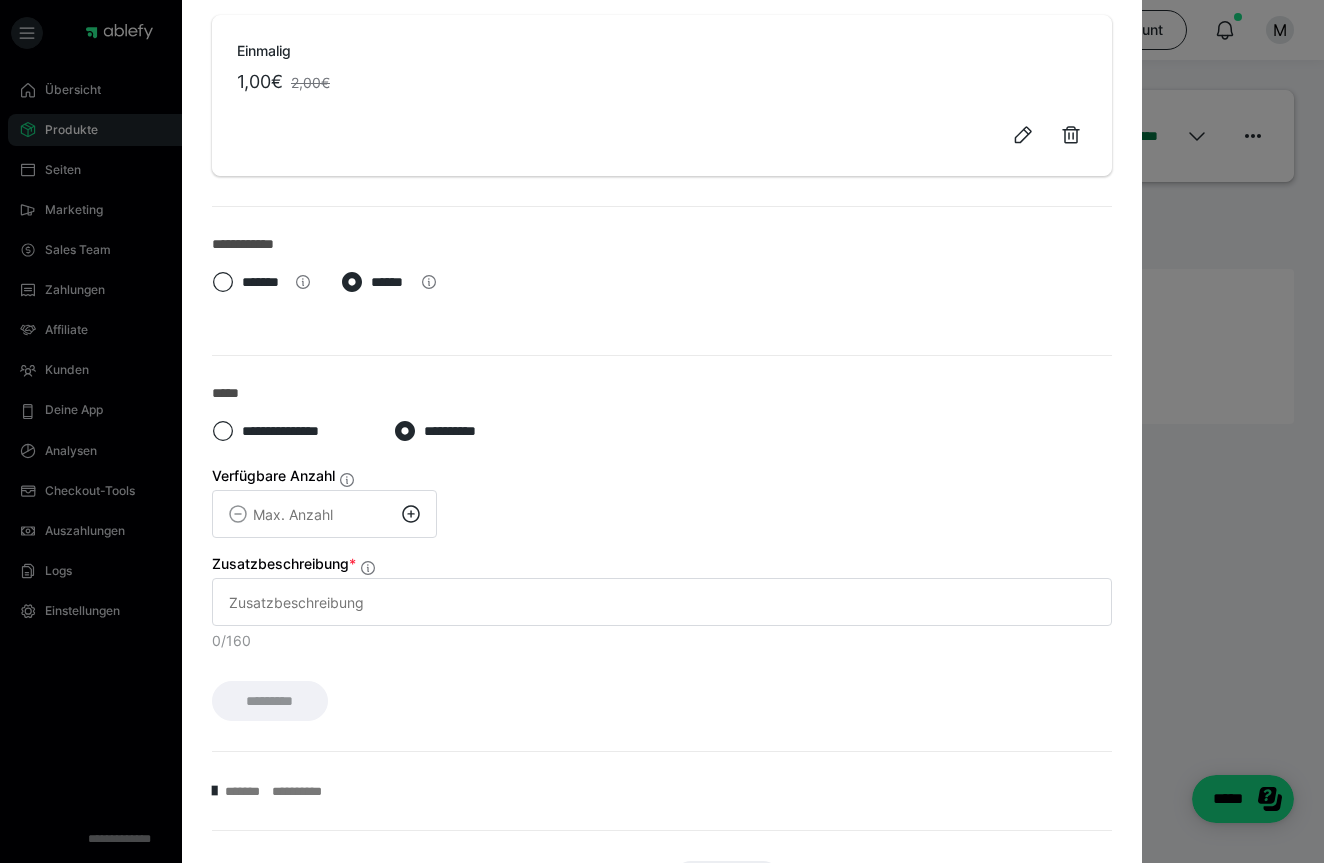 scroll, scrollTop: 367, scrollLeft: 0, axis: vertical 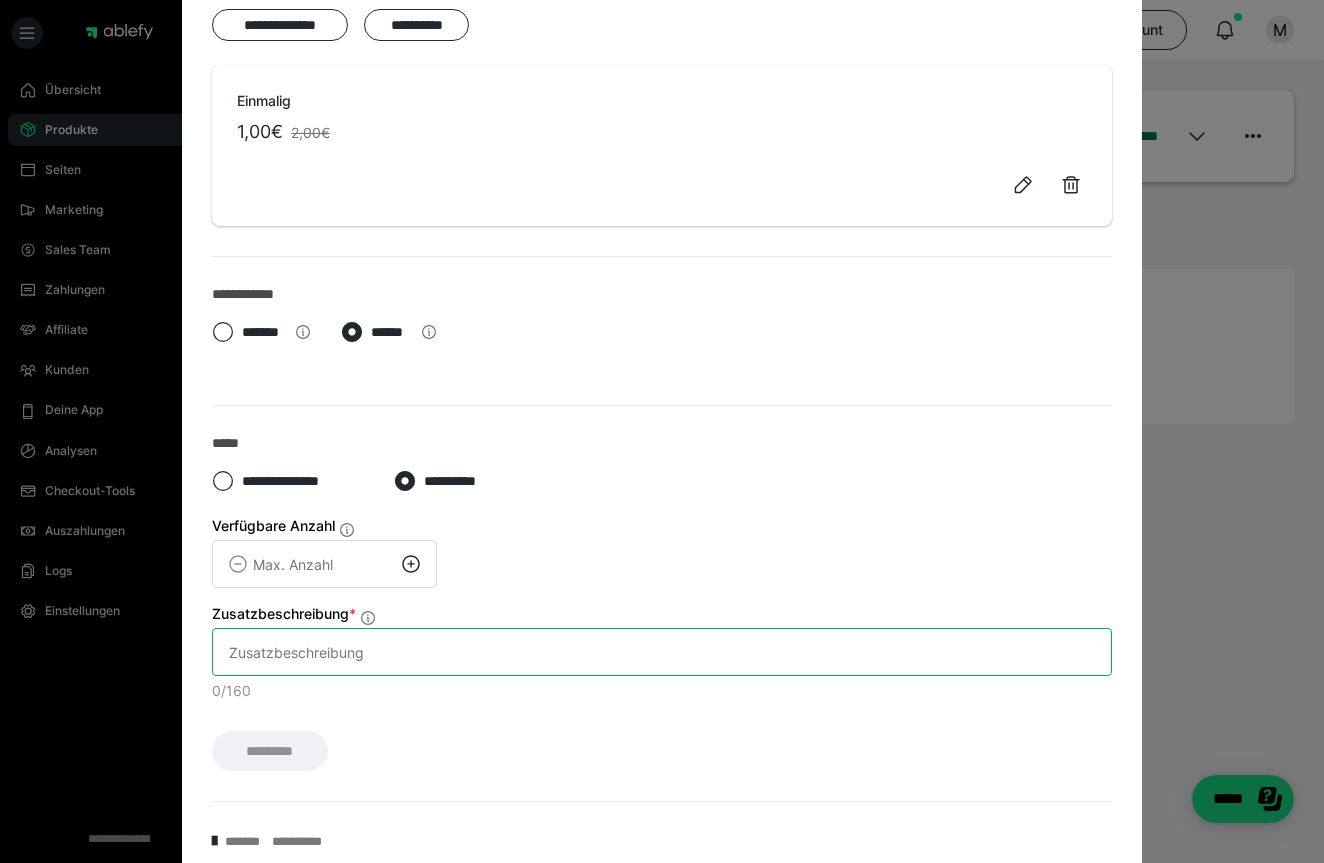 click on "Zusatzbeschreibung *" at bounding box center [662, 652] 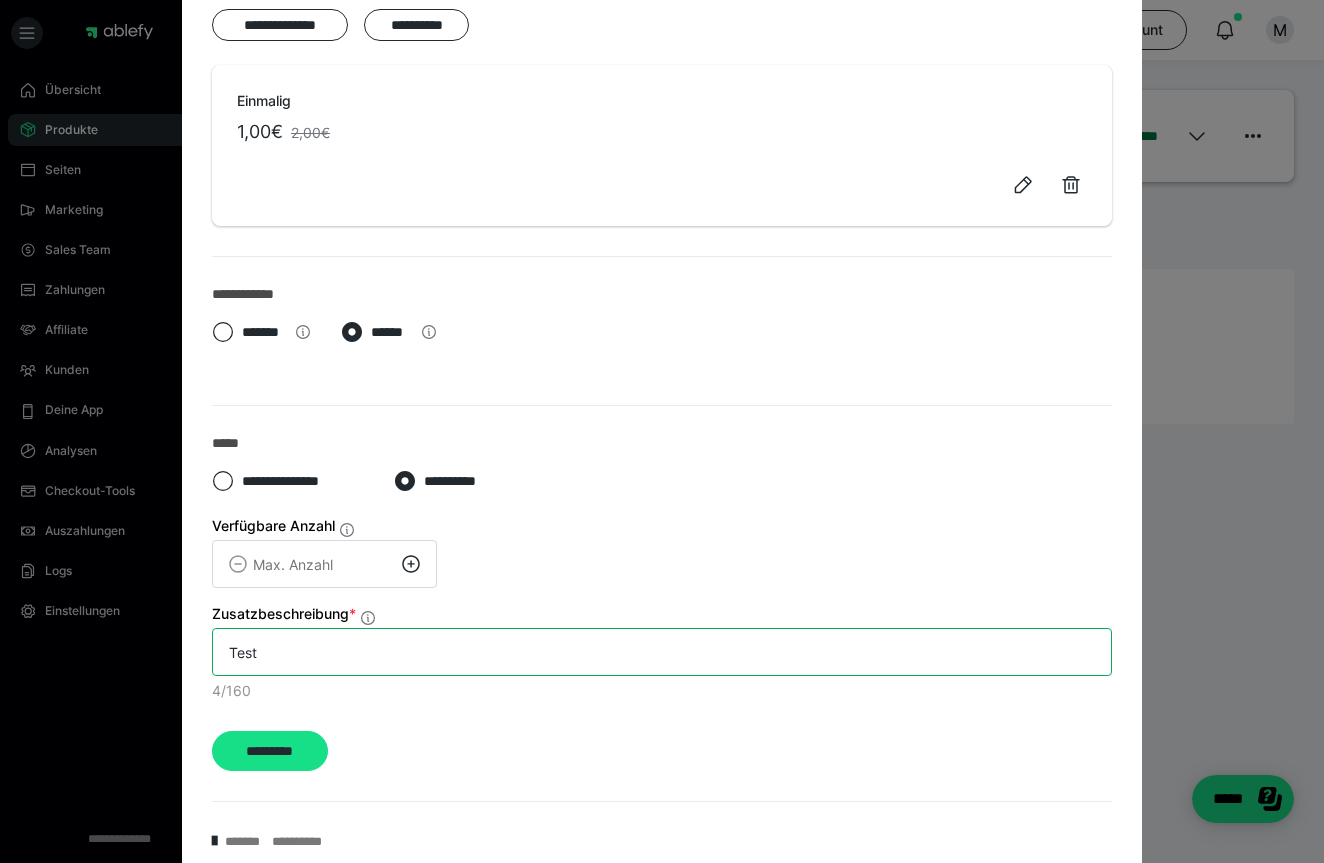 scroll, scrollTop: 453, scrollLeft: 0, axis: vertical 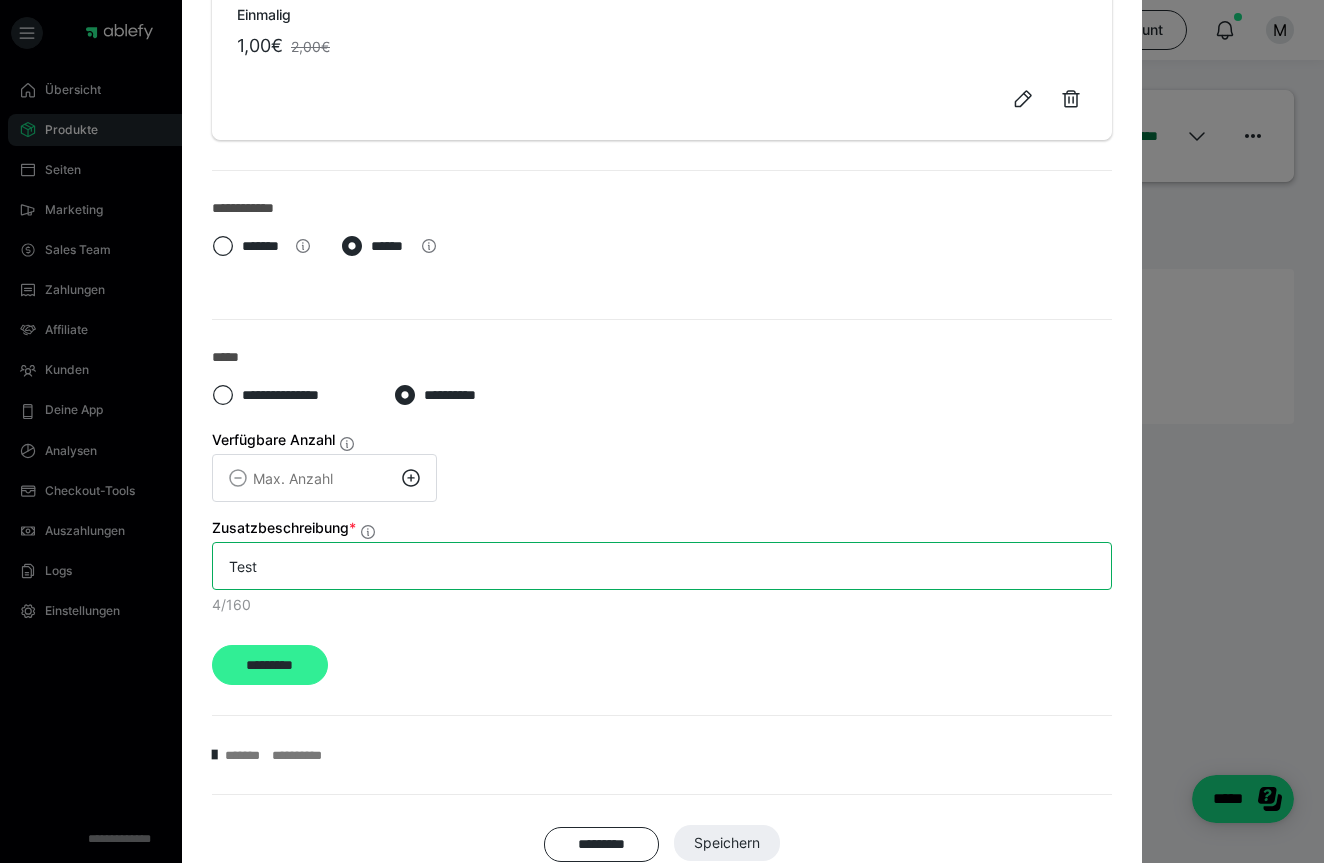 type on "Test" 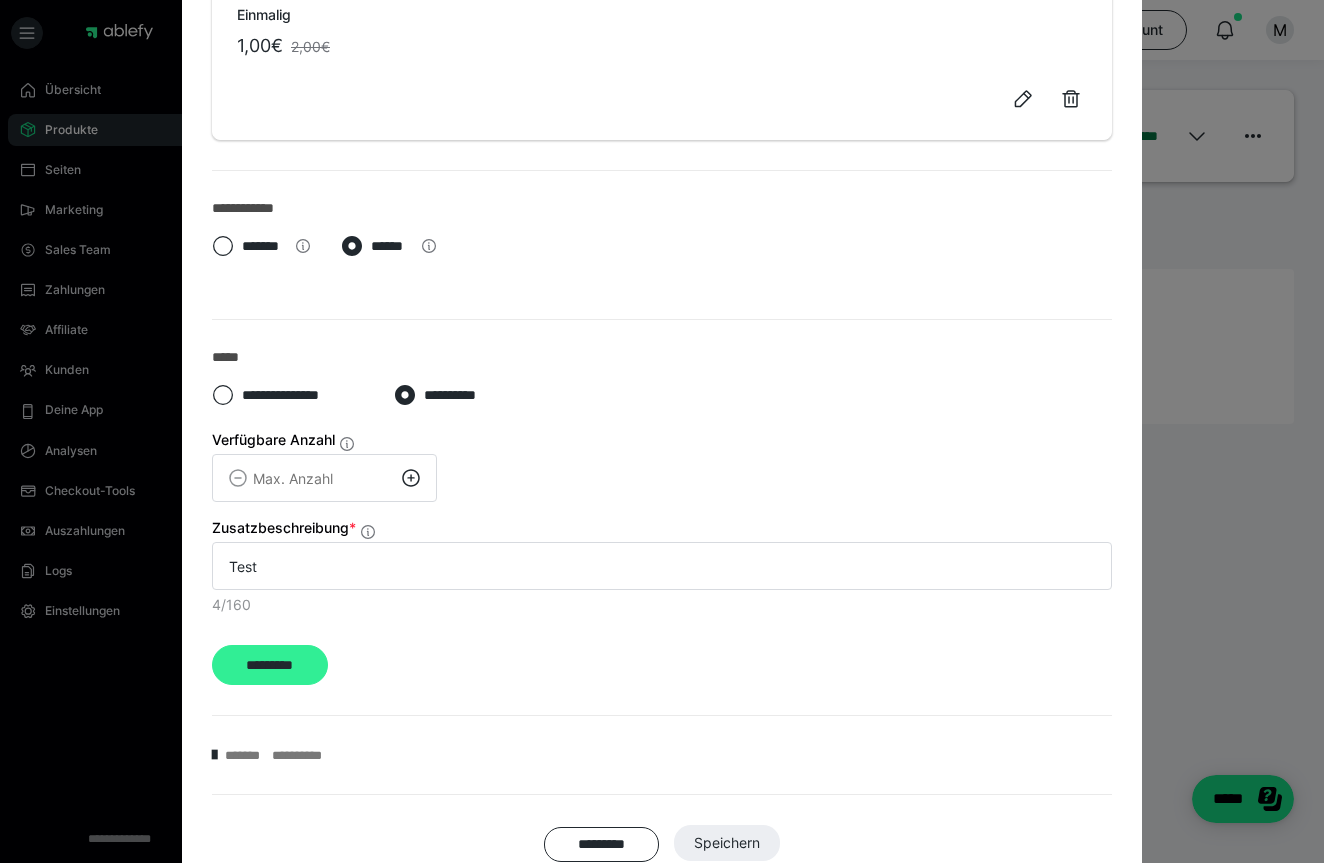 click on "*********" at bounding box center [270, 665] 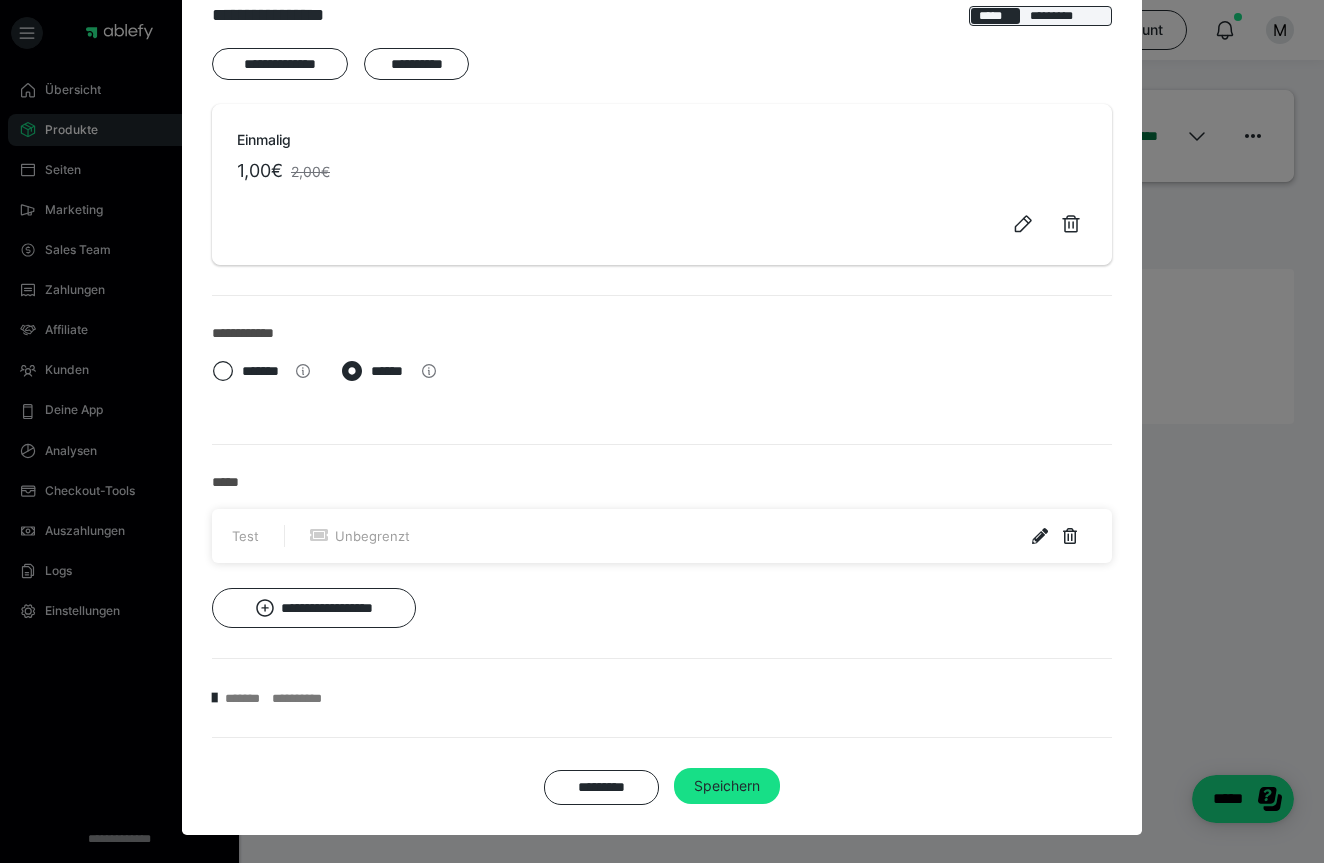scroll, scrollTop: 326, scrollLeft: 0, axis: vertical 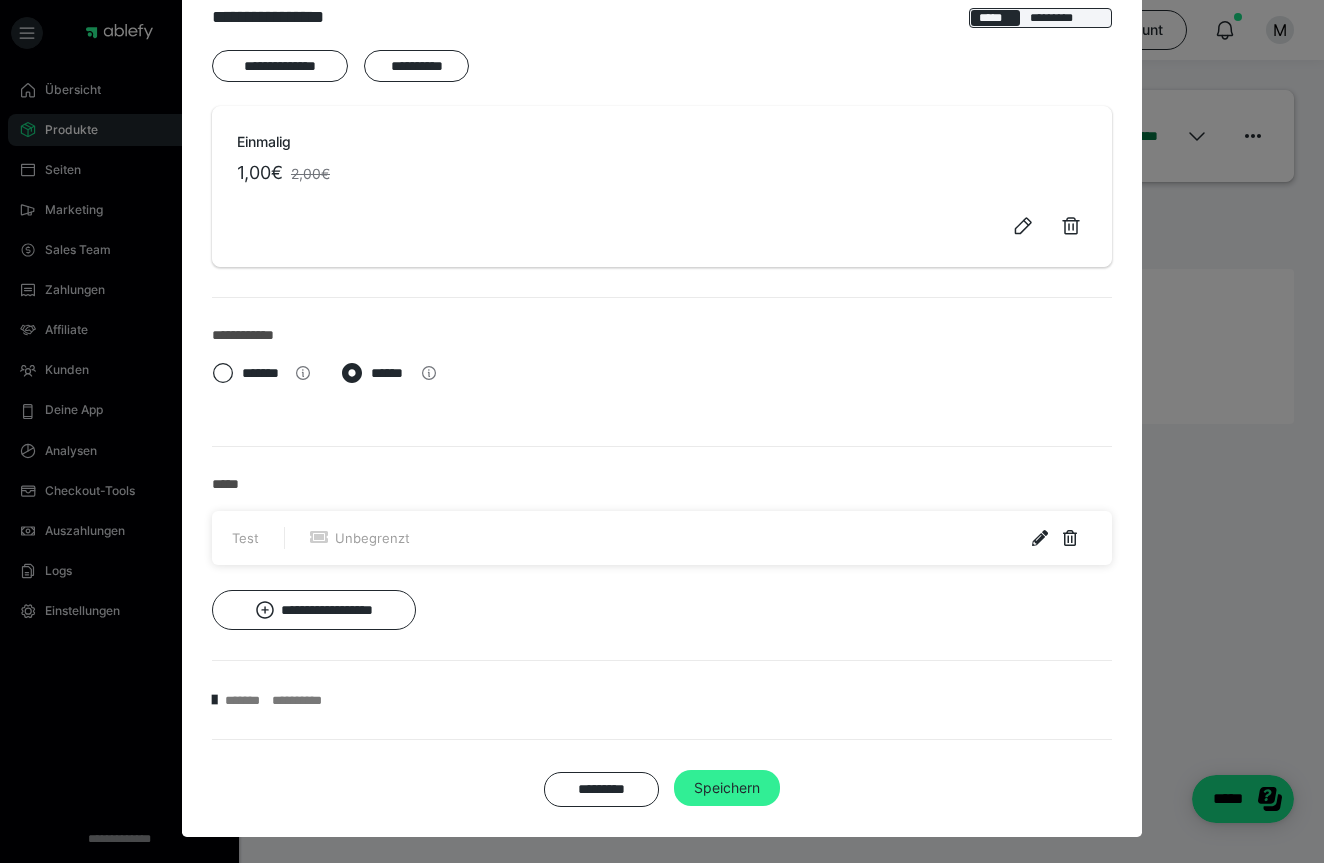 click on "Speichern" at bounding box center (727, 788) 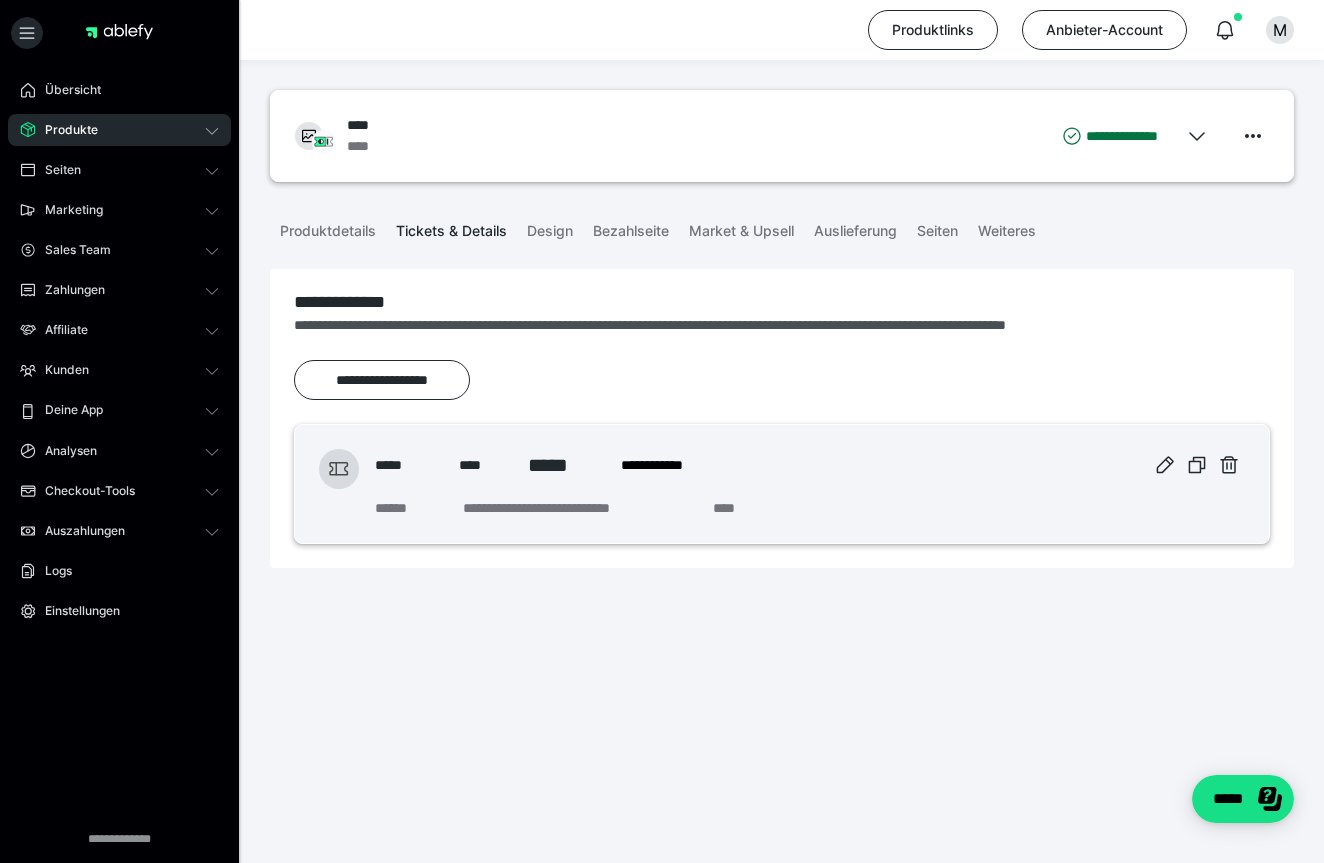 click 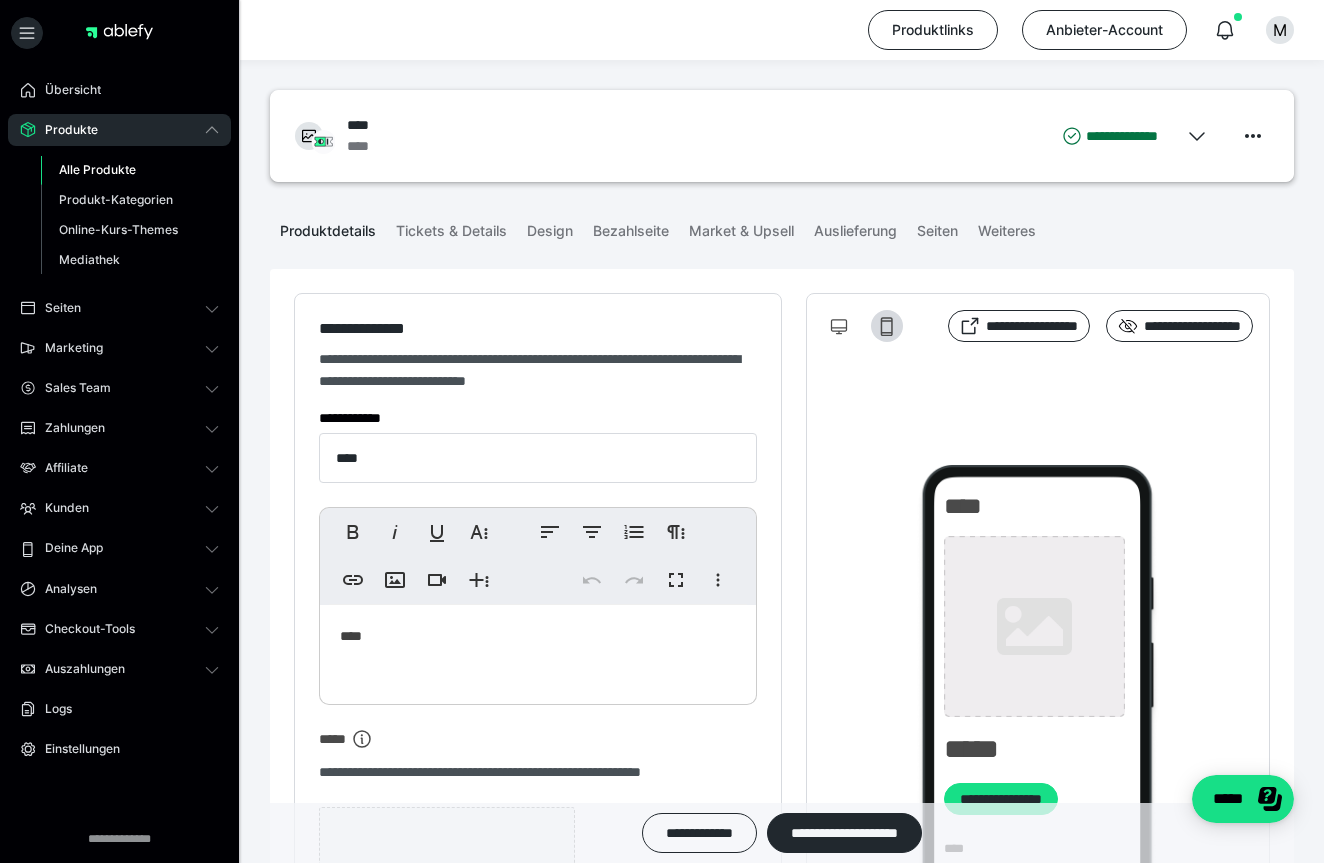type on "**********" 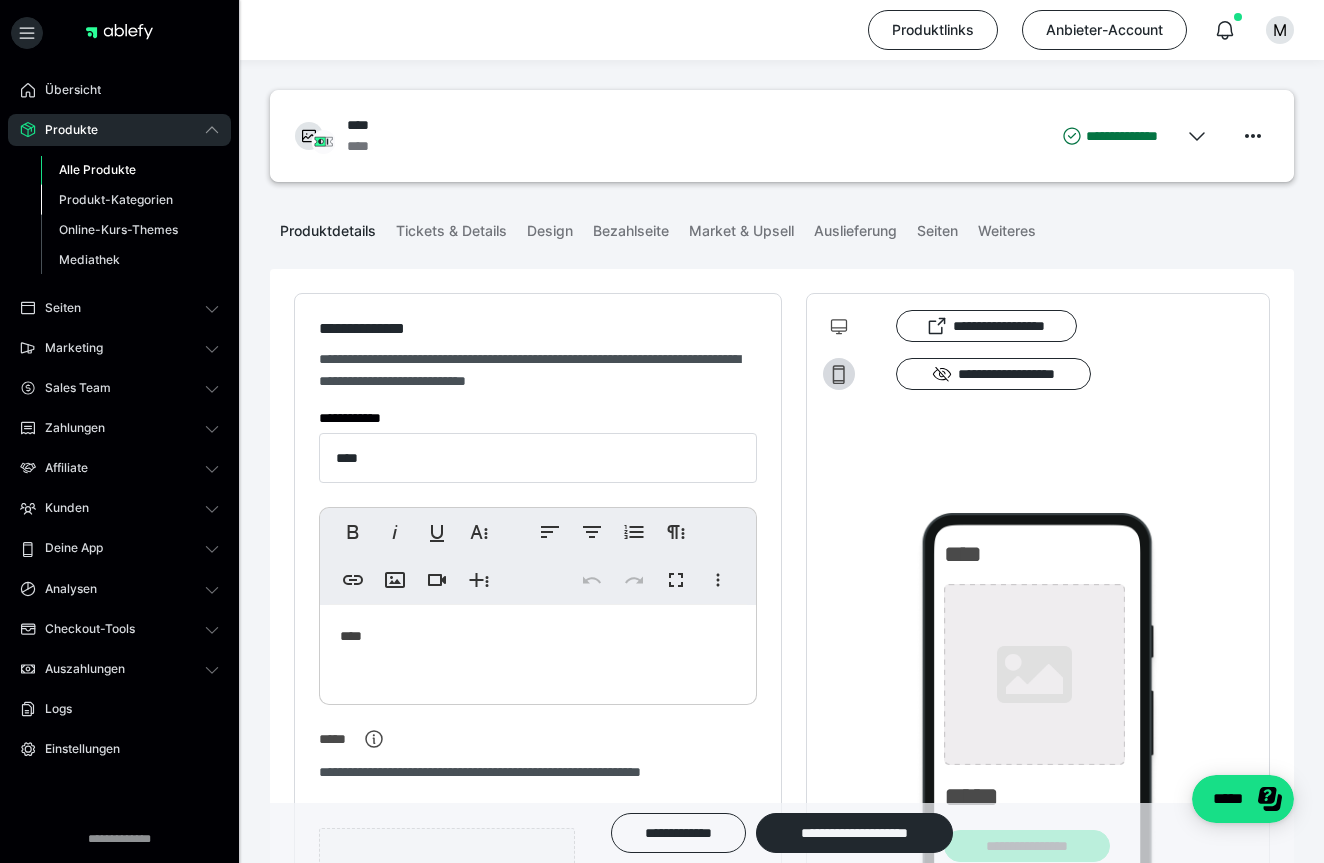 click on "Produkt-Kategorien" at bounding box center (116, 199) 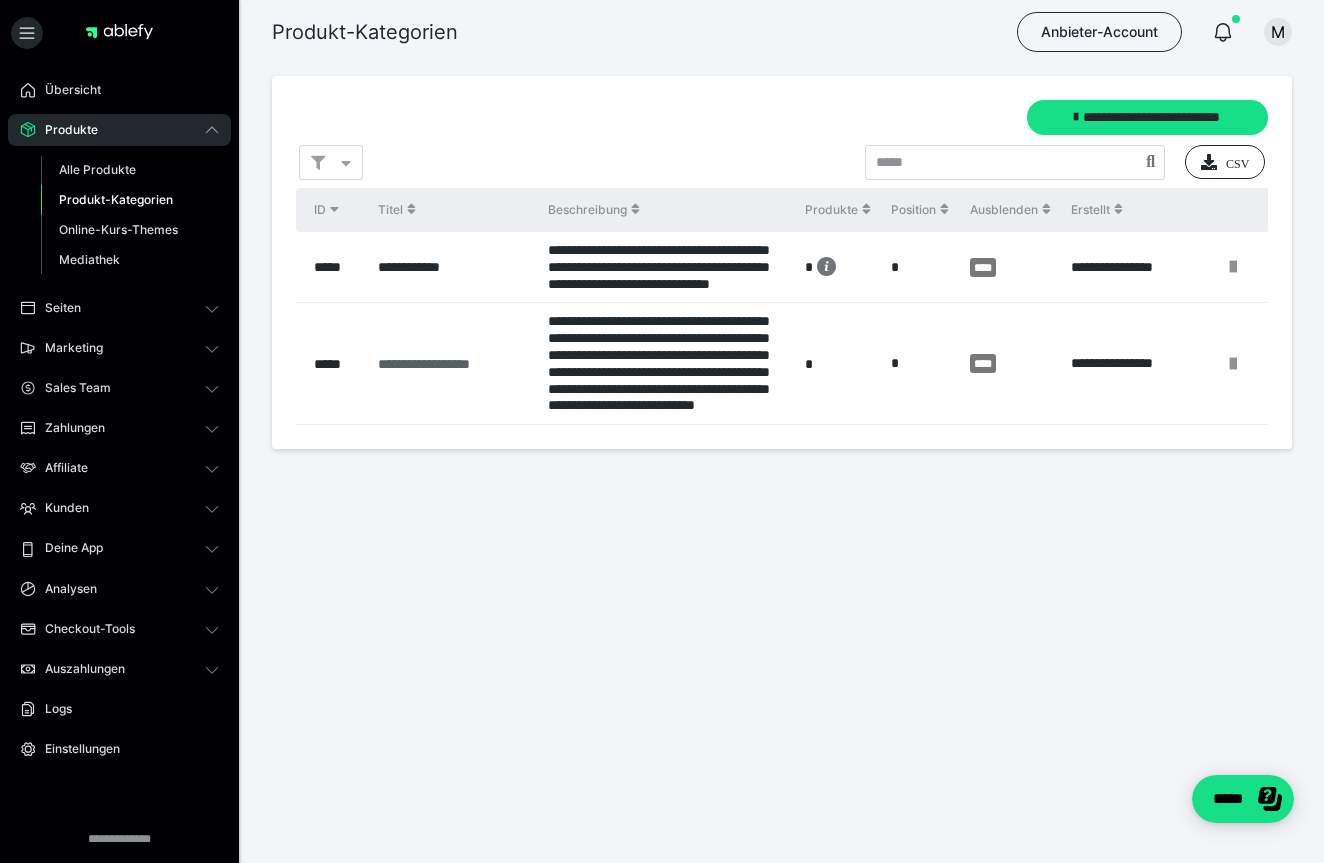 click on "**********" at bounding box center [378, 364] 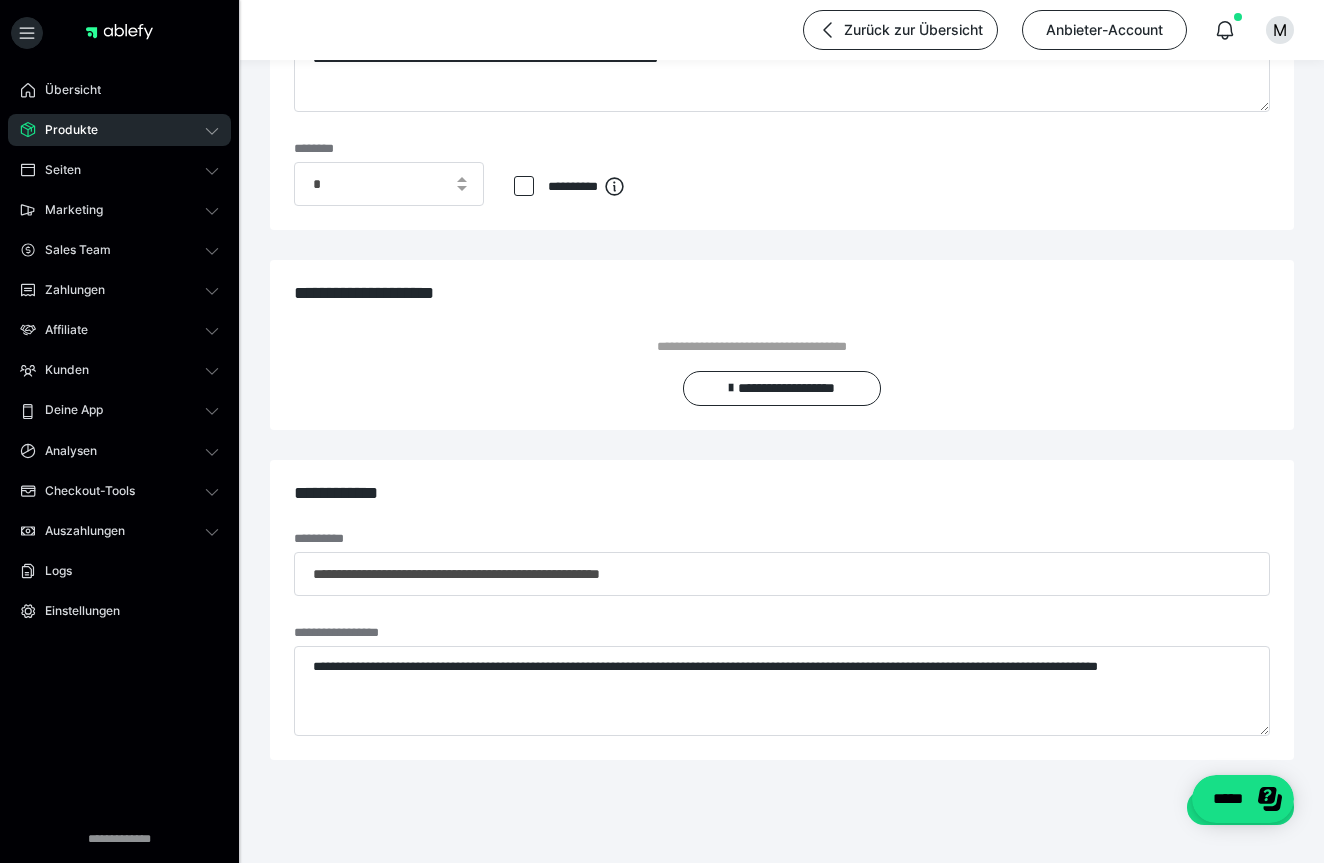 scroll, scrollTop: 265, scrollLeft: 0, axis: vertical 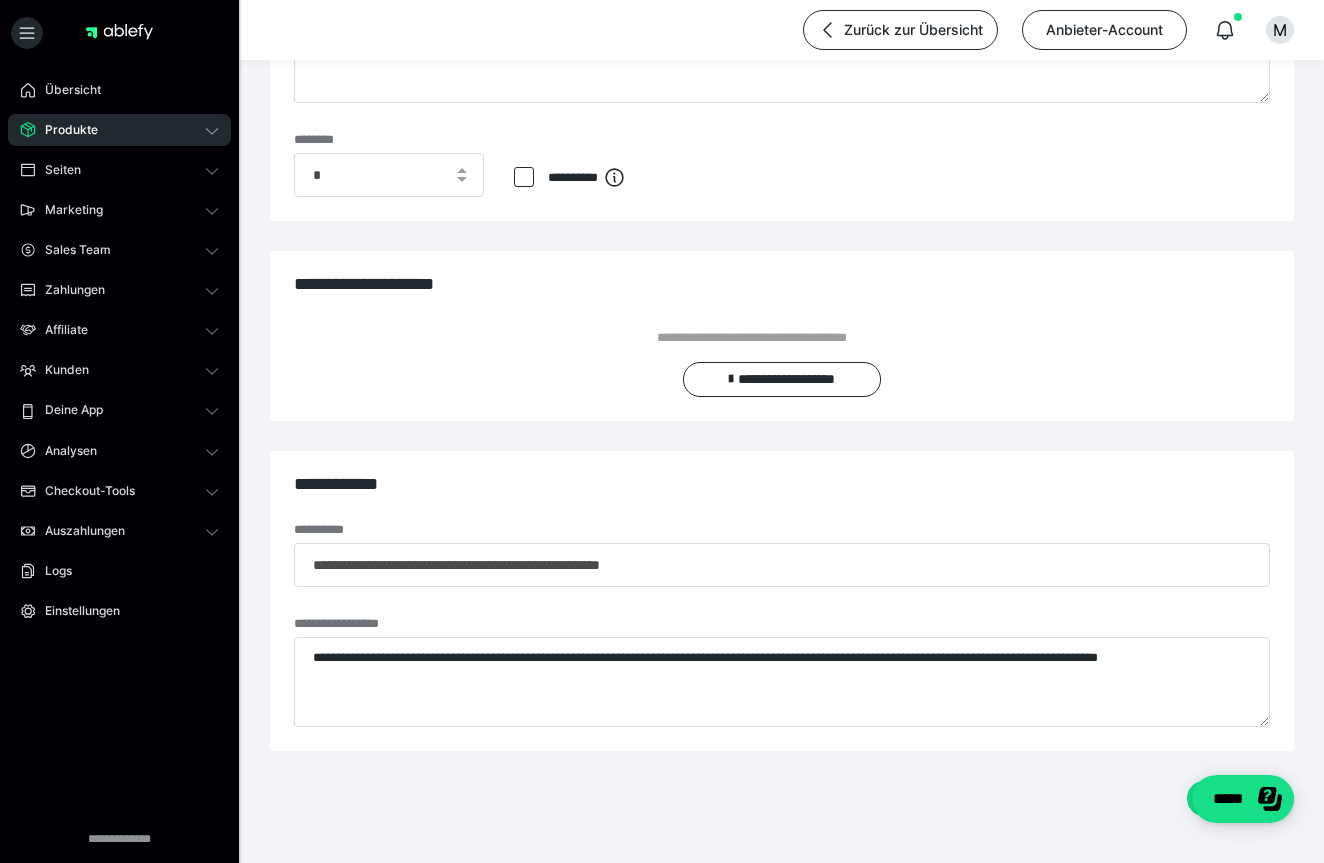 click on "Produkte" at bounding box center (119, 130) 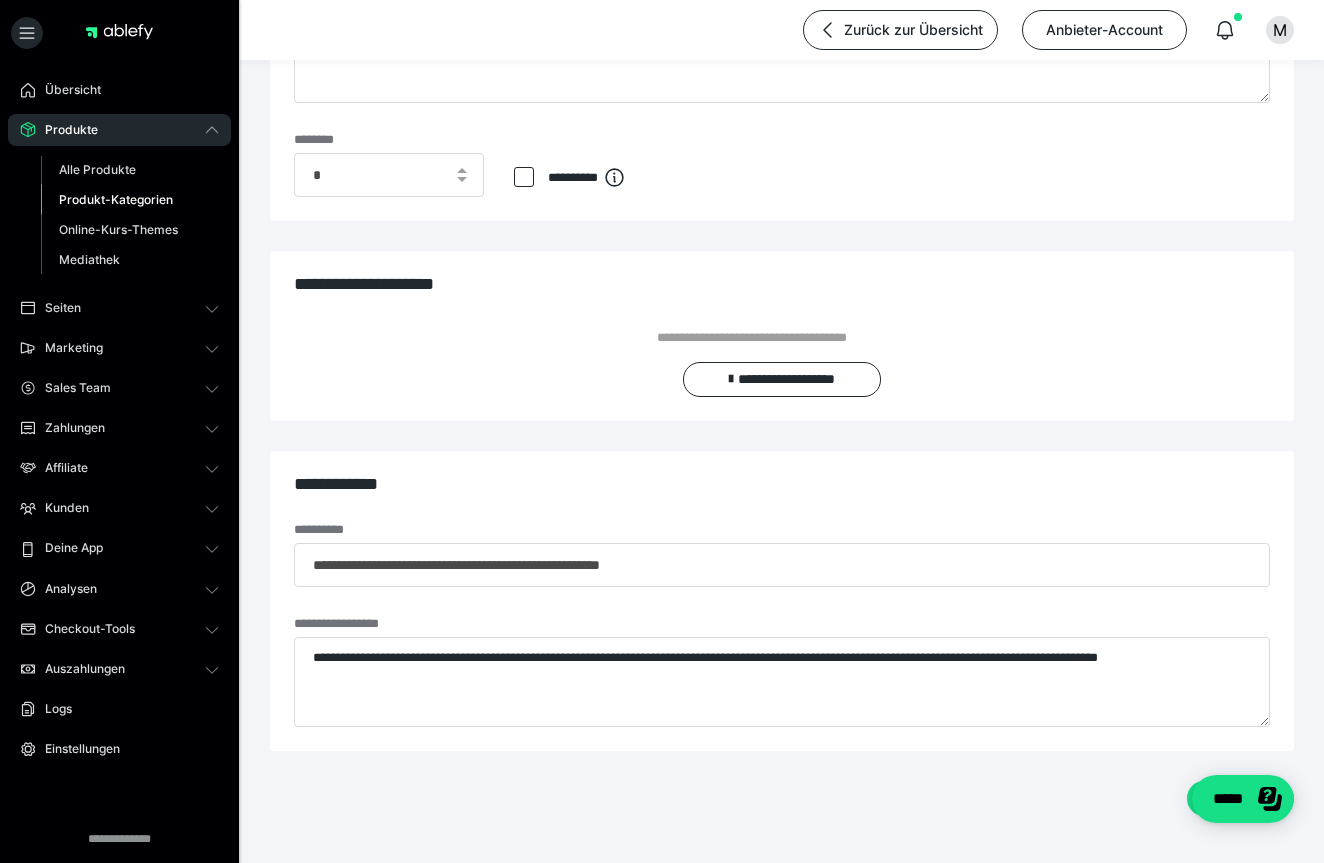 click on "Produkt-Kategorien" at bounding box center [116, 199] 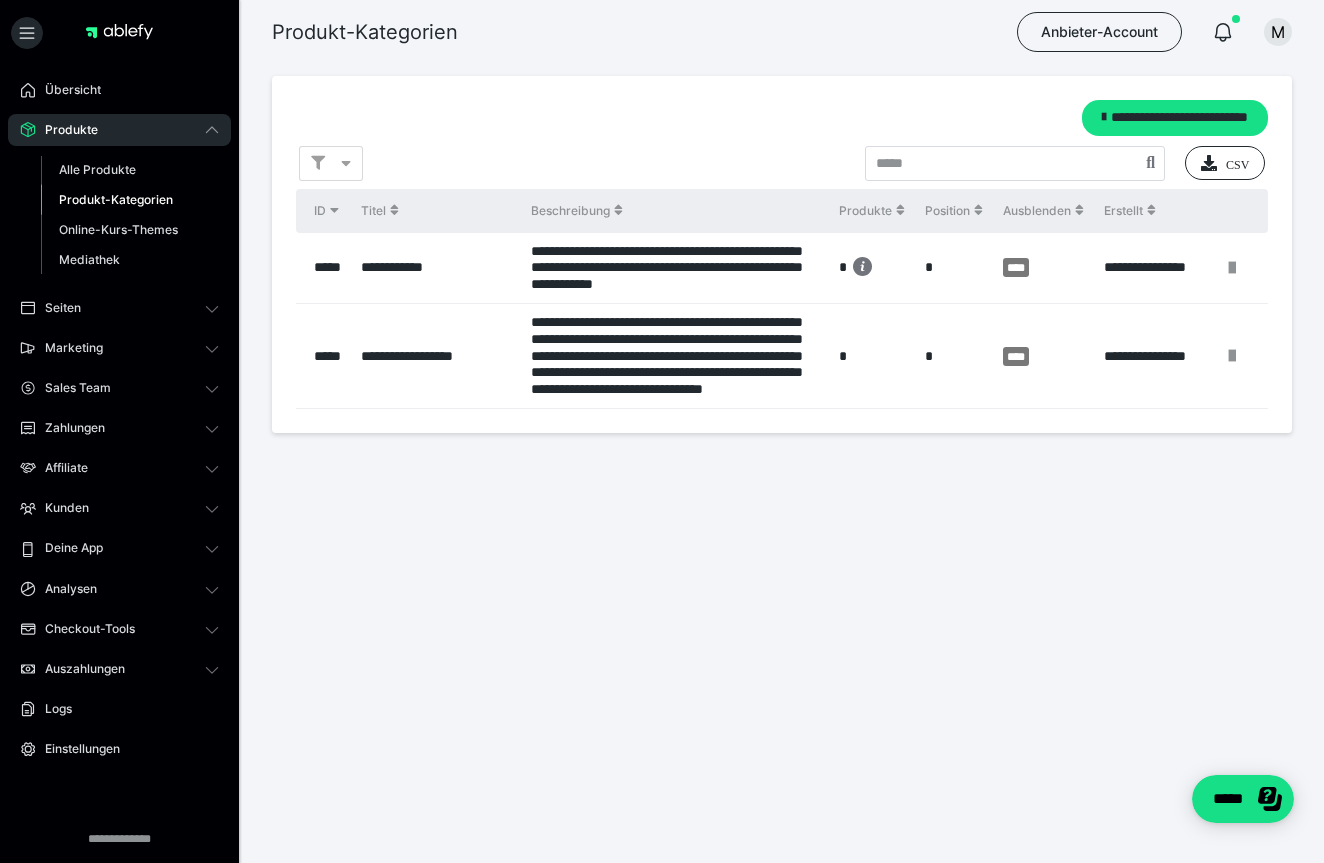 scroll, scrollTop: 0, scrollLeft: 0, axis: both 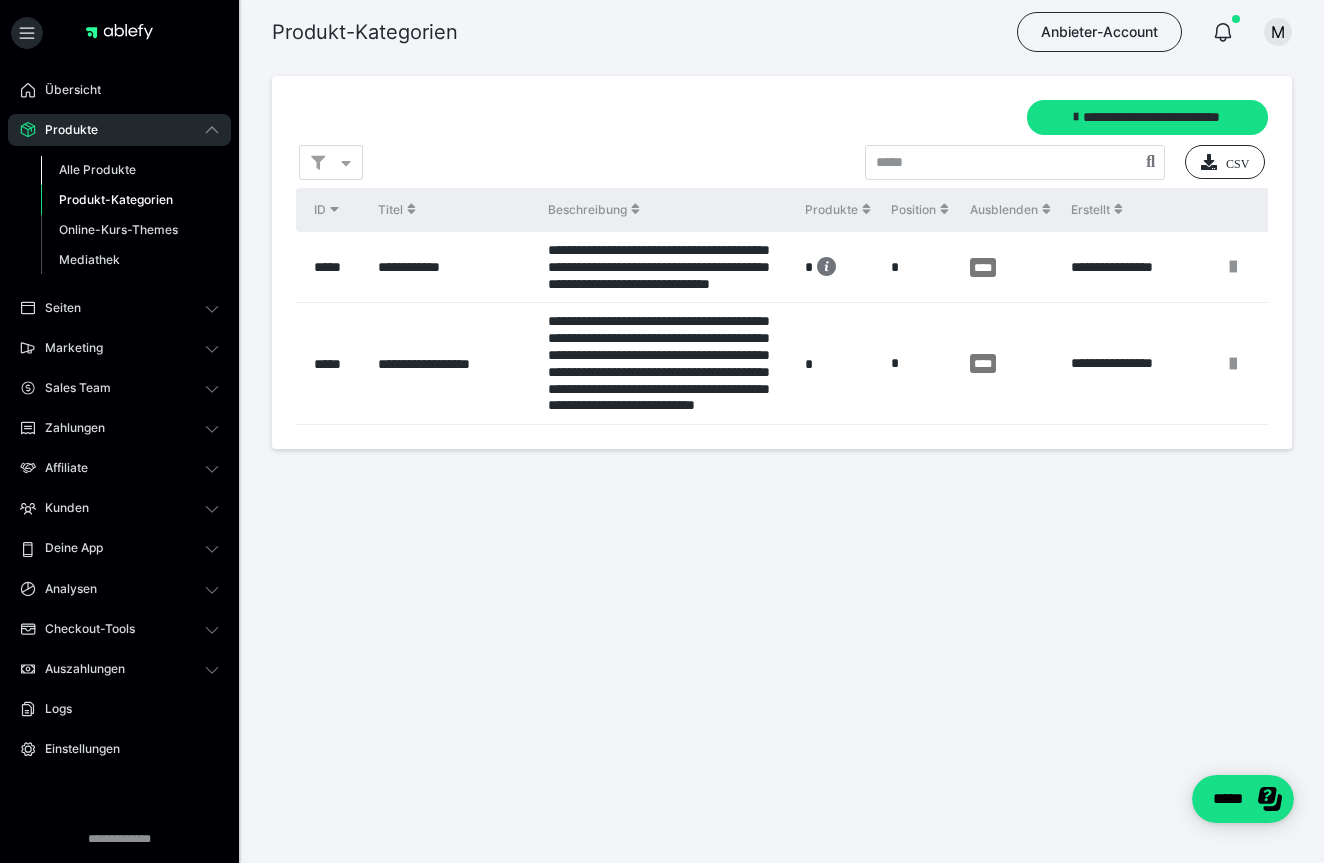 click on "Alle Produkte" at bounding box center (97, 169) 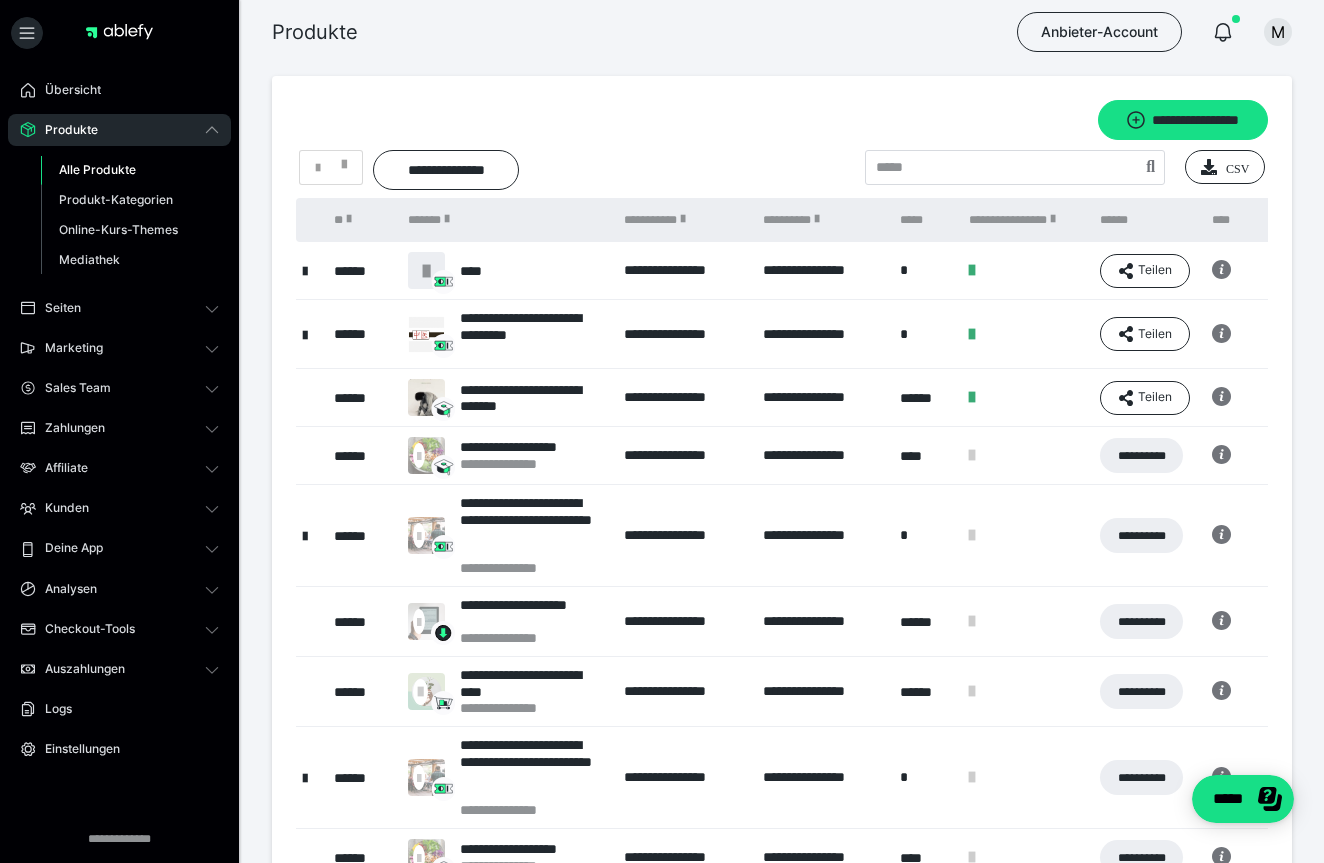 scroll, scrollTop: 0, scrollLeft: 0, axis: both 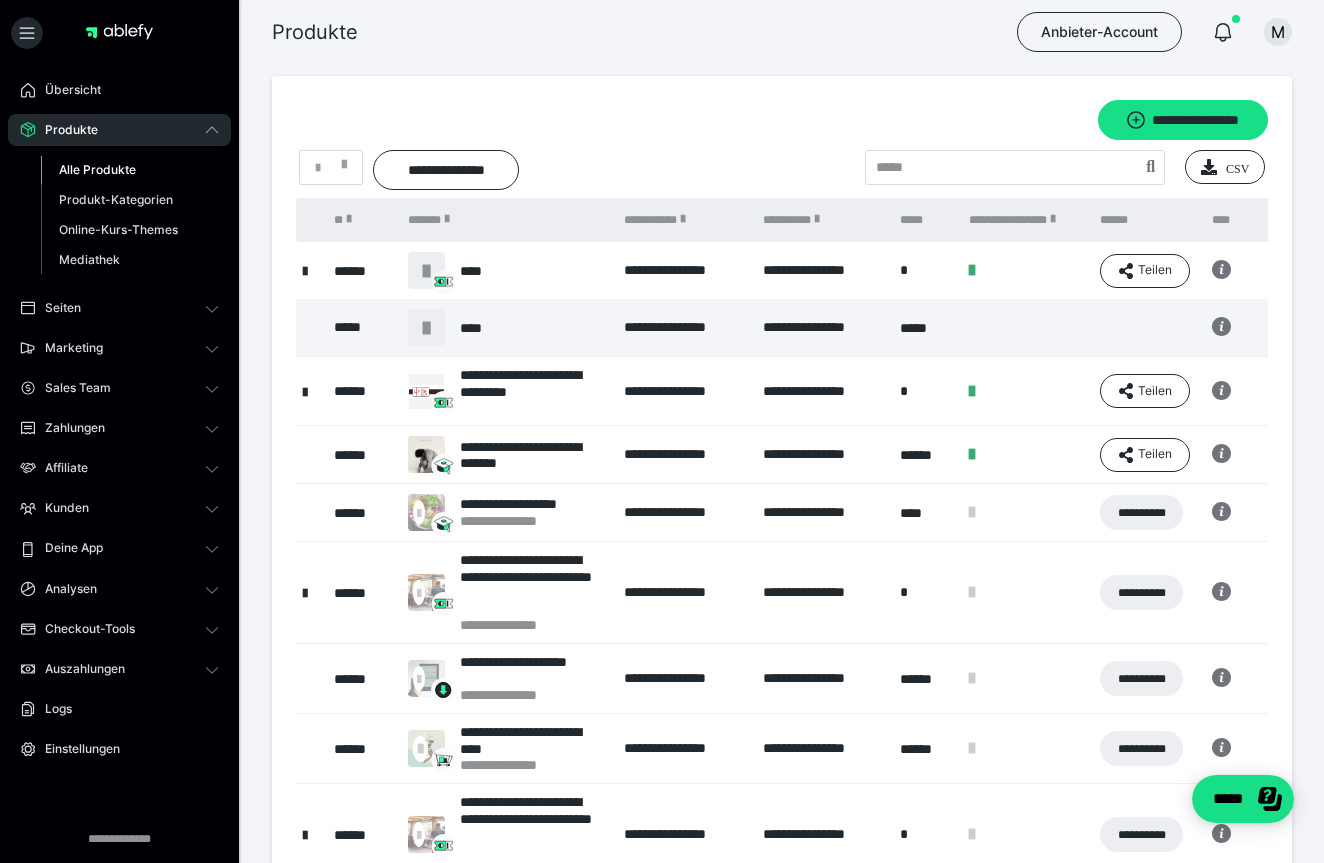 click at bounding box center [305, 270] 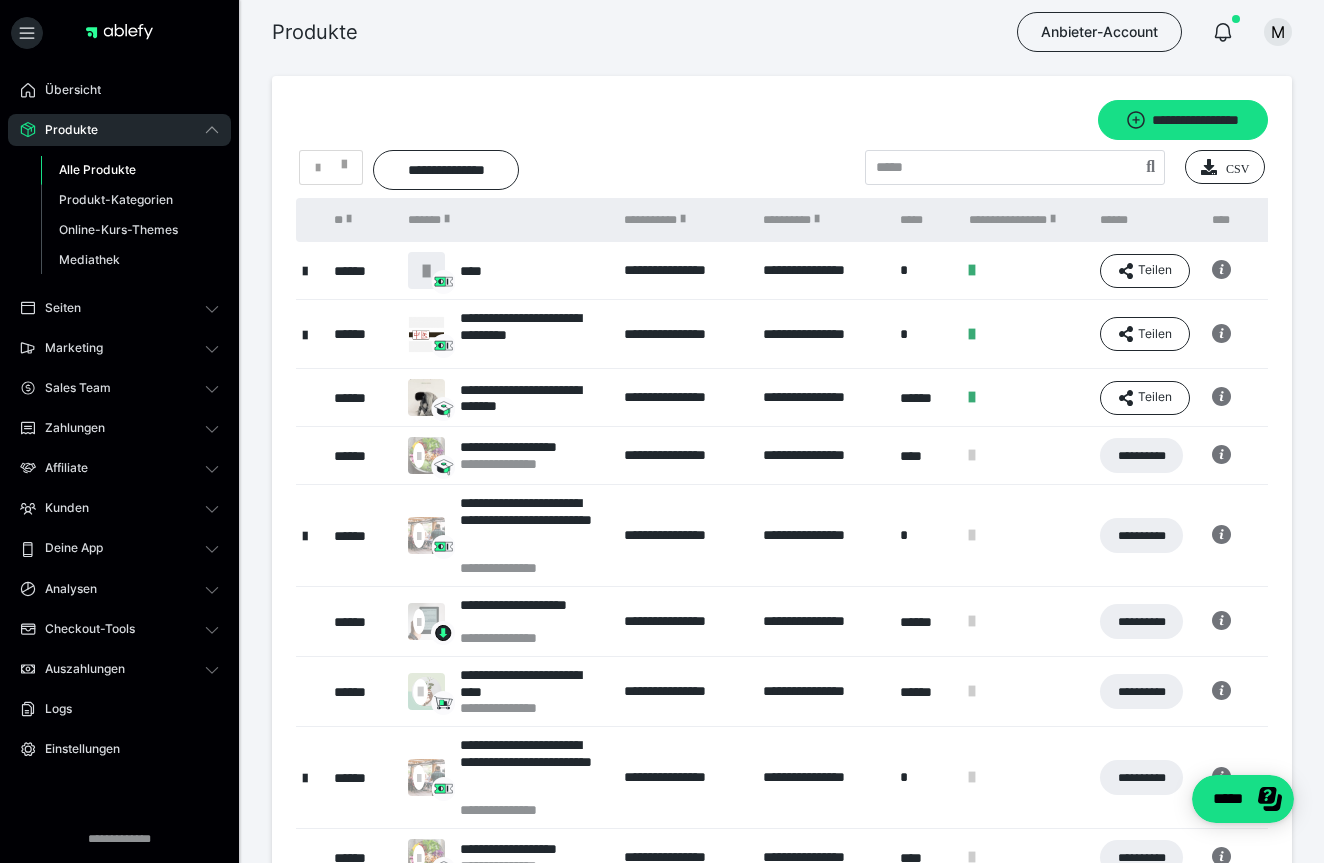 click on "**********" at bounding box center (683, 271) 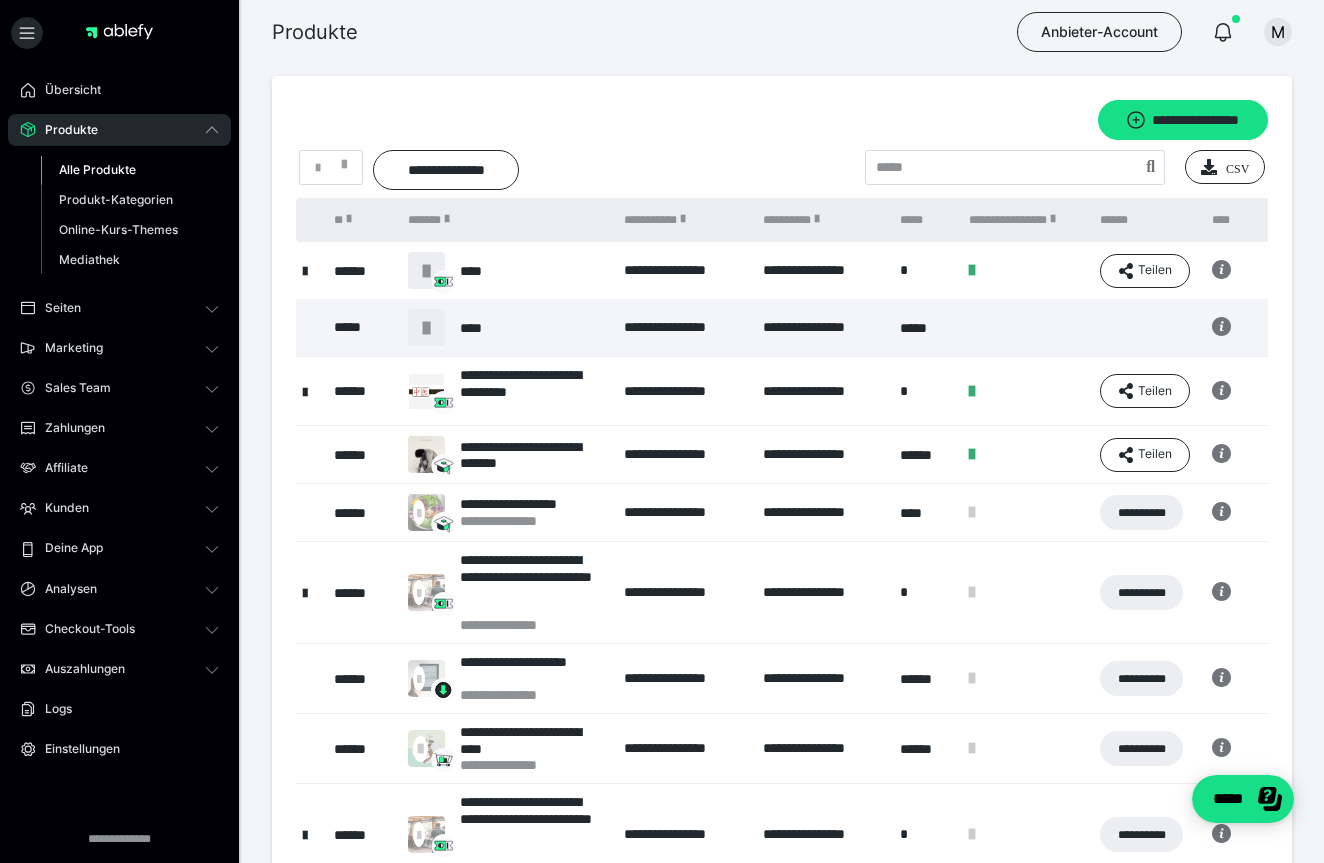 click at bounding box center [305, 270] 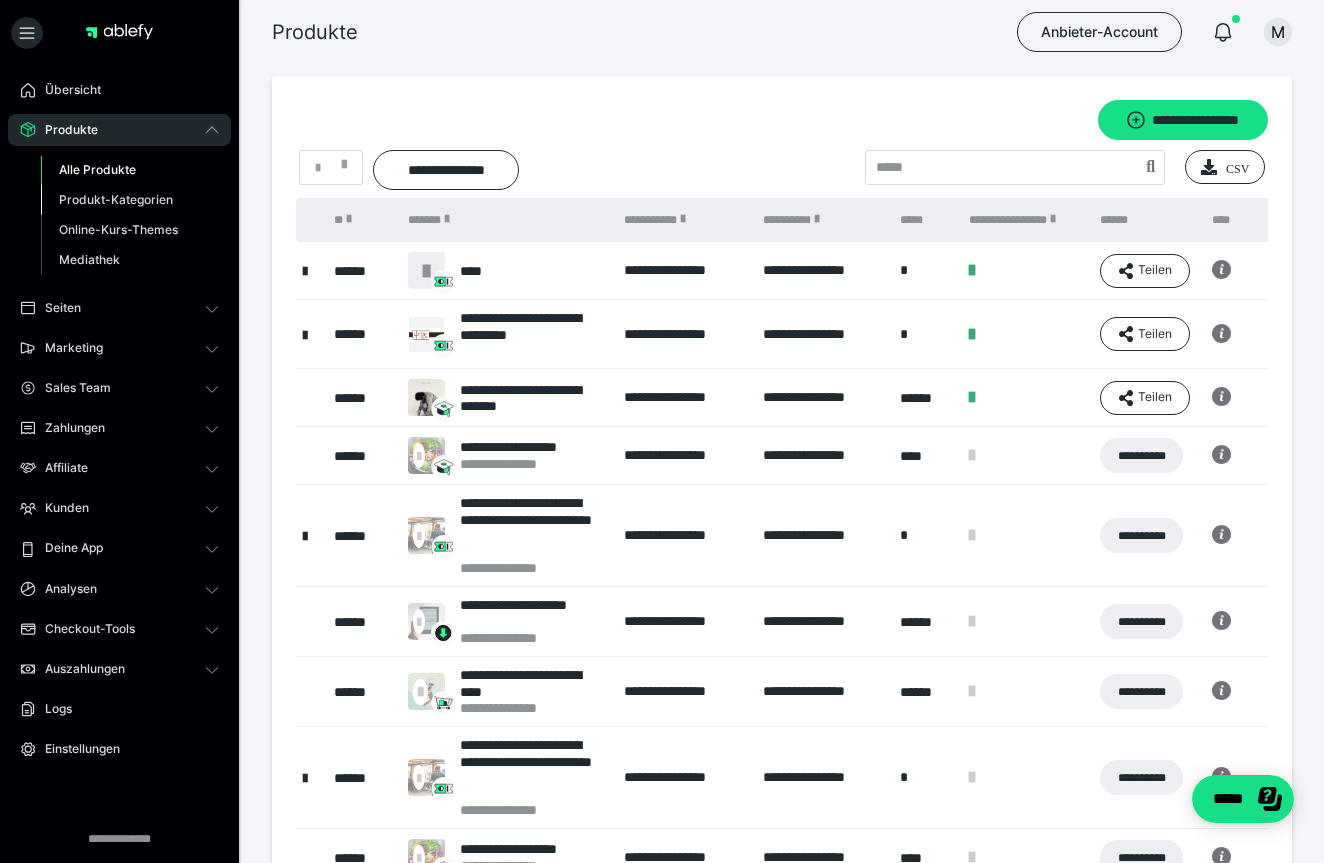 scroll, scrollTop: 0, scrollLeft: 0, axis: both 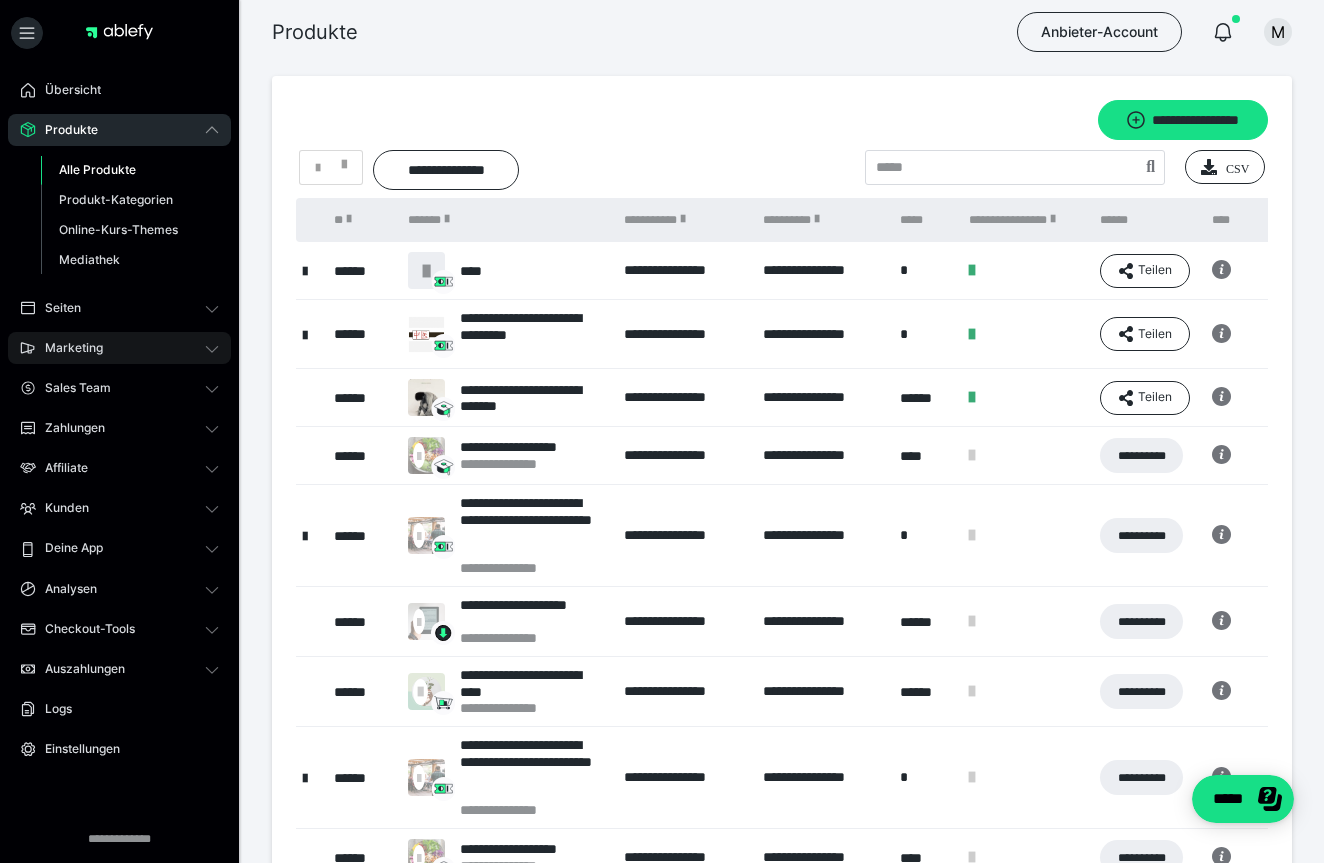 click 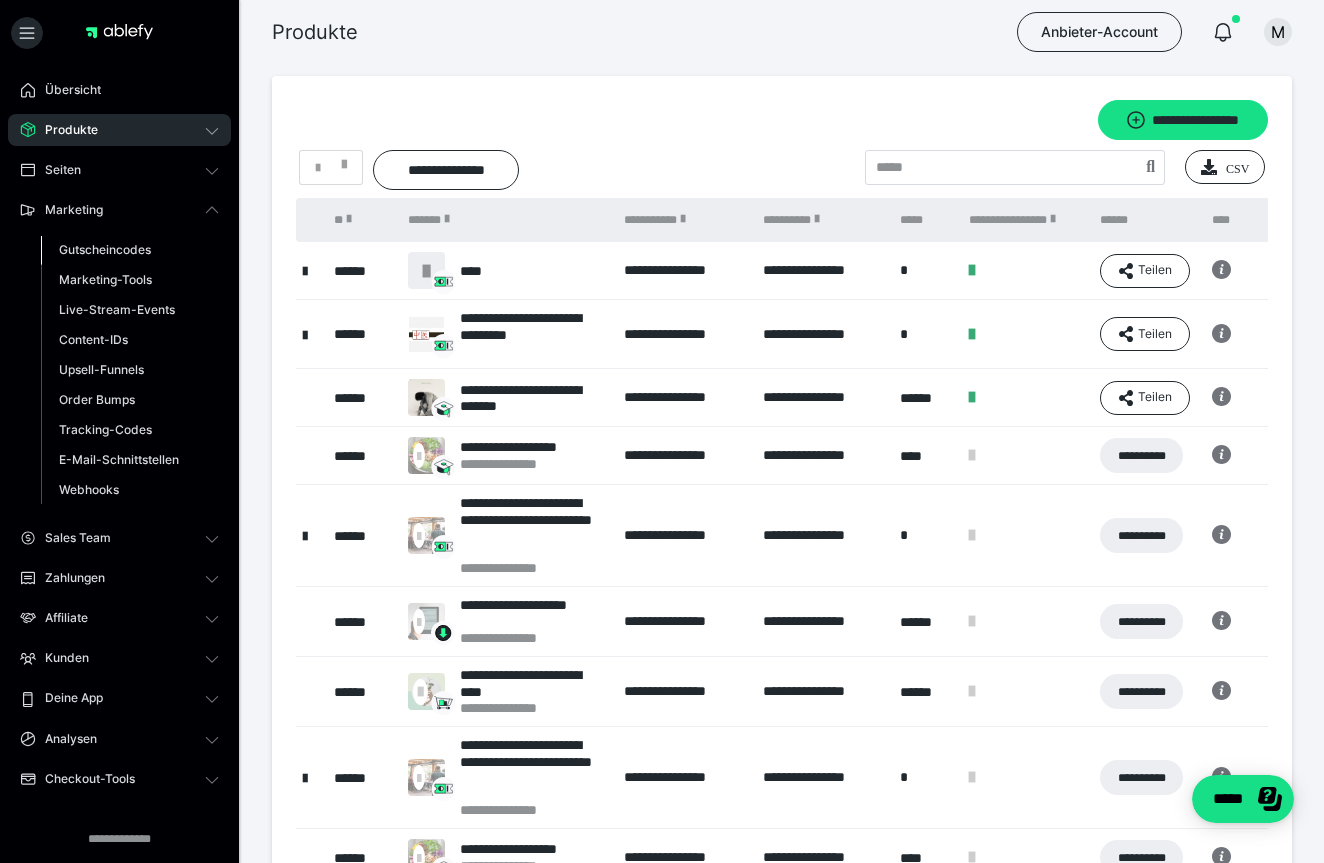 click on "Gutscheincodes" at bounding box center (105, 249) 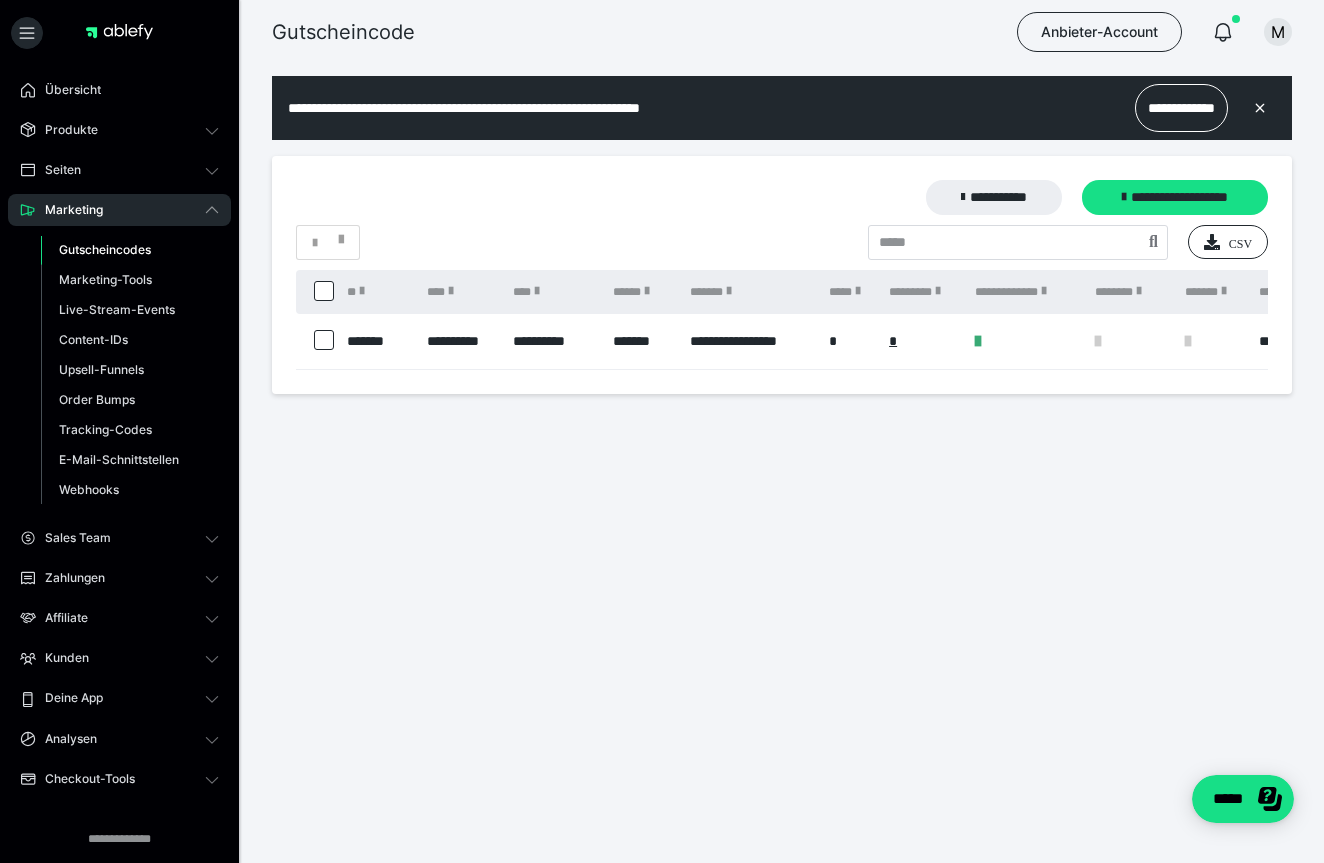 scroll, scrollTop: 0, scrollLeft: 0, axis: both 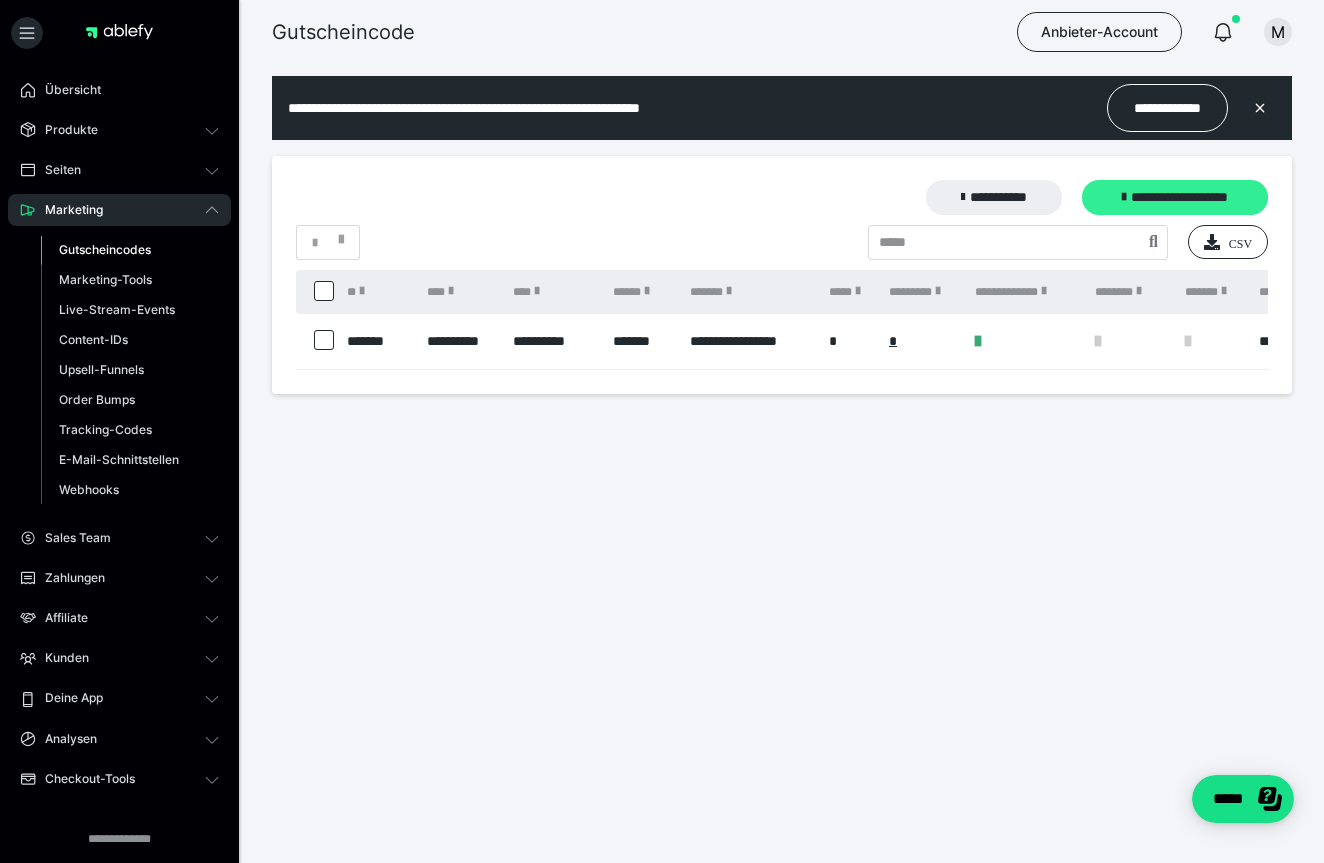 click on "**********" at bounding box center [1175, 197] 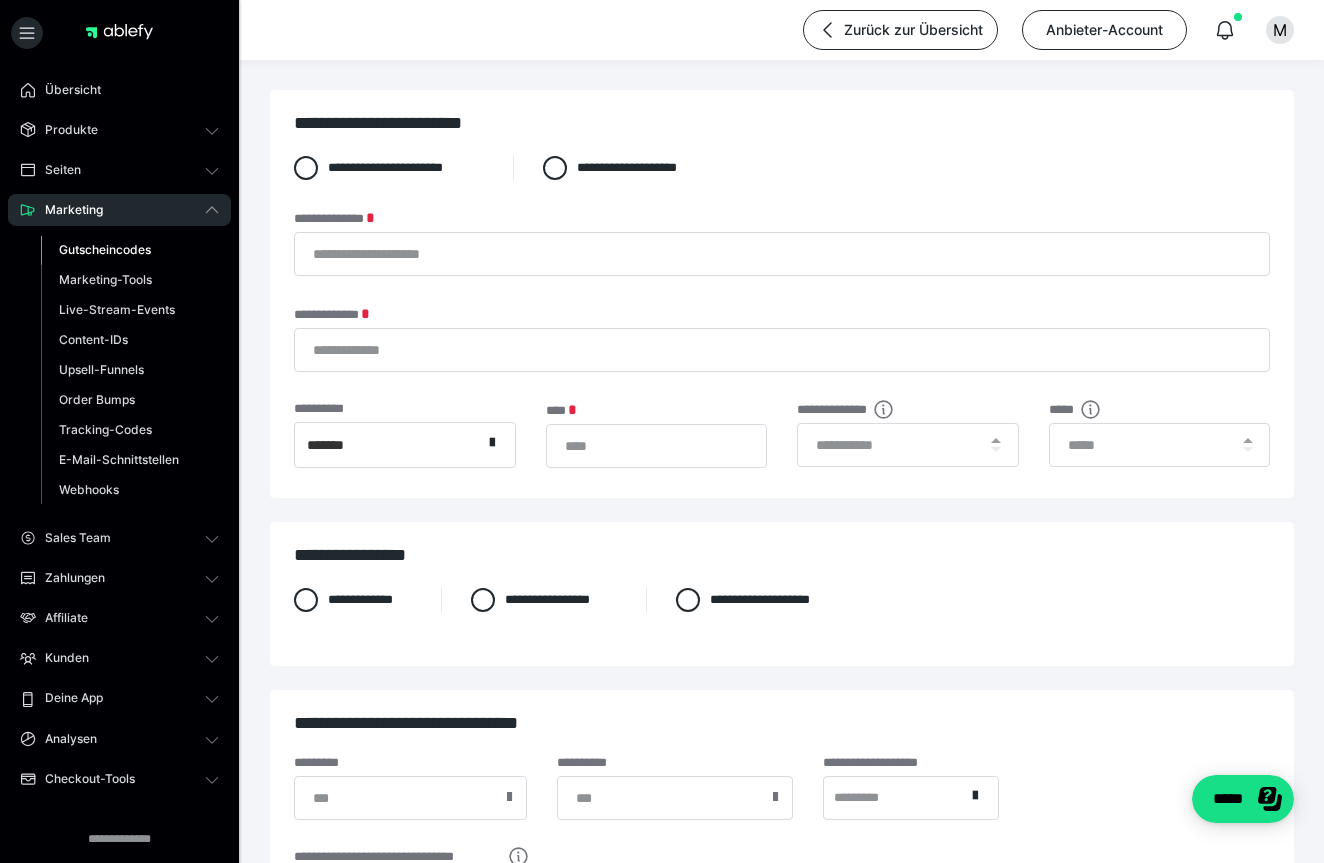 scroll, scrollTop: 0, scrollLeft: 0, axis: both 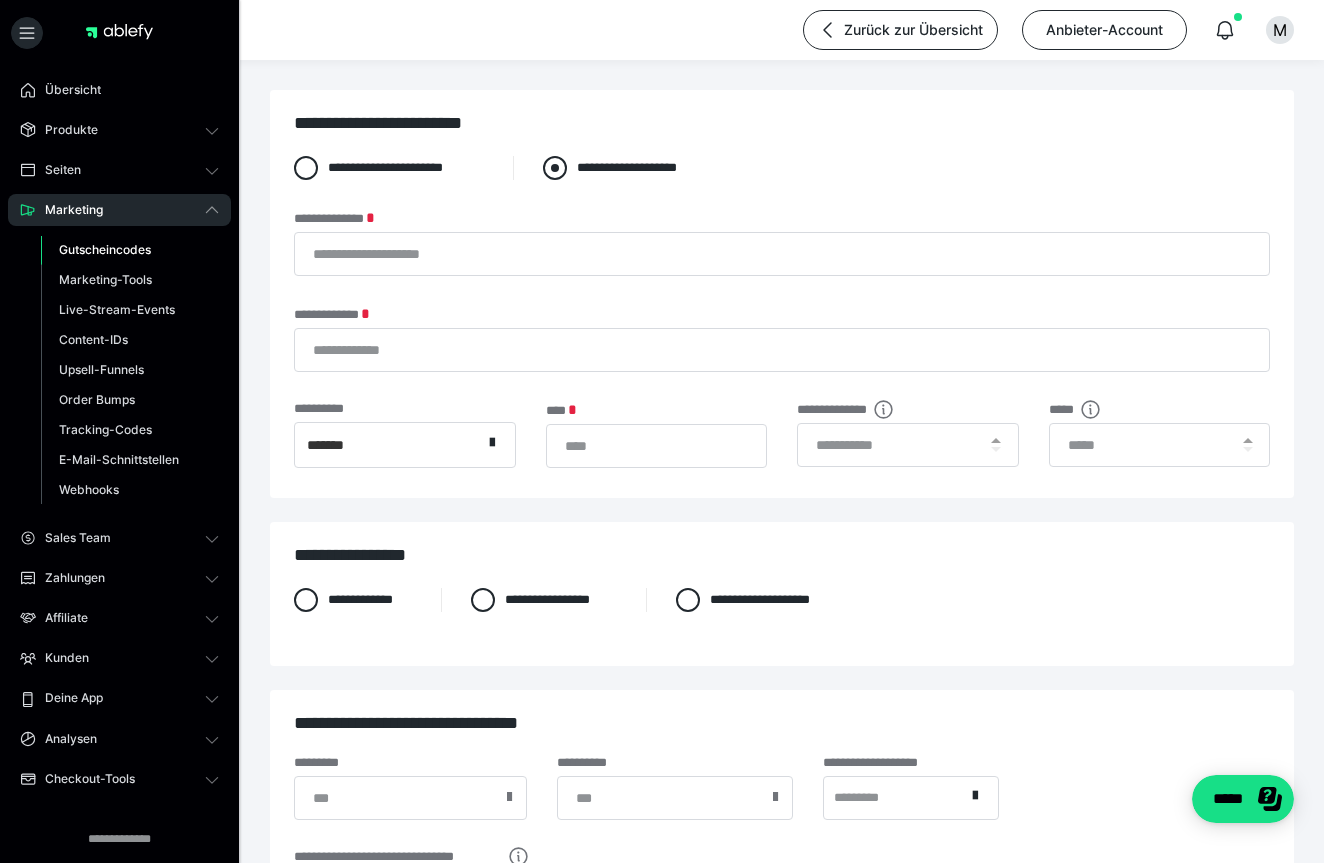 click at bounding box center [555, 168] 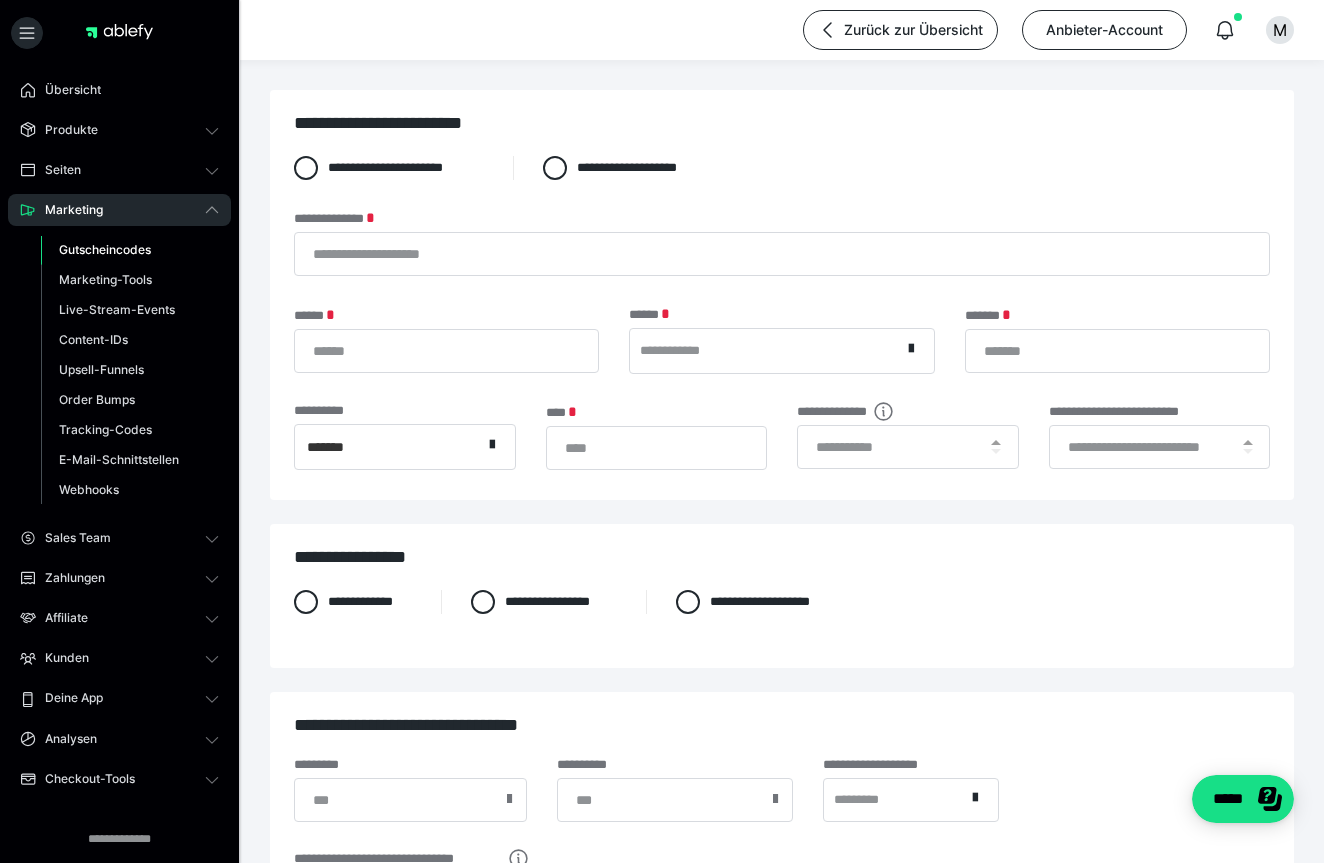 scroll, scrollTop: 14, scrollLeft: 0, axis: vertical 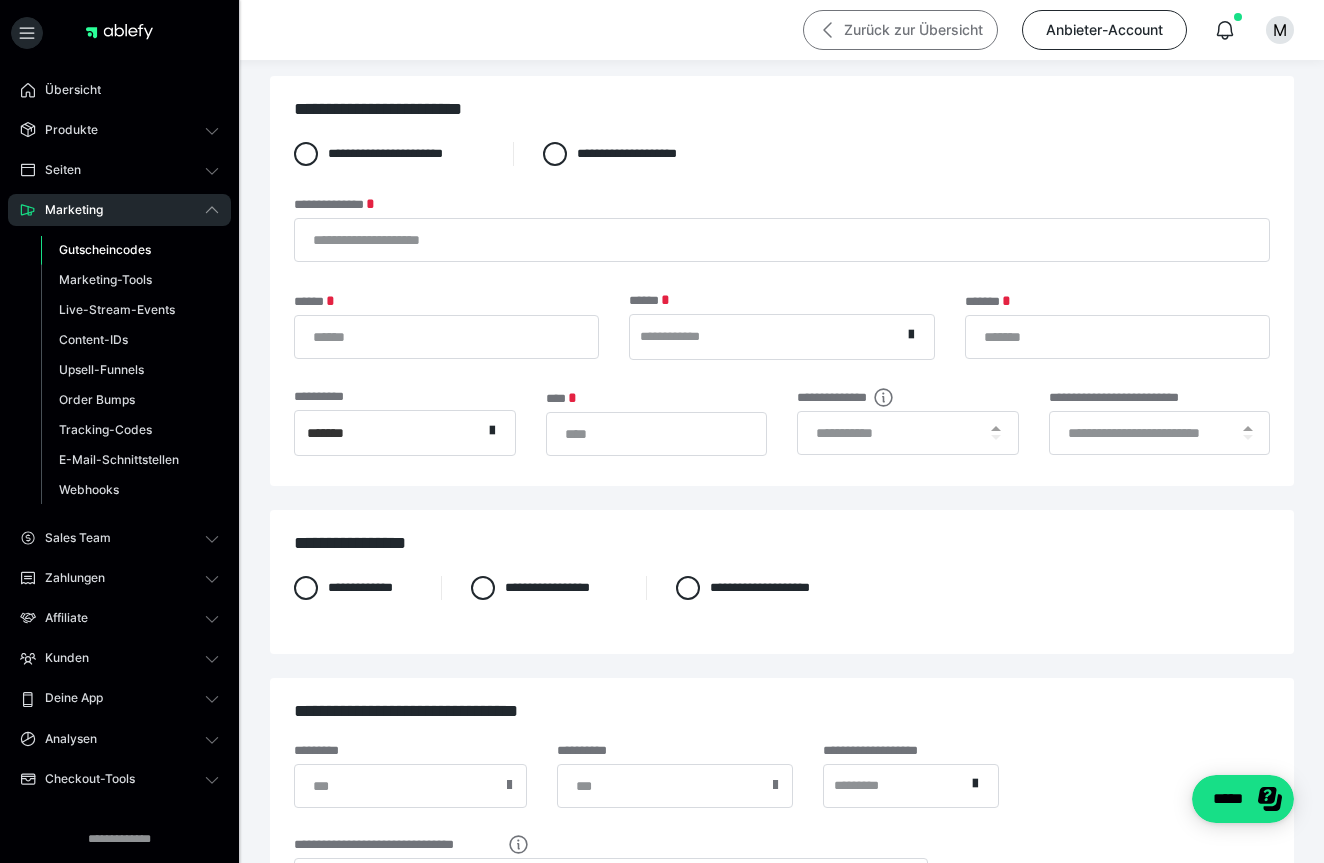 click 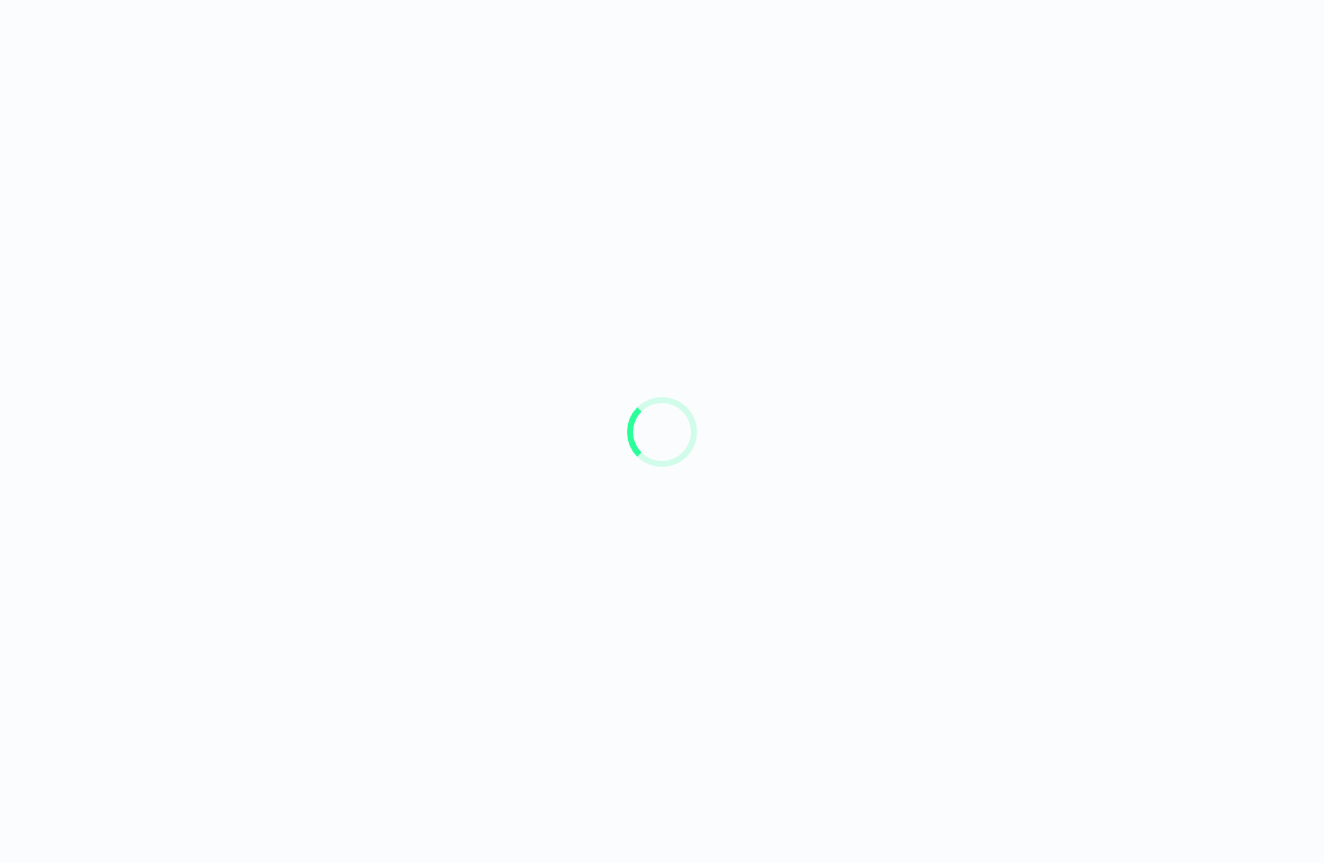 scroll, scrollTop: 0, scrollLeft: 0, axis: both 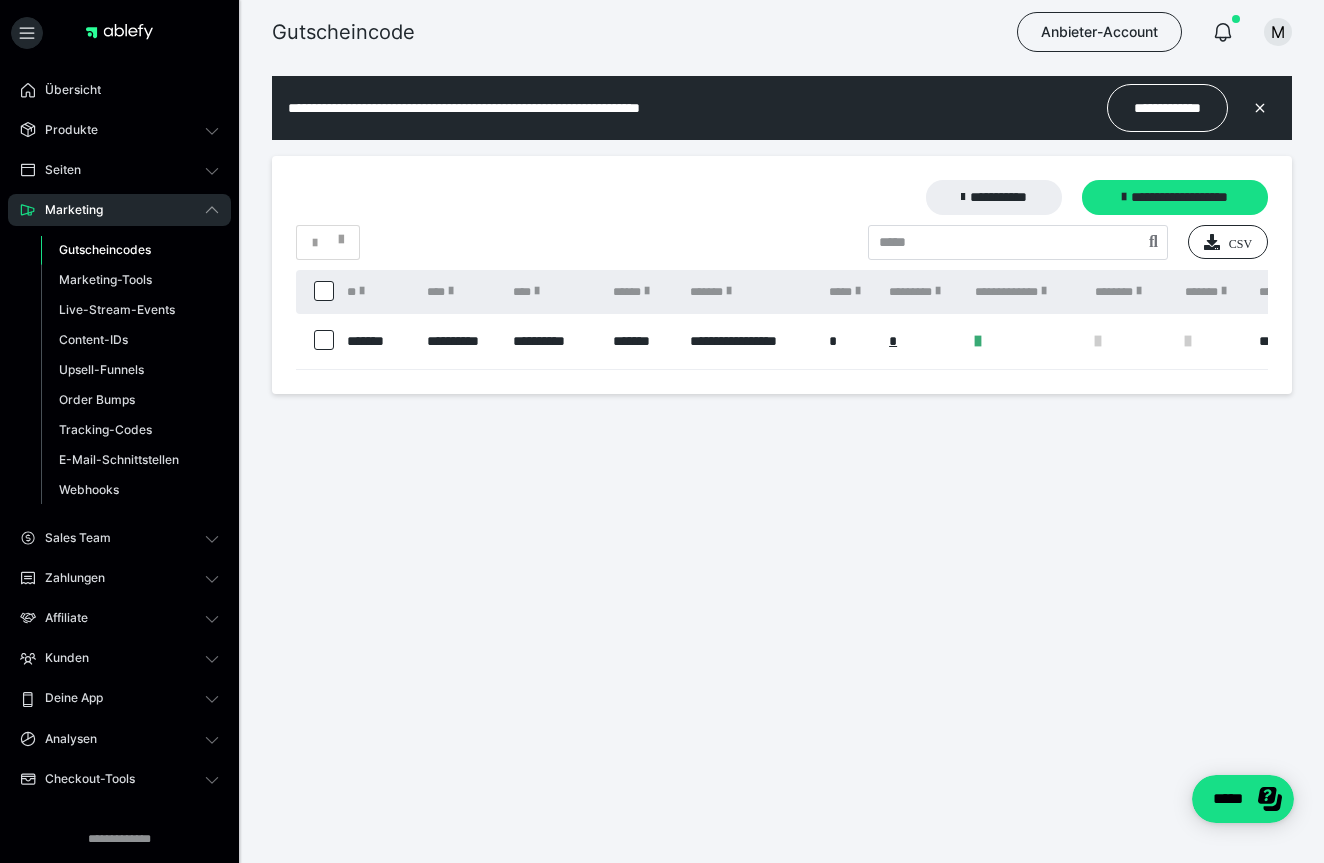 click on "**********" at bounding box center (1025, 292) 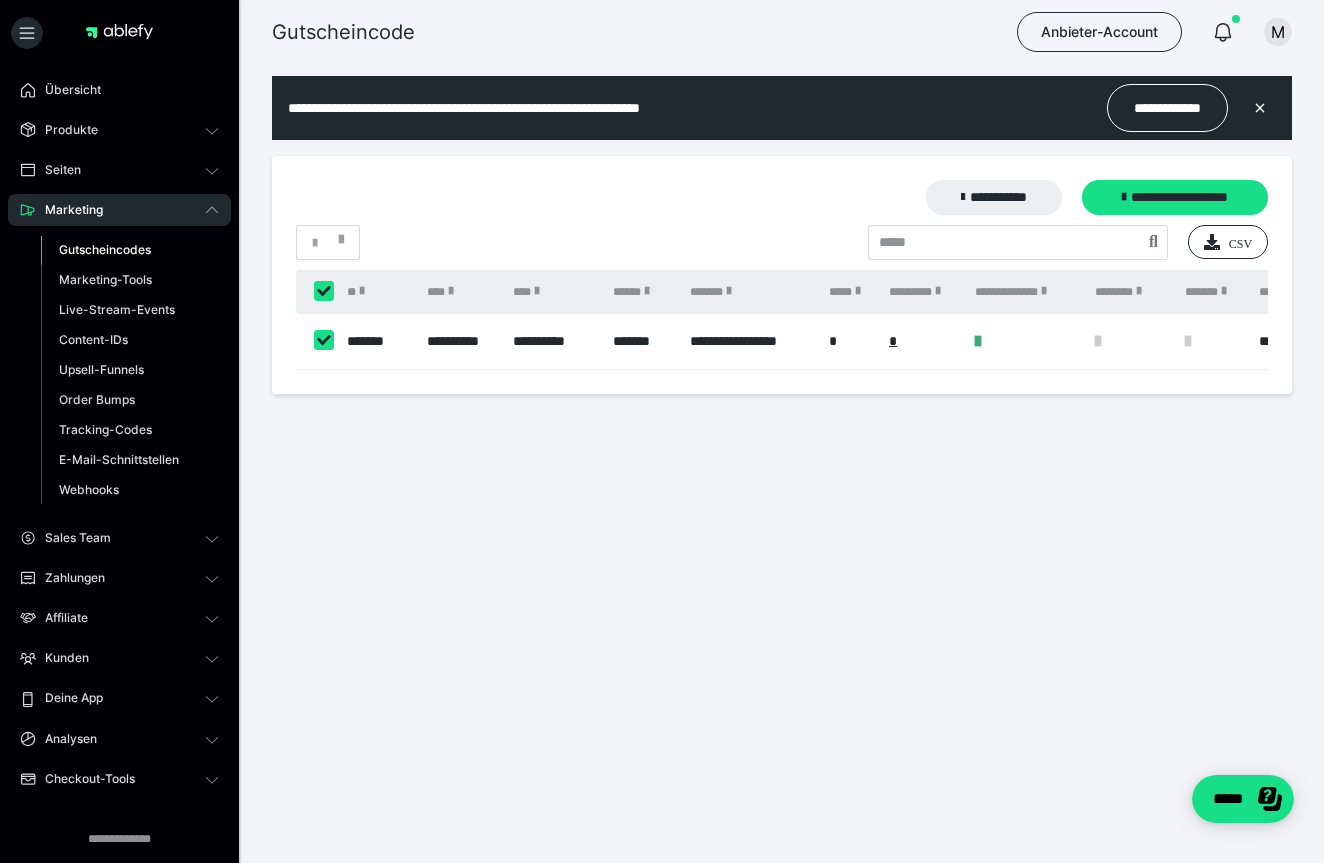 checkbox on "****" 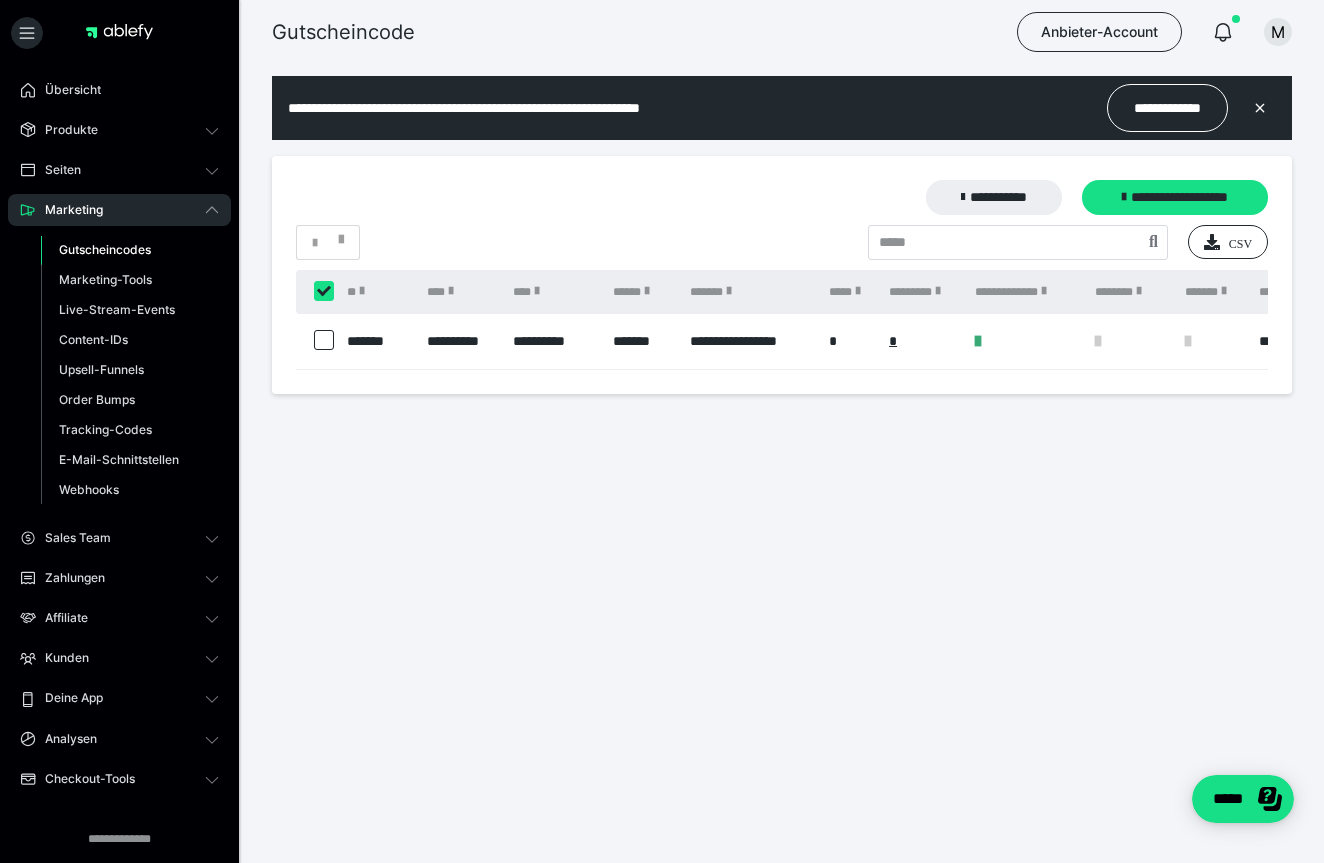 checkbox on "****" 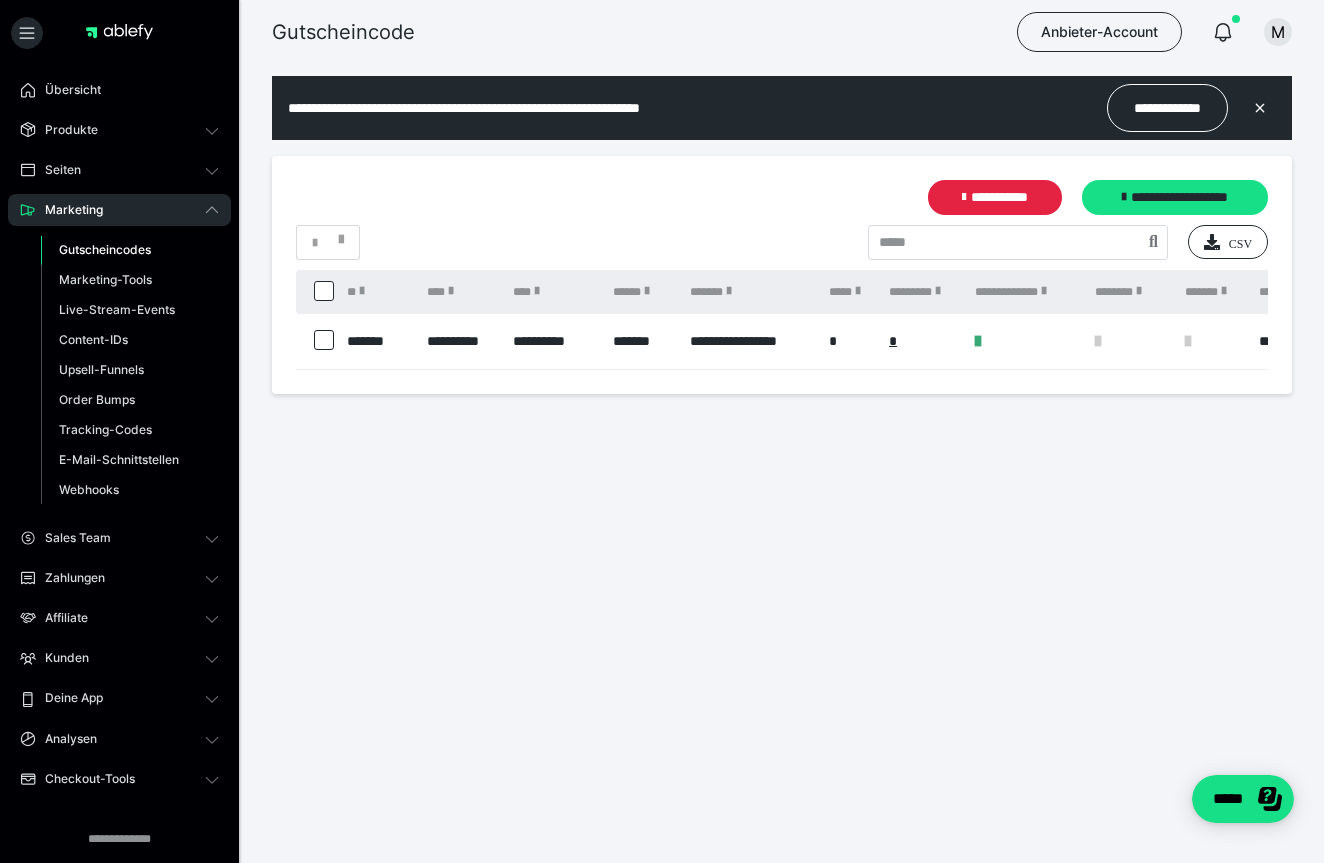click at bounding box center (324, 340) 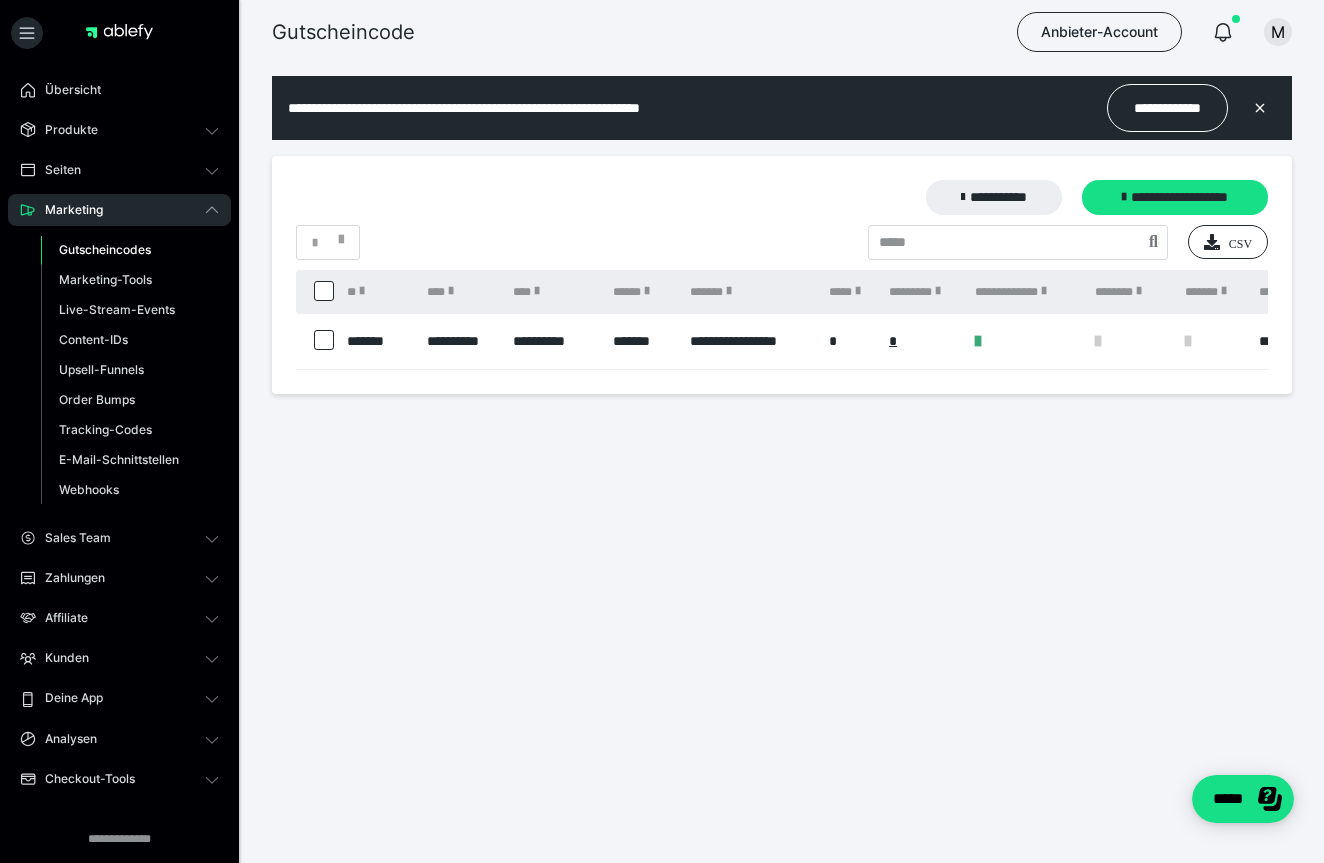 scroll, scrollTop: 0, scrollLeft: 0, axis: both 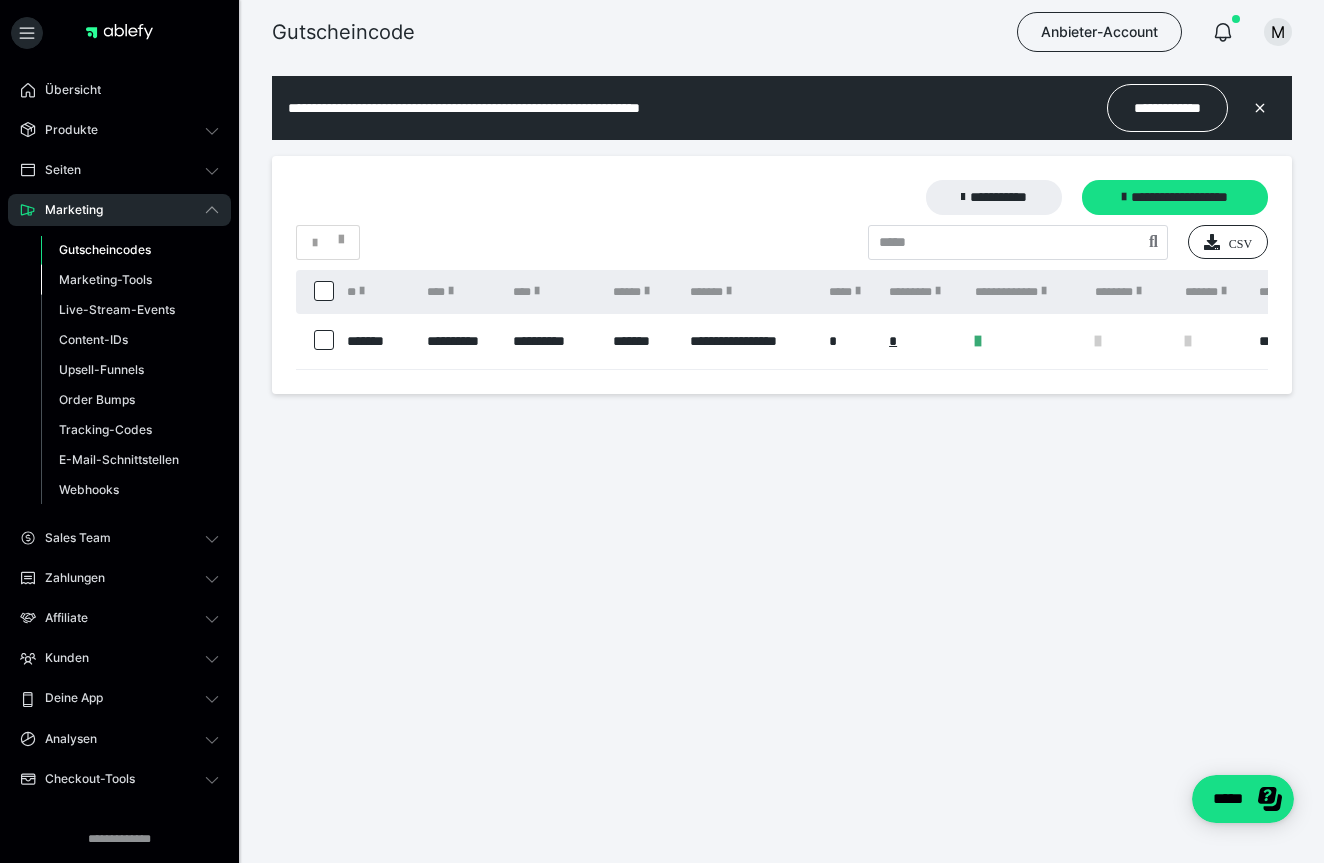 click on "Marketing-Tools" at bounding box center (105, 279) 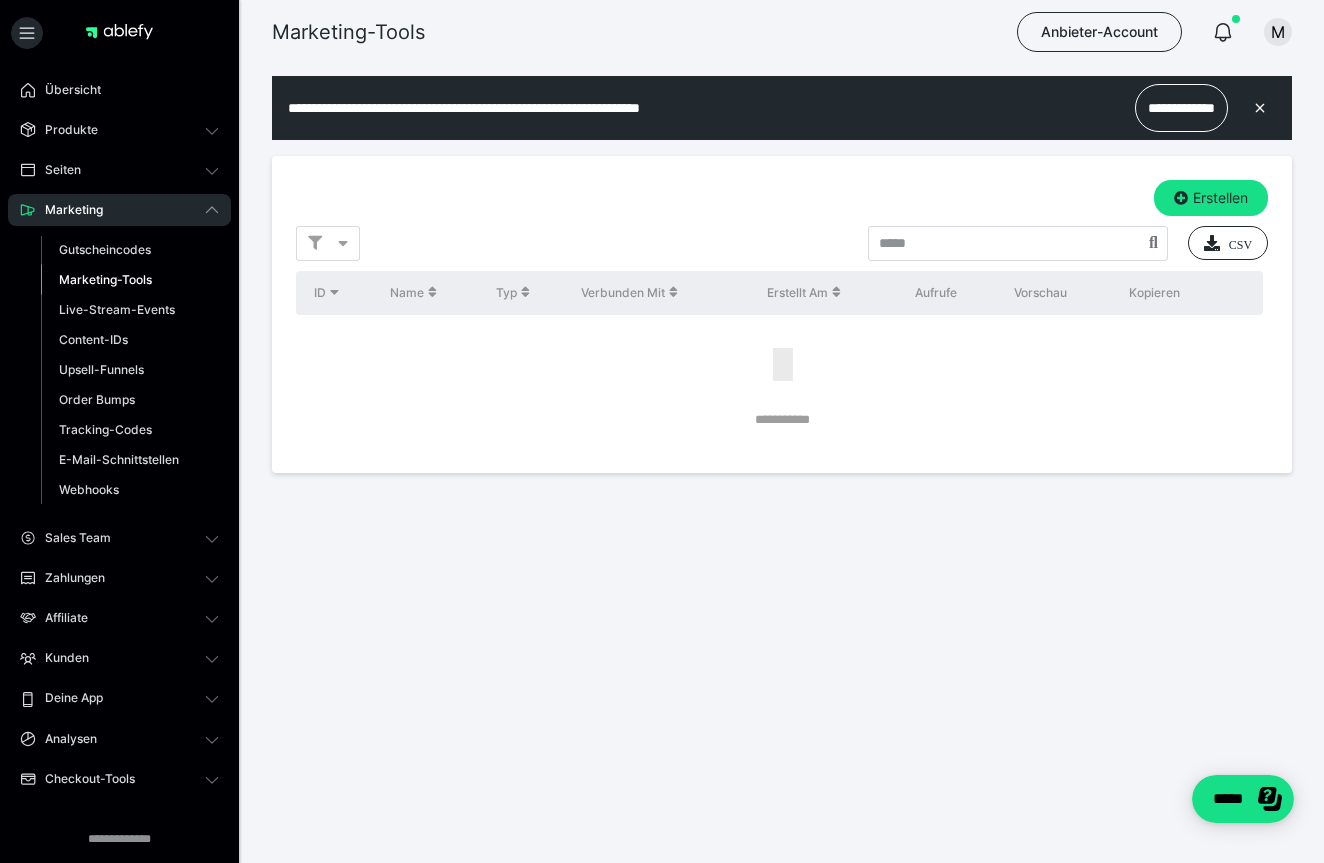 scroll, scrollTop: 0, scrollLeft: 0, axis: both 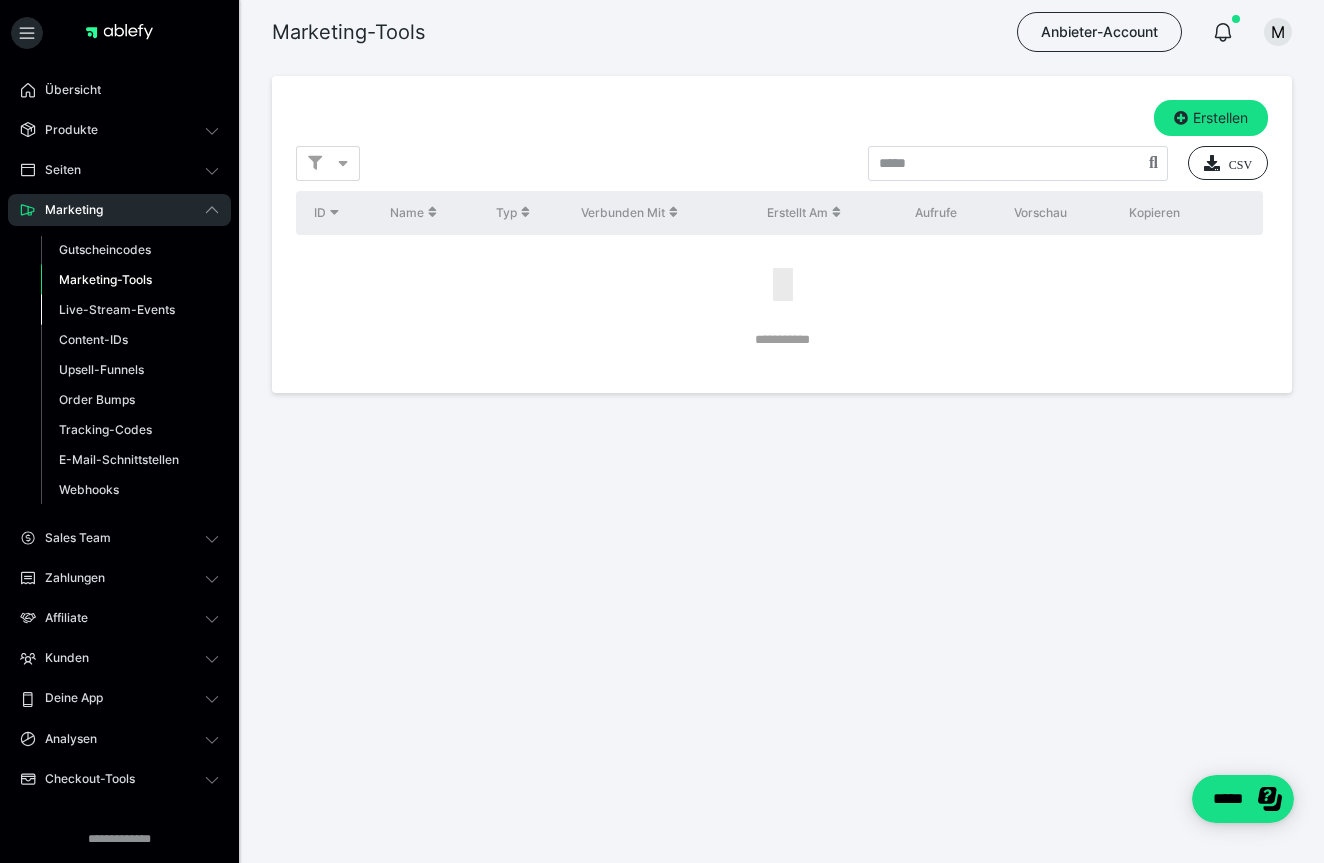 click on "Live-Stream-Events" at bounding box center (117, 309) 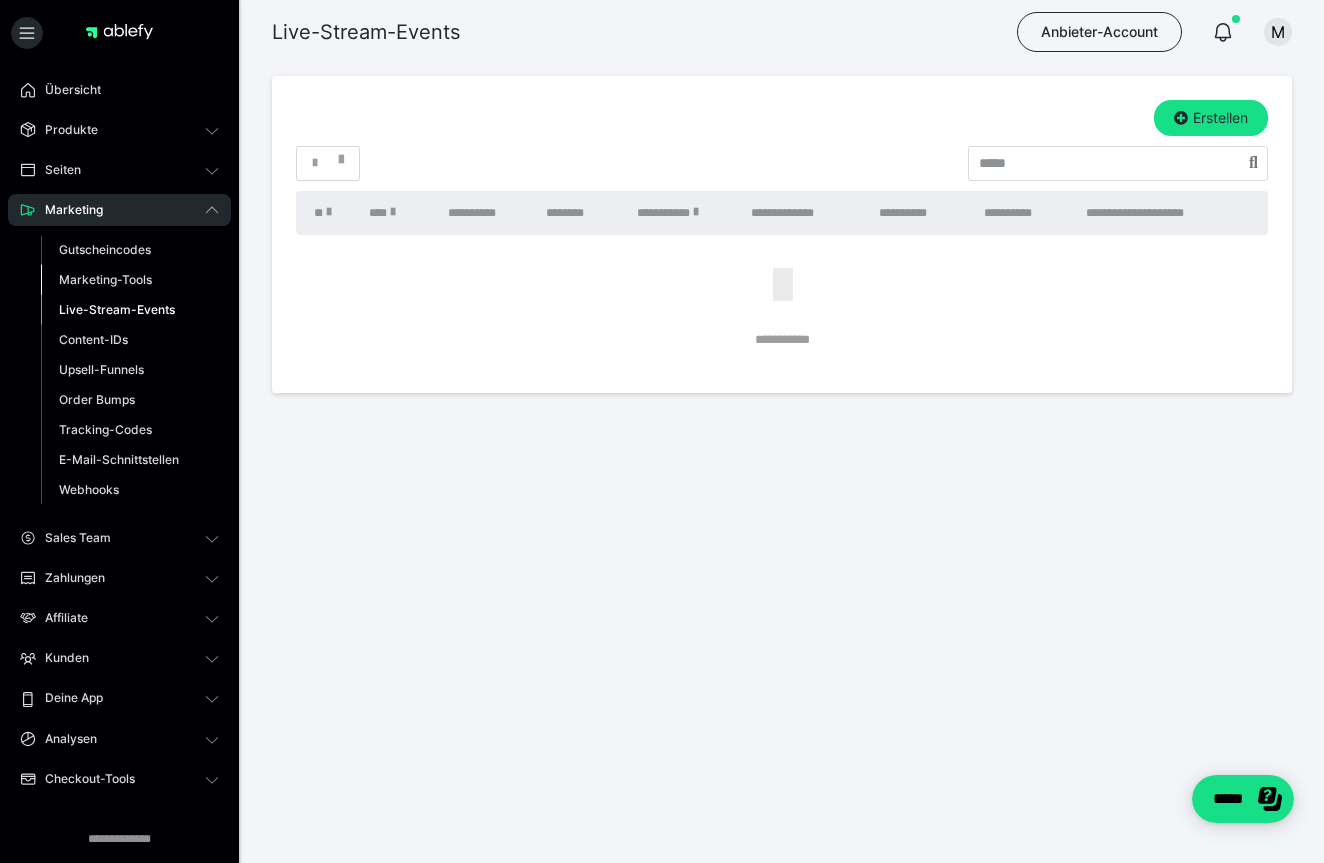 click on "Marketing-Tools" at bounding box center (105, 279) 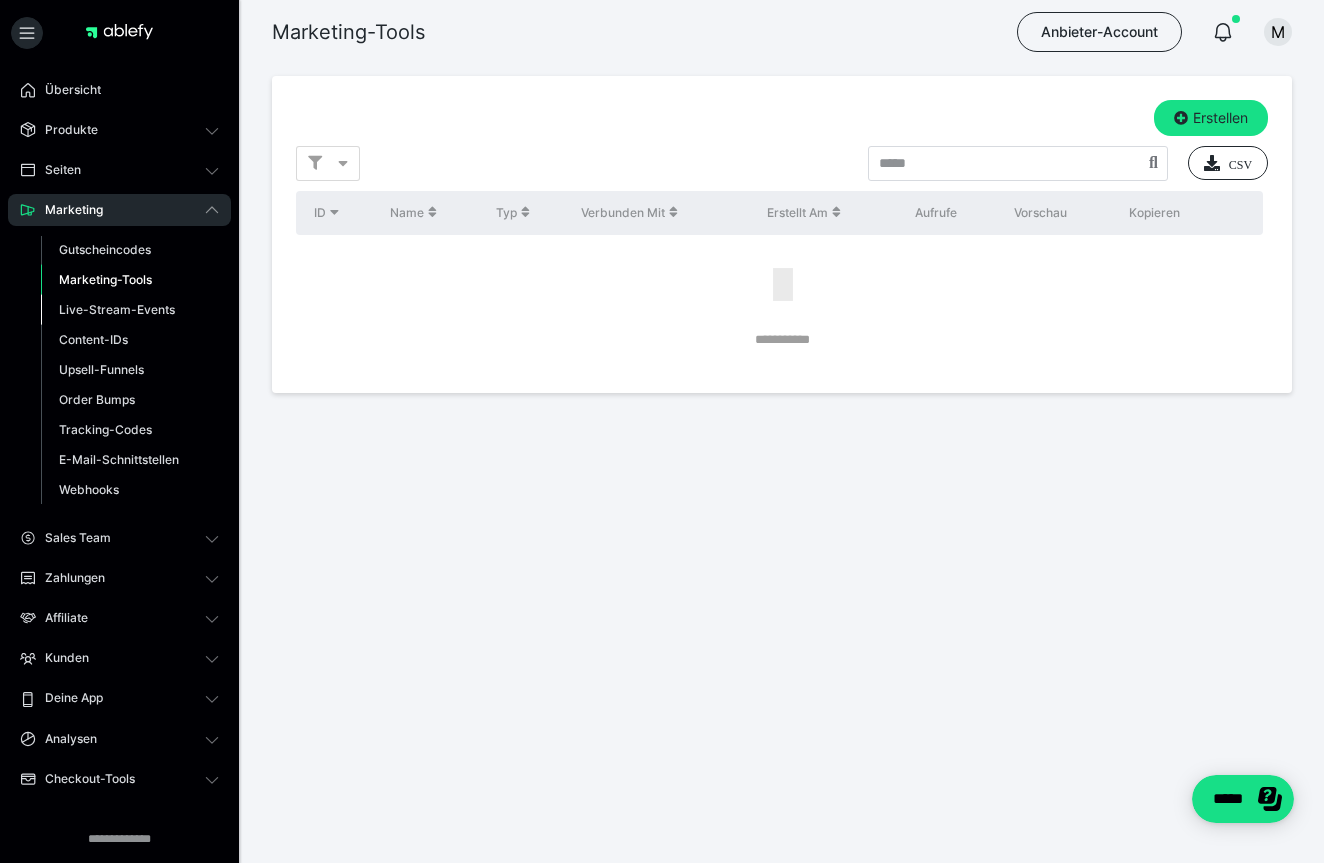click on "Live-Stream-Events" at bounding box center [117, 309] 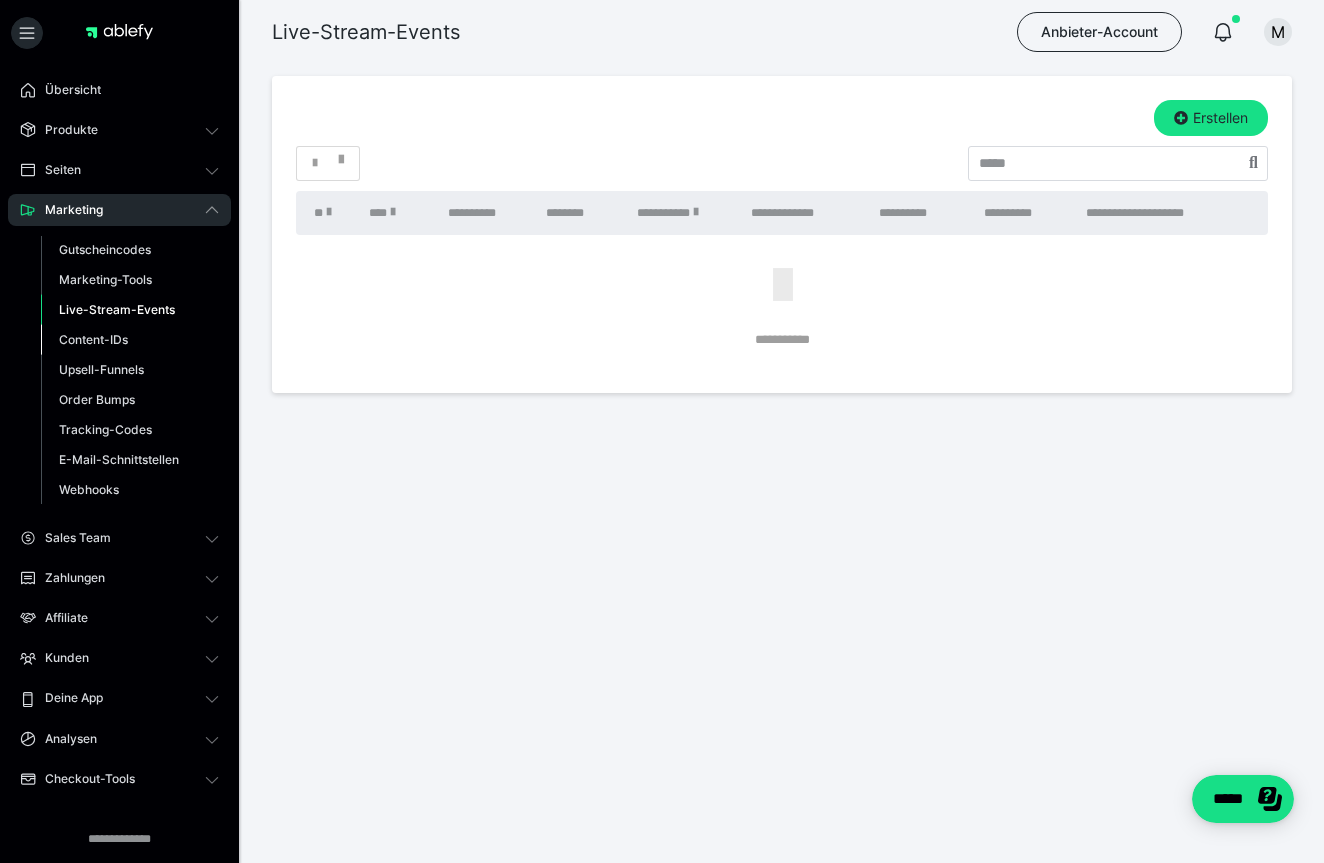 click on "Content-IDs" at bounding box center [93, 339] 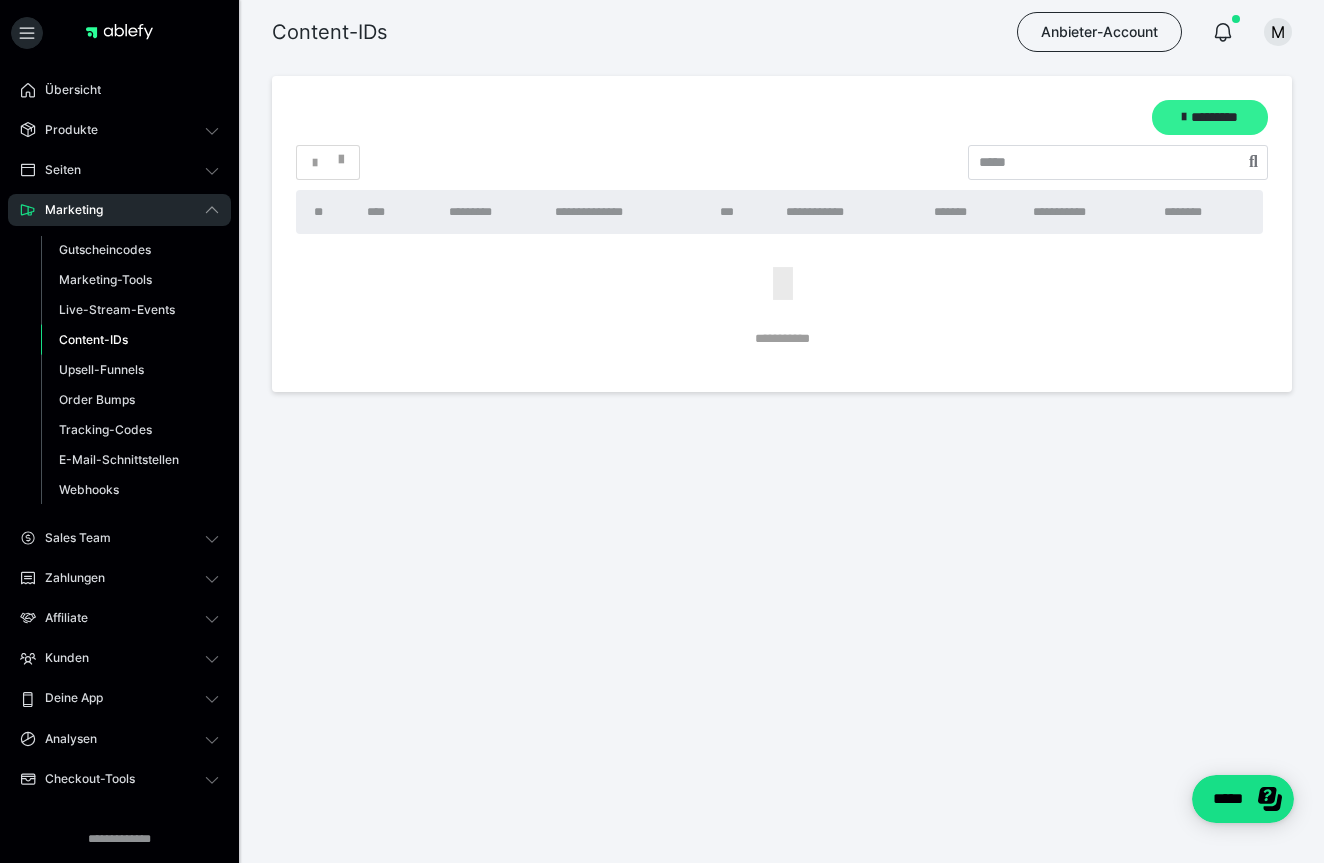 click on "*********" at bounding box center (1210, 117) 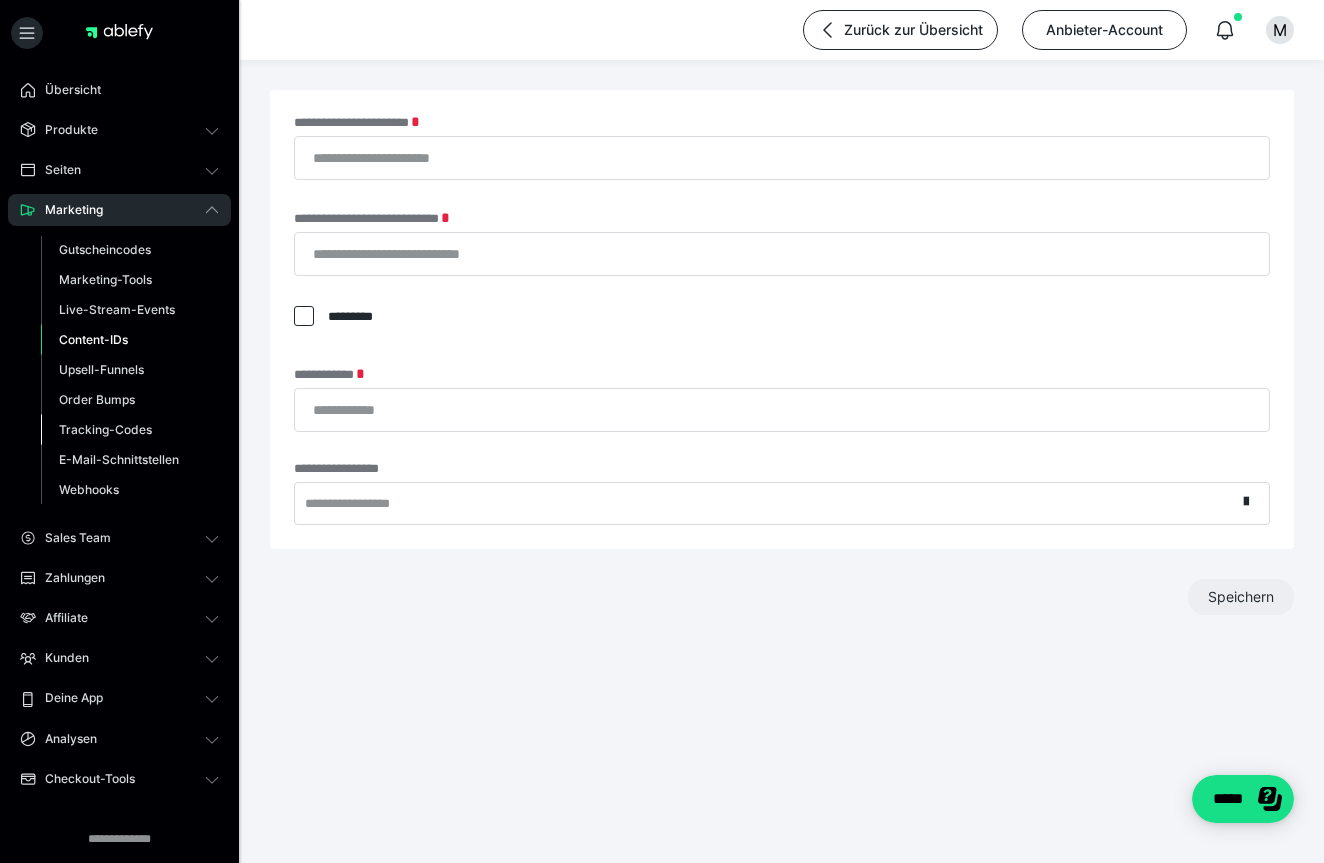 click on "Tracking-Codes" at bounding box center (105, 429) 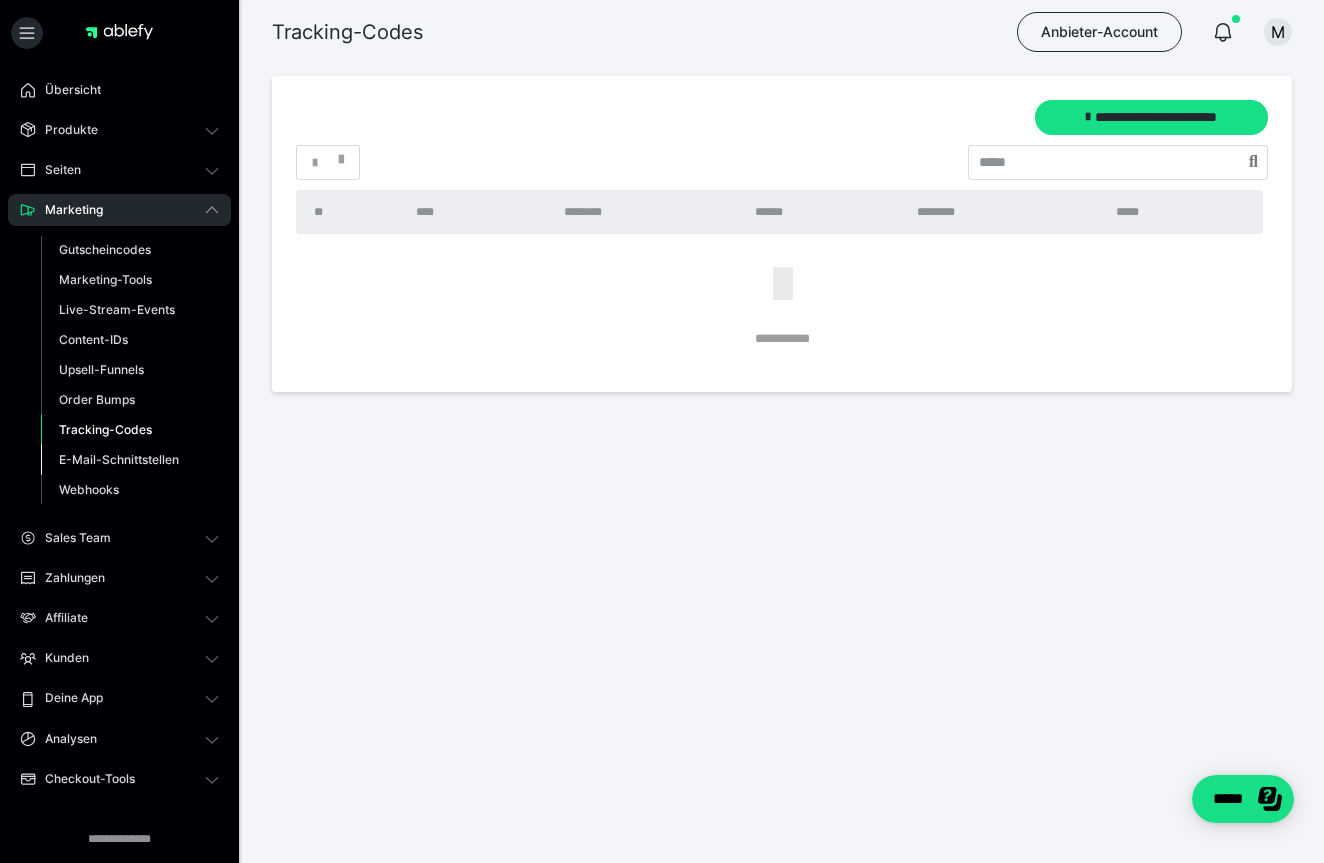 click on "E-Mail-Schnittstellen" at bounding box center (119, 459) 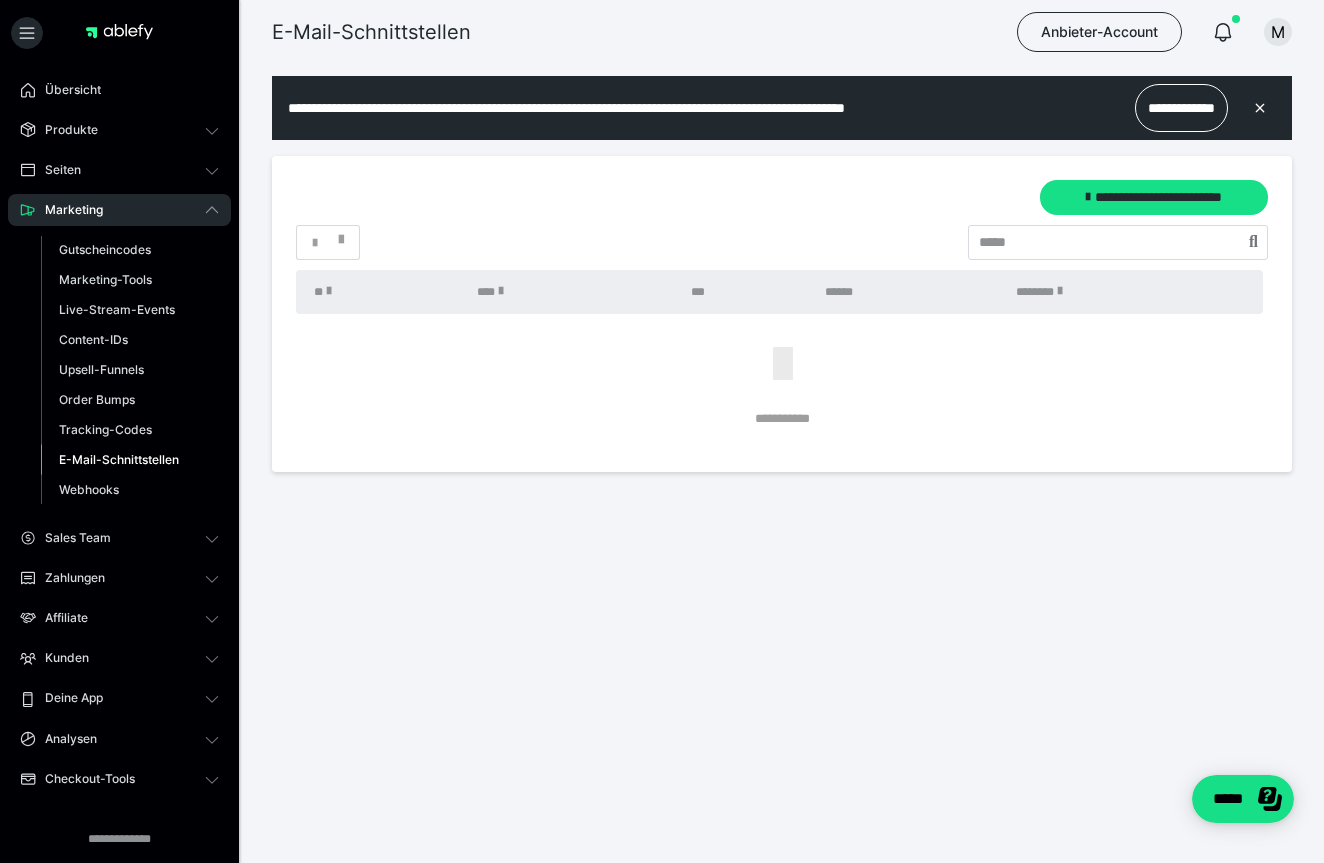 scroll, scrollTop: 0, scrollLeft: 0, axis: both 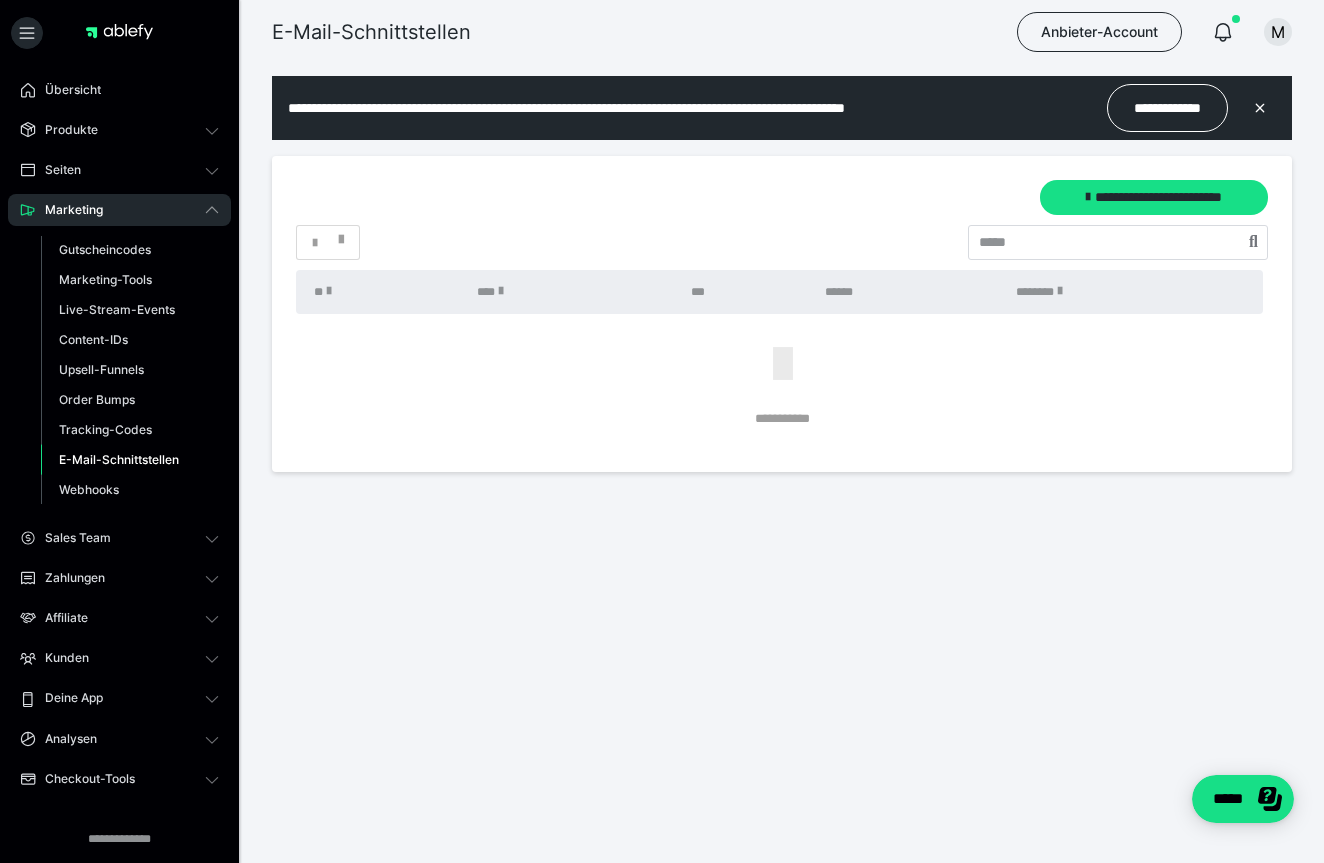 click 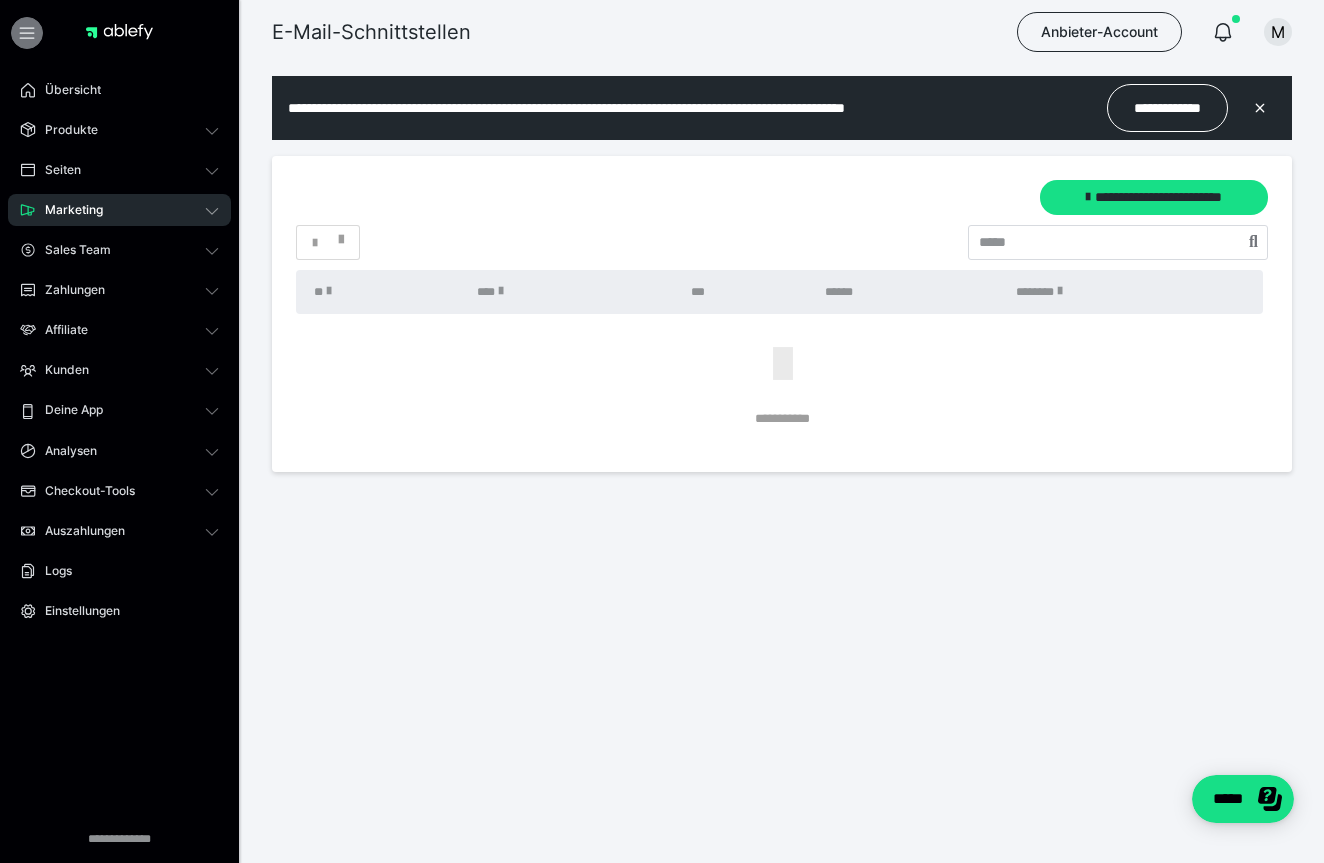 click 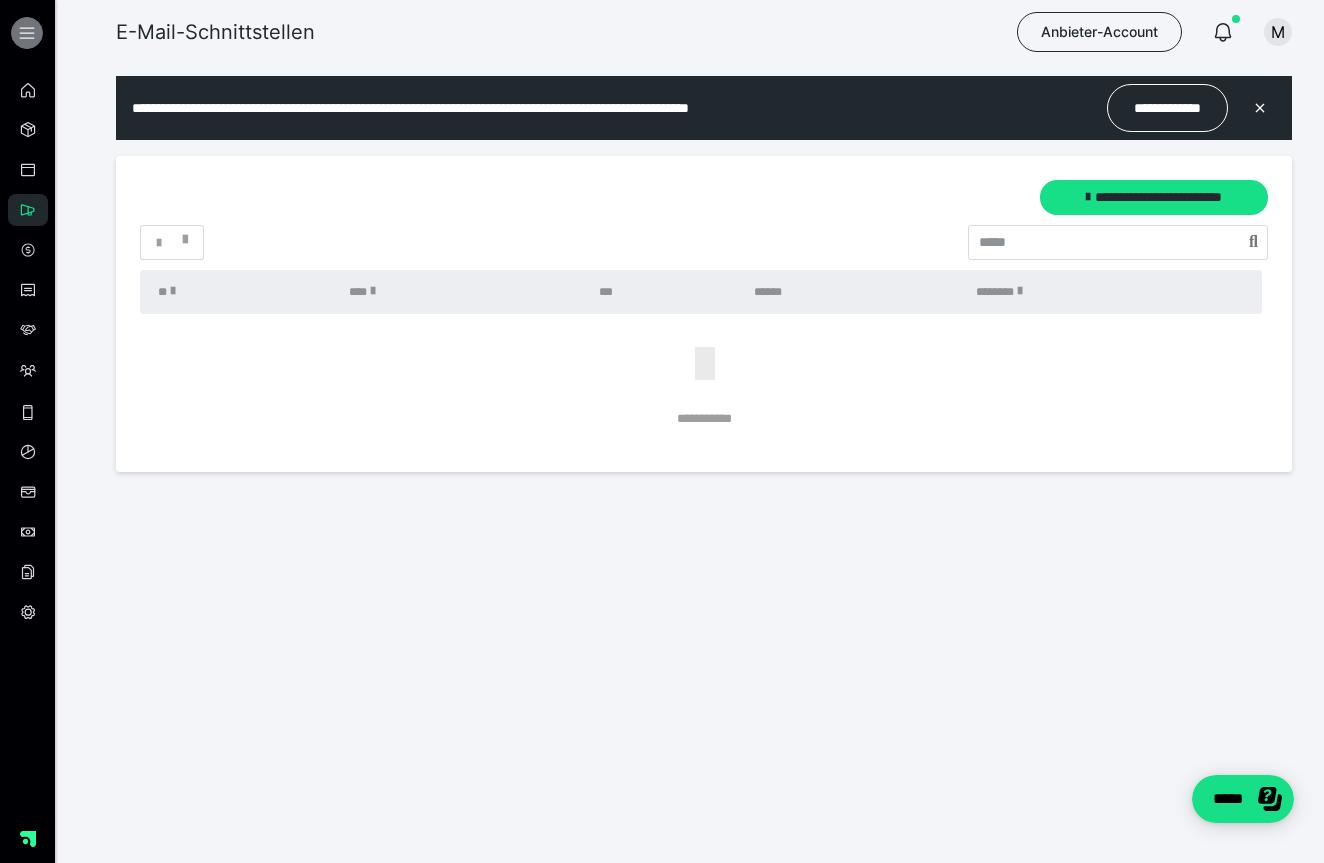 click 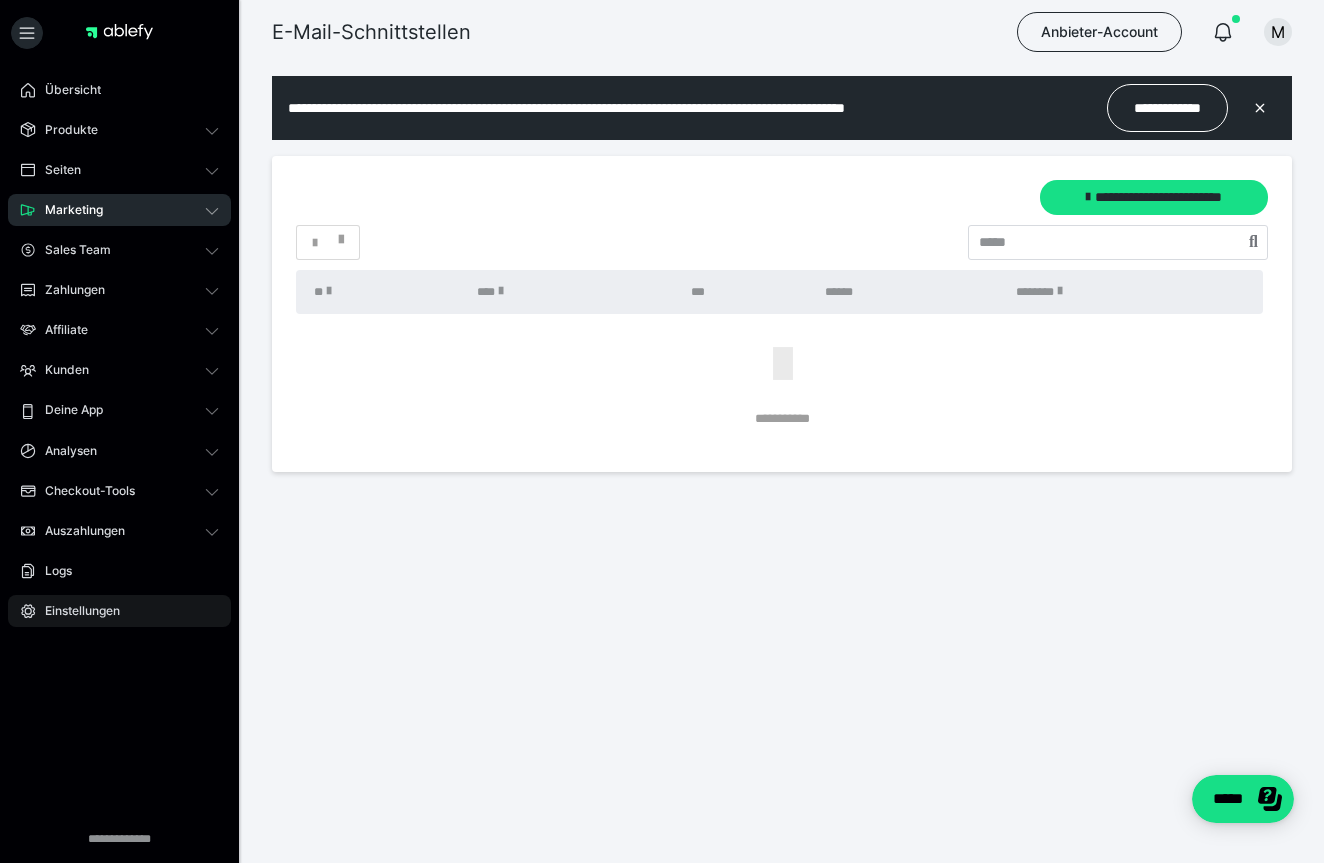 click on "Einstellungen" at bounding box center [75, 611] 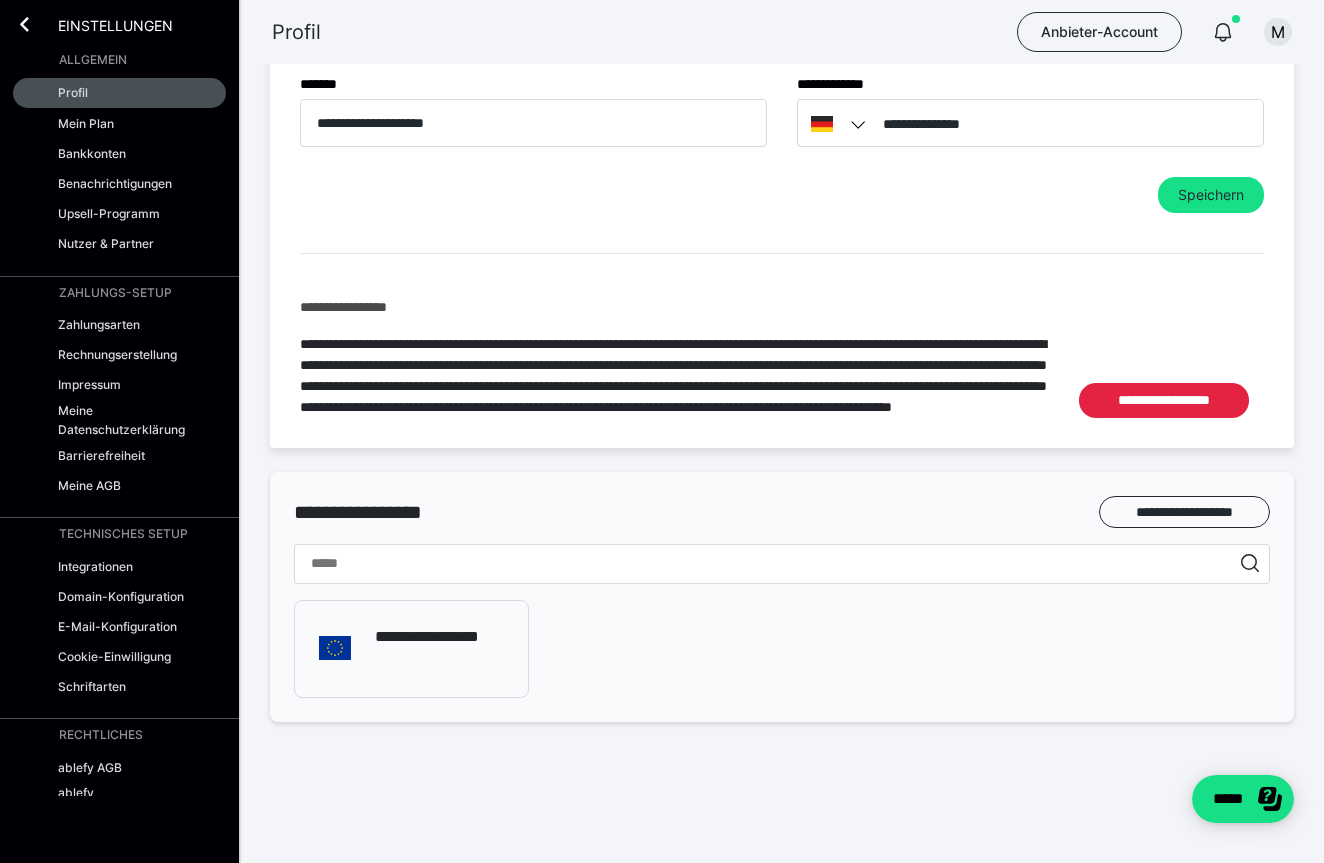 scroll, scrollTop: 932, scrollLeft: 0, axis: vertical 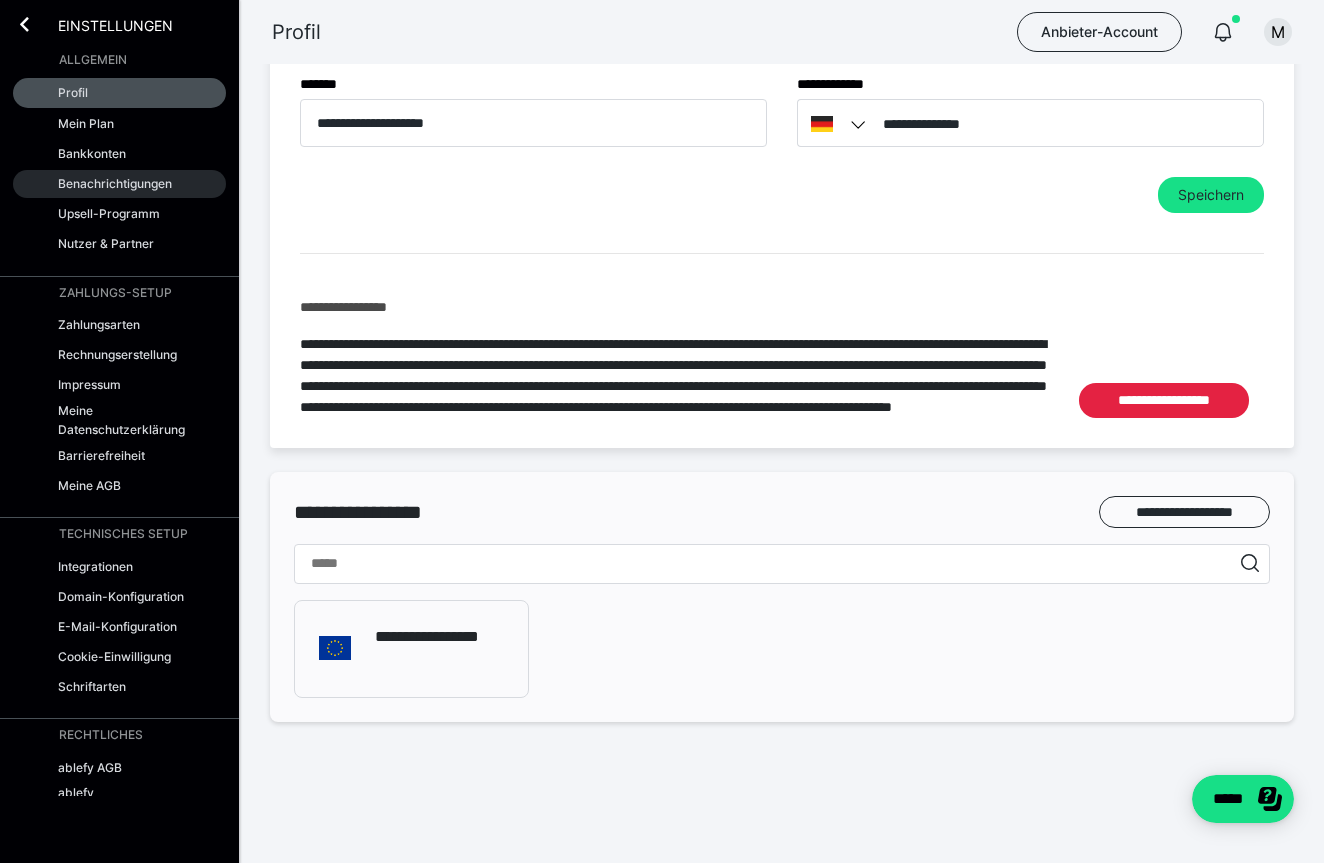 click on "Benachrichtigungen" at bounding box center [115, 183] 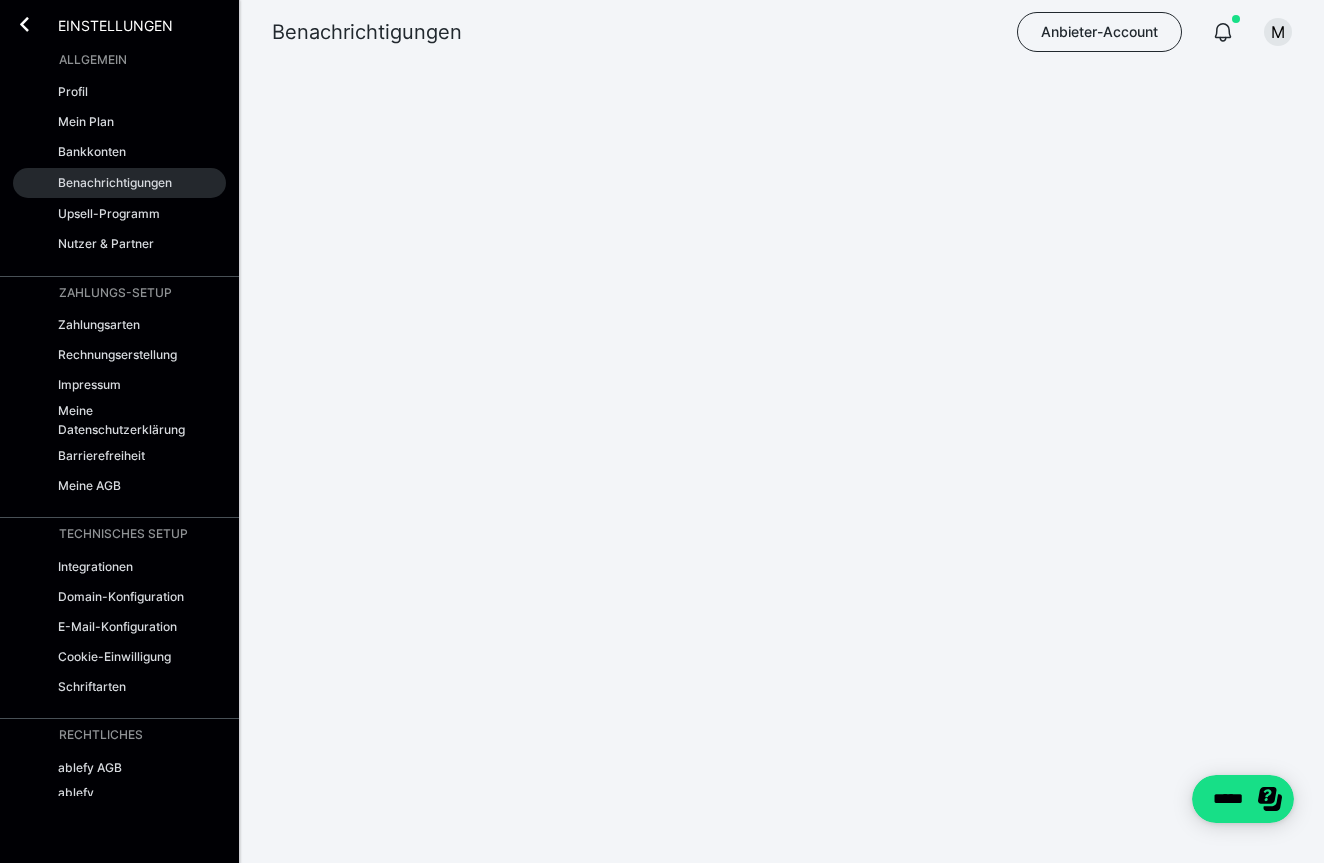 scroll, scrollTop: 0, scrollLeft: 0, axis: both 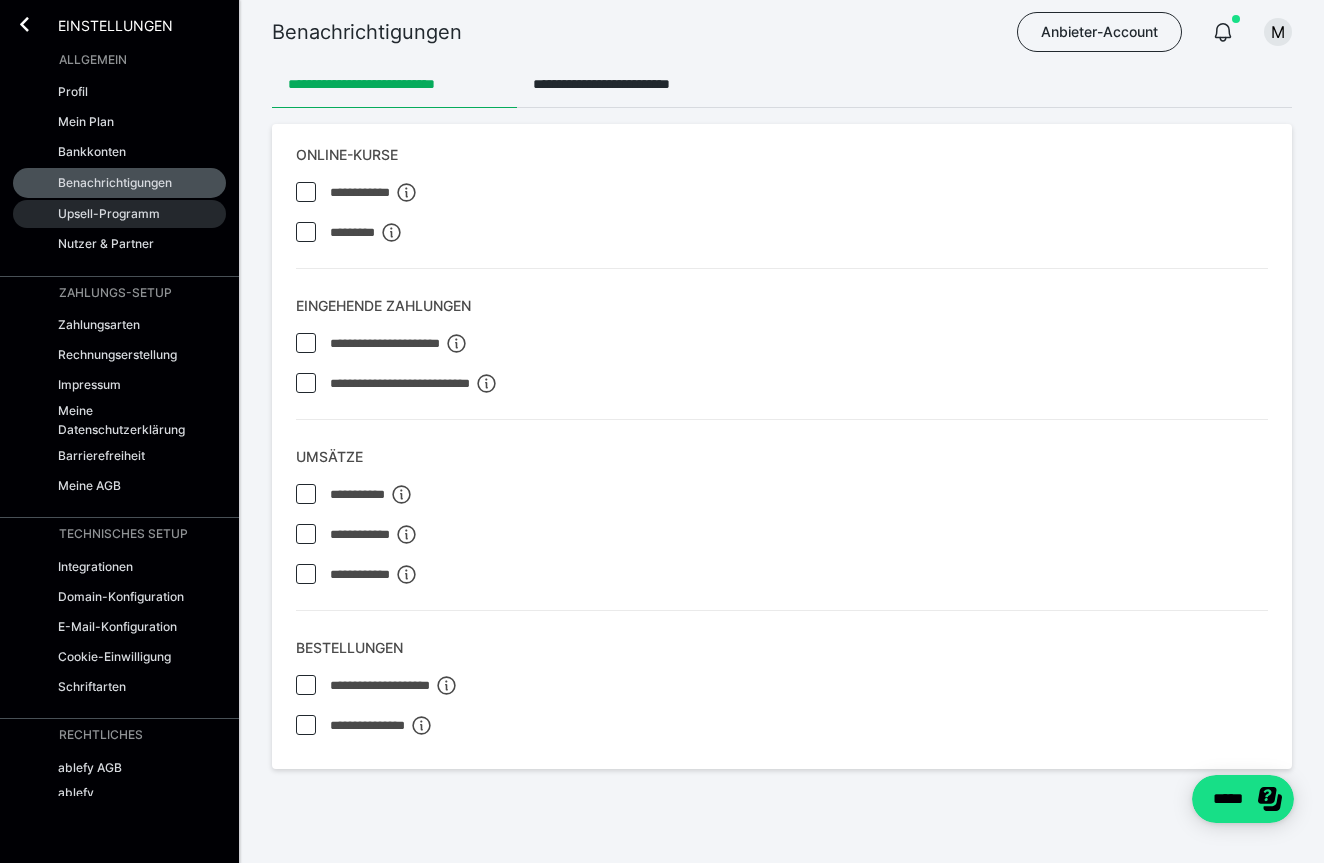 click on "Upsell-Programm" at bounding box center (109, 213) 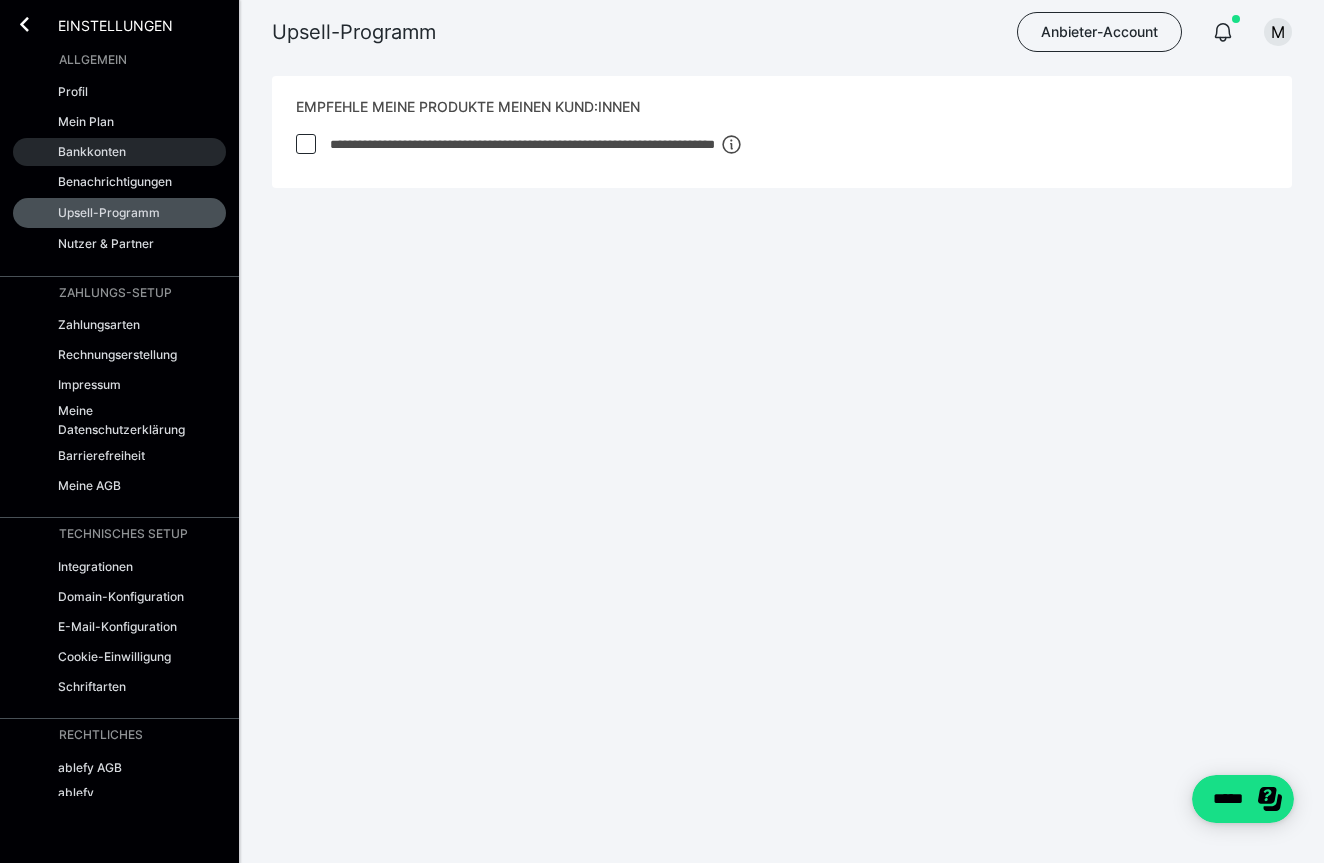 click on "Bankkonten" at bounding box center [92, 151] 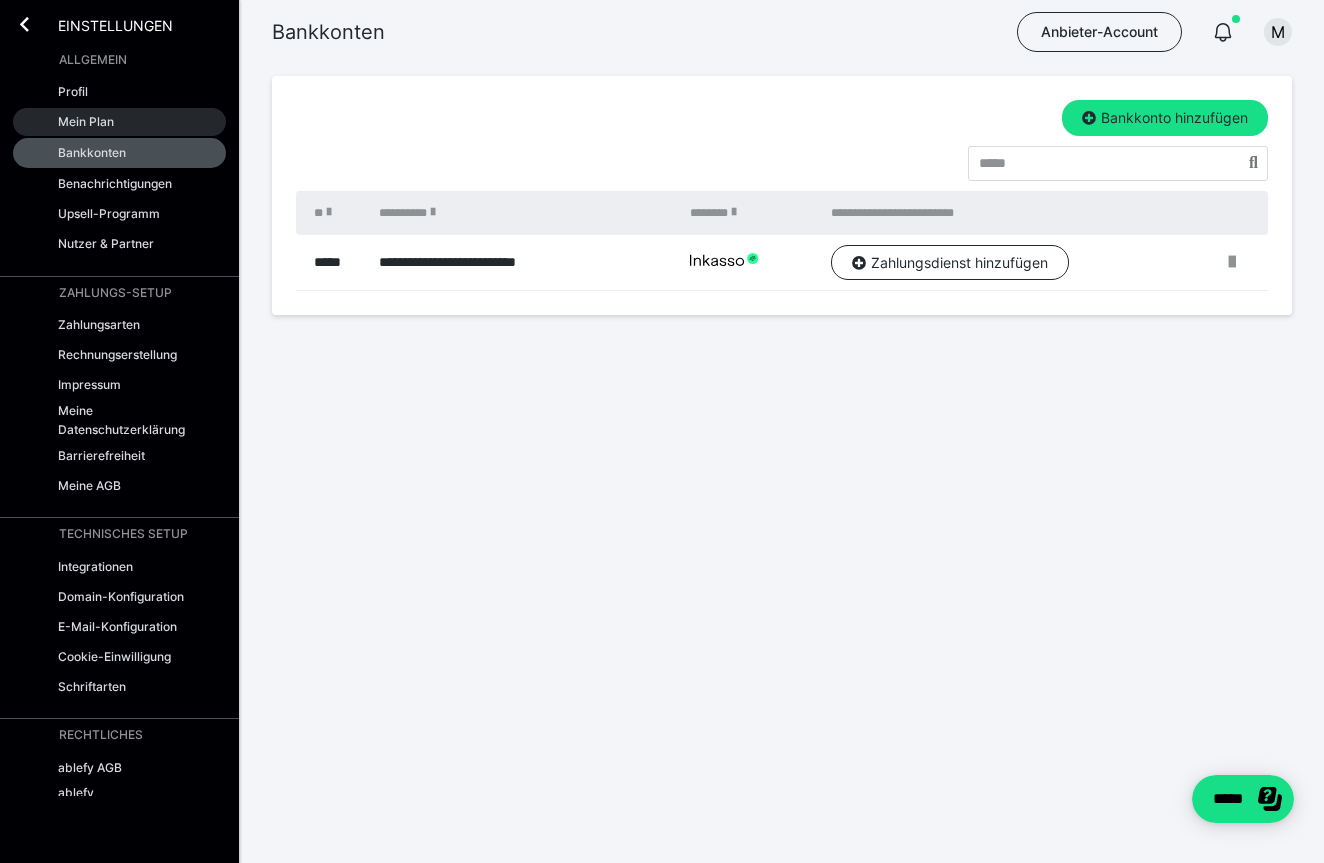 click on "Mein Plan" at bounding box center [86, 121] 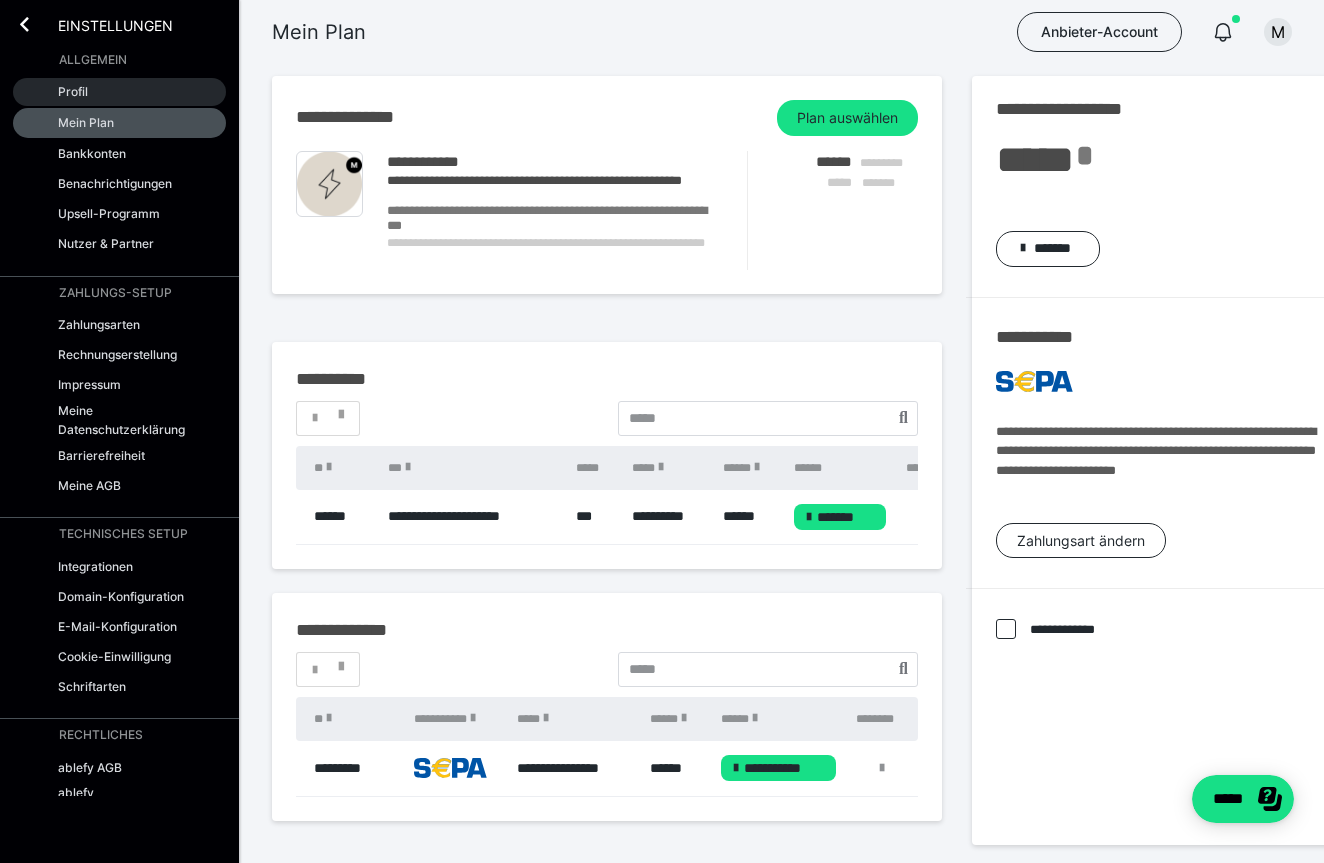 click on "Profil" at bounding box center [73, 91] 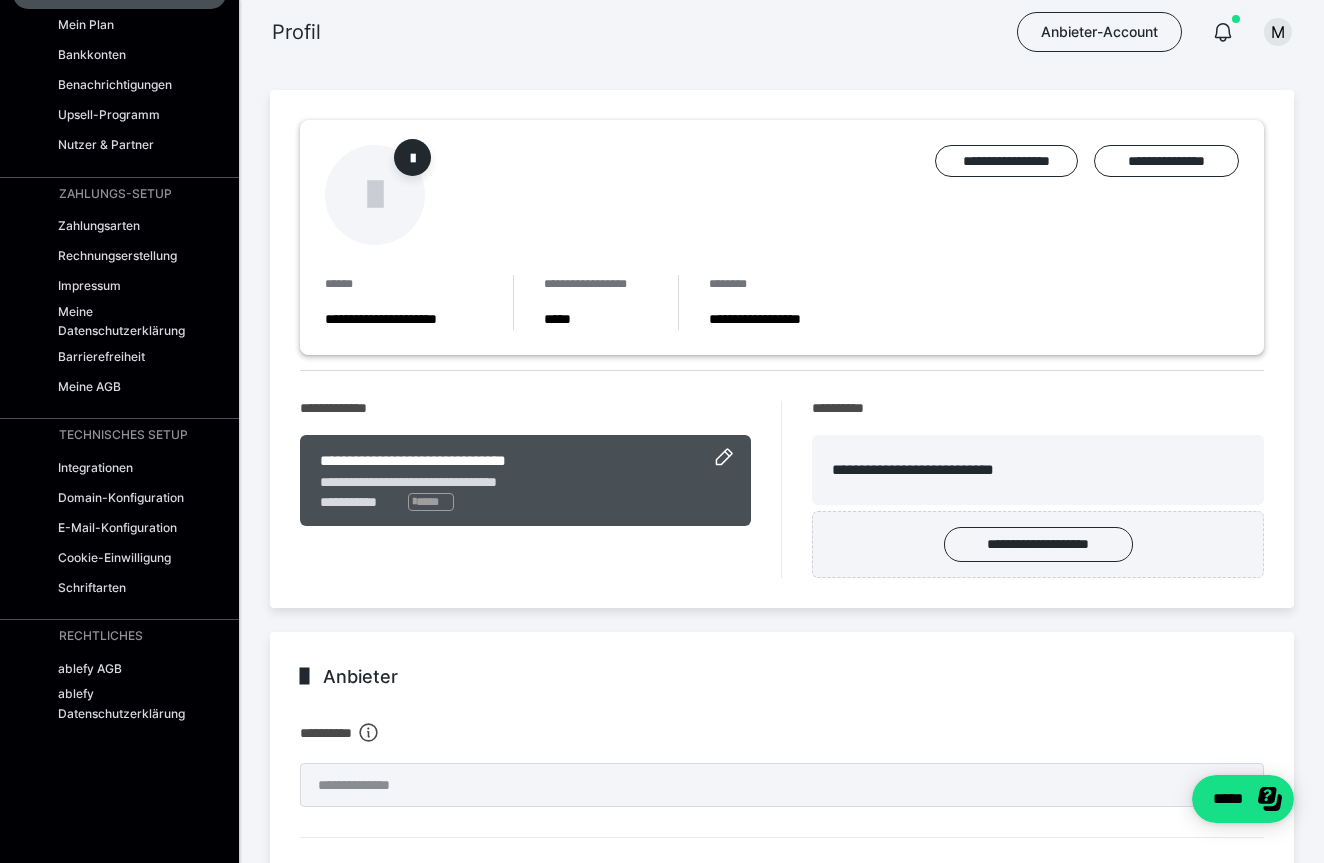 scroll, scrollTop: 120, scrollLeft: 0, axis: vertical 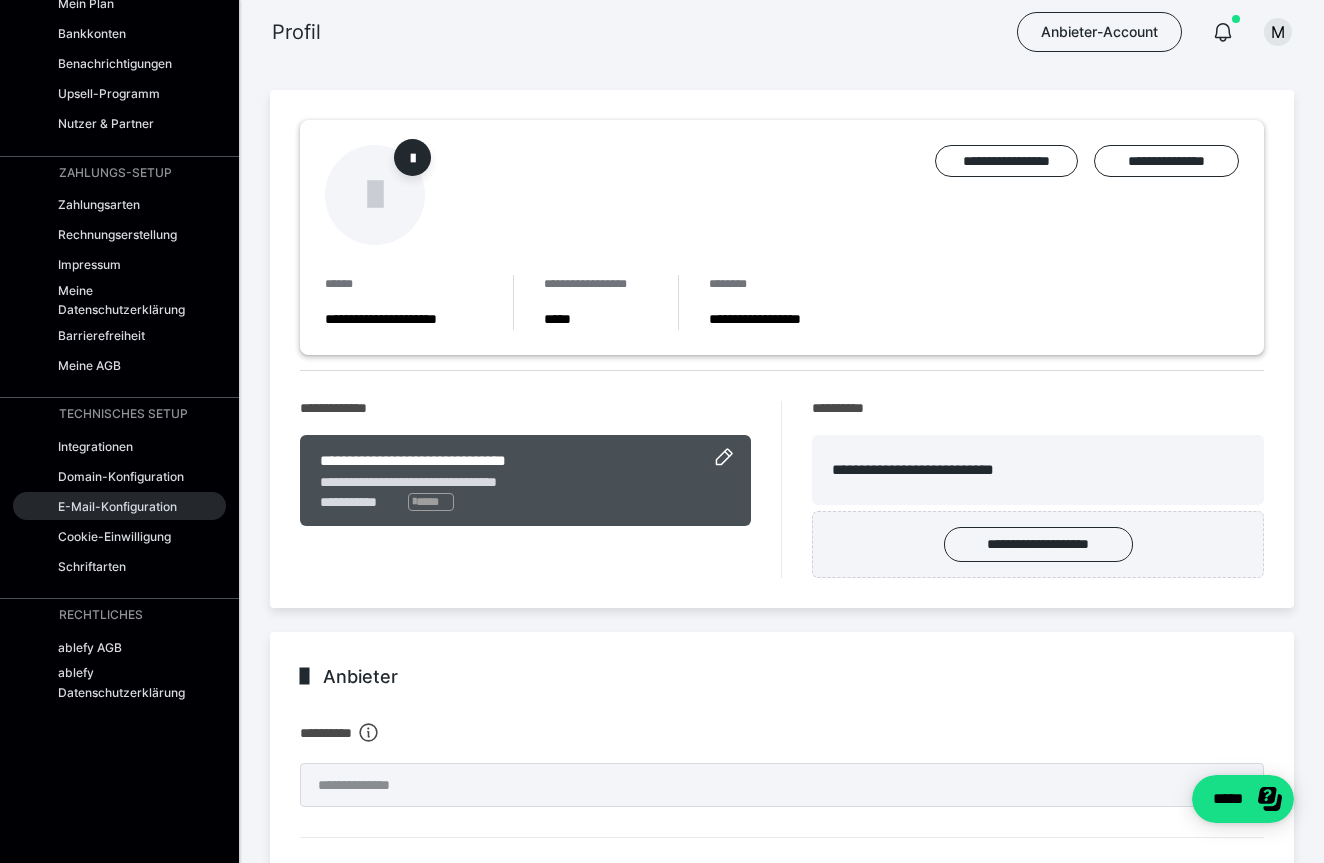 click on "E-Mail-Konfiguration" at bounding box center (117, 506) 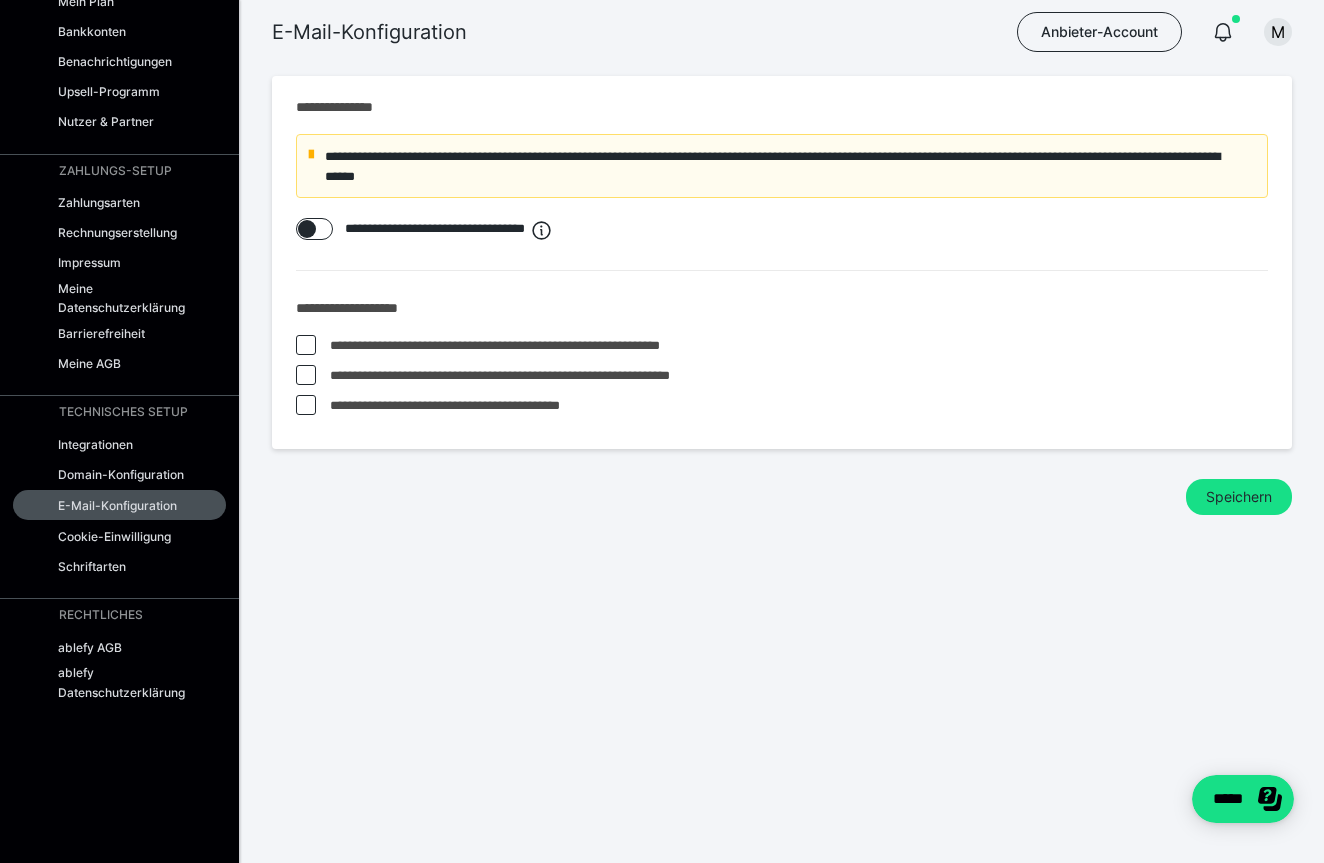 click at bounding box center [307, 229] 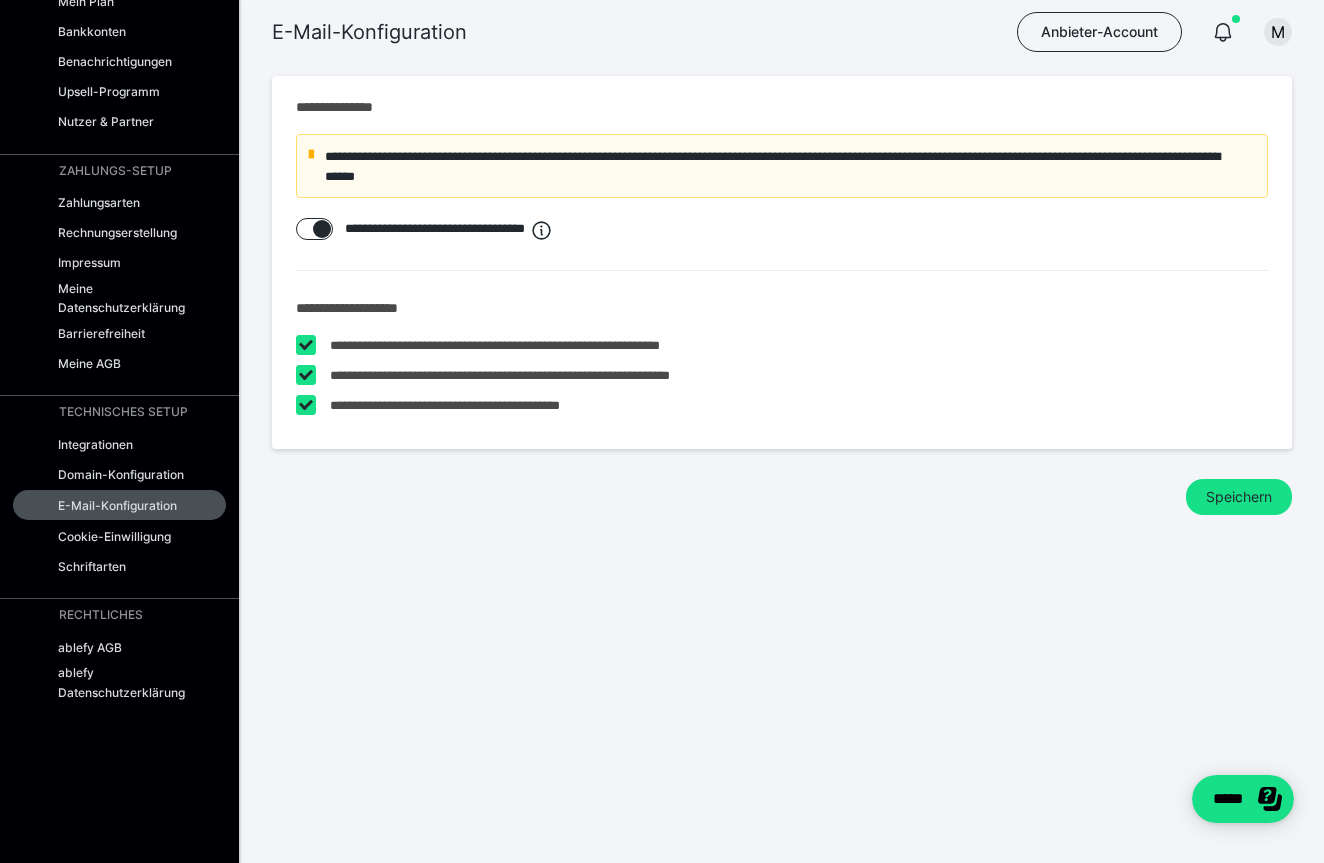 checkbox on "****" 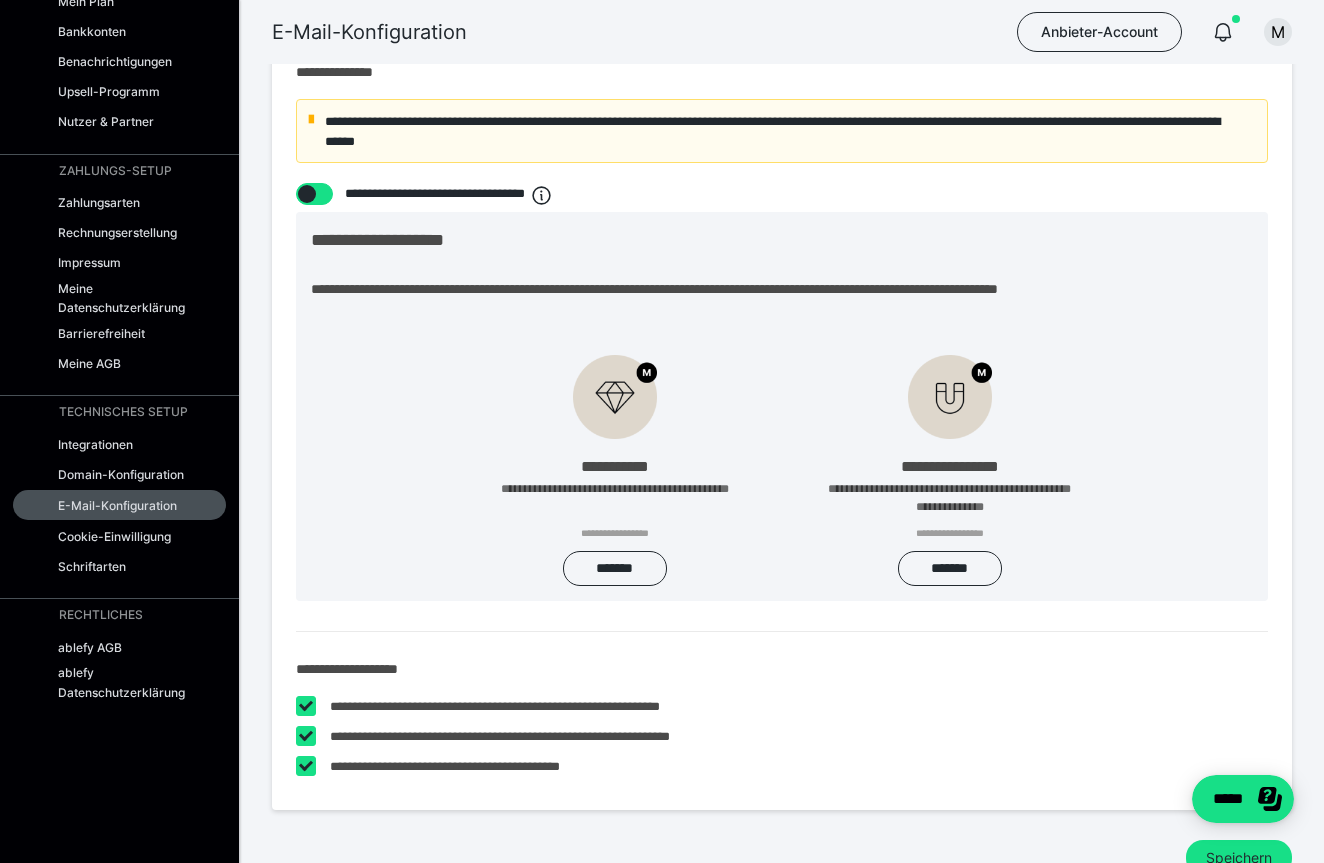 scroll, scrollTop: 38, scrollLeft: 0, axis: vertical 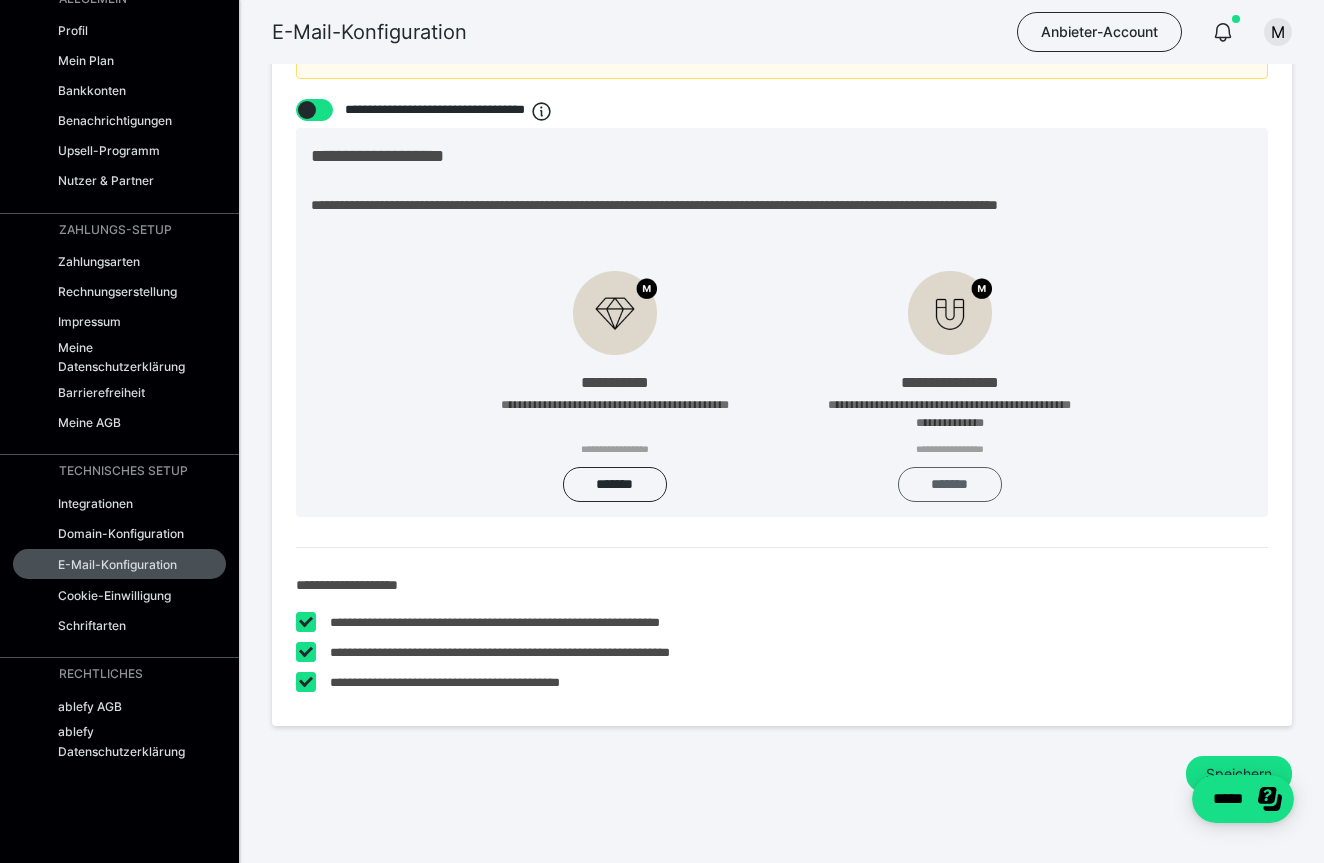 click on "*******" at bounding box center (615, 484) 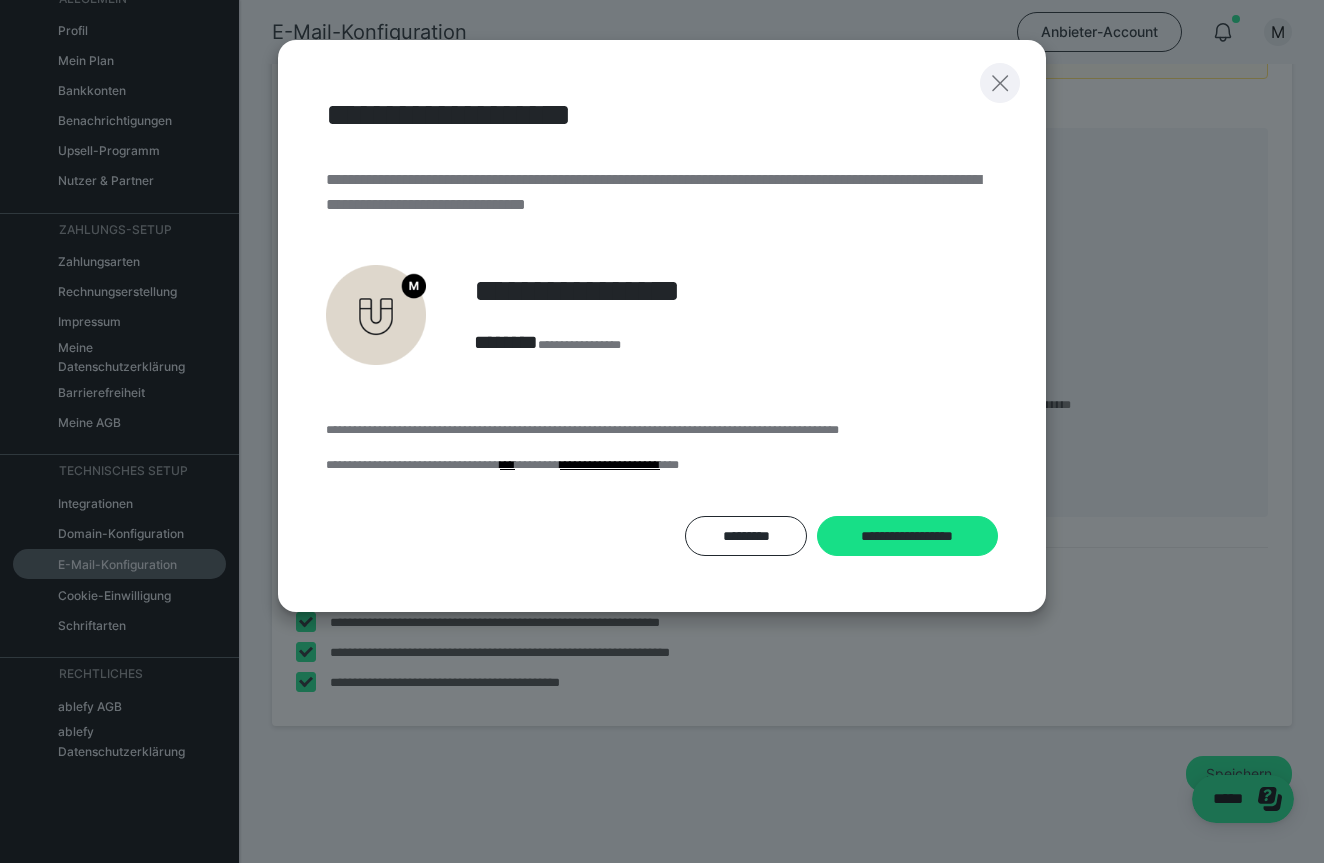 click 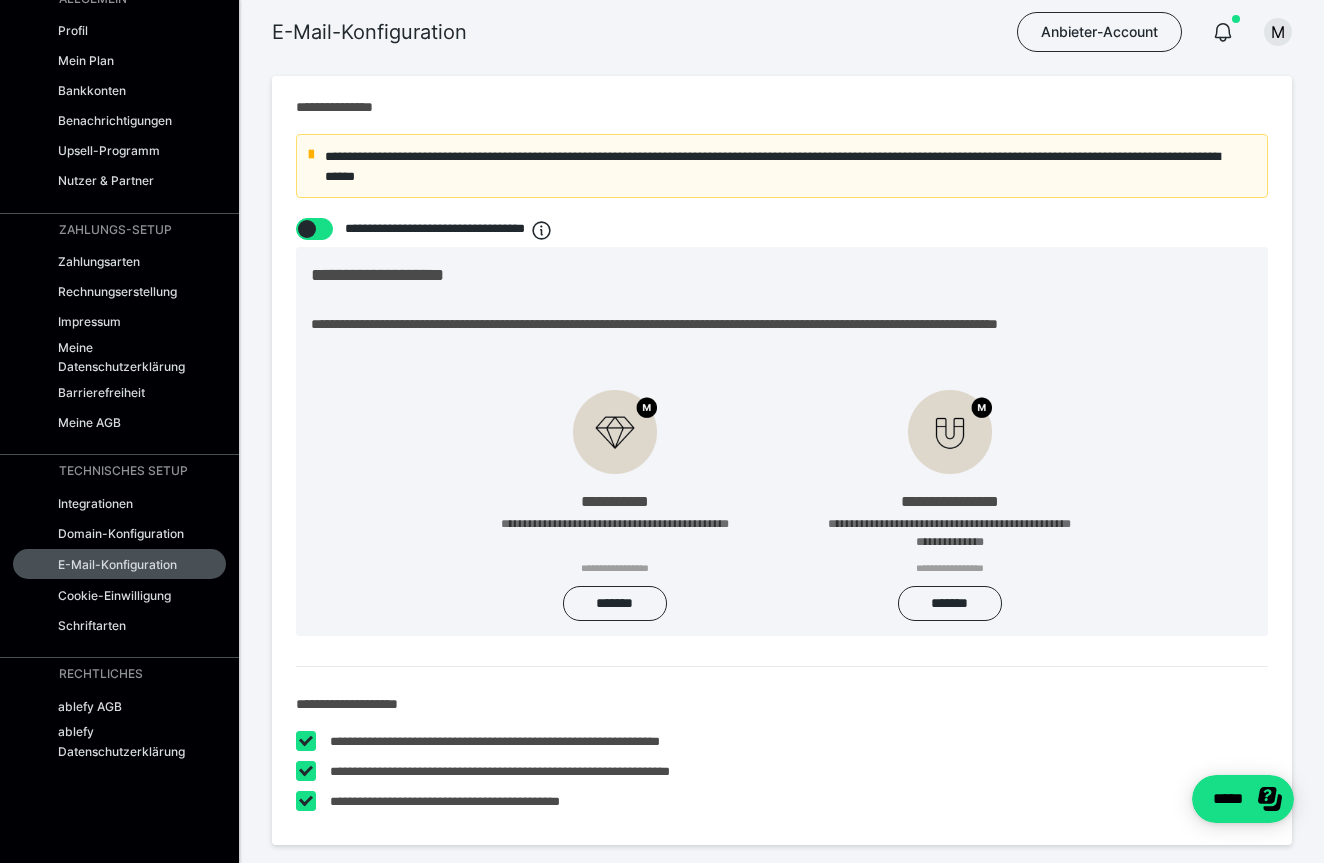 scroll, scrollTop: 5, scrollLeft: 0, axis: vertical 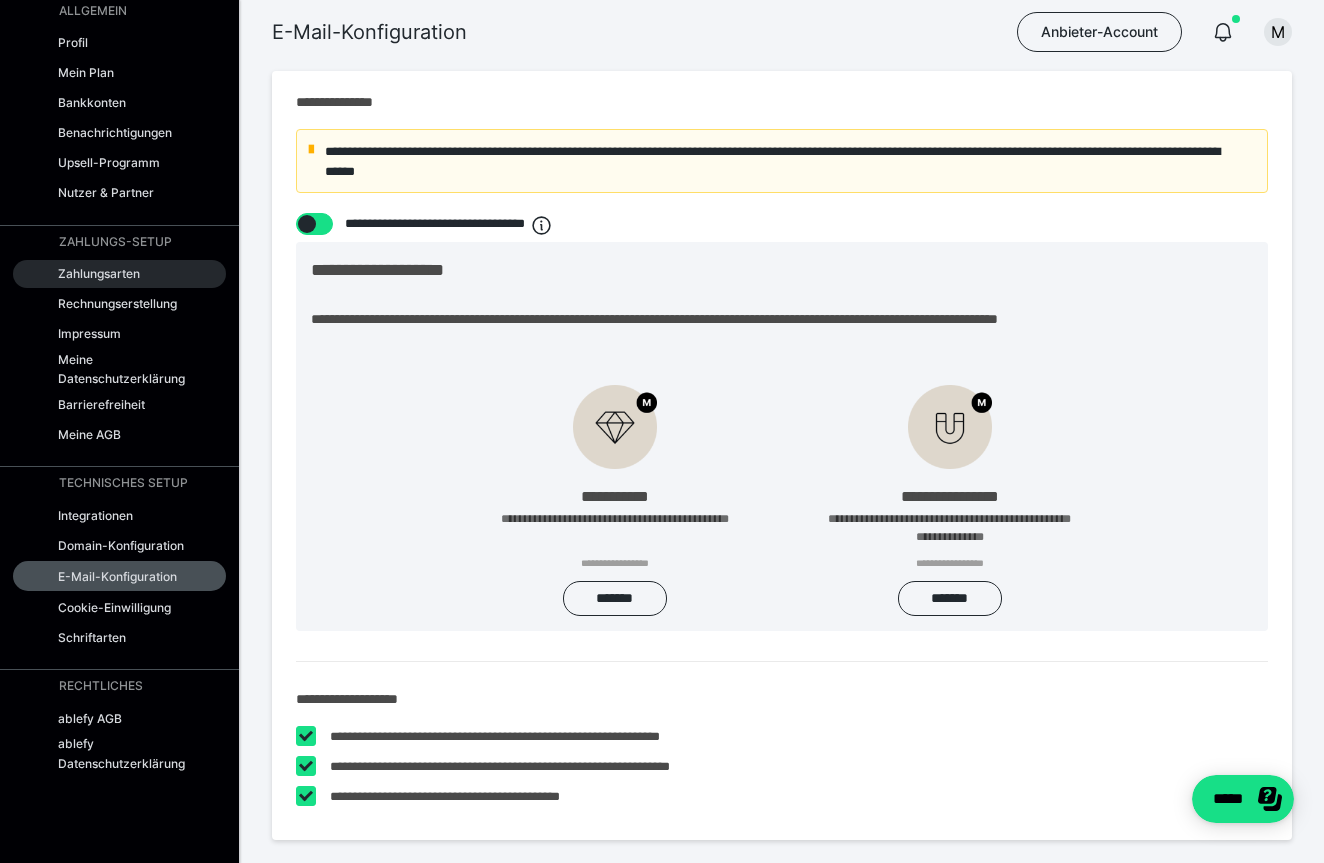 click on "Zahlungsarten" at bounding box center [99, 273] 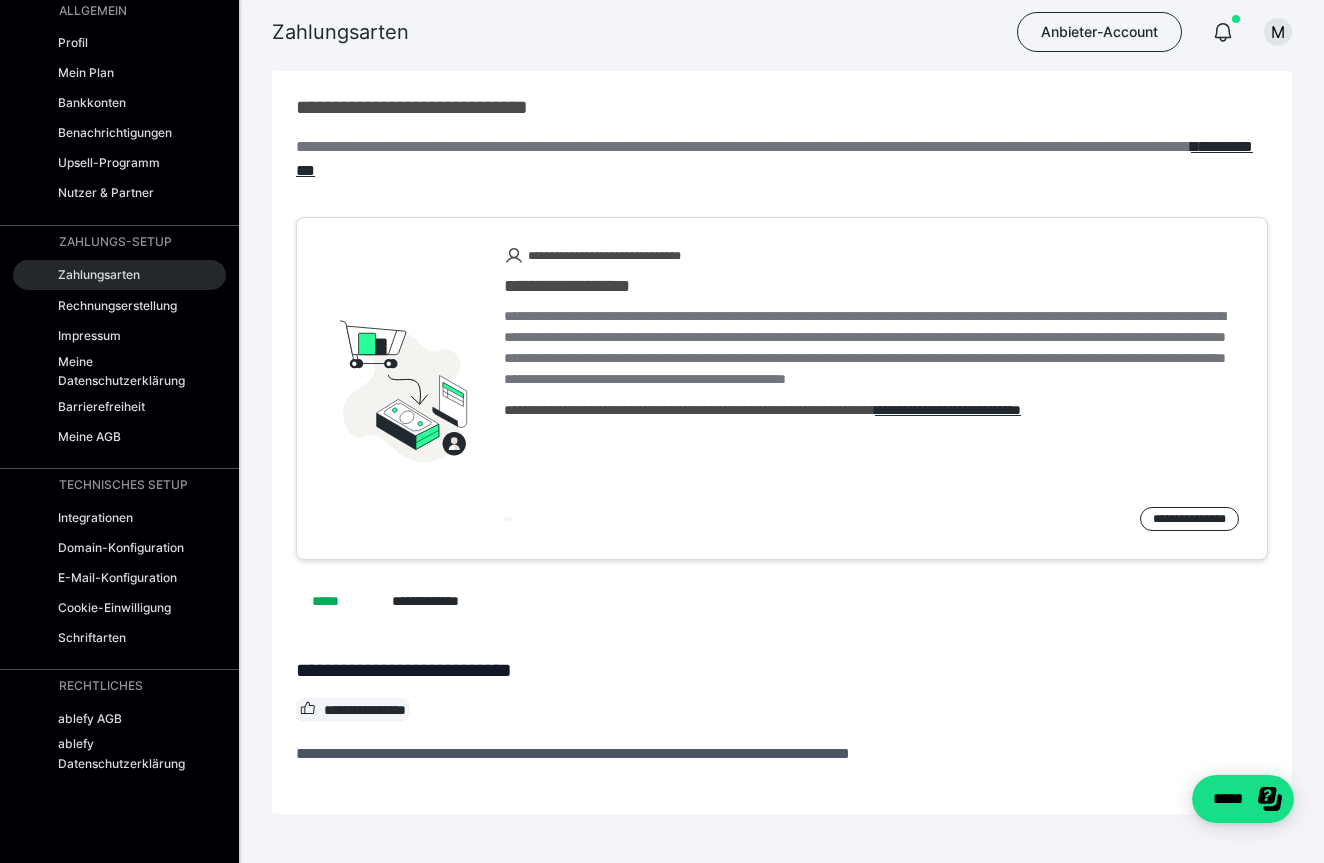 scroll, scrollTop: 0, scrollLeft: 0, axis: both 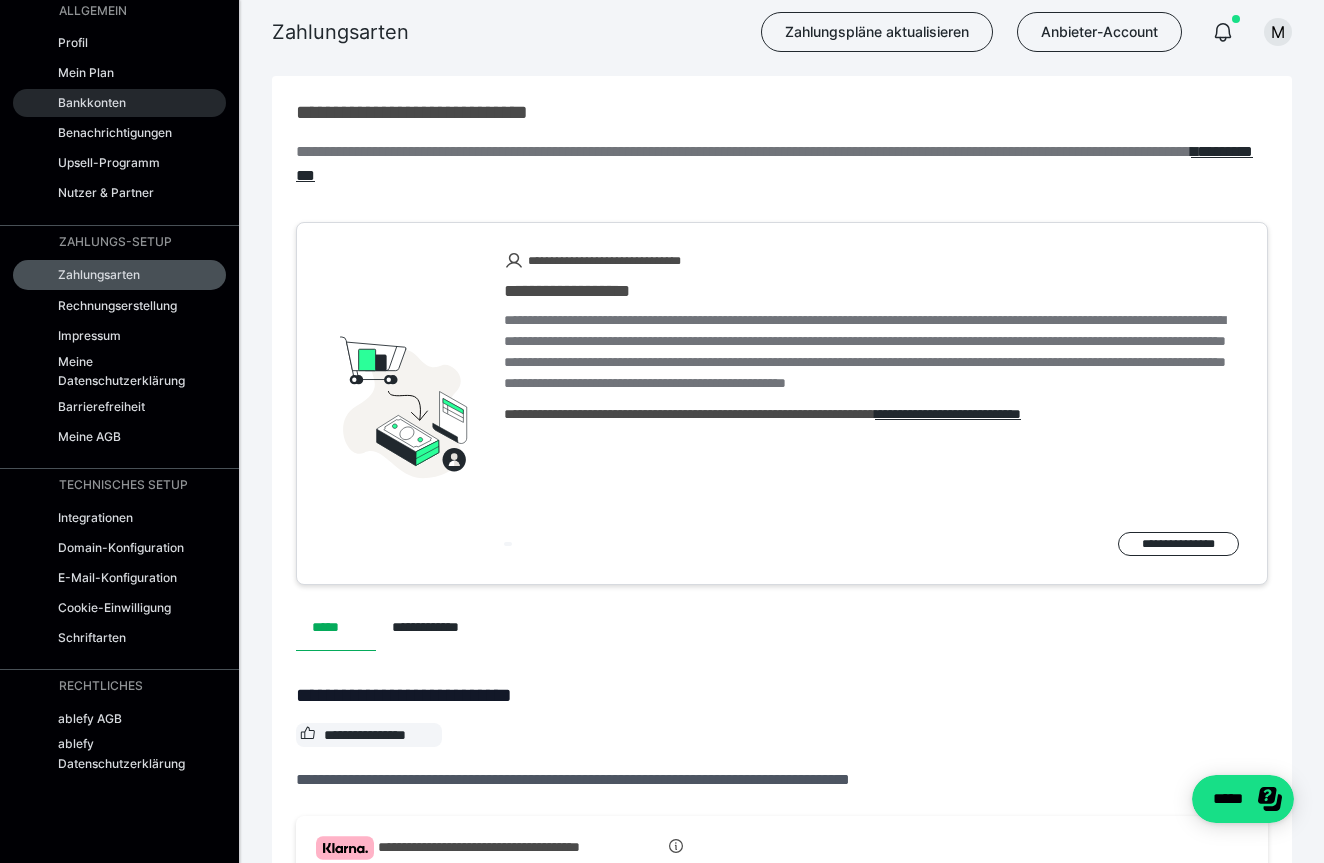 click on "Bankkonten" at bounding box center [92, 102] 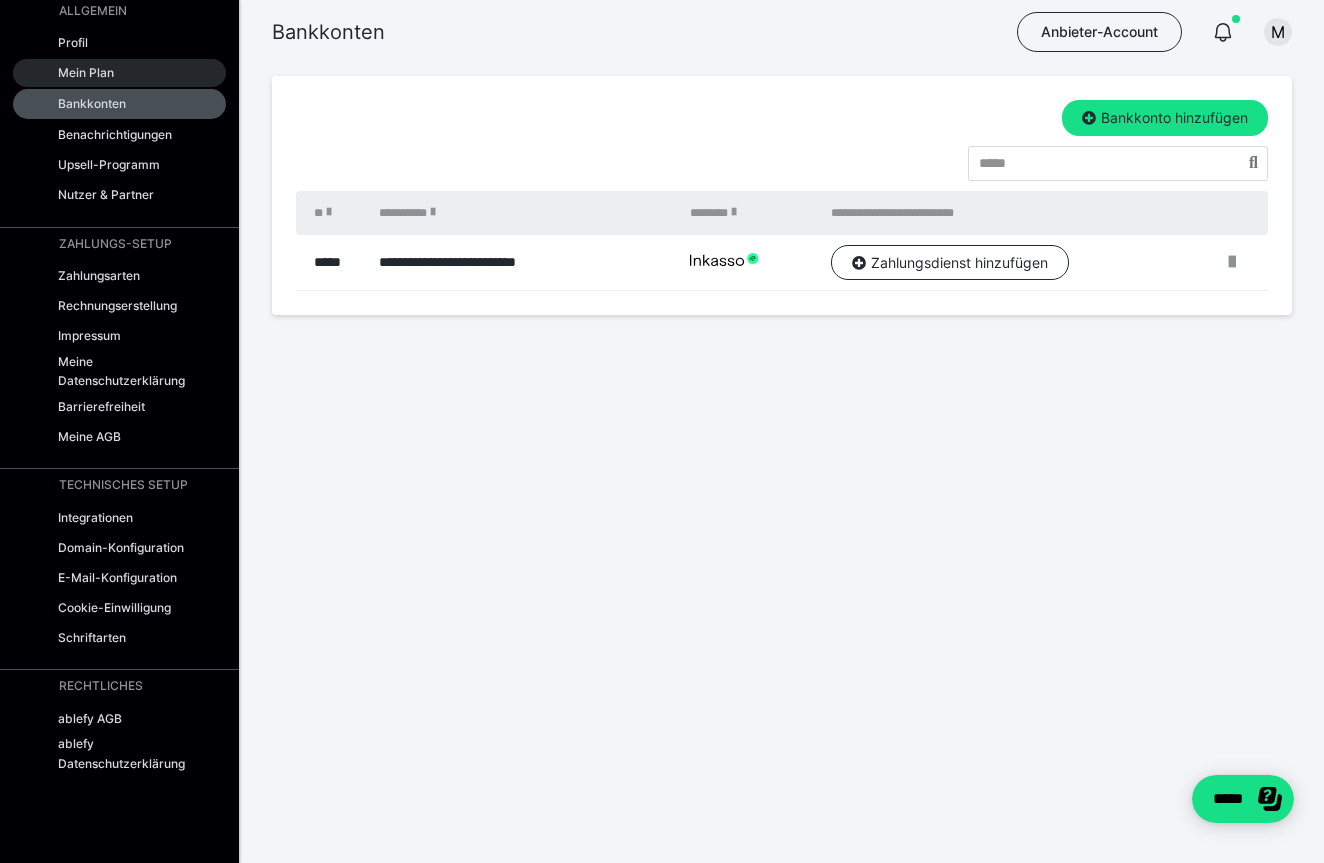 click on "Mein Plan" at bounding box center [86, 72] 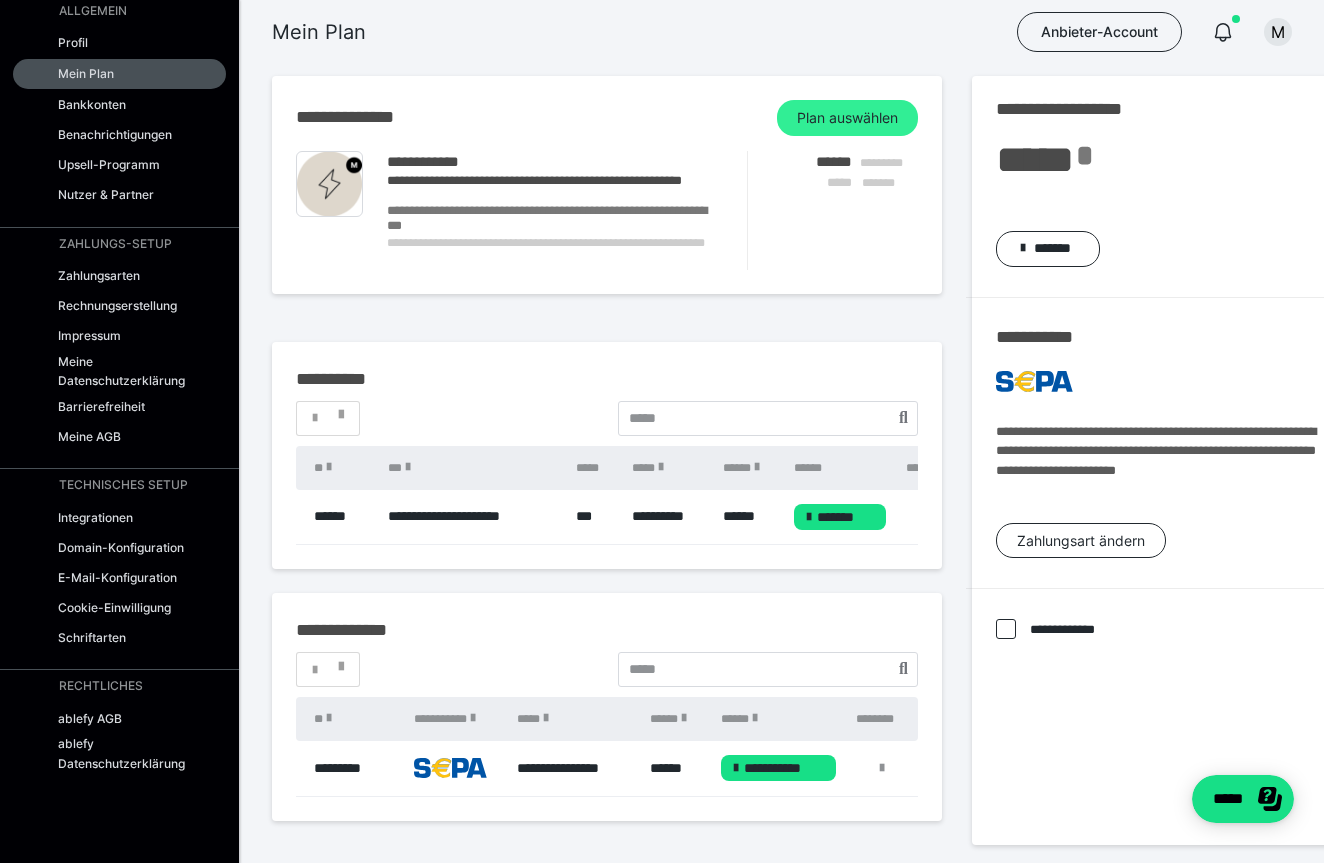 click on "Plan auswählen" at bounding box center [847, 118] 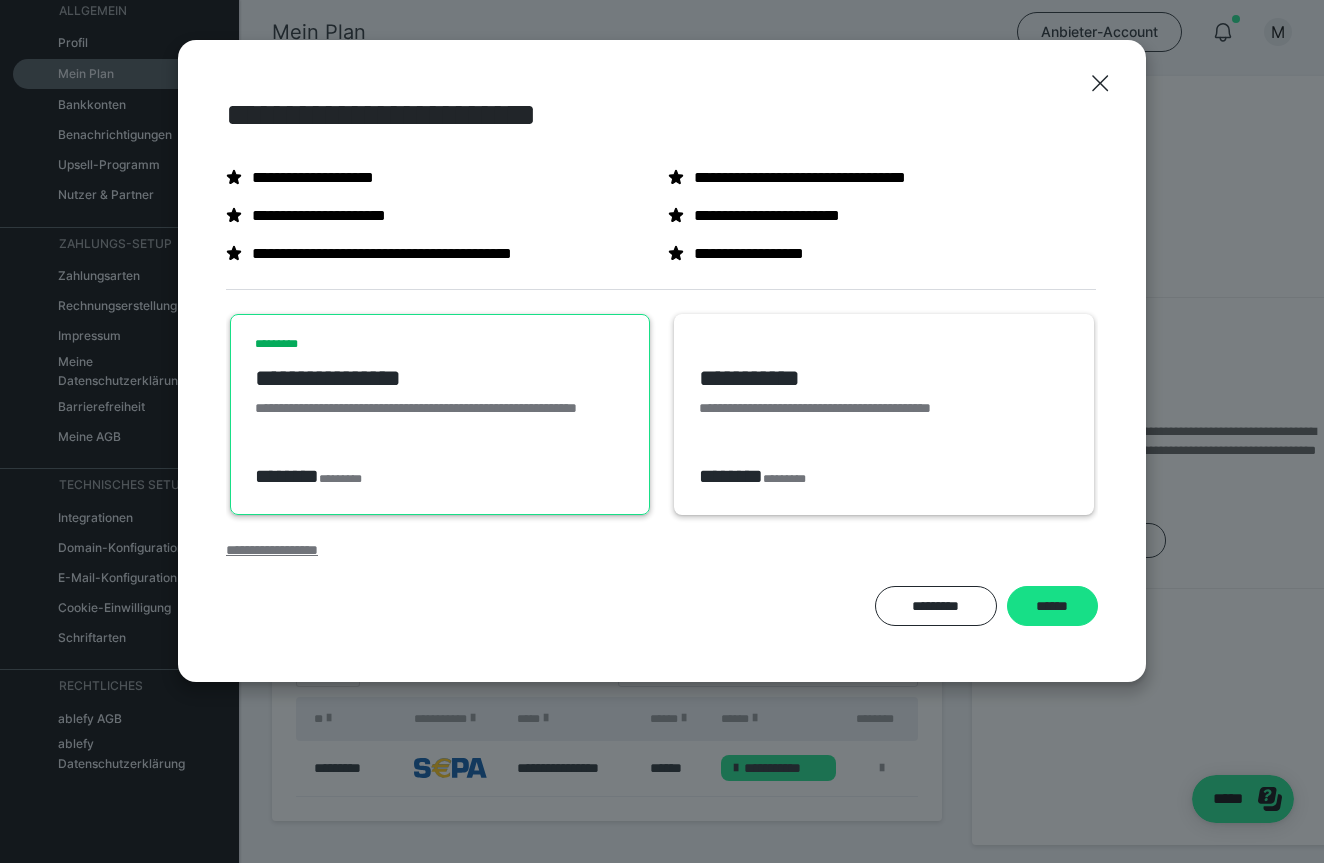click on "**********" at bounding box center [272, 550] 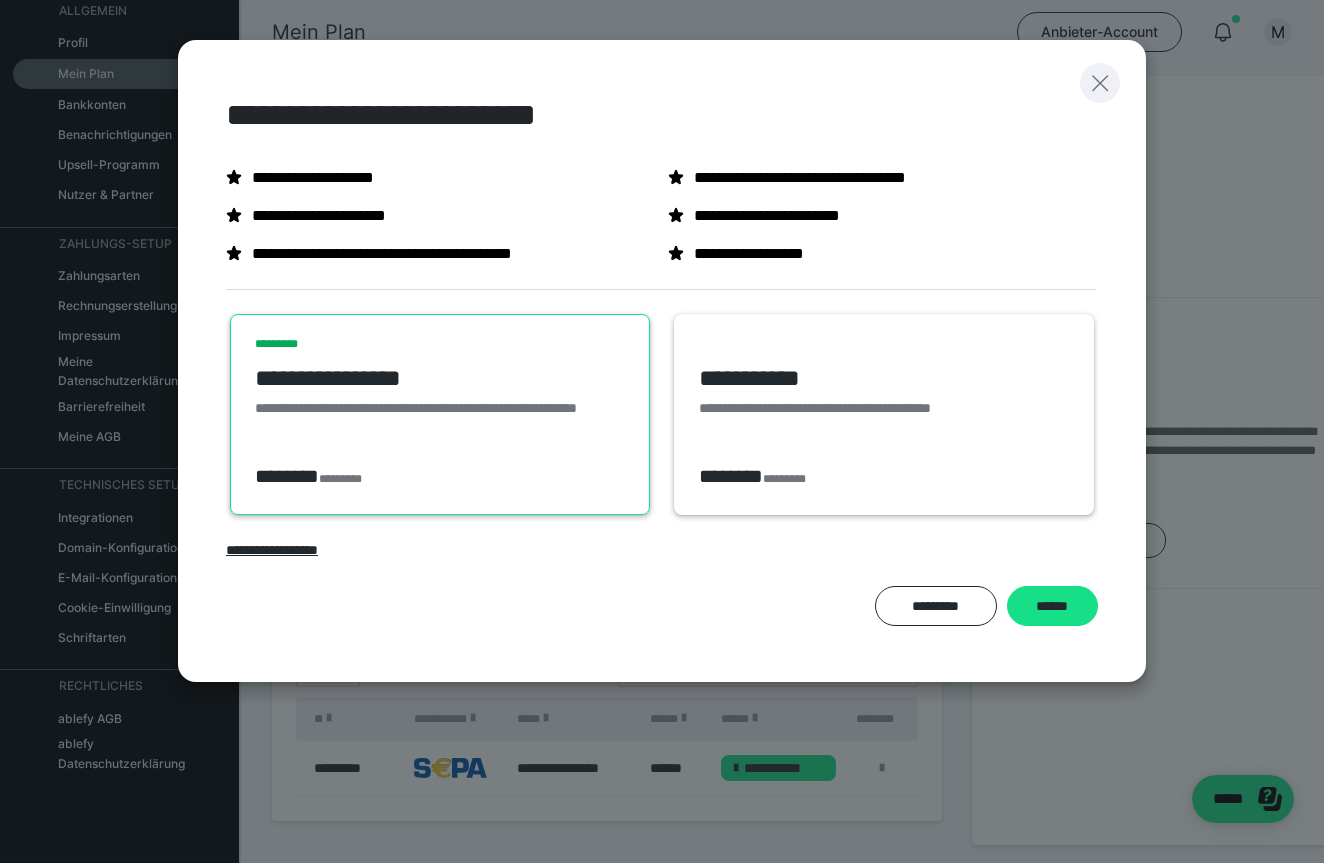 click 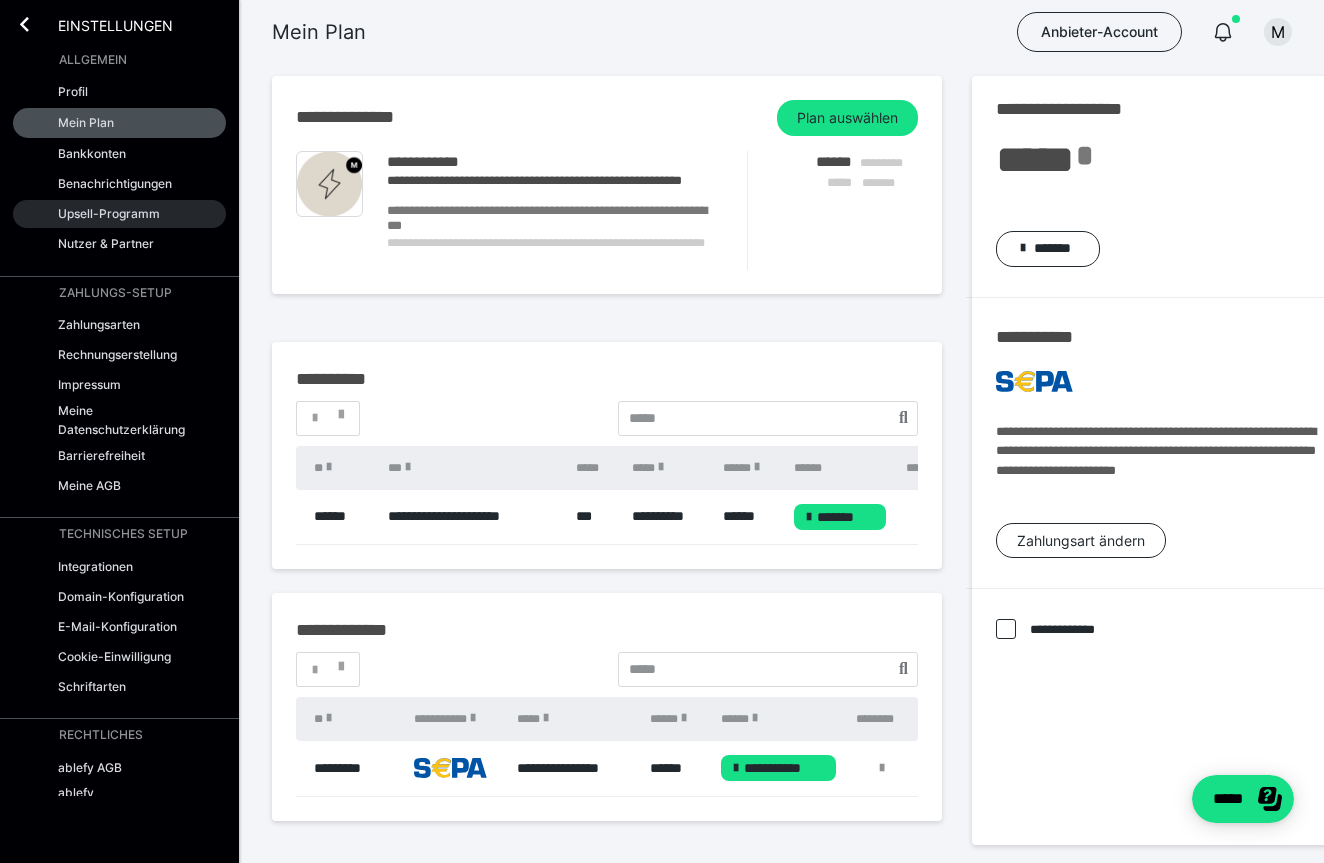 scroll, scrollTop: 0, scrollLeft: 0, axis: both 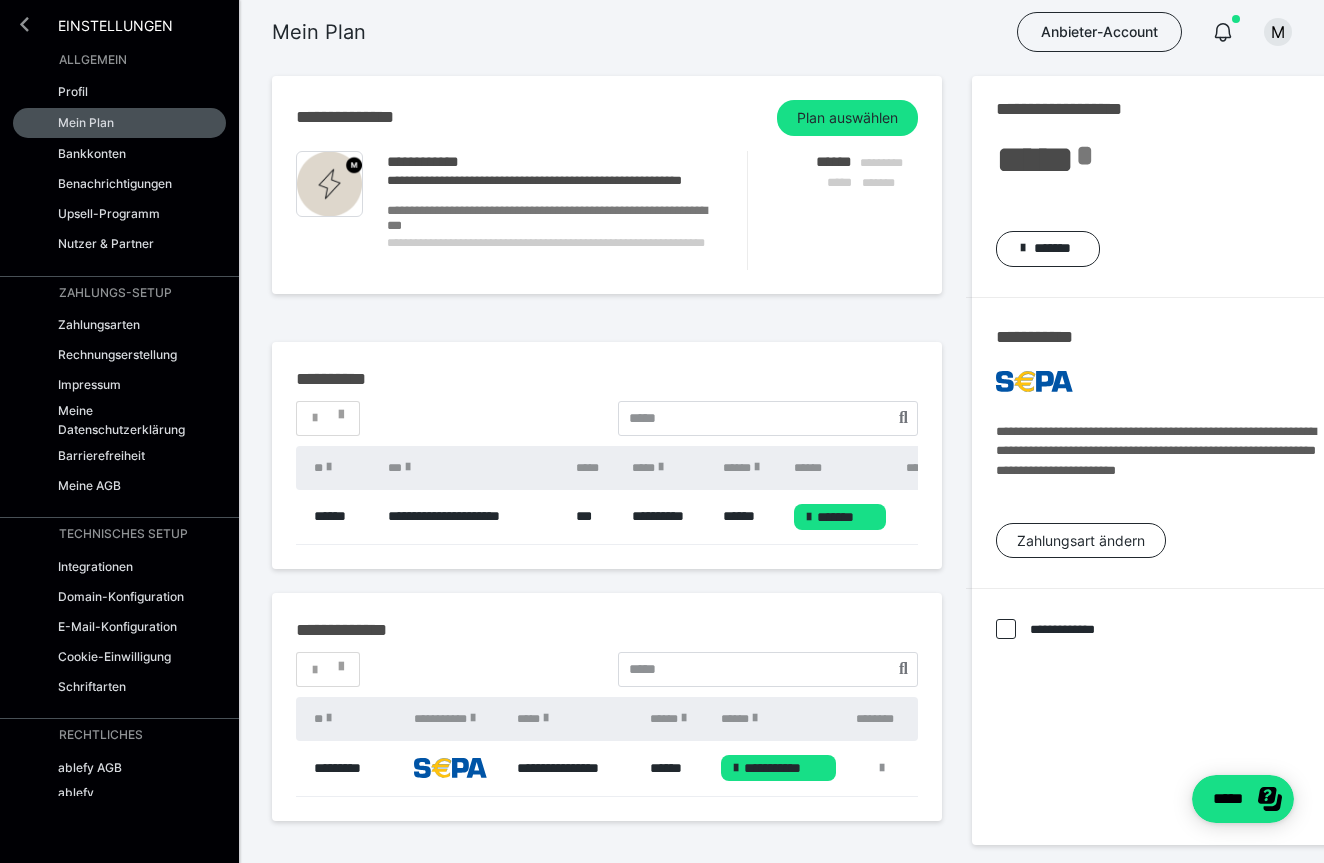 click at bounding box center (24, 24) 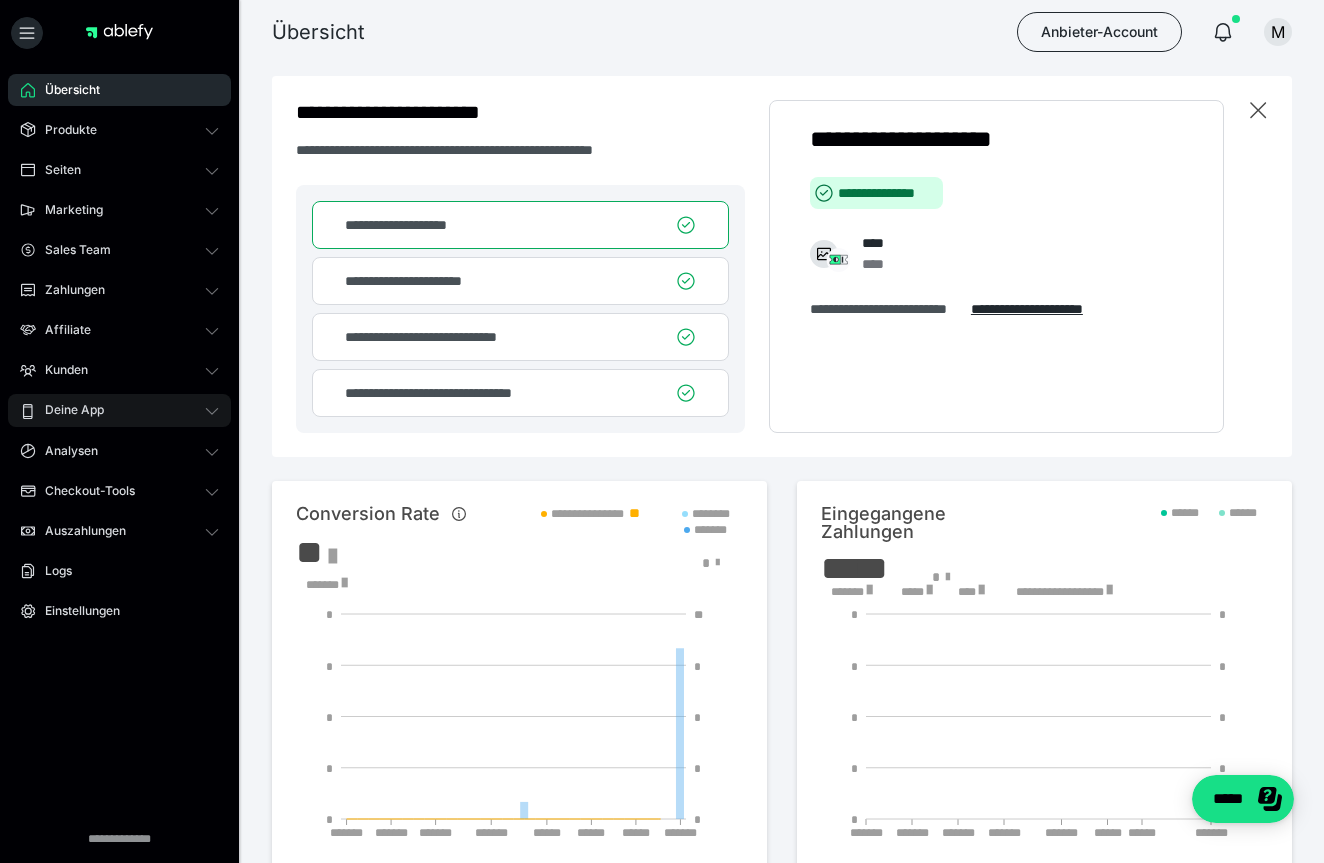 click on "Deine App" at bounding box center (119, 410) 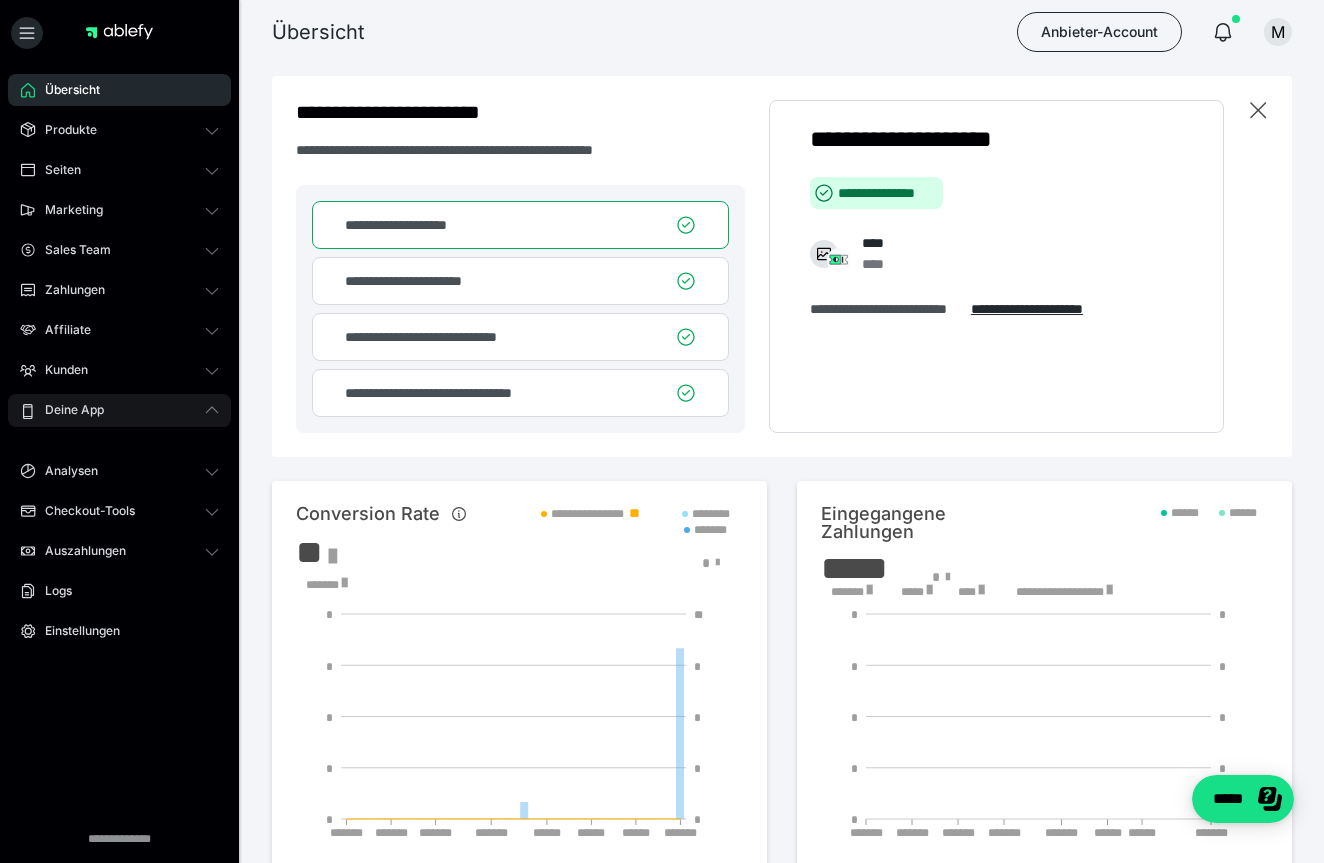 click 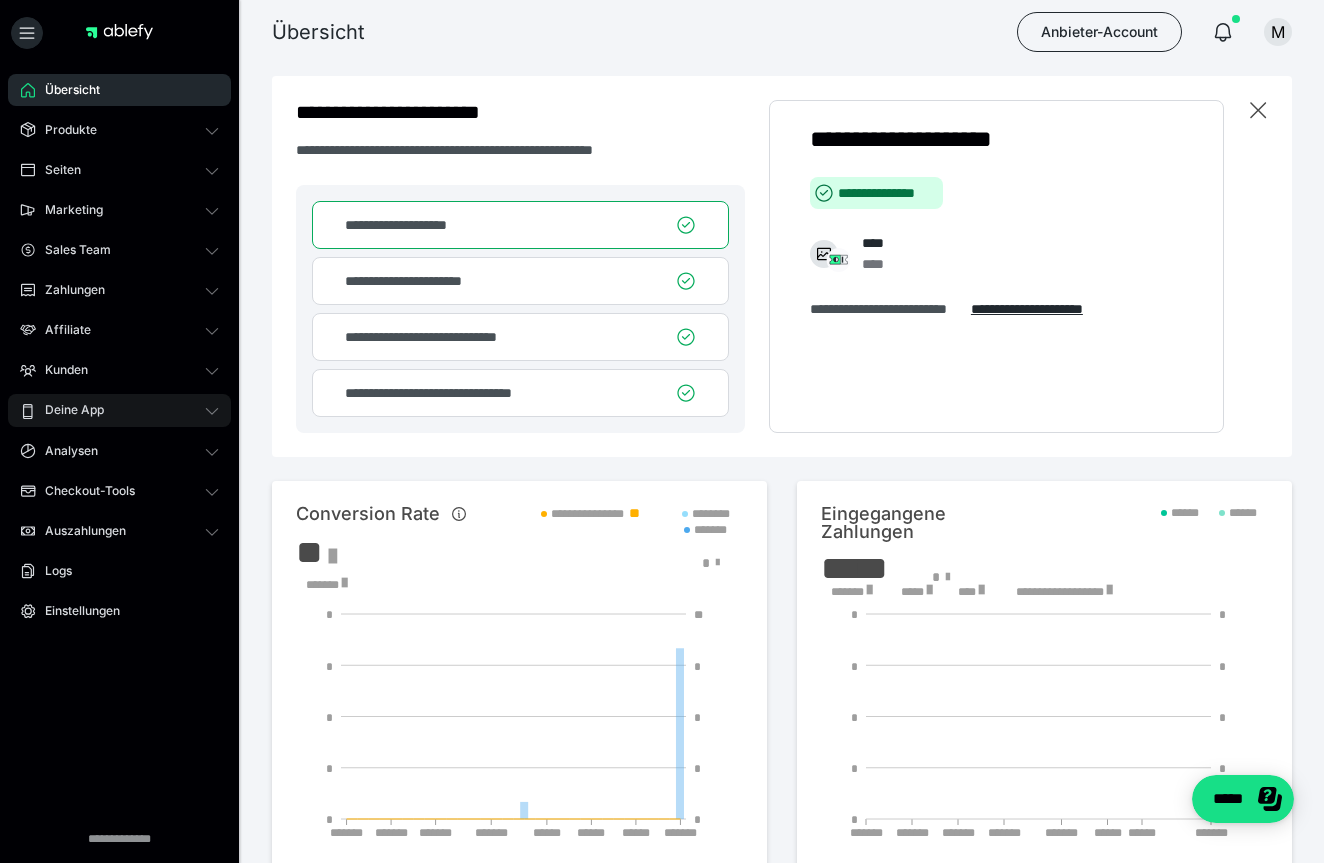 click on "Deine App" at bounding box center (67, 410) 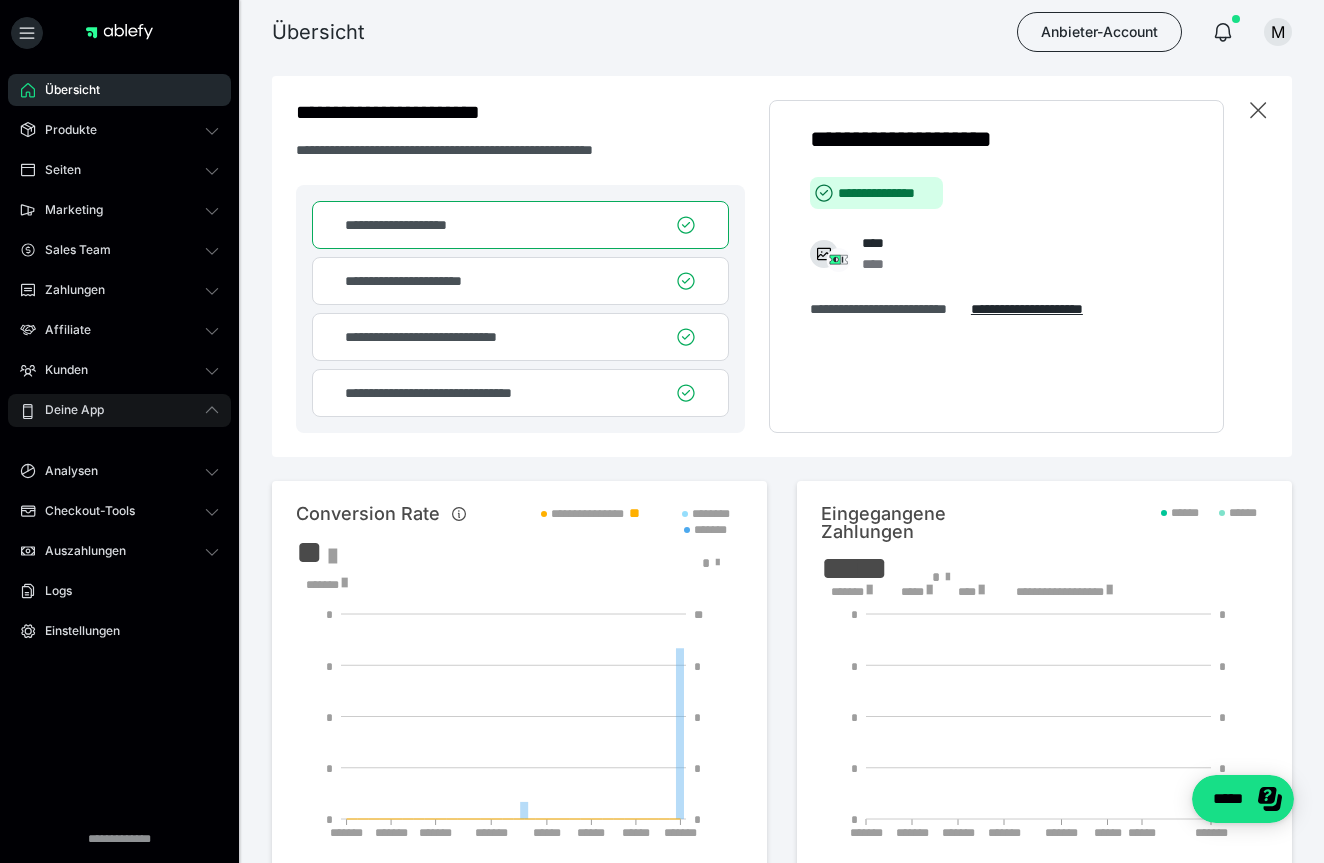 click on "Deine App" at bounding box center (67, 410) 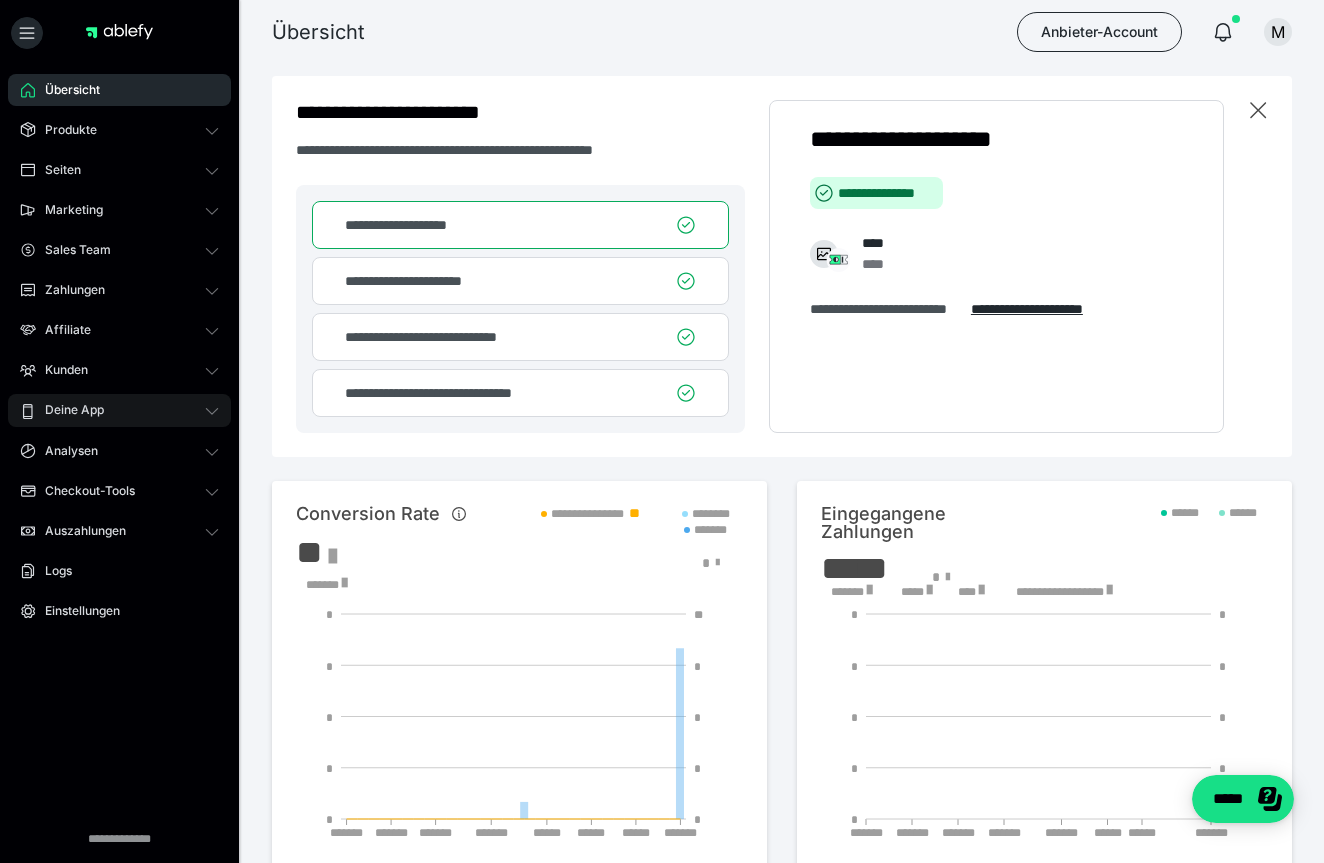 click on "Deine App" at bounding box center [67, 410] 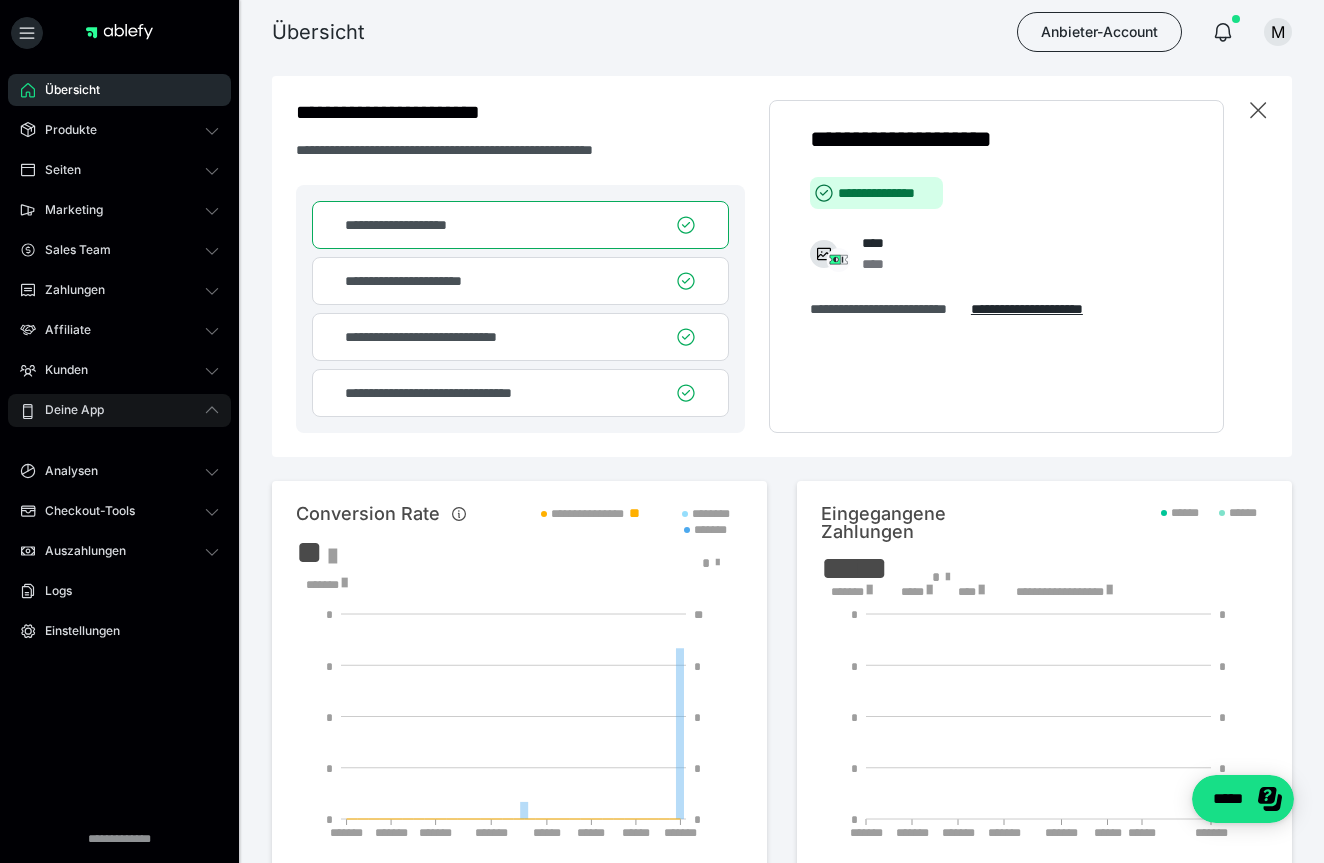 click on "Deine App" at bounding box center (67, 410) 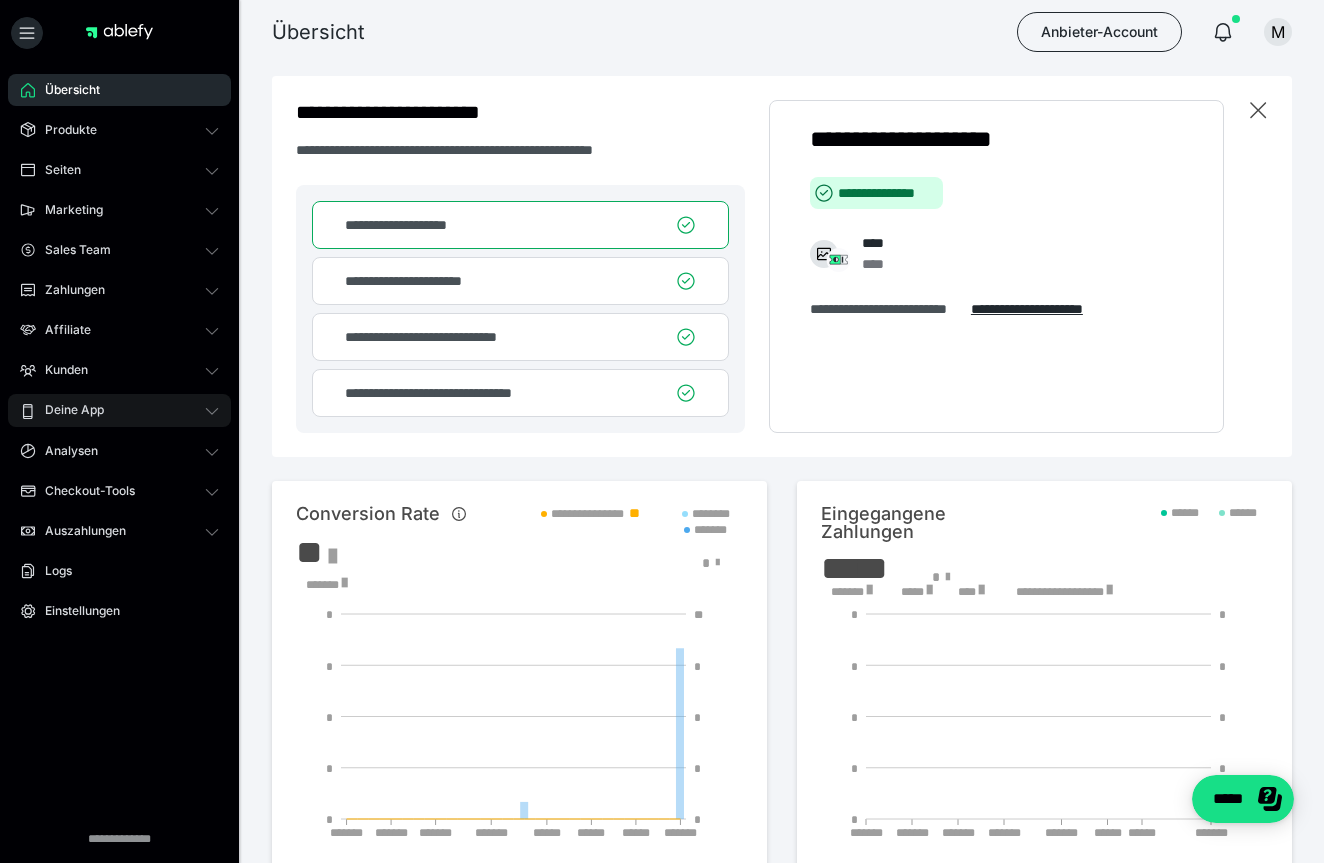 click on "Deine App" at bounding box center (67, 410) 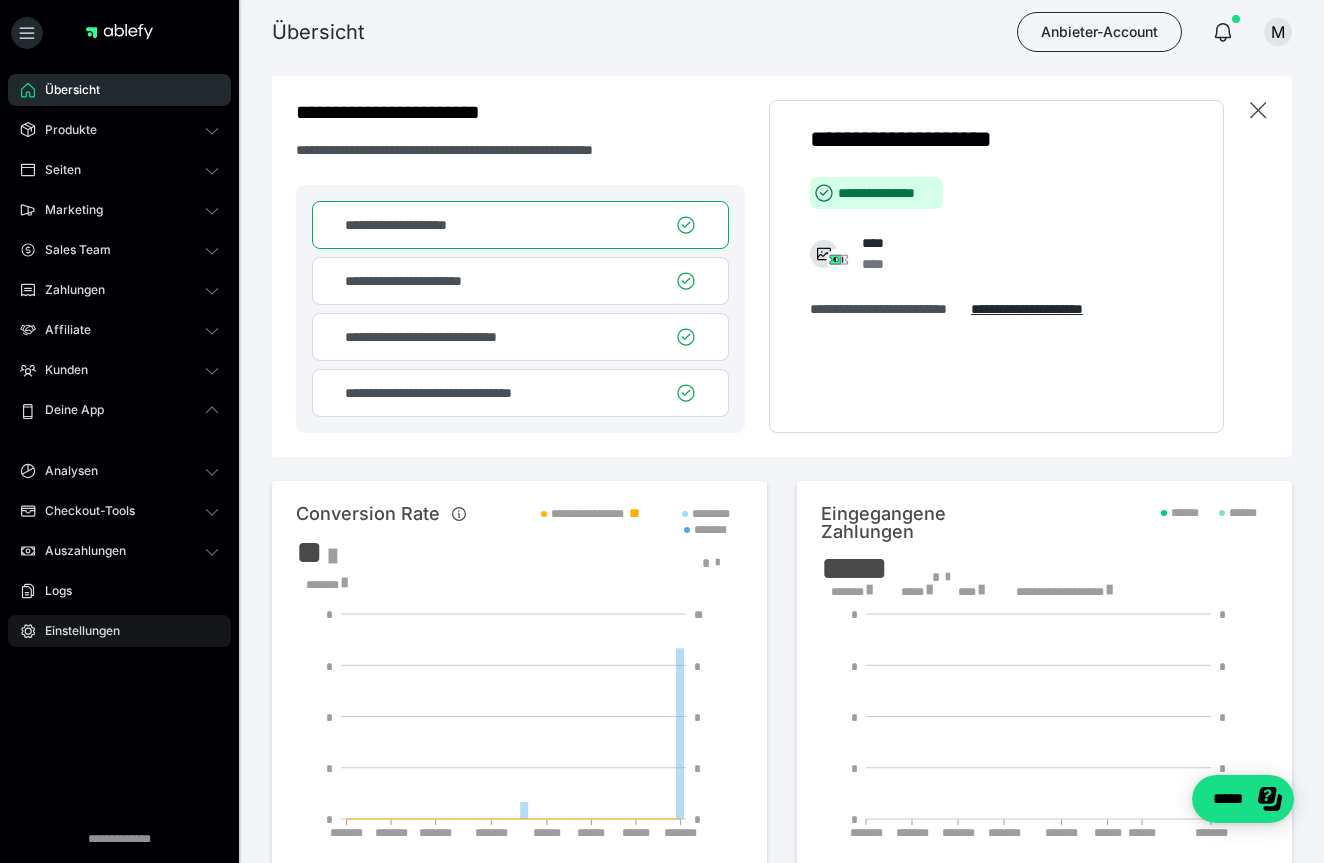 click on "Einstellungen" at bounding box center [75, 631] 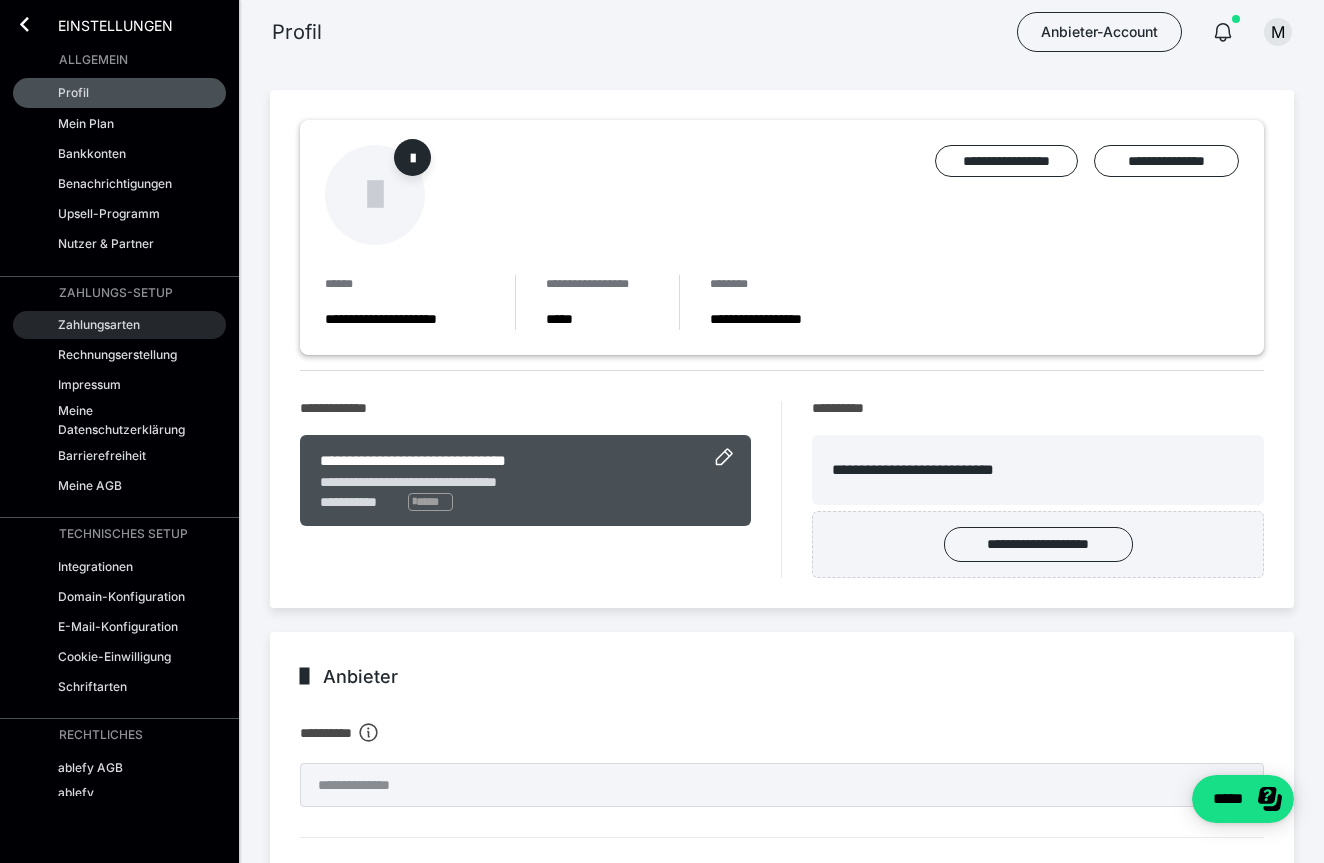 scroll, scrollTop: 0, scrollLeft: 0, axis: both 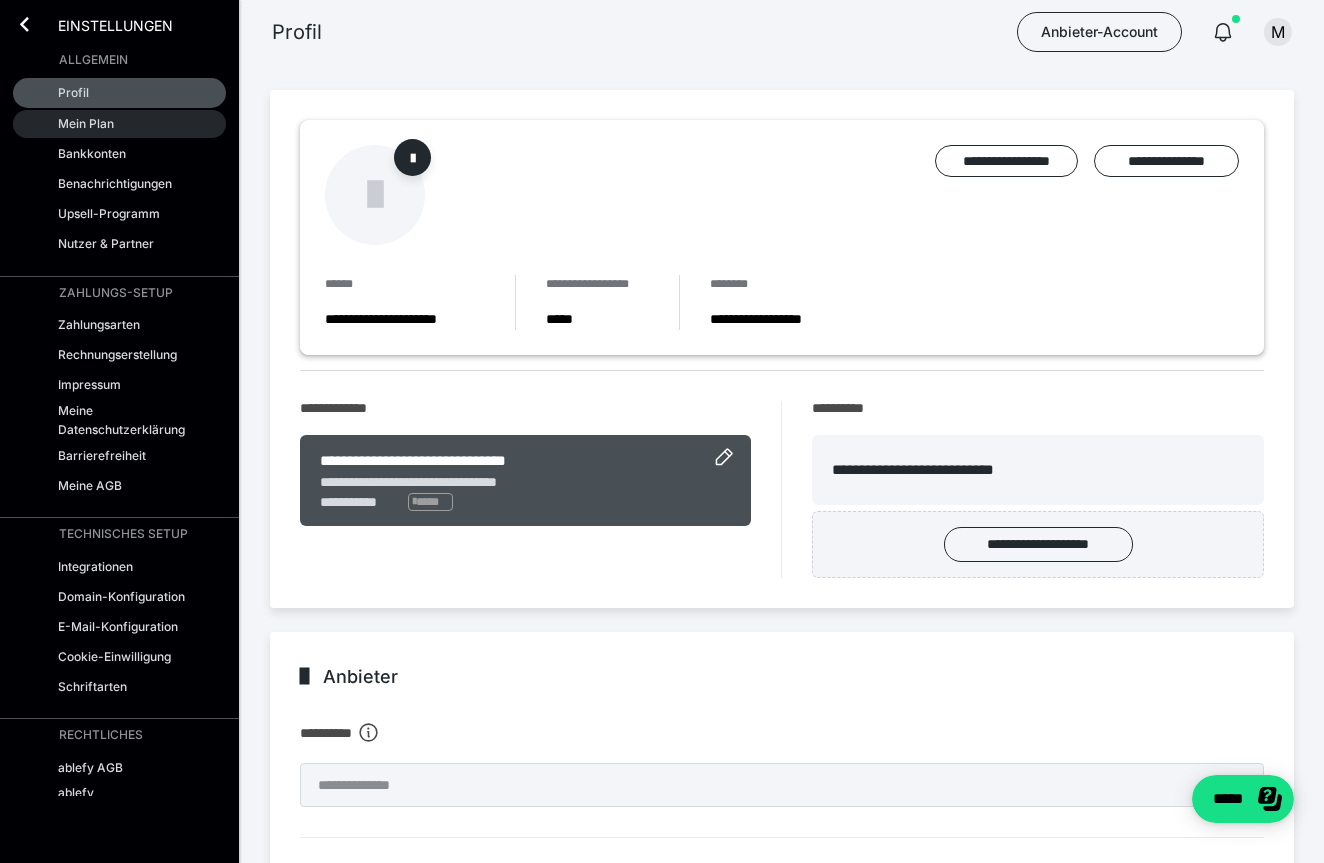 click on "Mein Plan" at bounding box center [86, 123] 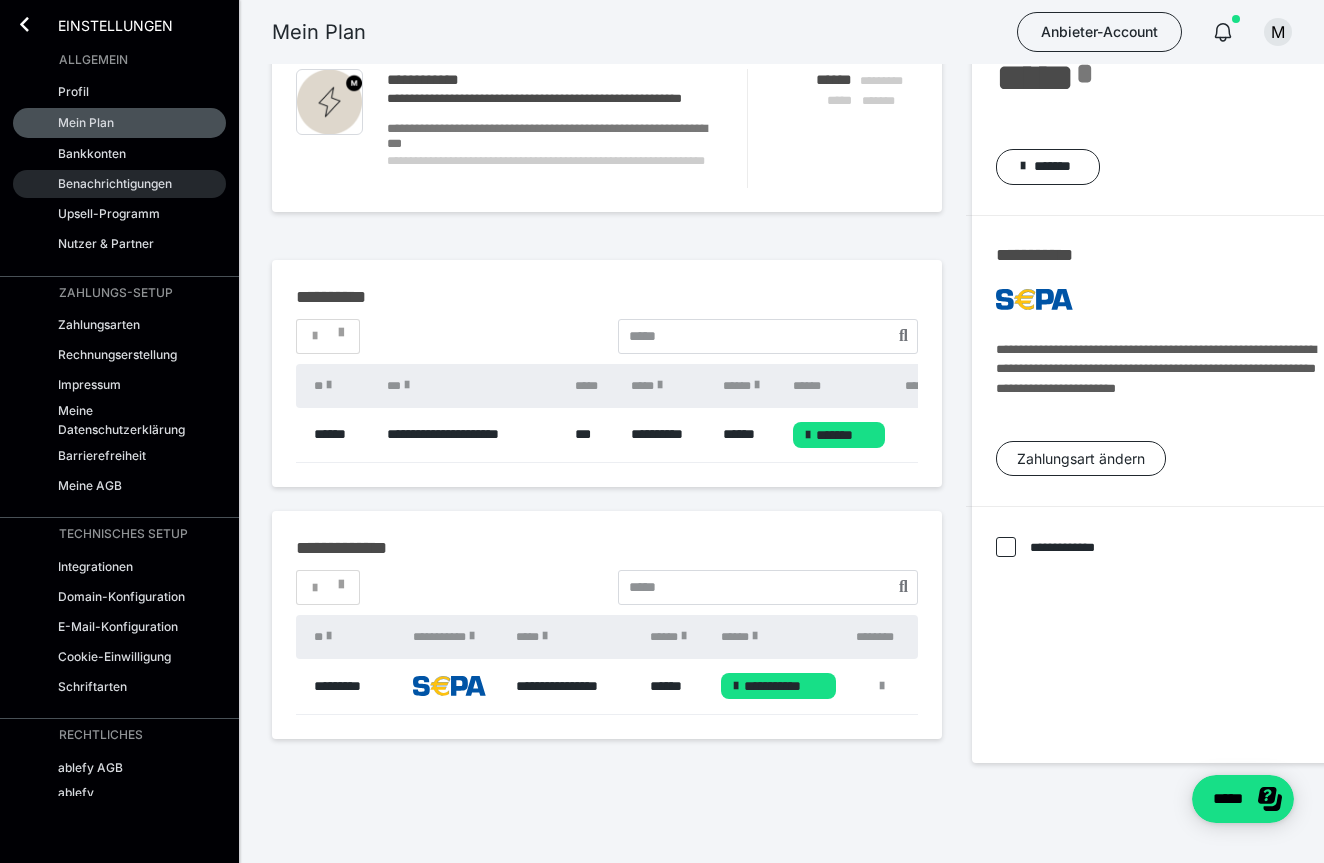 scroll, scrollTop: 81, scrollLeft: 0, axis: vertical 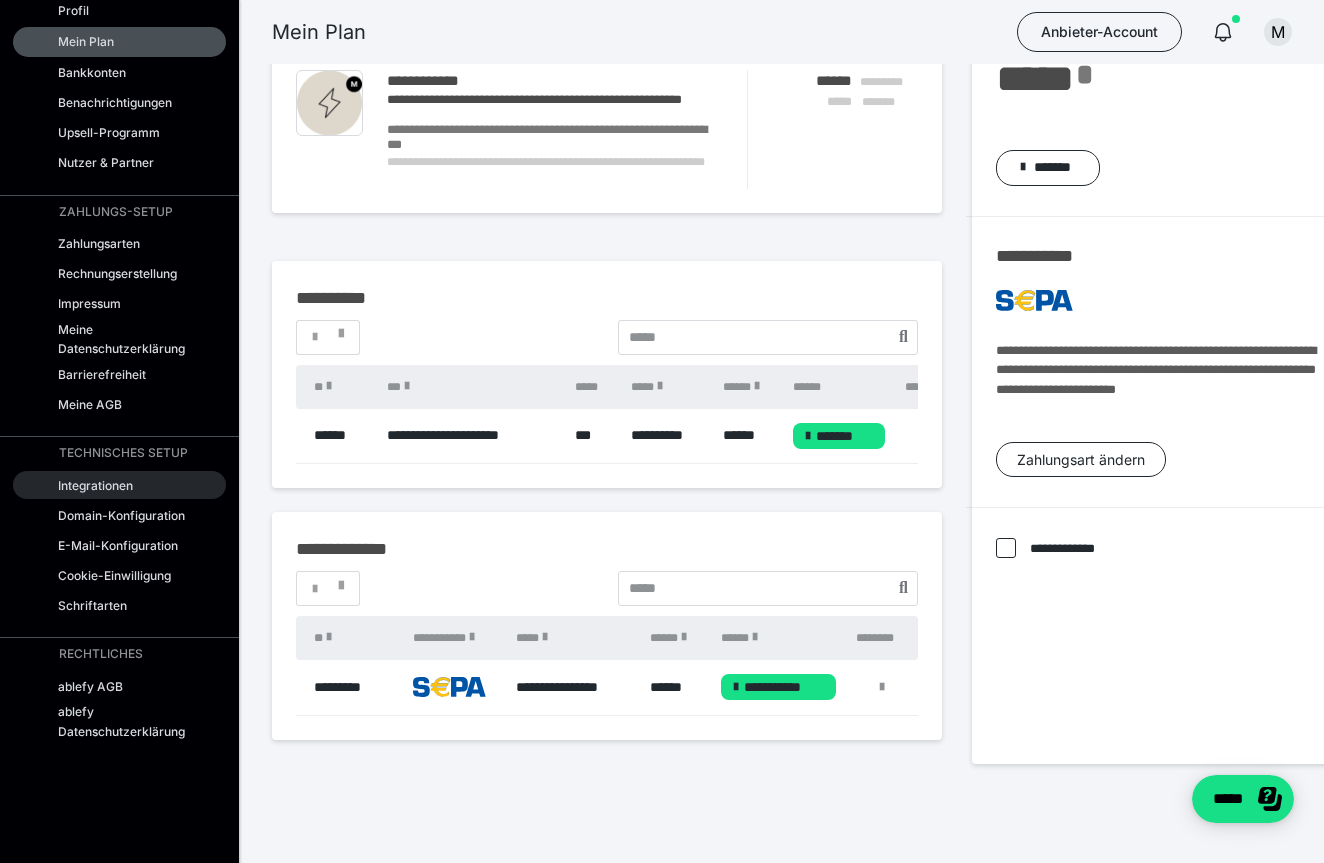 click on "Integrationen" at bounding box center [95, 485] 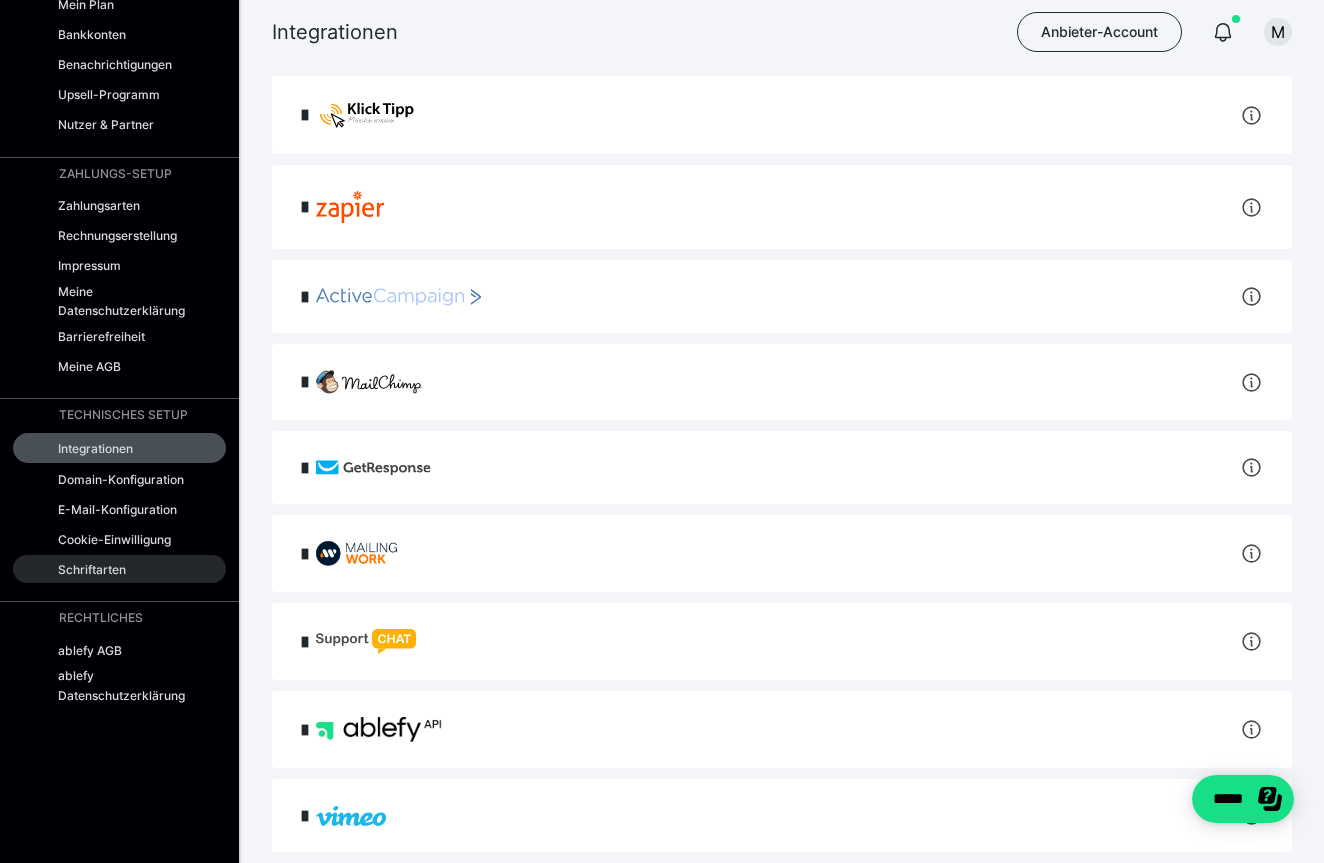 scroll, scrollTop: 136, scrollLeft: 0, axis: vertical 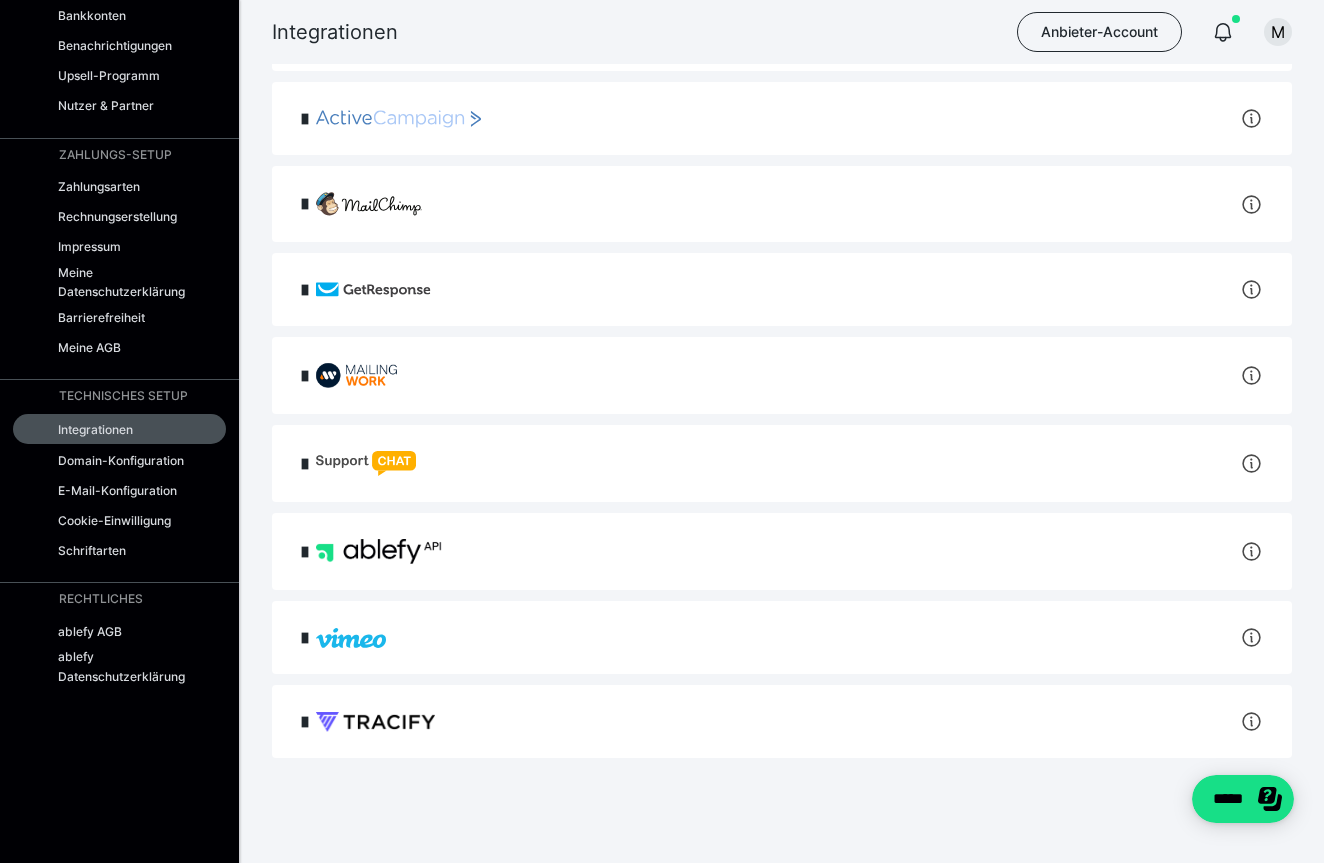click at bounding box center [379, 551] 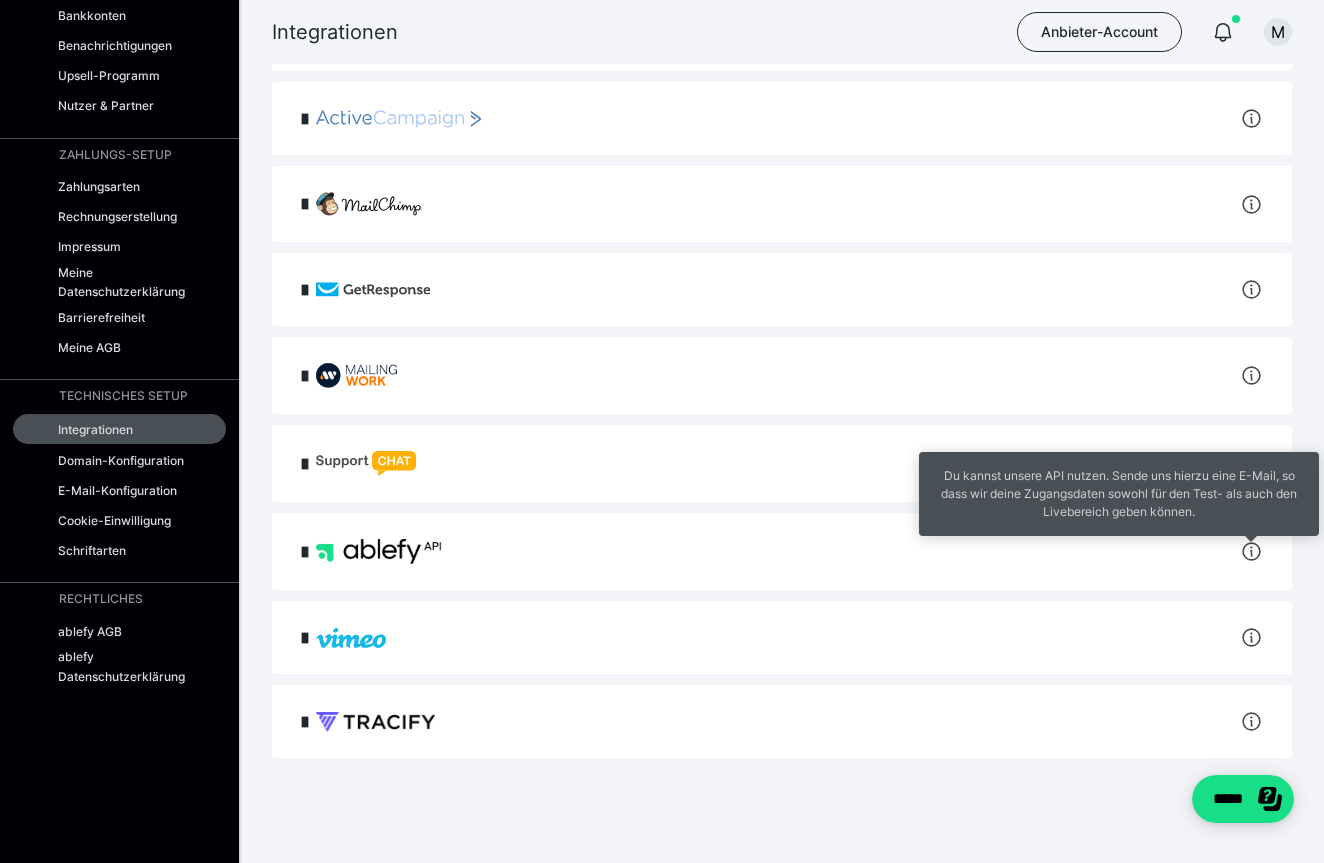 click 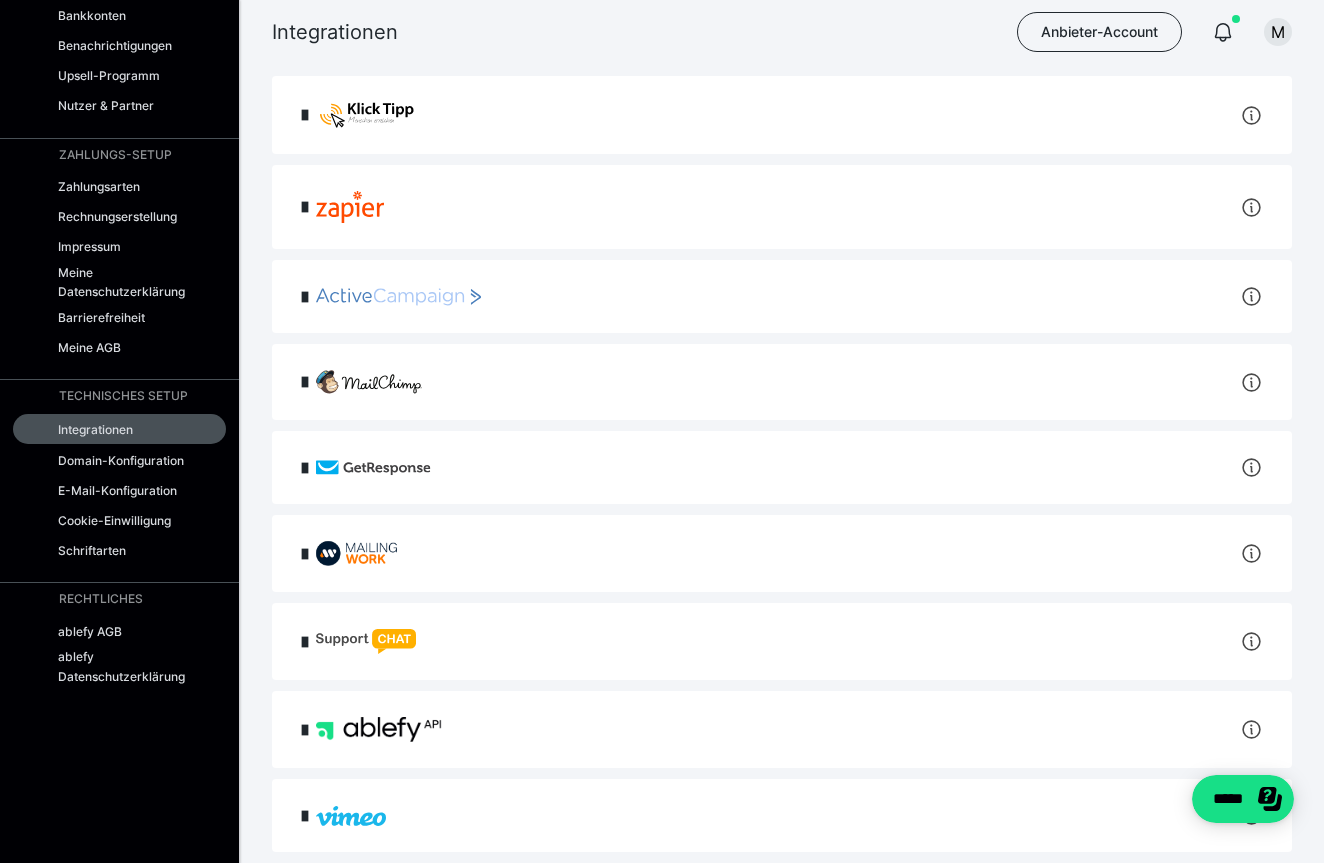 scroll, scrollTop: 0, scrollLeft: 0, axis: both 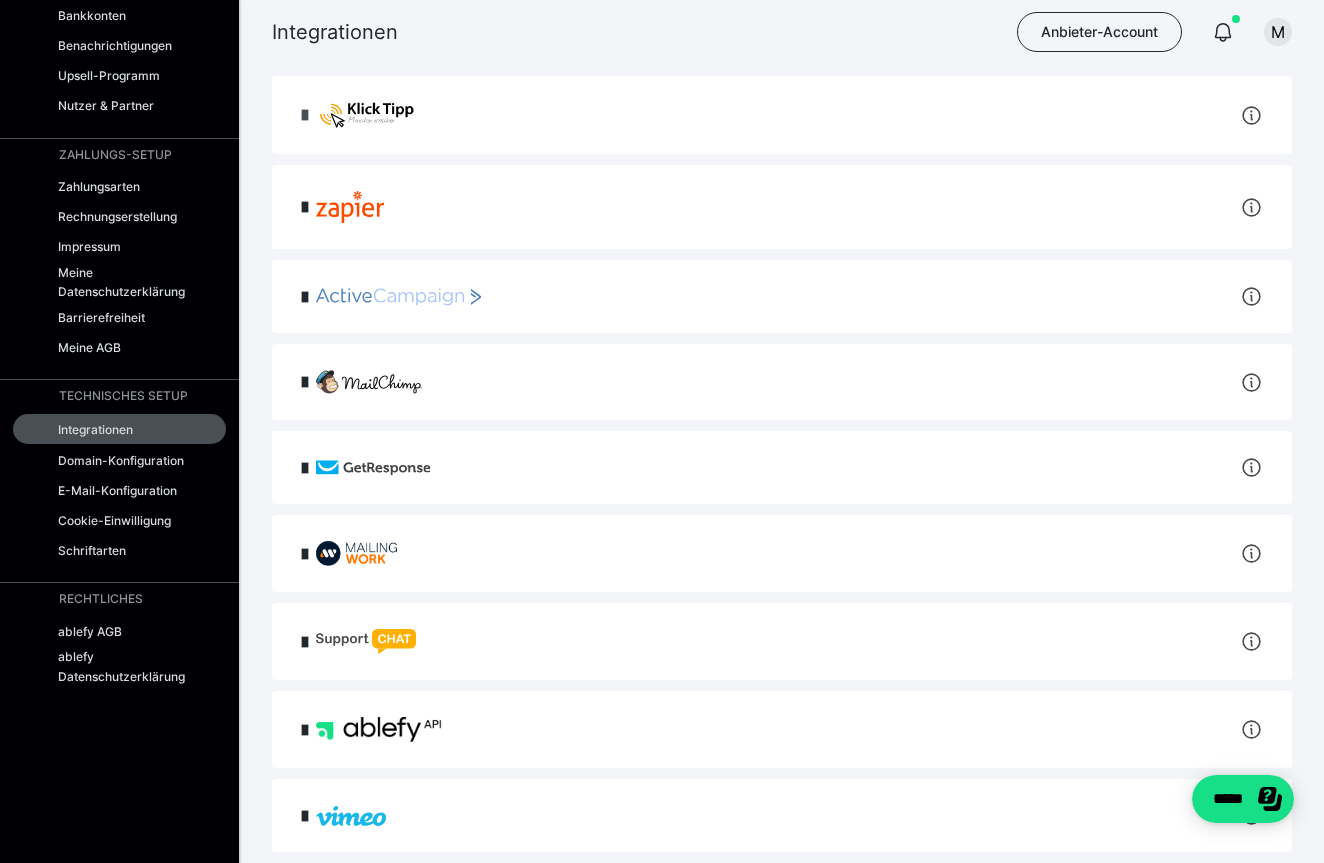 click at bounding box center [305, 115] 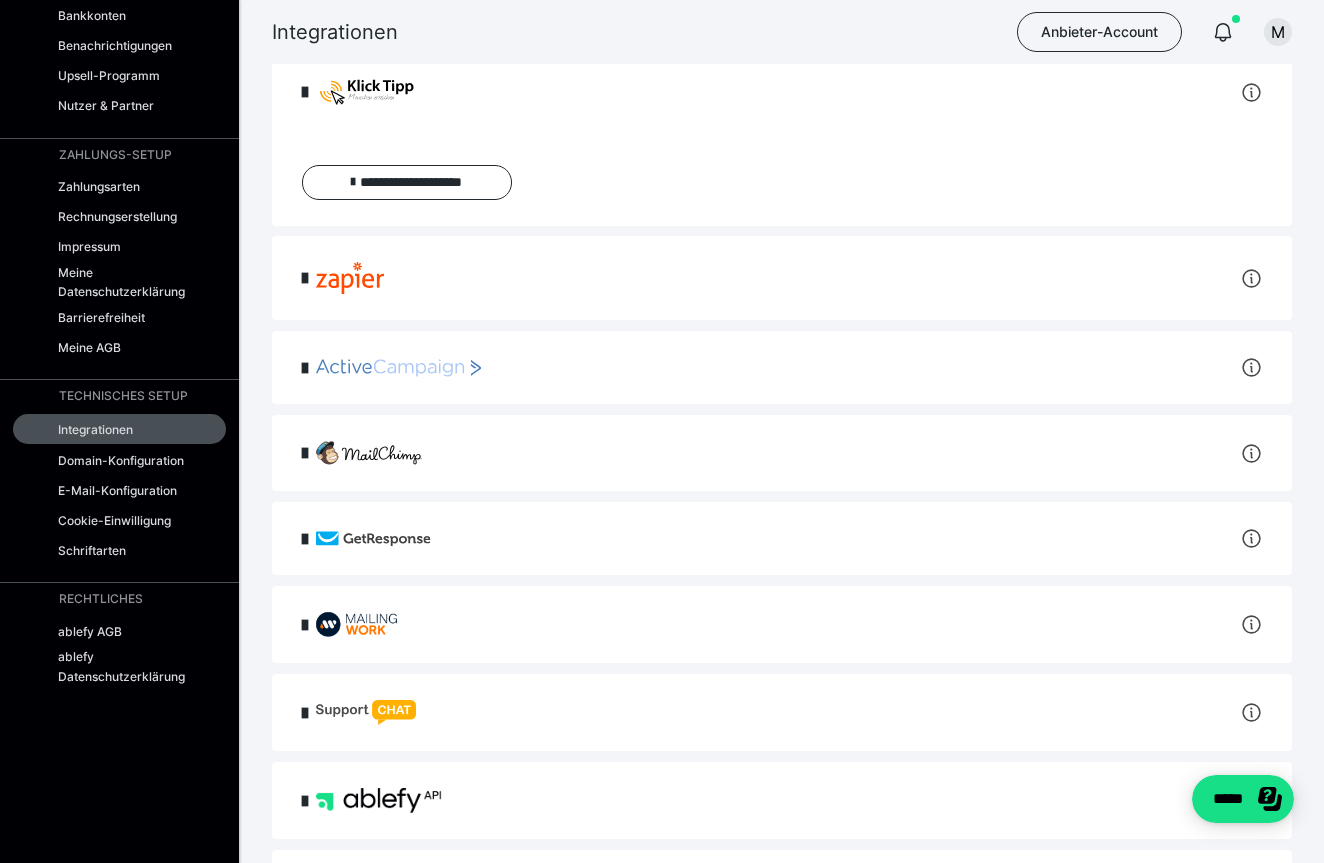 scroll, scrollTop: 29, scrollLeft: 0, axis: vertical 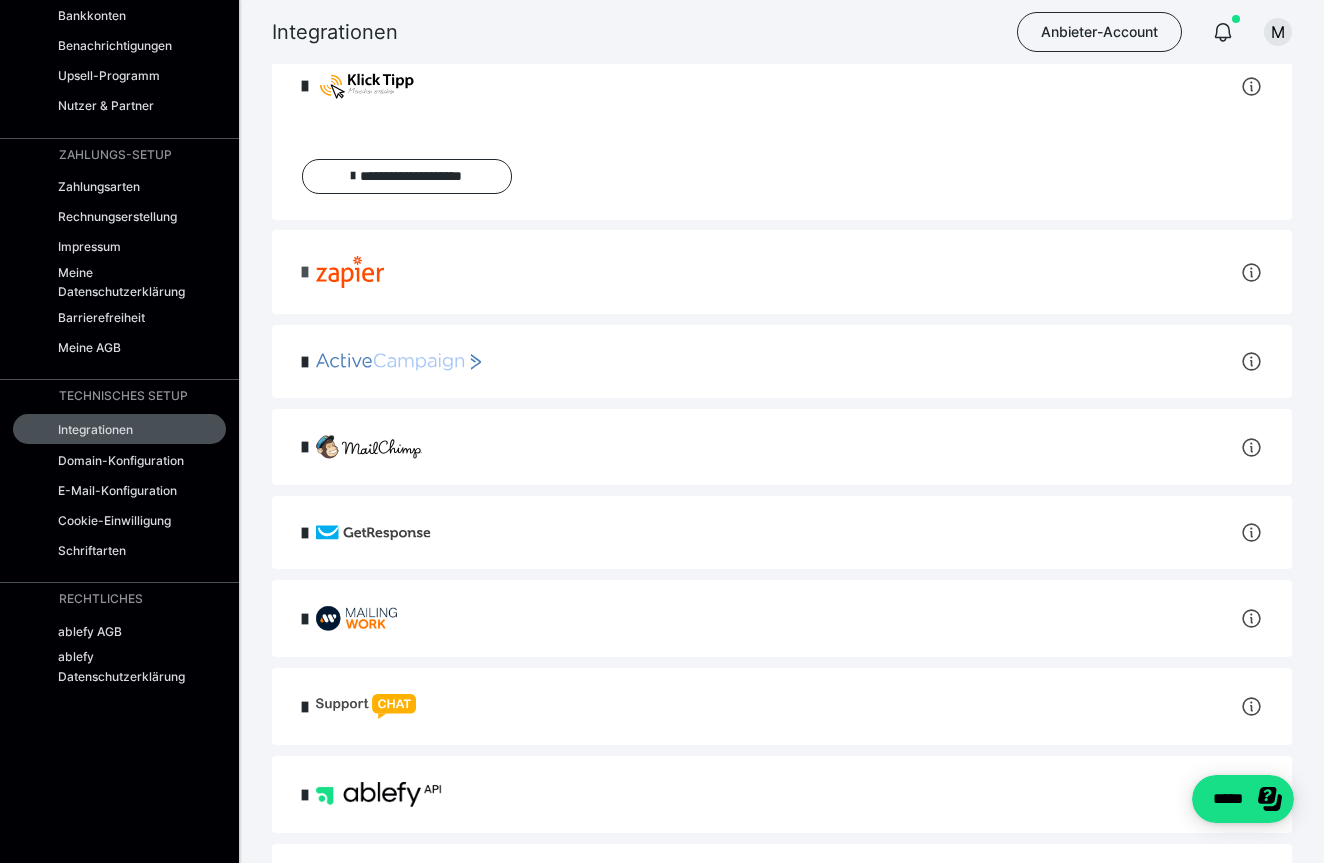 click at bounding box center (305, 272) 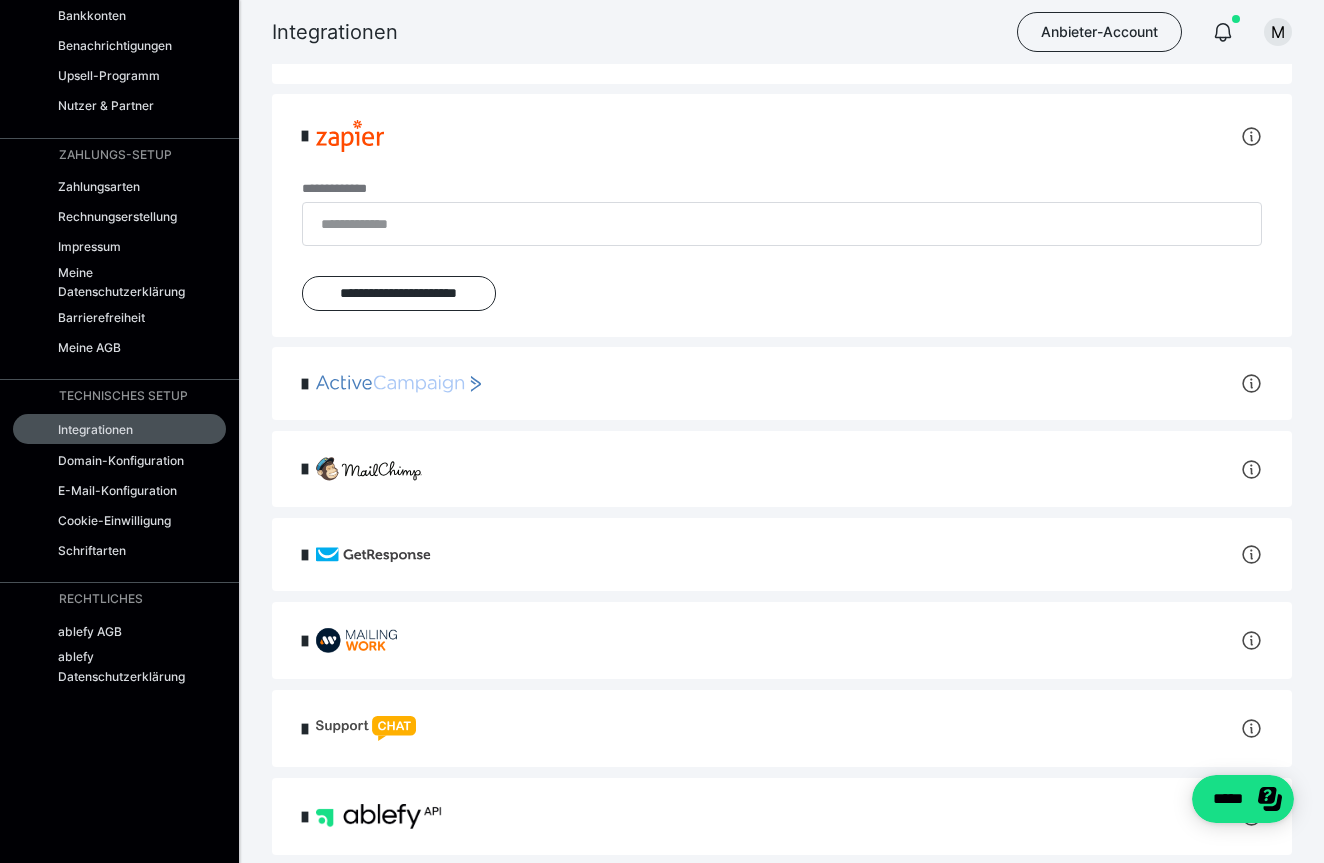 scroll, scrollTop: 167, scrollLeft: 0, axis: vertical 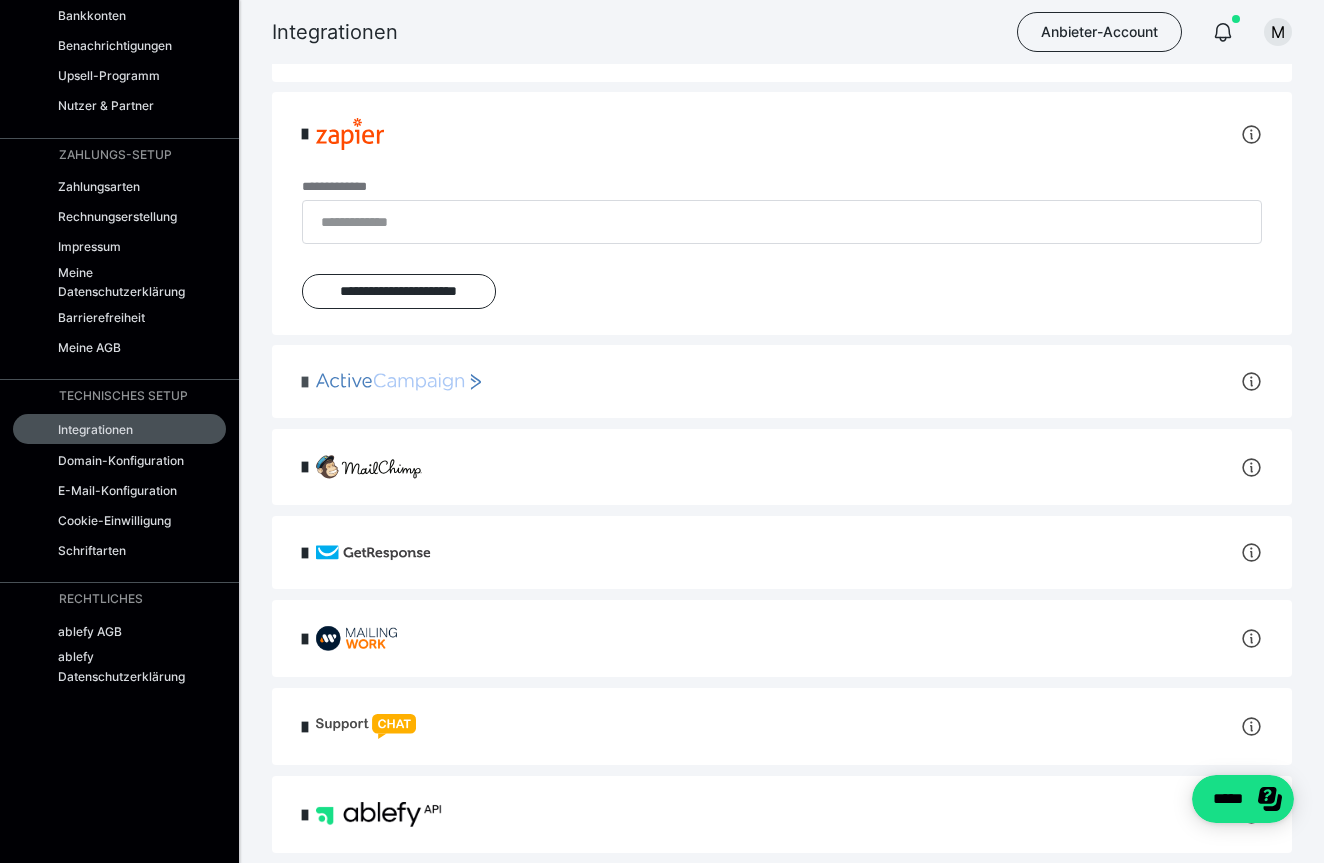 click at bounding box center (305, 382) 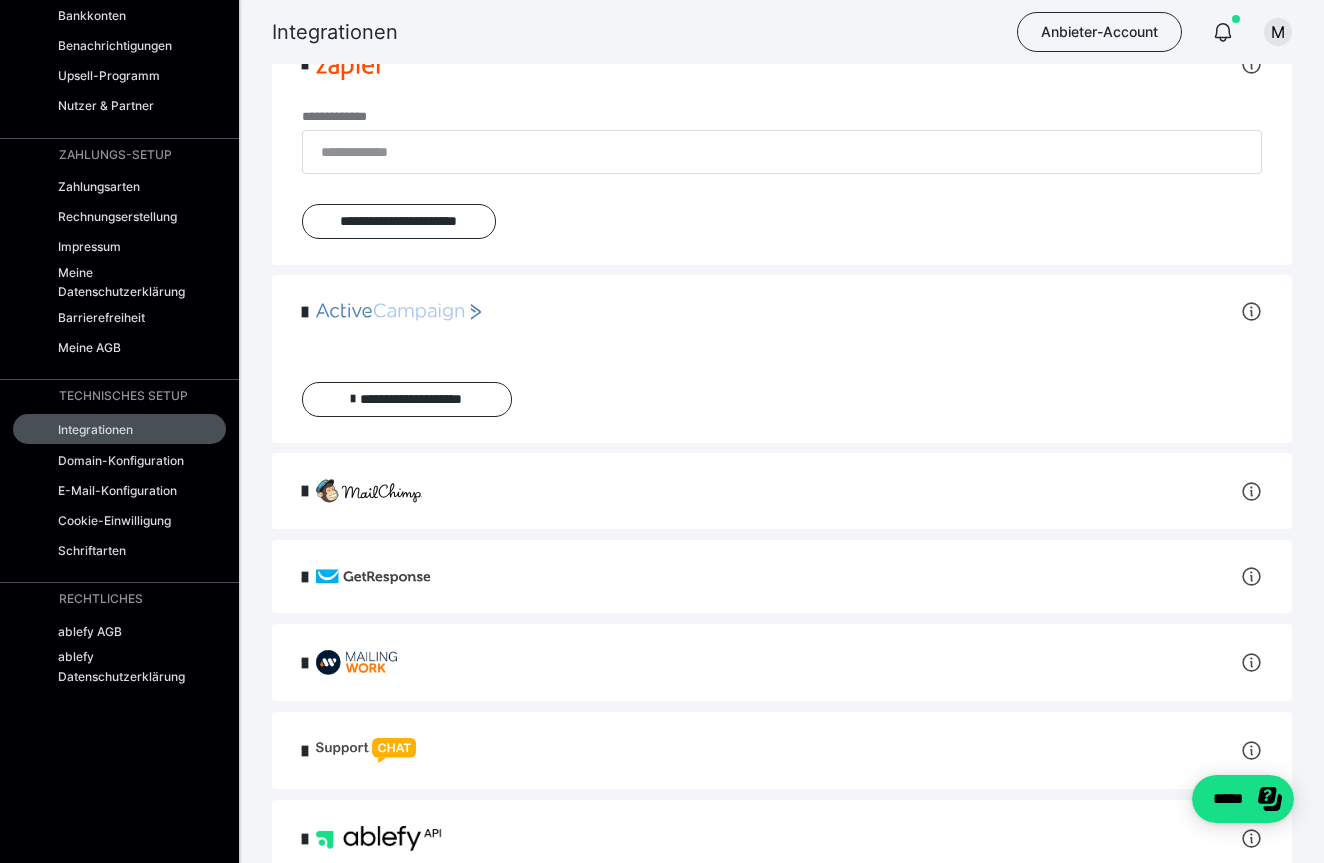 scroll, scrollTop: 273, scrollLeft: 0, axis: vertical 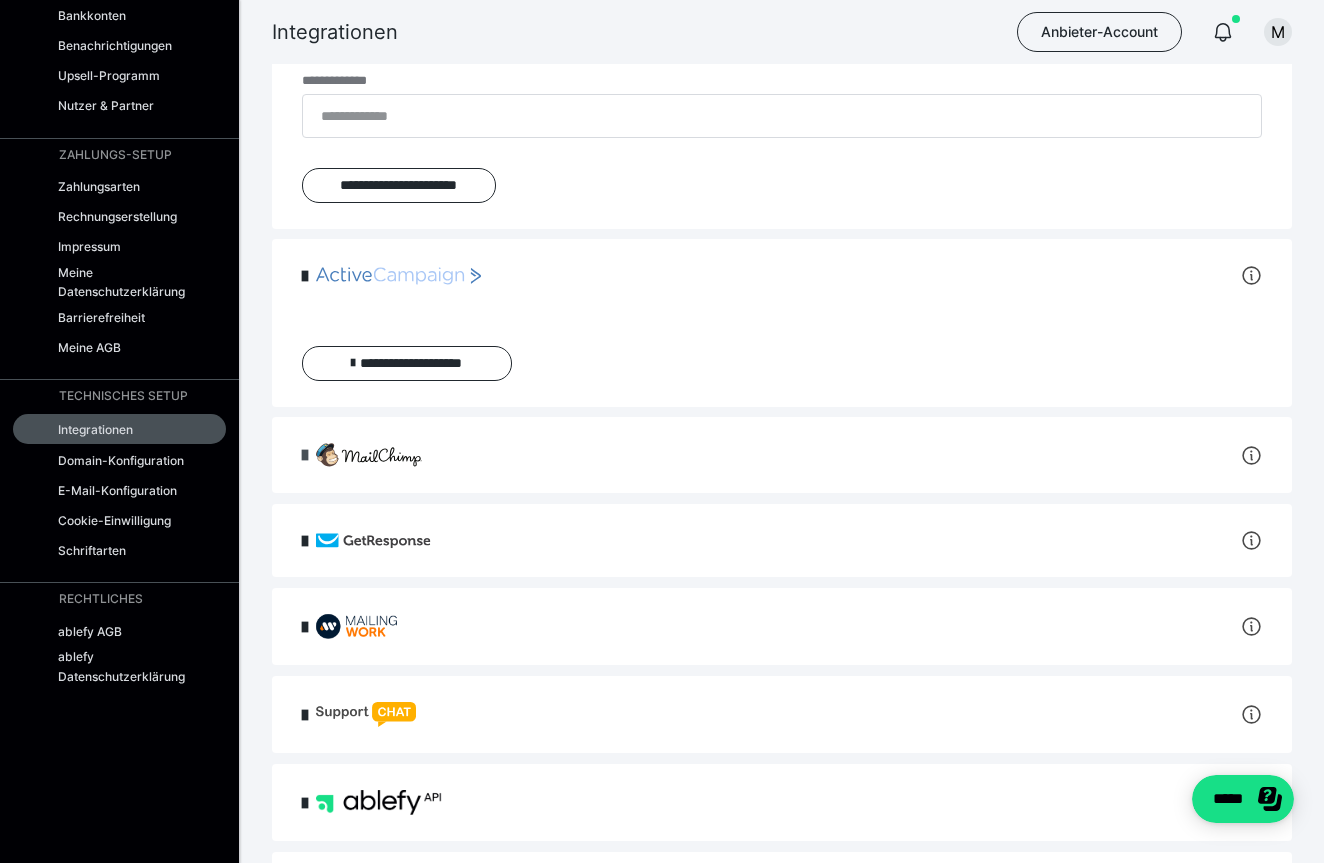 click at bounding box center [305, 455] 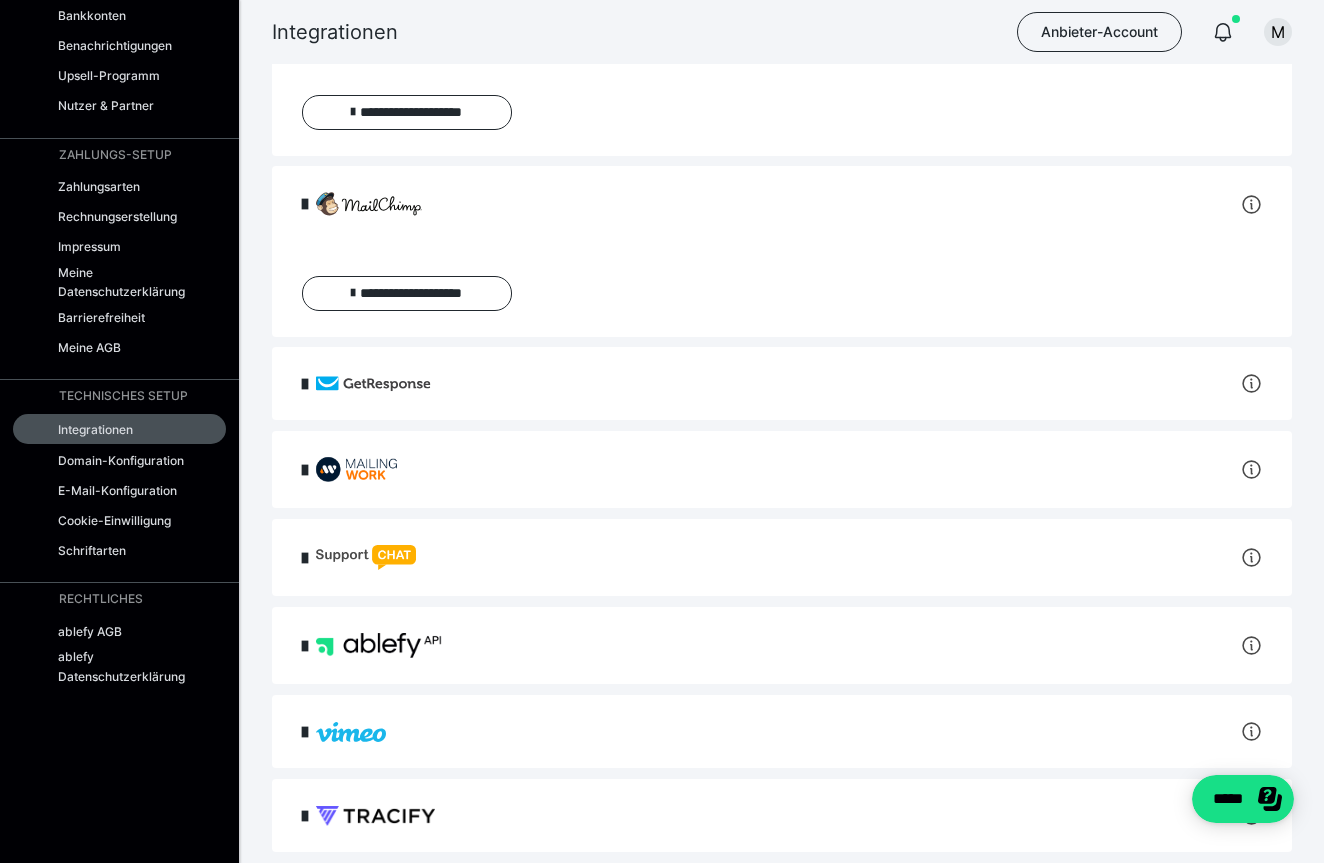 scroll, scrollTop: 569, scrollLeft: 0, axis: vertical 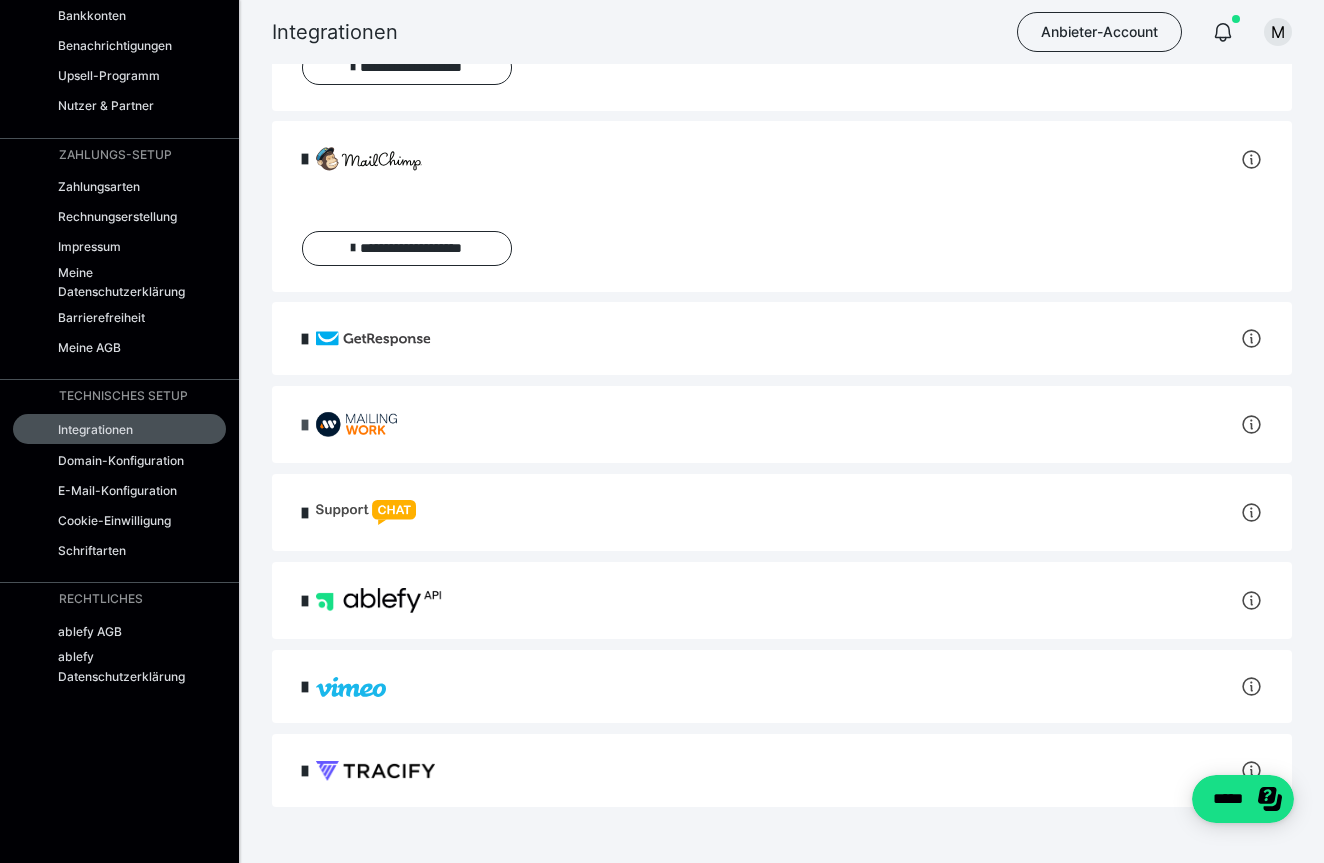 click at bounding box center [305, 425] 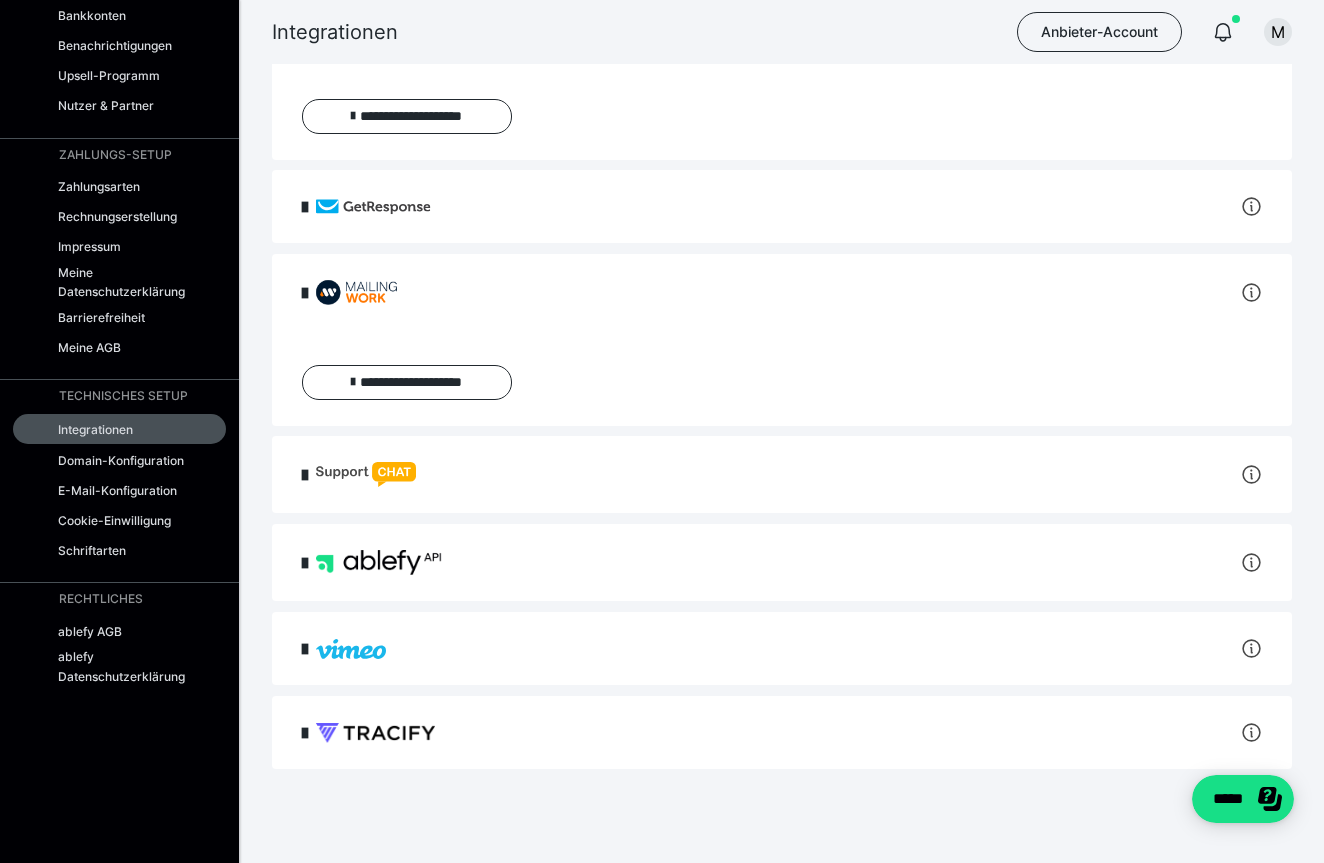 scroll, scrollTop: 719, scrollLeft: 0, axis: vertical 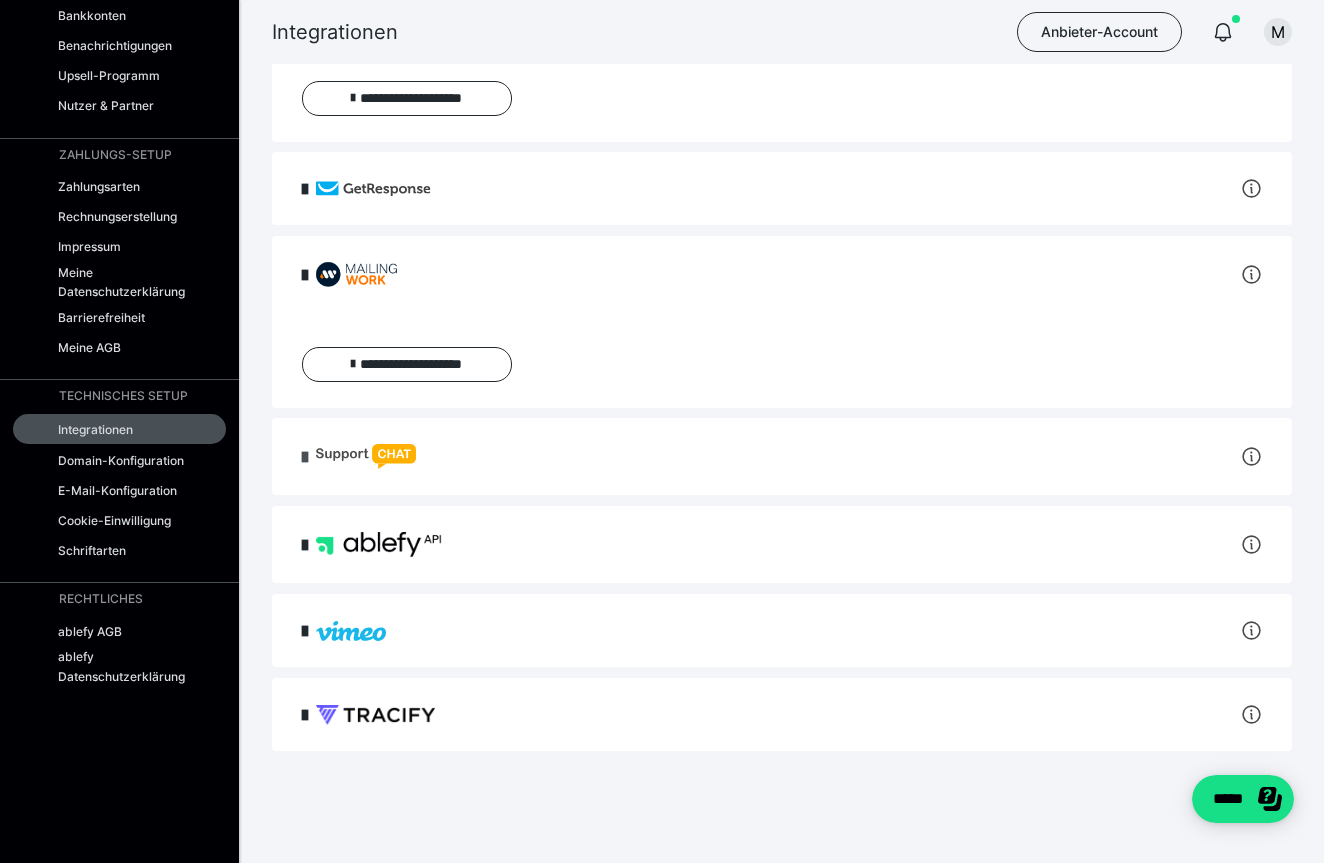click at bounding box center [305, 457] 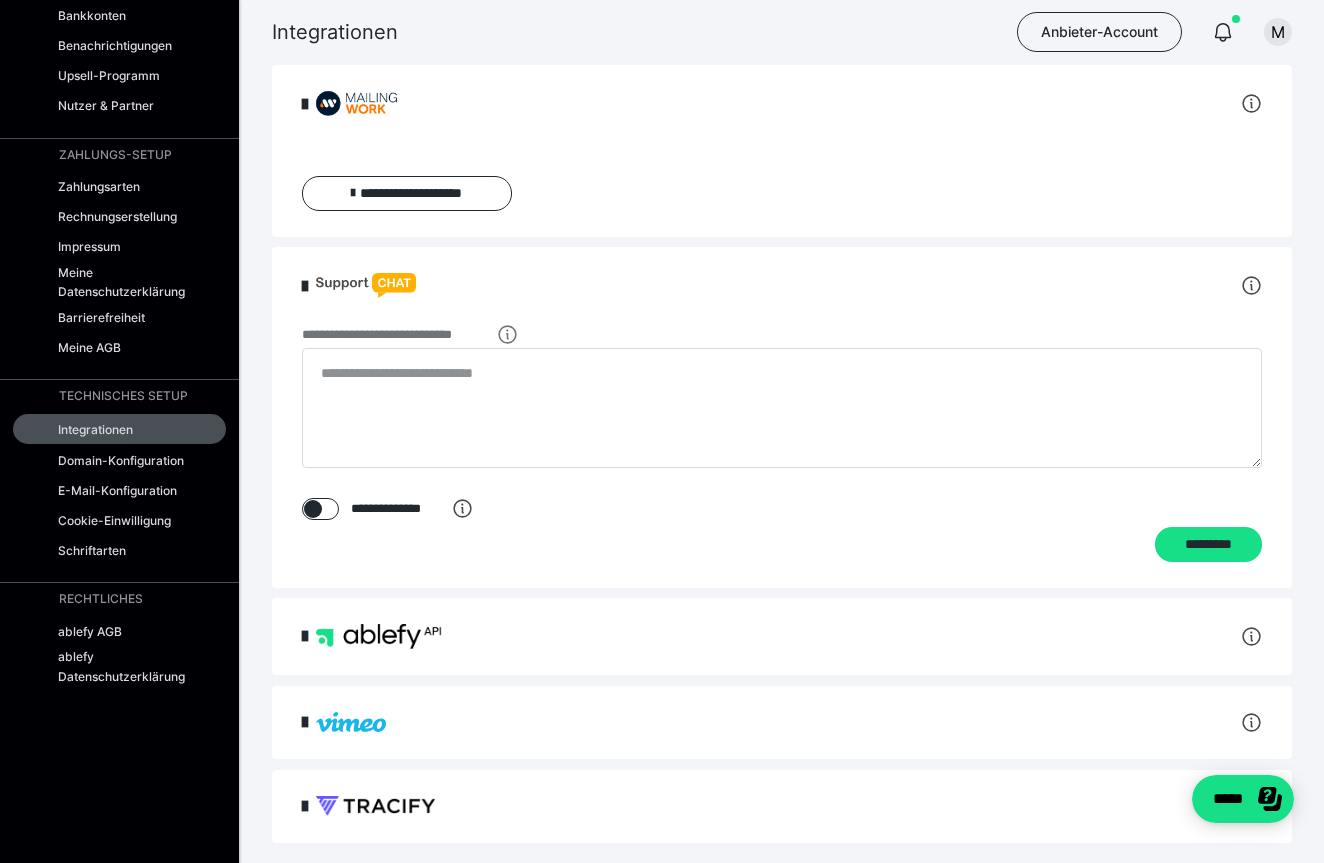 scroll, scrollTop: 933, scrollLeft: 0, axis: vertical 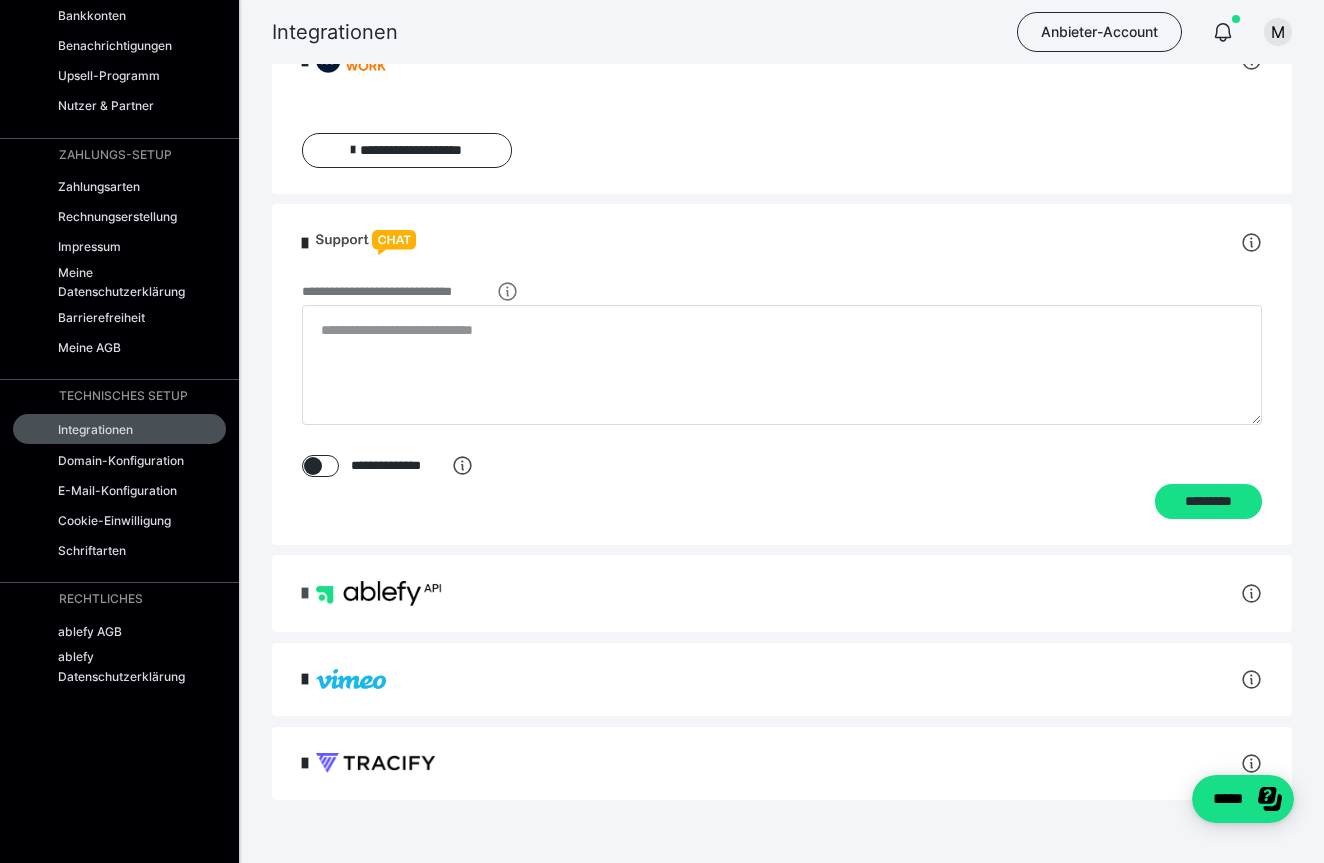 click at bounding box center [305, 593] 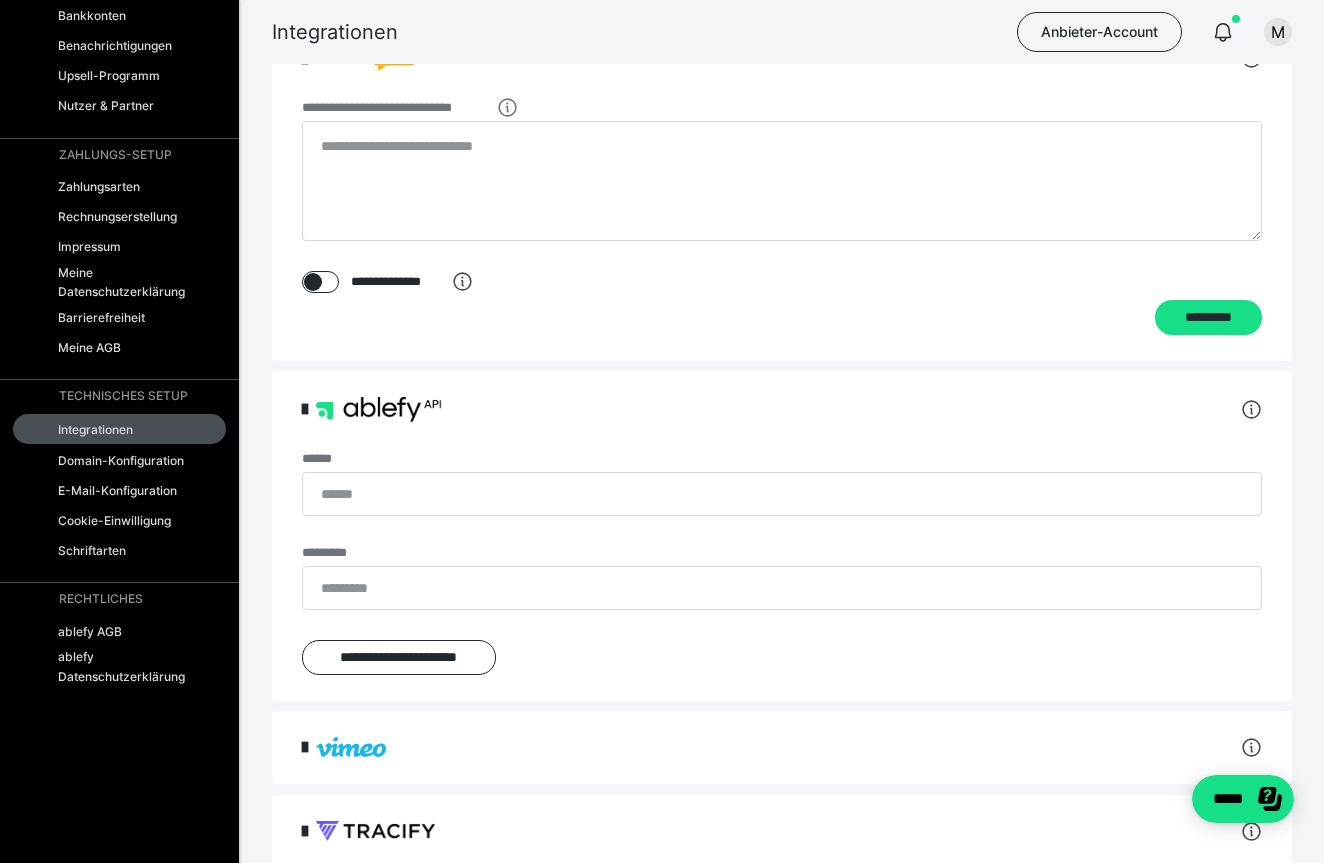 scroll, scrollTop: 1136, scrollLeft: 0, axis: vertical 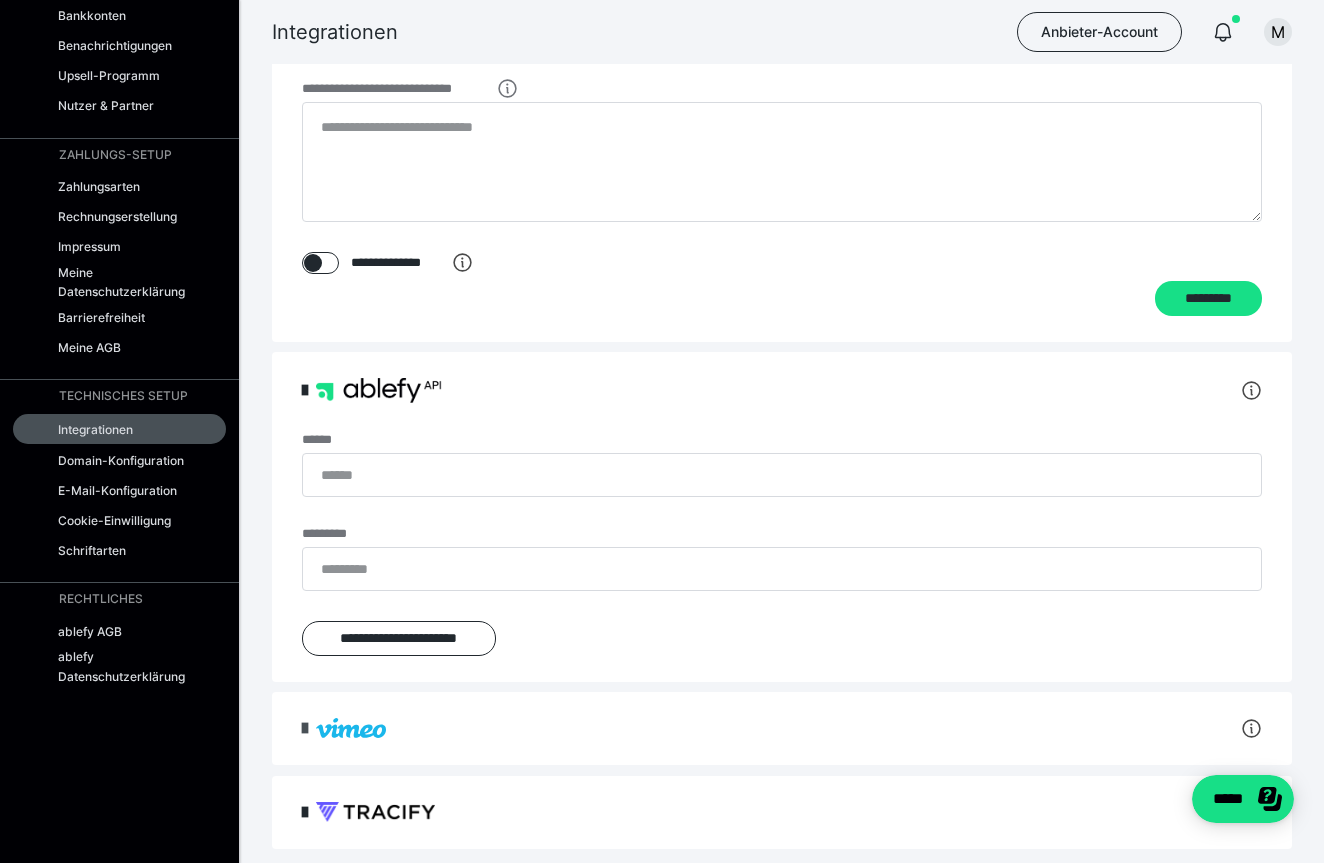 click at bounding box center [305, 728] 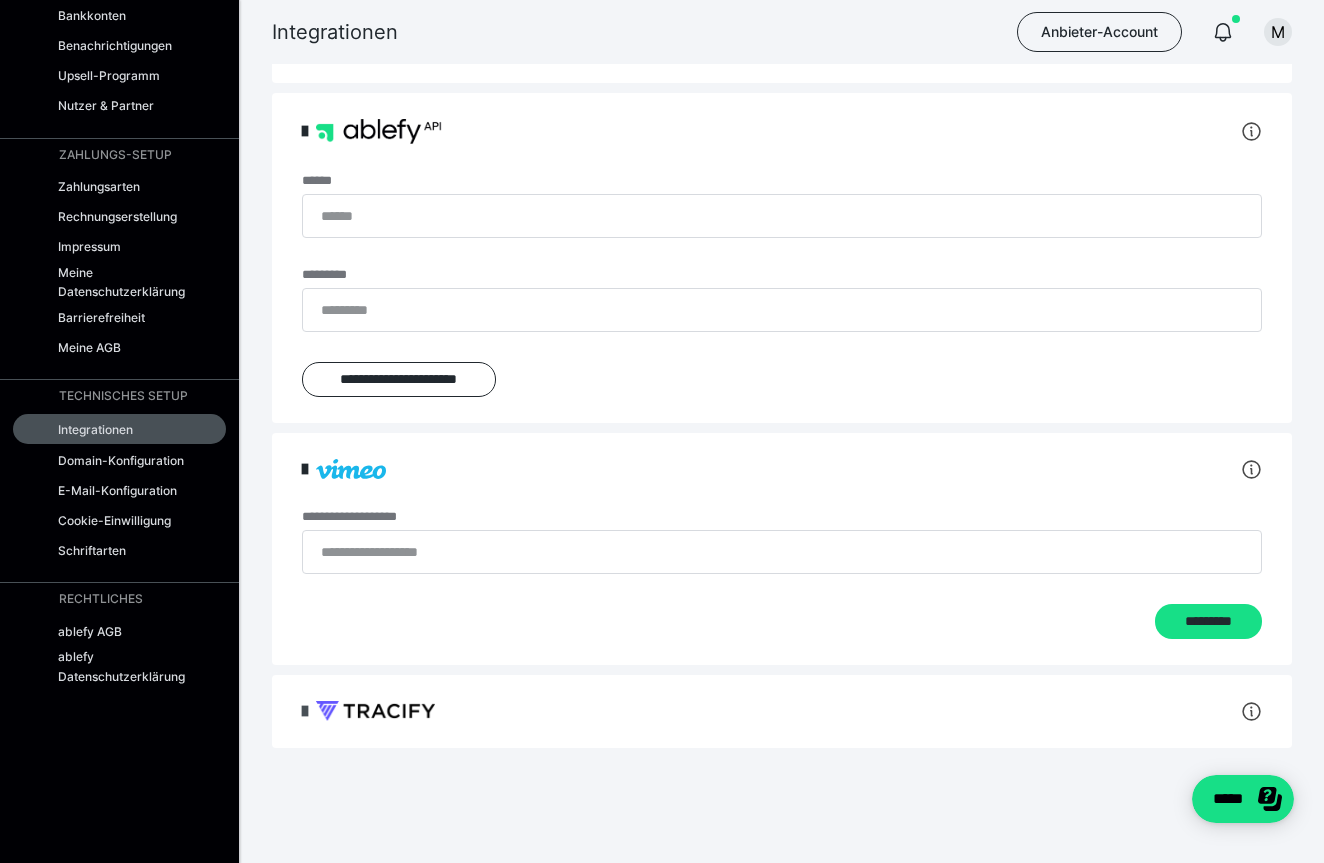click at bounding box center [305, 711] 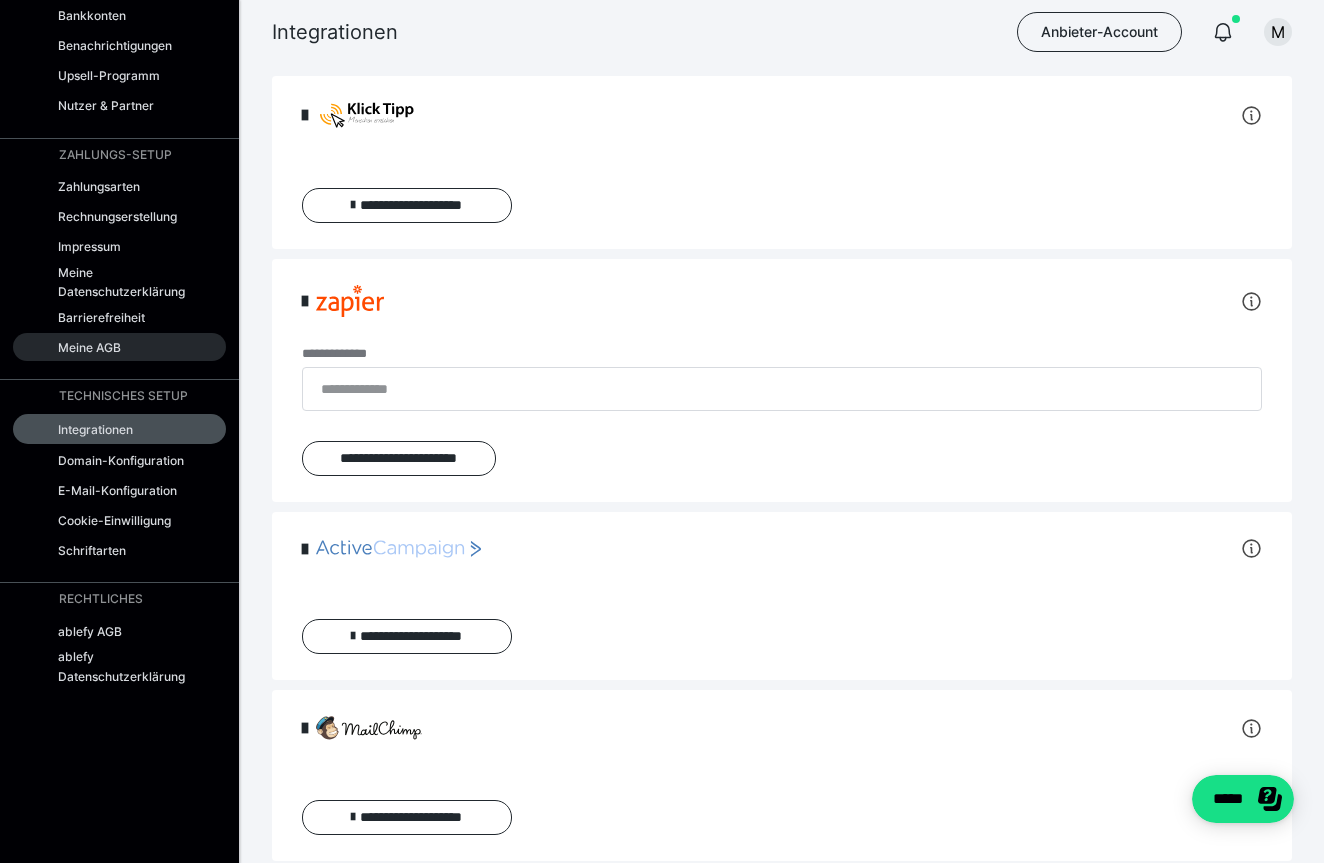 scroll, scrollTop: 0, scrollLeft: 0, axis: both 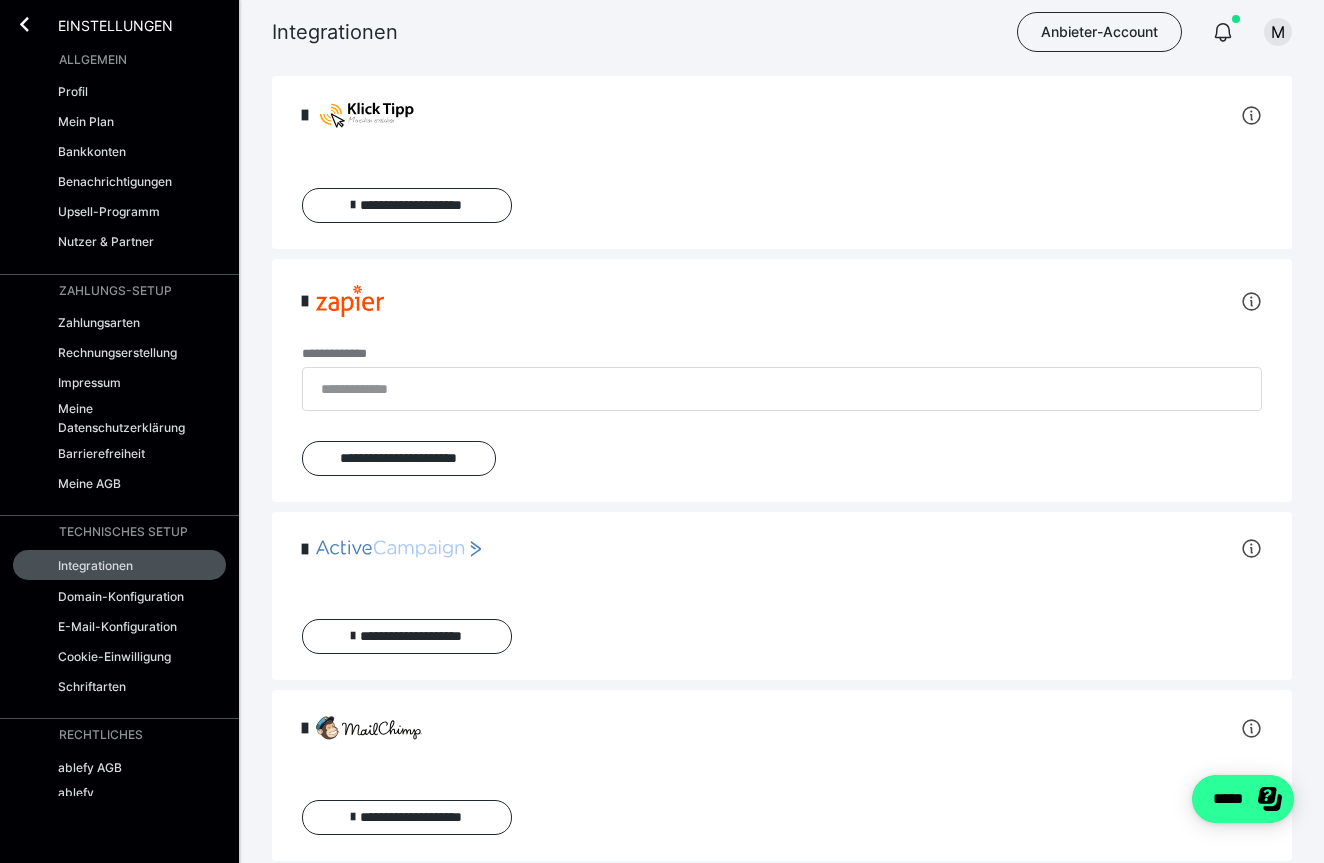click on "*****" at bounding box center [1243, 799] 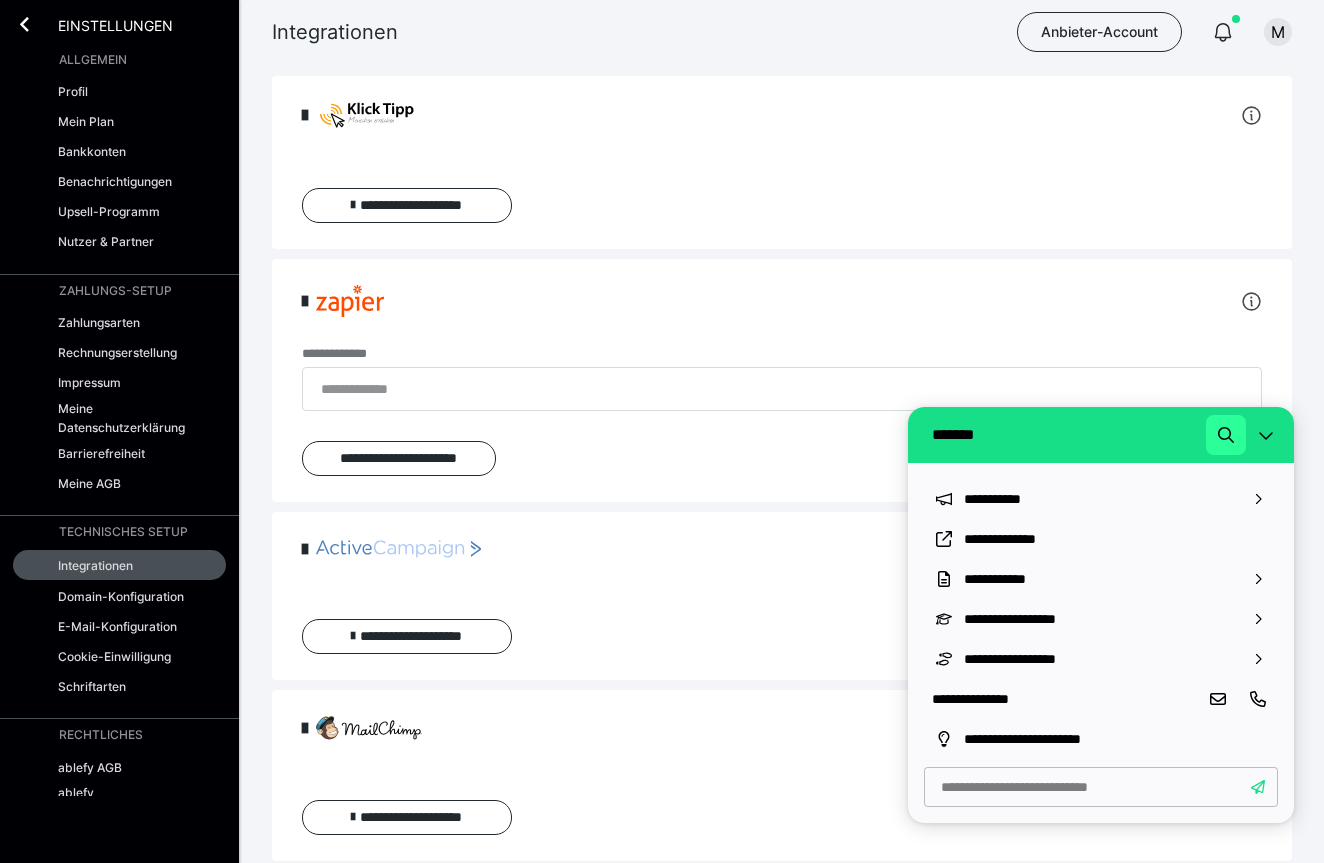 click at bounding box center (1226, 435) 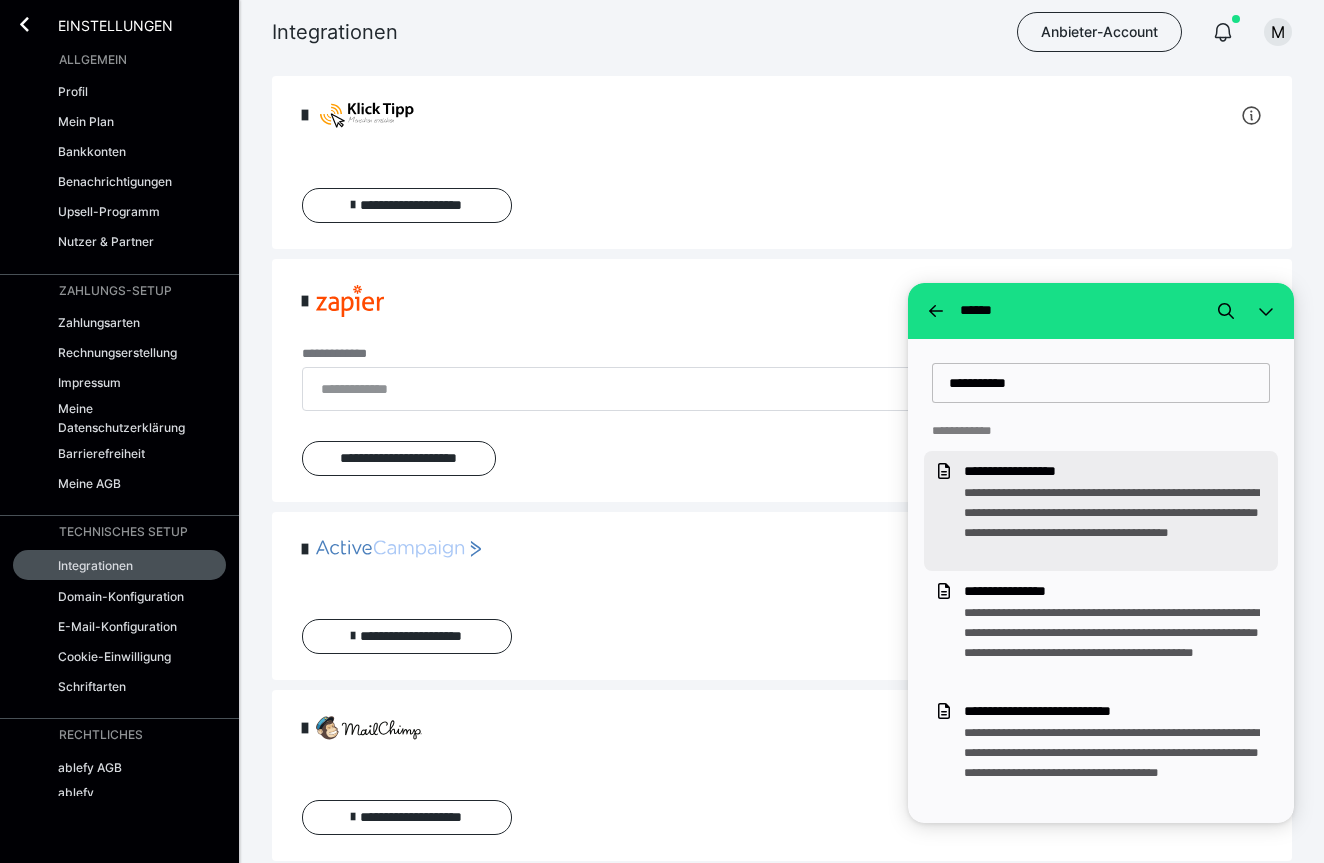 type on "**********" 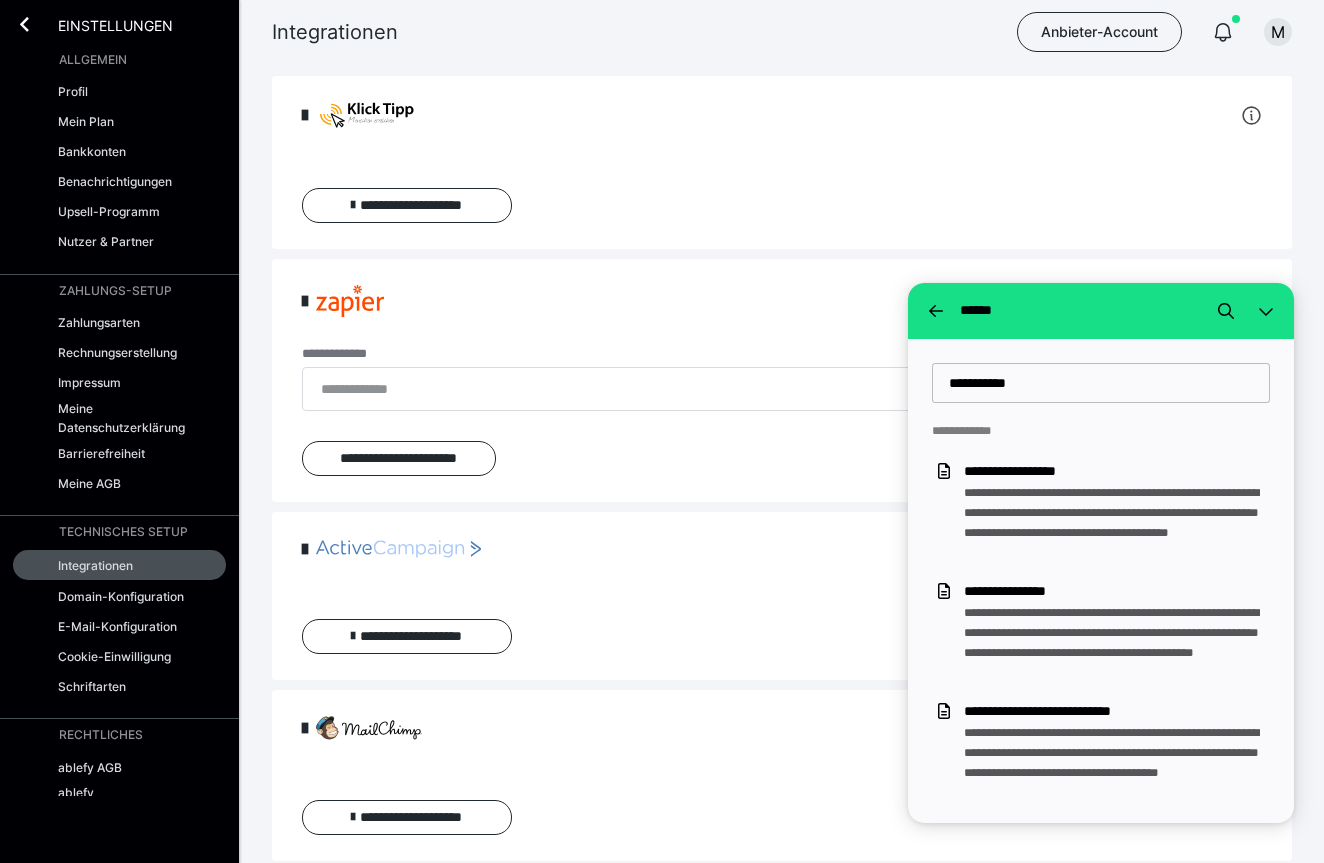 scroll, scrollTop: 0, scrollLeft: 0, axis: both 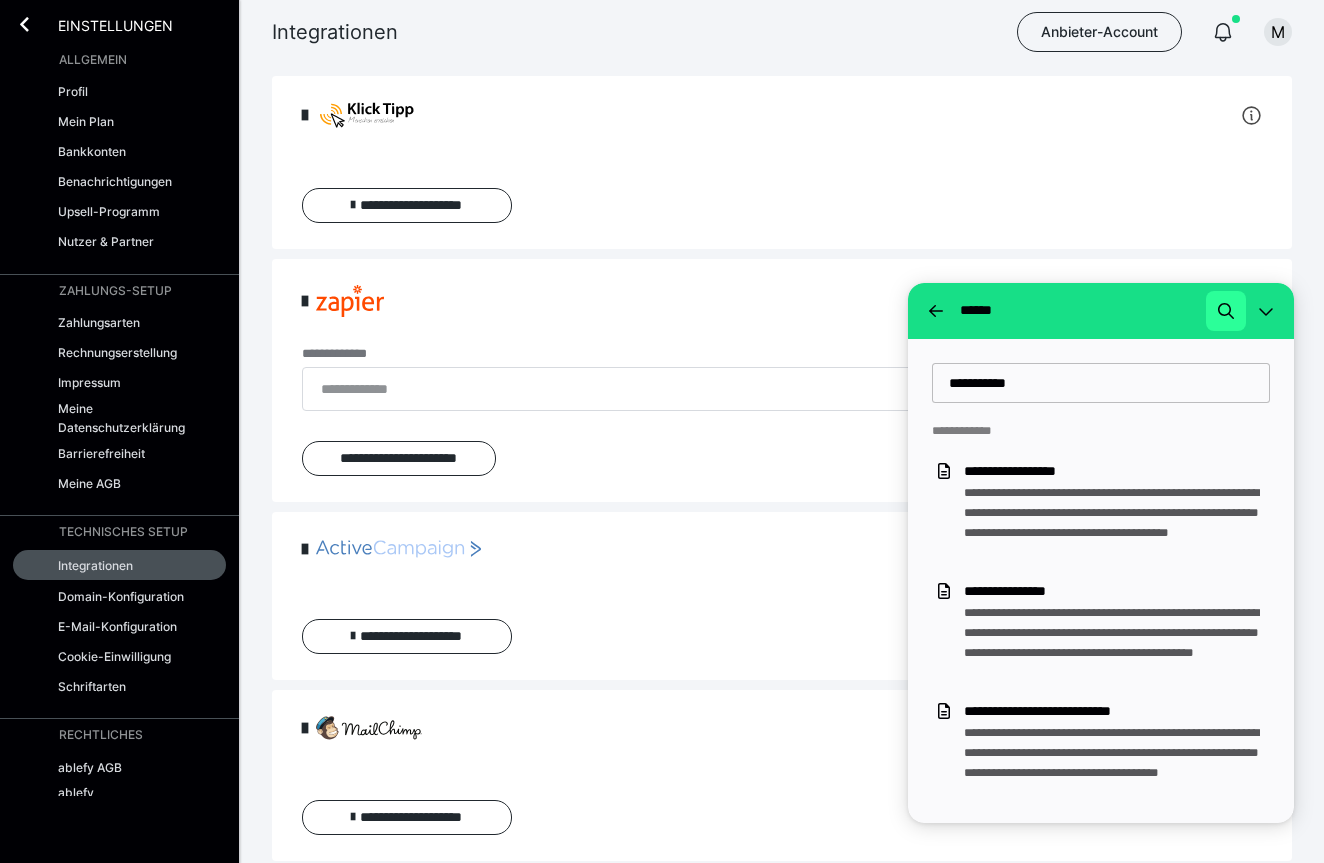 click 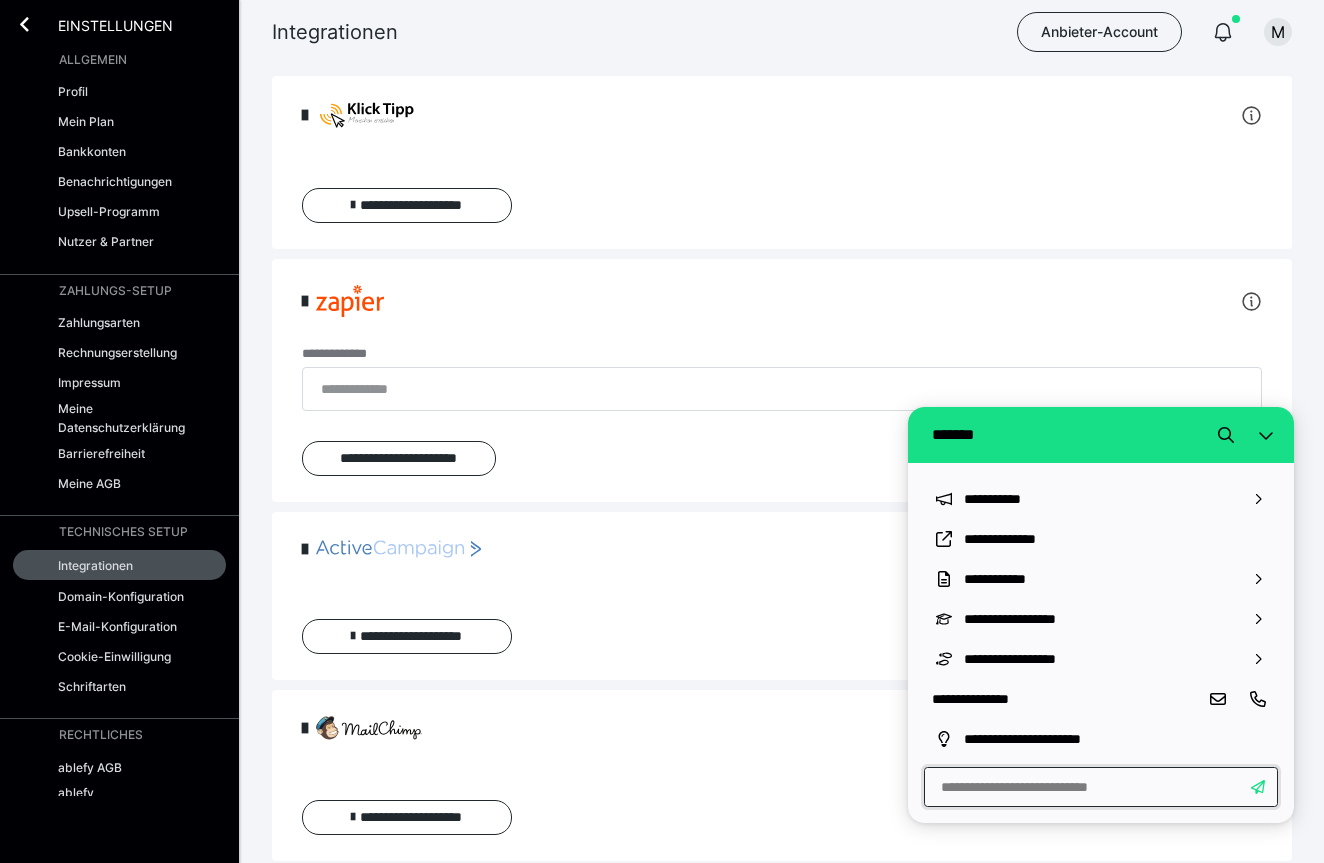click at bounding box center (1101, 787) 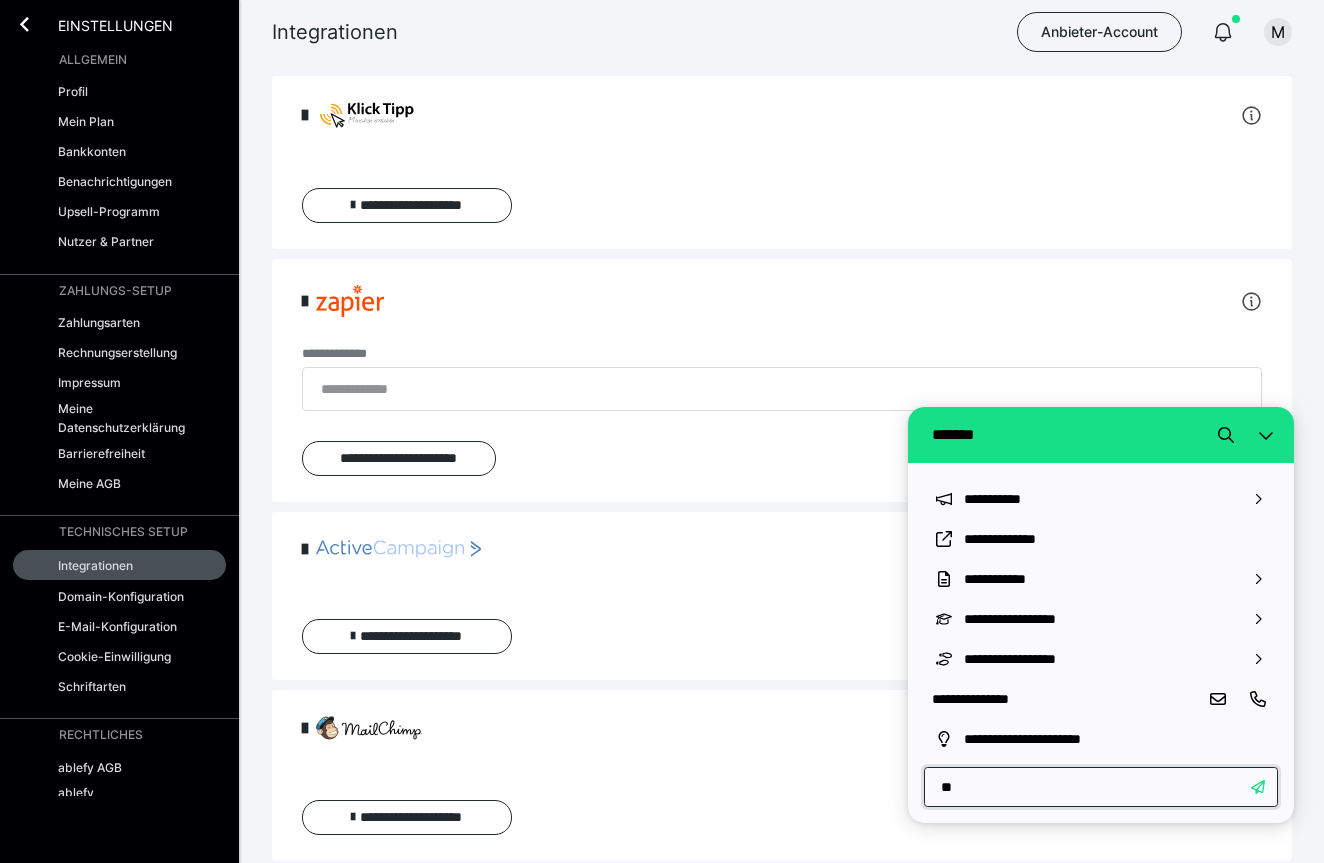 type on "***" 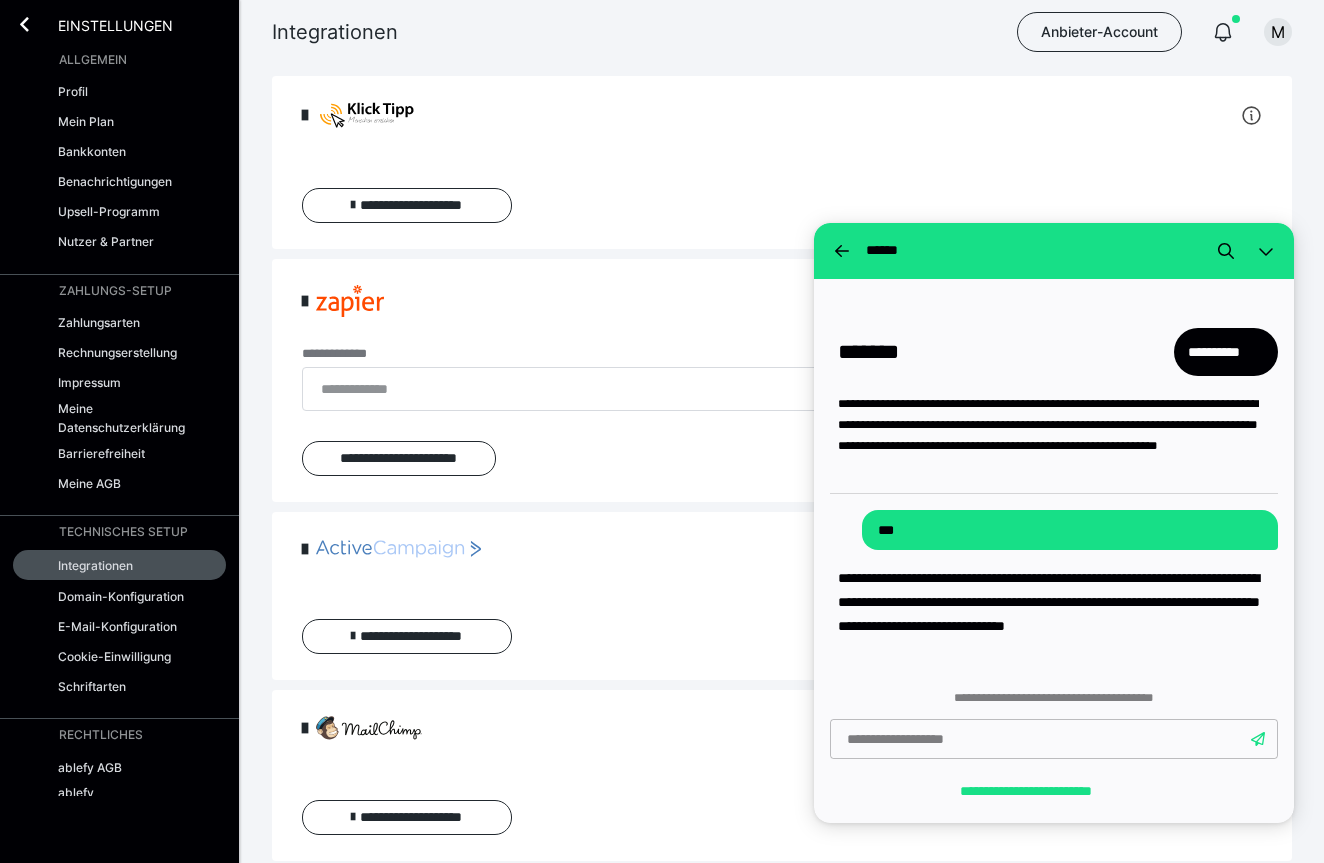 scroll, scrollTop: 24, scrollLeft: 0, axis: vertical 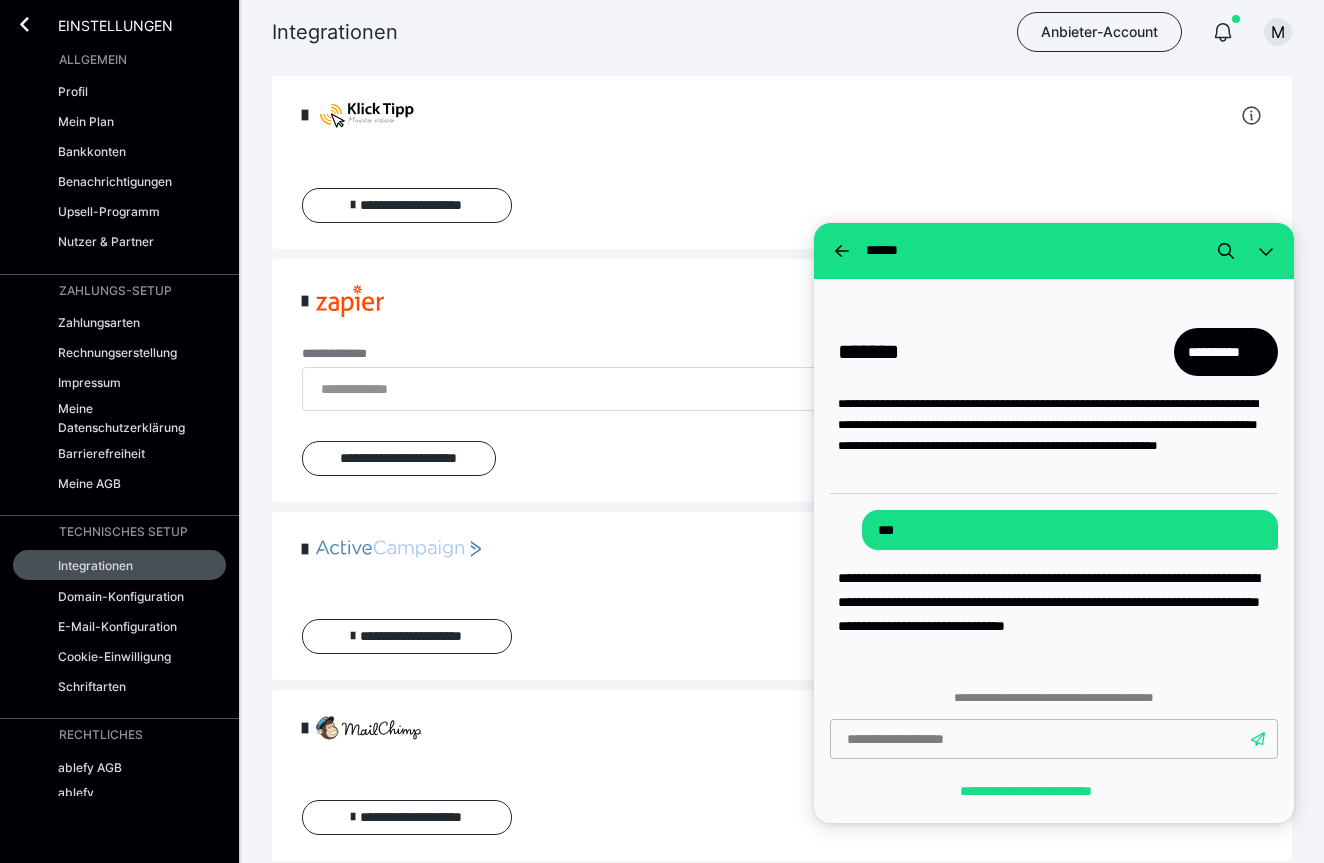 click at bounding box center [1054, 739] 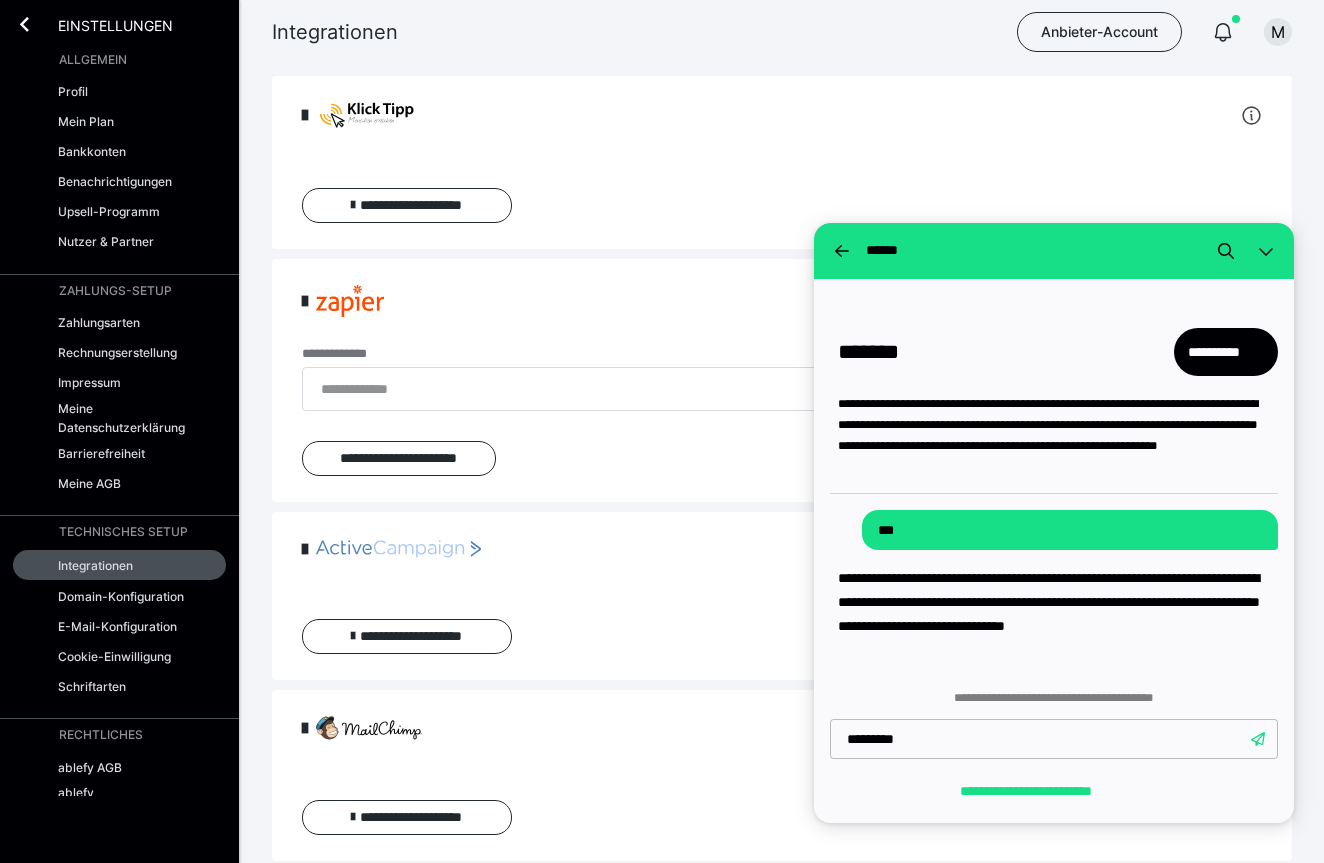 type on "**********" 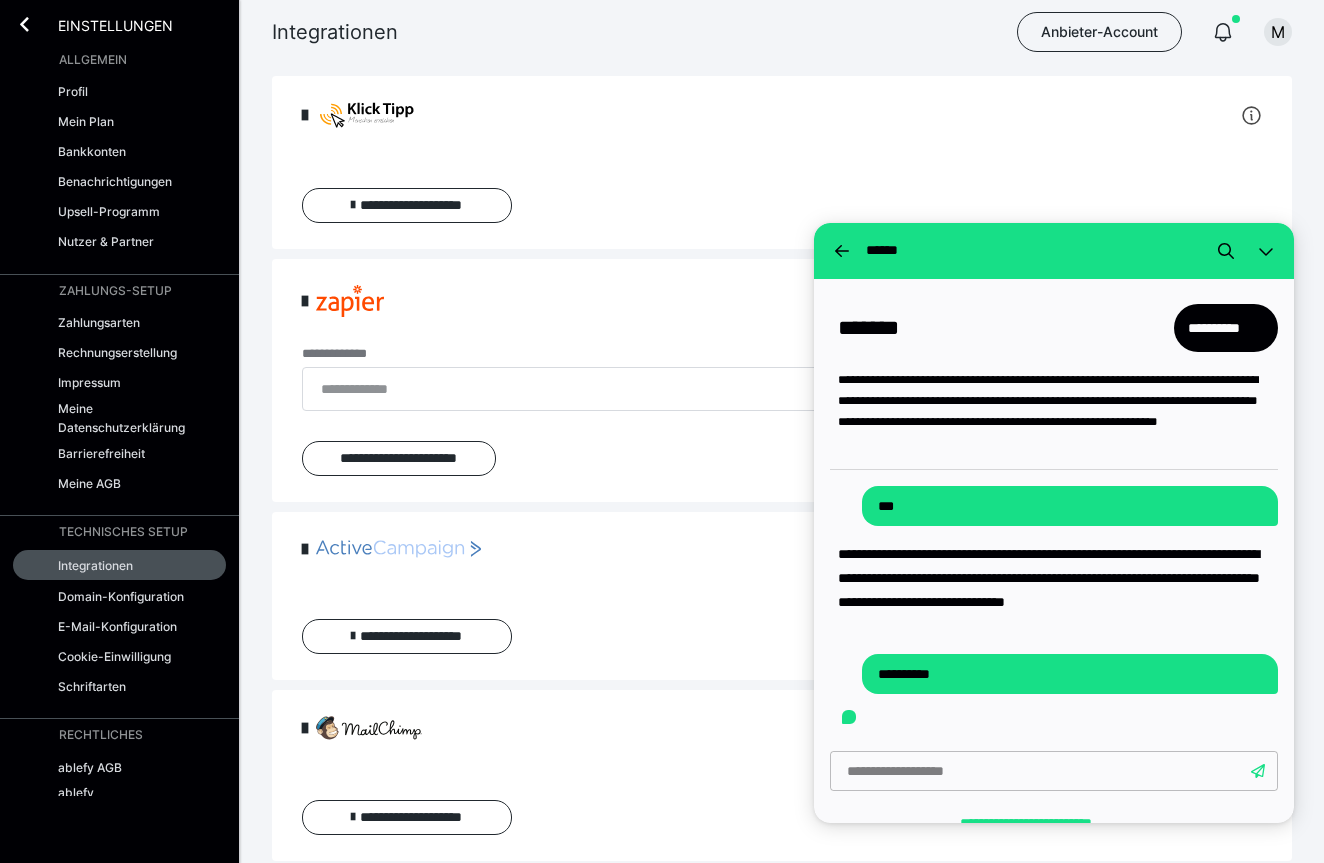scroll, scrollTop: 0, scrollLeft: 0, axis: both 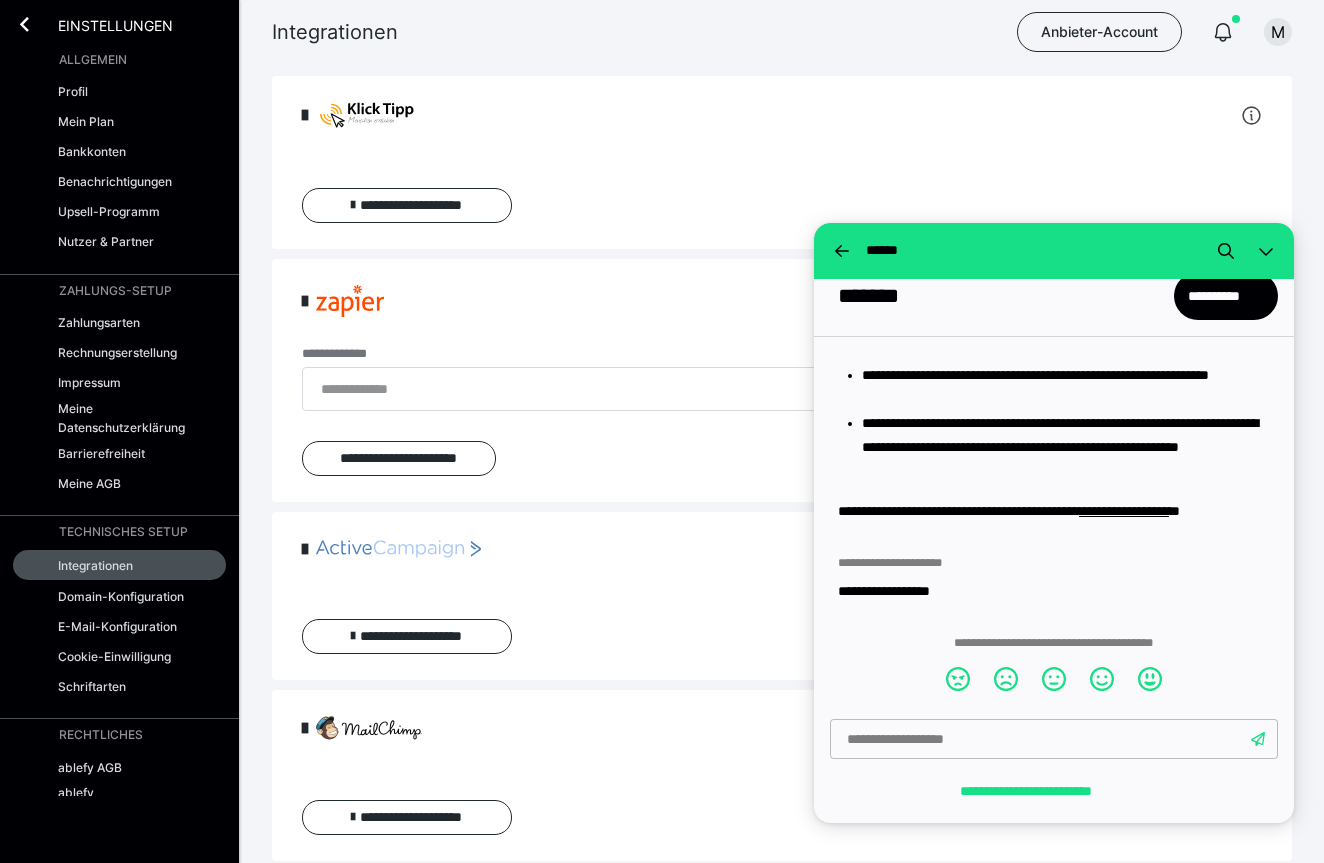 click at bounding box center (1054, 739) 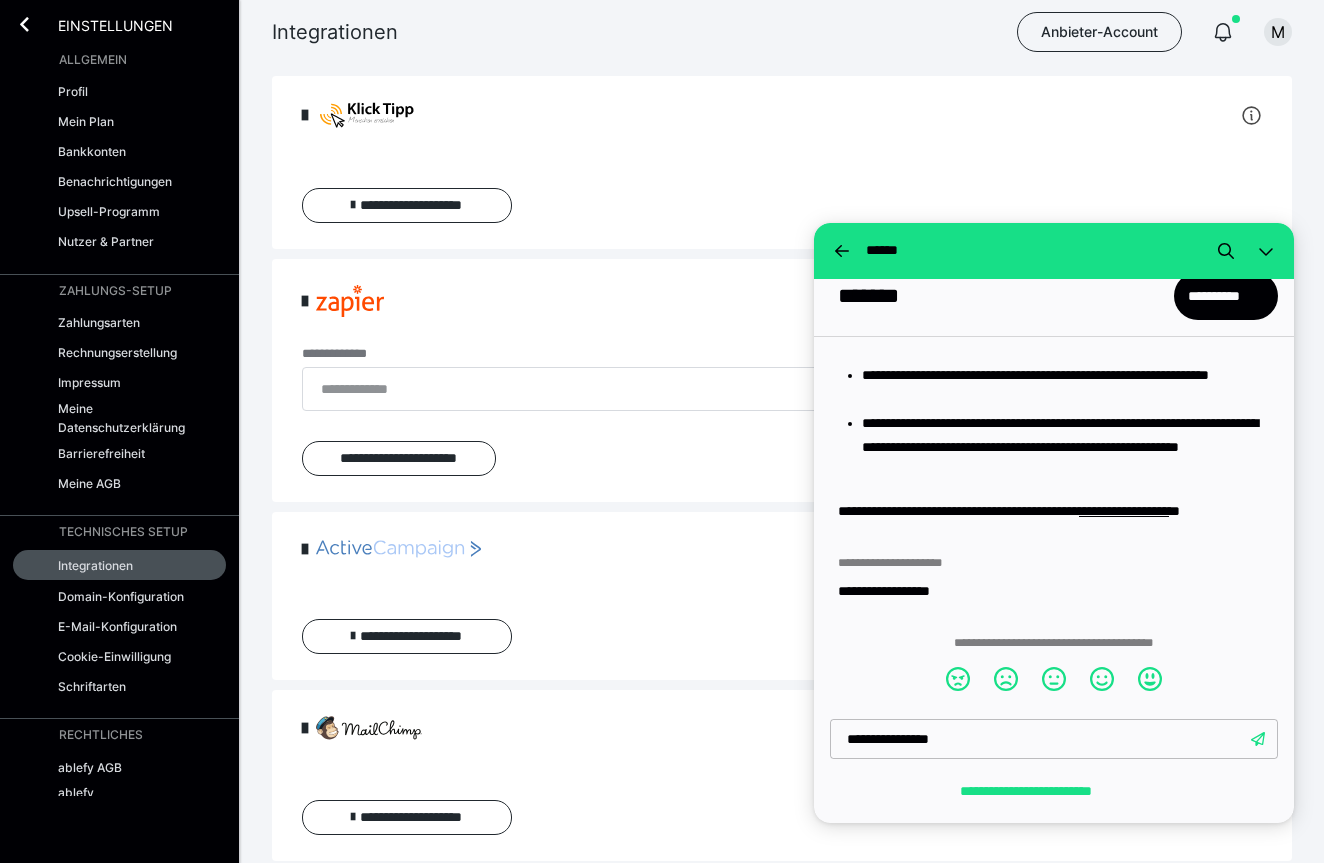 type on "**********" 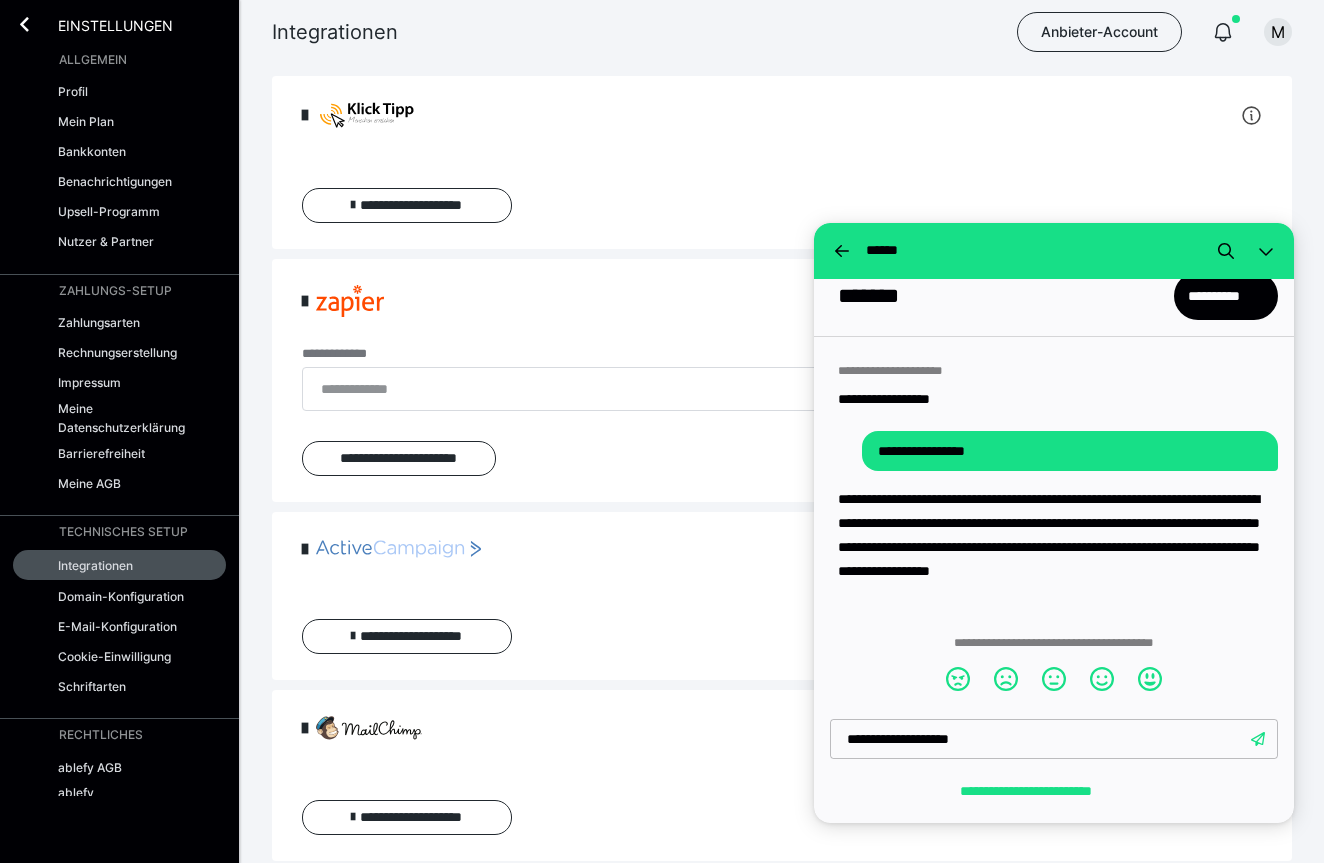 type on "**********" 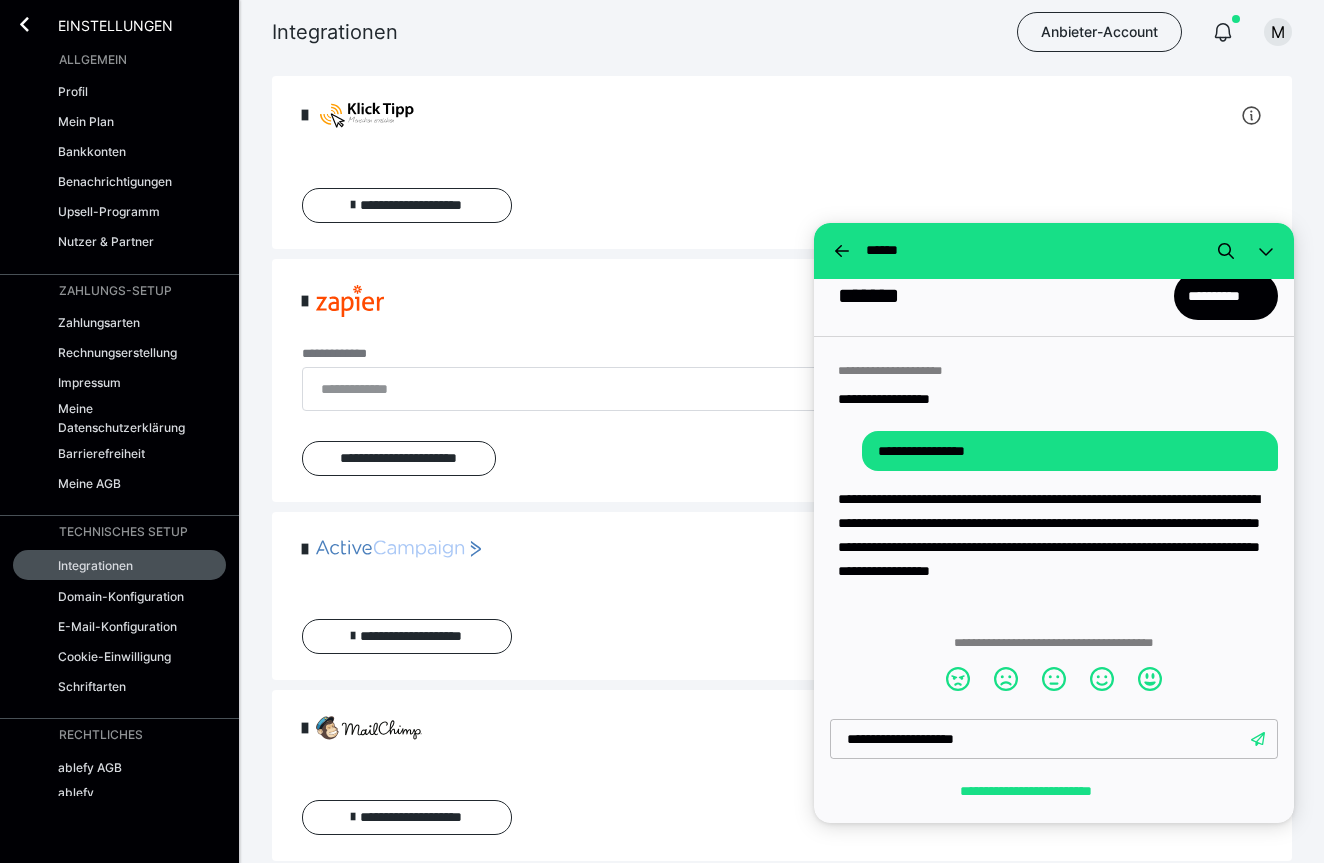 type 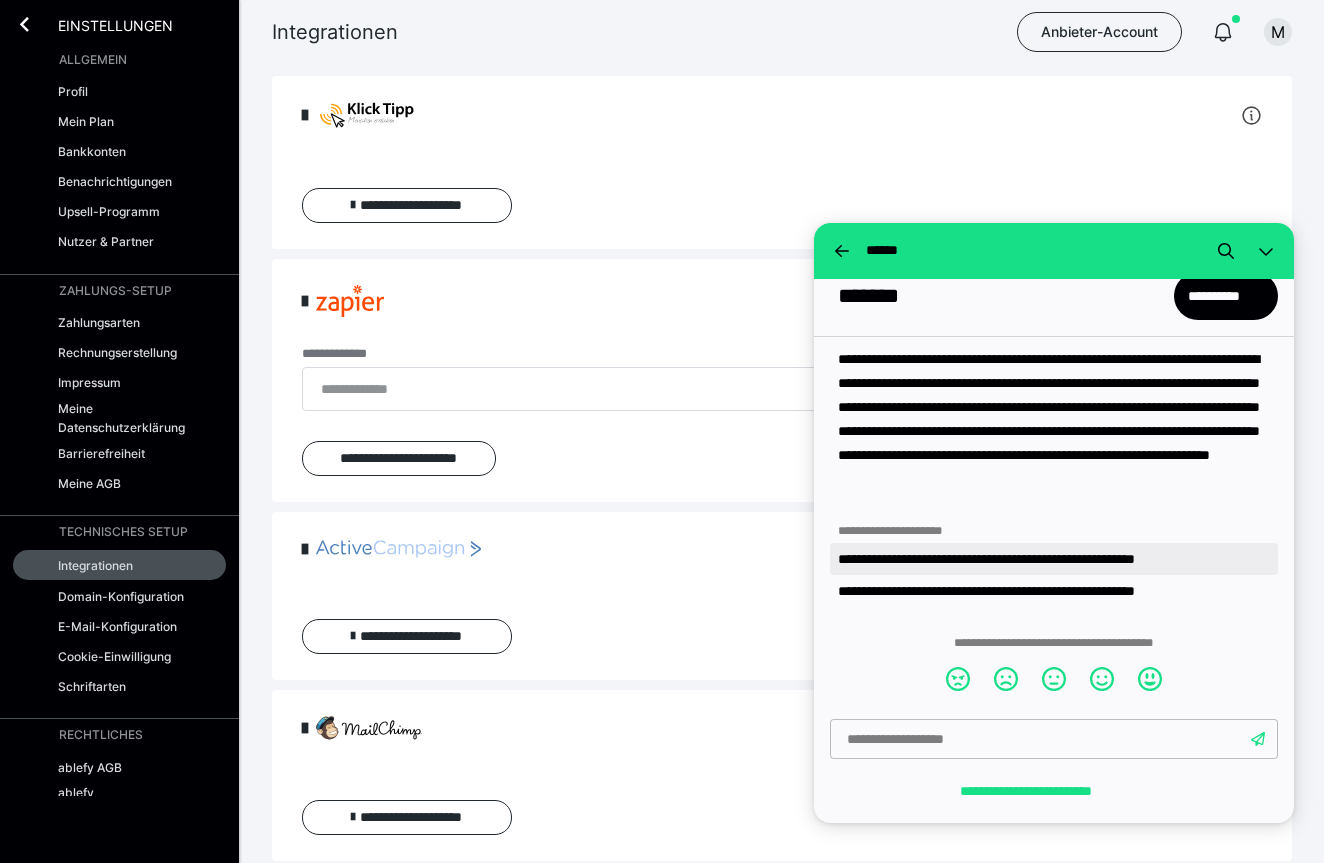 click on "**********" at bounding box center [1054, 559] 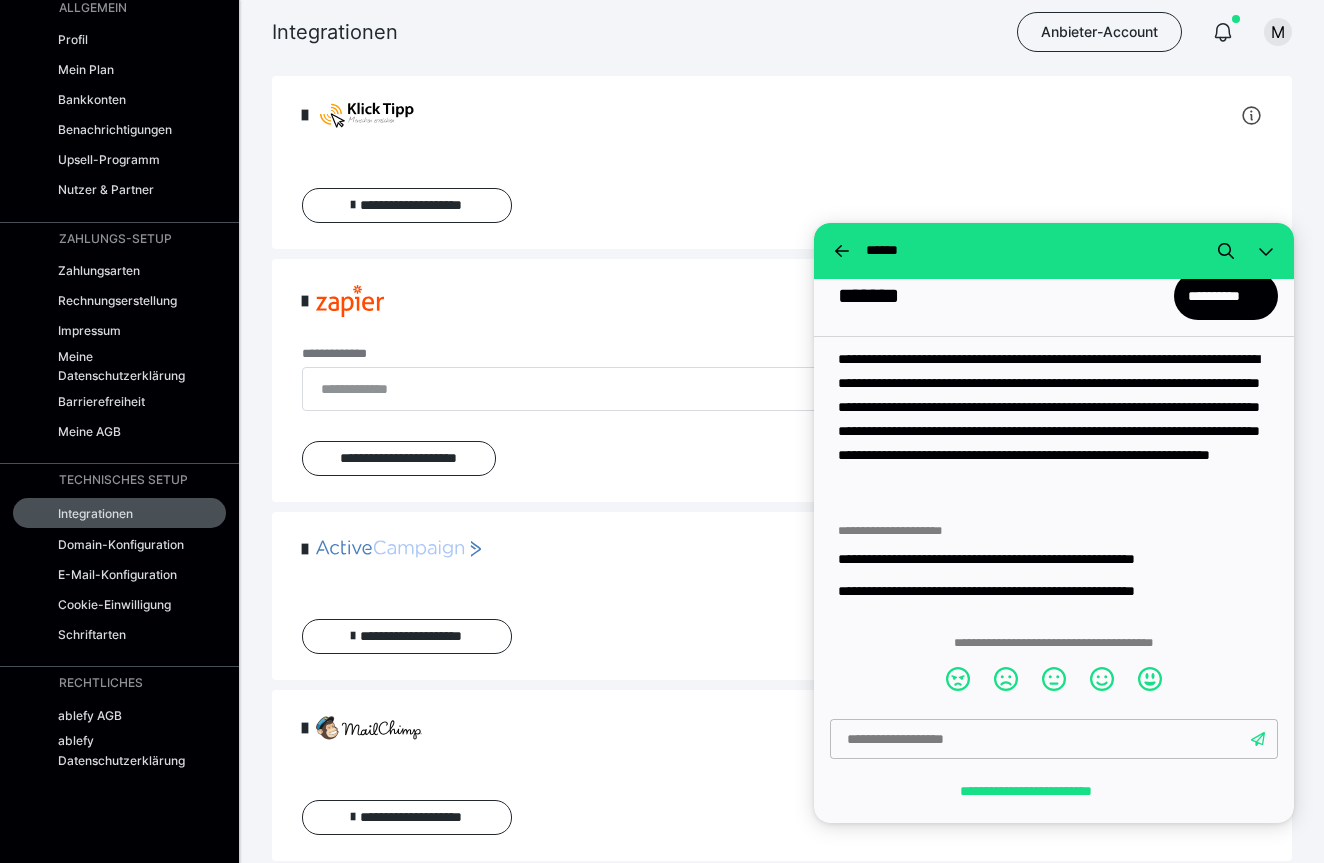 scroll, scrollTop: 62, scrollLeft: 0, axis: vertical 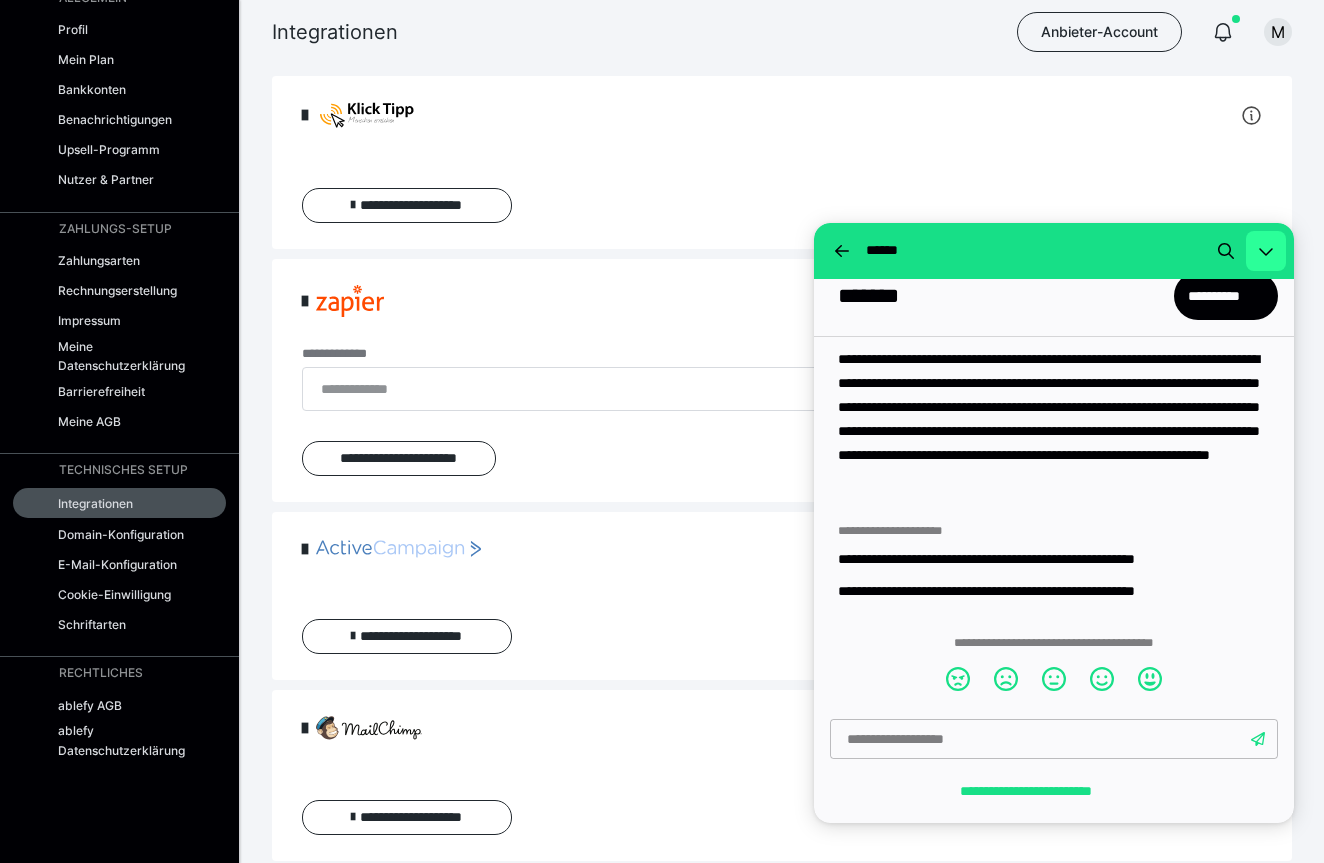 click 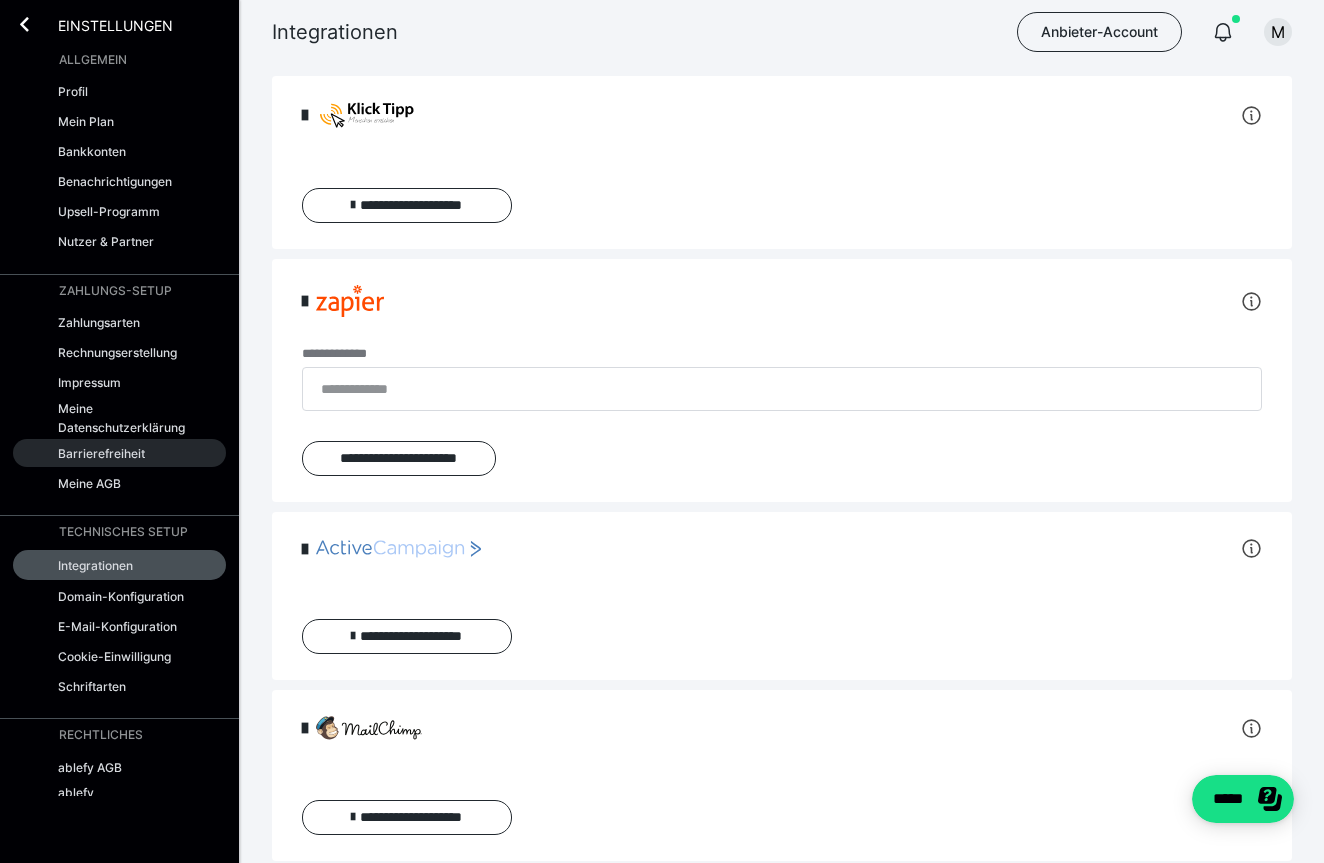 scroll, scrollTop: 0, scrollLeft: 0, axis: both 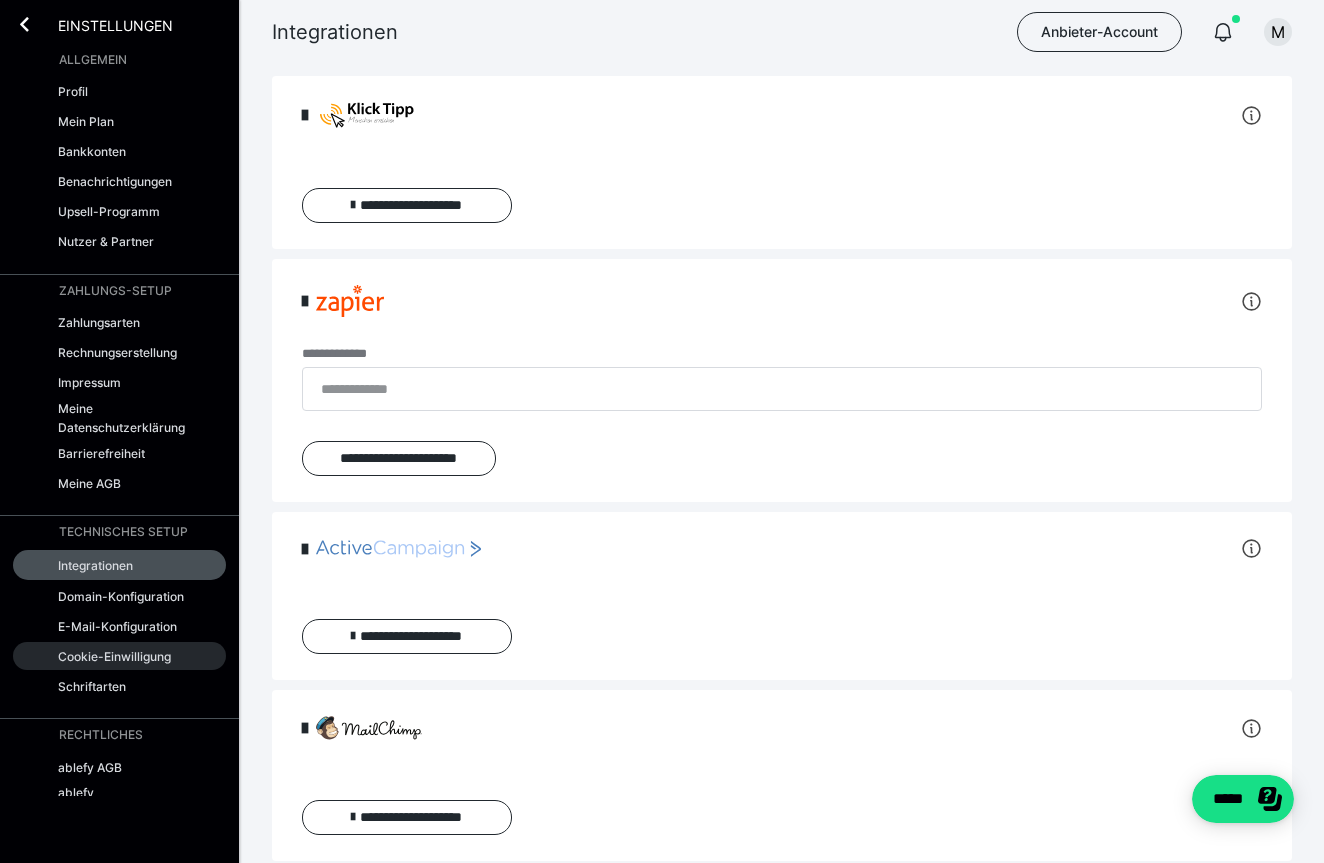 click on "Cookie-Einwilligung" at bounding box center [114, 656] 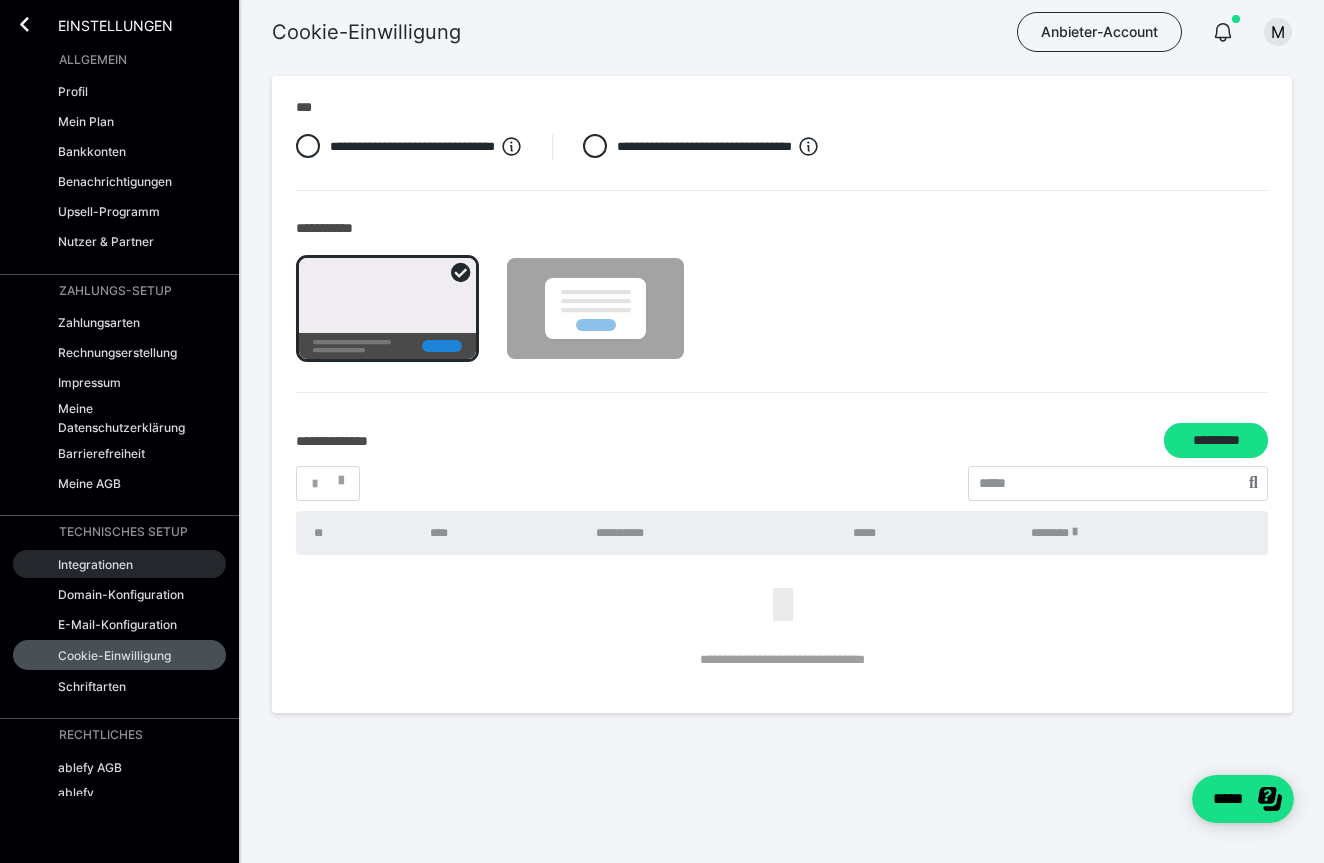 click on "Integrationen" at bounding box center (95, 564) 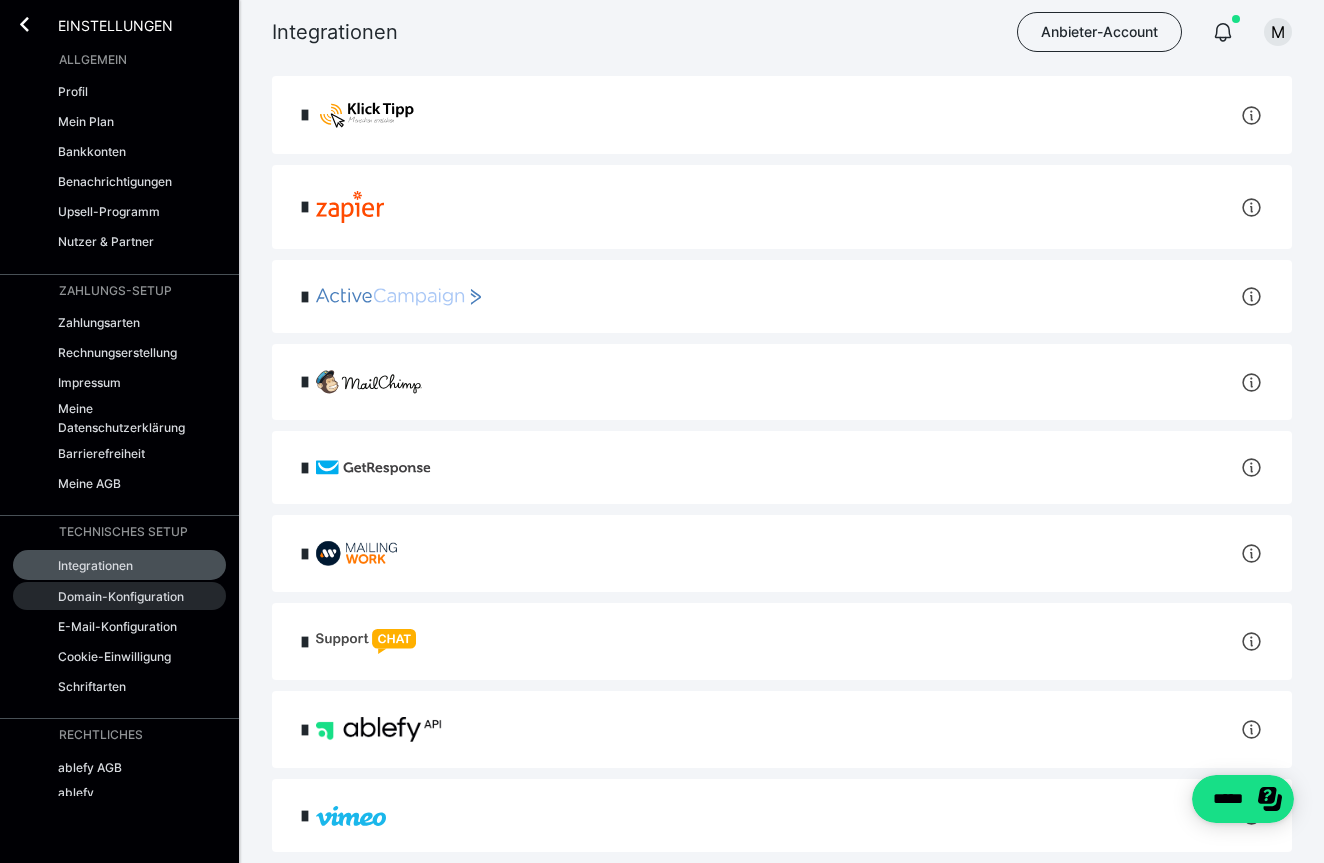 click on "Domain-Konfiguration" at bounding box center (121, 596) 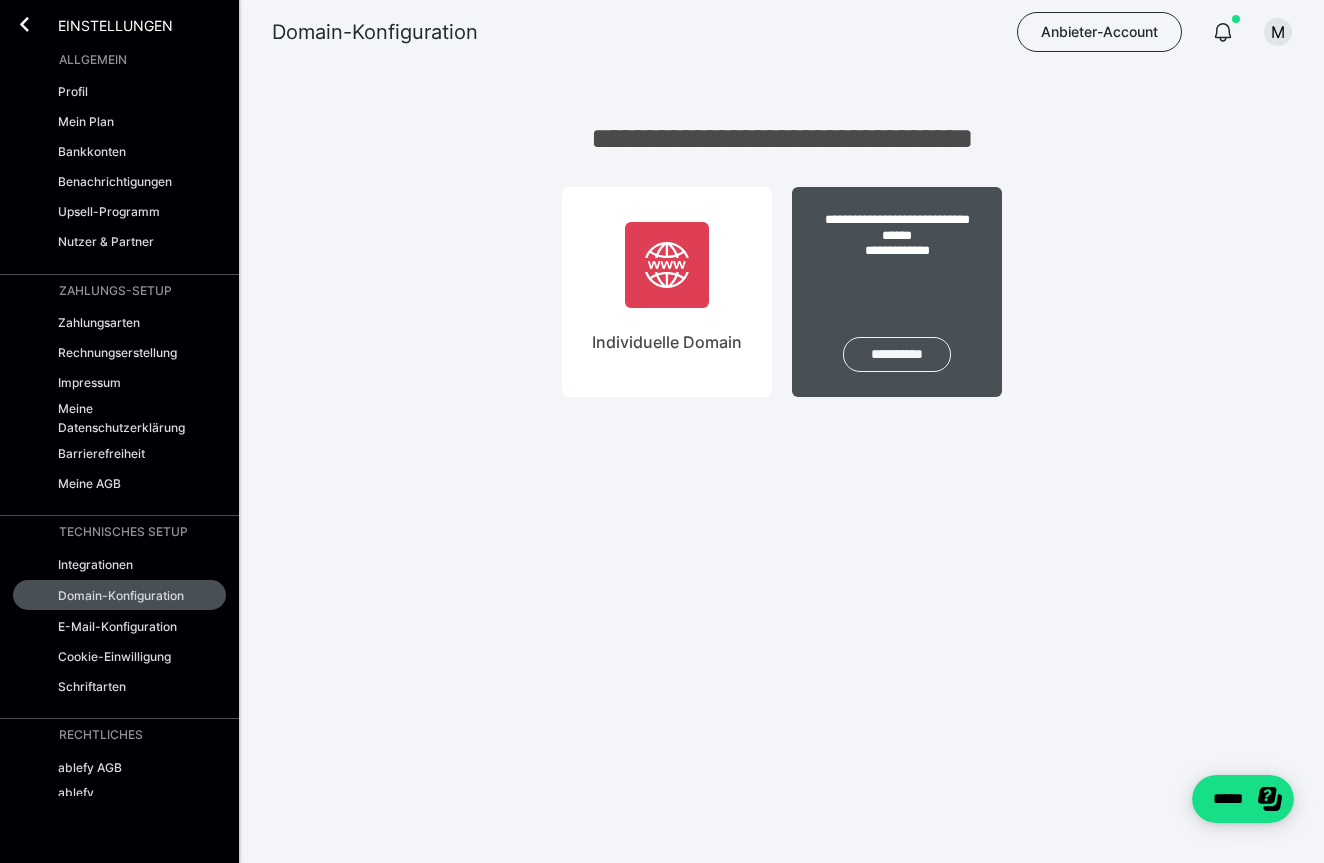 click on "**********" at bounding box center (897, 354) 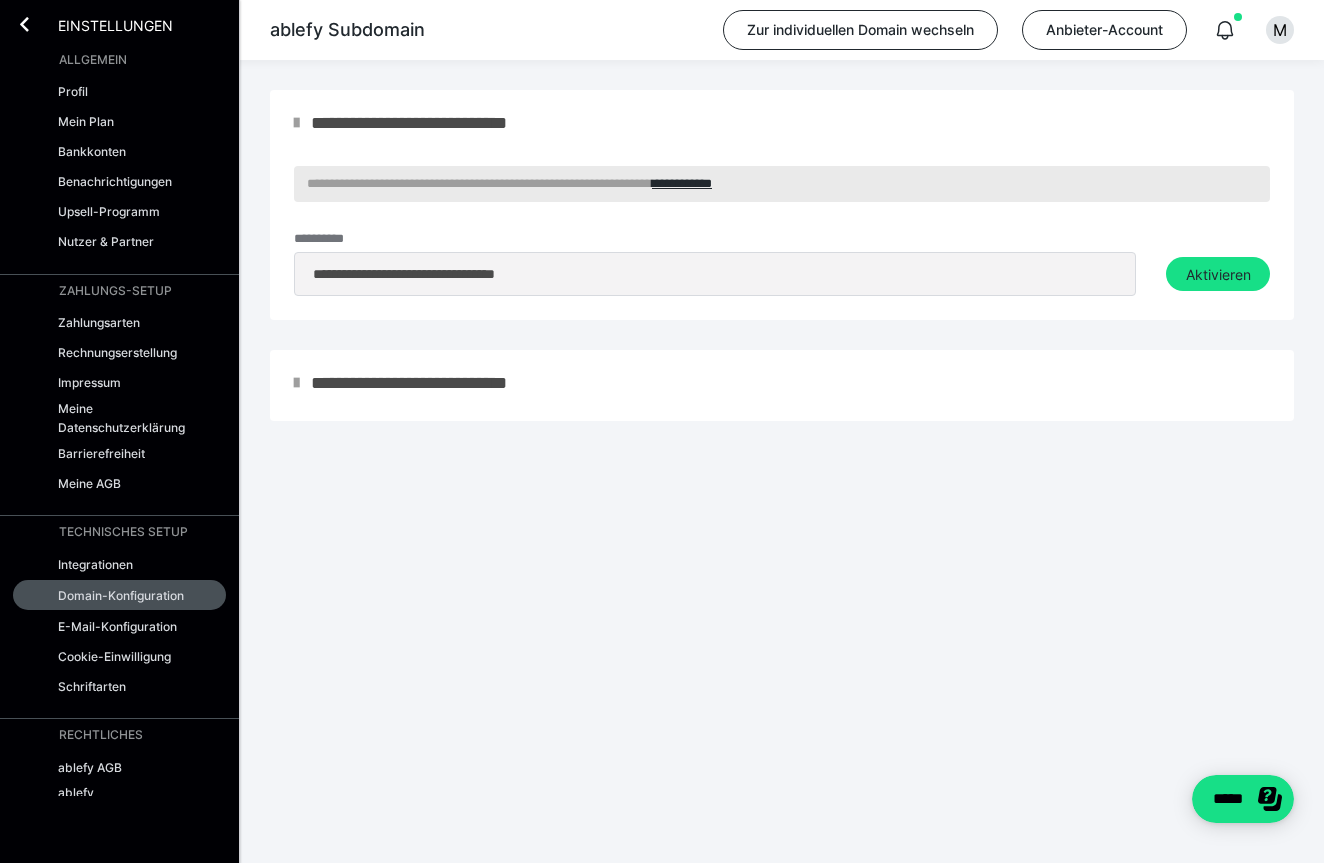 scroll, scrollTop: 0, scrollLeft: 0, axis: both 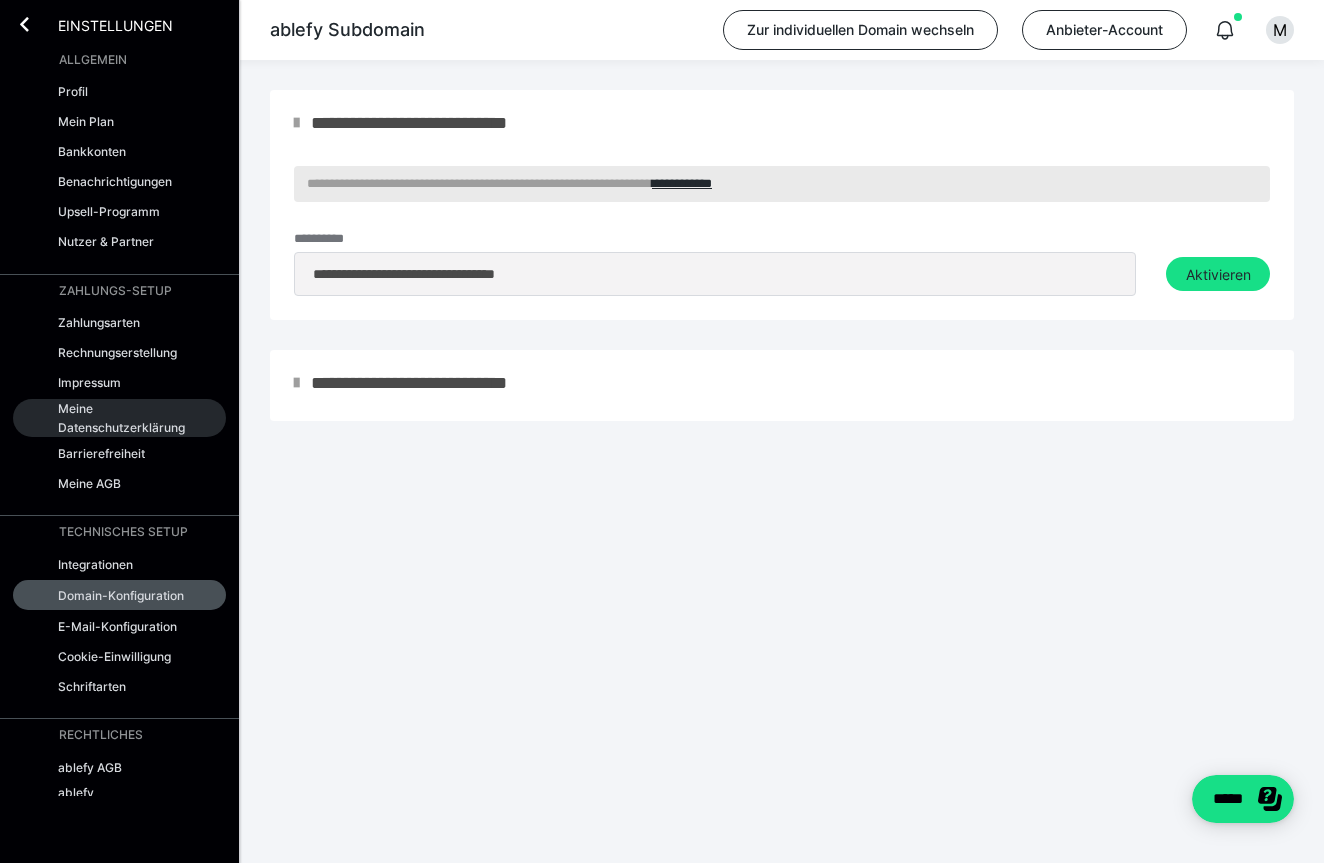 click on "Meine Datenschutzerklärung" at bounding box center [125, 418] 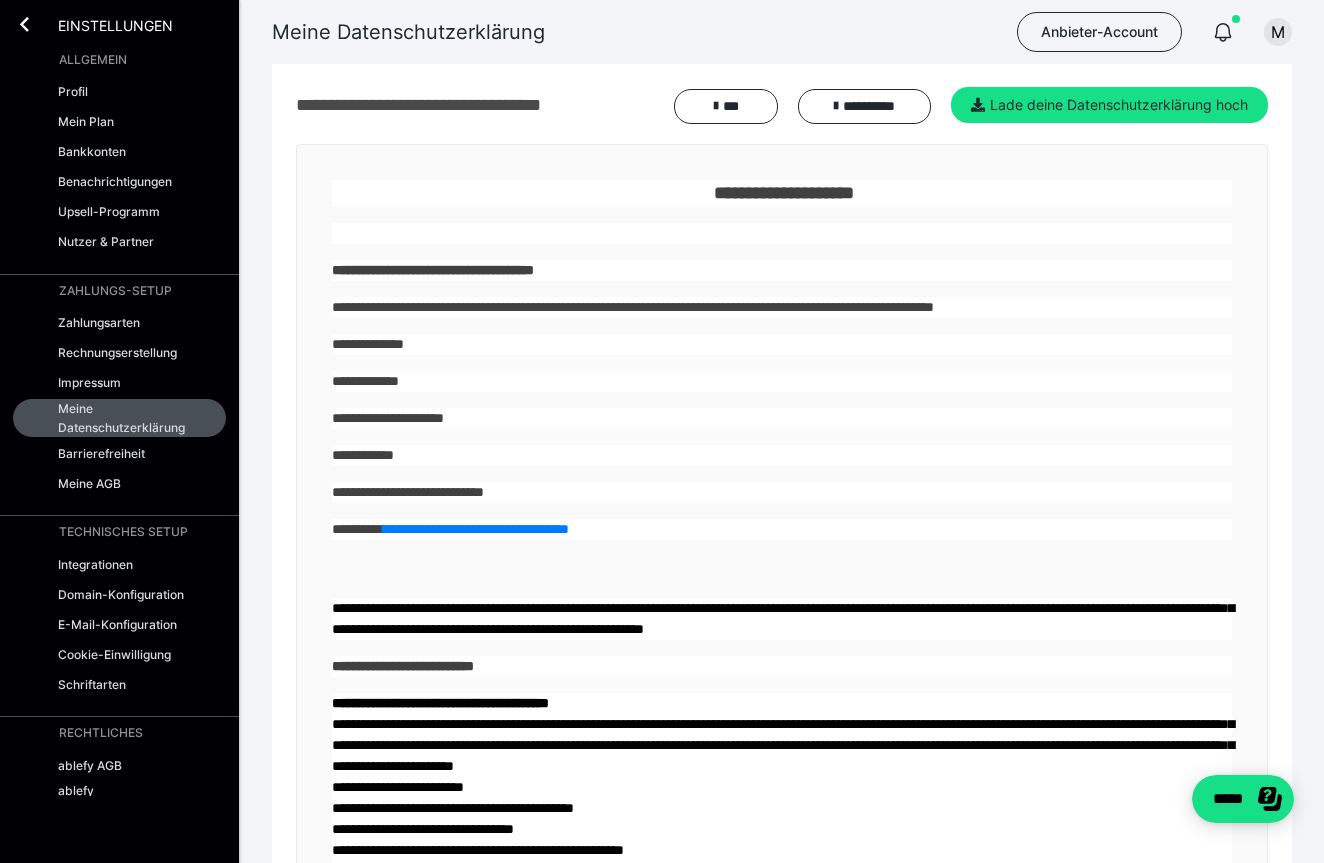 scroll, scrollTop: 21, scrollLeft: 0, axis: vertical 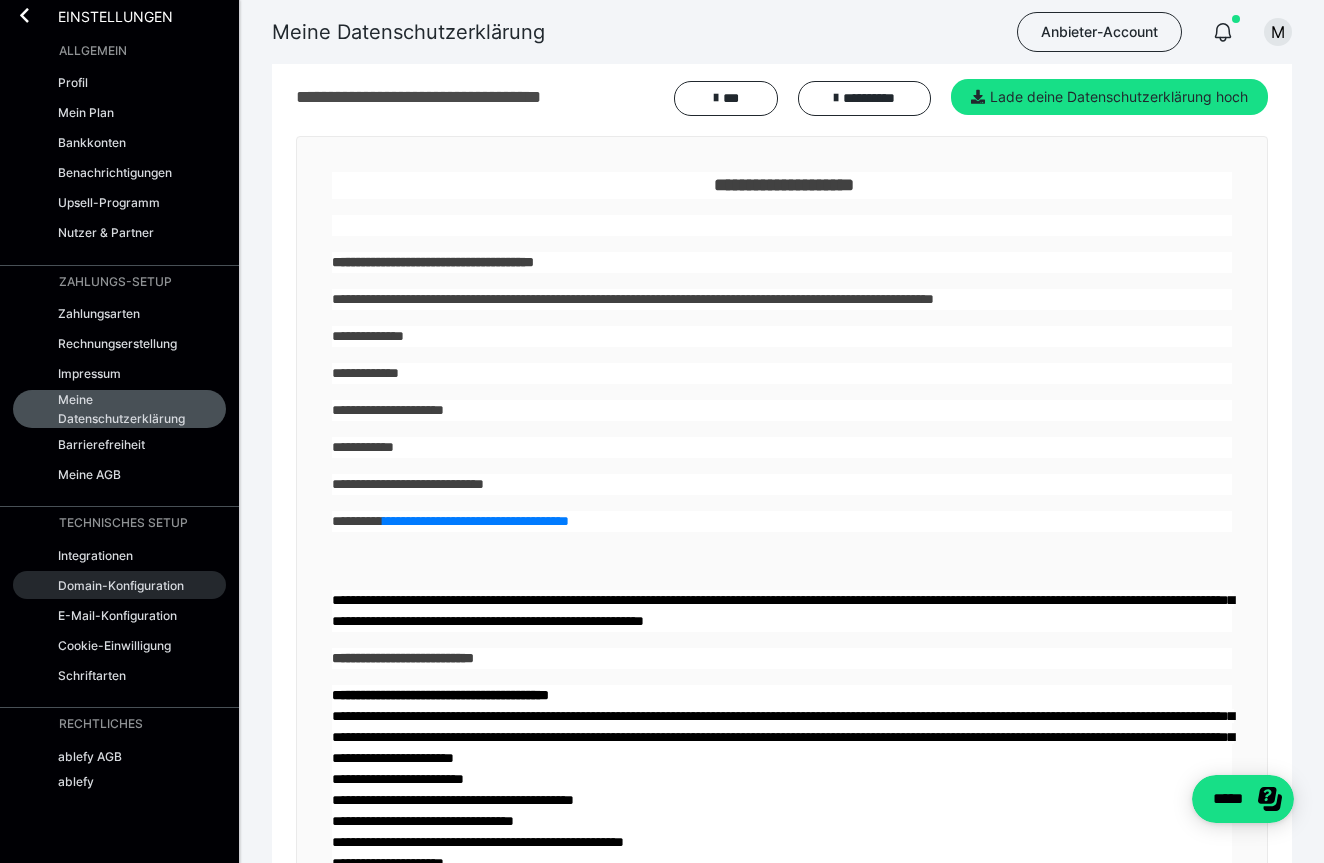 click on "Domain-Konfiguration" at bounding box center [121, 585] 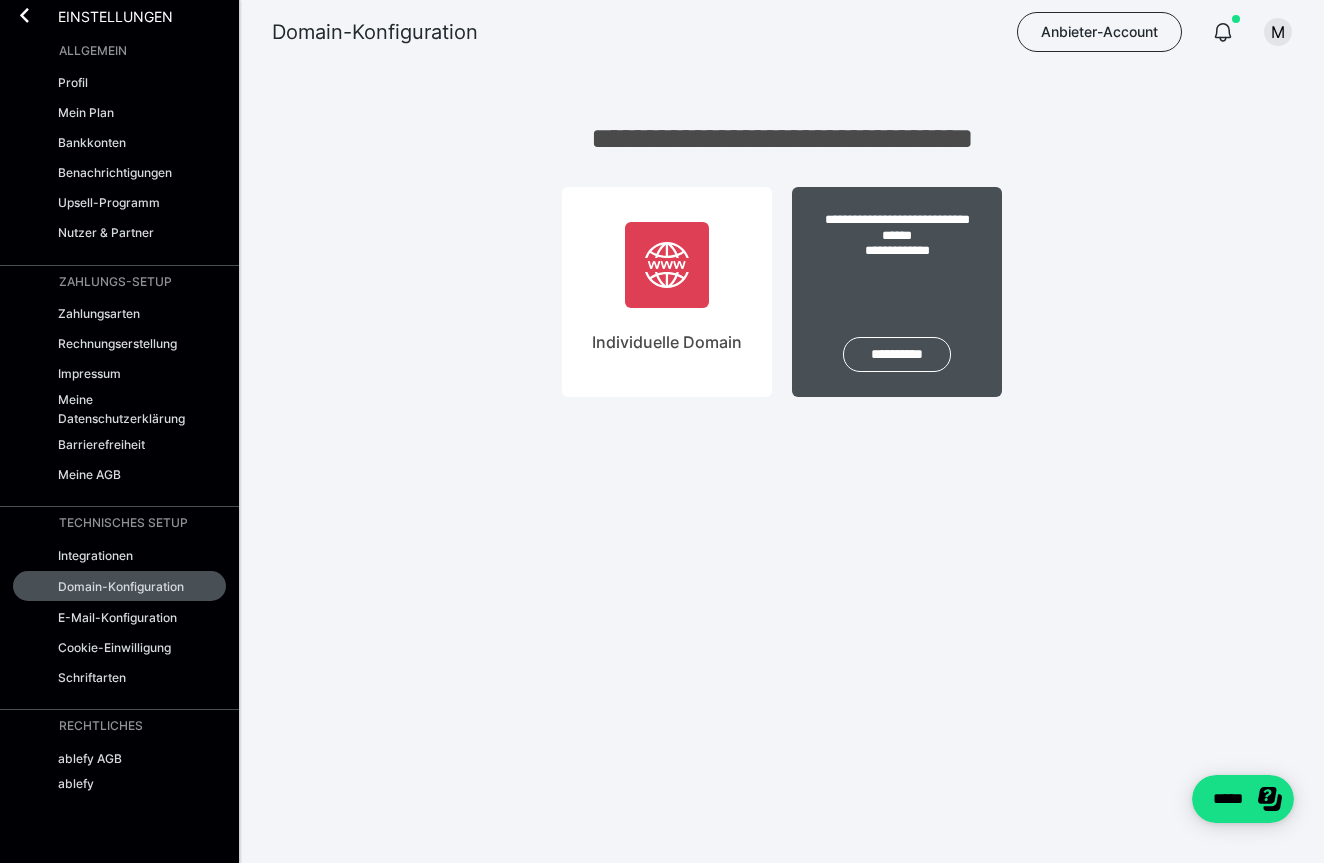 click on "**********" at bounding box center [897, 292] 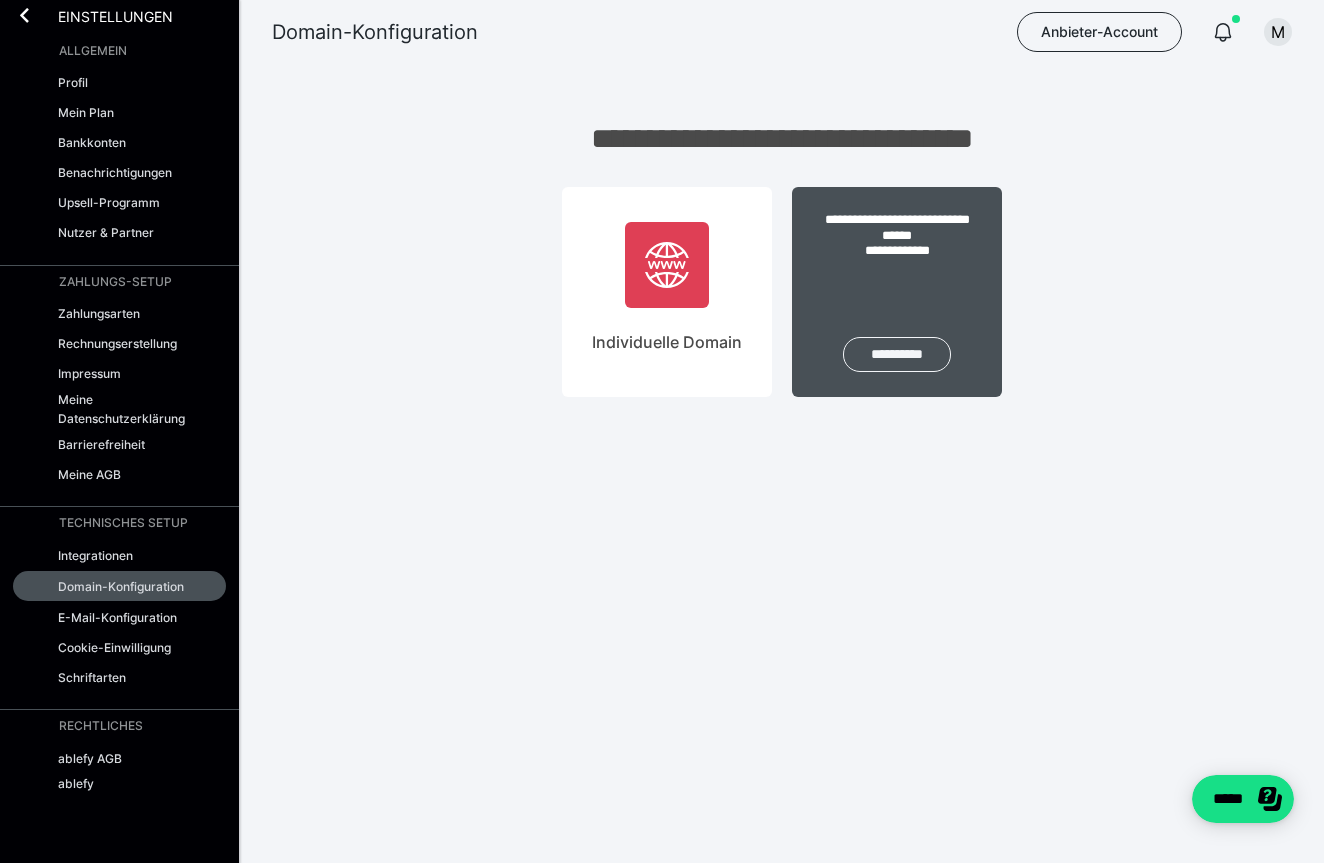 click on "**********" at bounding box center [897, 354] 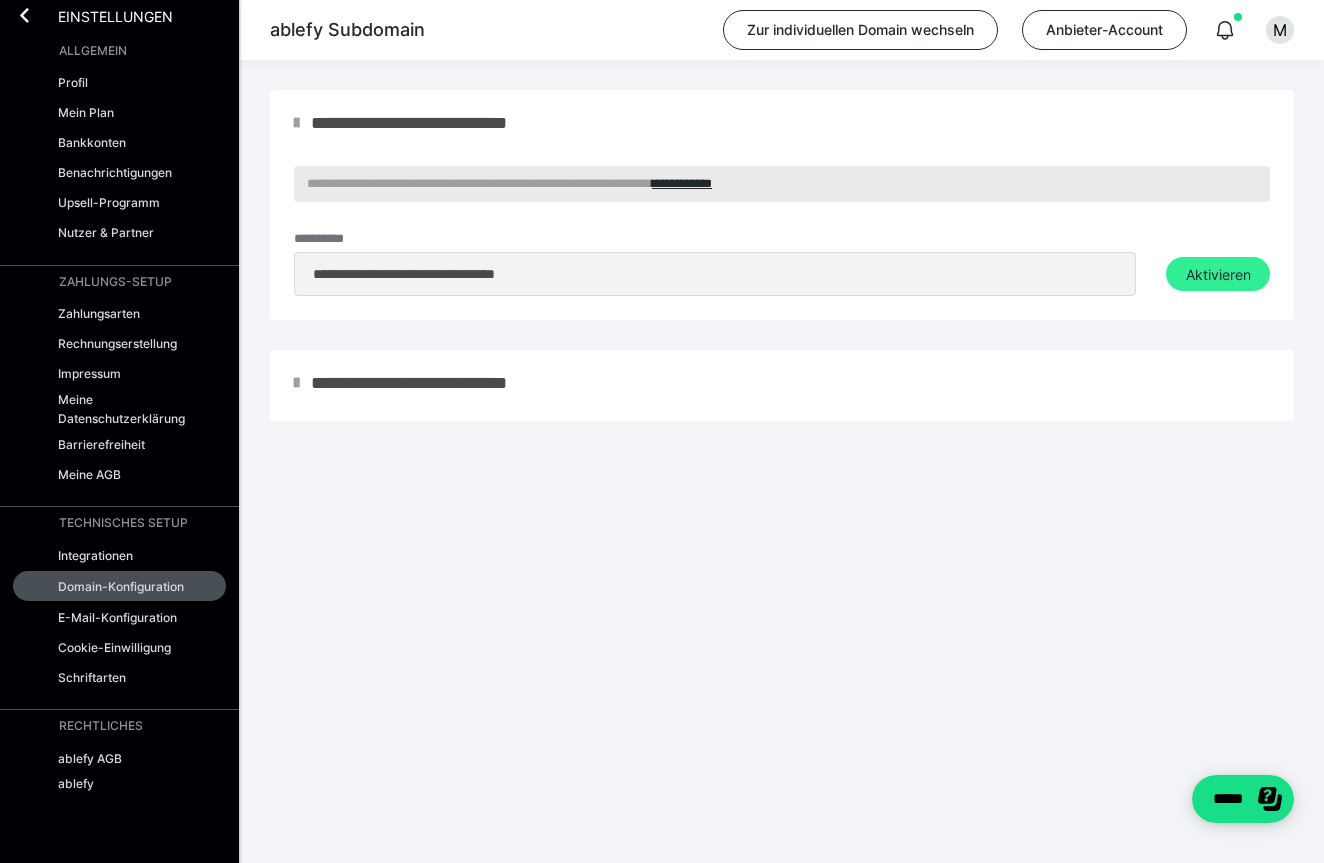 click on "Aktivieren" at bounding box center (1218, 274) 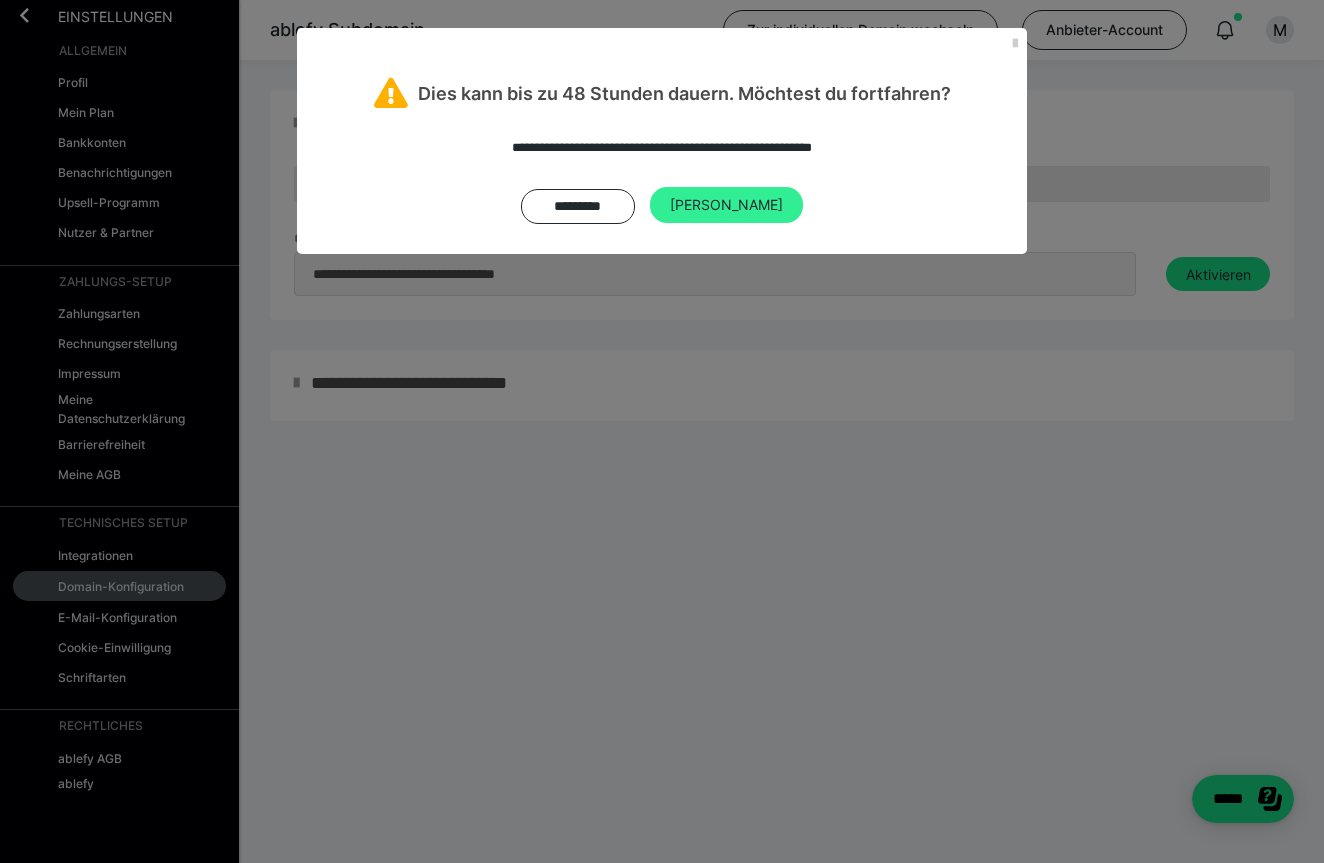 click on "Ja" at bounding box center (726, 205) 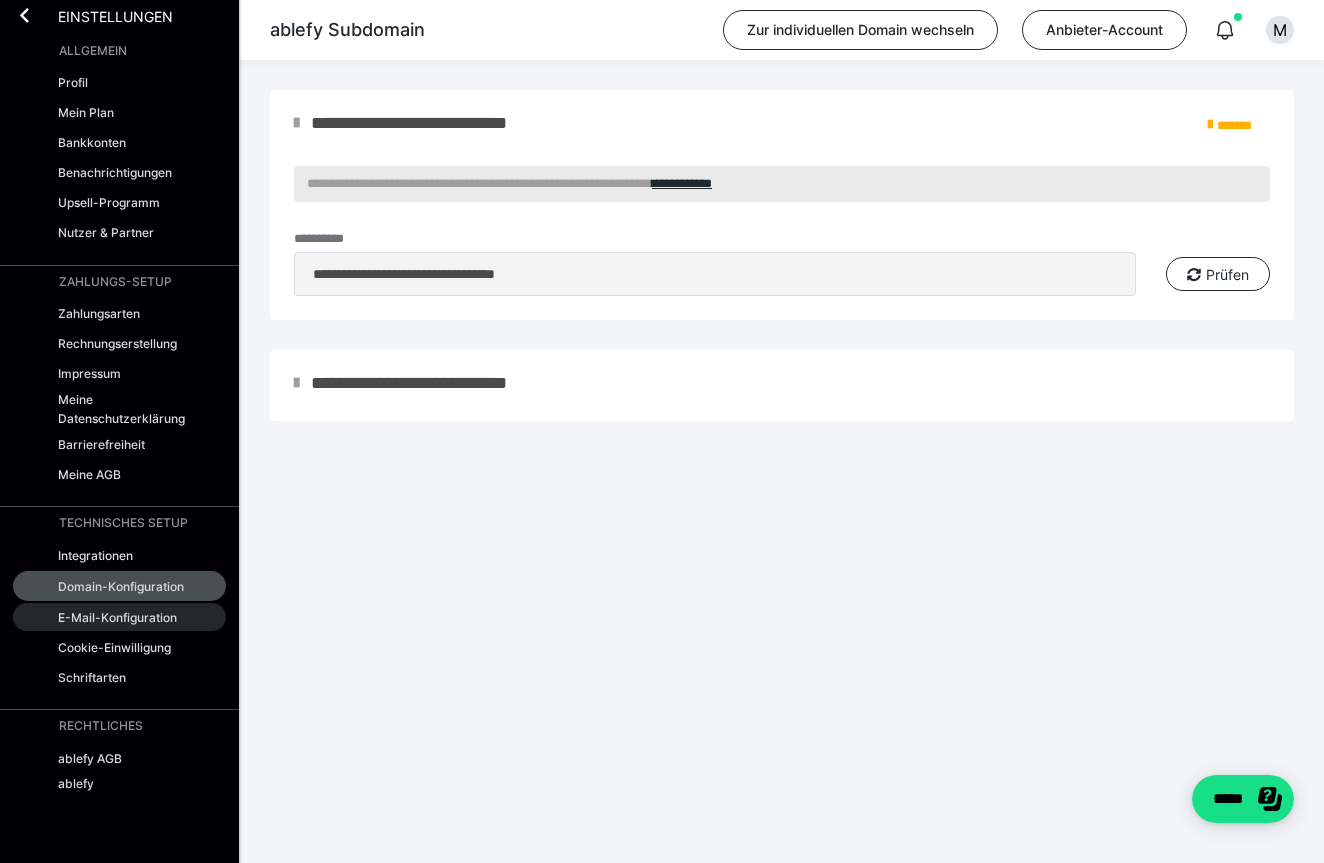 click on "E-Mail-Konfiguration" at bounding box center (117, 617) 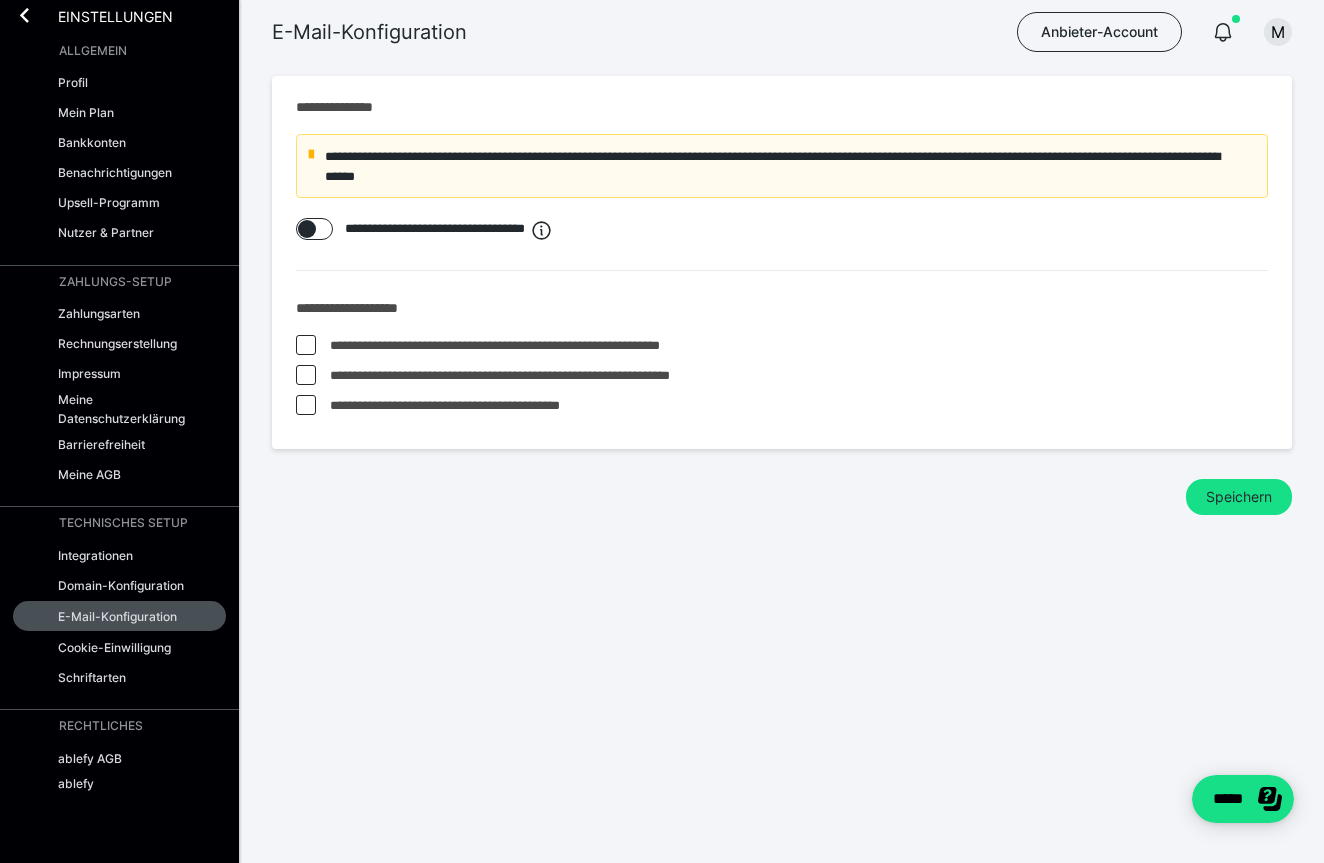 click on "Zahlungsarten Rechnungserstellung  Impressum Meine Datenschutzerklärung Barrierefreiheit Meine AGB" at bounding box center (119, 394) 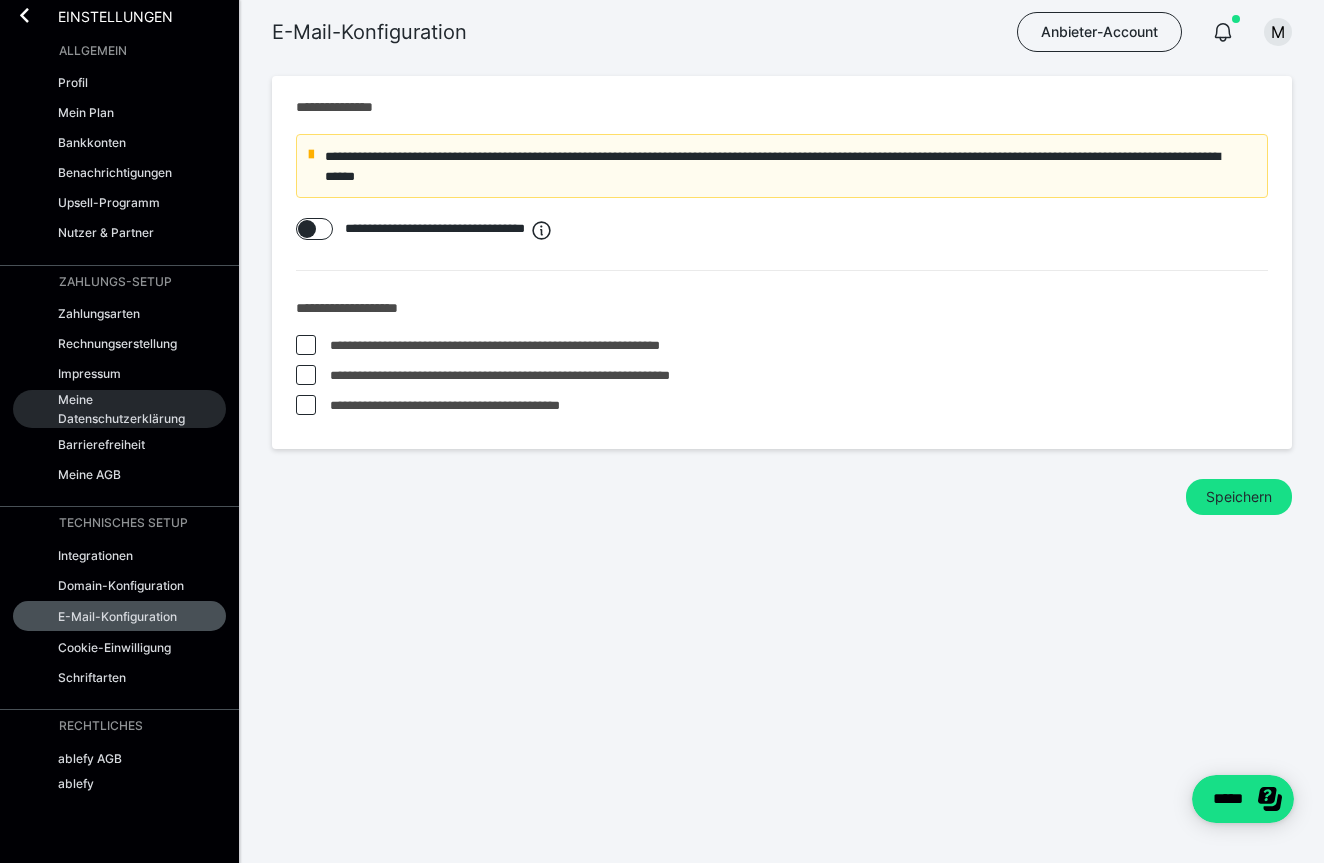 click on "Meine Datenschutzerklärung" at bounding box center (125, 409) 